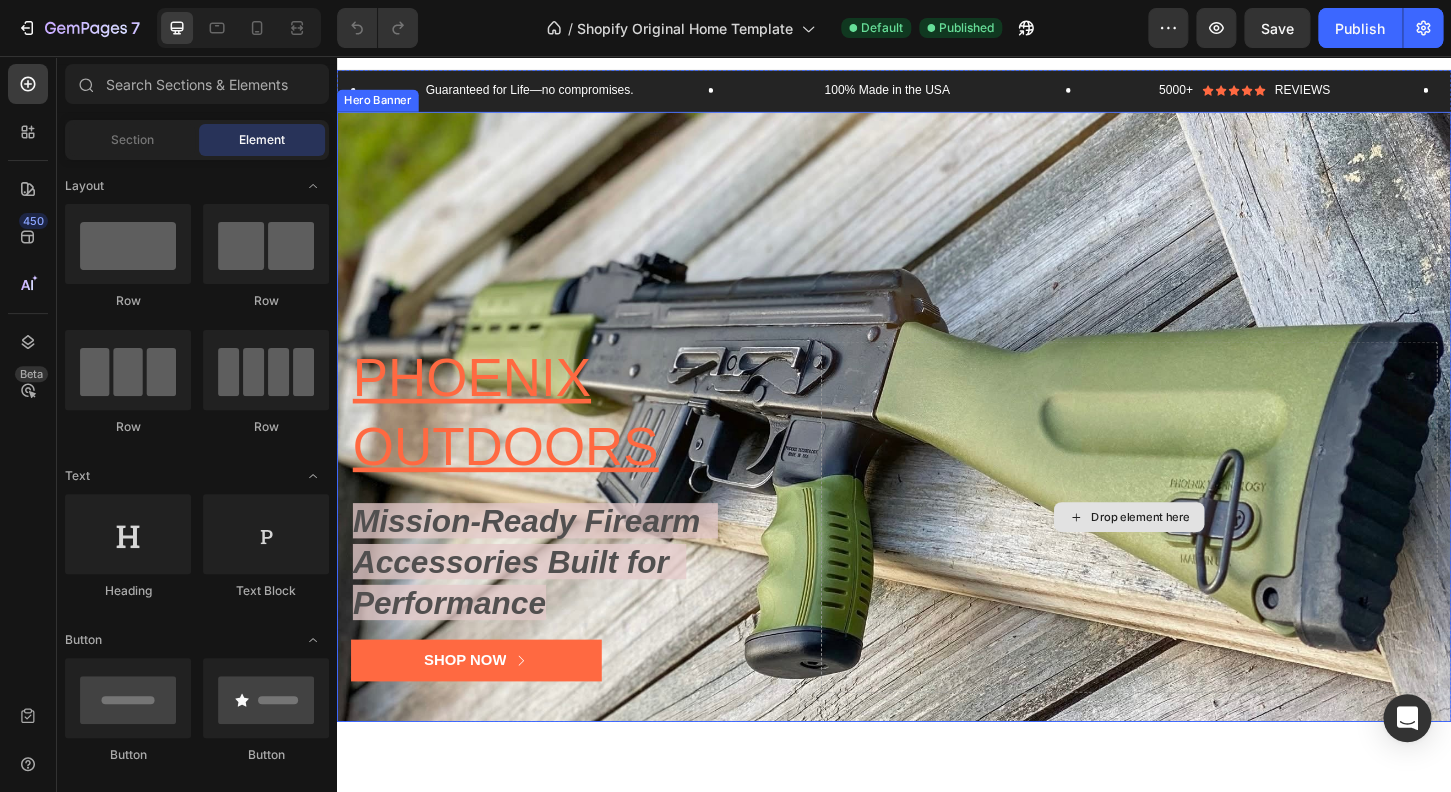 scroll, scrollTop: 31, scrollLeft: 0, axis: vertical 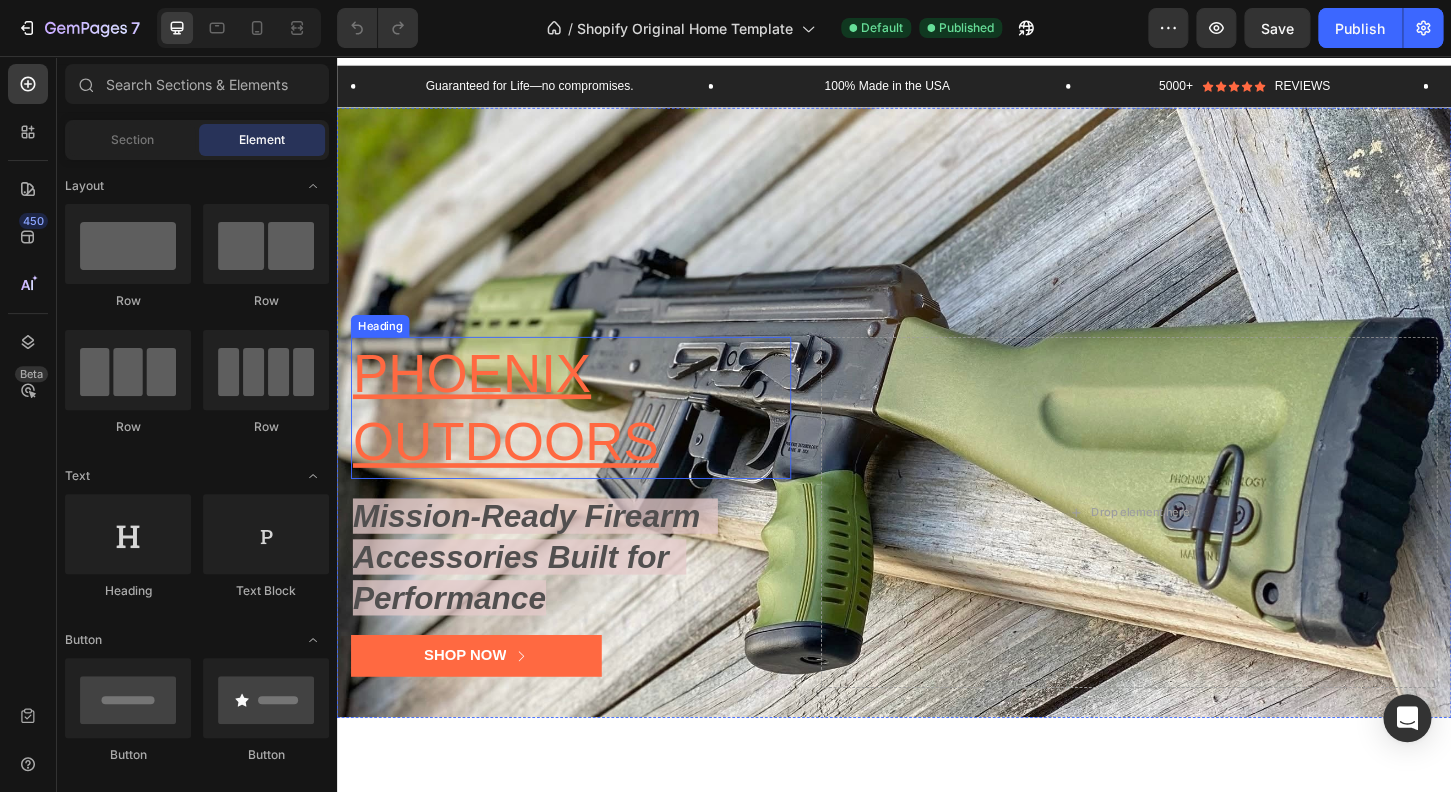 click on "PHOENIX OUTDOORS" at bounding box center (518, 434) 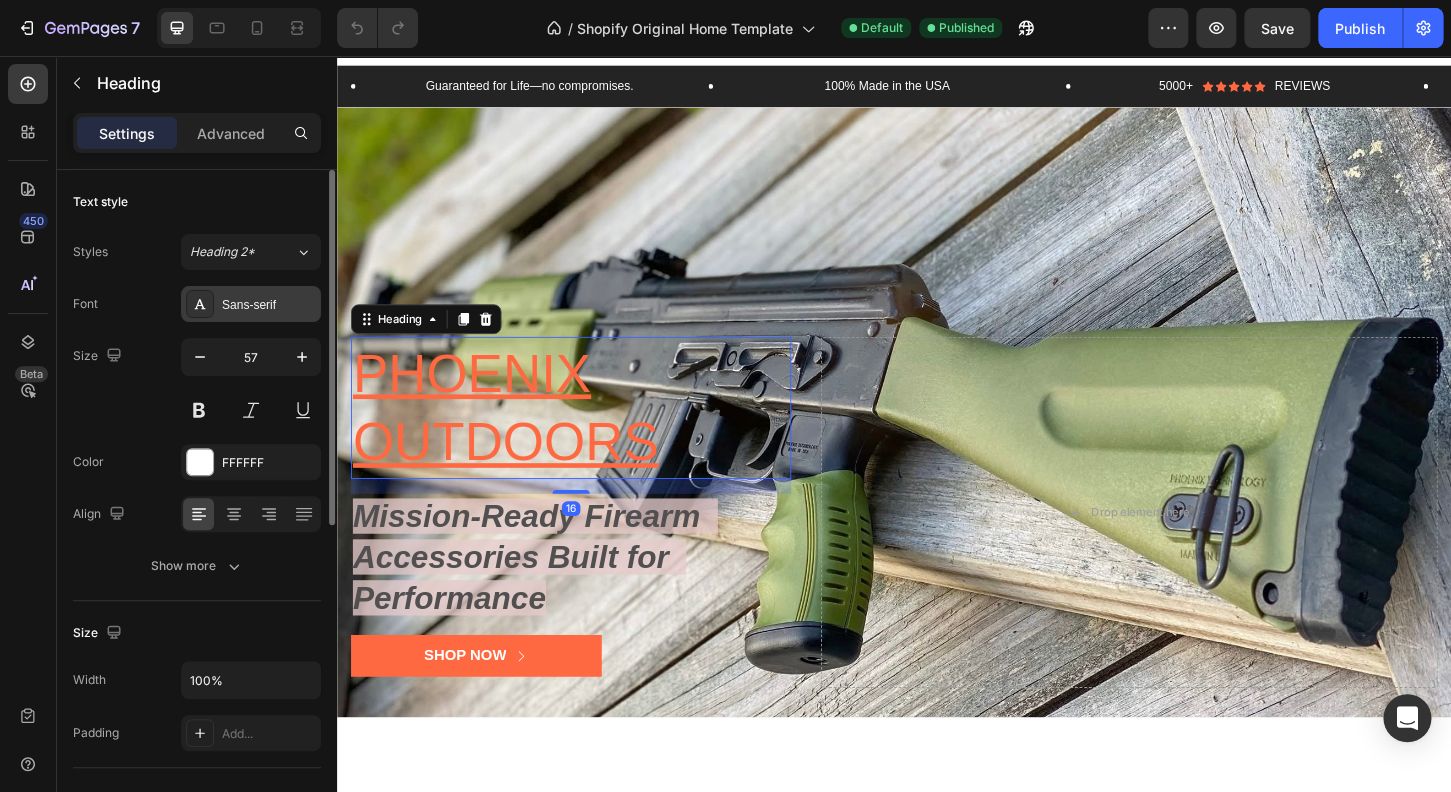 click on "Sans-serif" at bounding box center (269, 305) 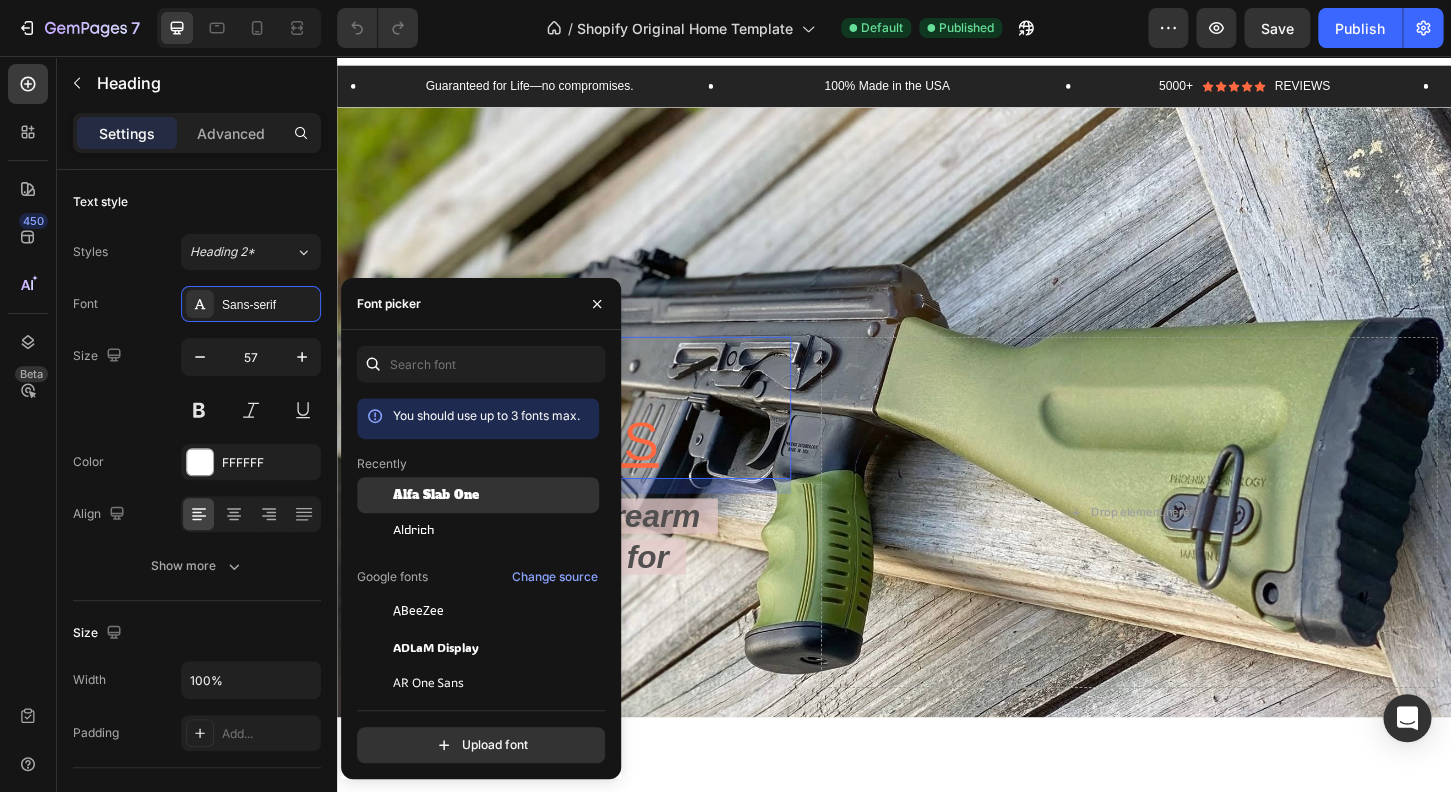click on "Alfa Slab One" at bounding box center [436, 495] 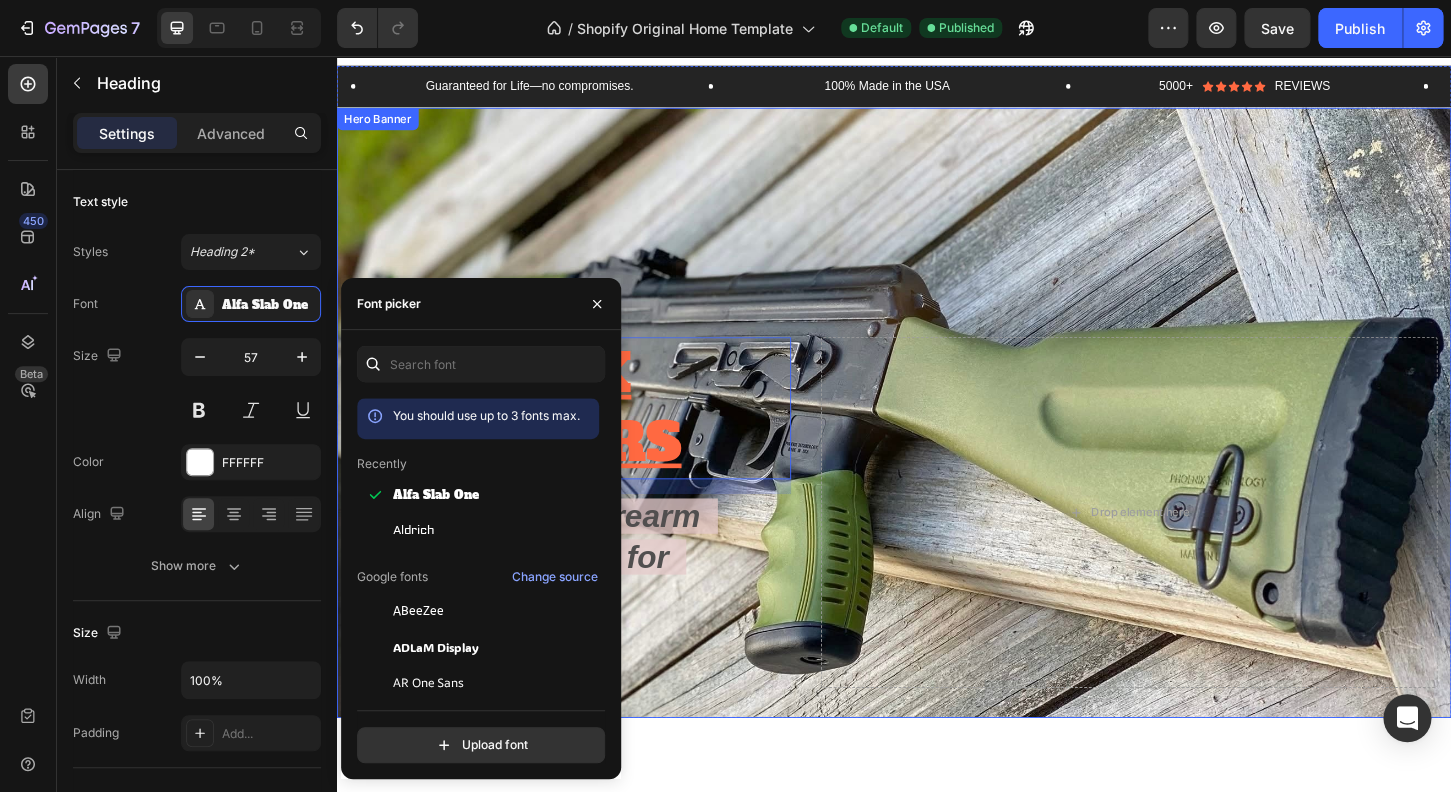 click at bounding box center [937, 439] 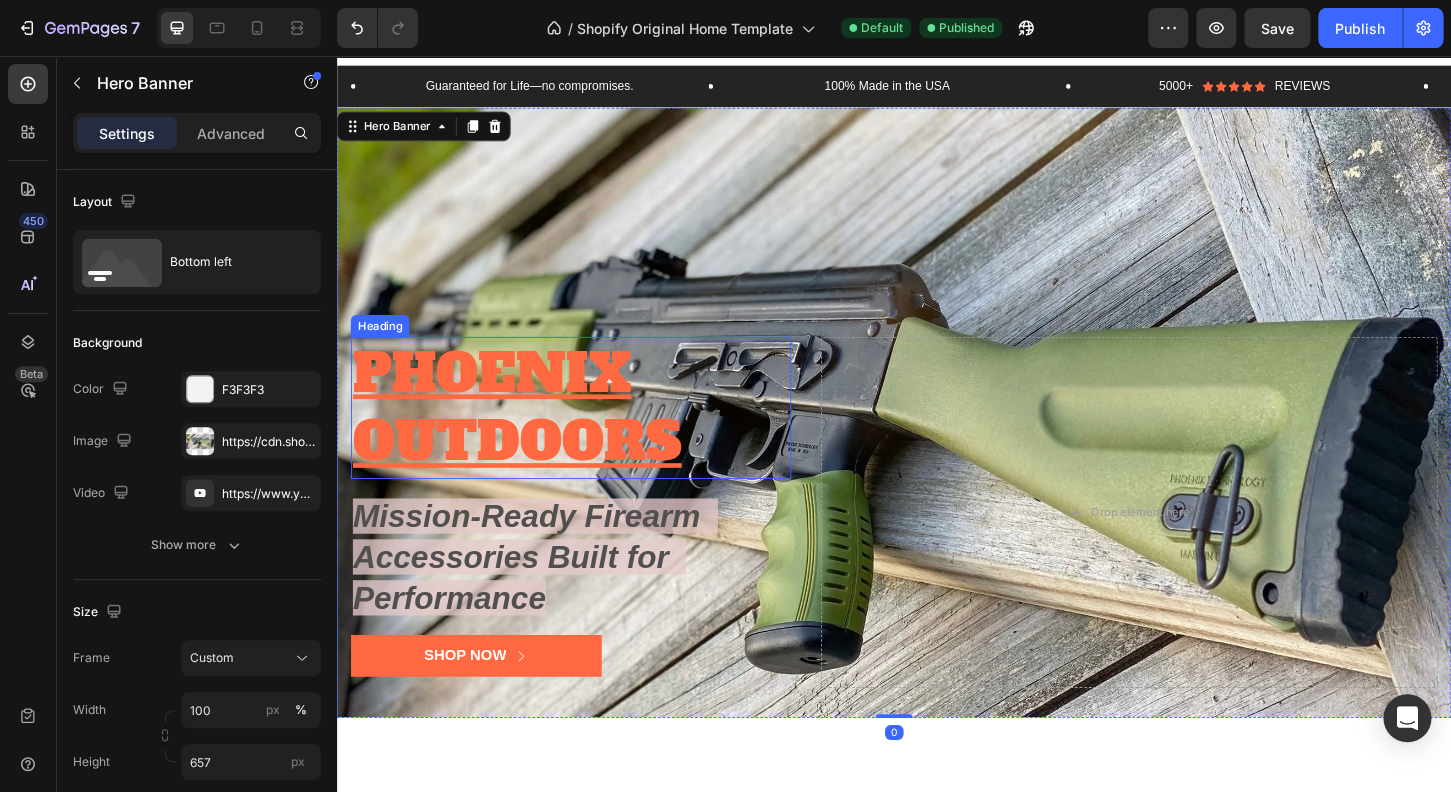 click on "PHOENIX OUTDOORS" at bounding box center [531, 434] 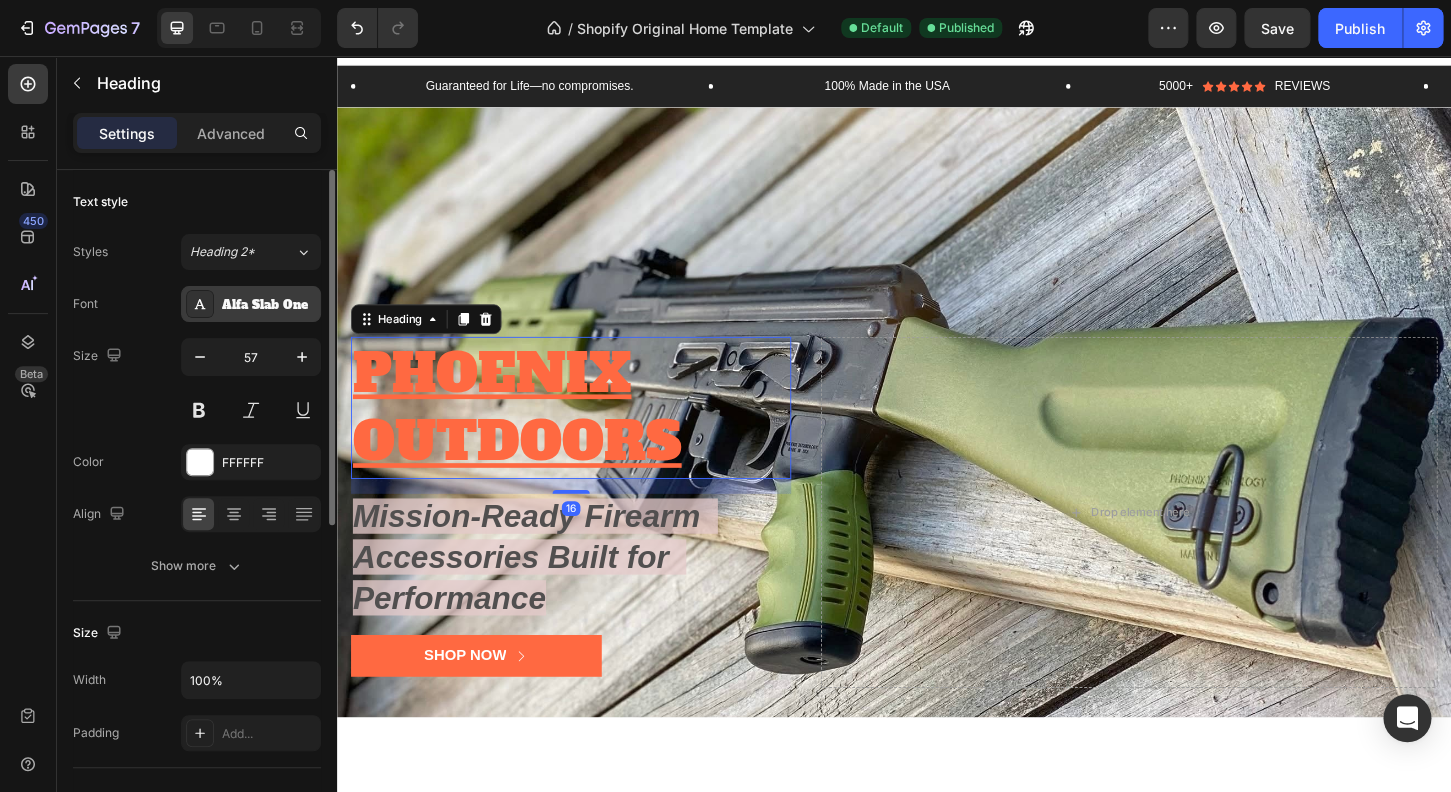 click on "Alfa Slab One" at bounding box center (269, 305) 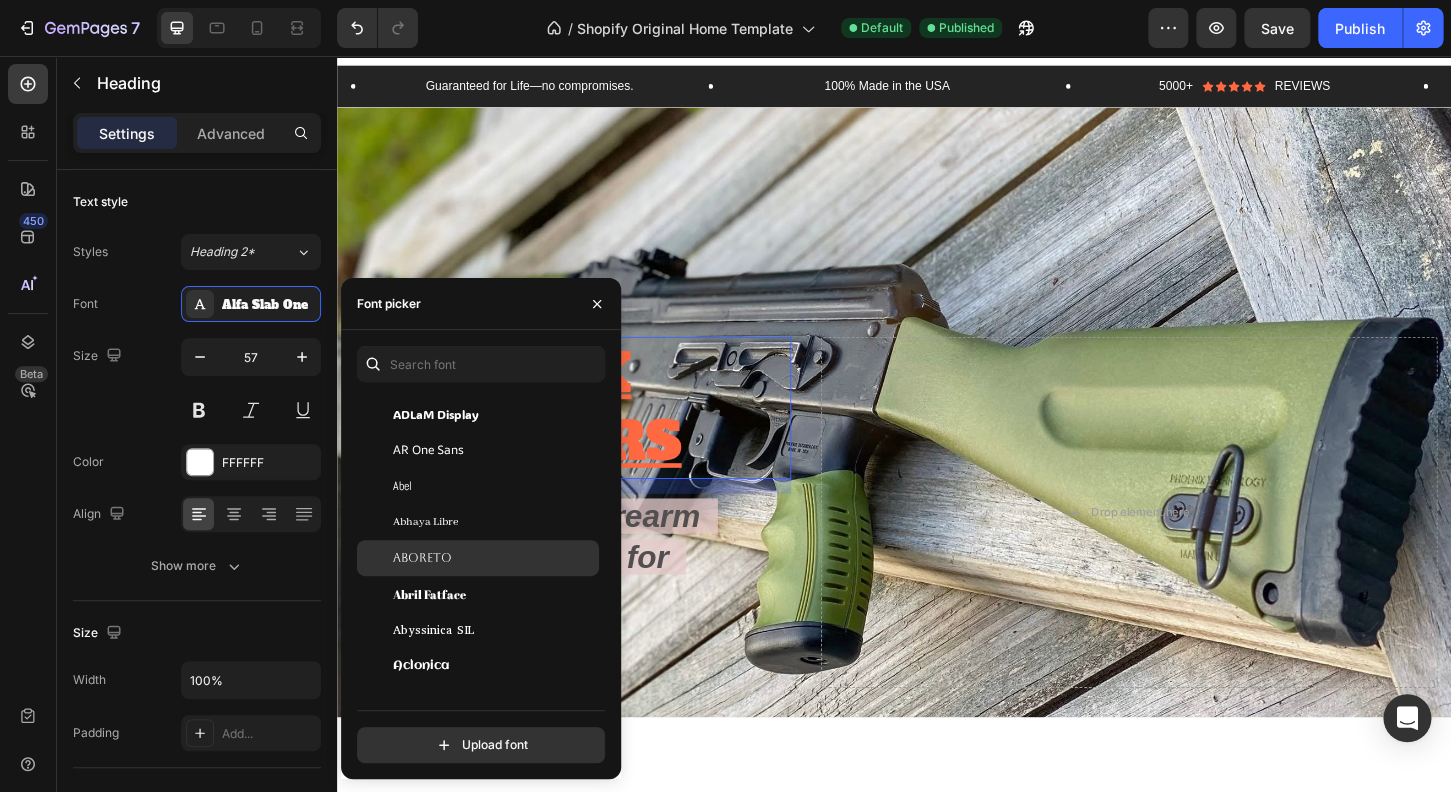 scroll, scrollTop: 234, scrollLeft: 0, axis: vertical 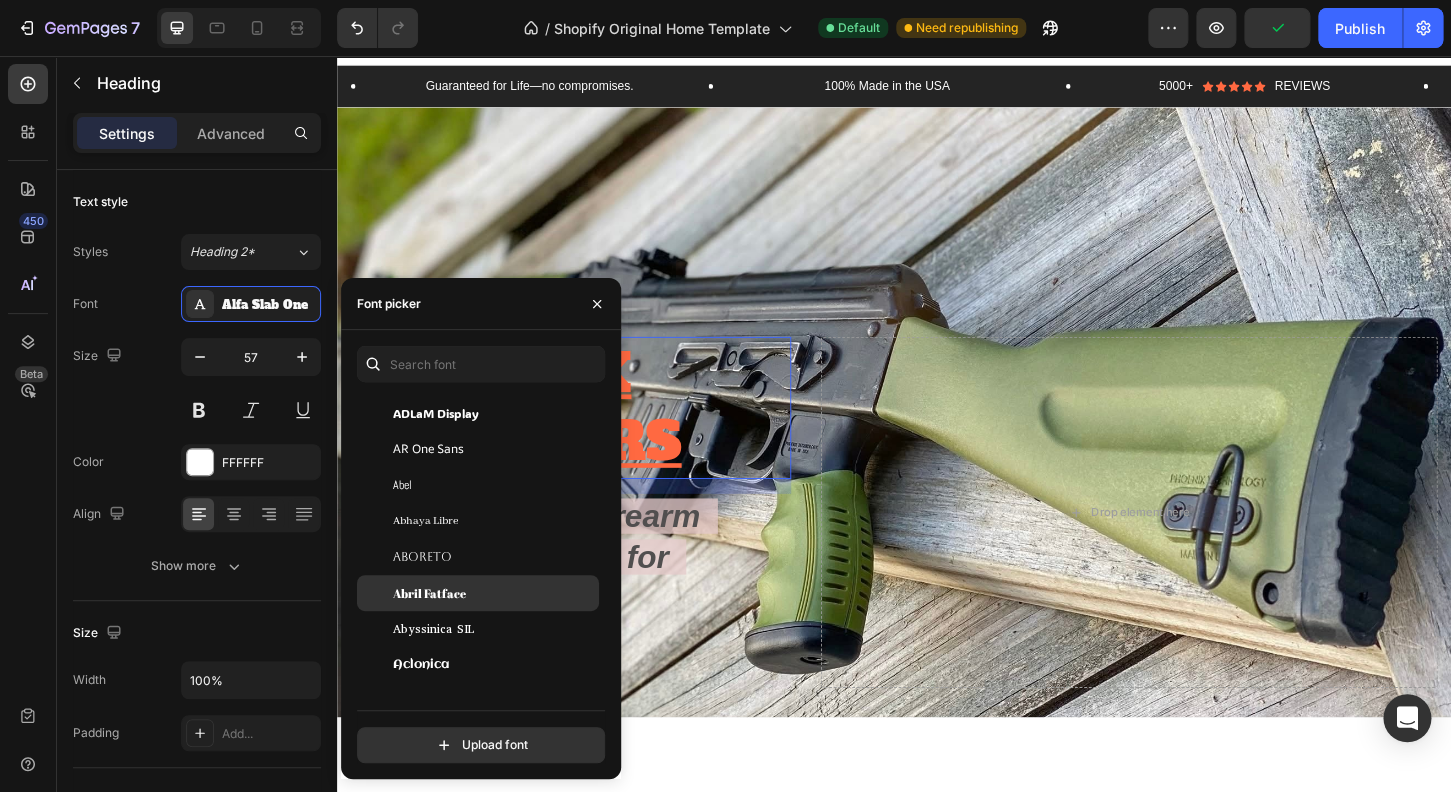 click on "Abril Fatface" 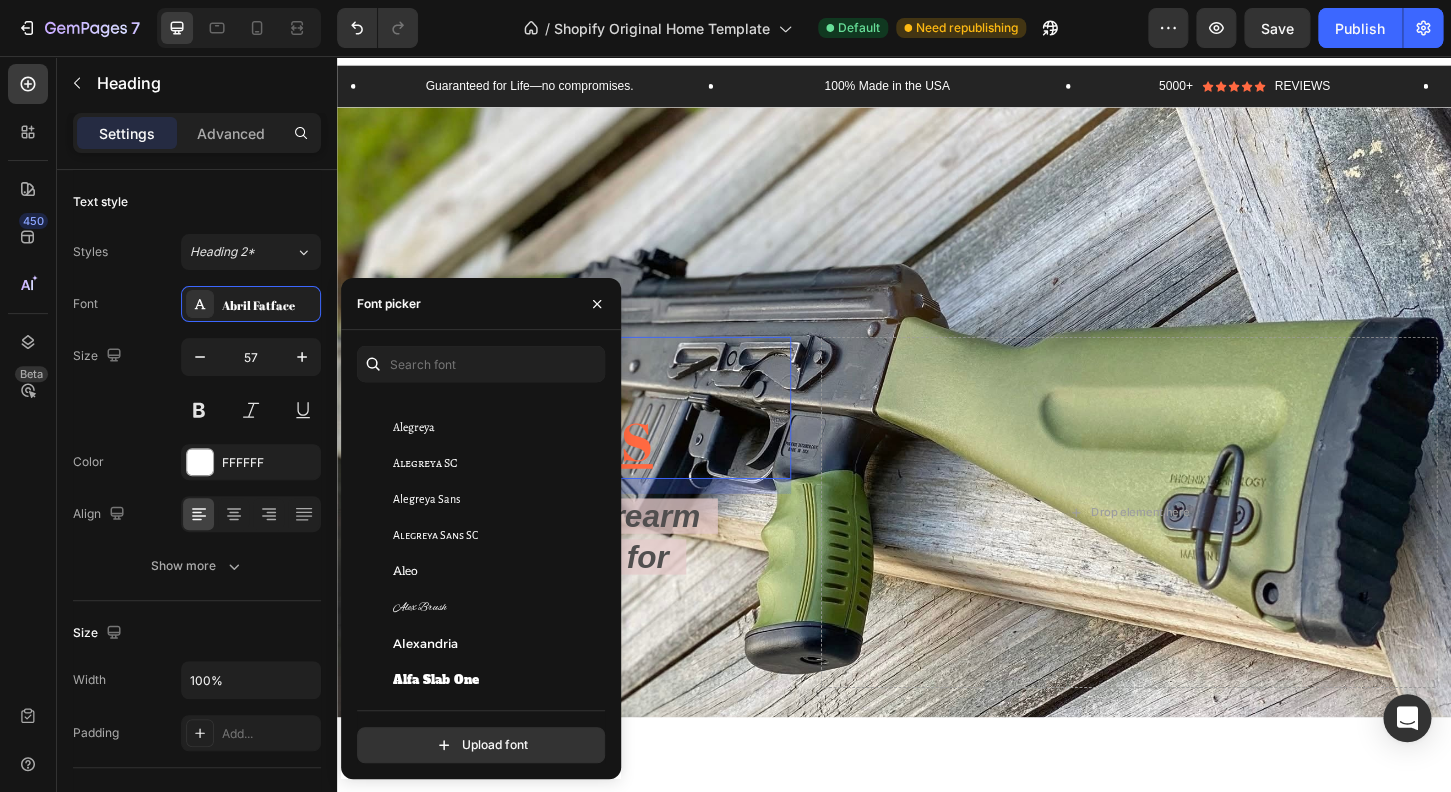scroll, scrollTop: 1385, scrollLeft: 0, axis: vertical 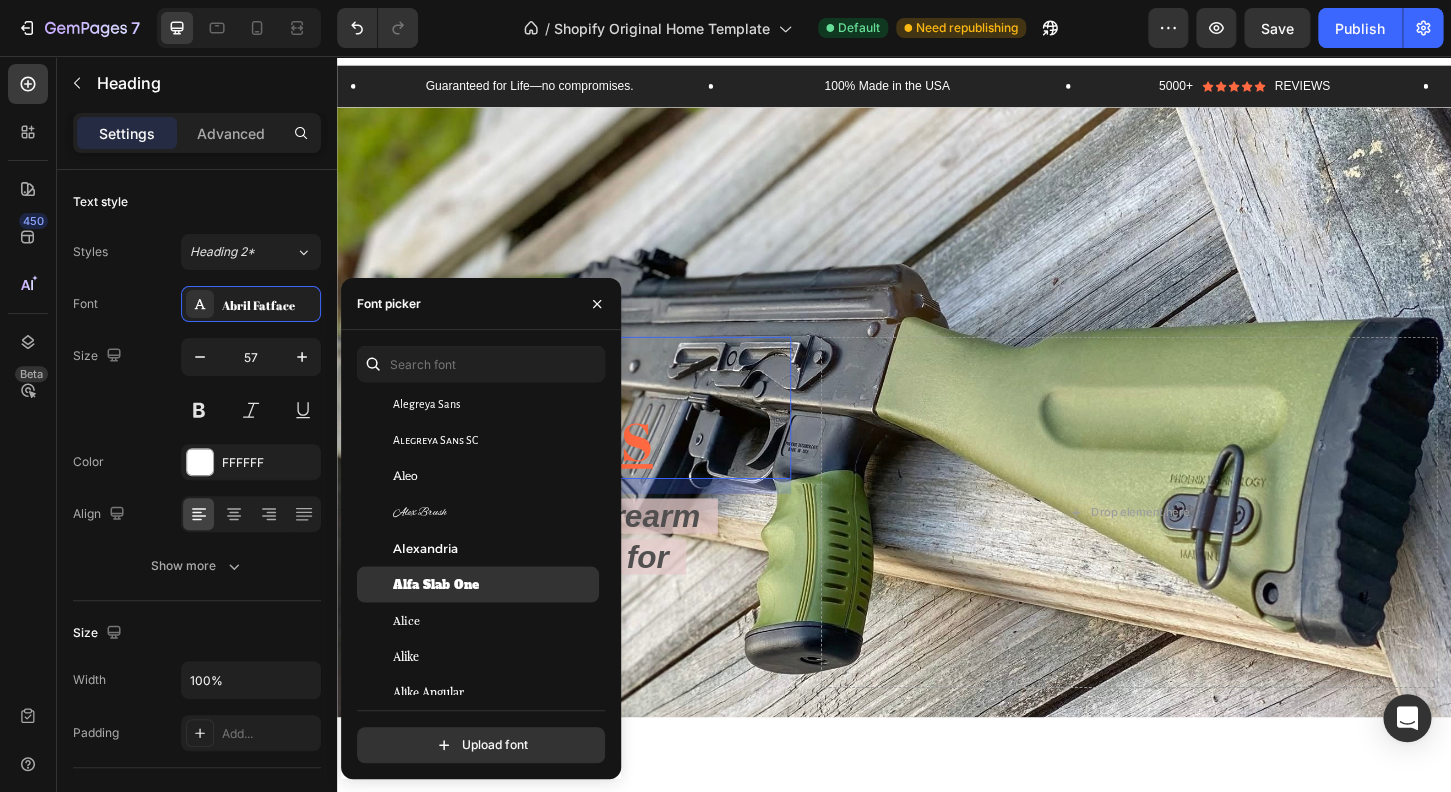 click on "Alfa Slab One" at bounding box center (436, 584) 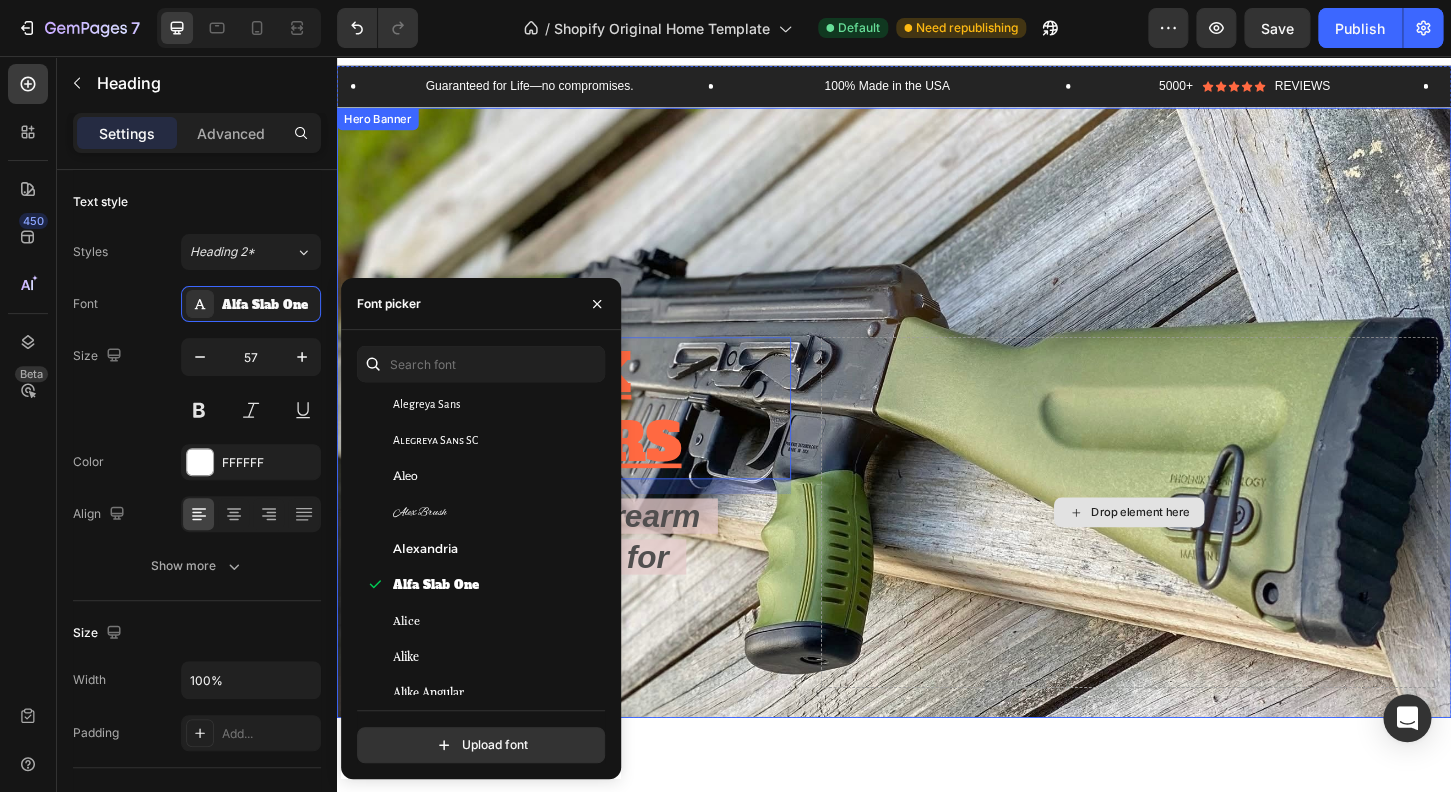 click on "Drop element here" at bounding box center [1190, 547] 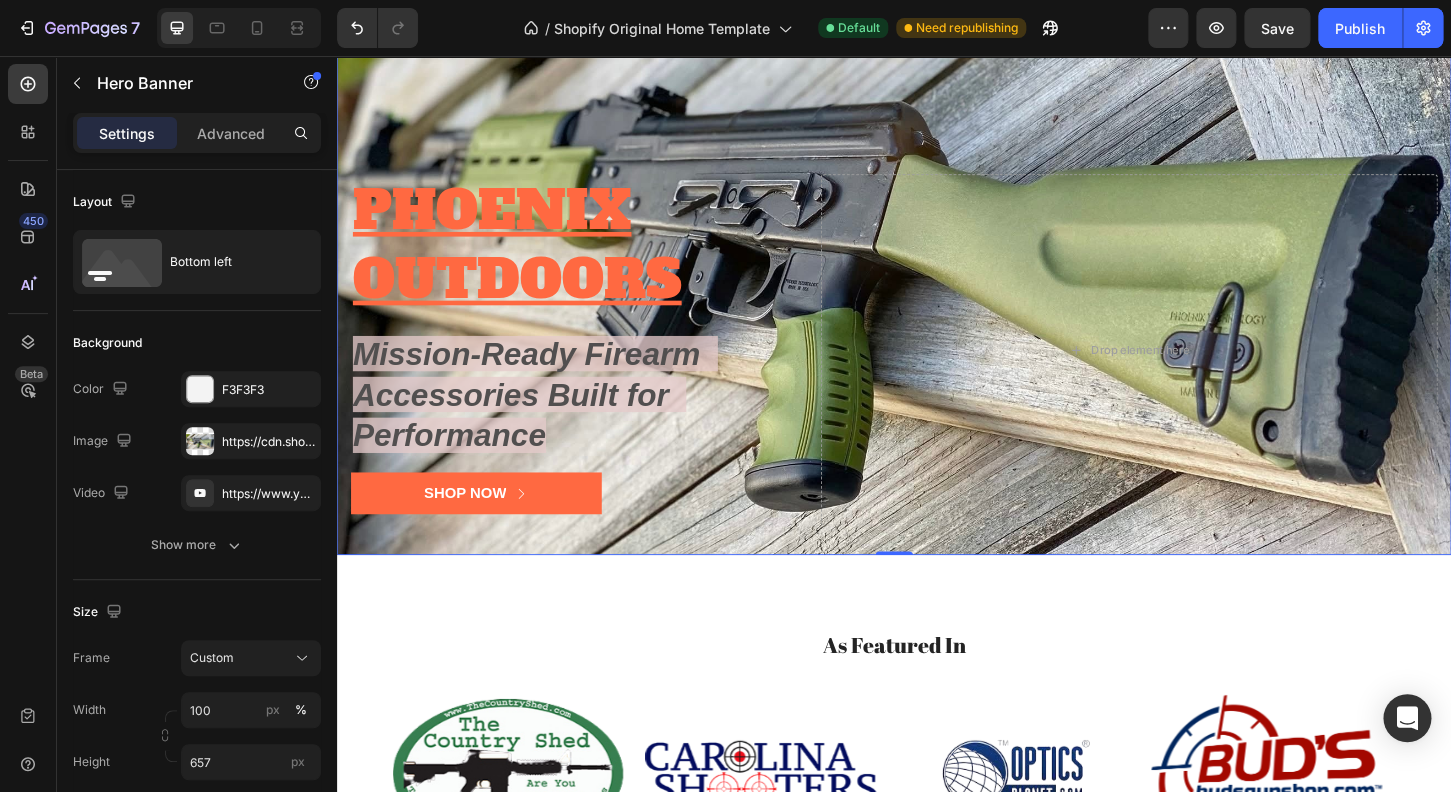 scroll, scrollTop: 207, scrollLeft: 0, axis: vertical 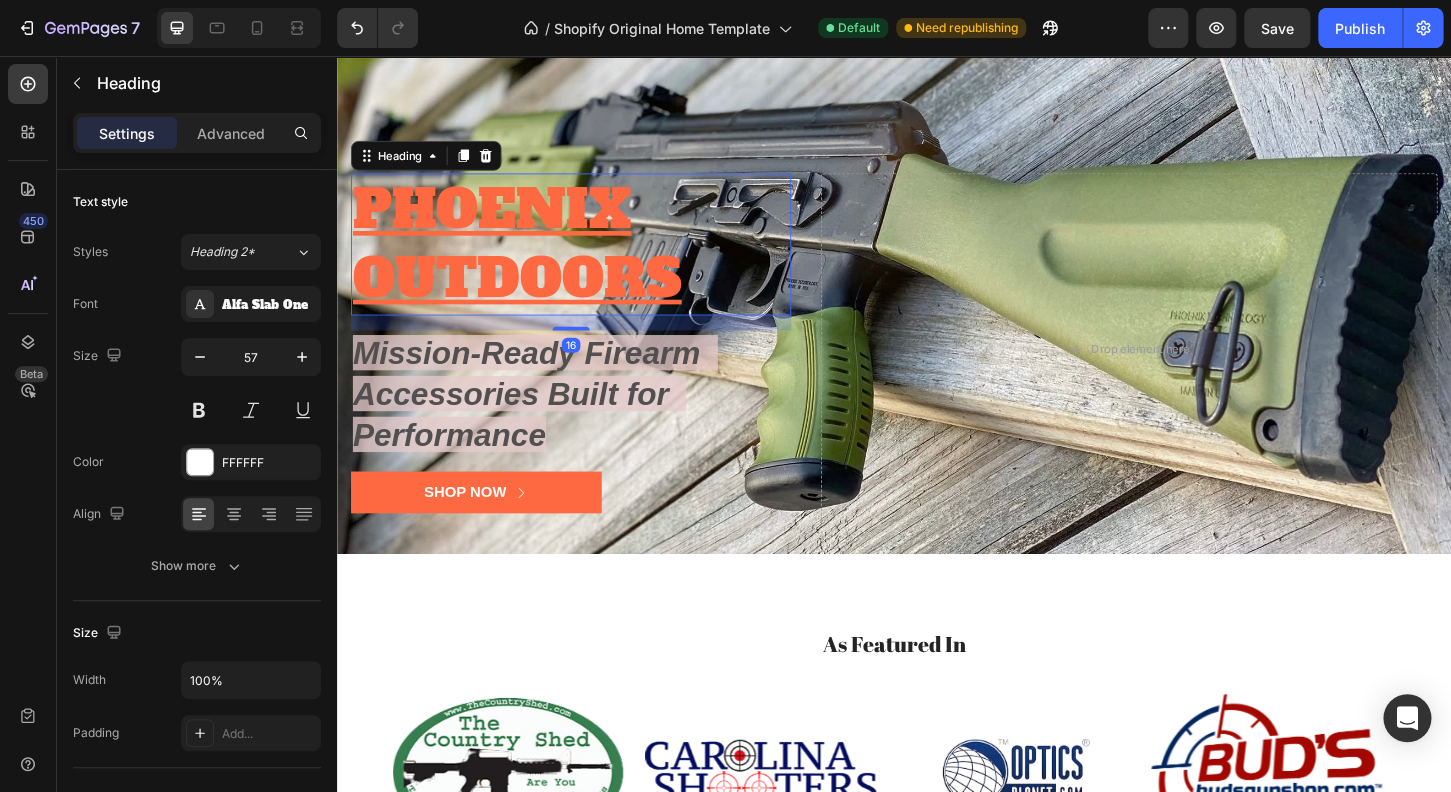 click on "PHOENIX OUTDOORS" at bounding box center [531, 258] 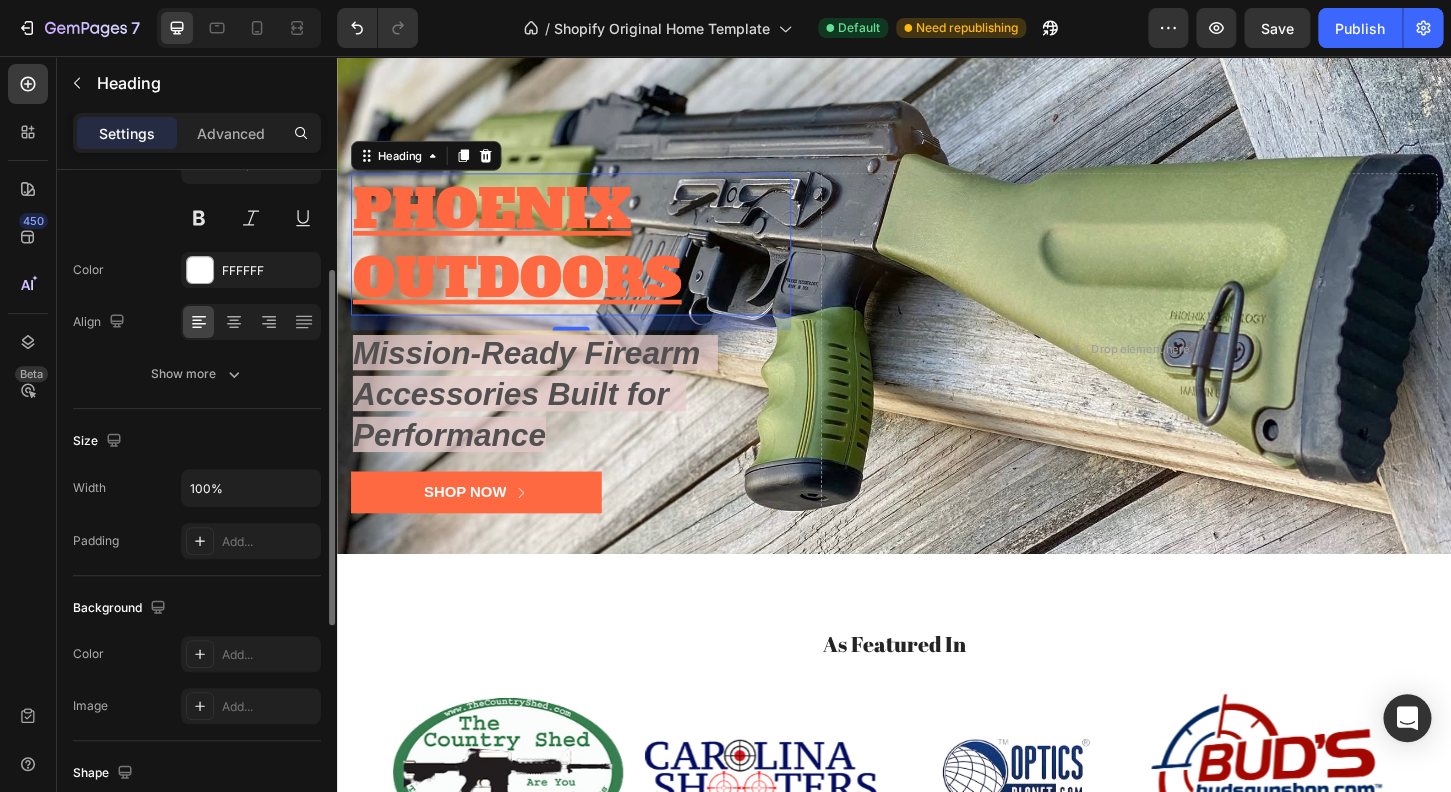 scroll, scrollTop: 224, scrollLeft: 0, axis: vertical 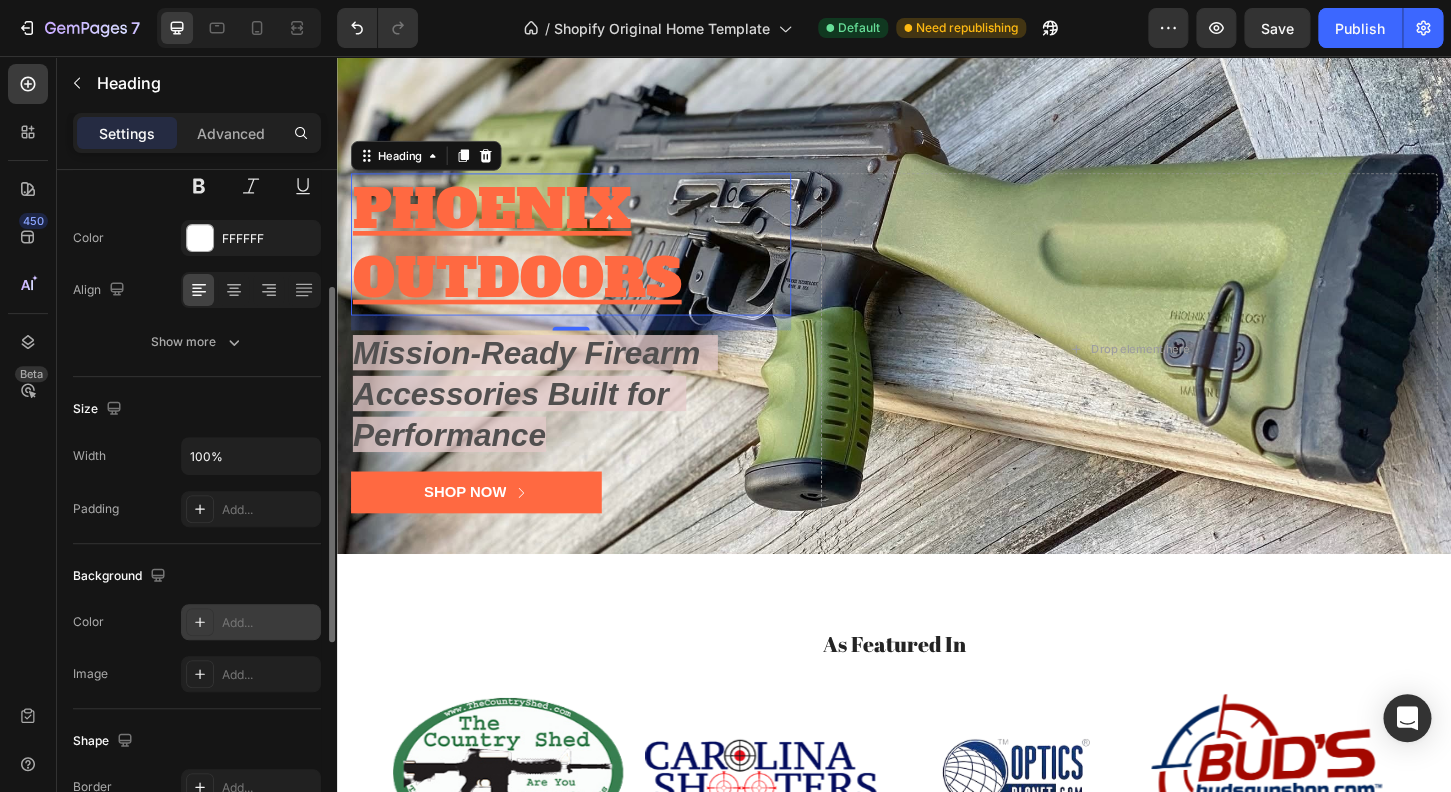 click on "Add..." at bounding box center (269, 623) 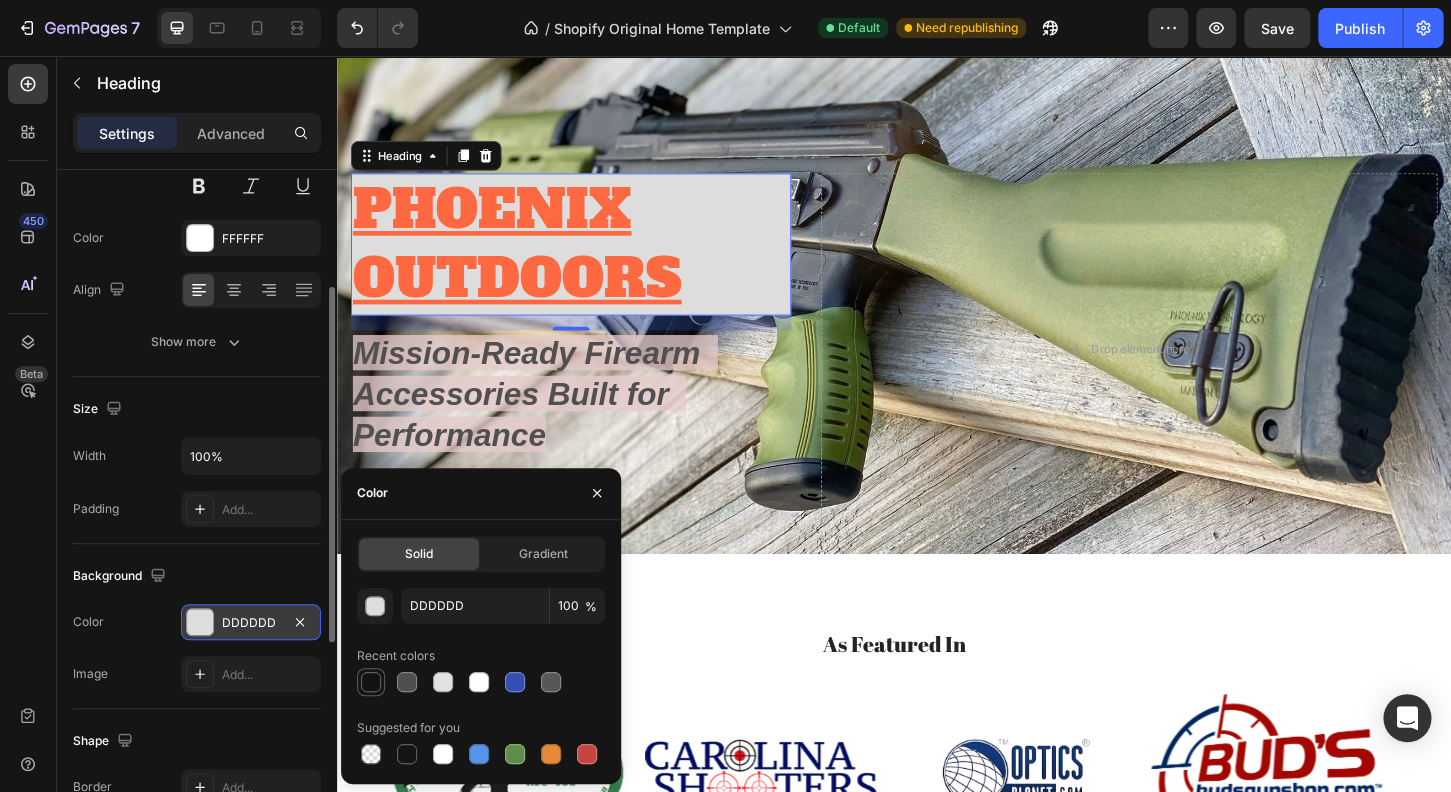 click at bounding box center (371, 682) 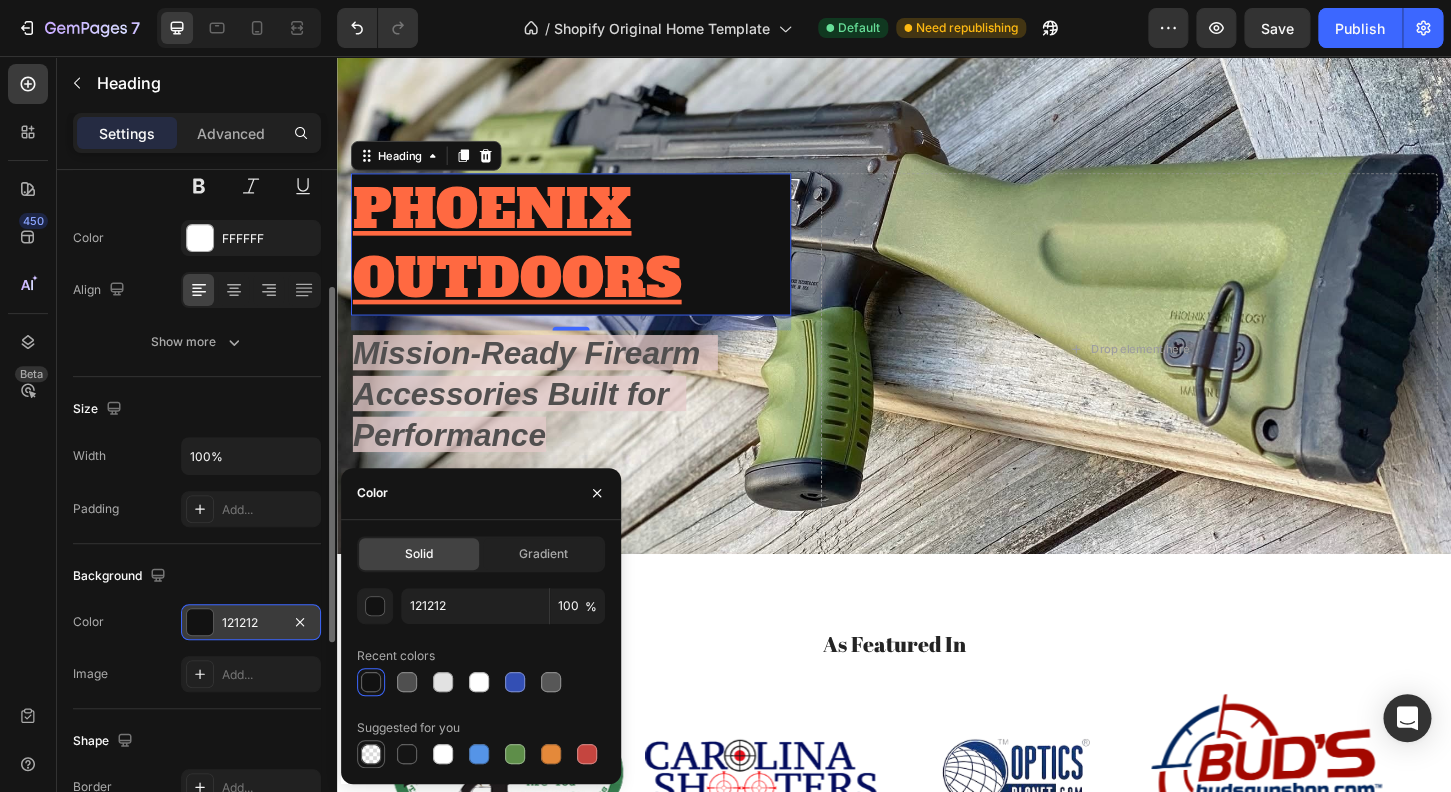 click at bounding box center [371, 754] 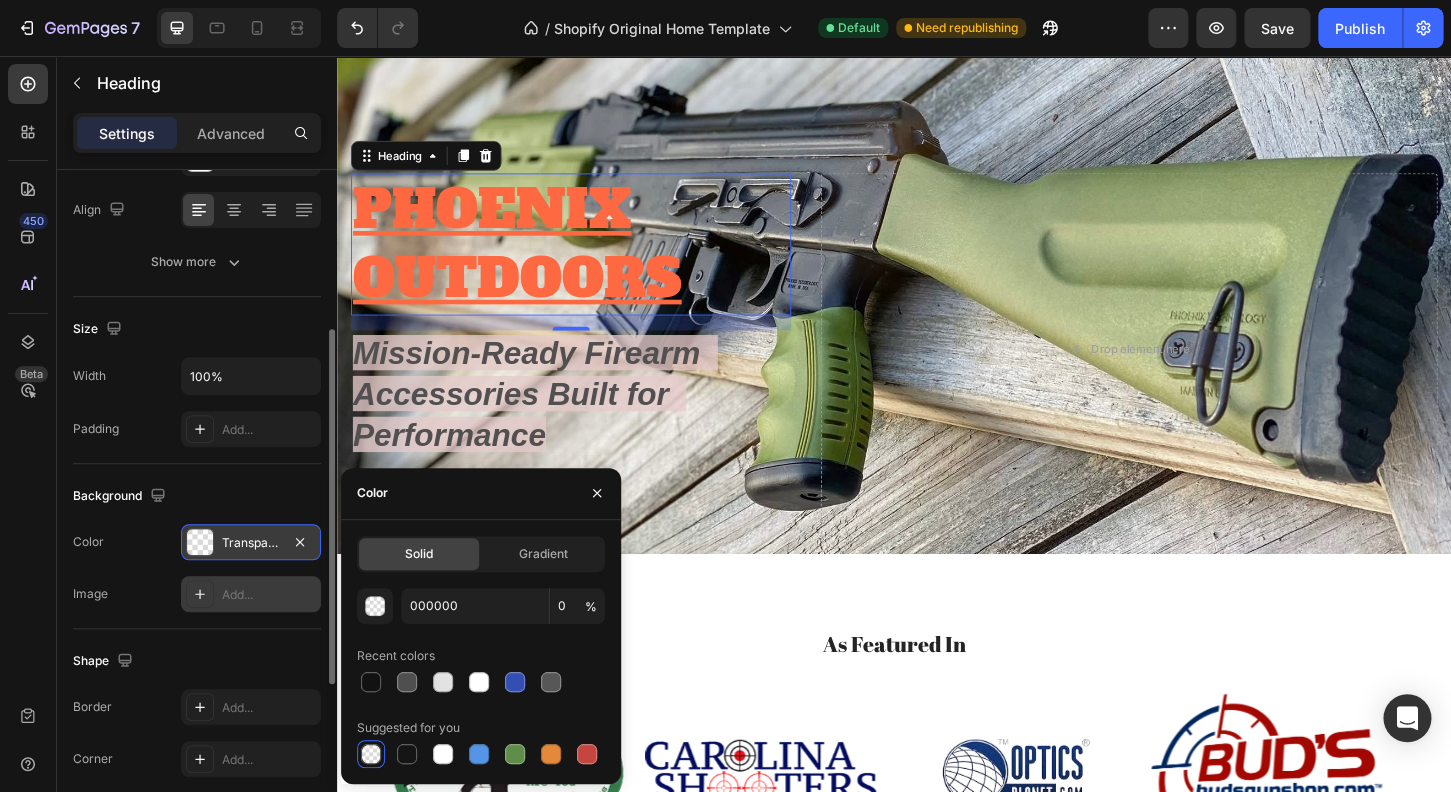 scroll, scrollTop: 464, scrollLeft: 0, axis: vertical 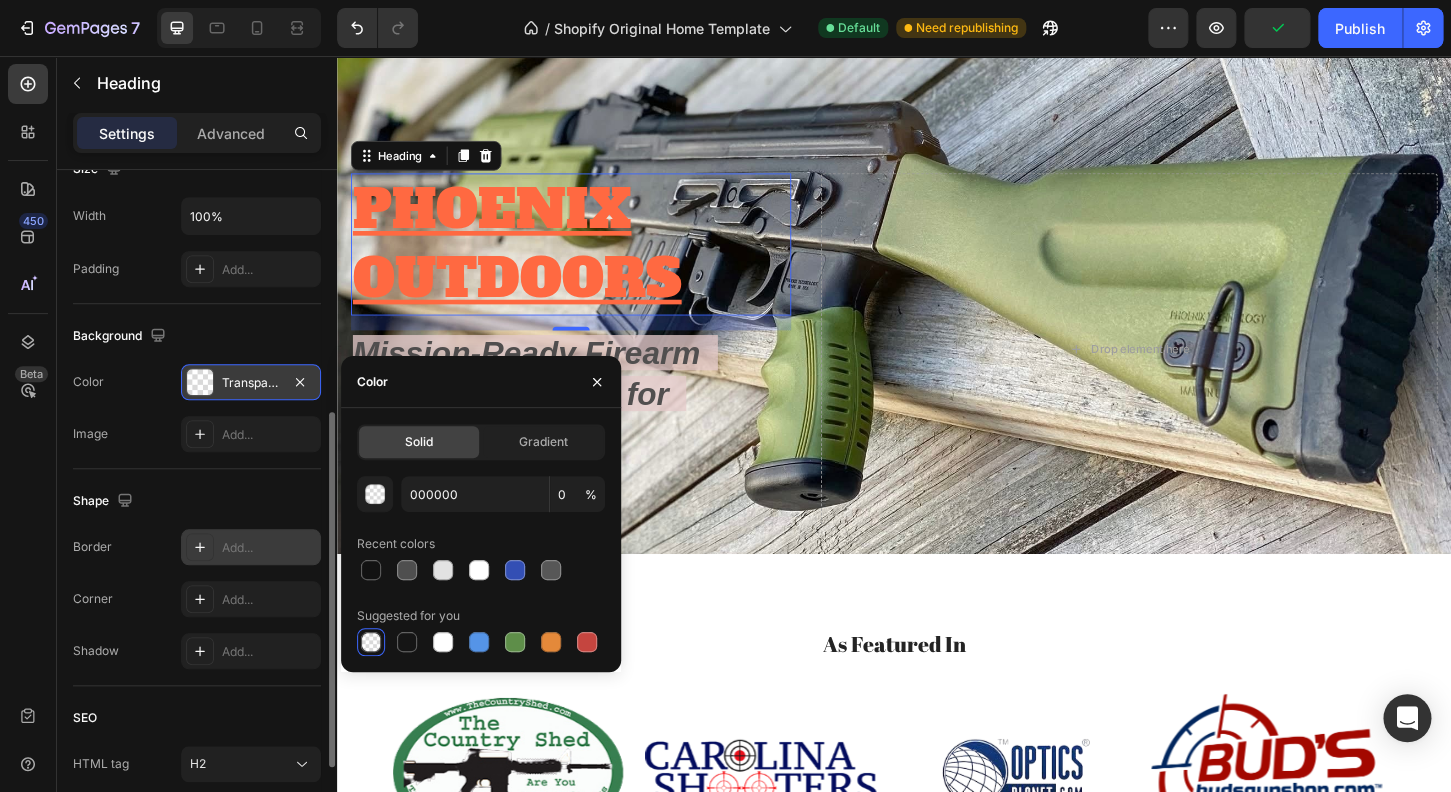 click on "Add..." at bounding box center (269, 548) 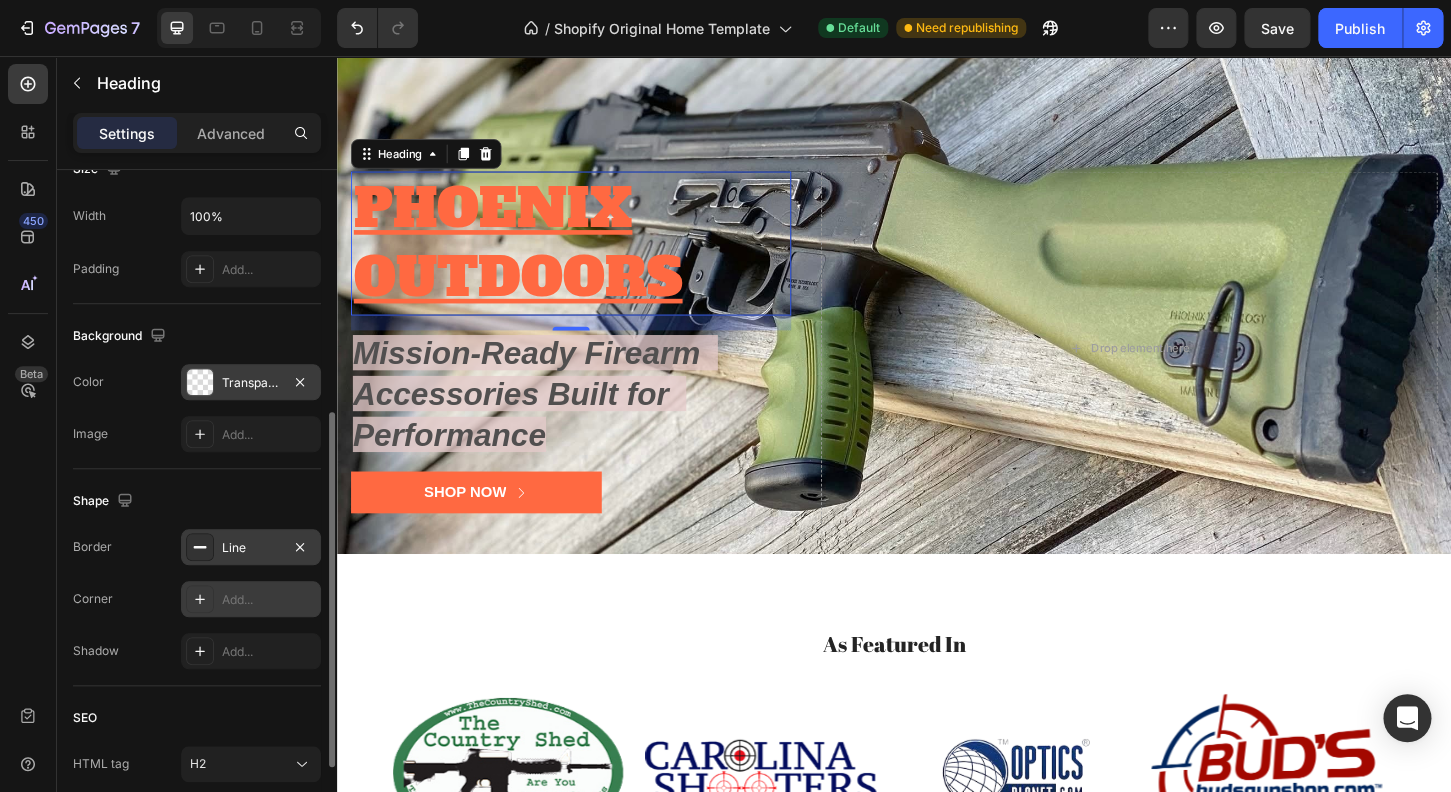 click on "Add..." at bounding box center [269, 600] 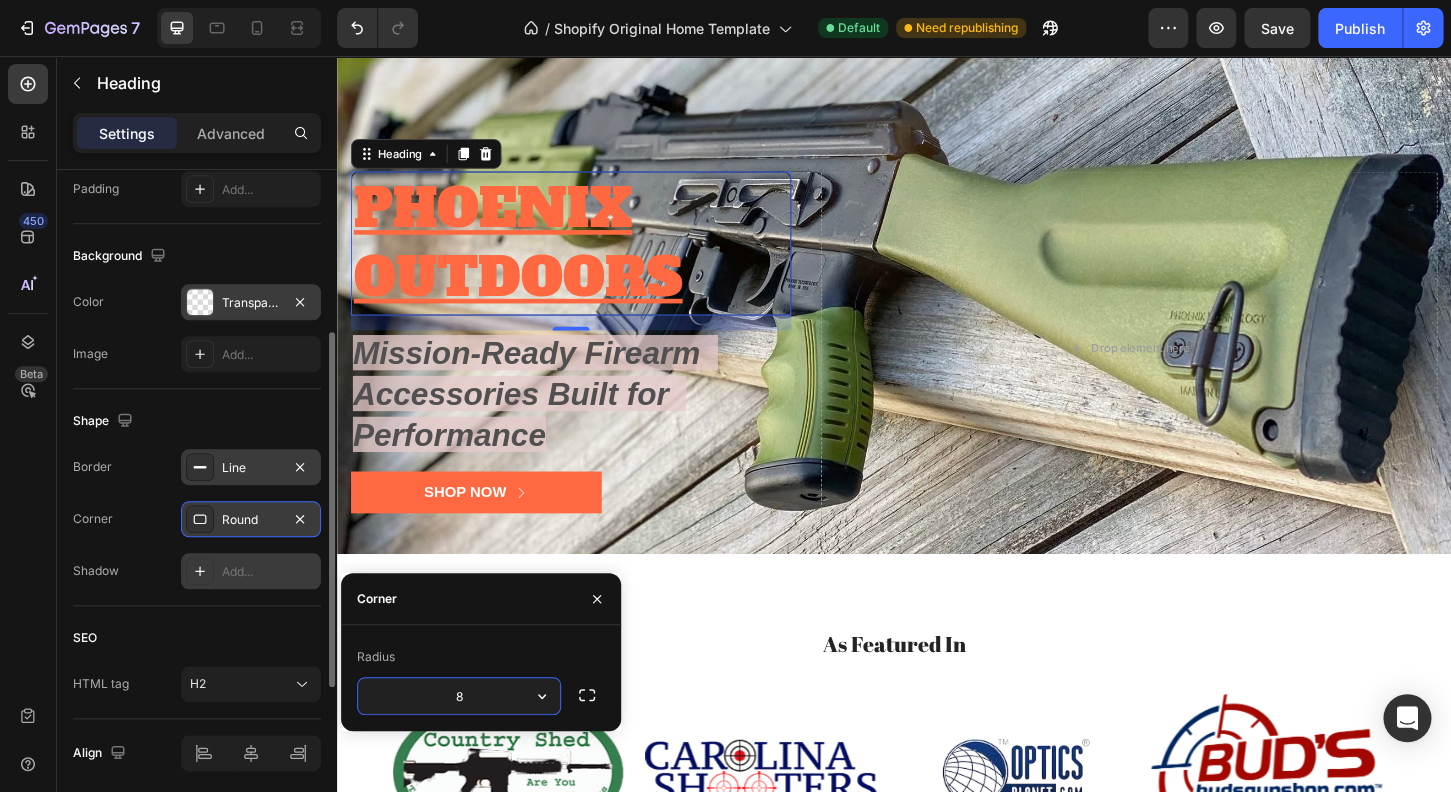 scroll, scrollTop: 608, scrollLeft: 0, axis: vertical 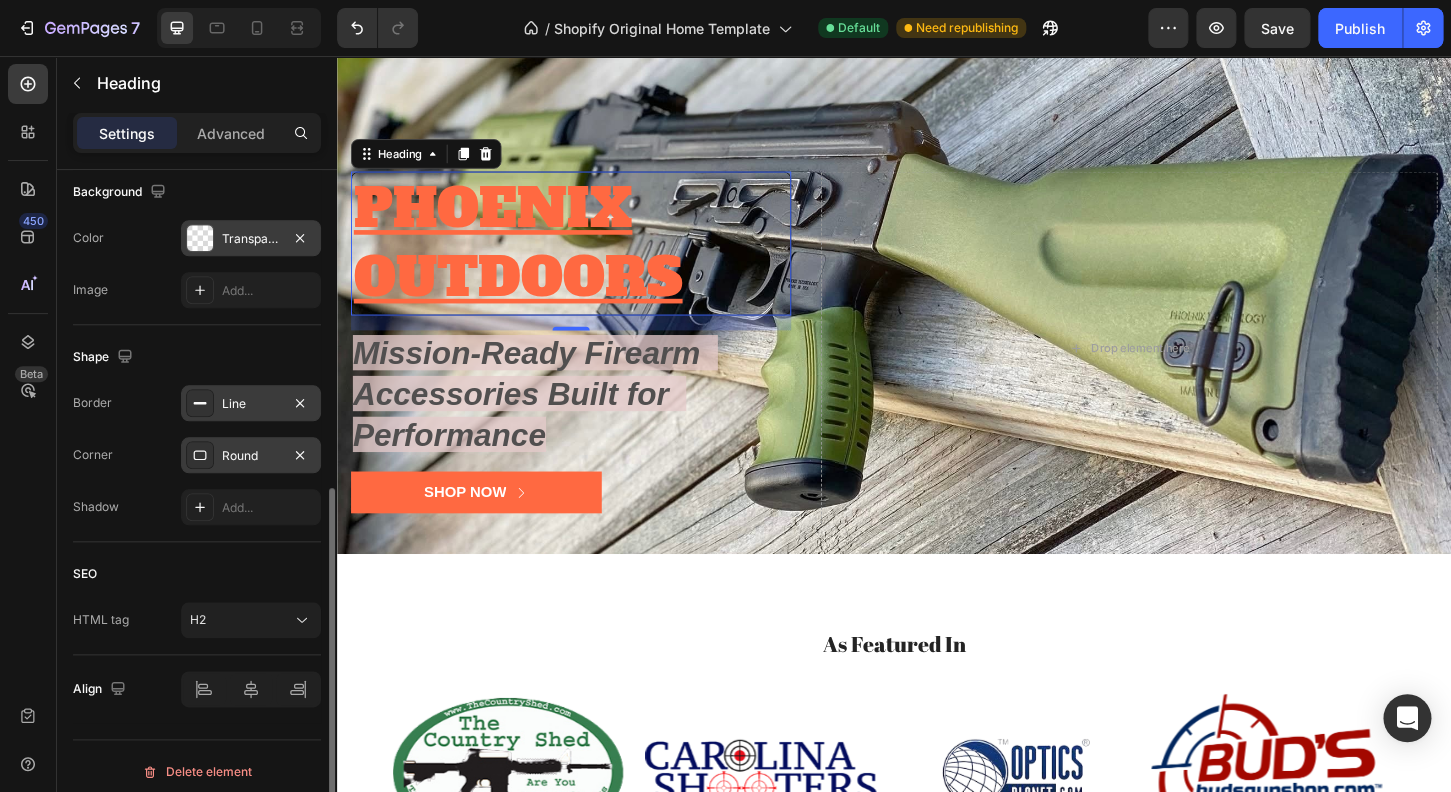 drag, startPoint x: 226, startPoint y: 511, endPoint x: 242, endPoint y: 542, distance: 34.88553 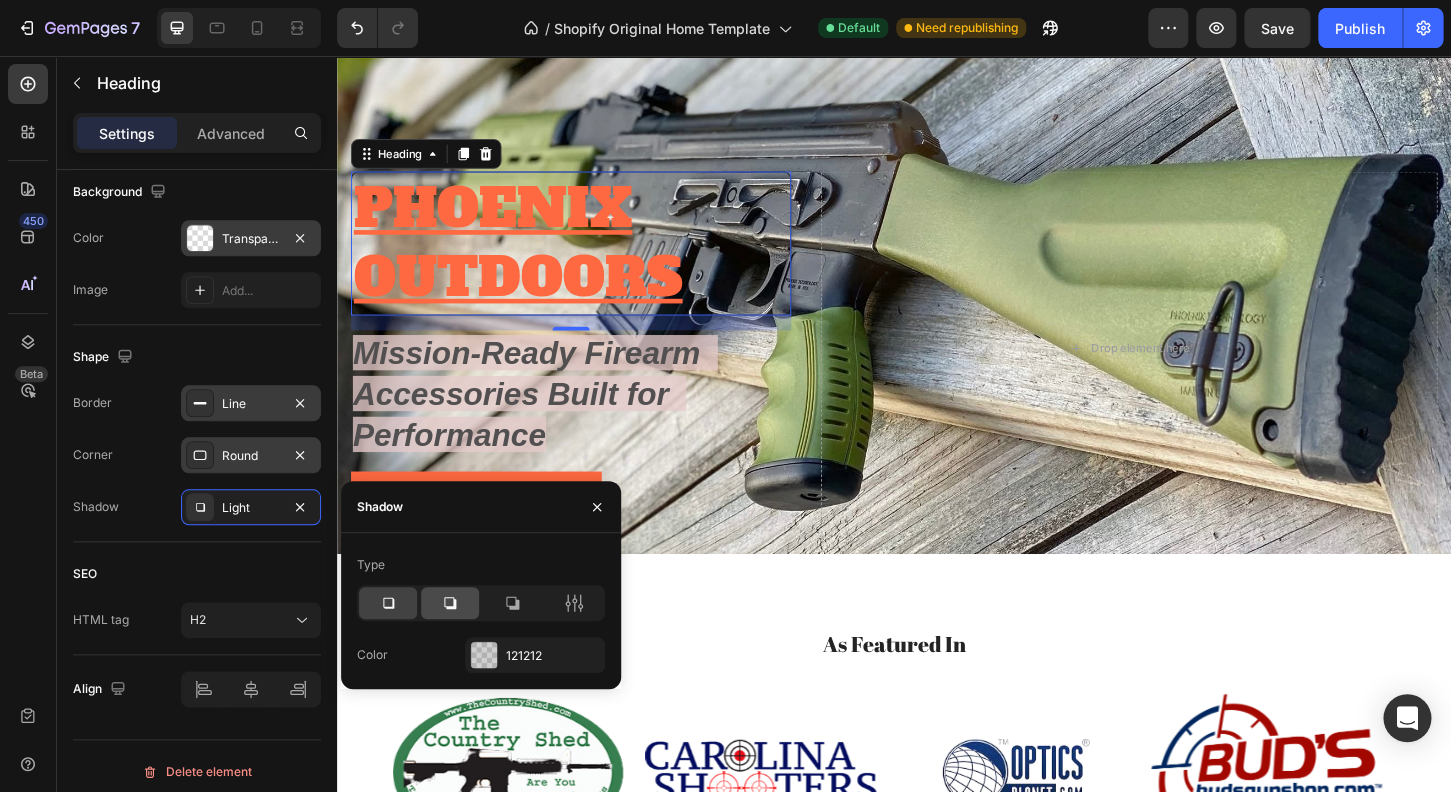 click 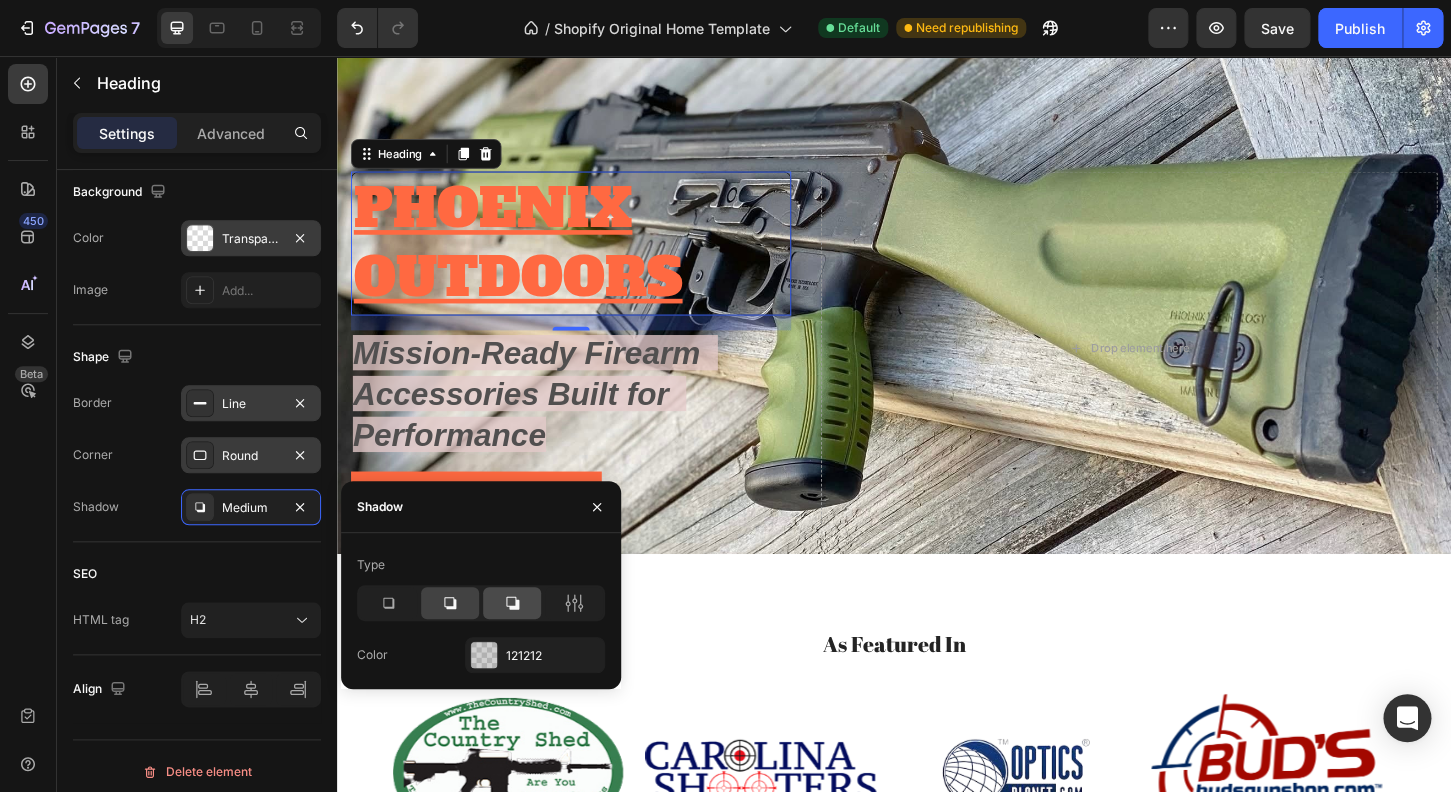 click 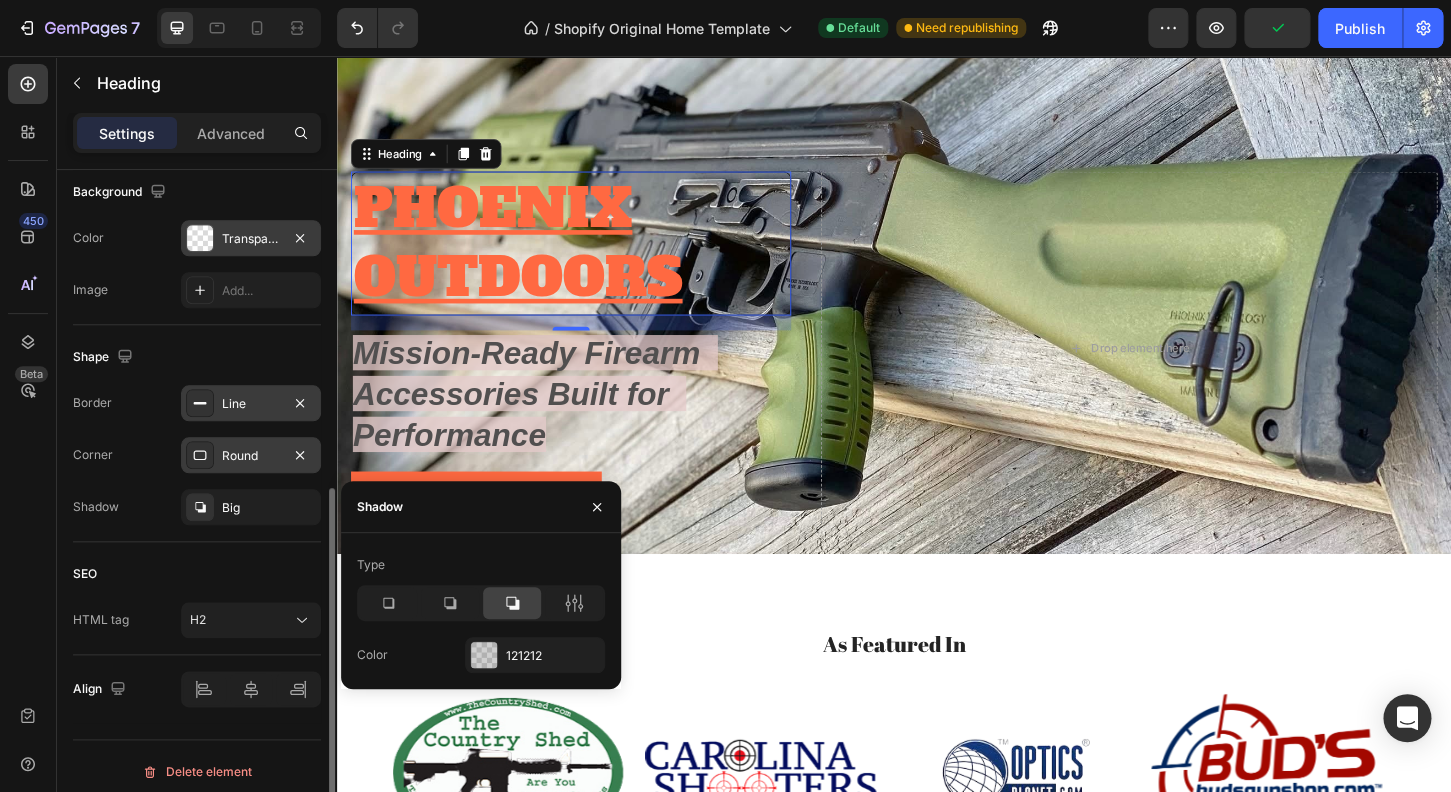 click on "SEO" at bounding box center [197, 574] 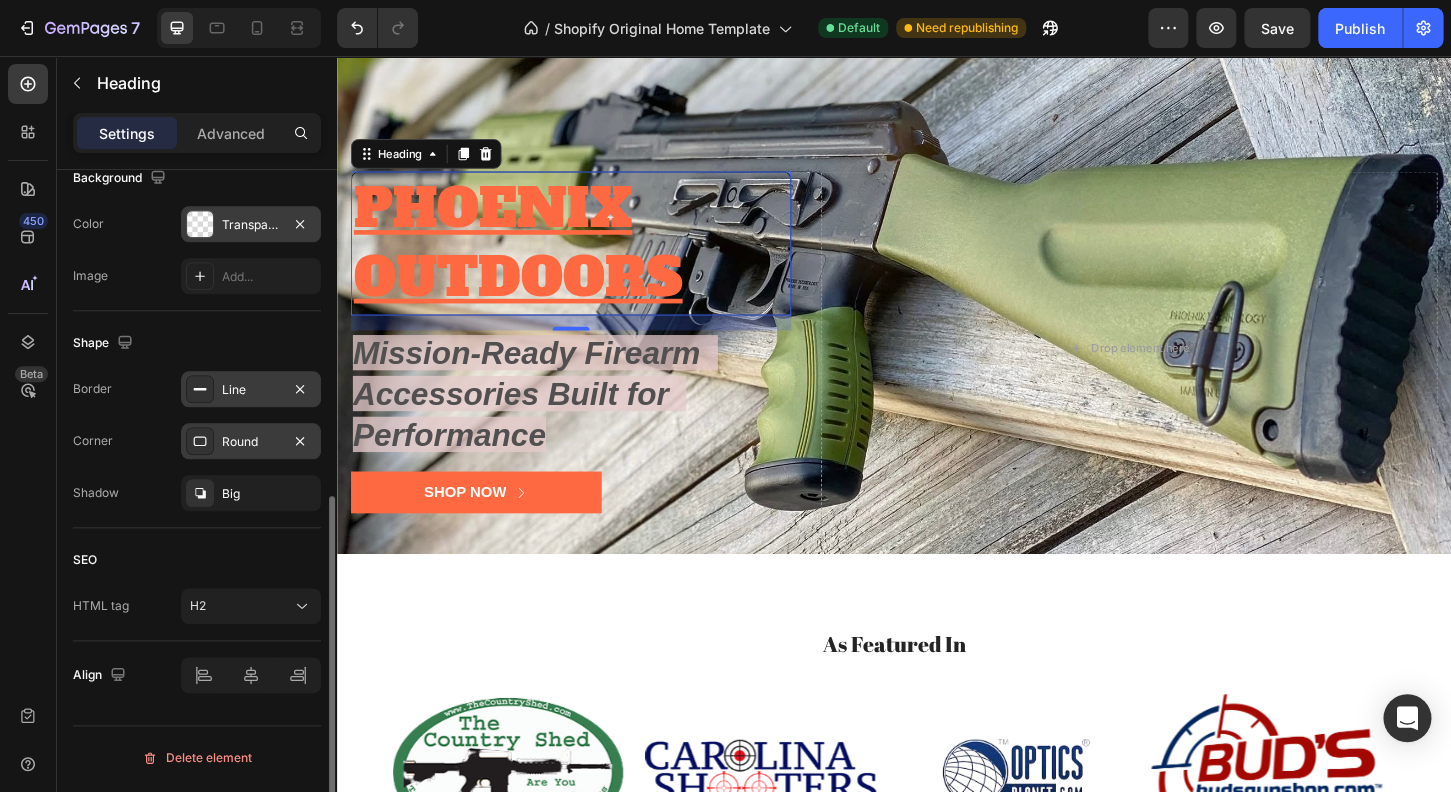 scroll, scrollTop: 623, scrollLeft: 0, axis: vertical 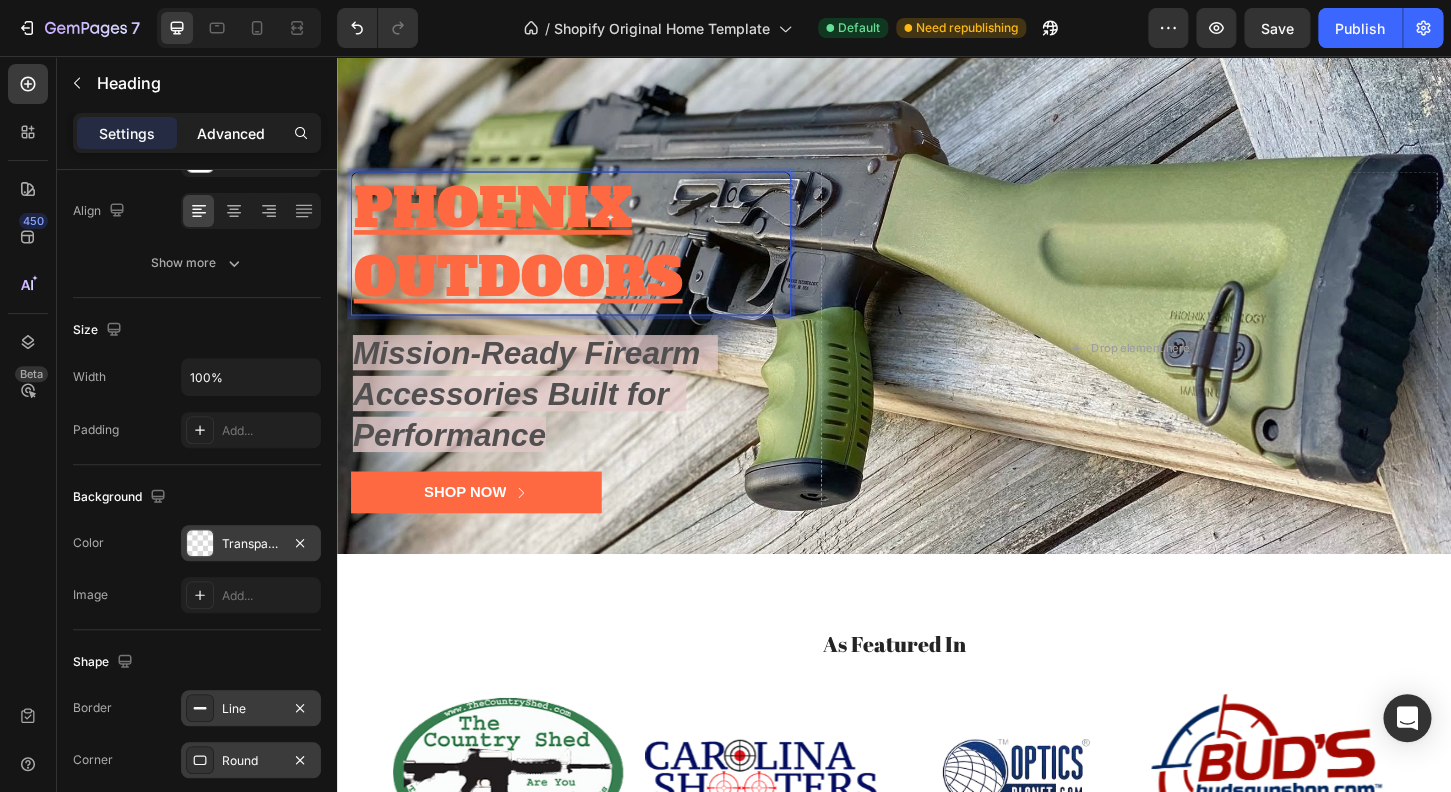 click on "Advanced" at bounding box center (231, 133) 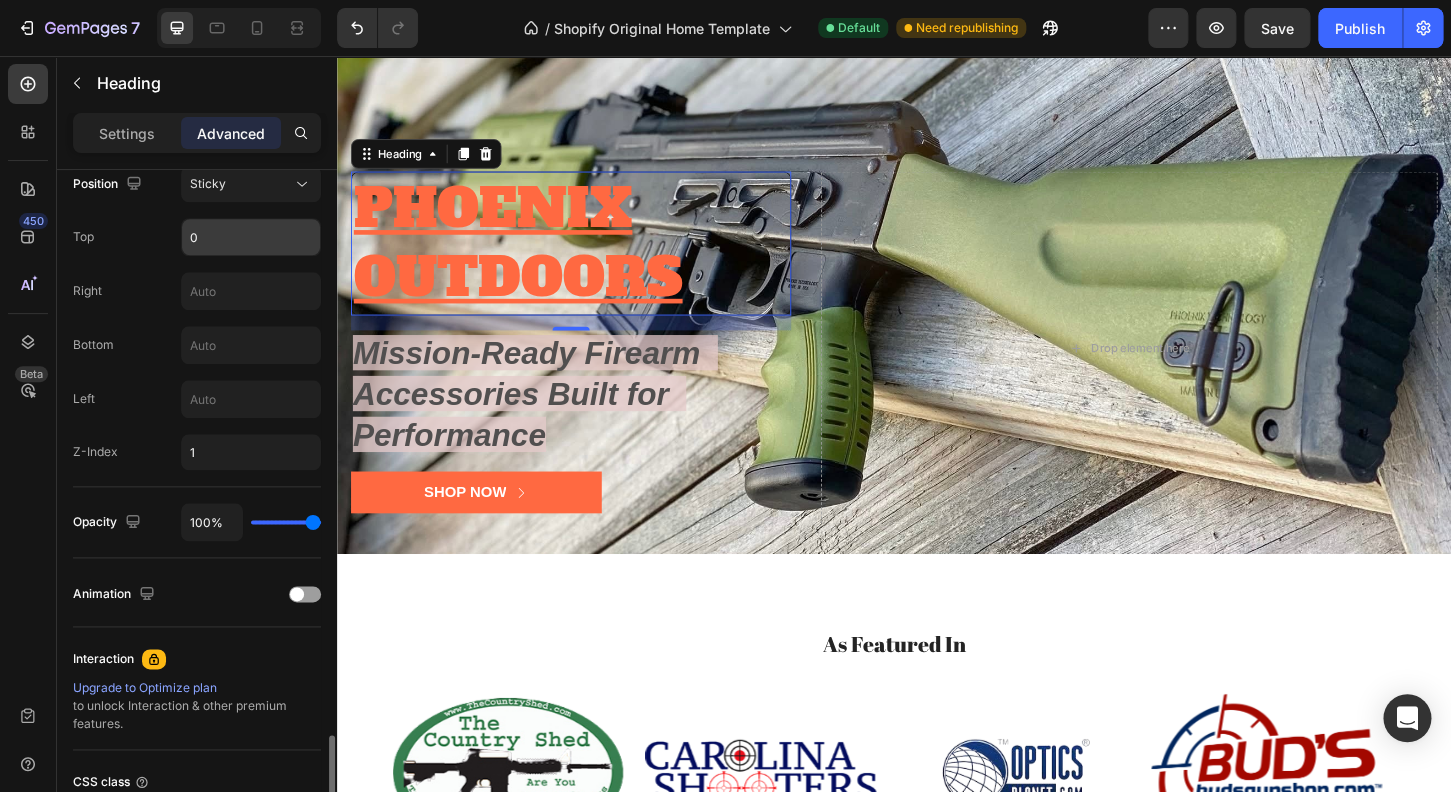 scroll, scrollTop: 924, scrollLeft: 0, axis: vertical 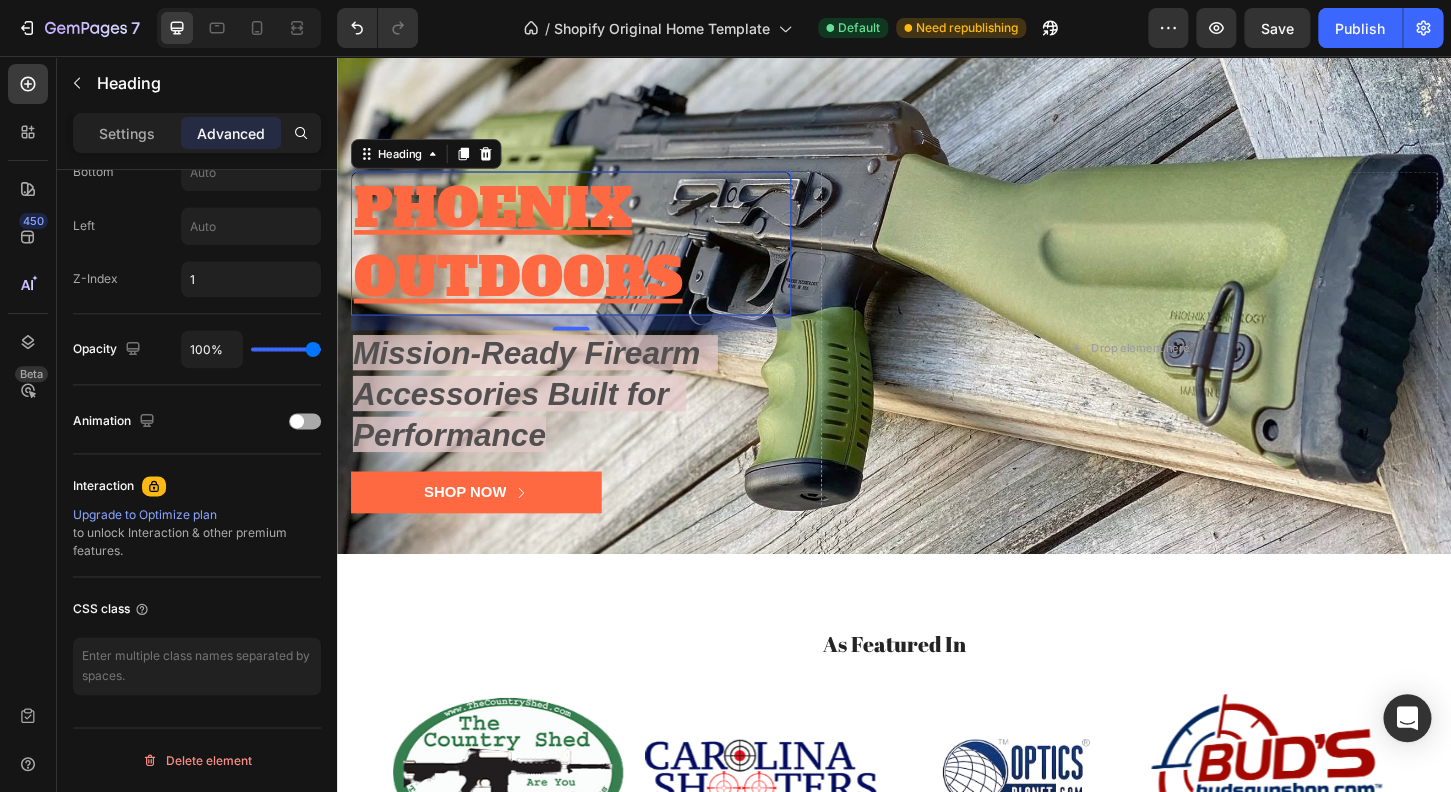 click 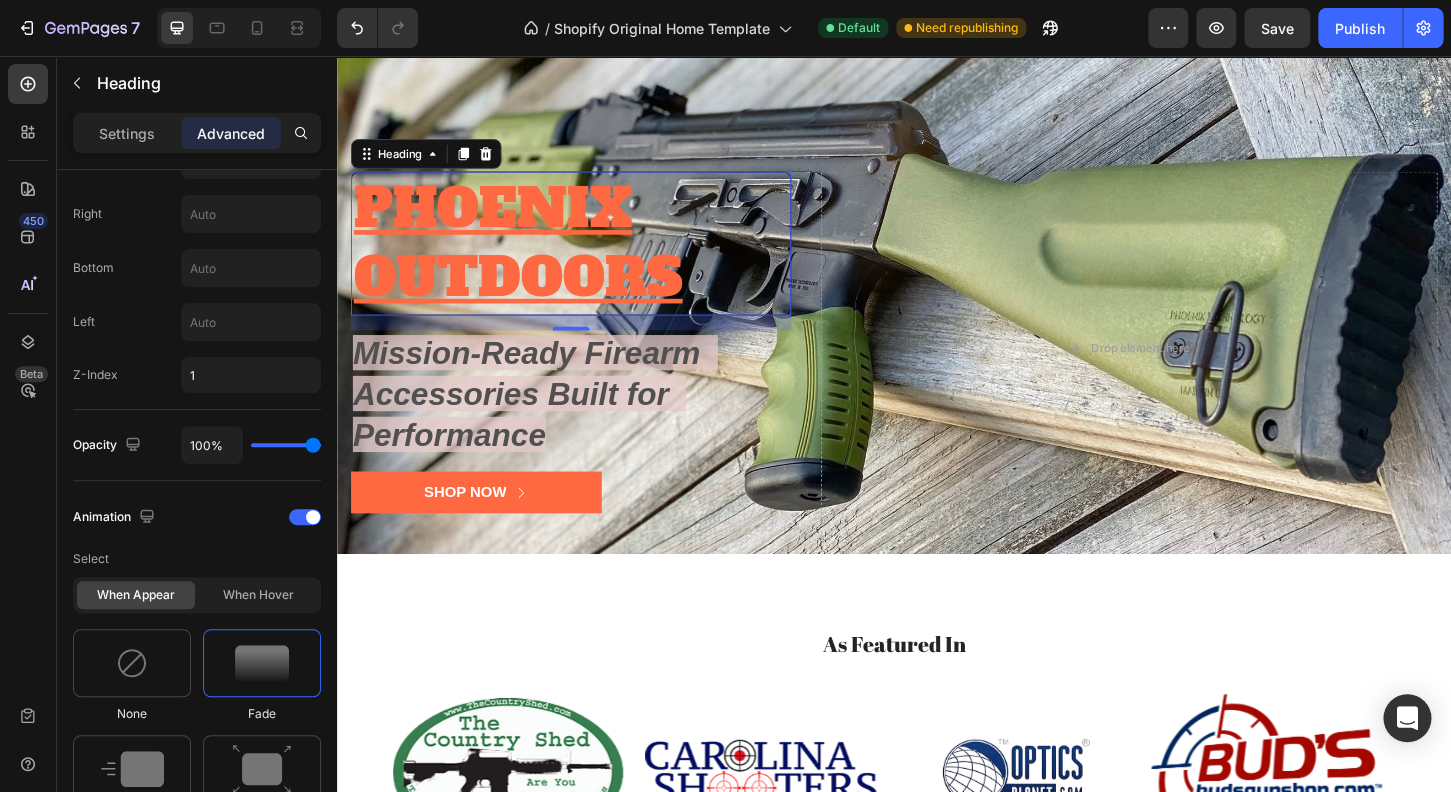 scroll, scrollTop: 716, scrollLeft: 0, axis: vertical 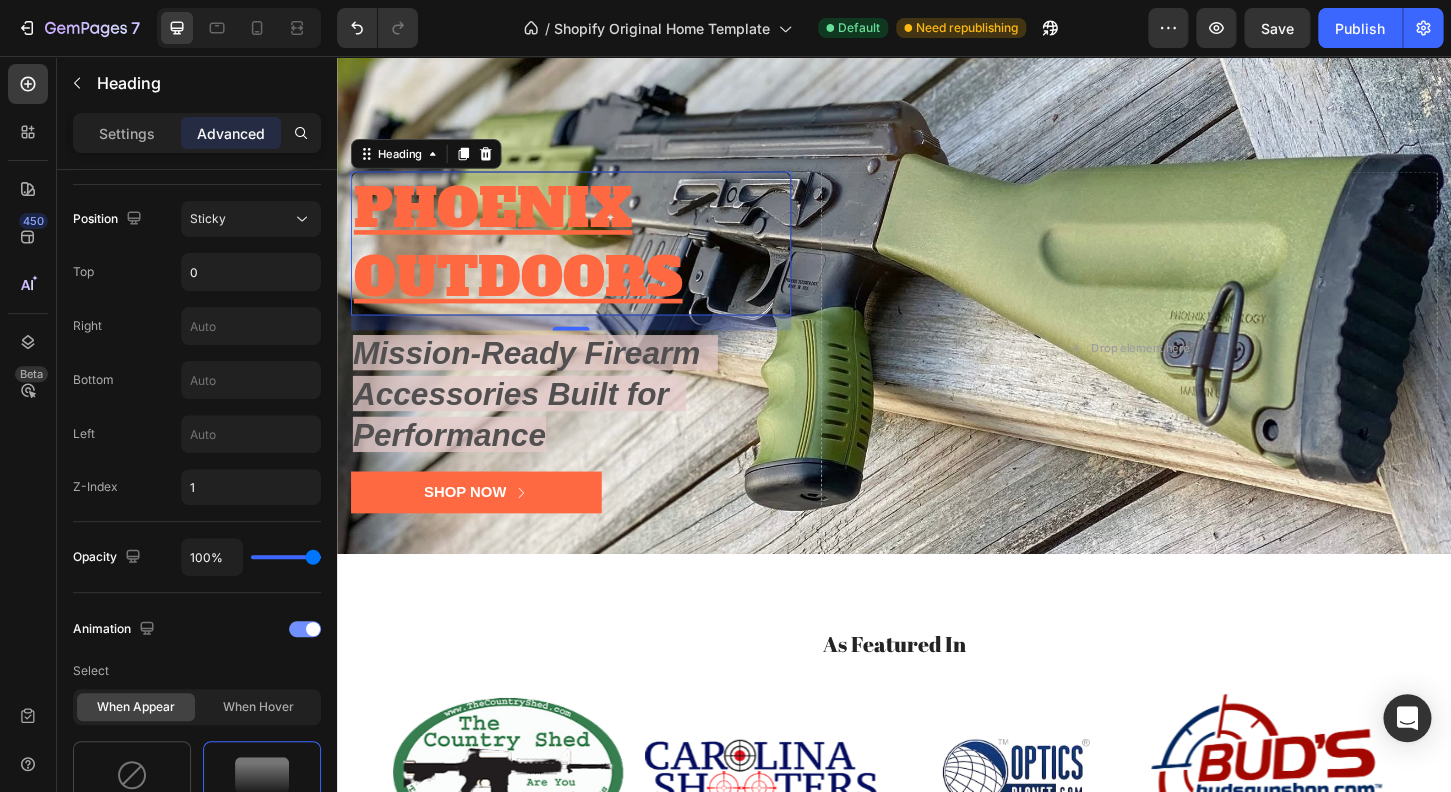 click at bounding box center (305, 629) 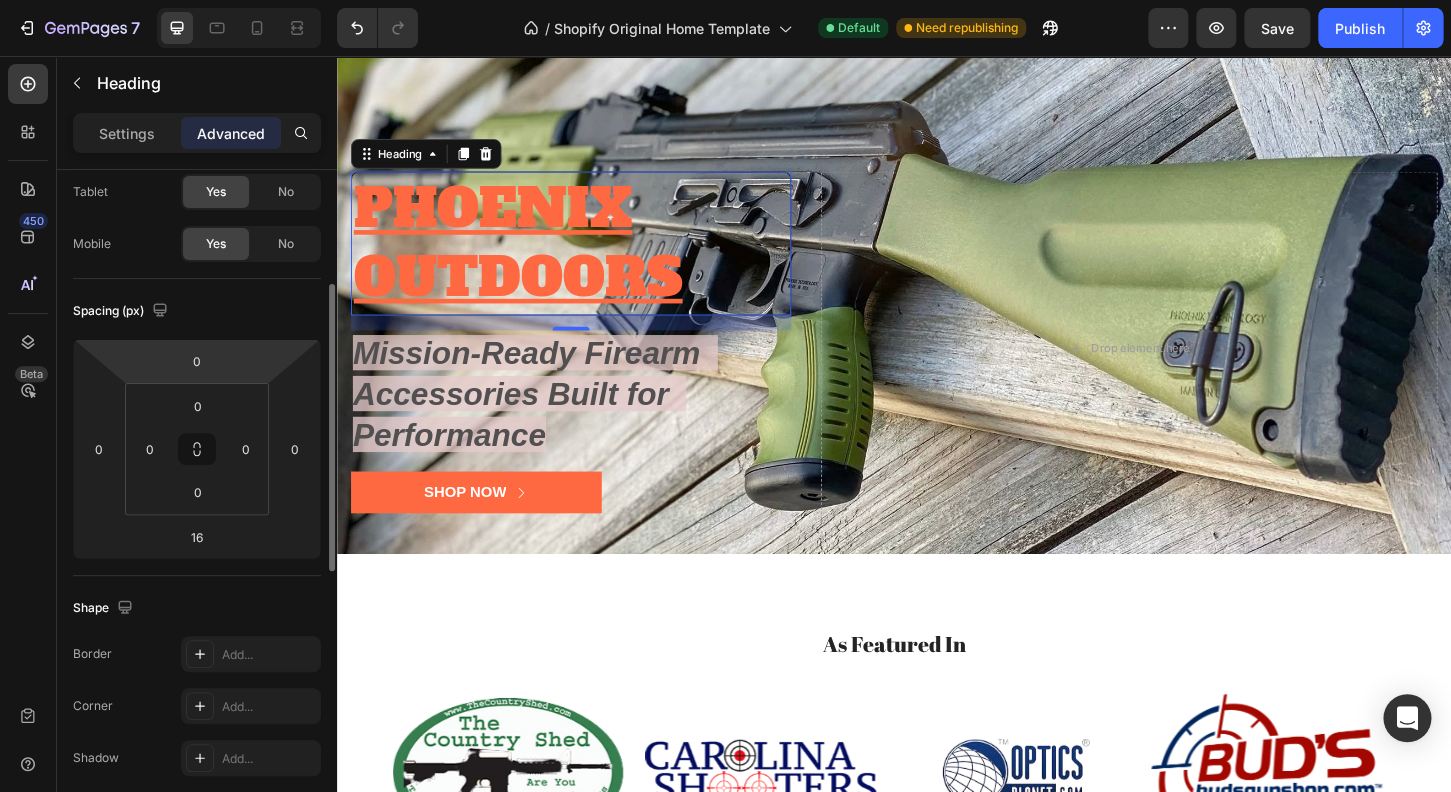 scroll, scrollTop: 0, scrollLeft: 0, axis: both 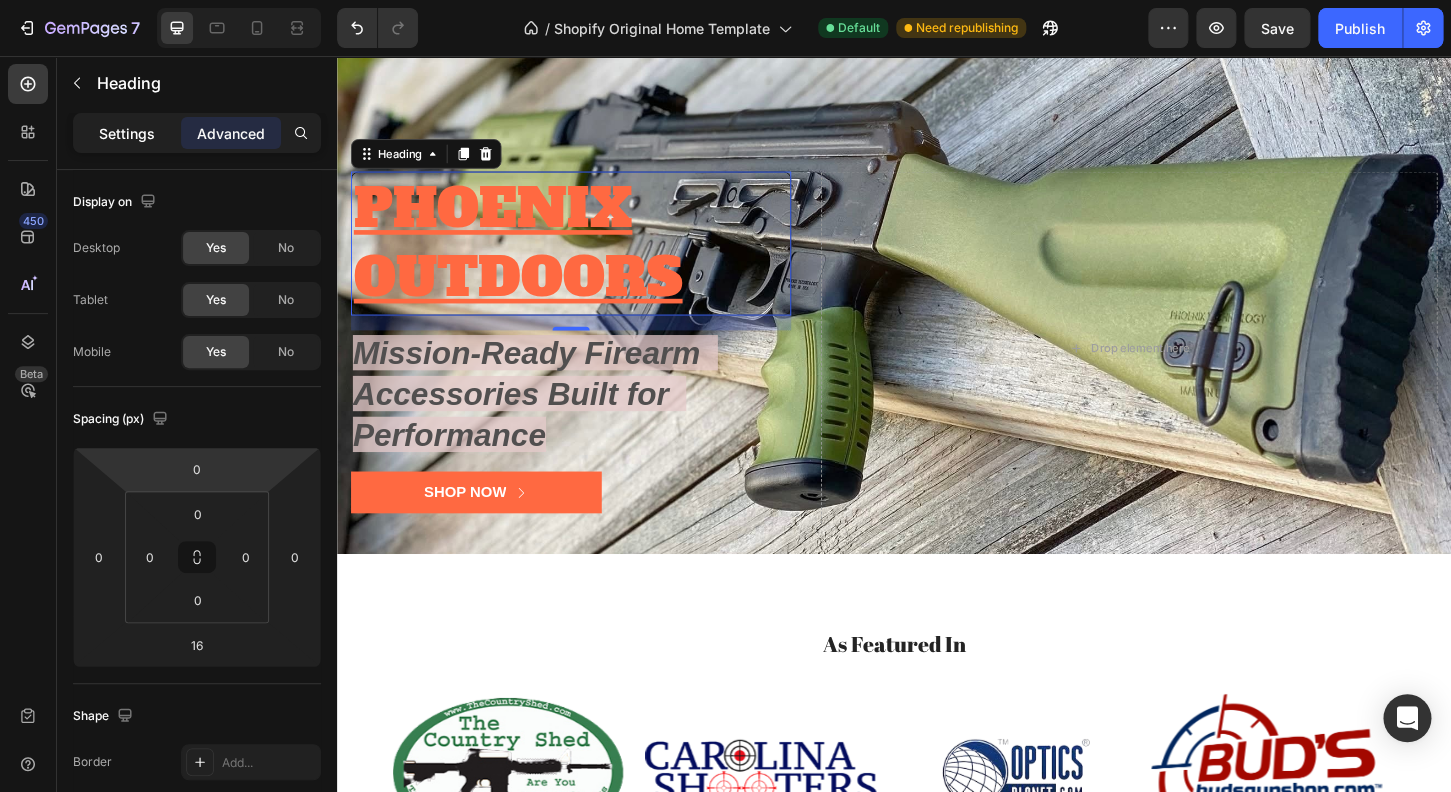 click on "Settings" 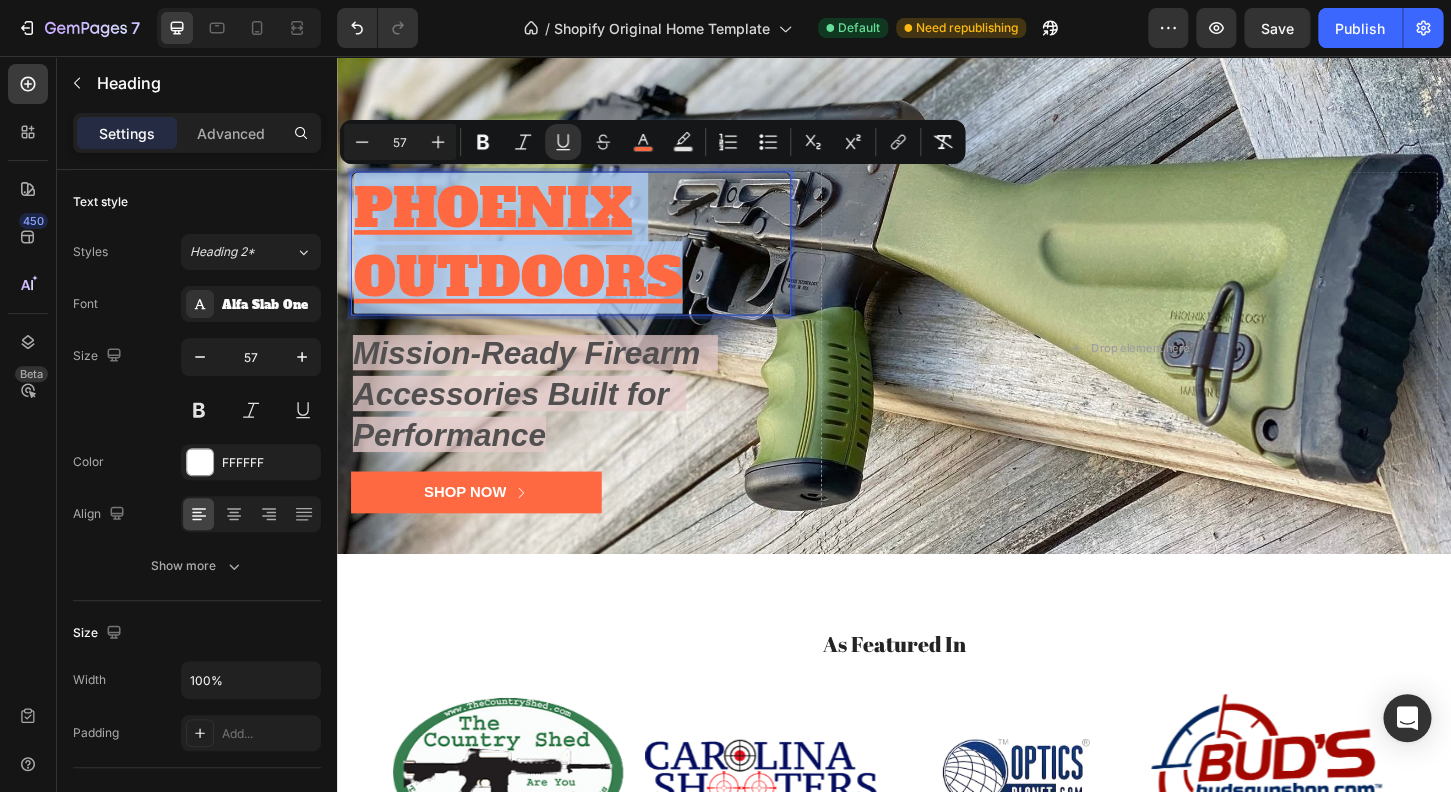 drag, startPoint x: 713, startPoint y: 294, endPoint x: 347, endPoint y: 209, distance: 375.7406 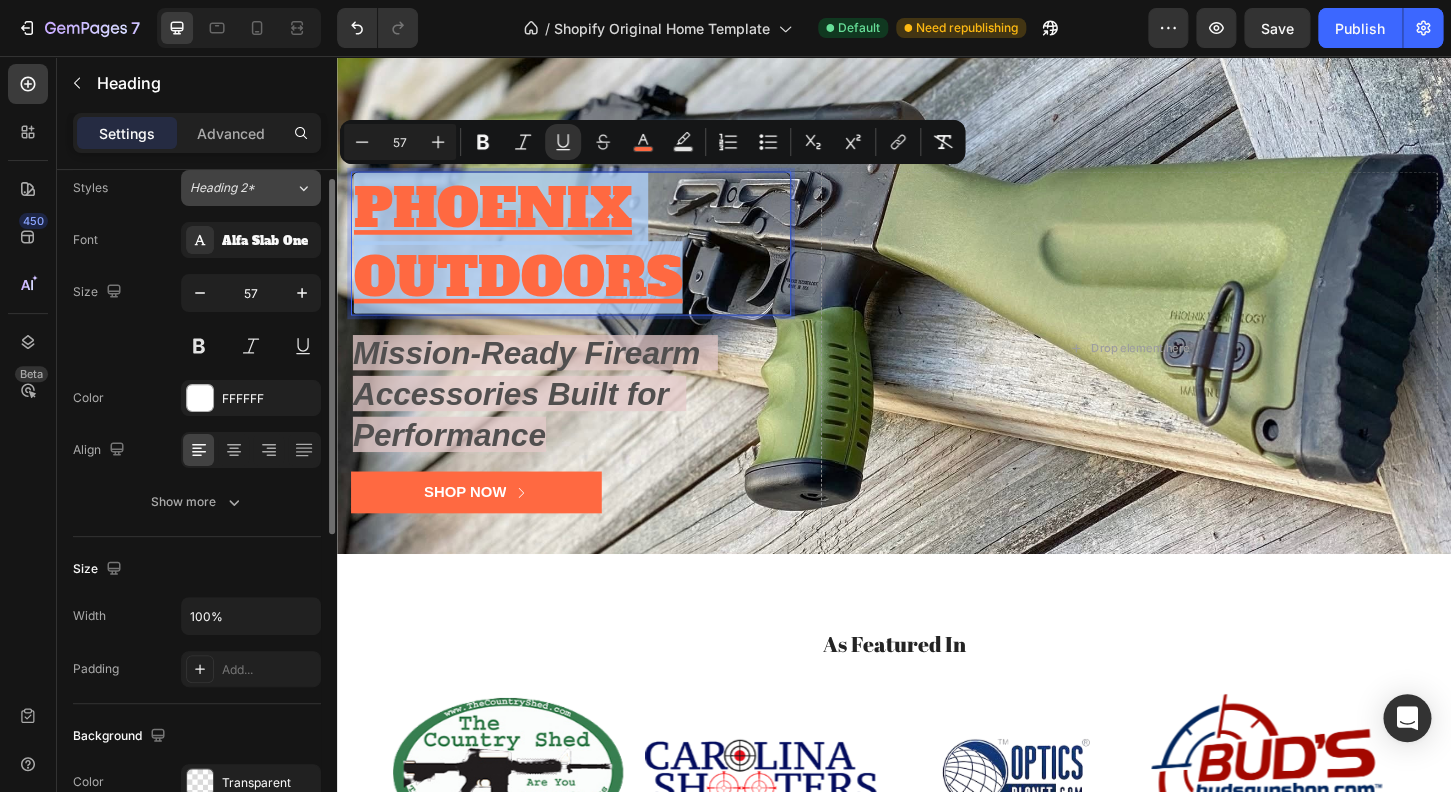 scroll, scrollTop: 32, scrollLeft: 0, axis: vertical 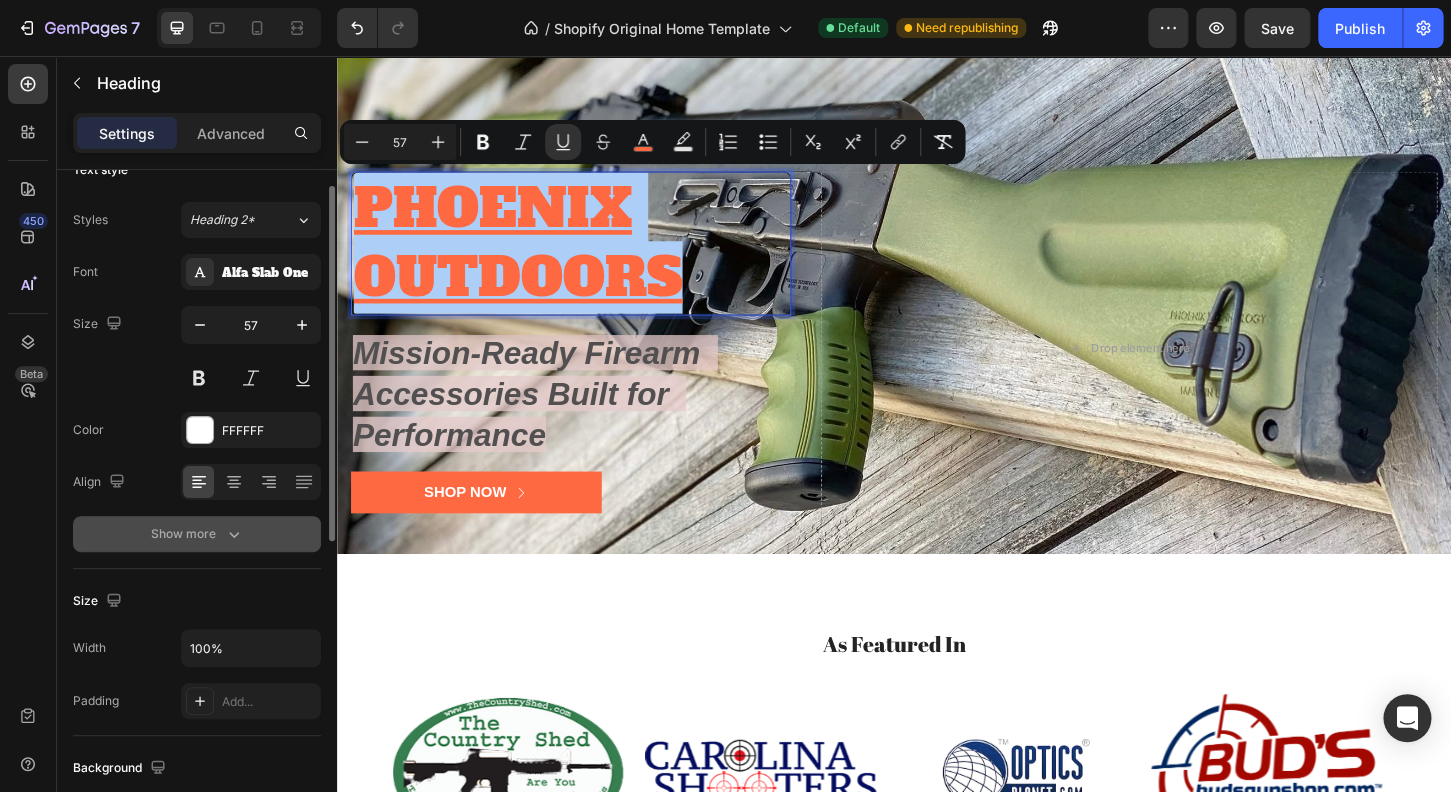 click on "Show more" at bounding box center [197, 534] 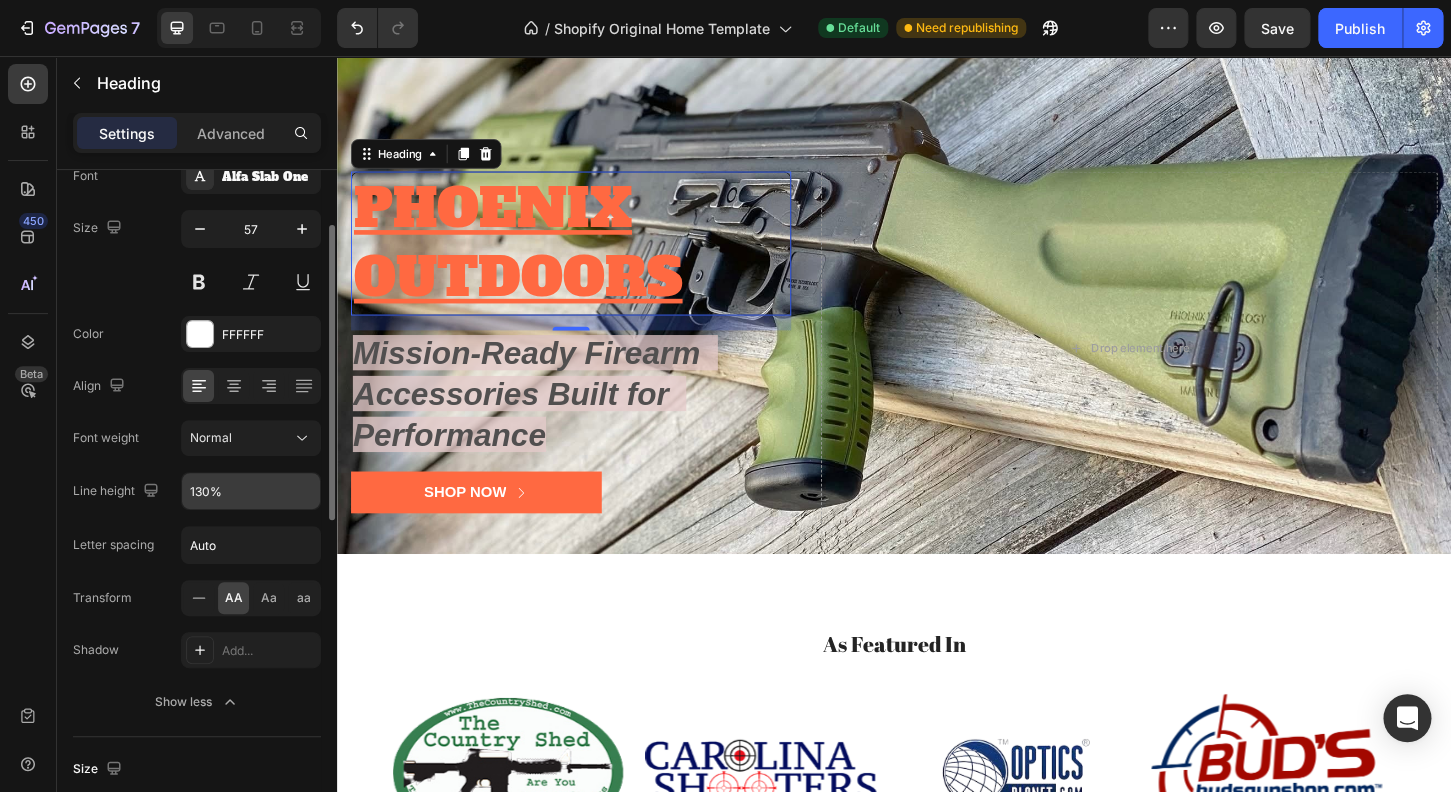 scroll, scrollTop: 144, scrollLeft: 0, axis: vertical 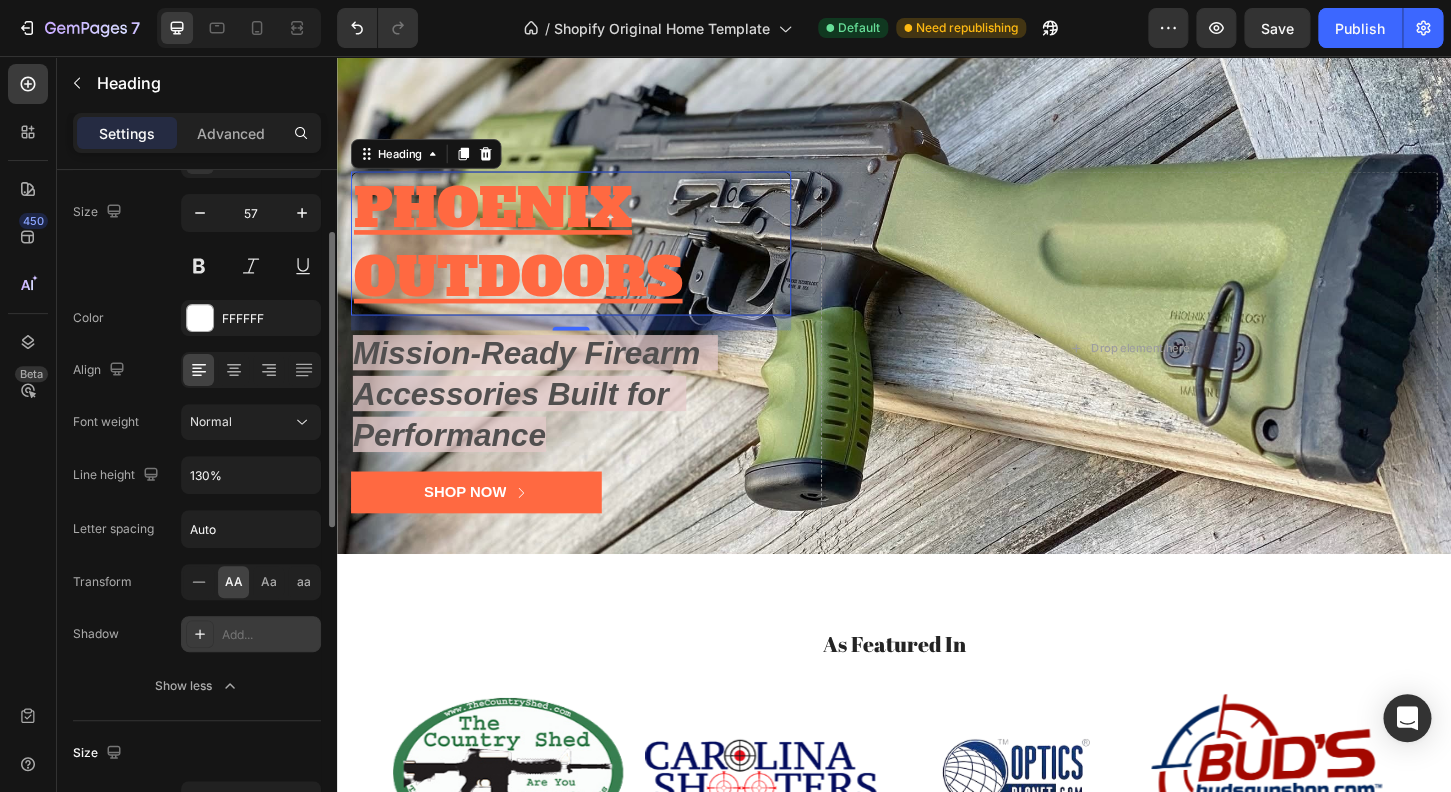 click on "Add..." at bounding box center (269, 635) 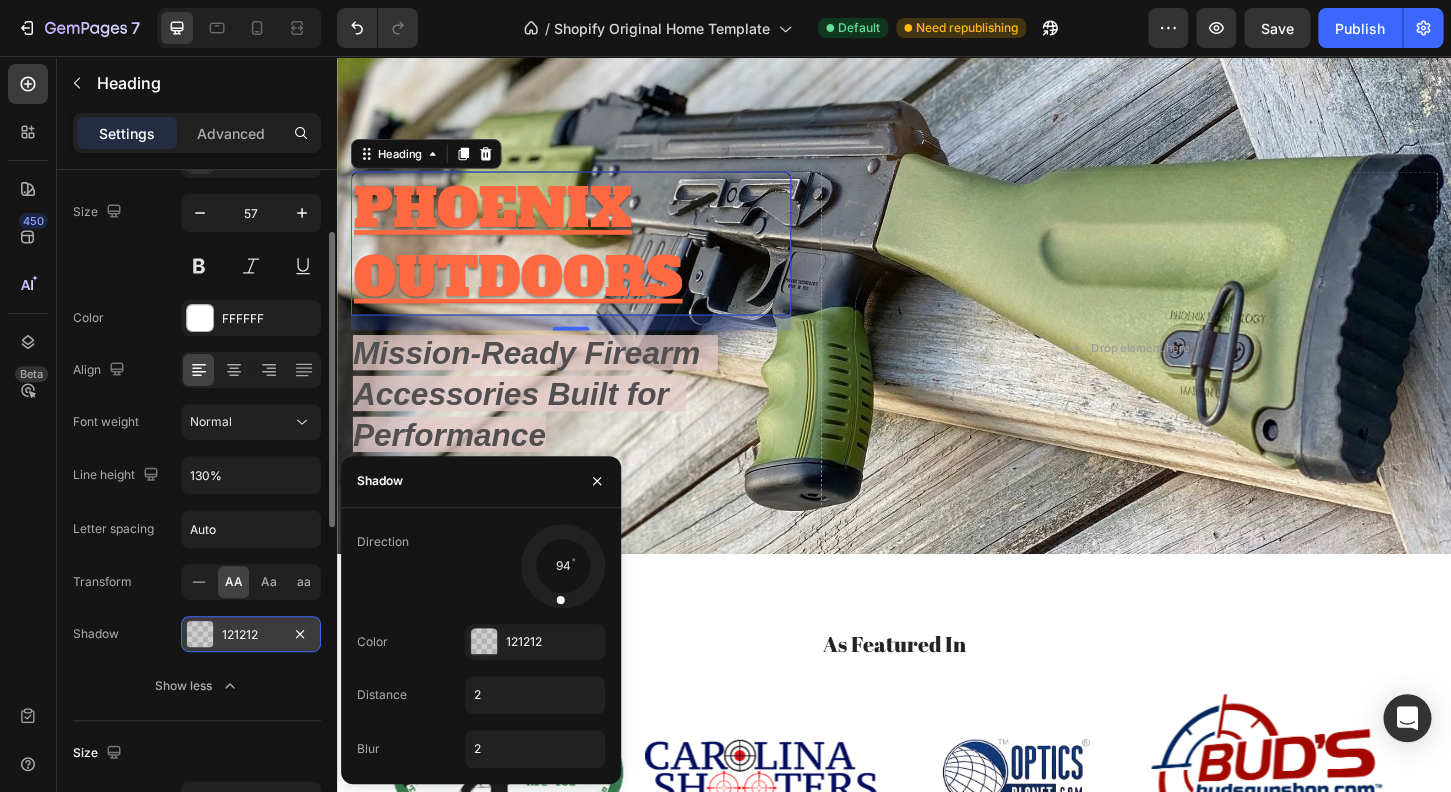 drag, startPoint x: 540, startPoint y: 593, endPoint x: 573, endPoint y: 596, distance: 33.13608 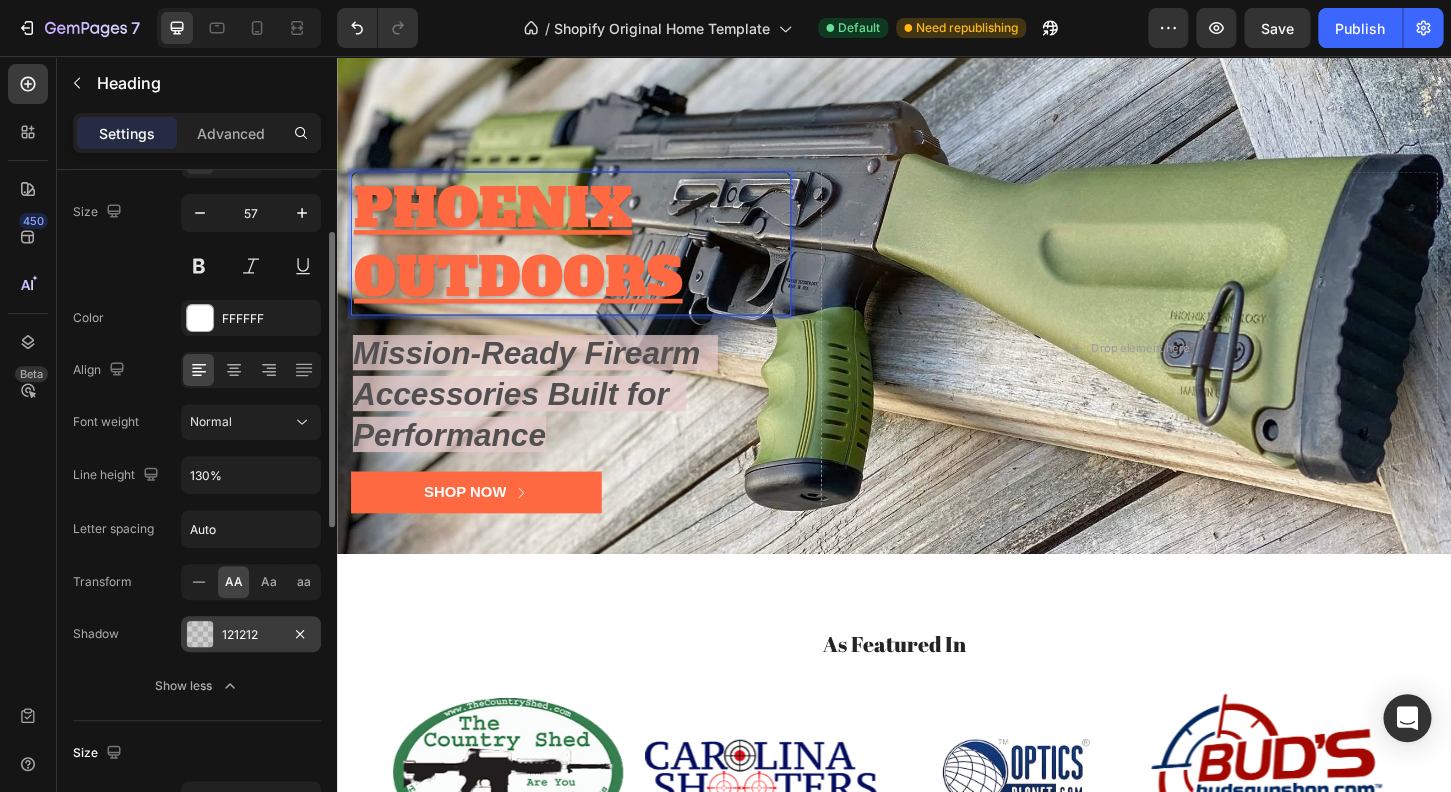 click on "PHOENIX OUTDOORS" at bounding box center (532, 257) 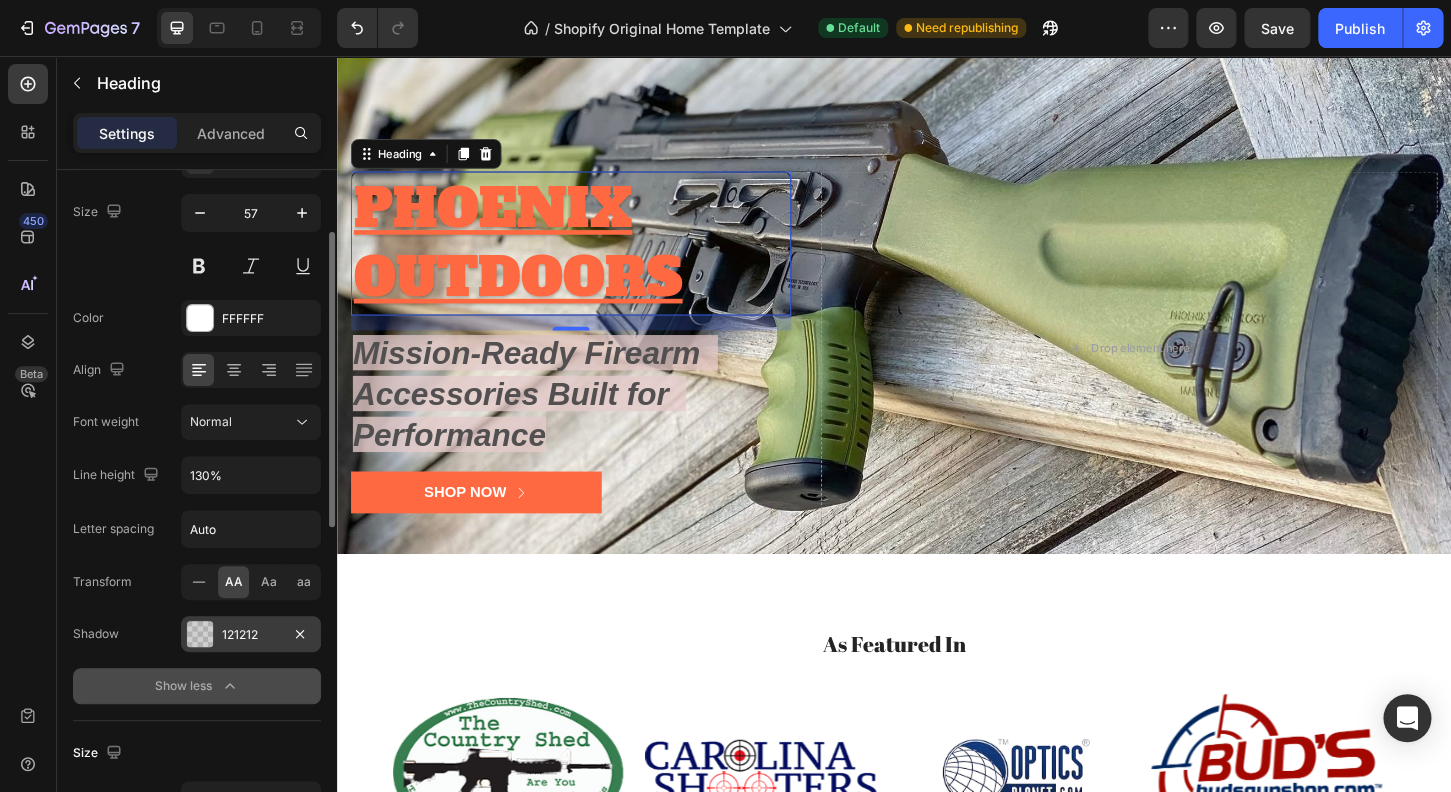 click 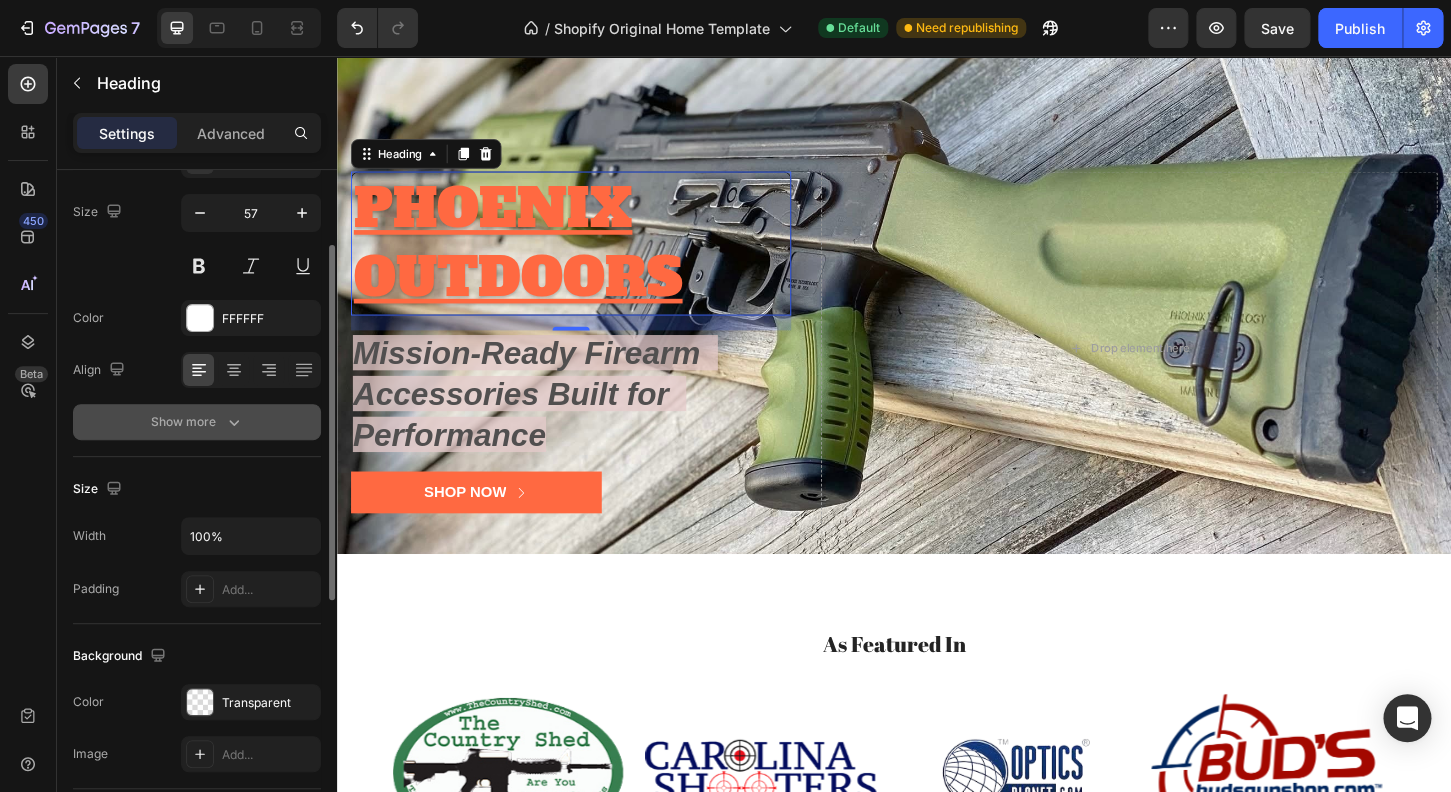 click on "Show more" at bounding box center [197, 422] 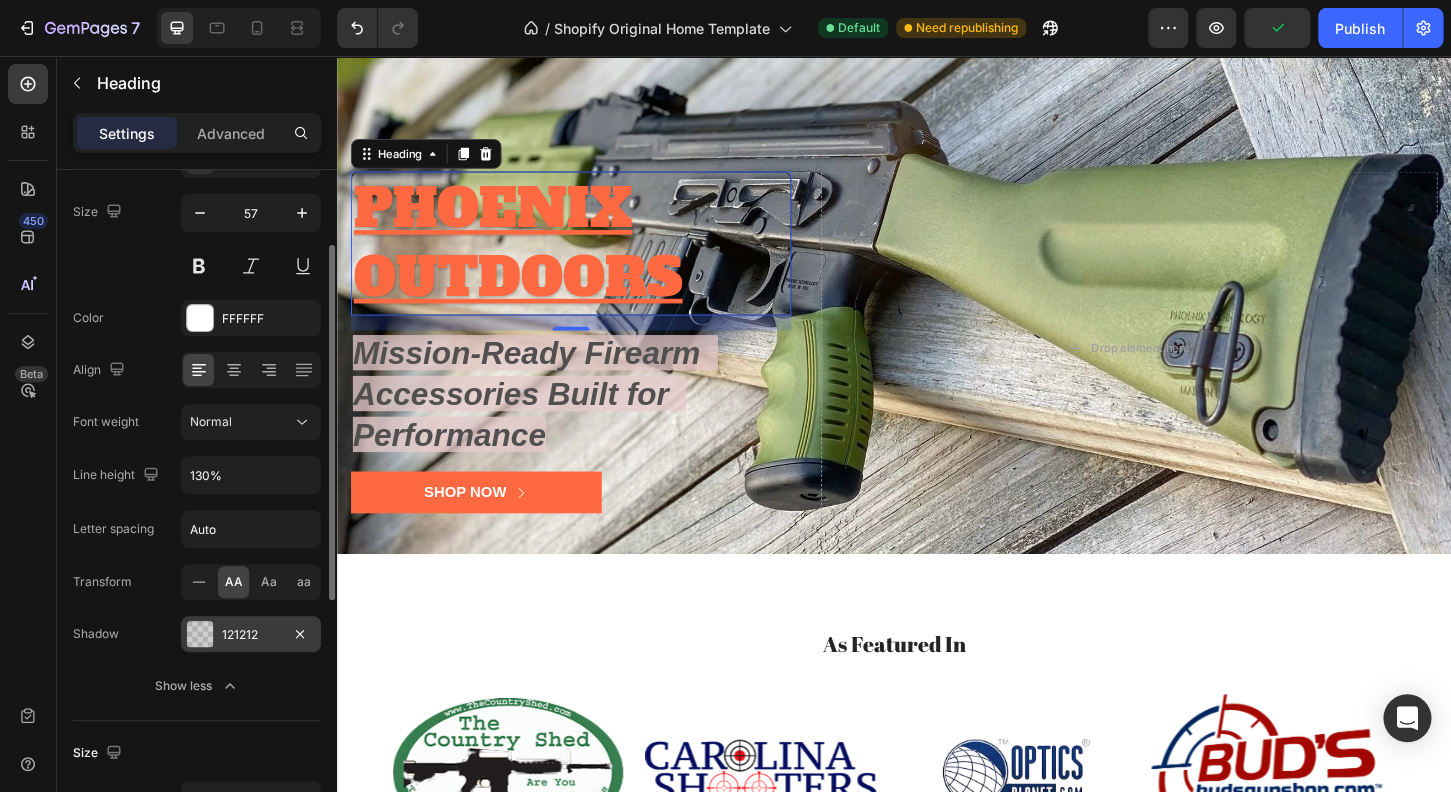 click on "121212" at bounding box center [251, 635] 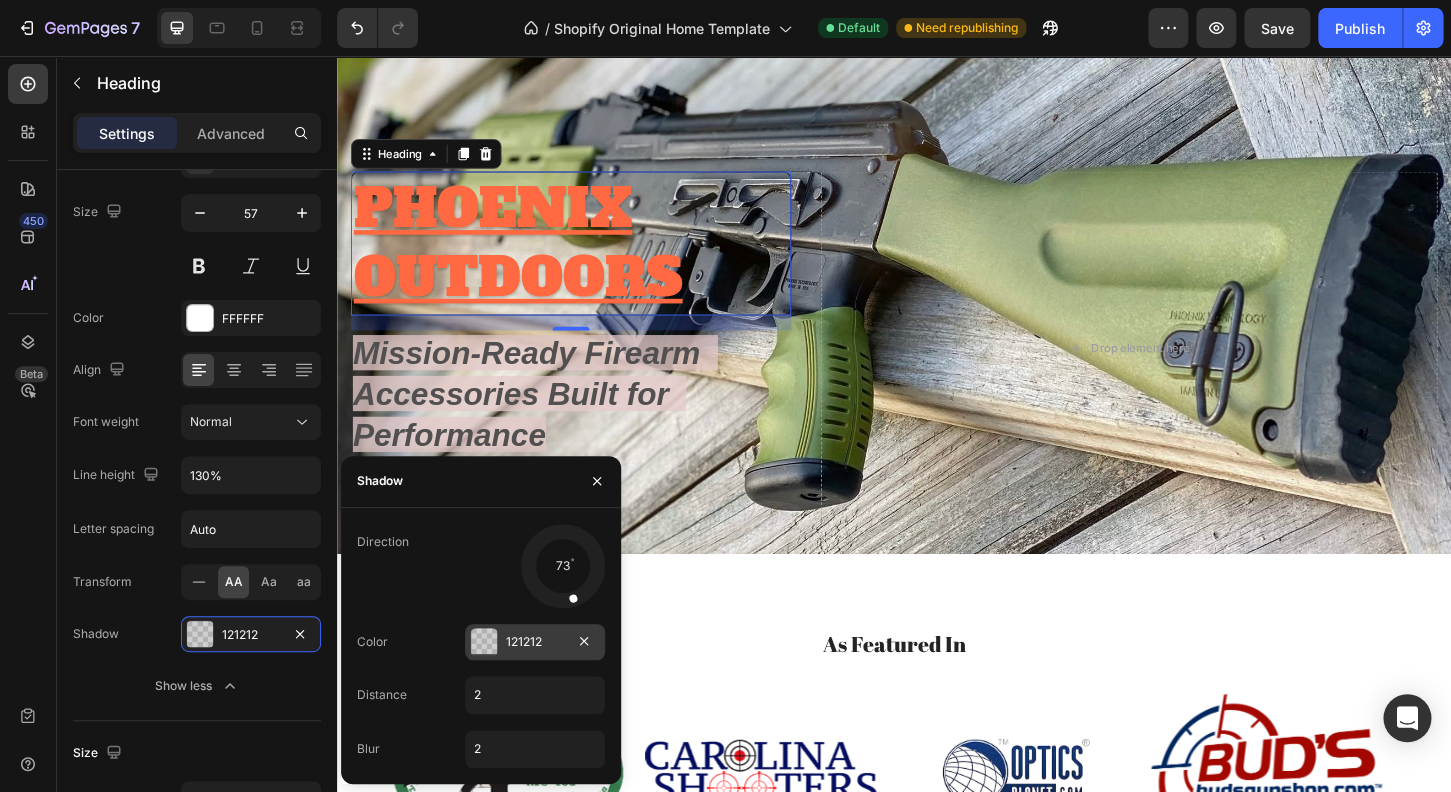 click at bounding box center (484, 642) 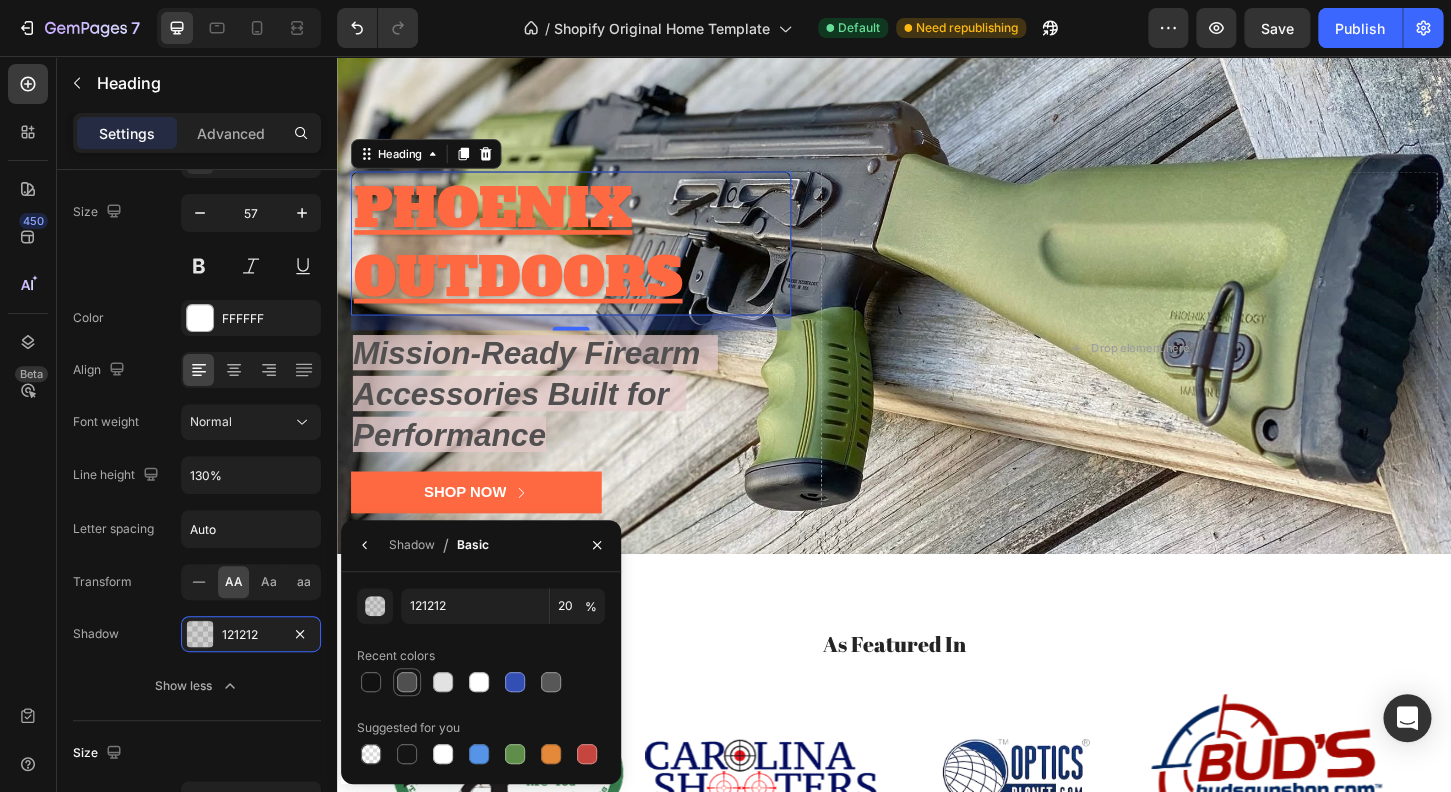 click at bounding box center [407, 682] 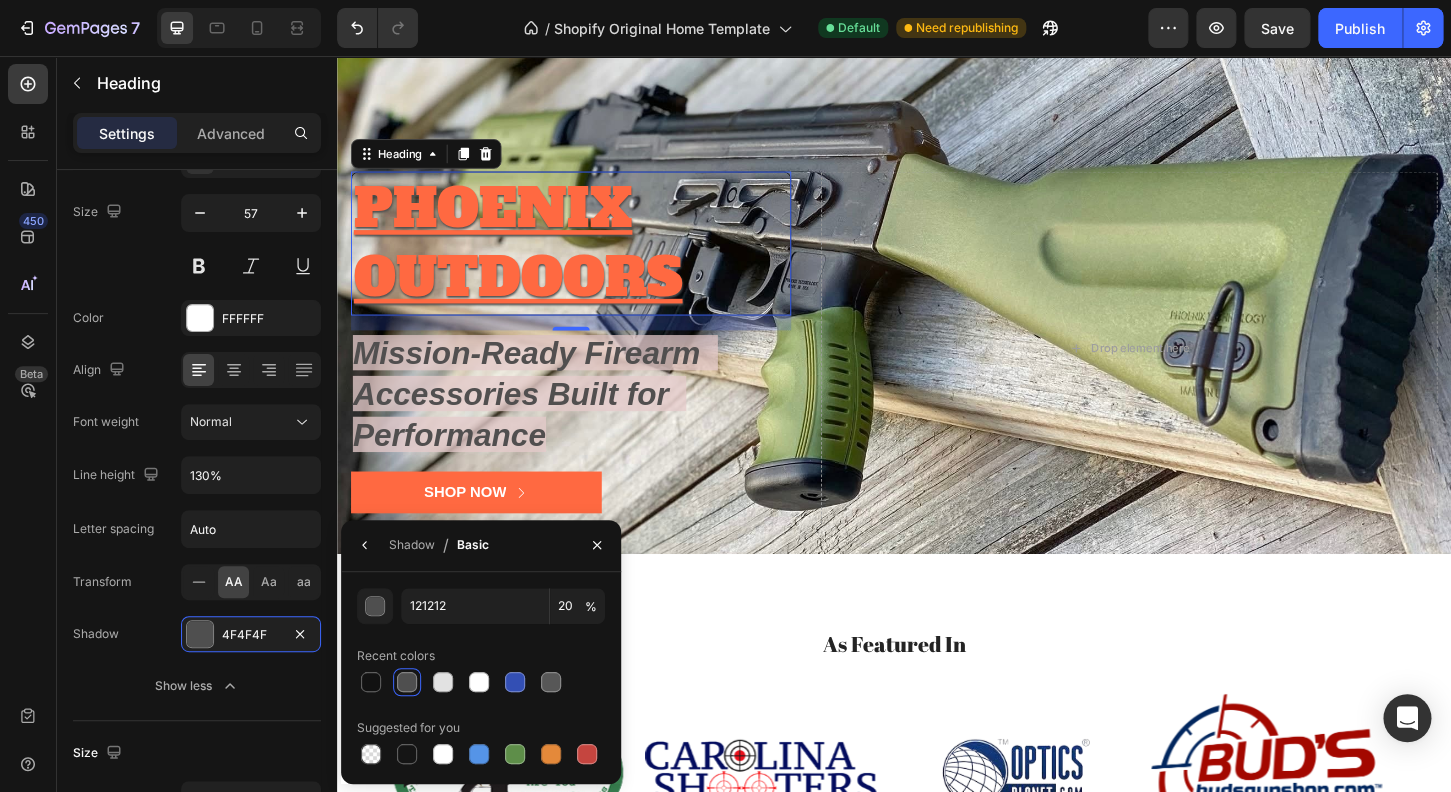 type on "4F4F4F" 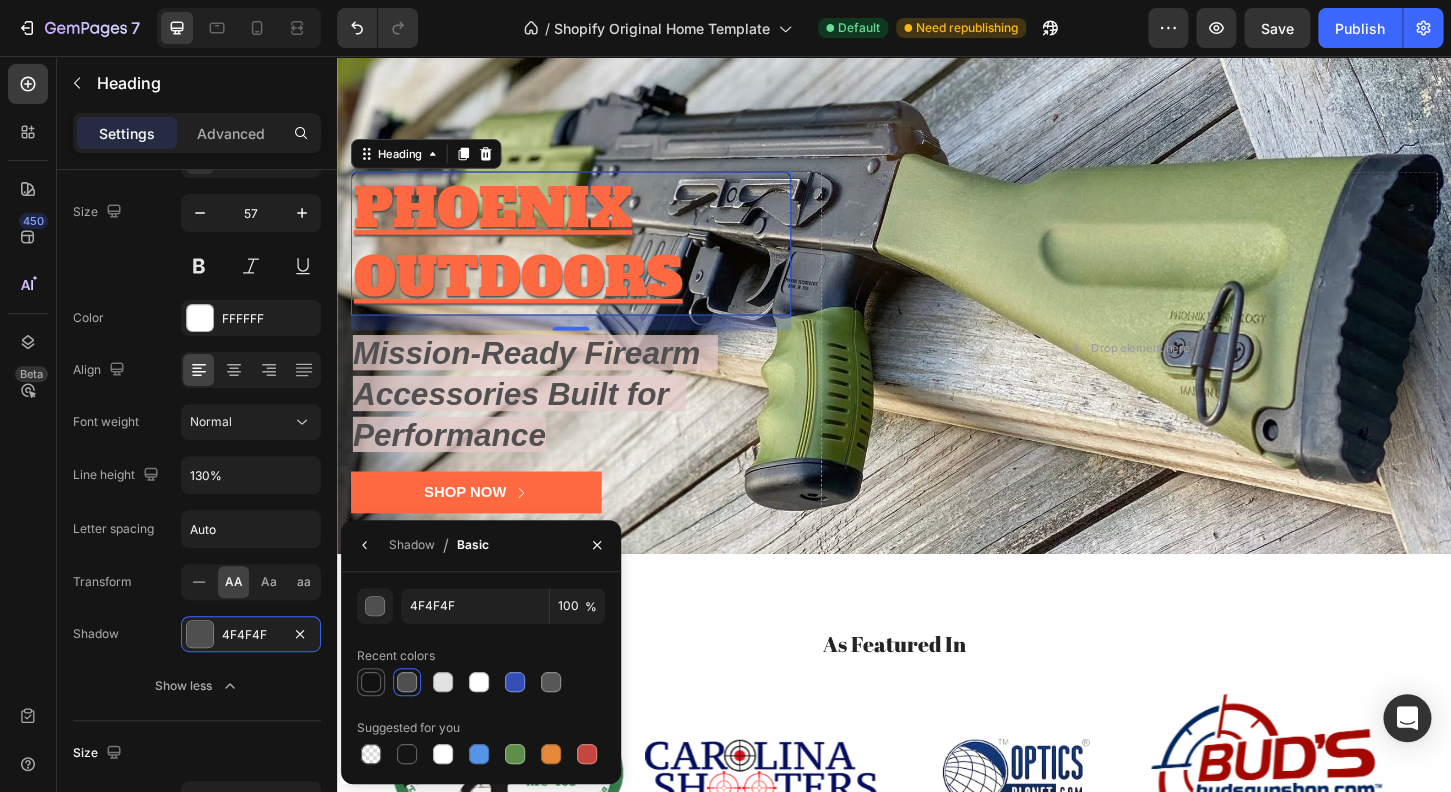 click at bounding box center (371, 682) 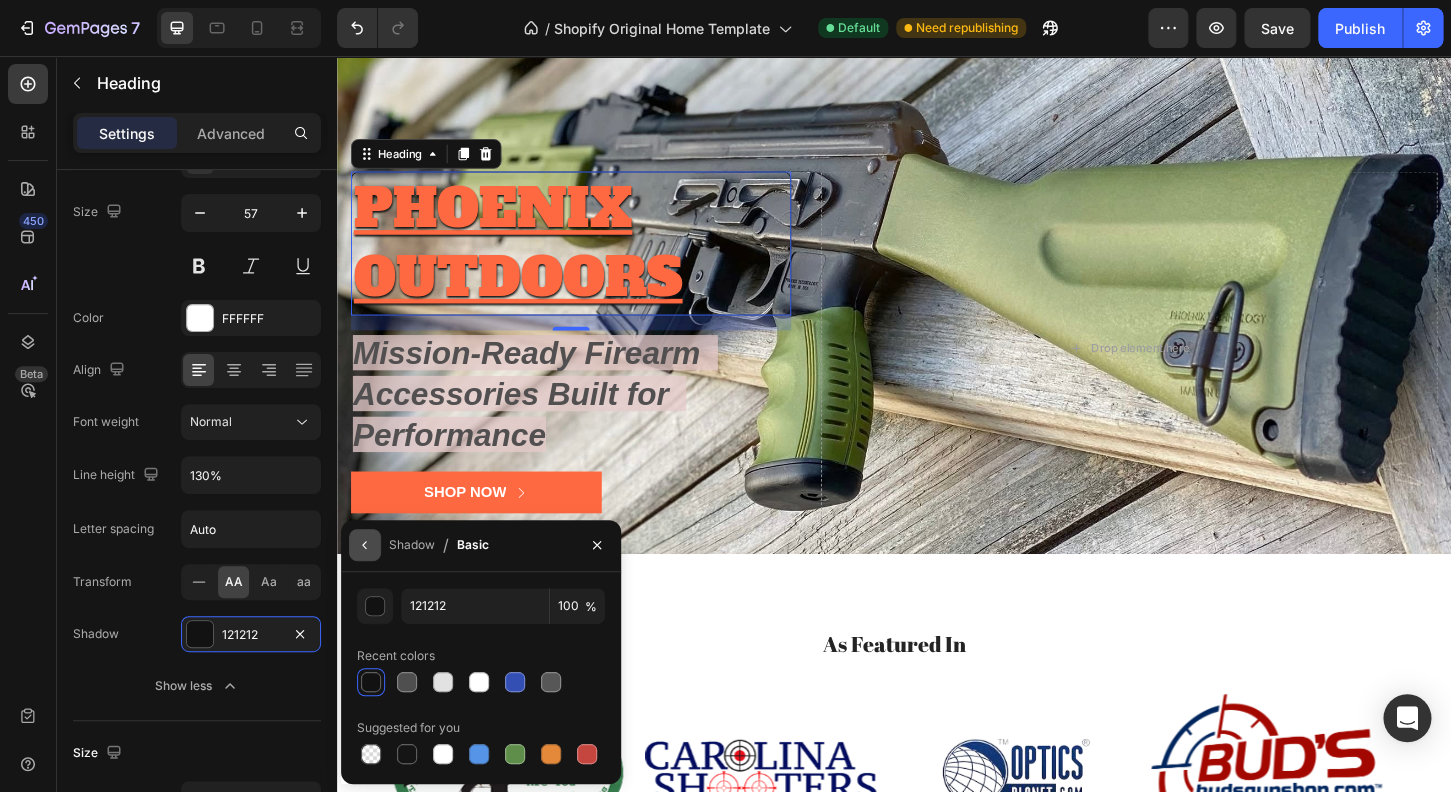 click 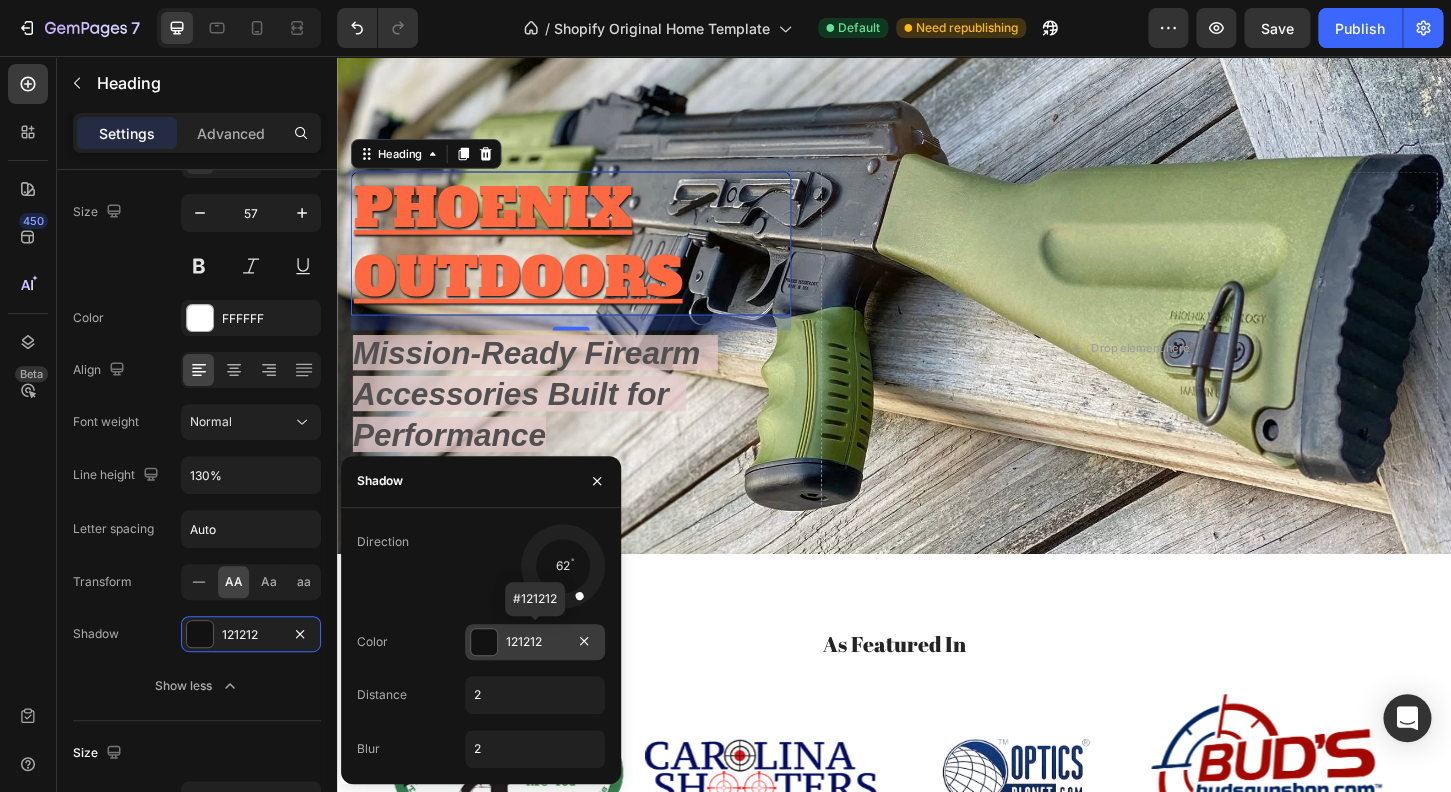 drag, startPoint x: 577, startPoint y: 596, endPoint x: 605, endPoint y: 646, distance: 57.306194 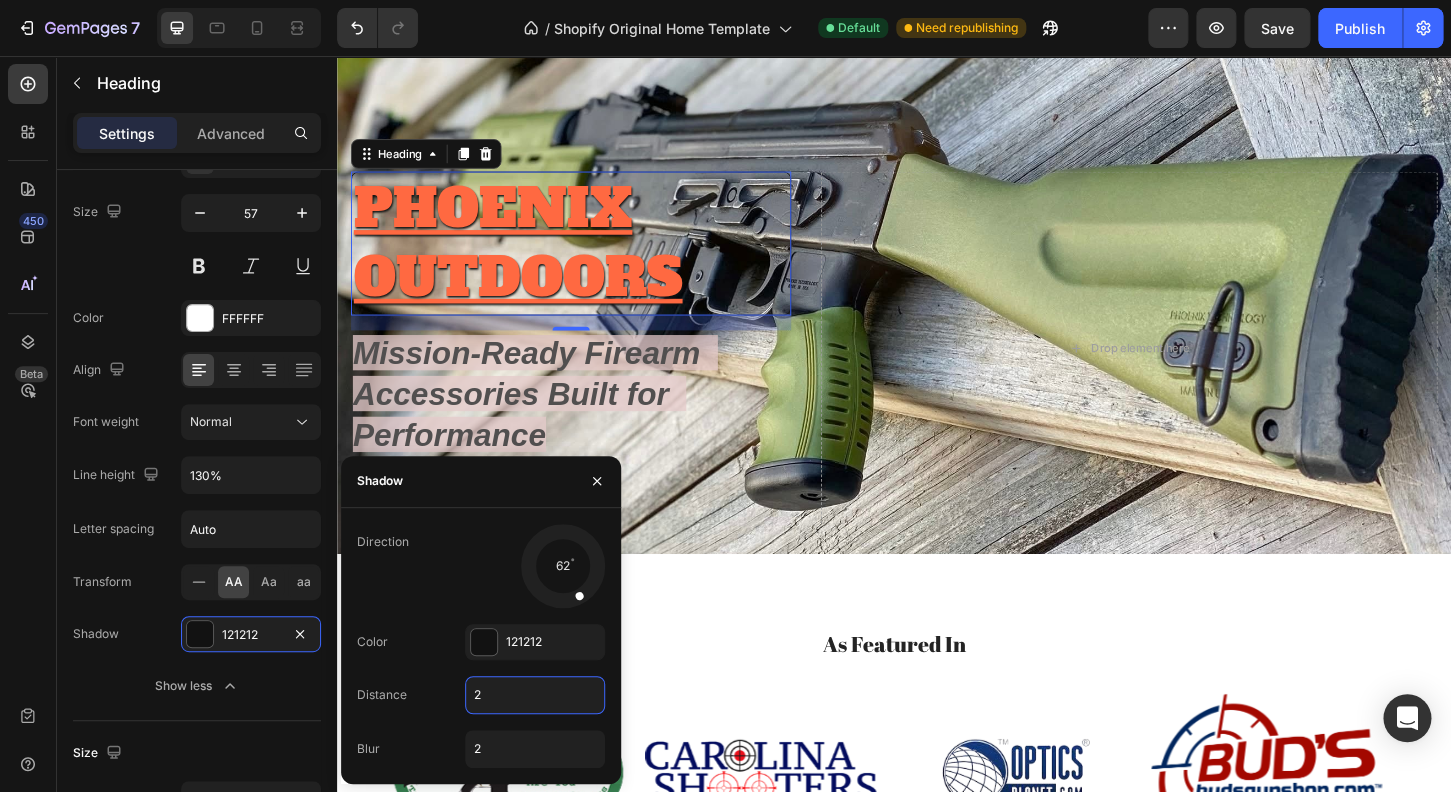 click on "2" at bounding box center (535, 695) 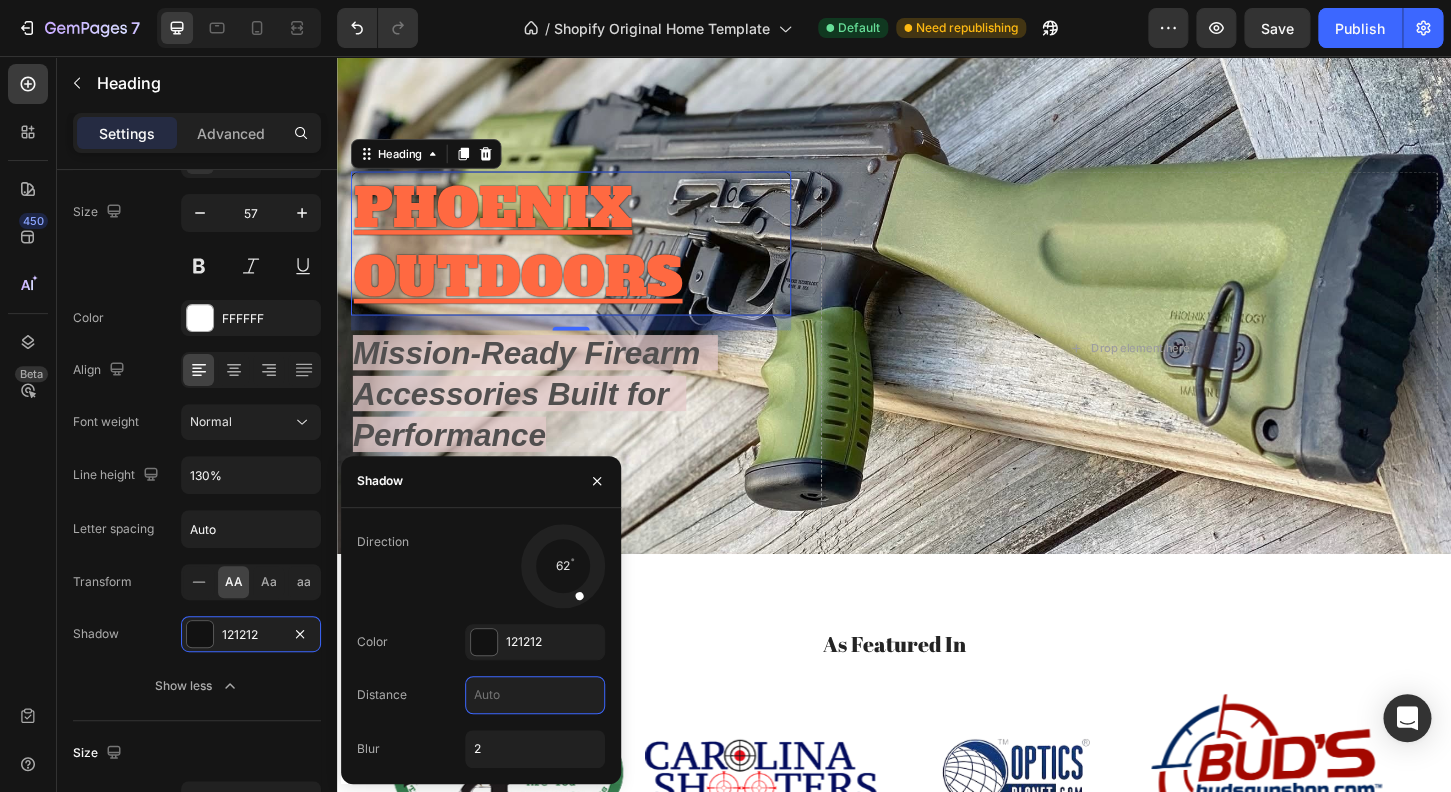 type on "5" 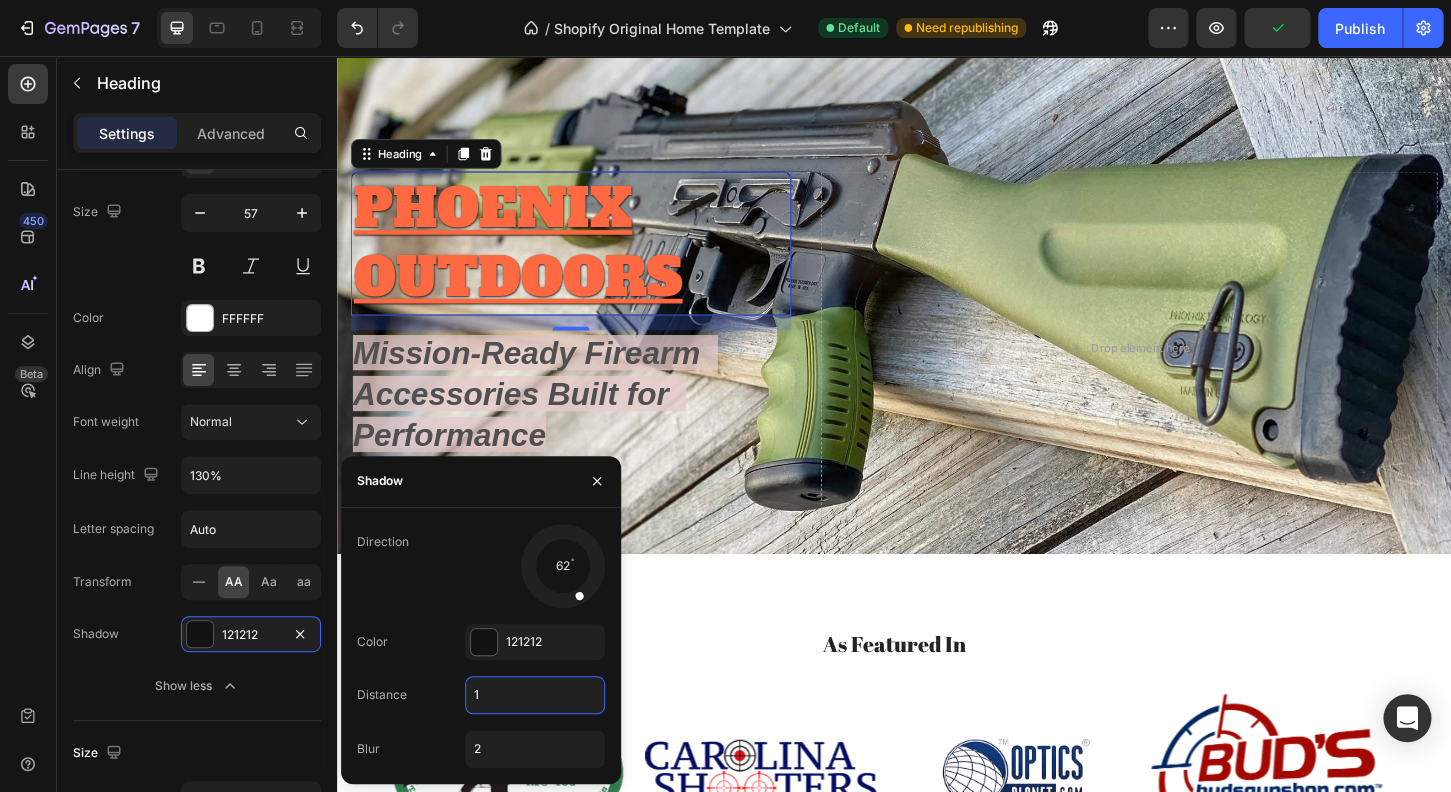 type on "11" 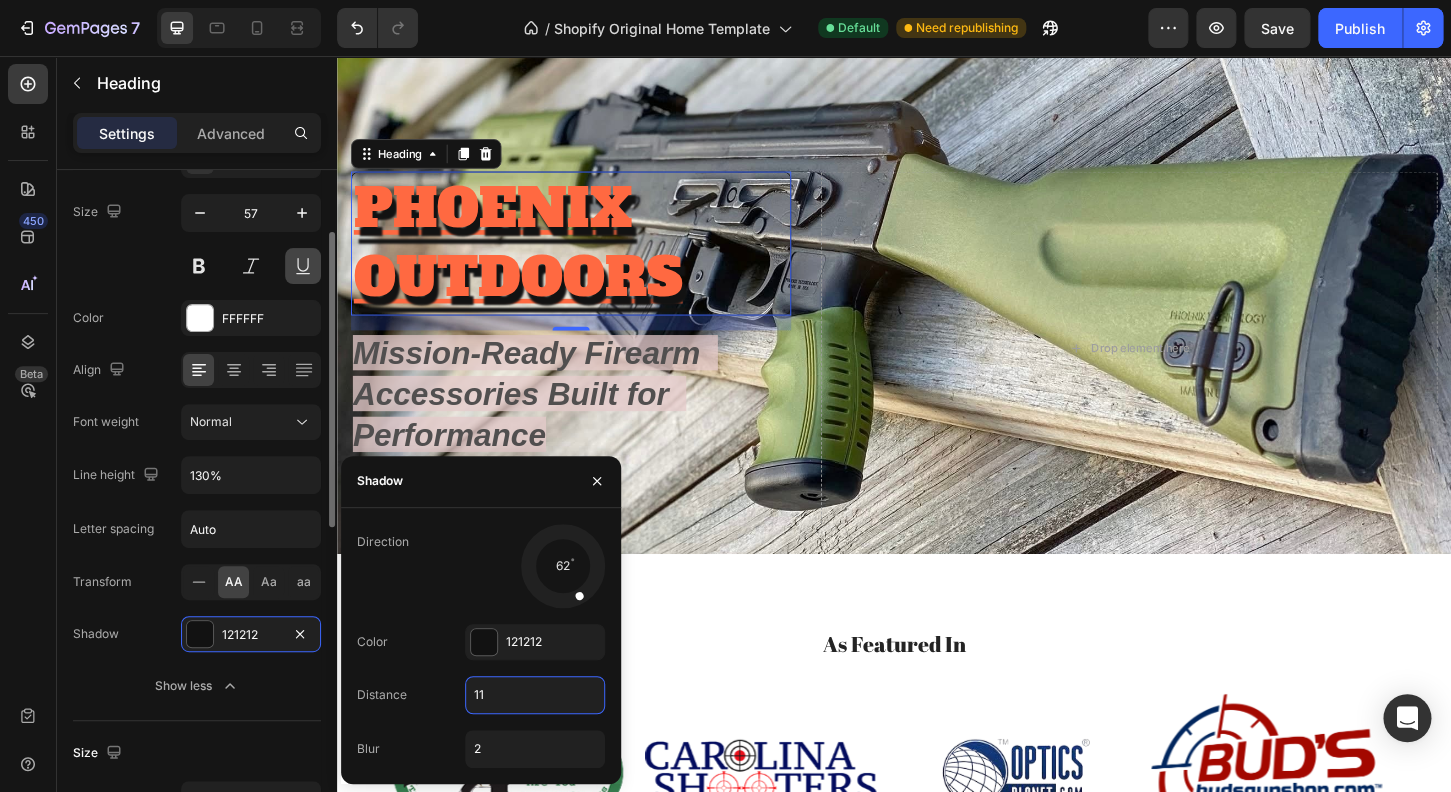 click at bounding box center (303, 266) 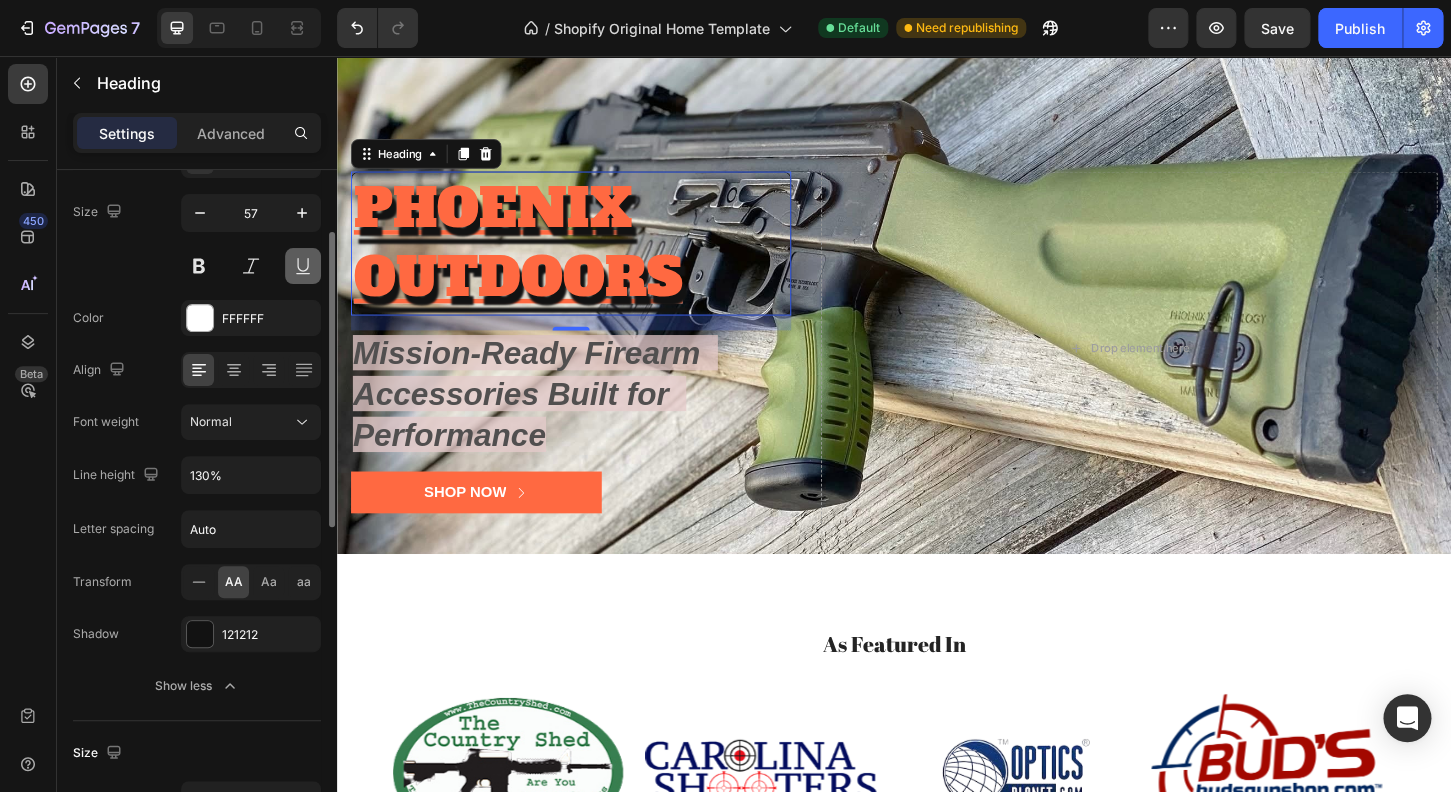 click at bounding box center (303, 266) 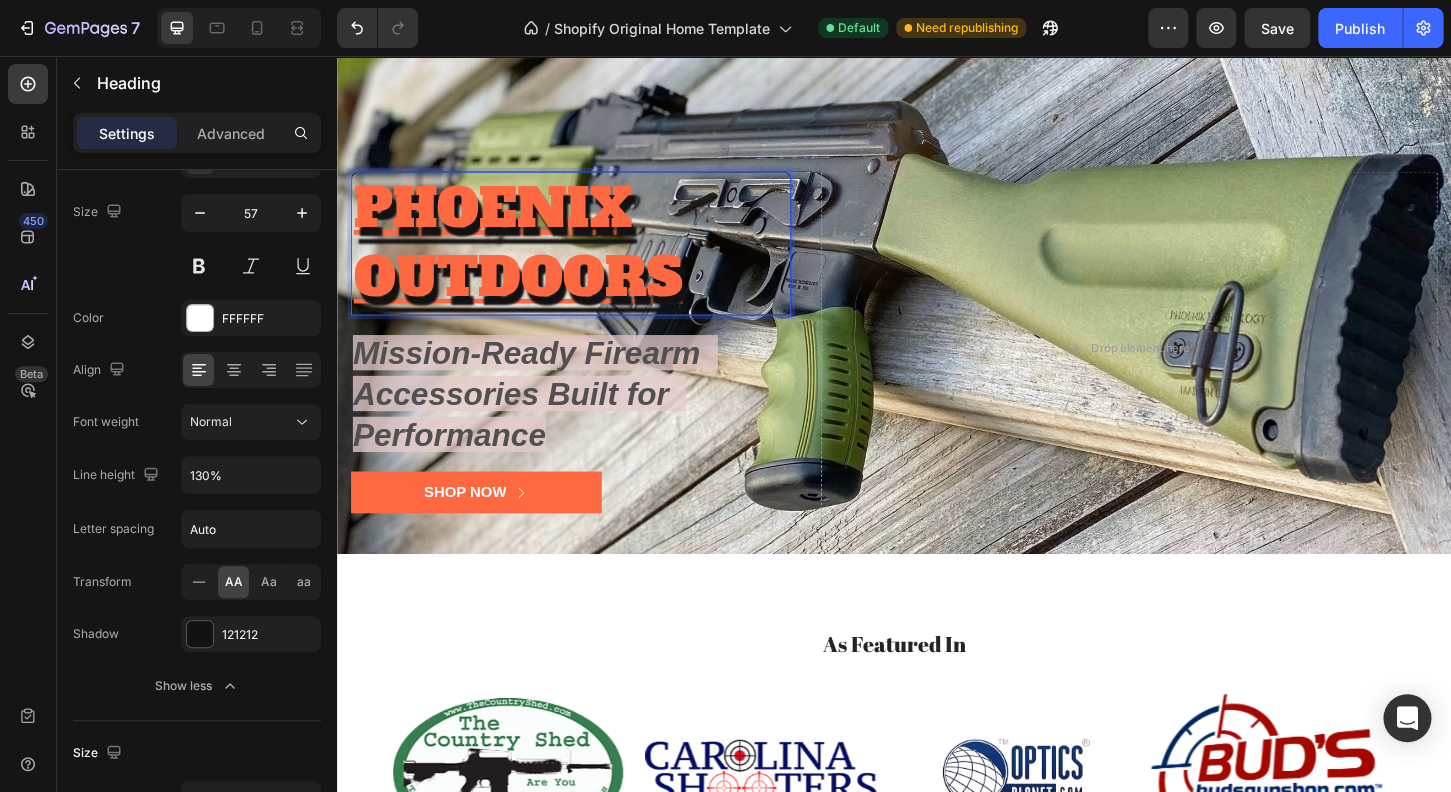 click on "PHOENIX OUTDOORS" at bounding box center [589, 257] 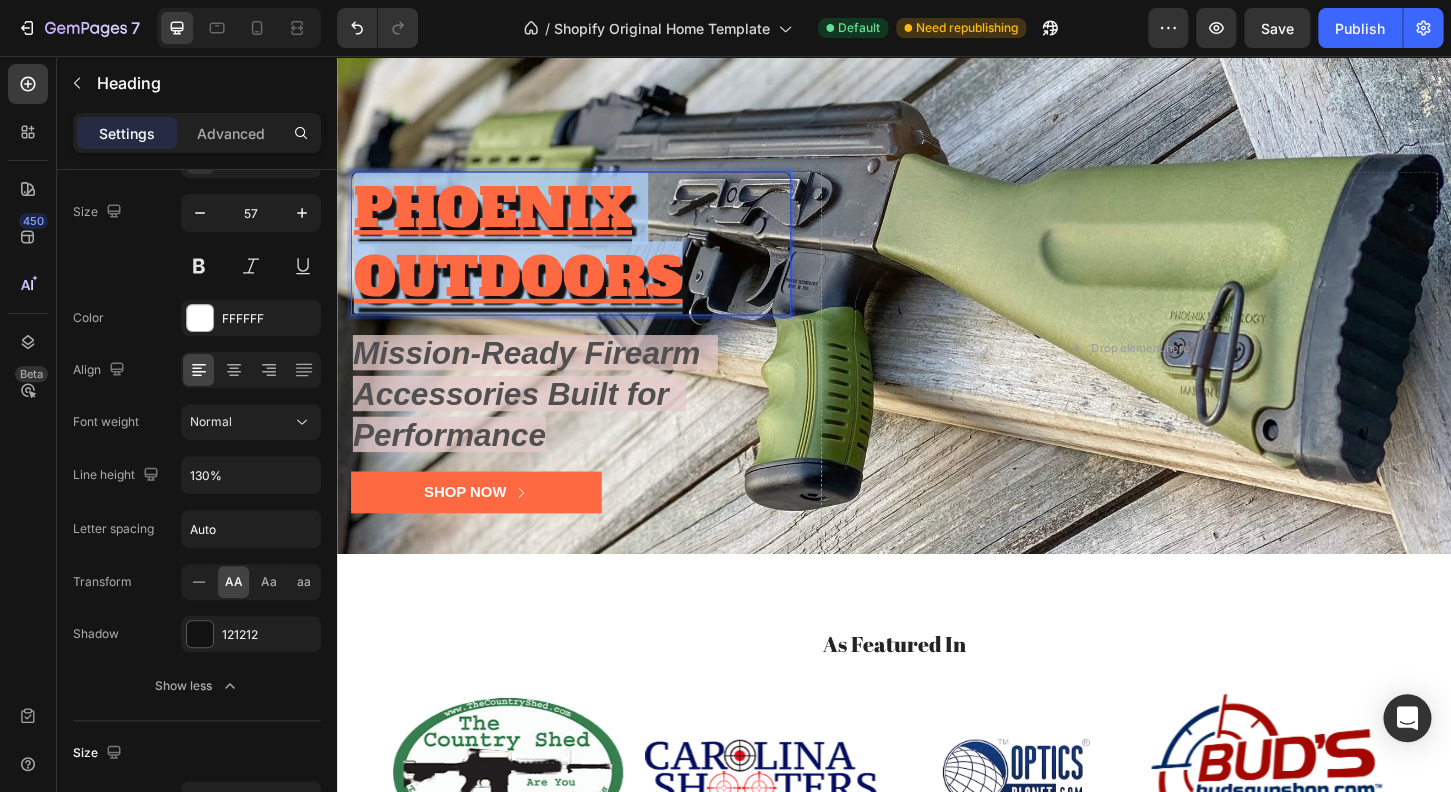 drag, startPoint x: 722, startPoint y: 303, endPoint x: 359, endPoint y: 219, distance: 372.5923 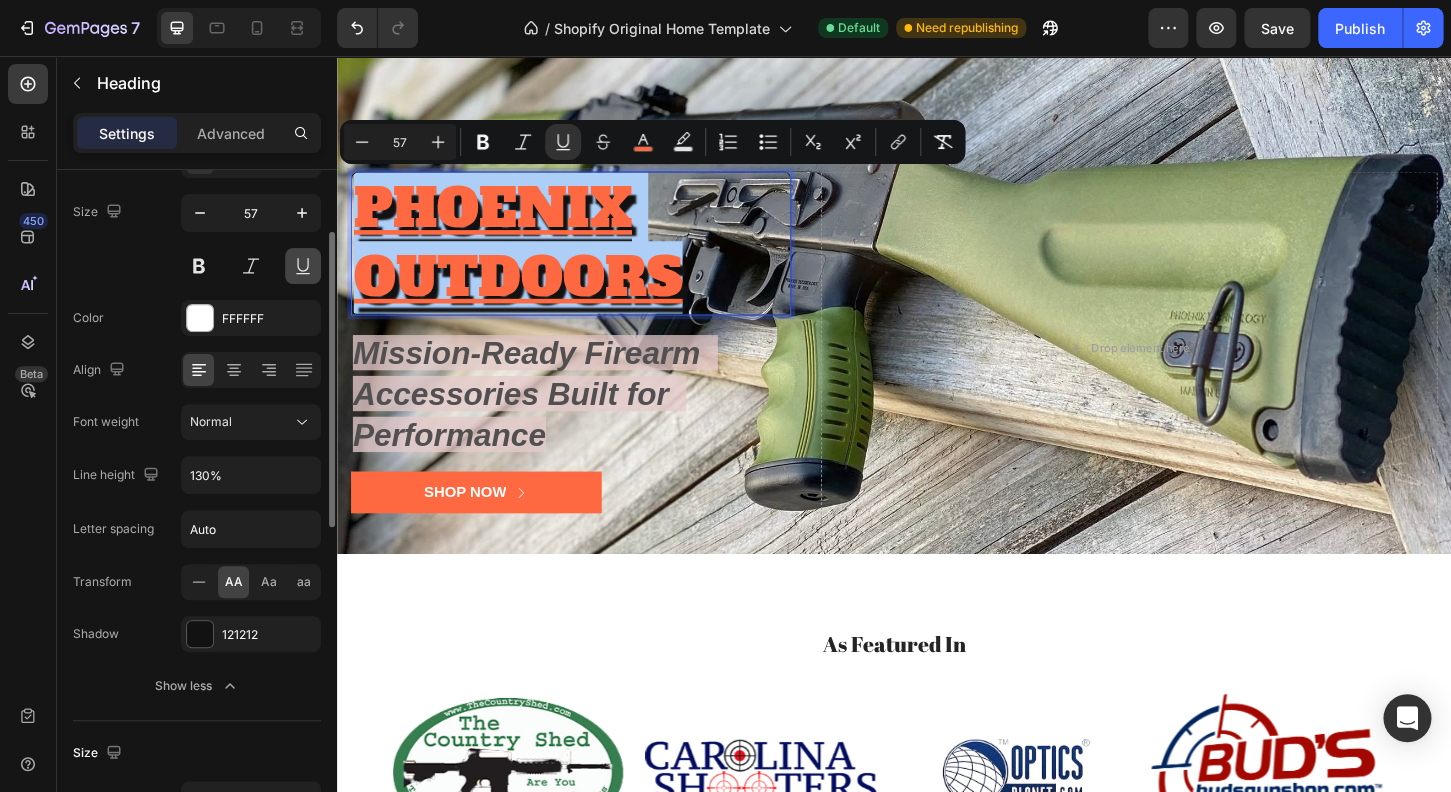 click at bounding box center (303, 266) 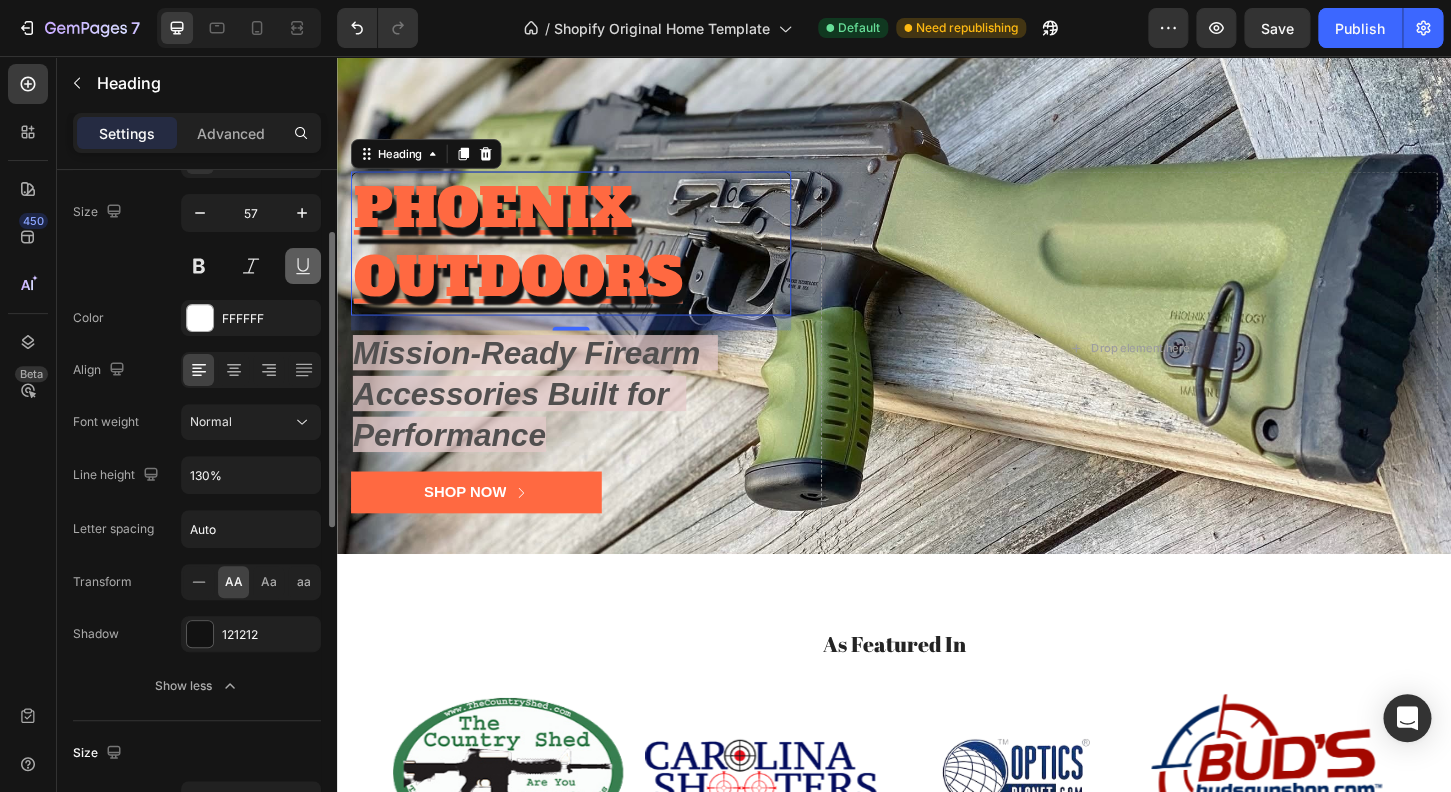 click at bounding box center [303, 266] 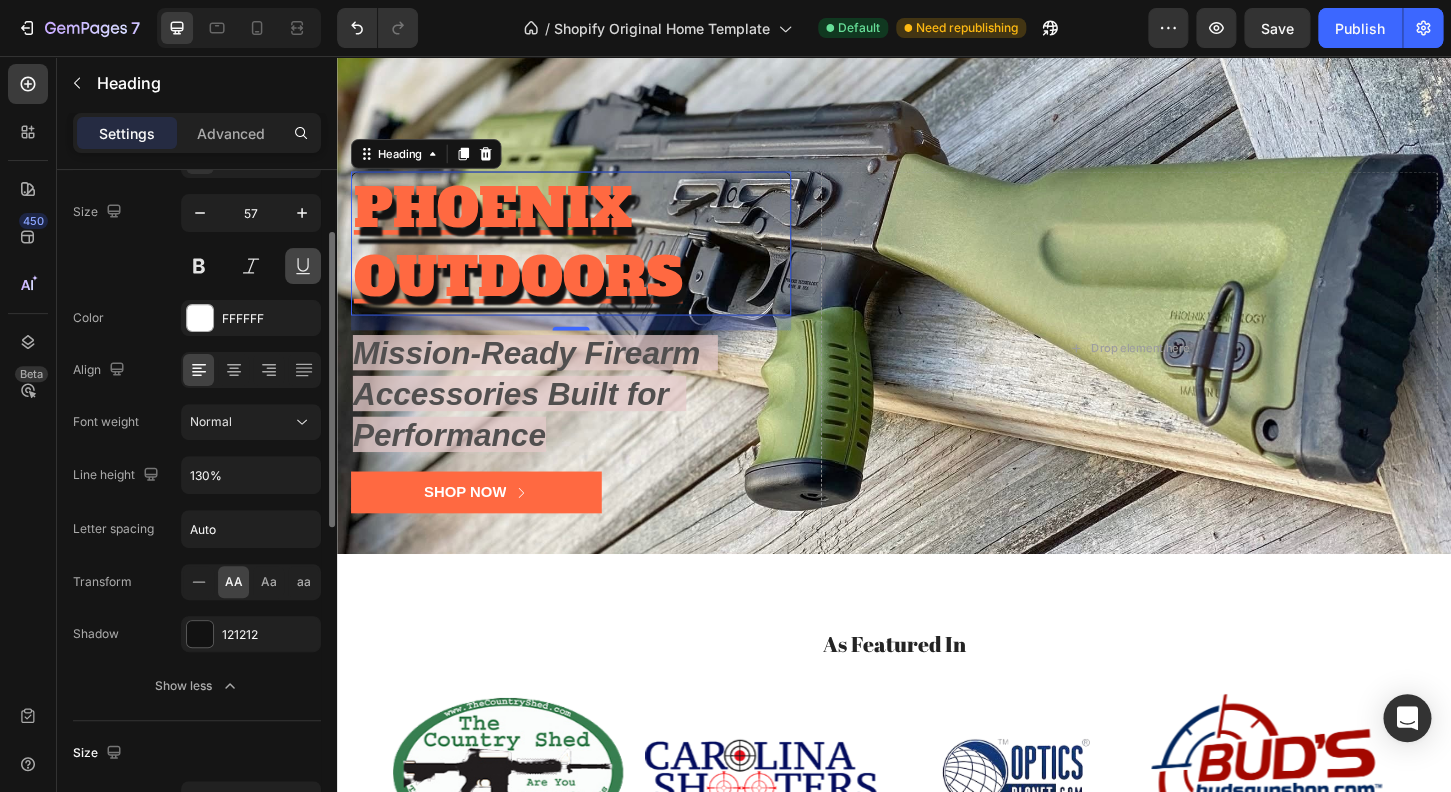click at bounding box center [303, 266] 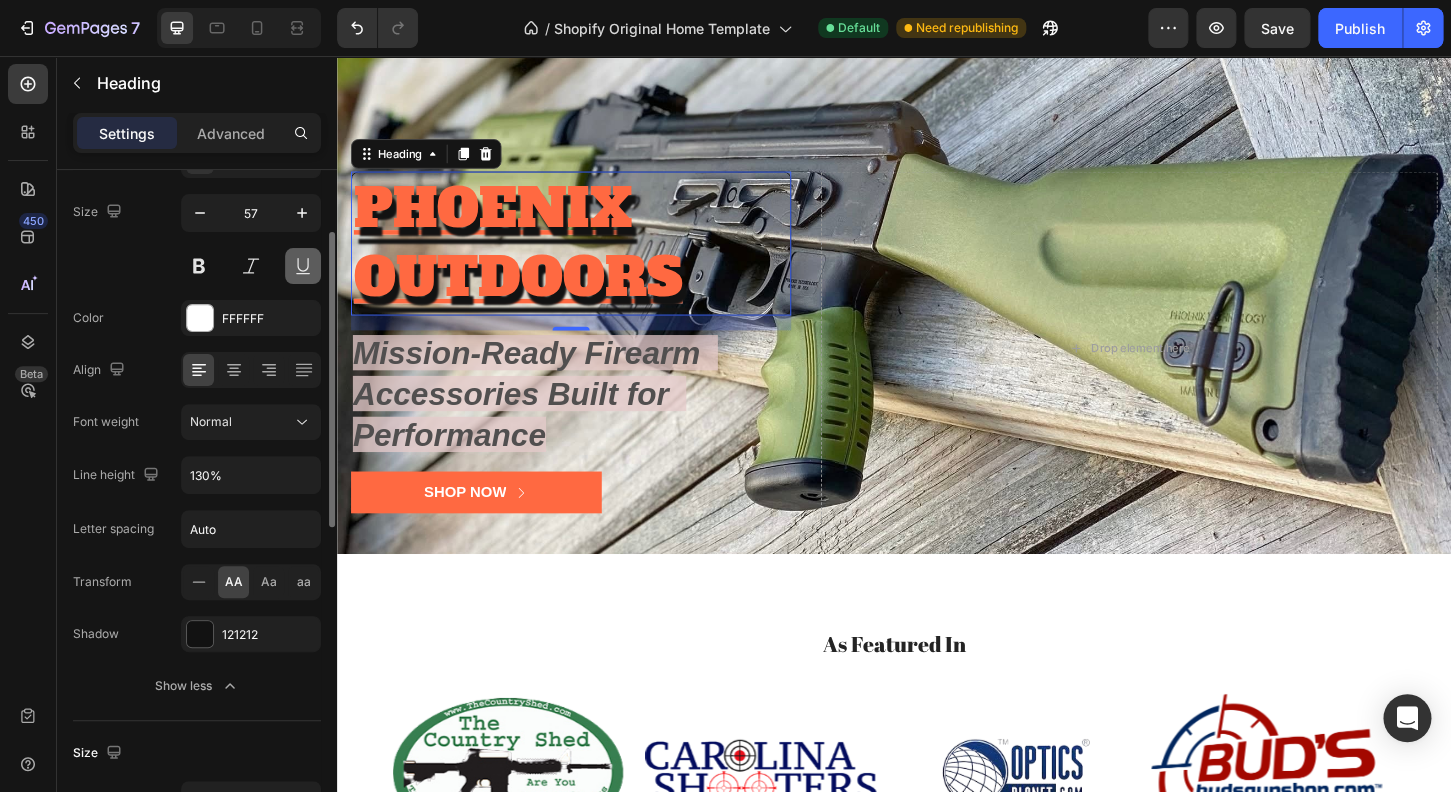 click at bounding box center [303, 266] 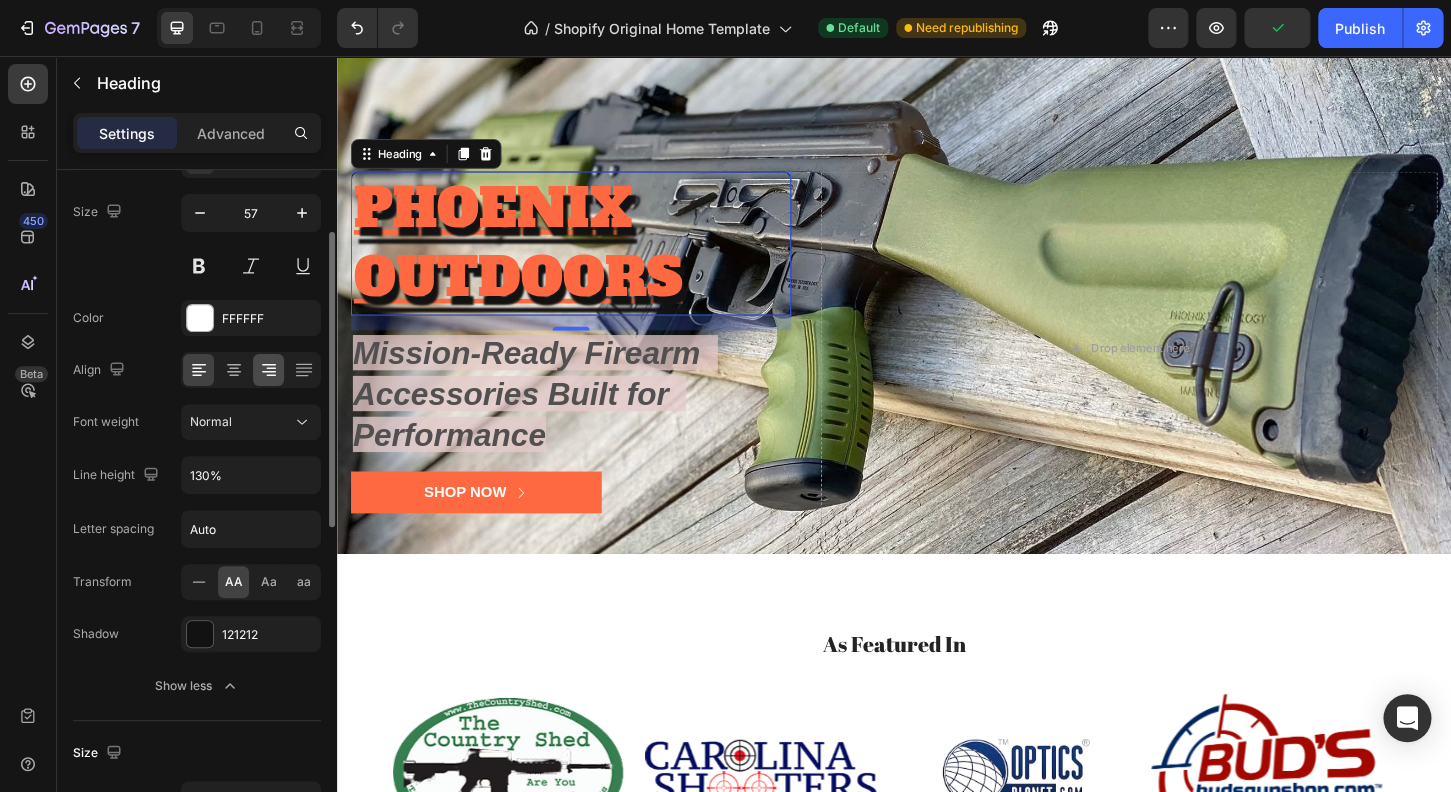 scroll, scrollTop: 0, scrollLeft: 0, axis: both 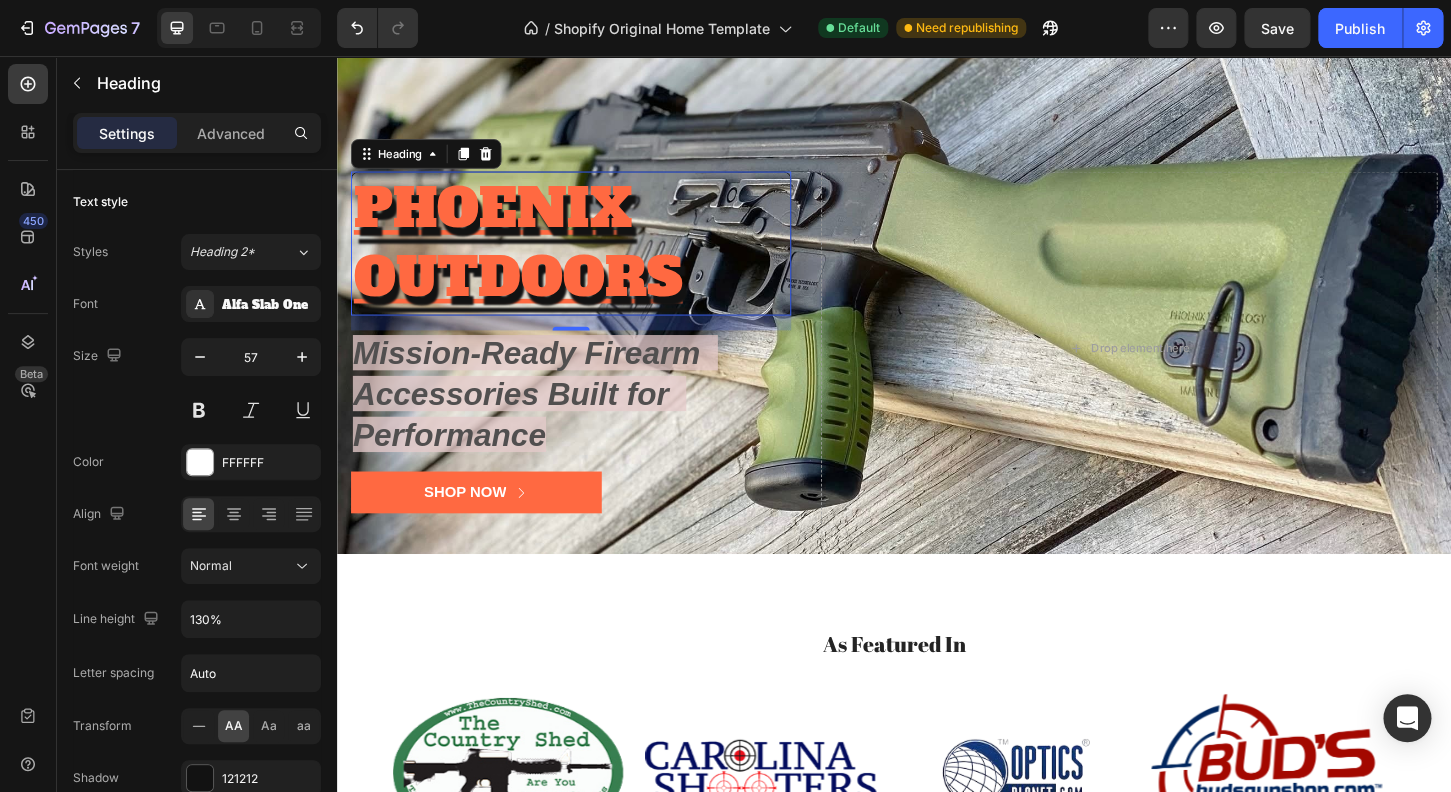 click on "PHOENIX OUTDOORS" at bounding box center (532, 257) 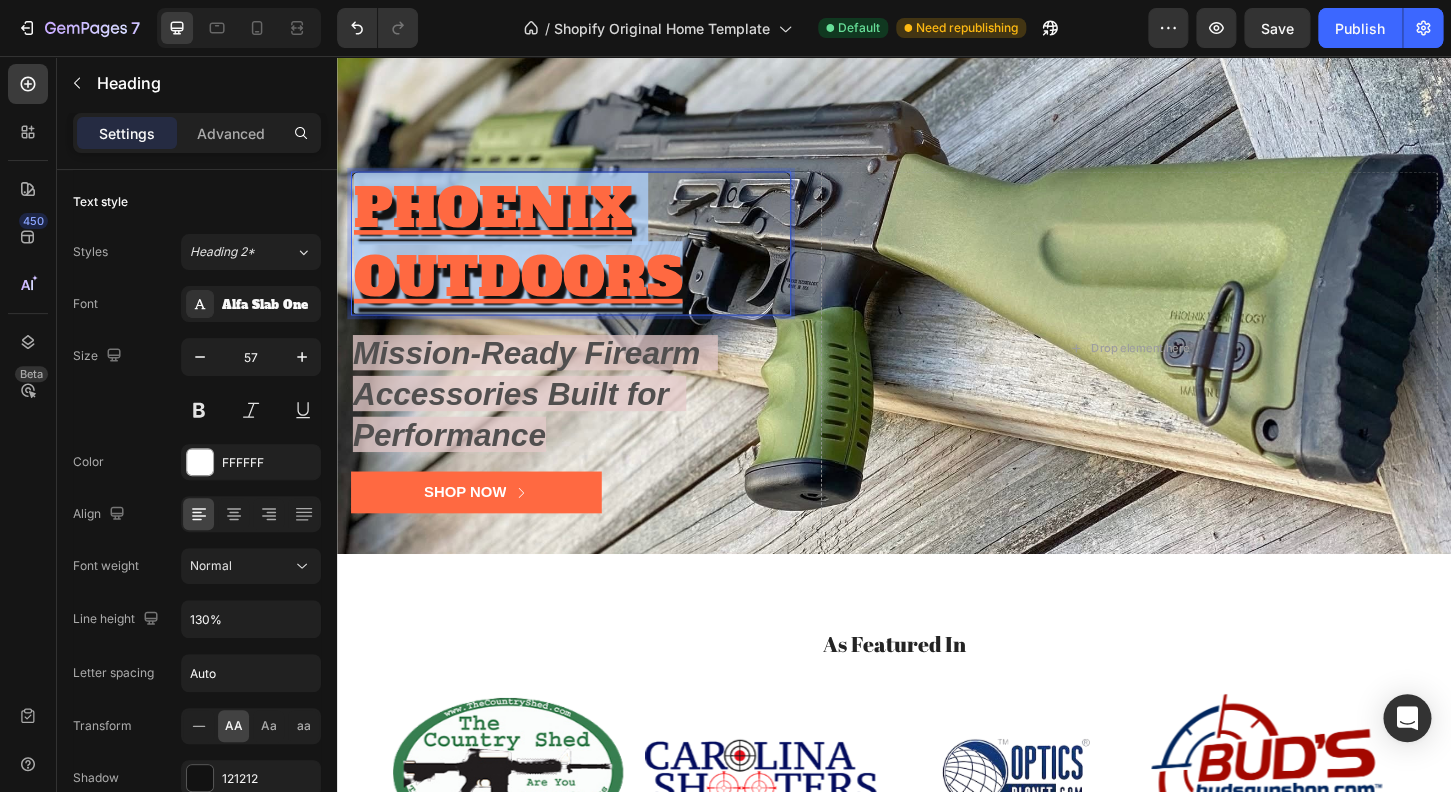 drag, startPoint x: 728, startPoint y: 305, endPoint x: 336, endPoint y: 220, distance: 401.1097 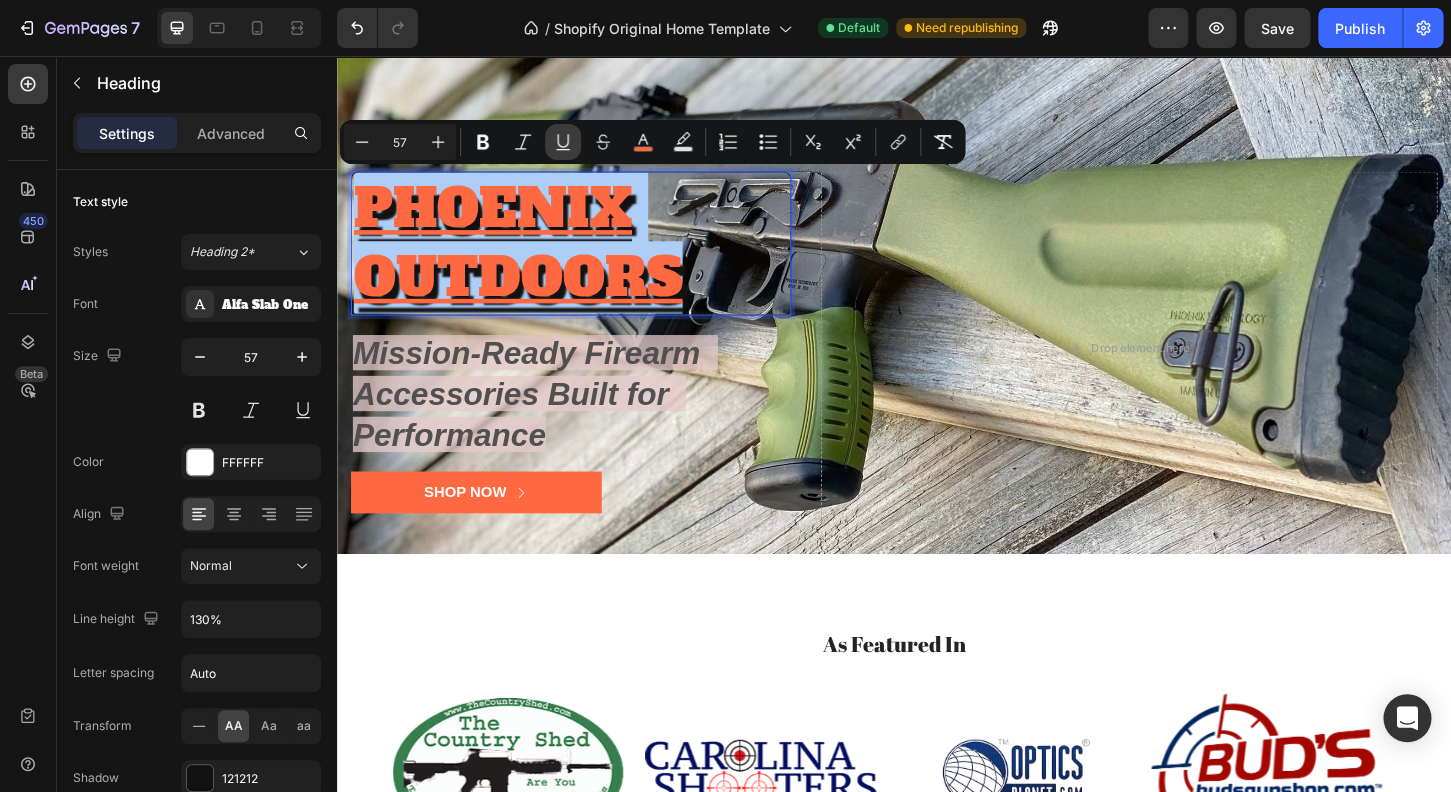click 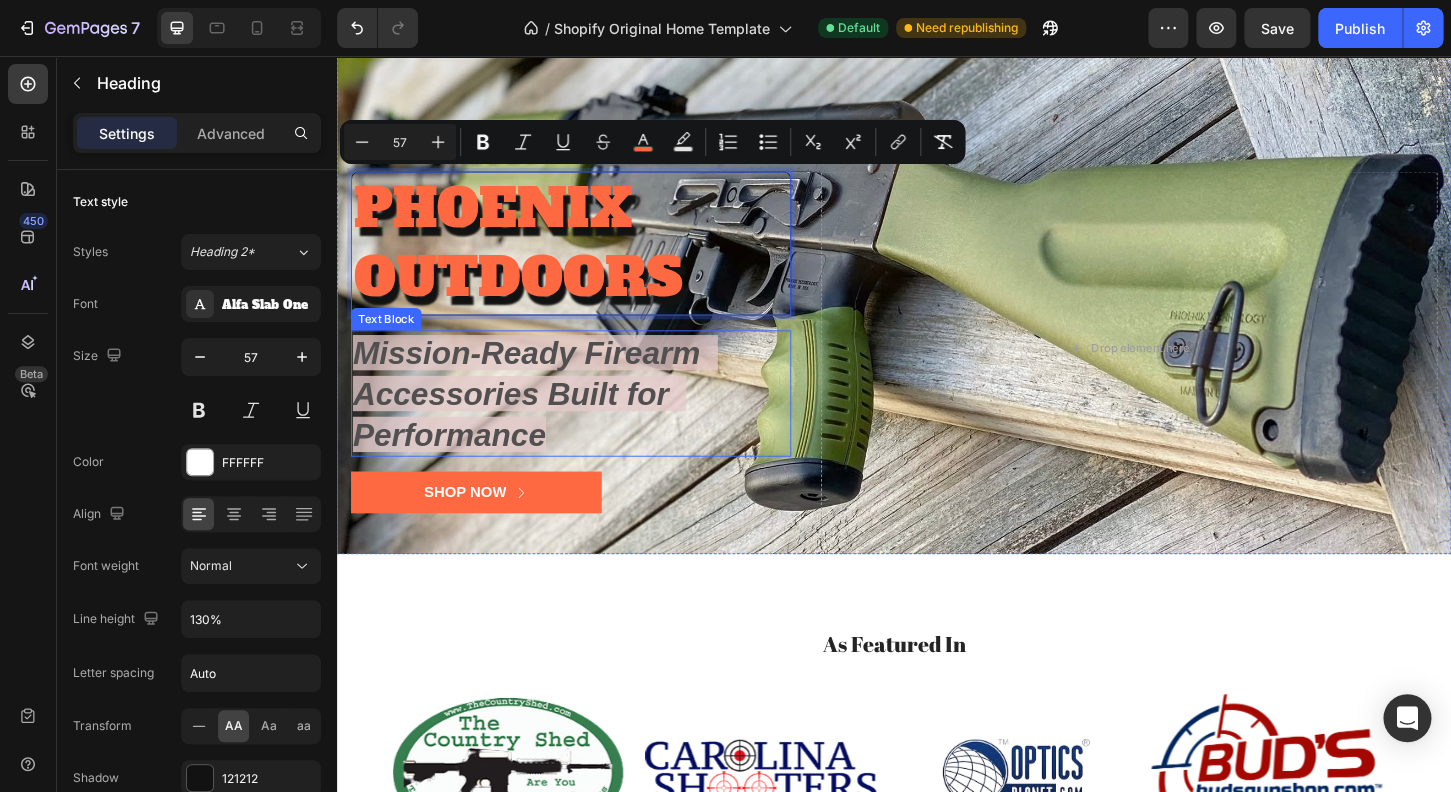 click on "Mission-Ready Firearm   Accessories Built for   Performance" at bounding box center [550, 419] 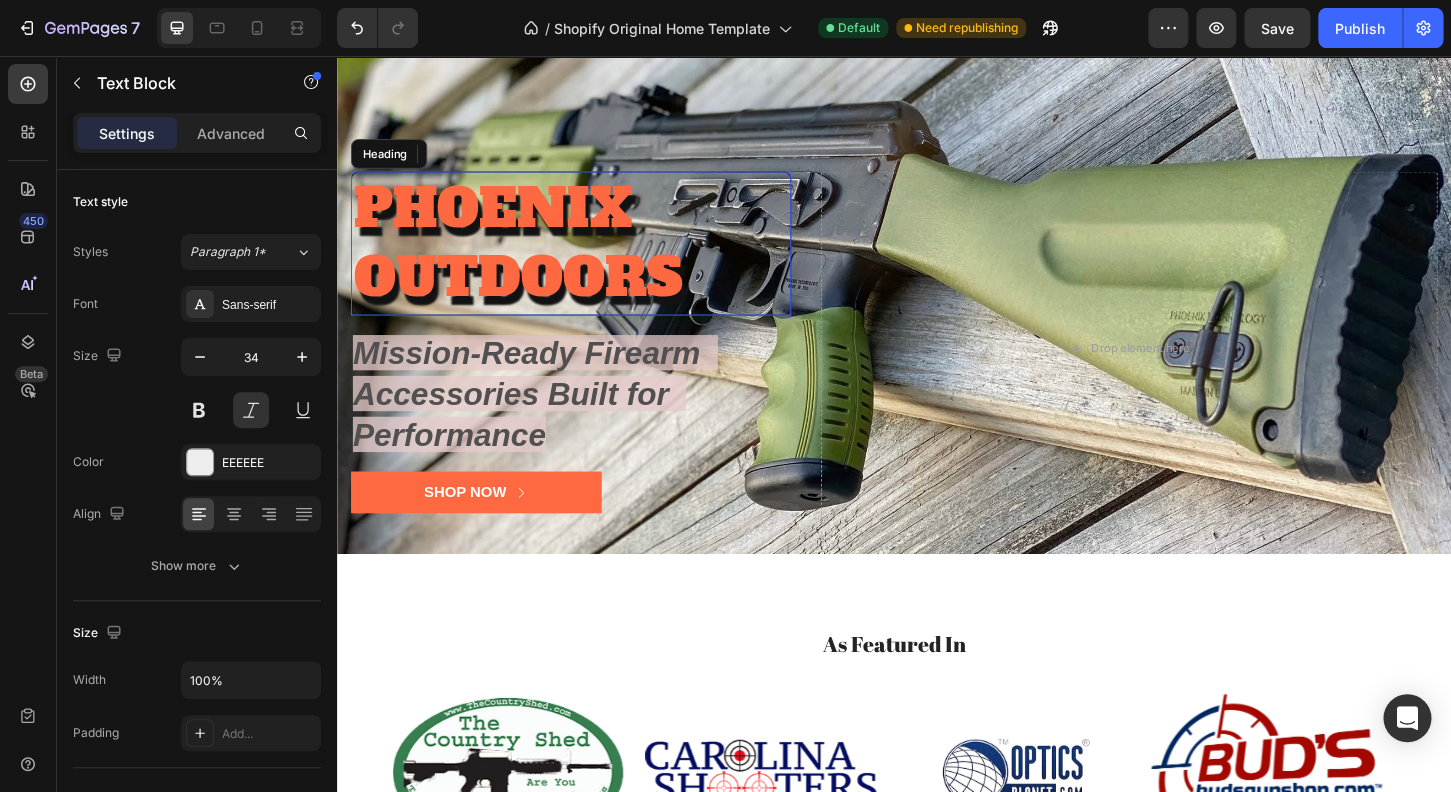 click on "PHOENIX OUTDOORS" at bounding box center (532, 257) 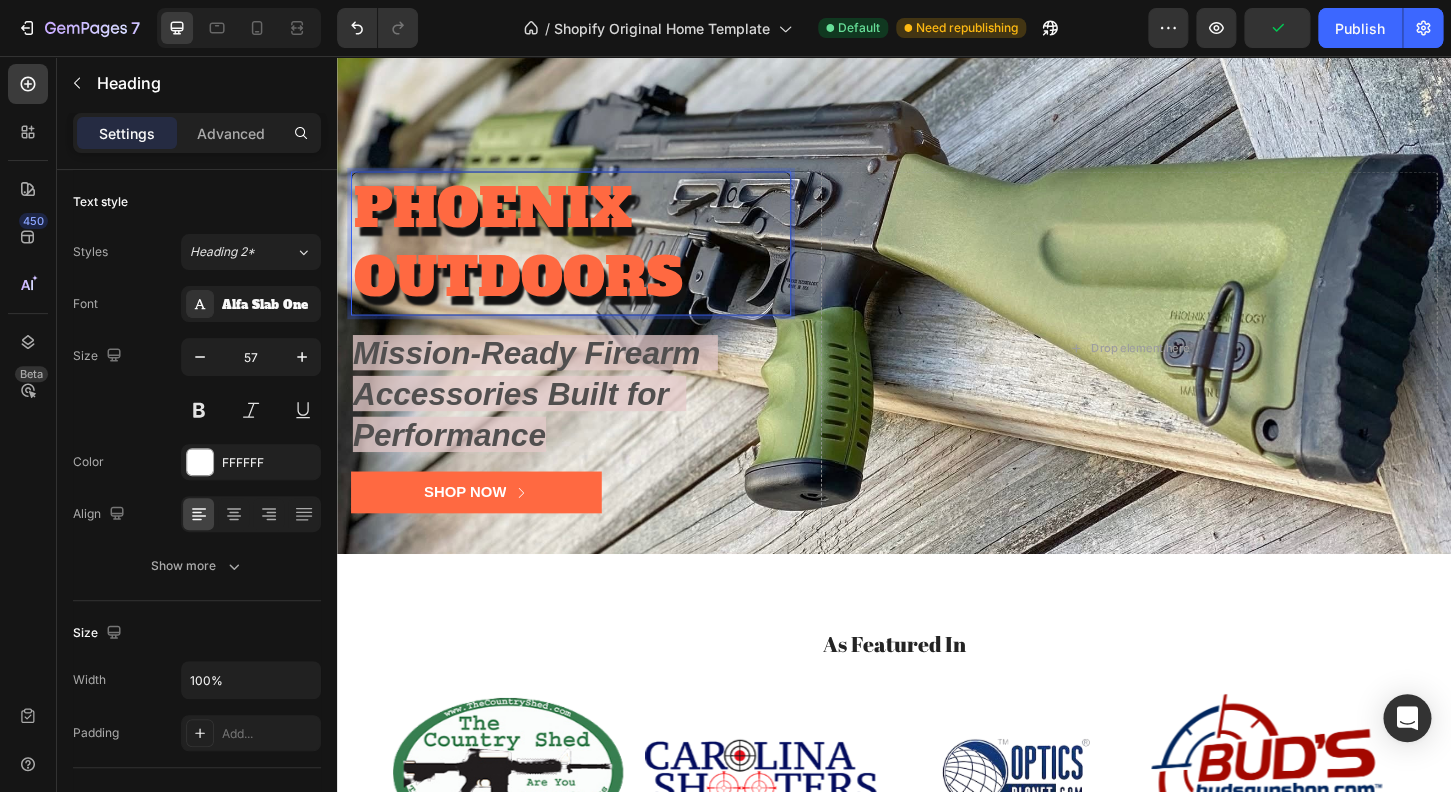 click on "PHOENIX OUTDOORS" at bounding box center (532, 257) 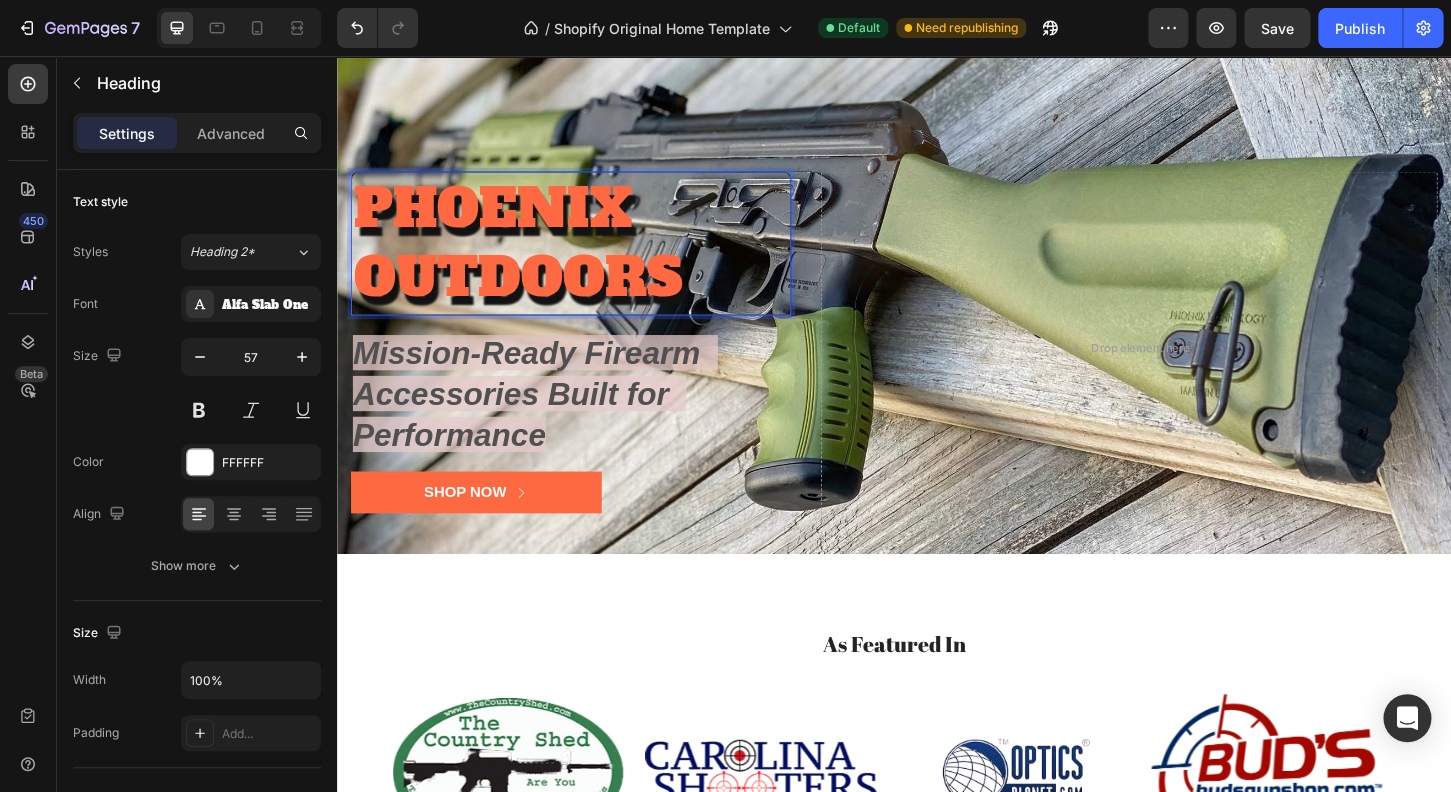 click on "PHOENIX OUTDOORS" at bounding box center [532, 257] 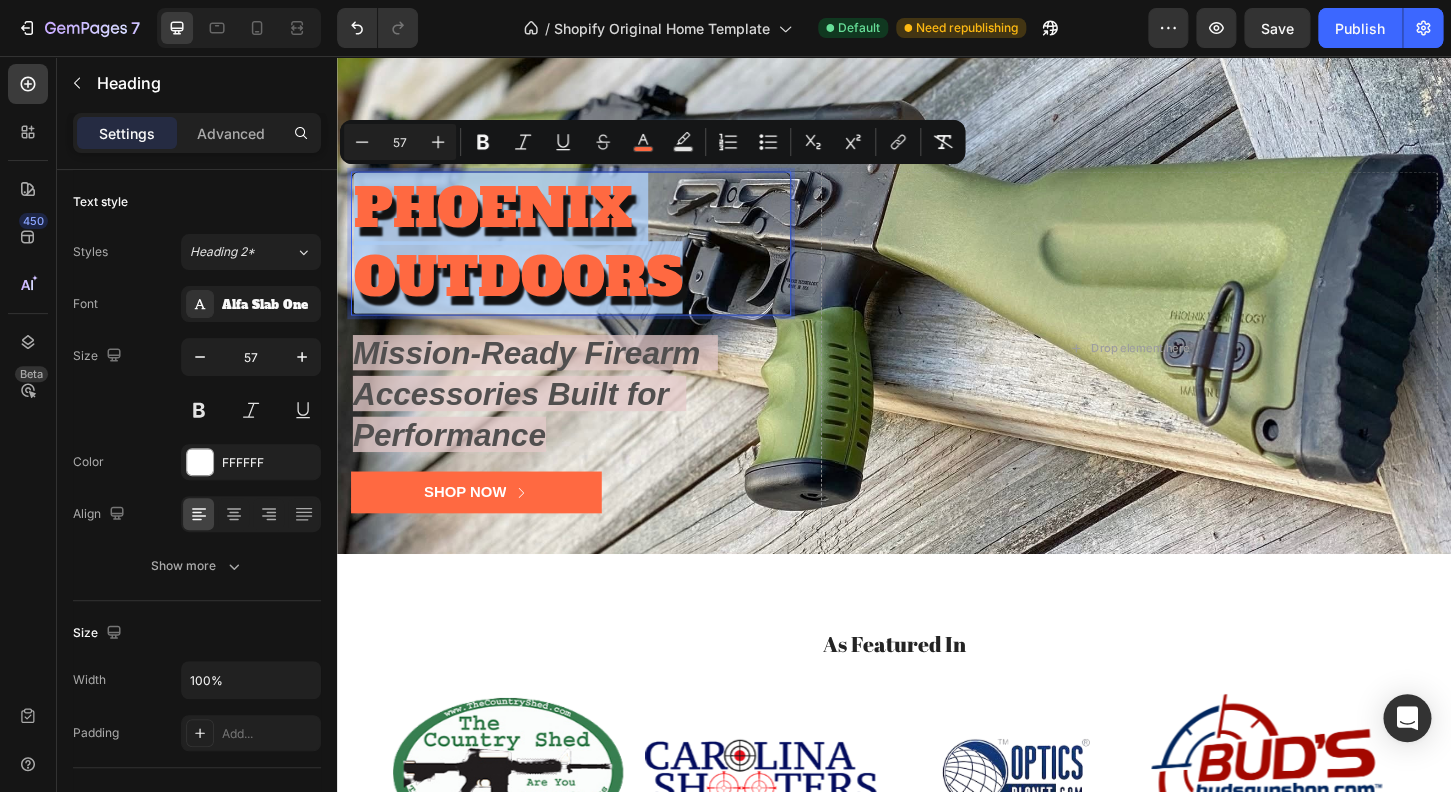 drag, startPoint x: 720, startPoint y: 291, endPoint x: 351, endPoint y: 221, distance: 375.58087 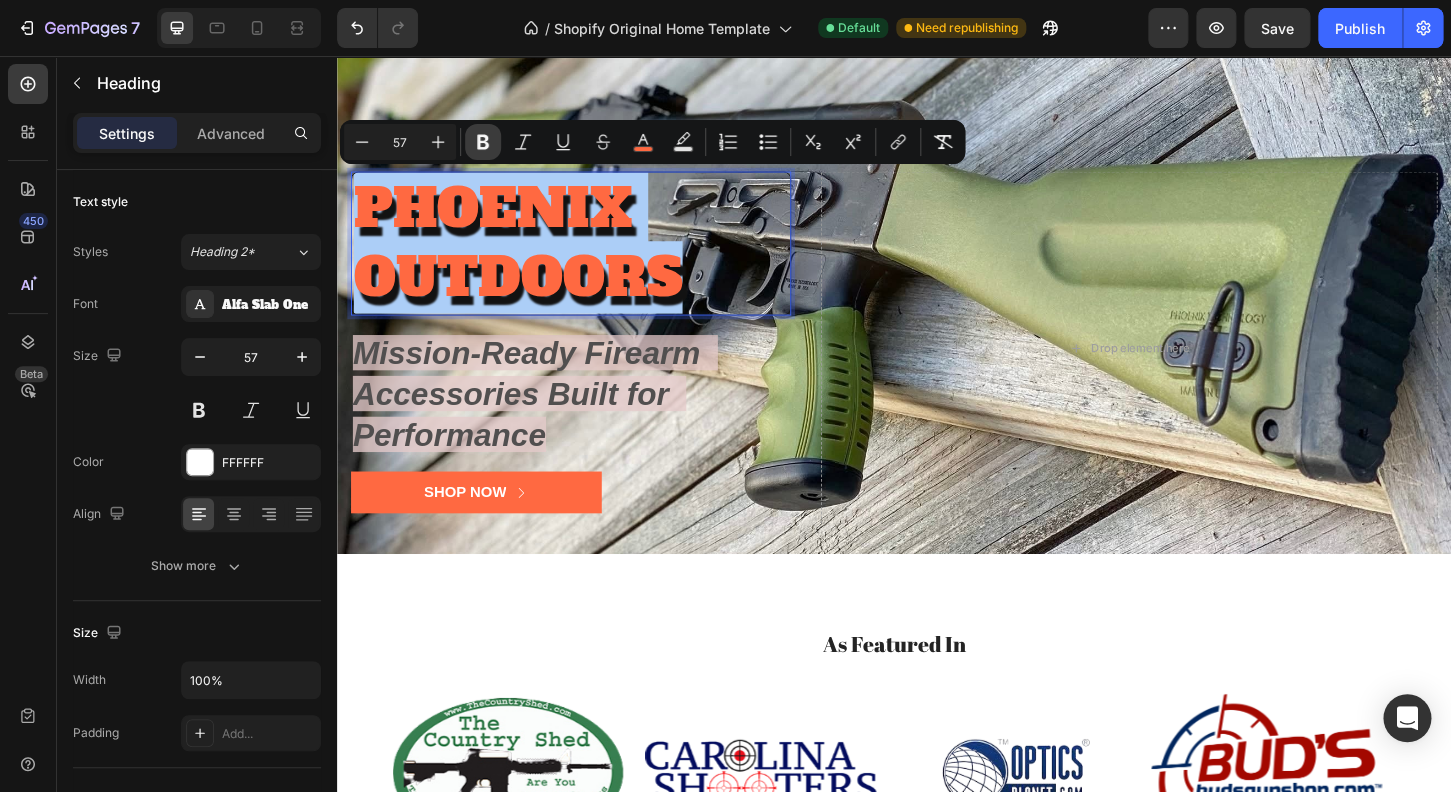 click 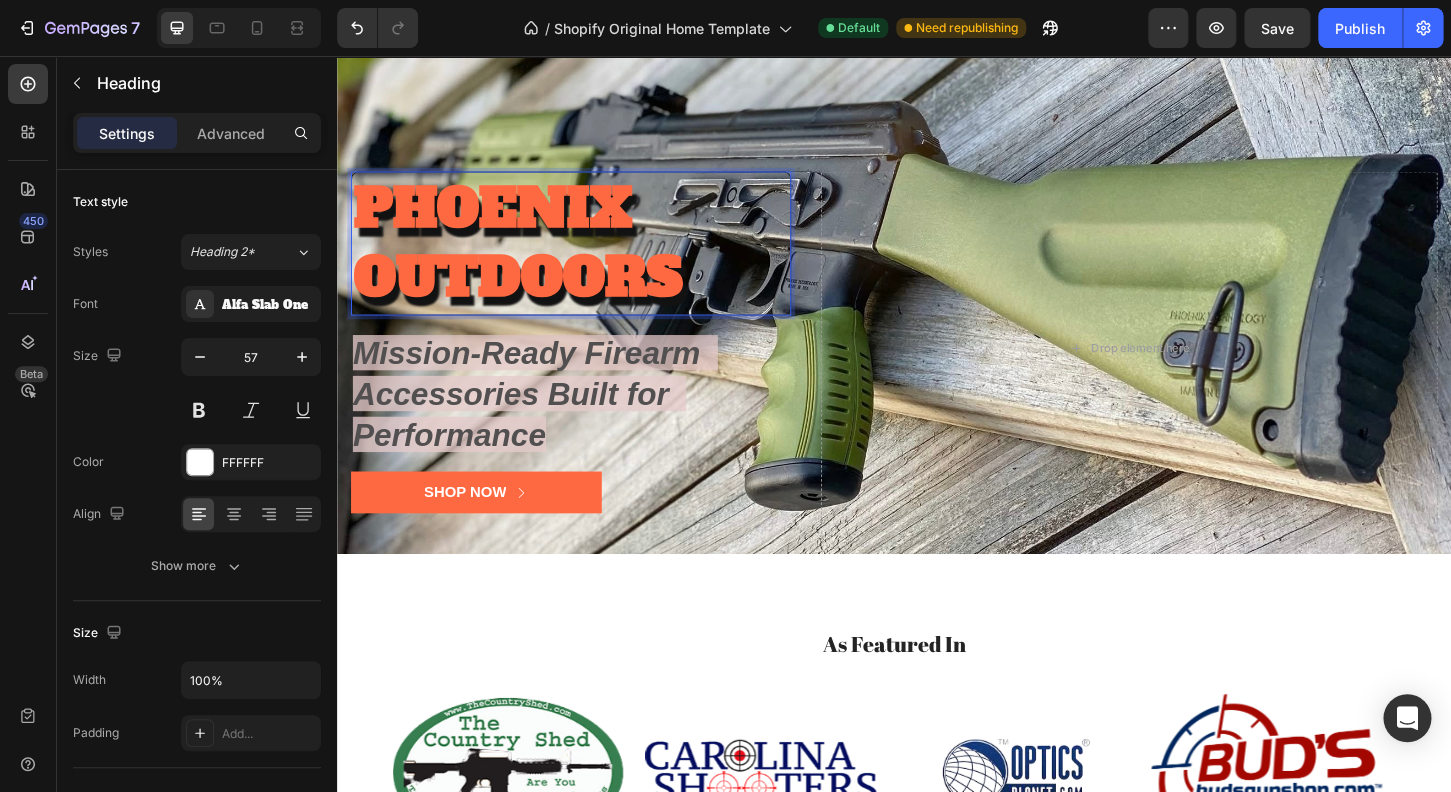 click on "PHOENIX OUTDOORS" at bounding box center [532, 257] 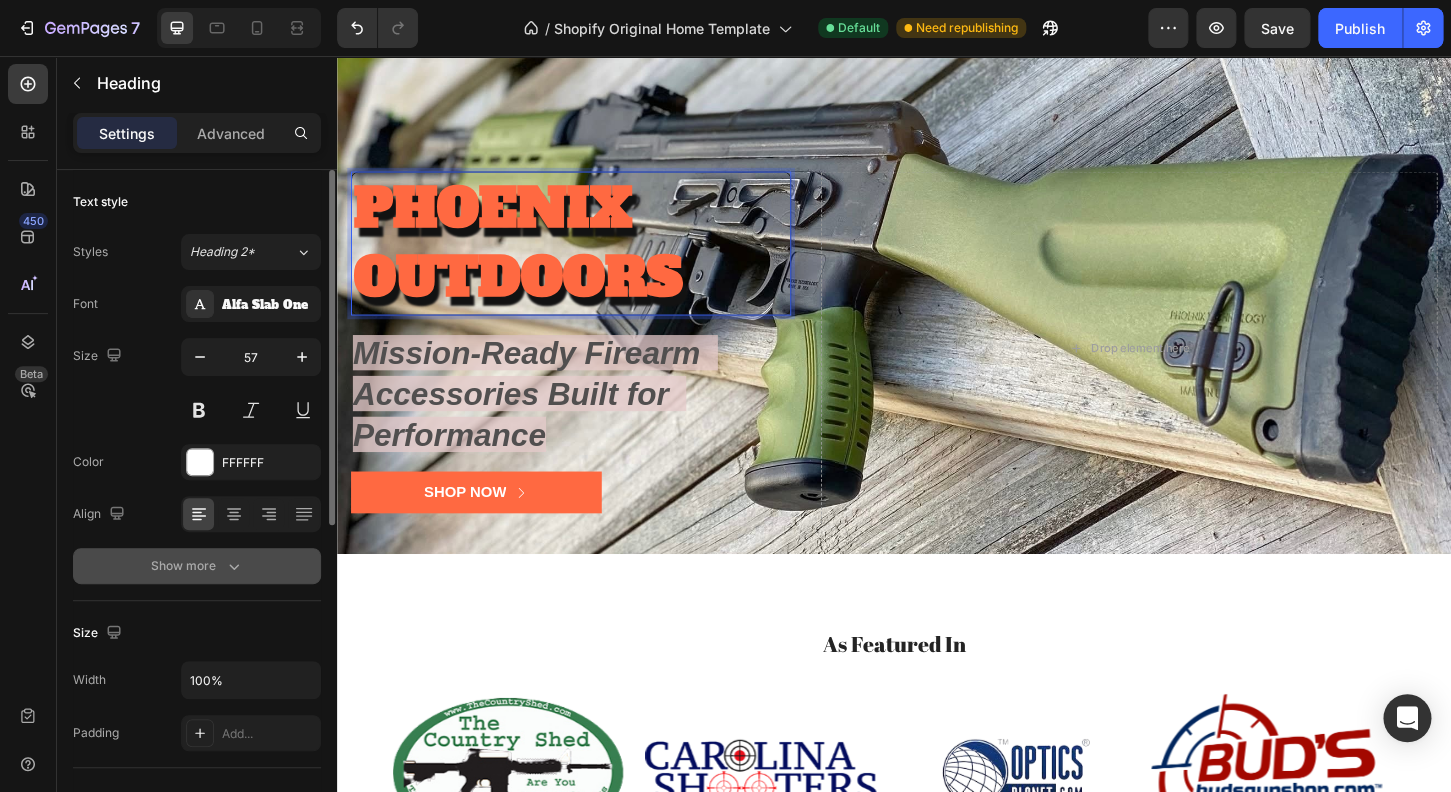click on "Show more" at bounding box center (197, 566) 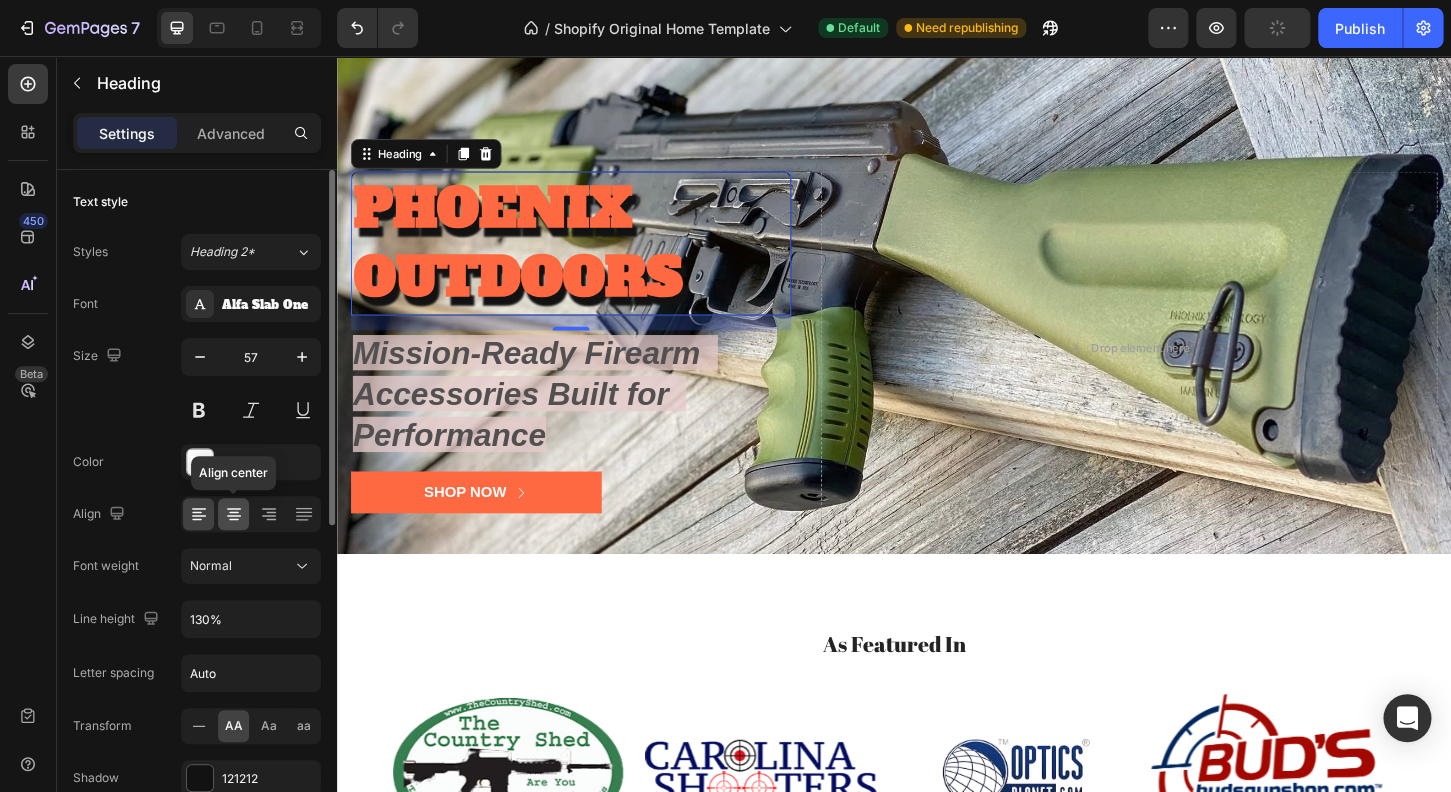 click 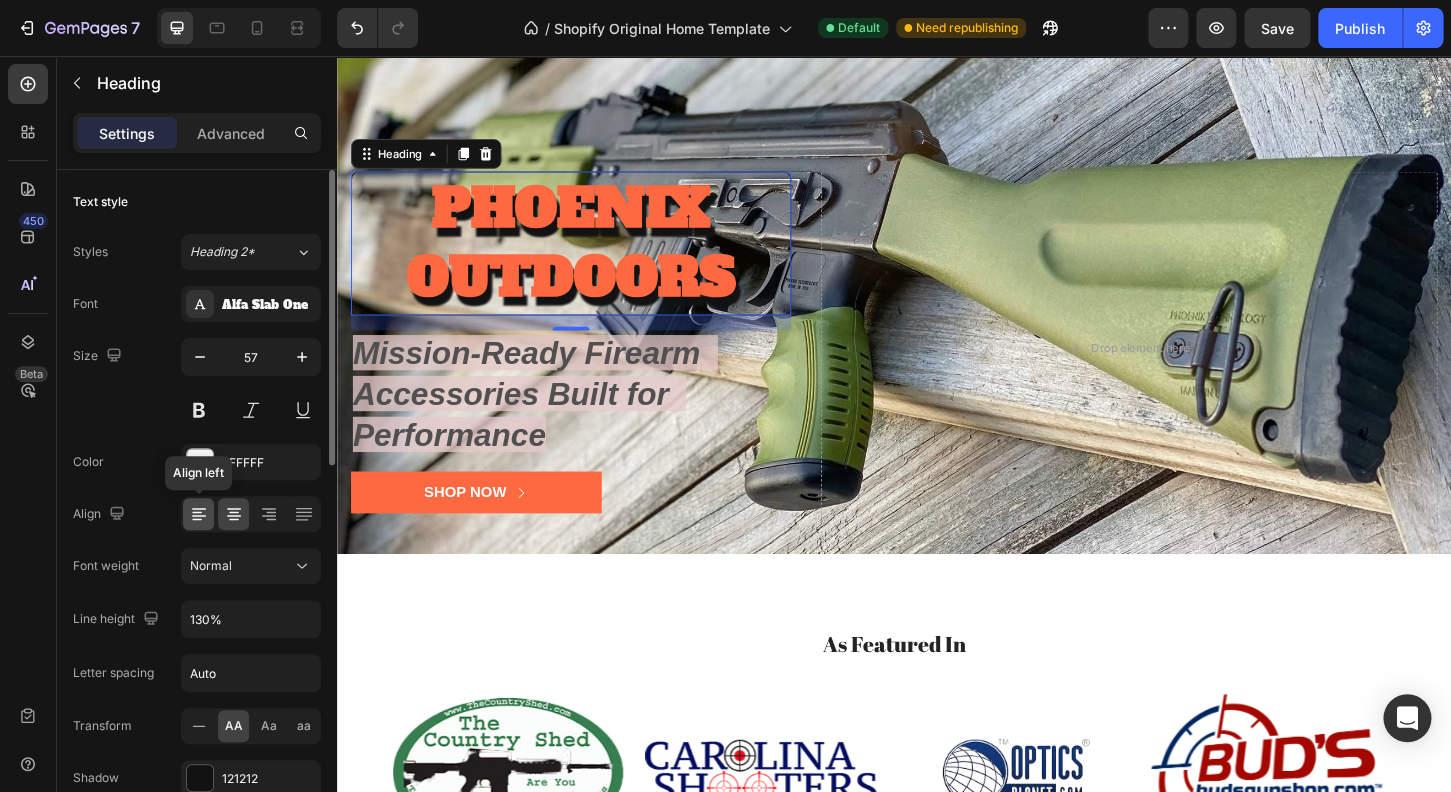 click 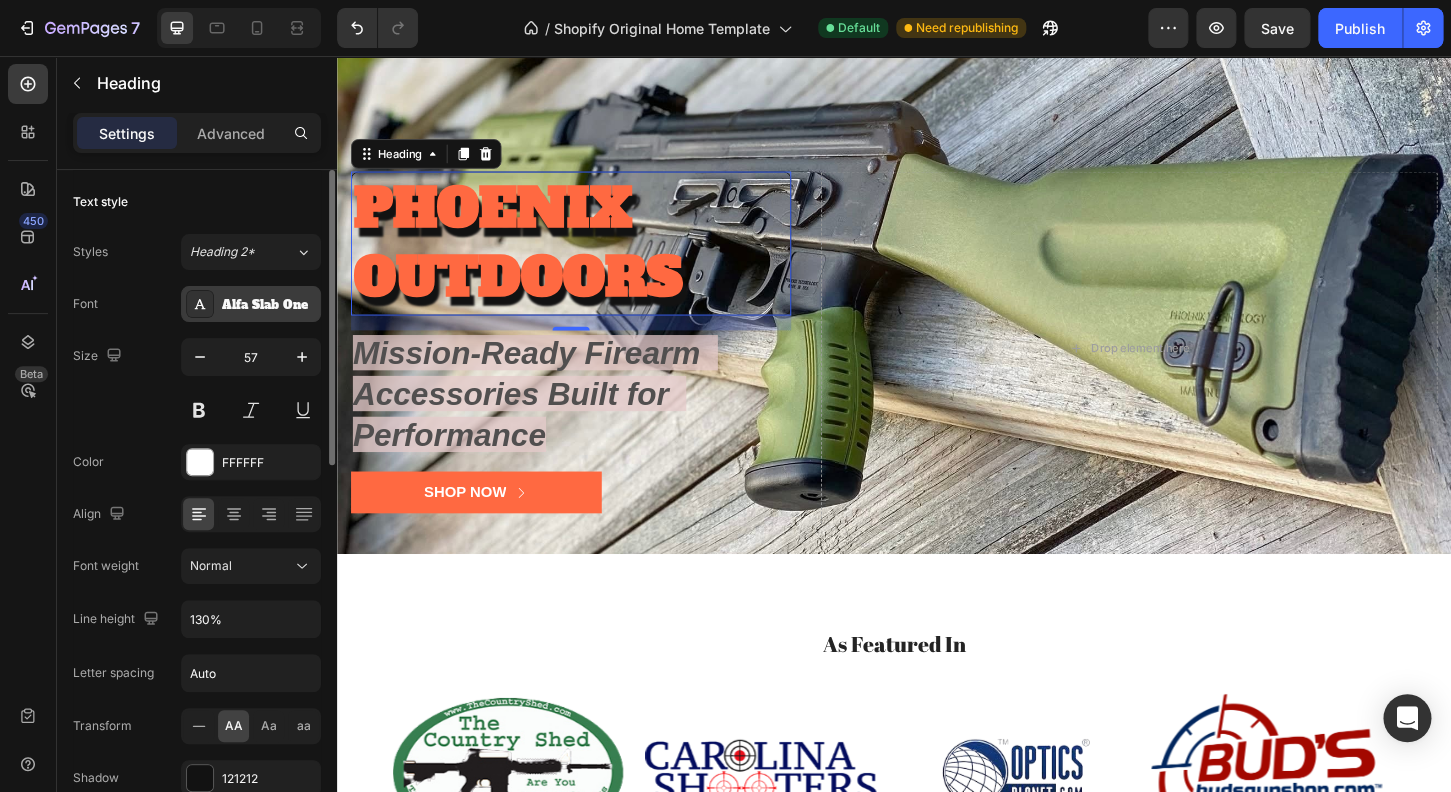 click on "Alfa Slab One" at bounding box center (269, 305) 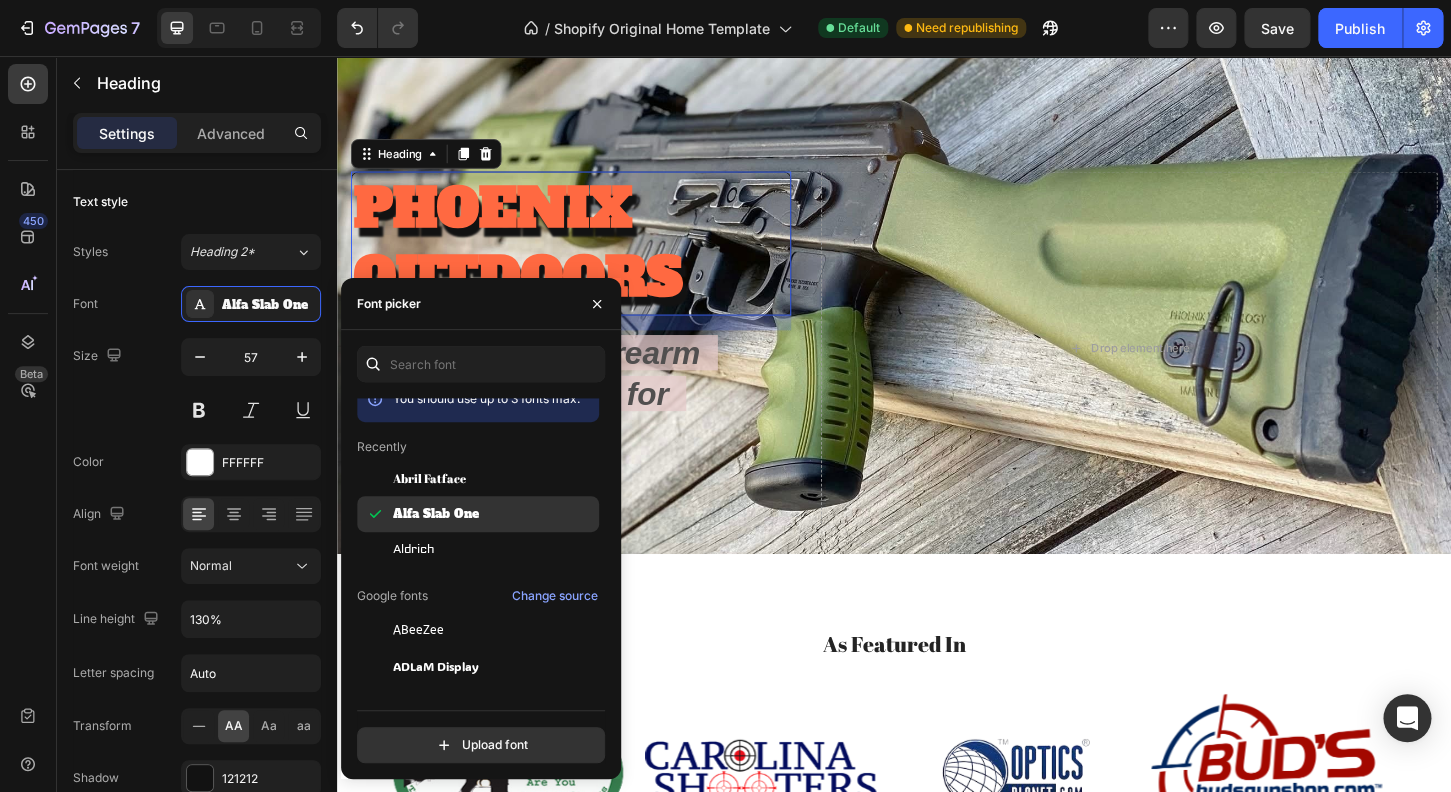 scroll, scrollTop: 20, scrollLeft: 0, axis: vertical 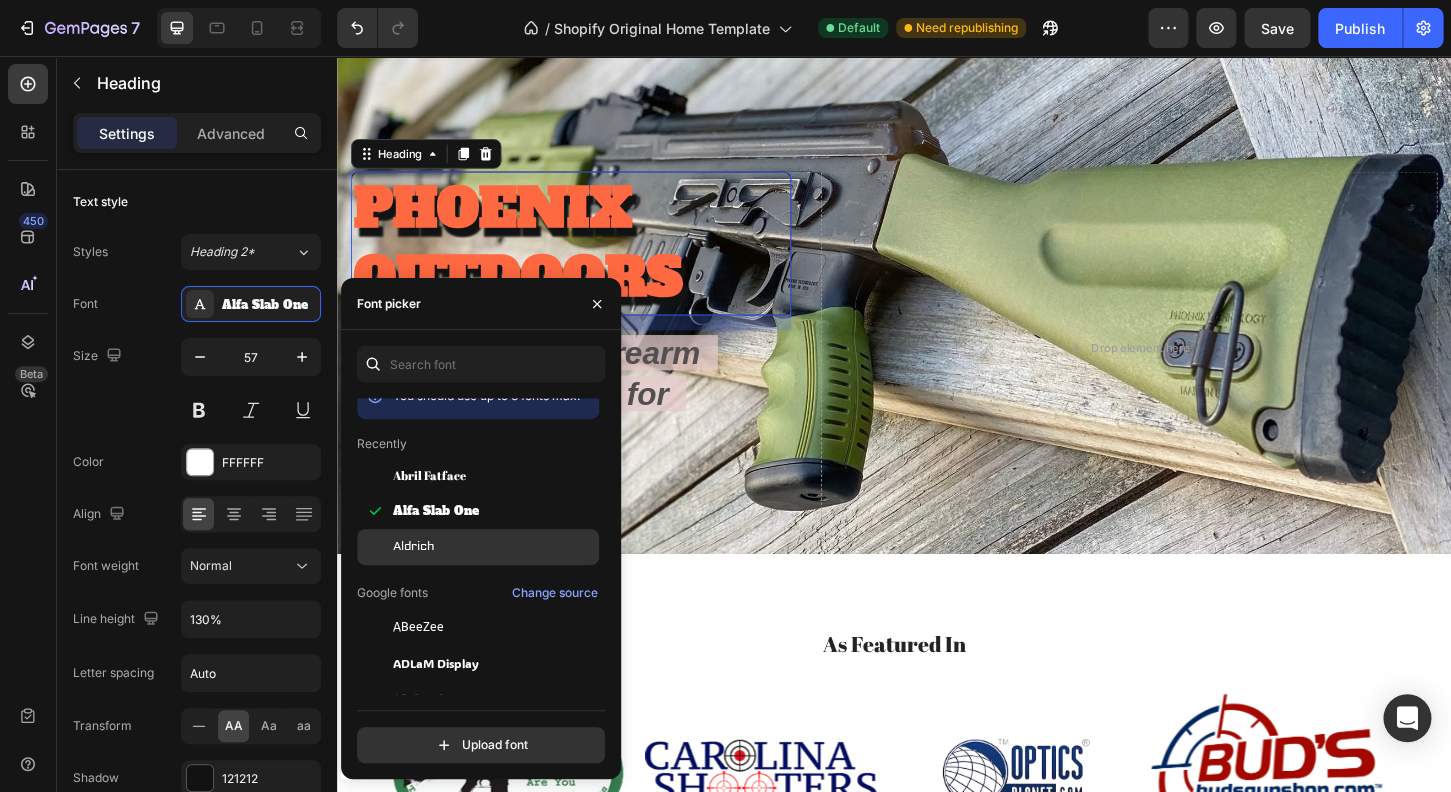 click on "Aldrich" at bounding box center [494, 547] 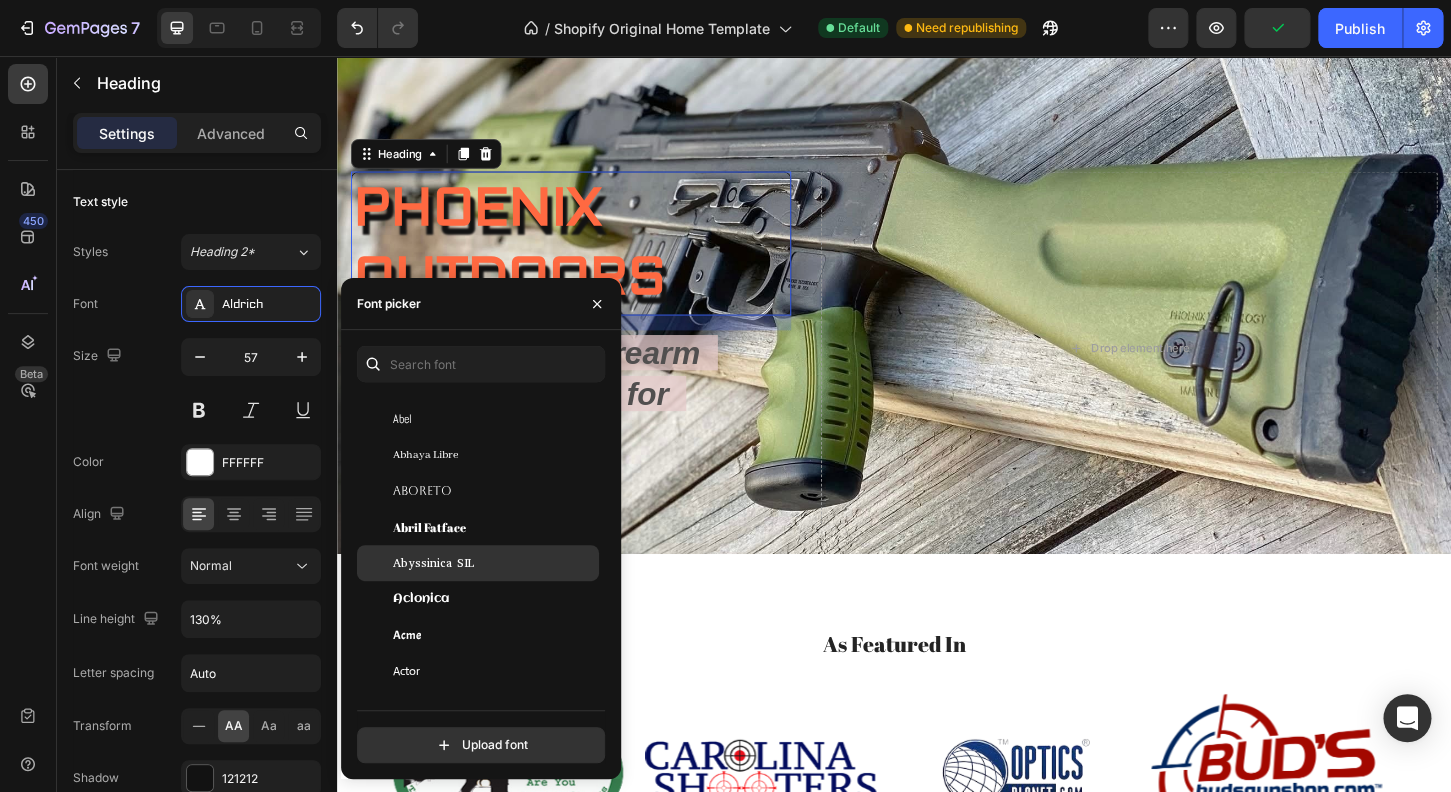 scroll, scrollTop: 410, scrollLeft: 0, axis: vertical 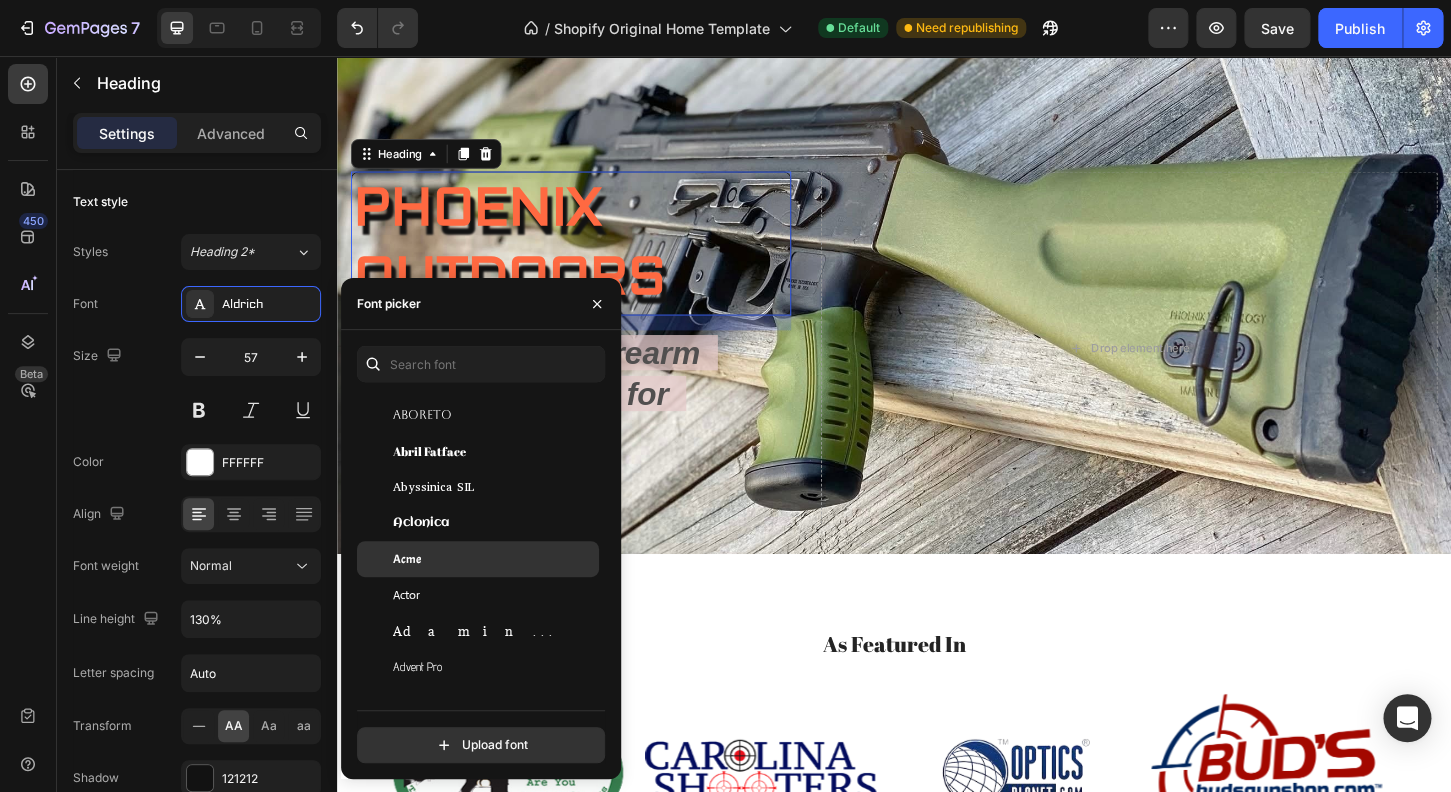 click on "Acme" at bounding box center [494, 559] 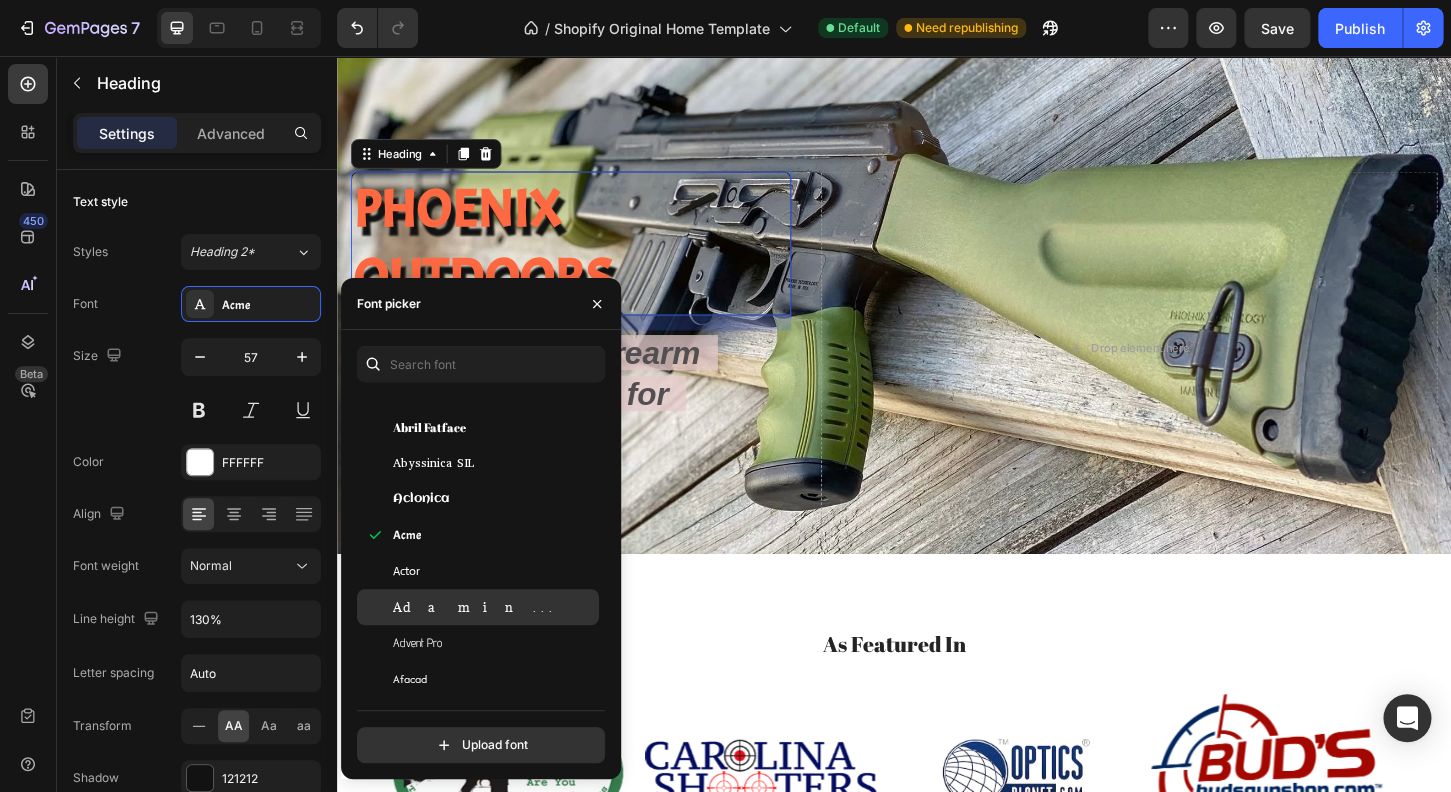 scroll, scrollTop: 449, scrollLeft: 0, axis: vertical 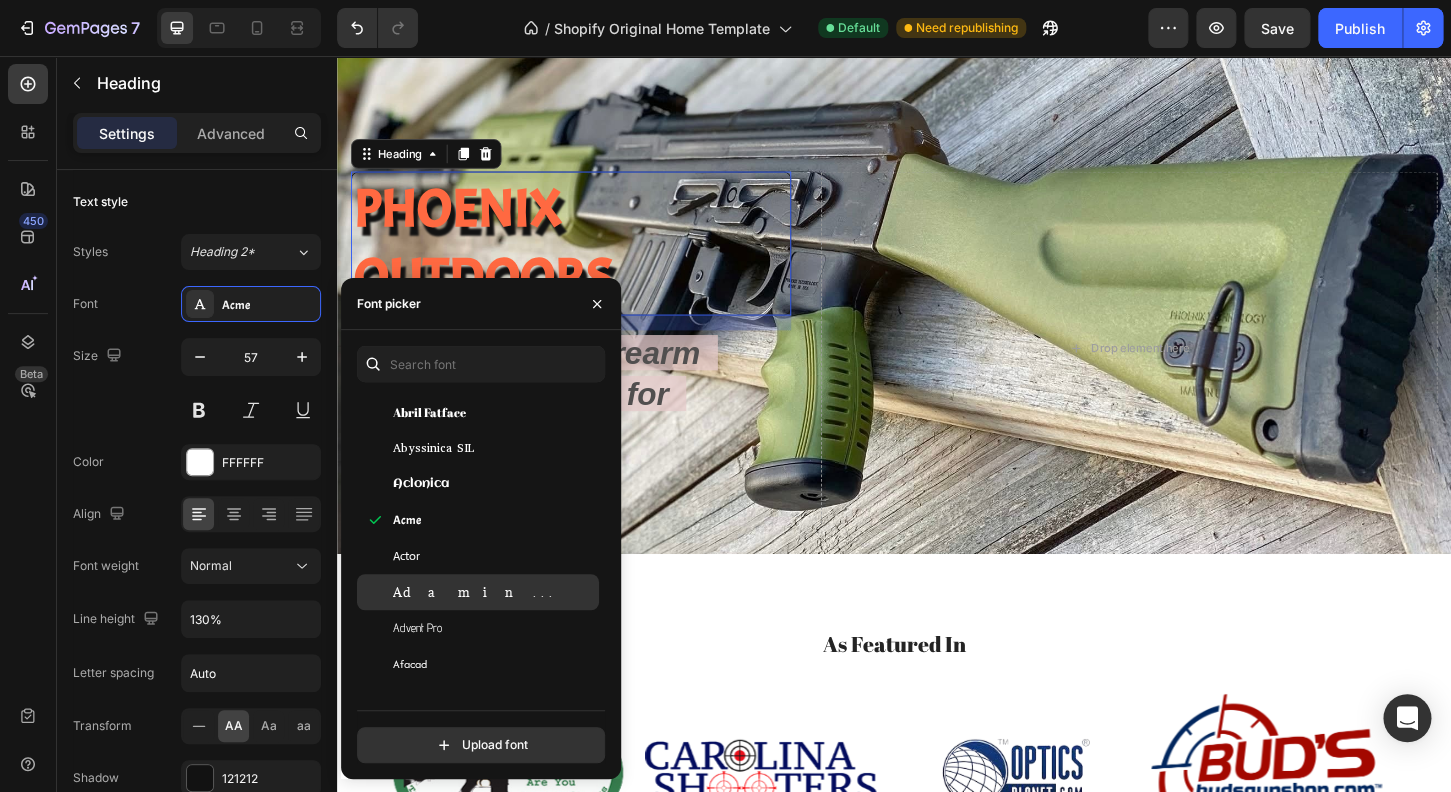 click on "Adamina" at bounding box center [494, 592] 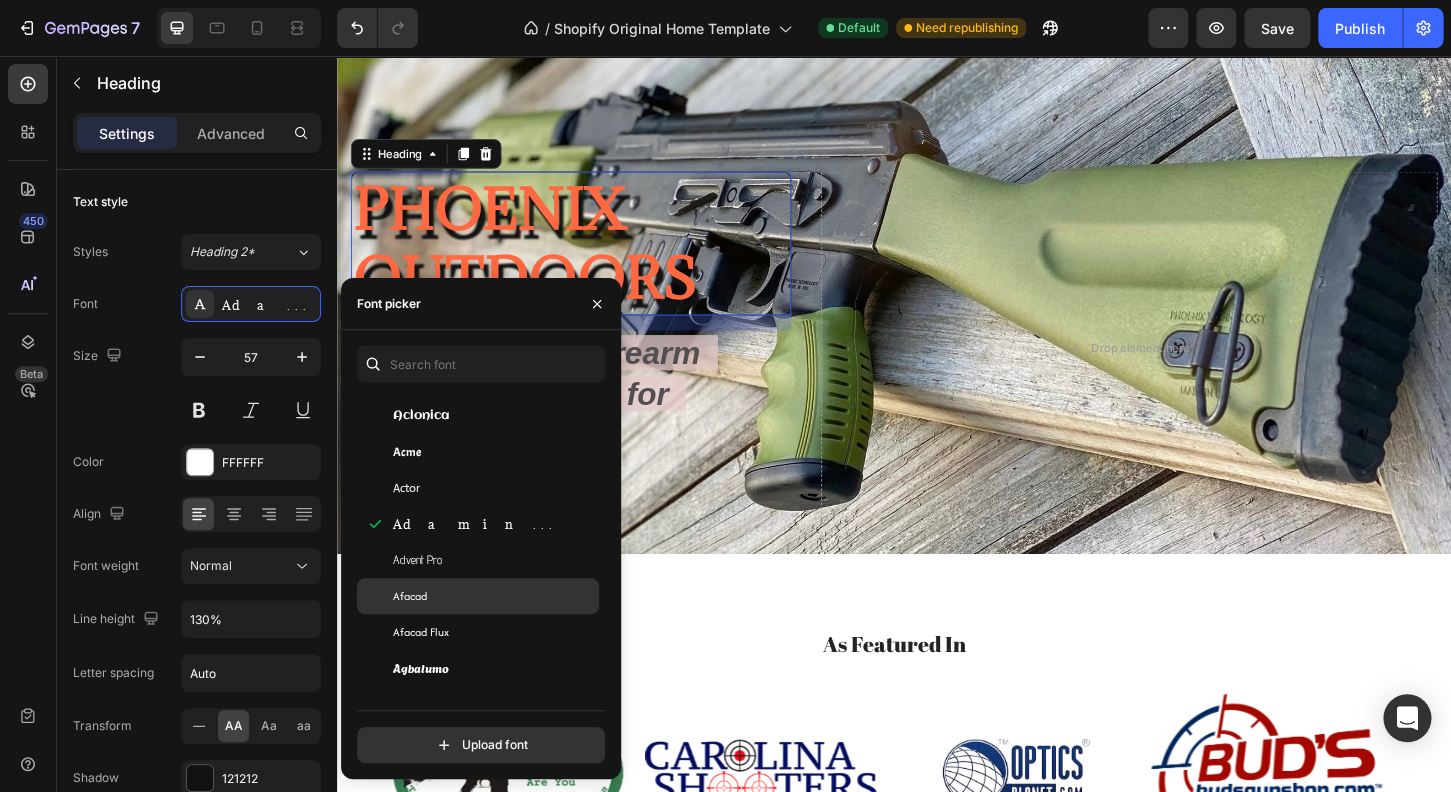 scroll, scrollTop: 702, scrollLeft: 0, axis: vertical 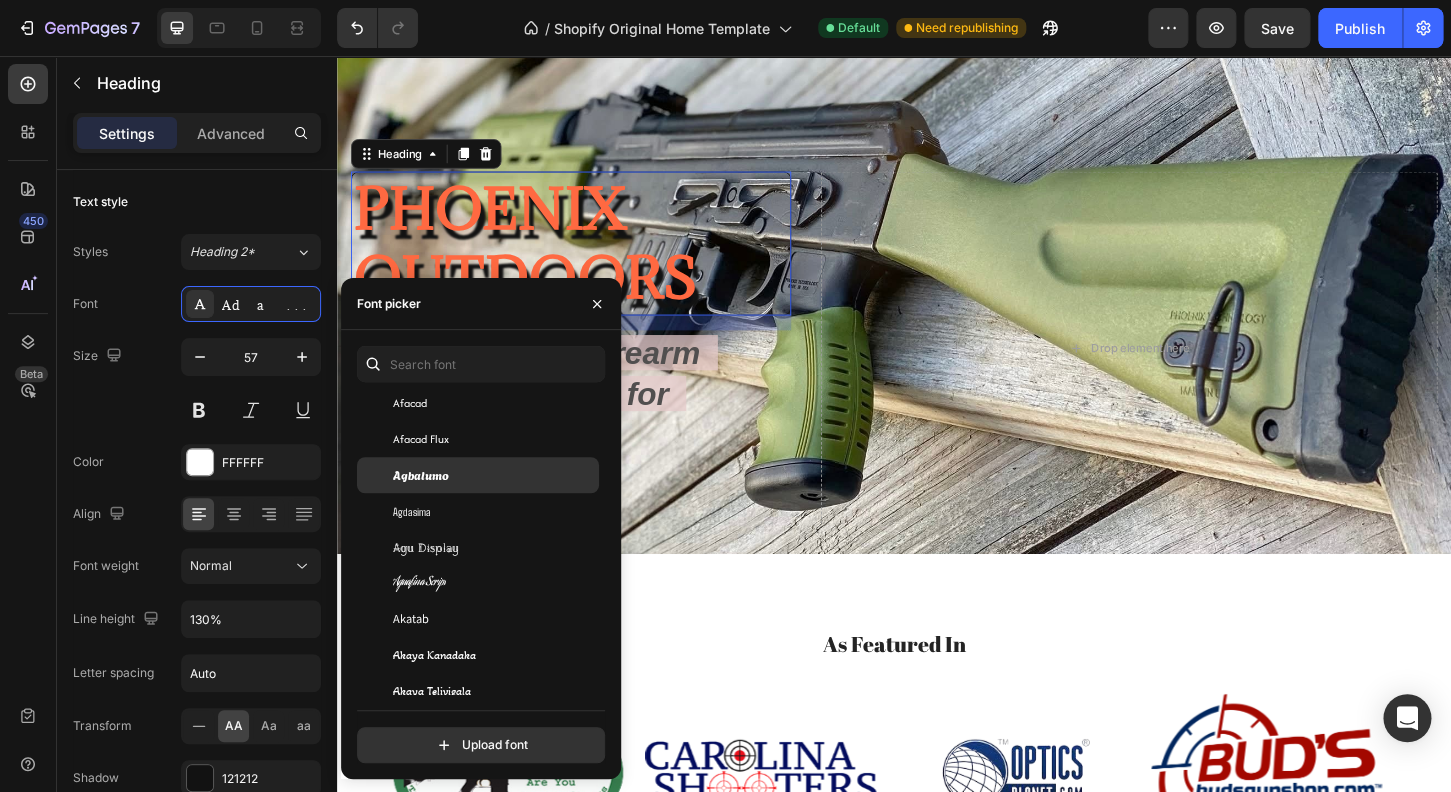 click on "Agbalumo" at bounding box center [494, 475] 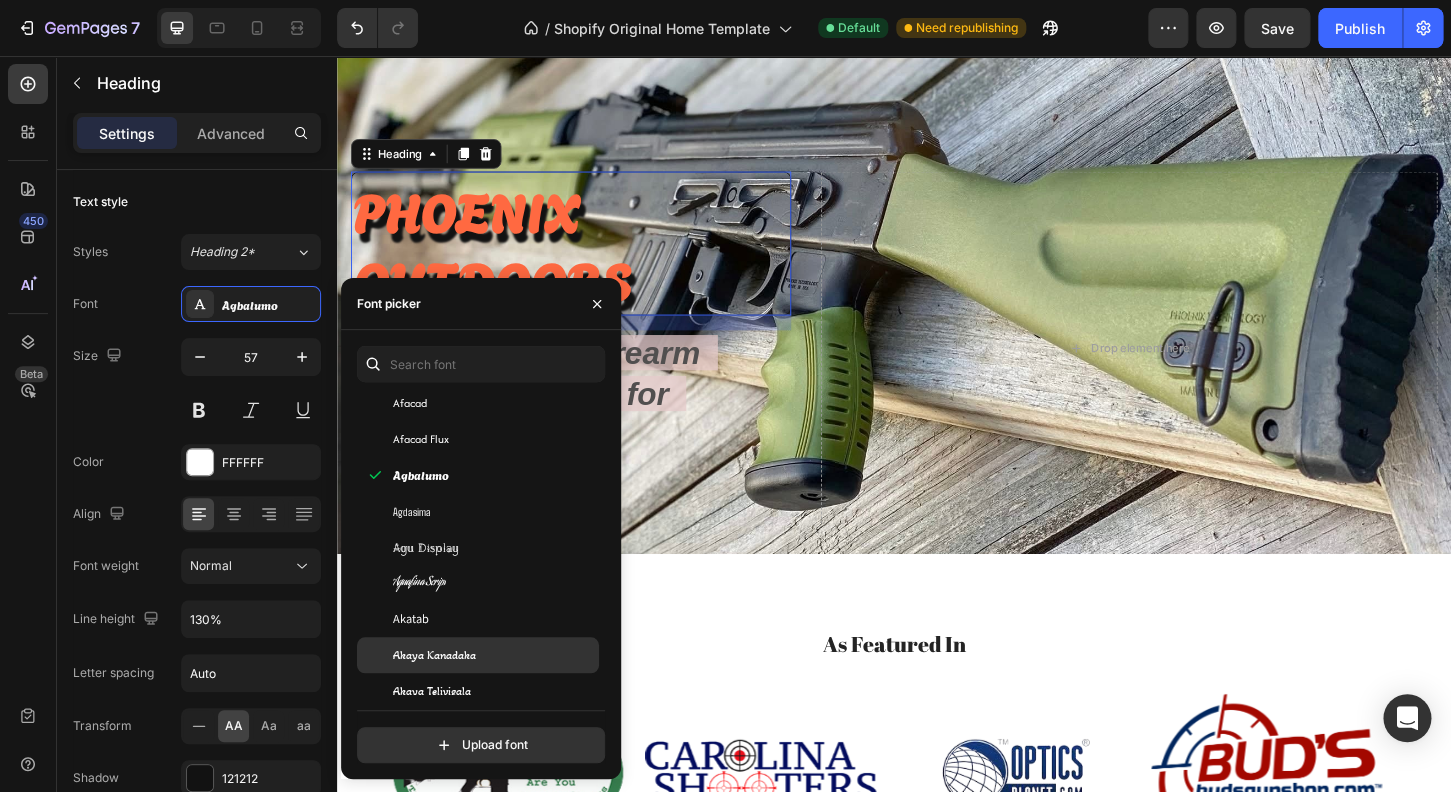 click on "Akaya Kanadaka" at bounding box center [434, 655] 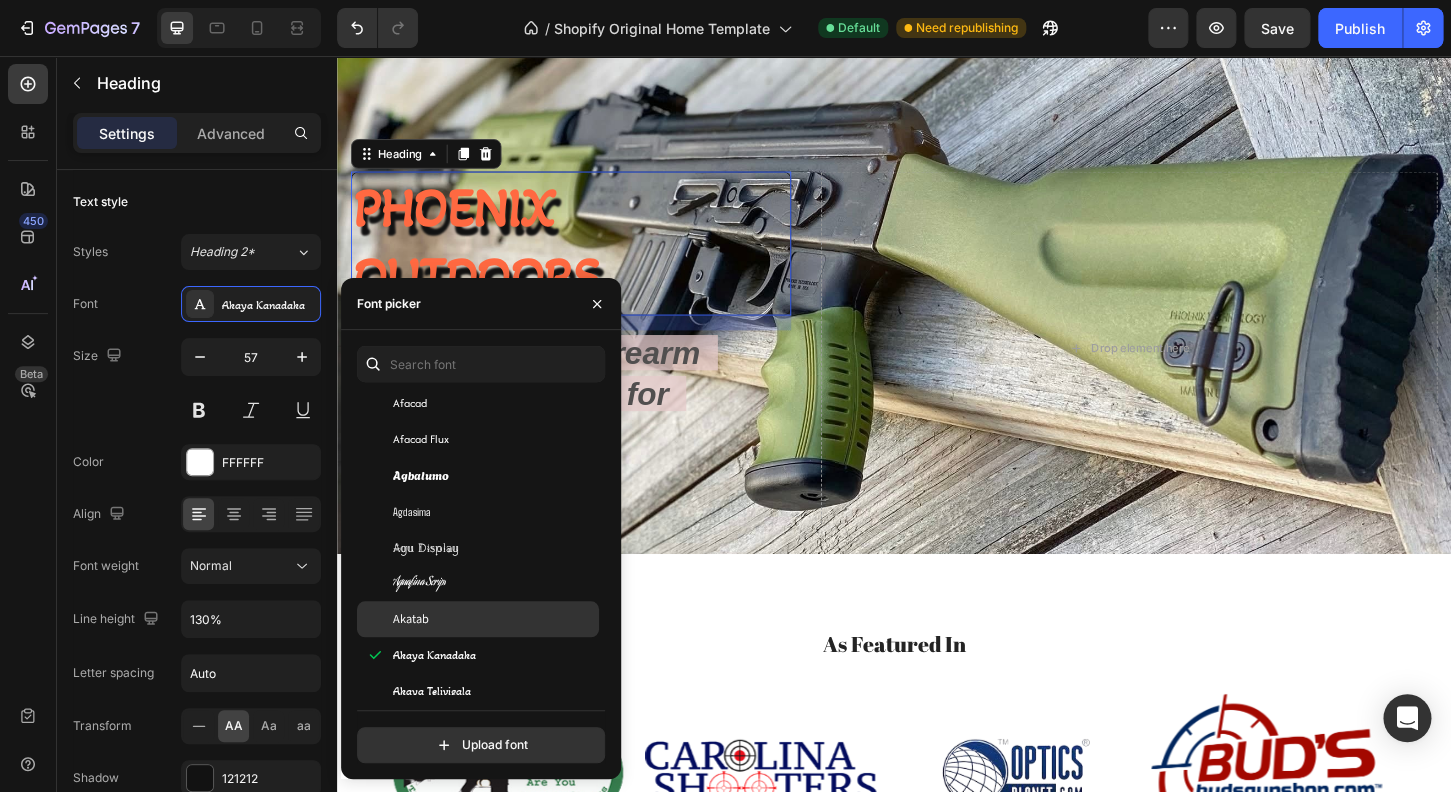 scroll, scrollTop: 819, scrollLeft: 0, axis: vertical 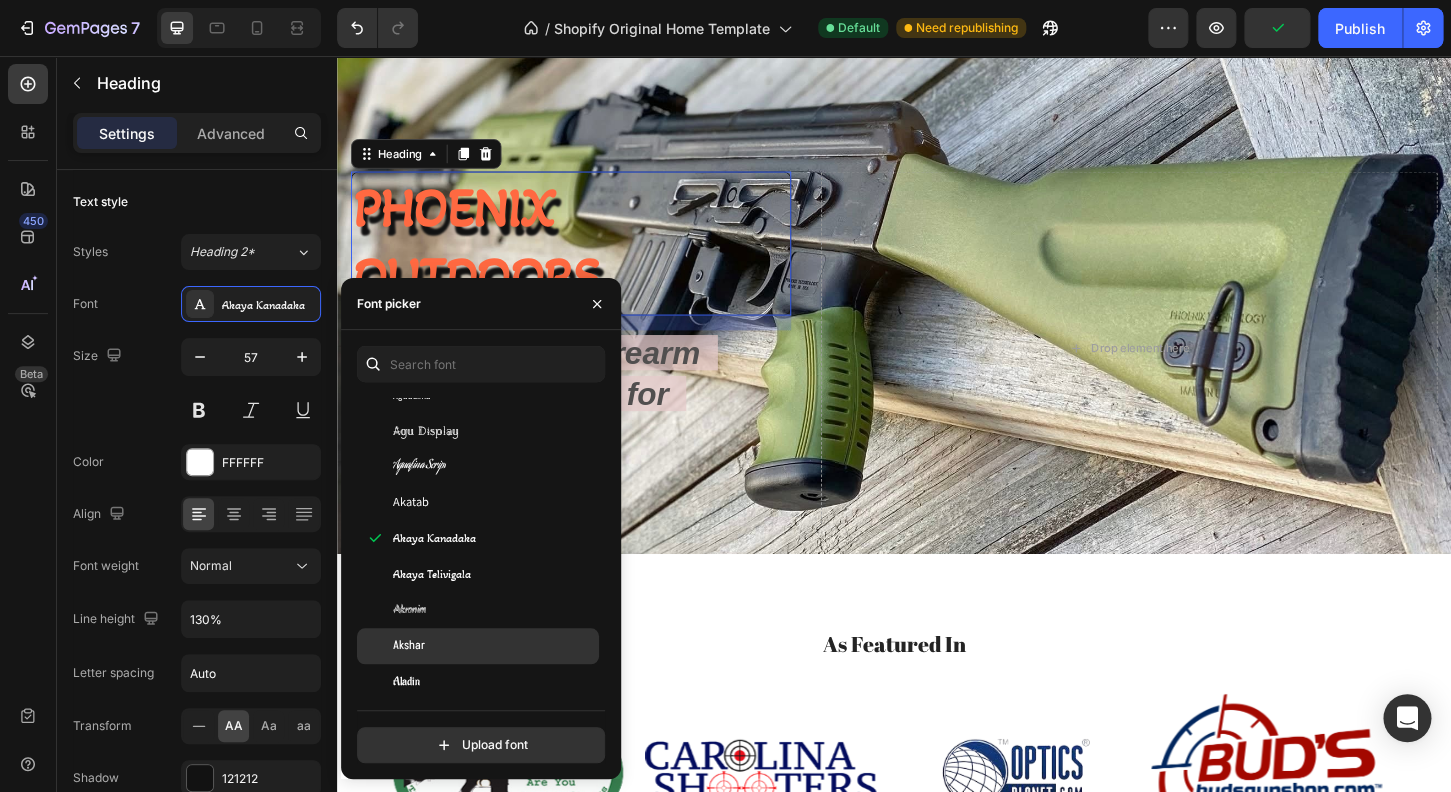 click on "Akshar" at bounding box center [494, 646] 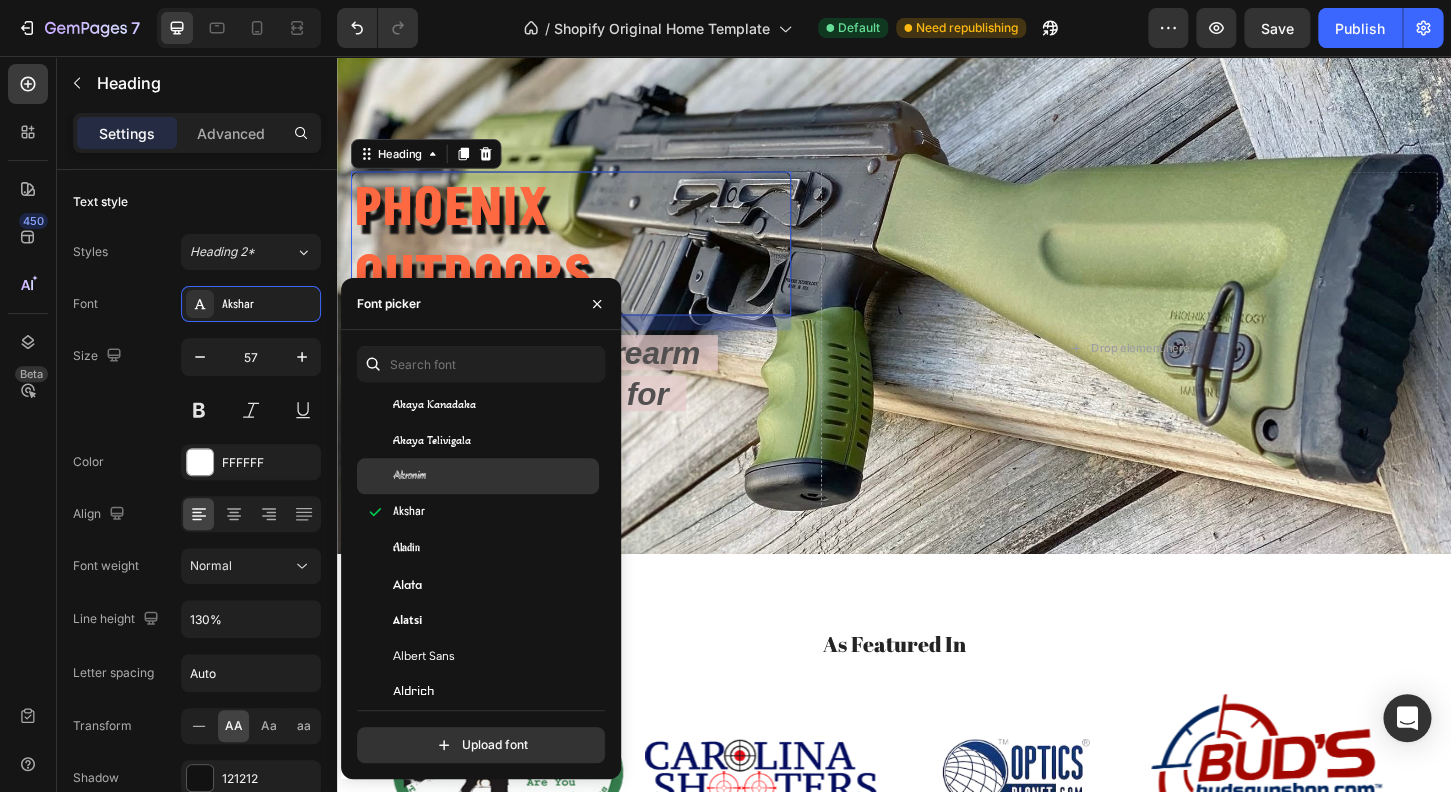 scroll, scrollTop: 975, scrollLeft: 0, axis: vertical 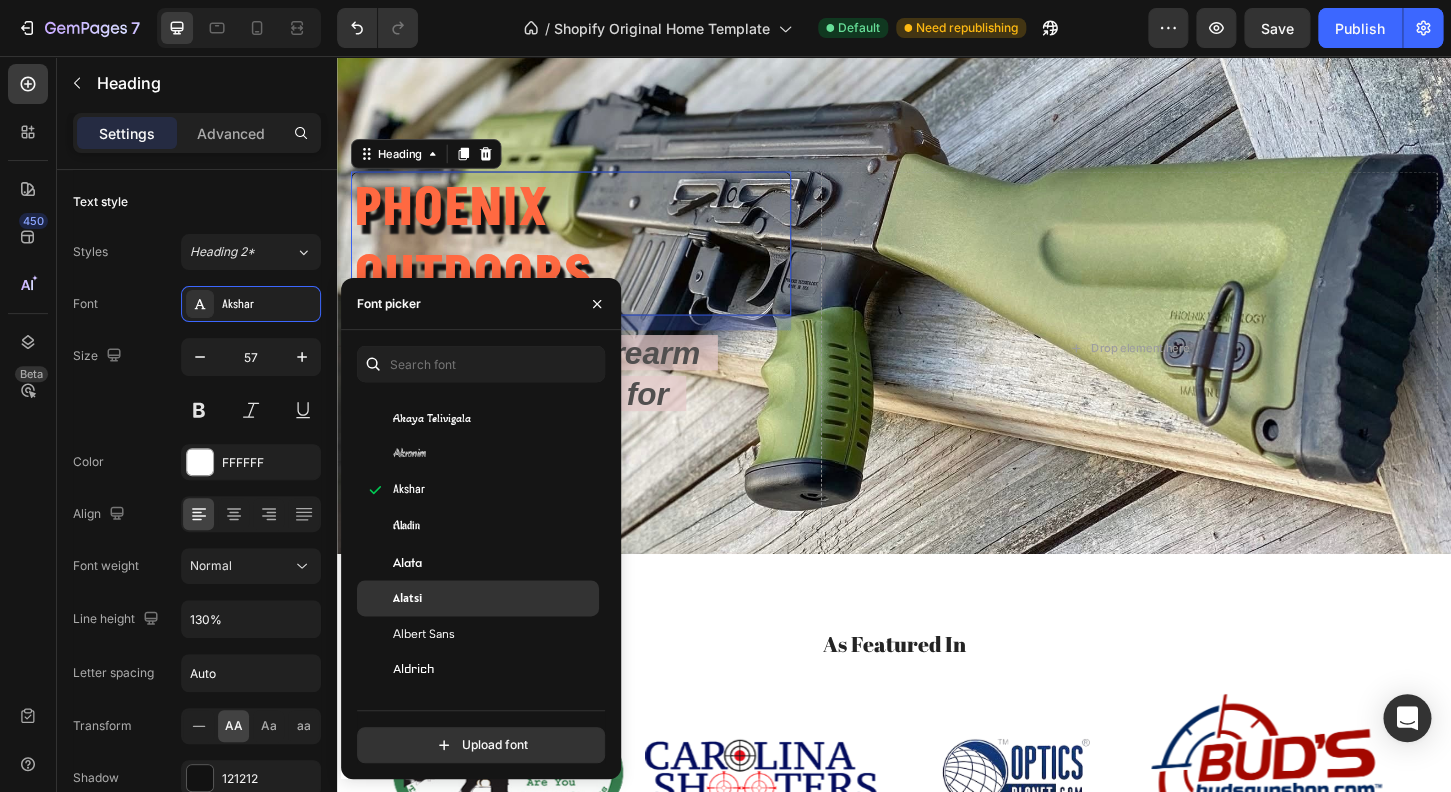 click on "Alatsi" at bounding box center (494, 598) 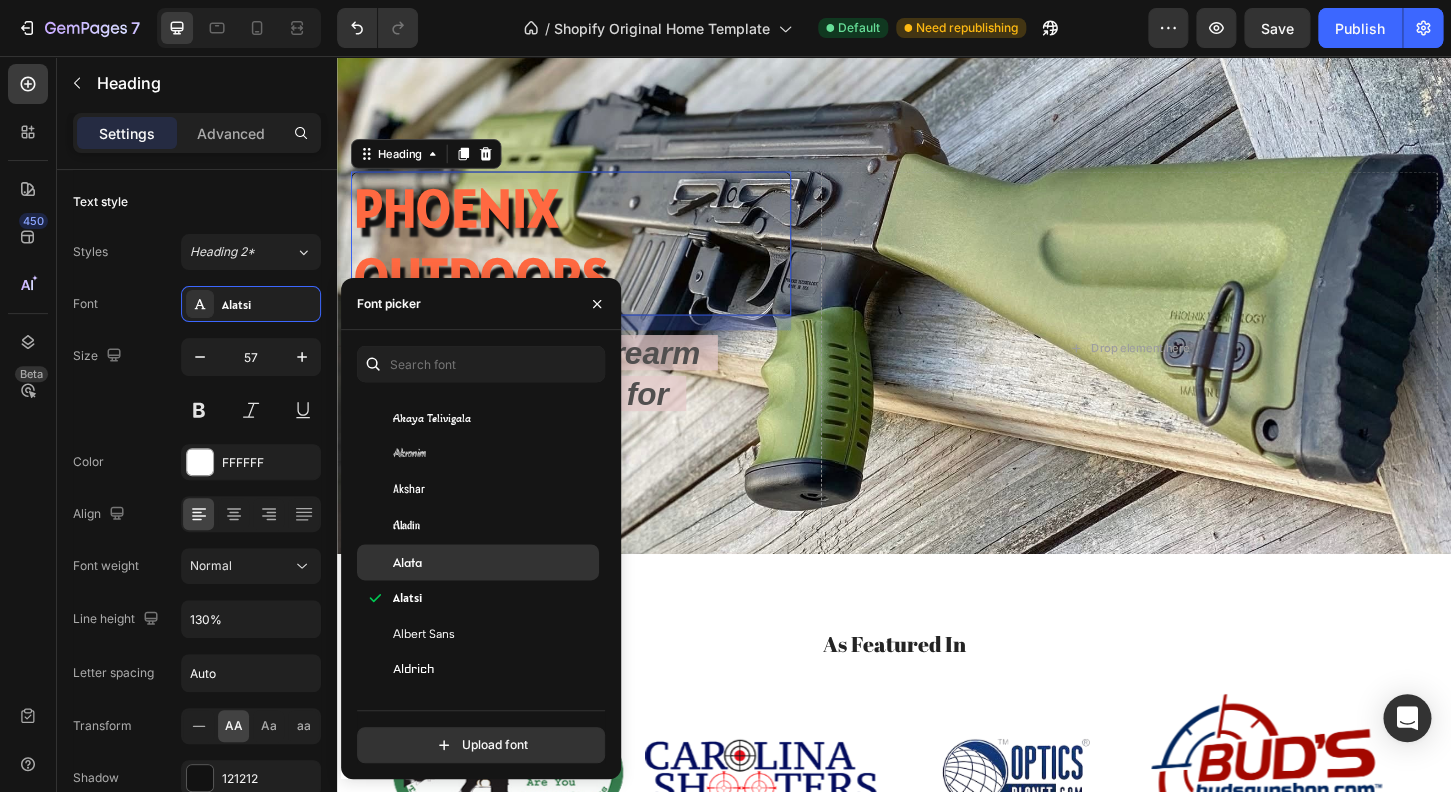 click on "Alata" at bounding box center [494, 562] 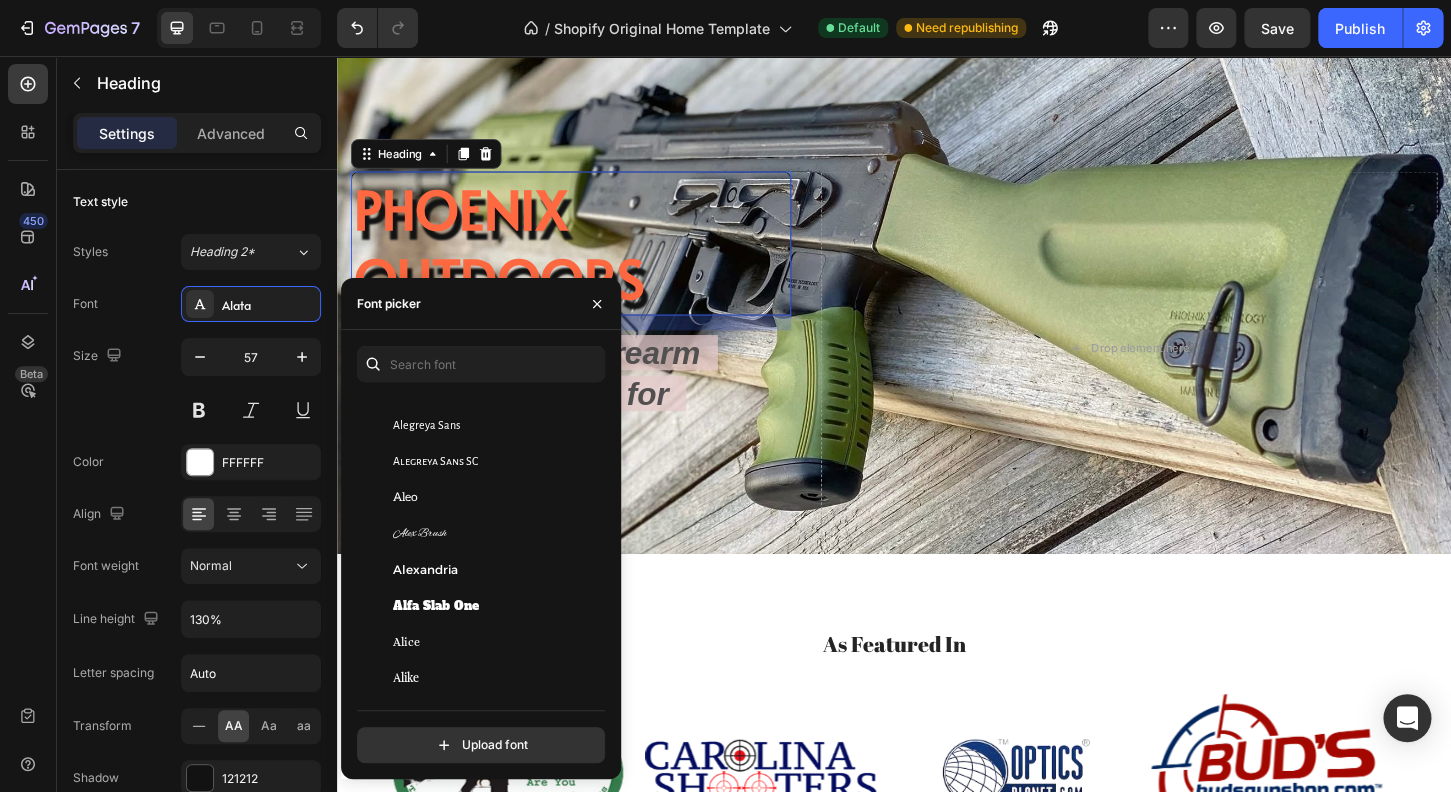 scroll, scrollTop: 1365, scrollLeft: 0, axis: vertical 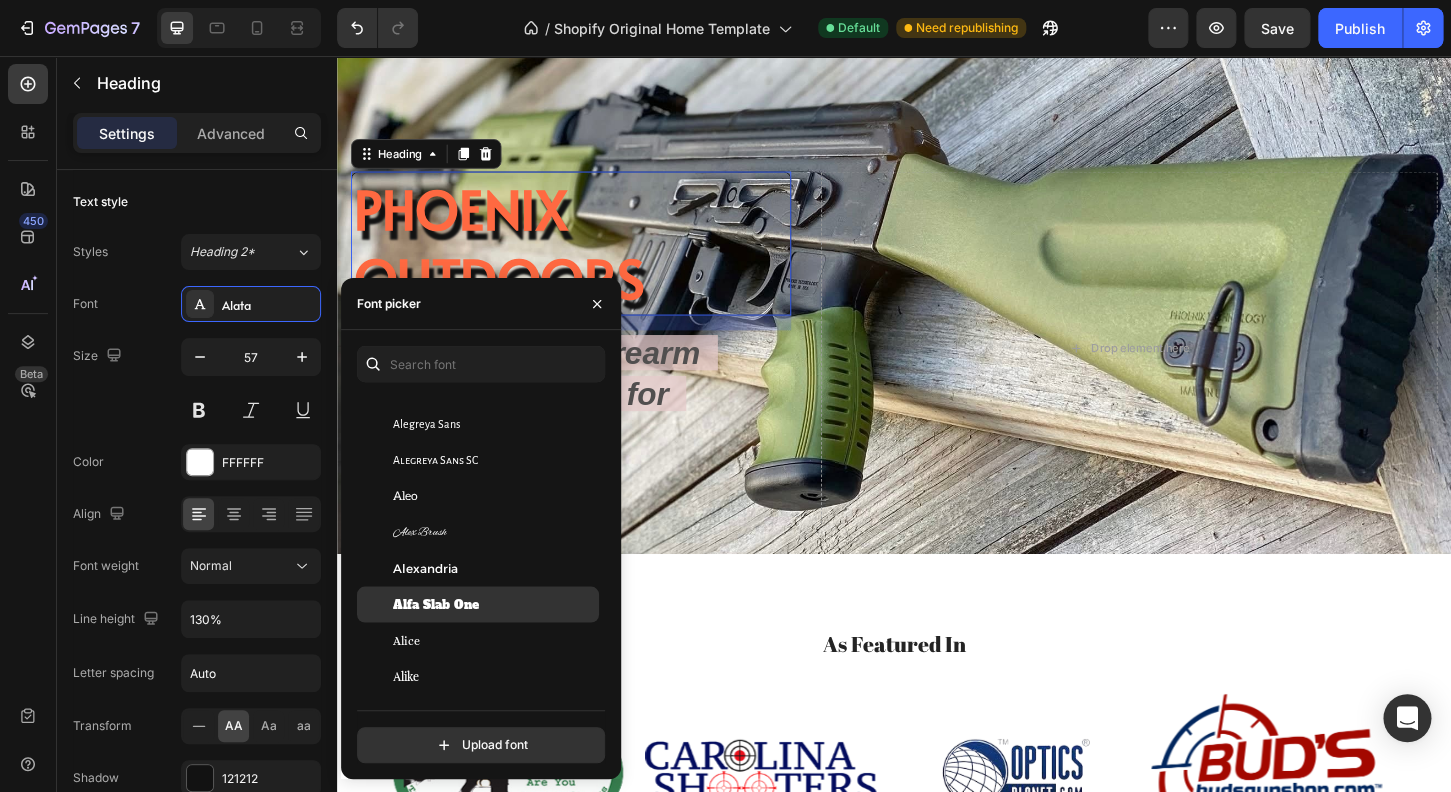 click on "Alfa Slab One" at bounding box center (436, 604) 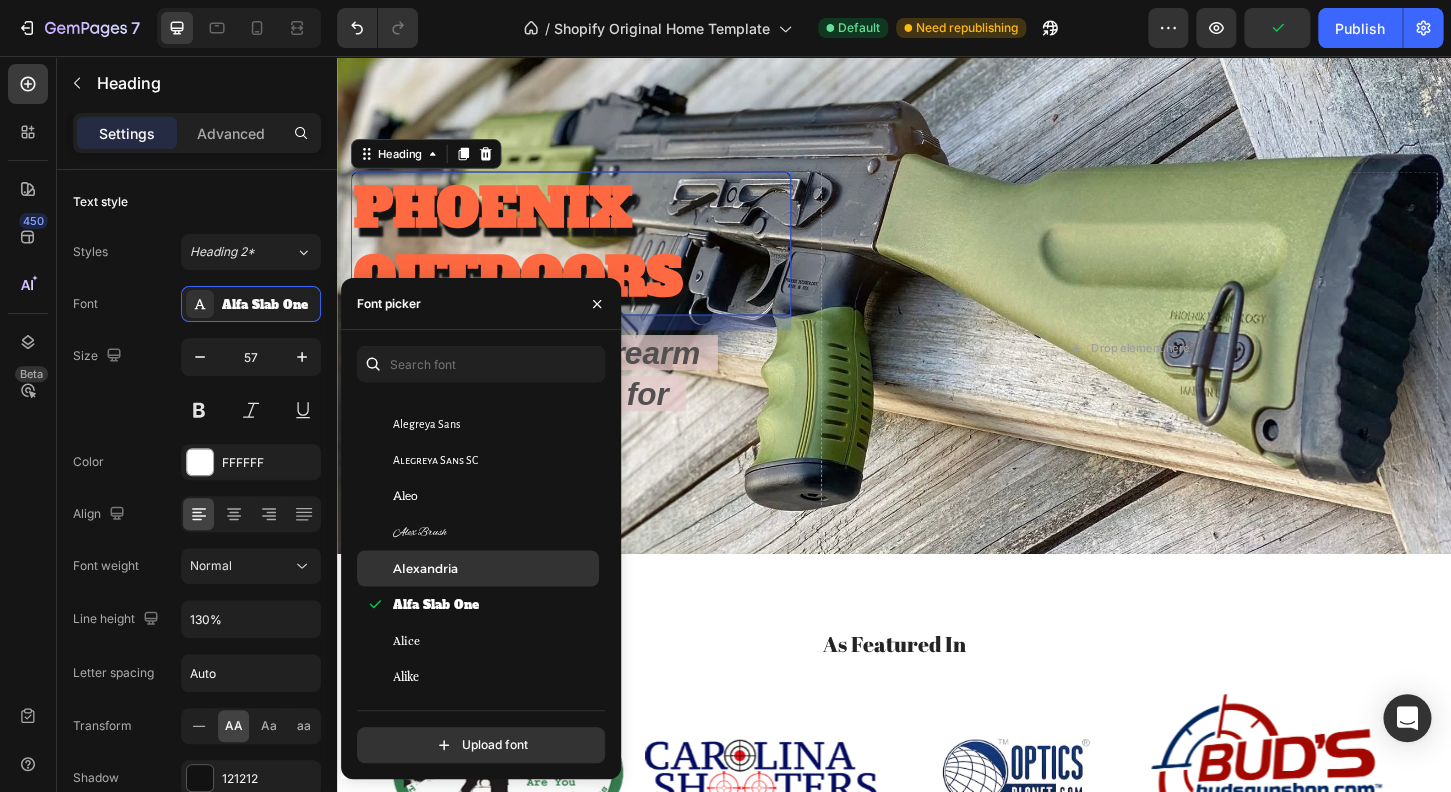 click on "Alexandria" at bounding box center [494, 568] 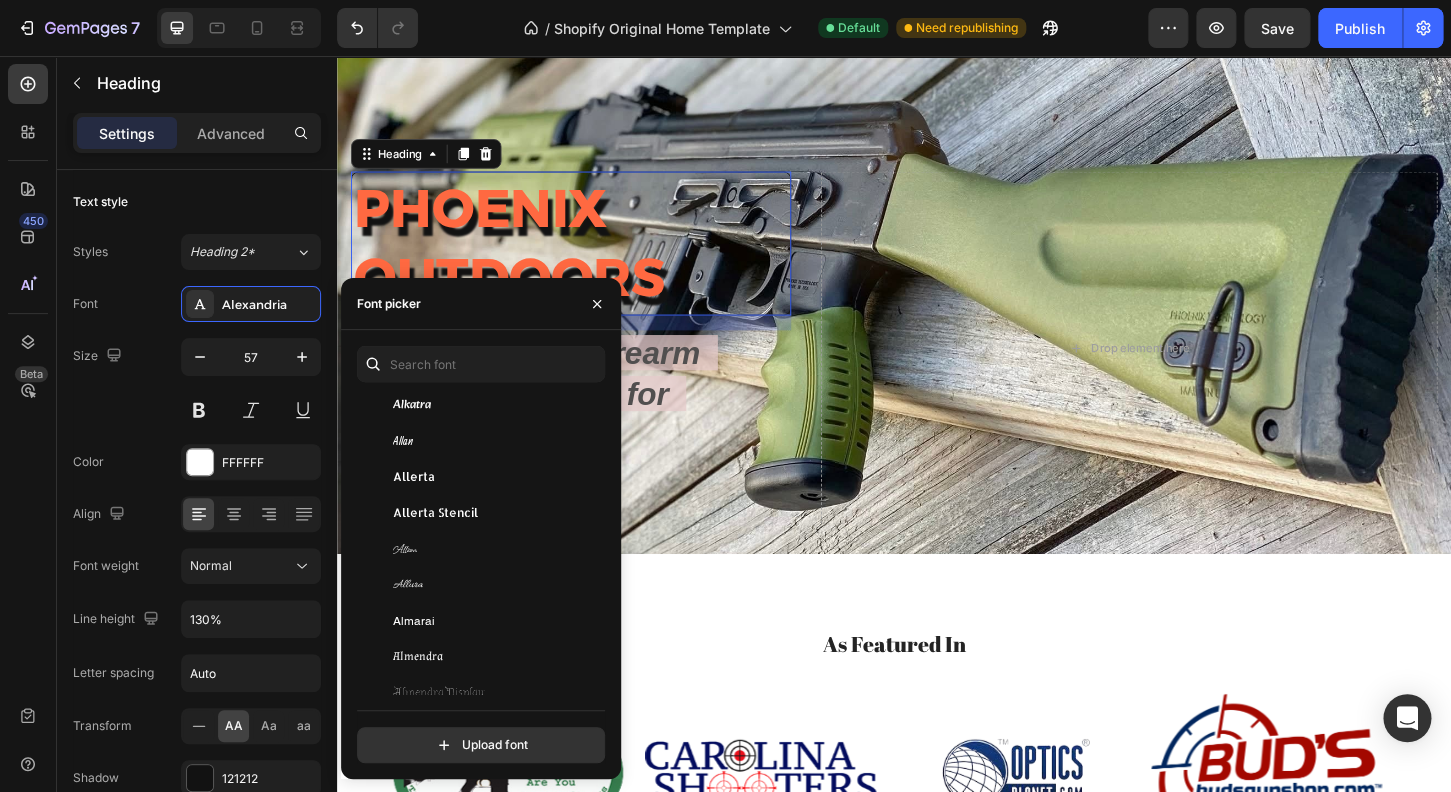 scroll, scrollTop: 1755, scrollLeft: 0, axis: vertical 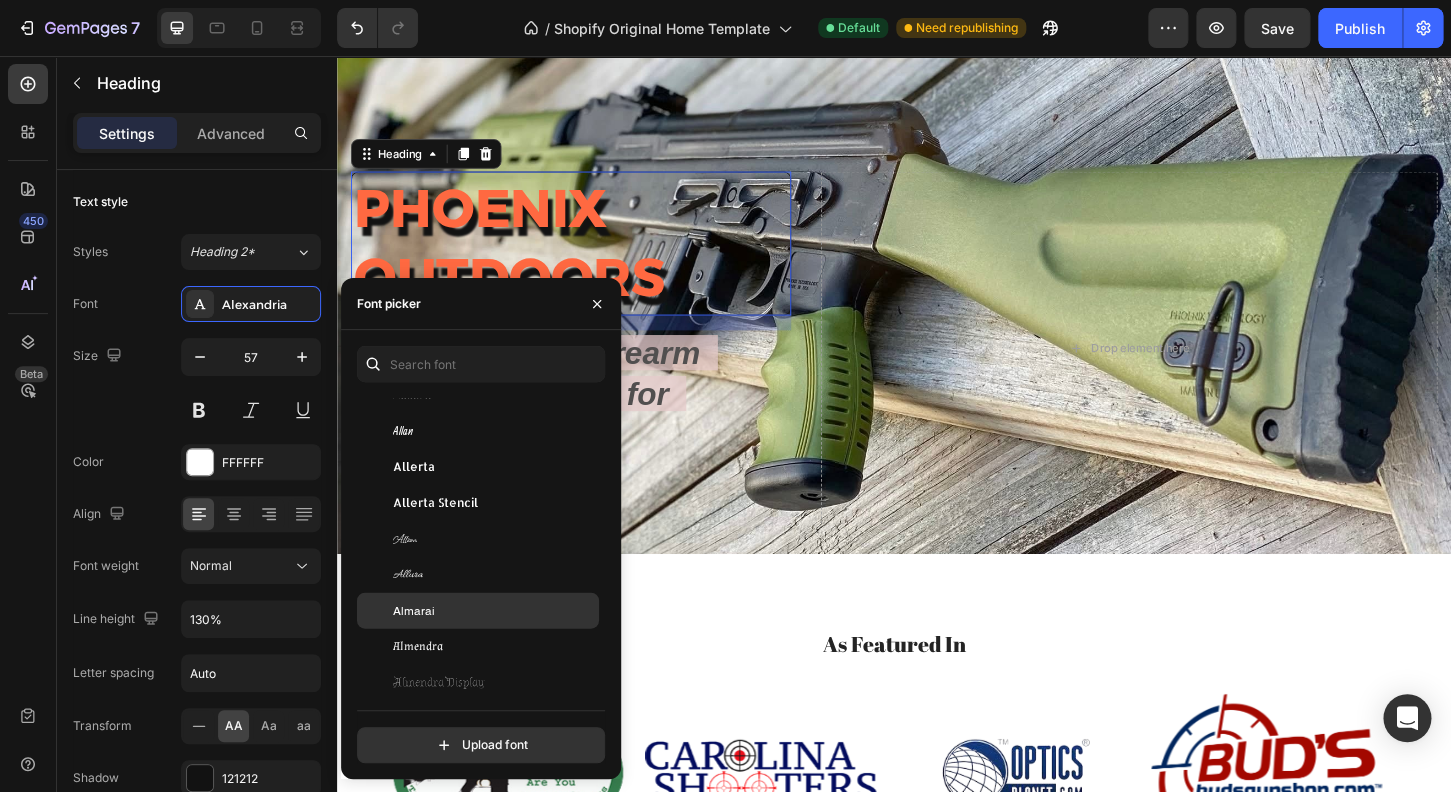 click on "Almarai" 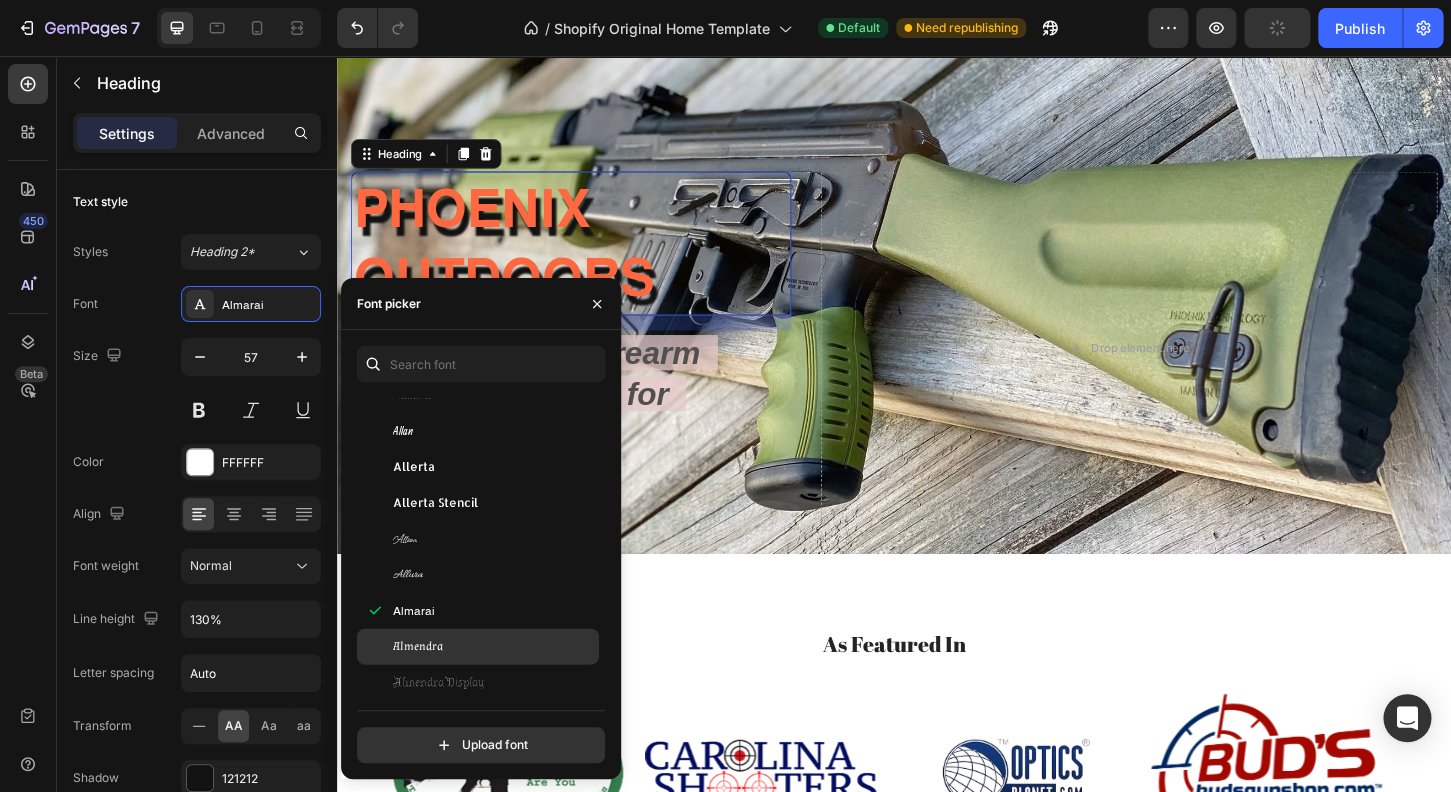 click on "Almendra" at bounding box center (494, 646) 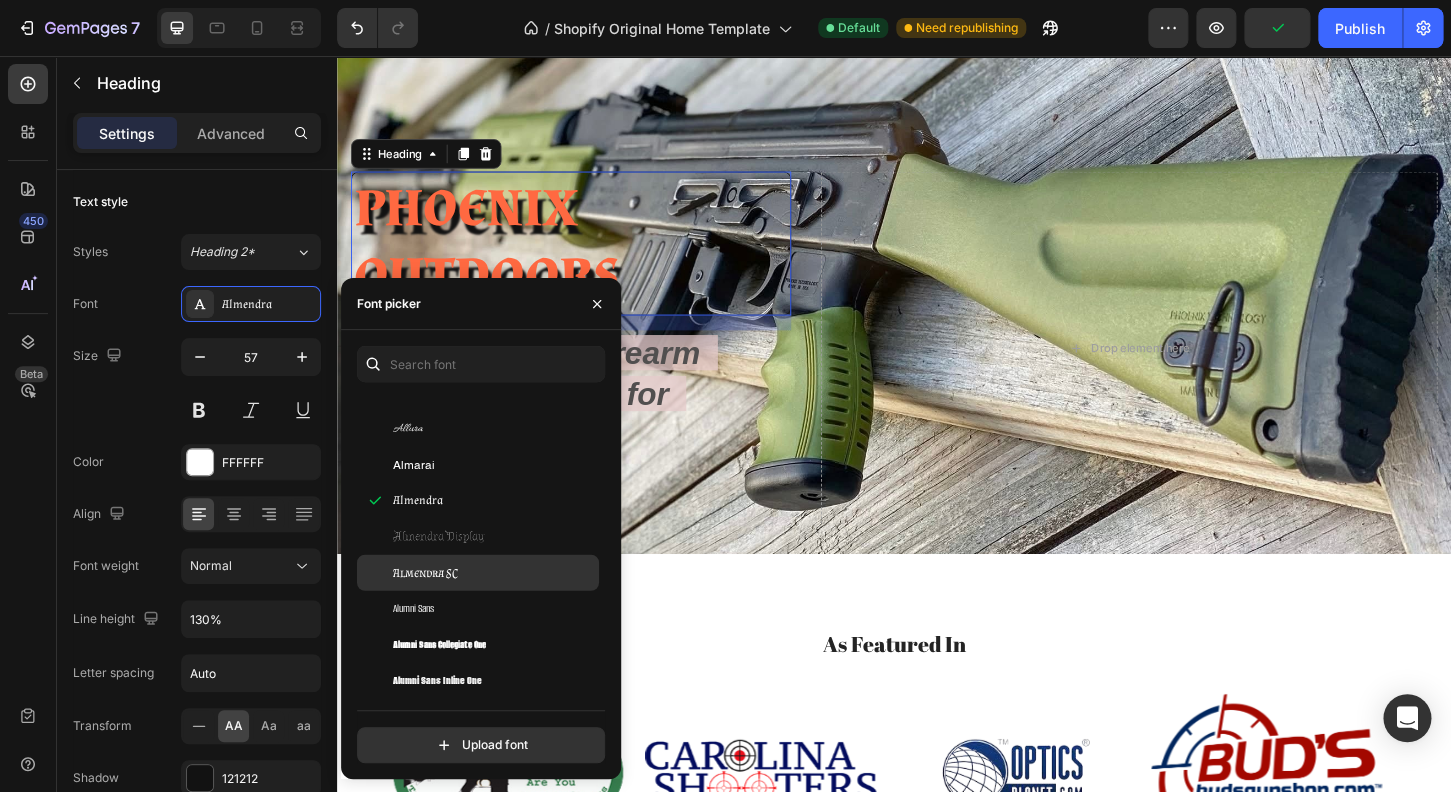 scroll, scrollTop: 1950, scrollLeft: 0, axis: vertical 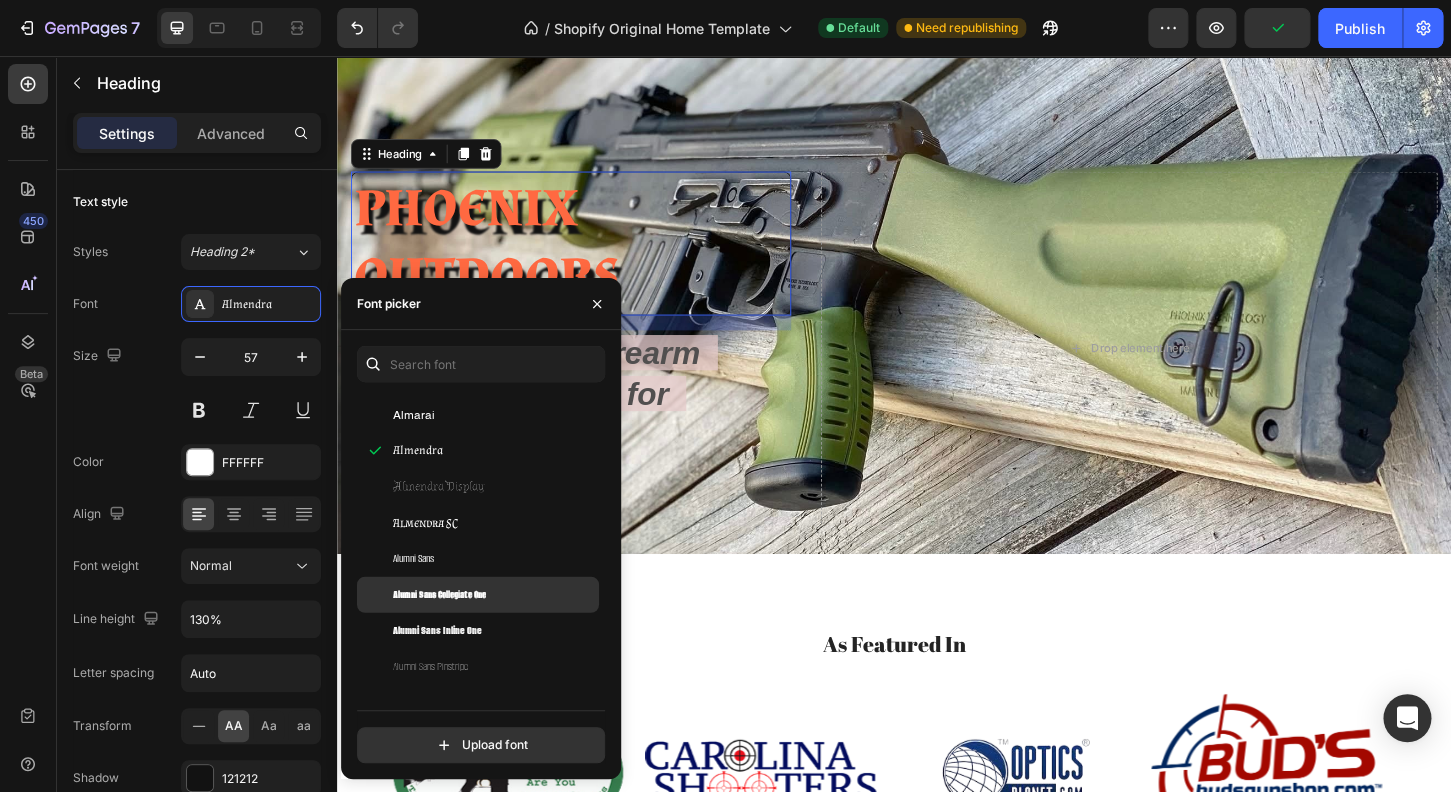 click on "Alumni Sans Collegiate One" 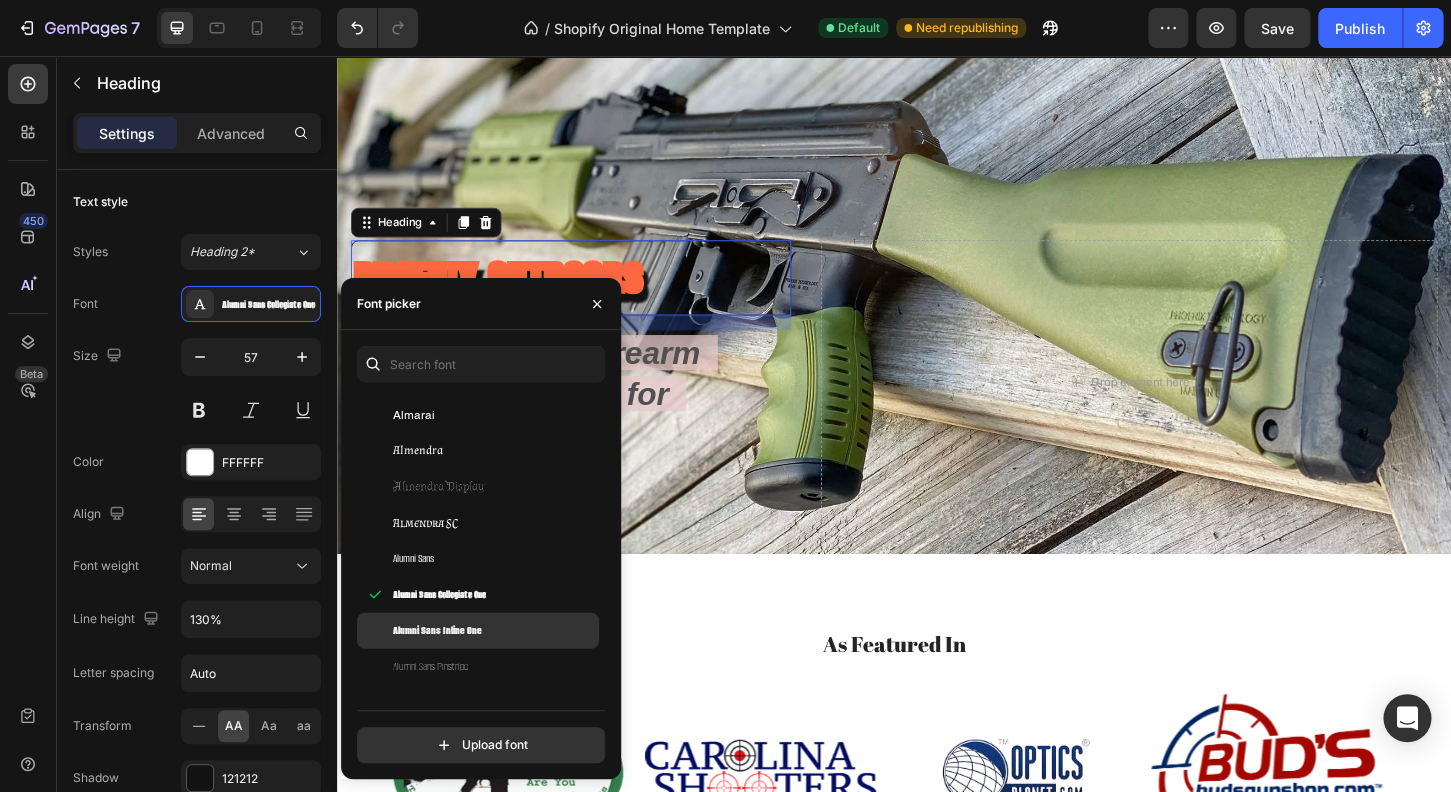 click on "Alumni Sans Inline One" at bounding box center (437, 631) 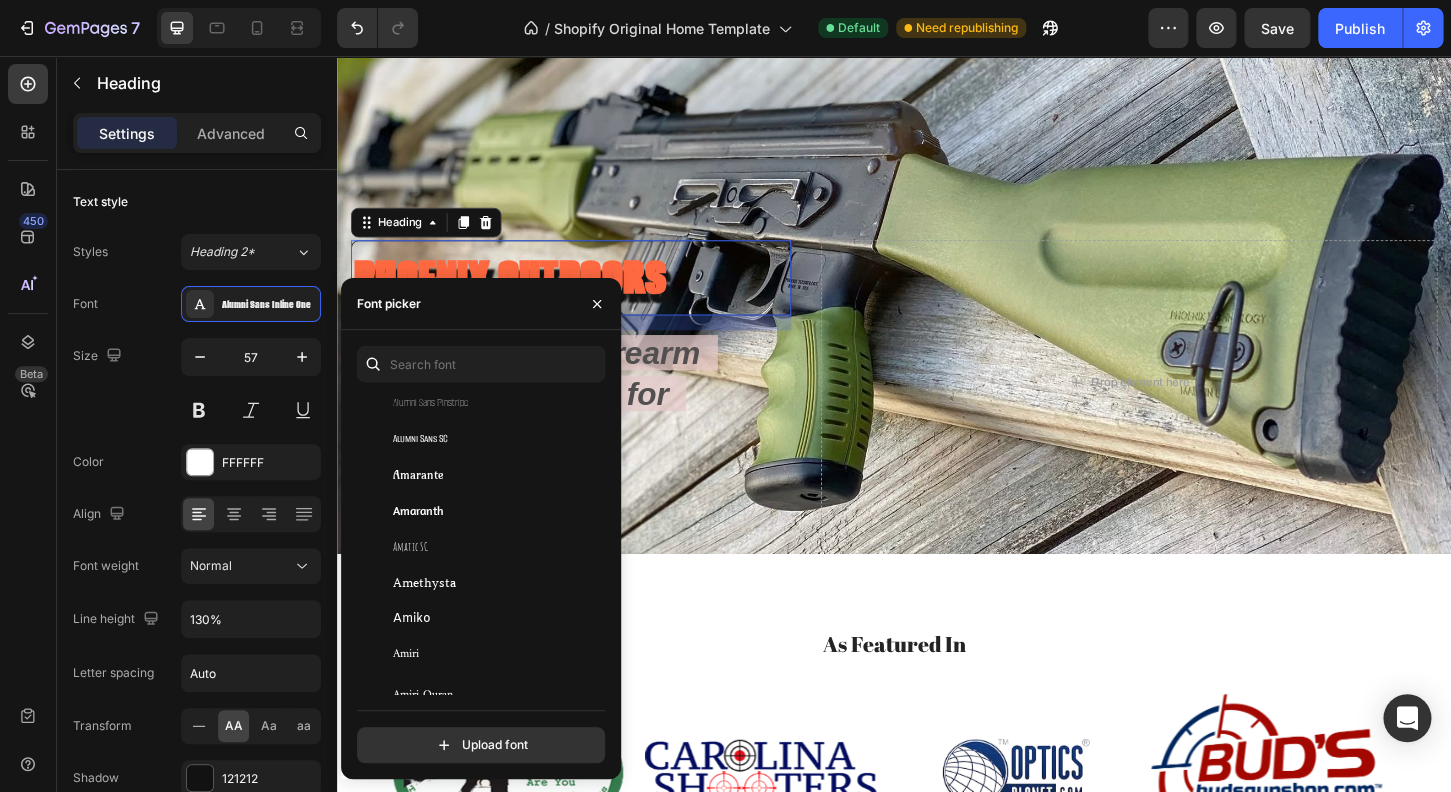 scroll, scrollTop: 2282, scrollLeft: 0, axis: vertical 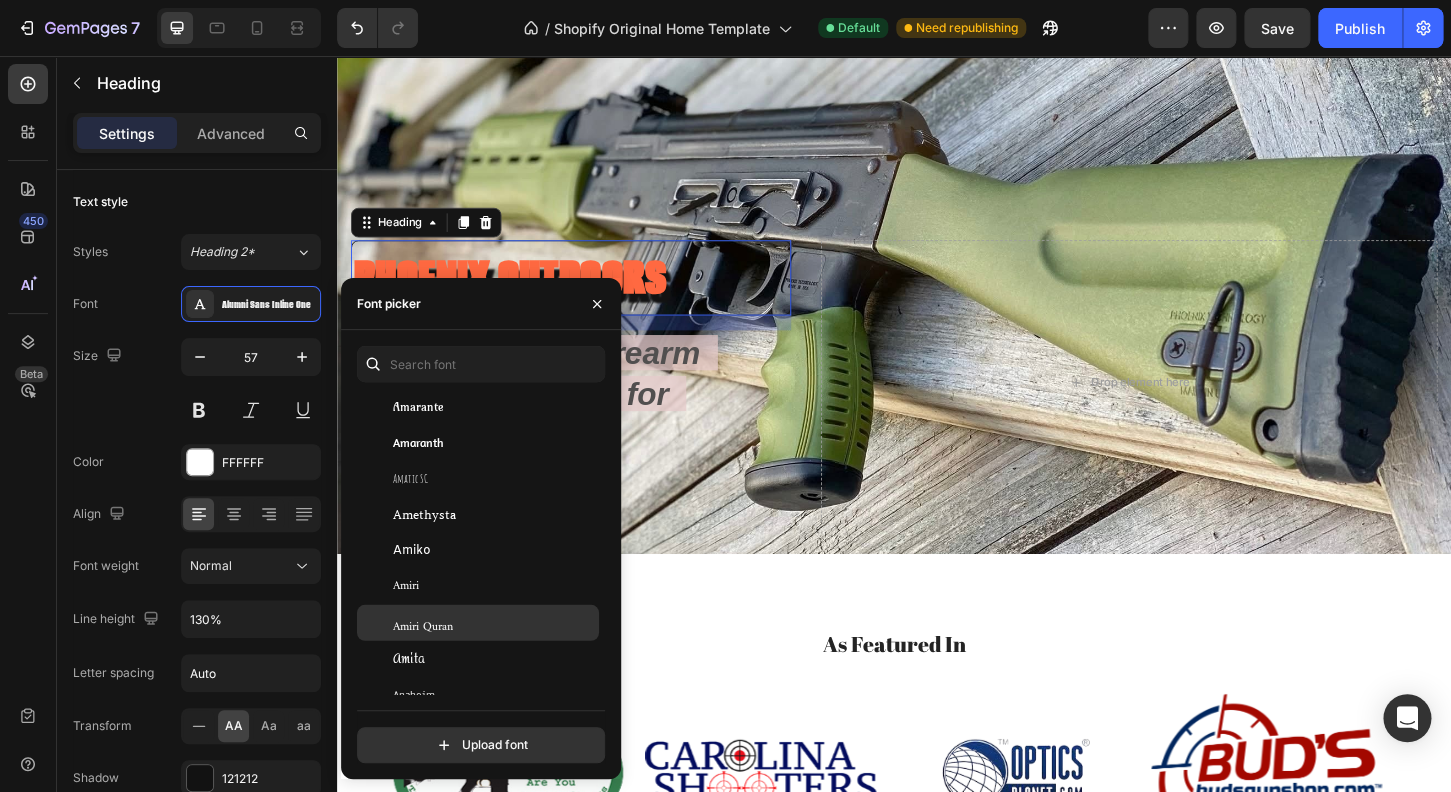 click on "Amiri Quran" 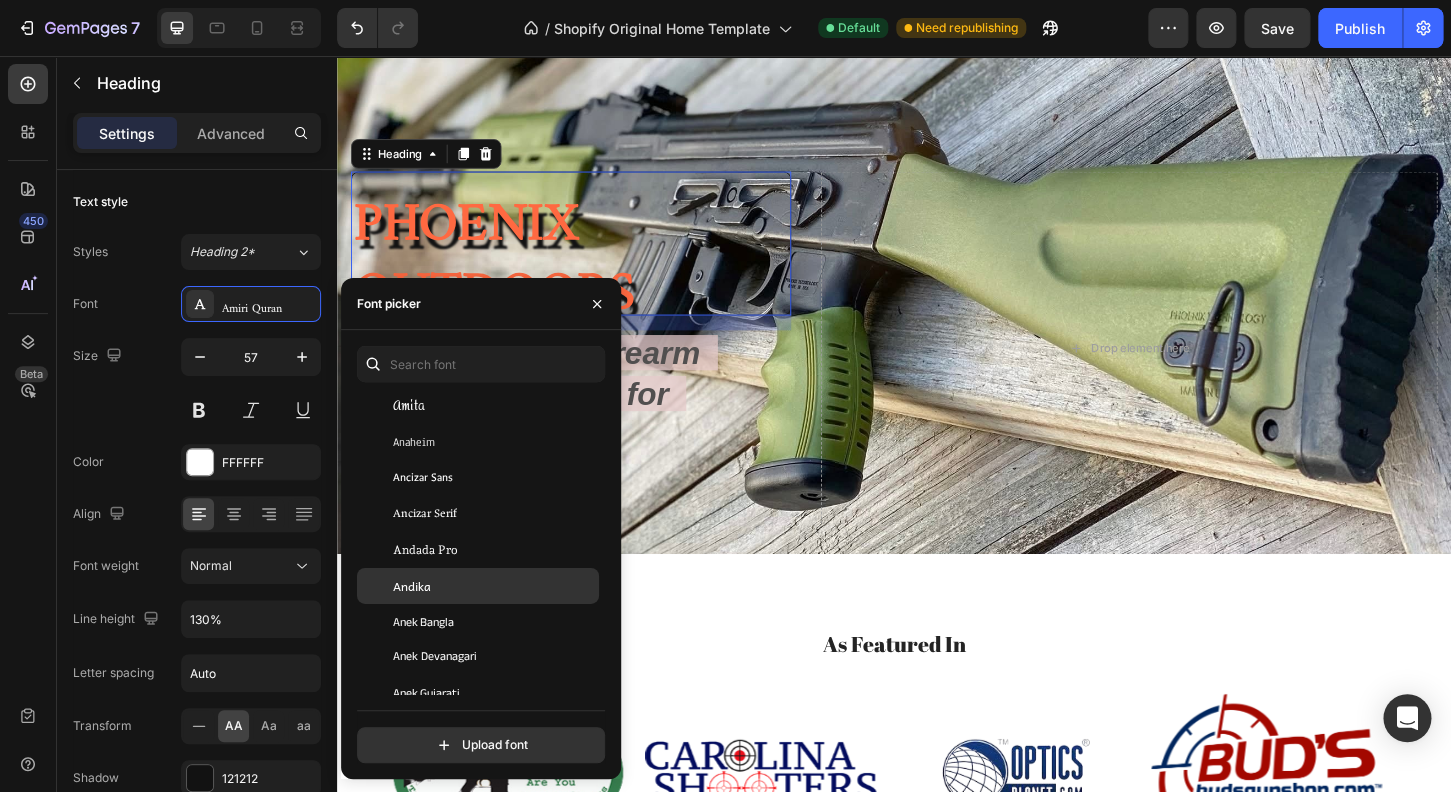 scroll, scrollTop: 2535, scrollLeft: 0, axis: vertical 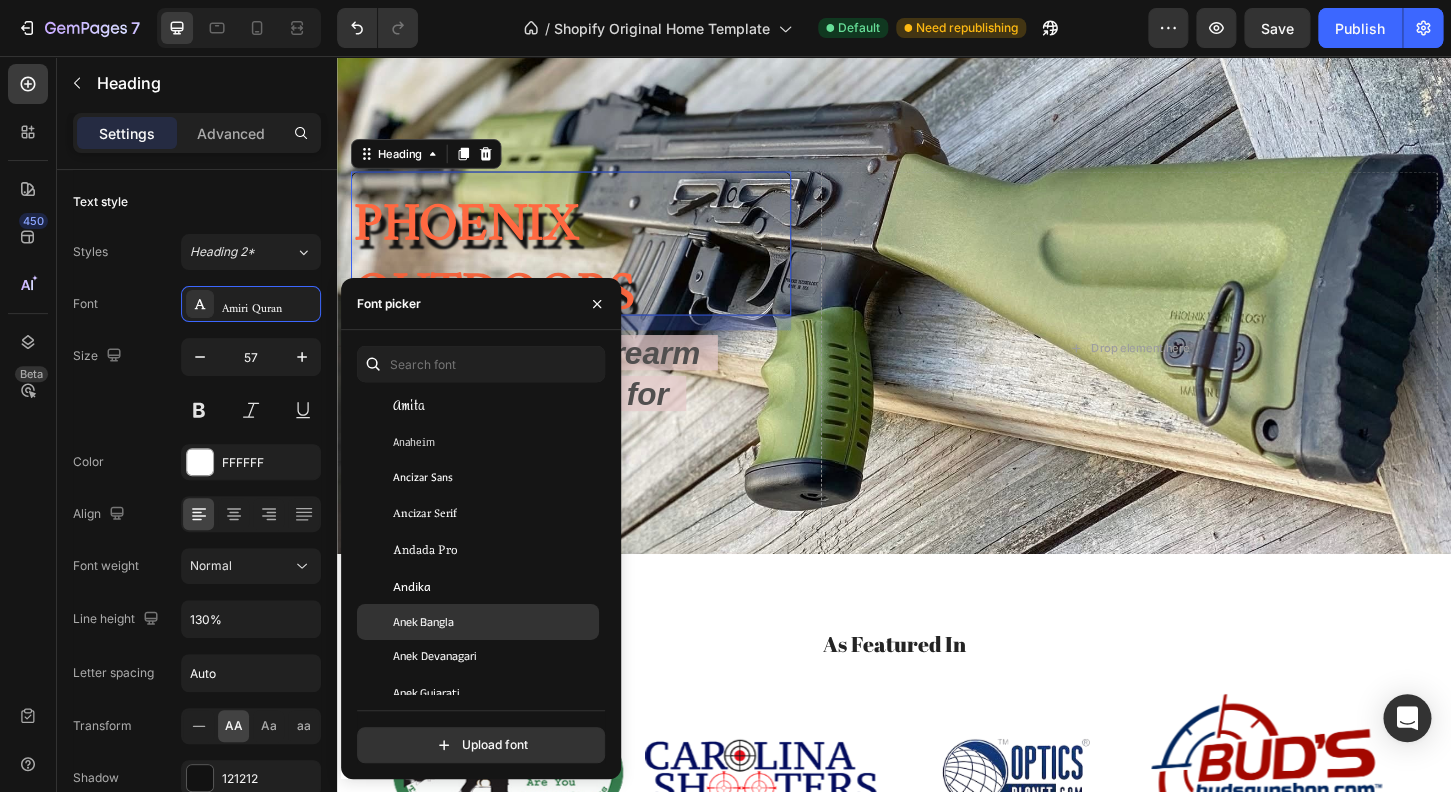 click on "Anek Bangla" 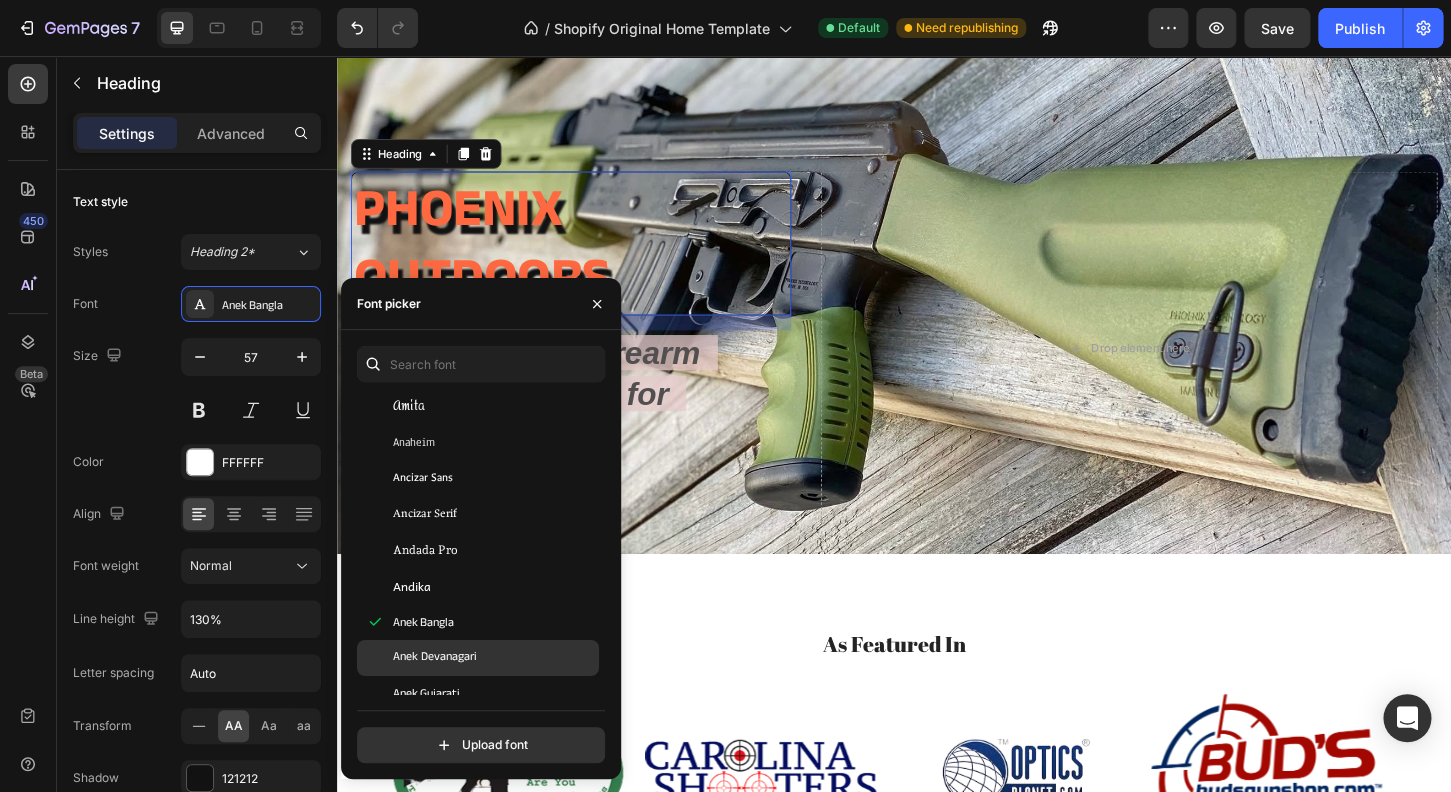 click on "Anek Devanagari" at bounding box center (435, 658) 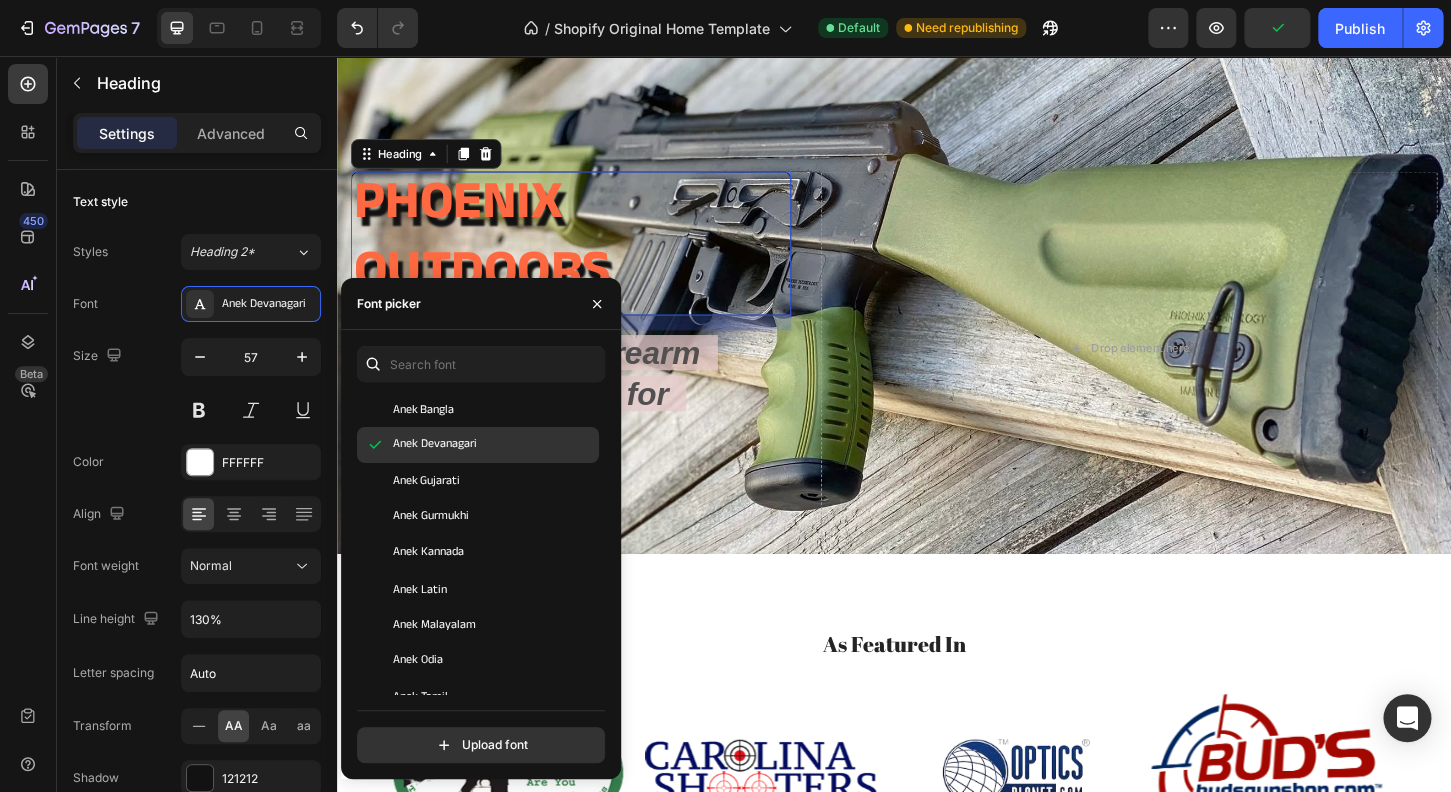 scroll, scrollTop: 2808, scrollLeft: 0, axis: vertical 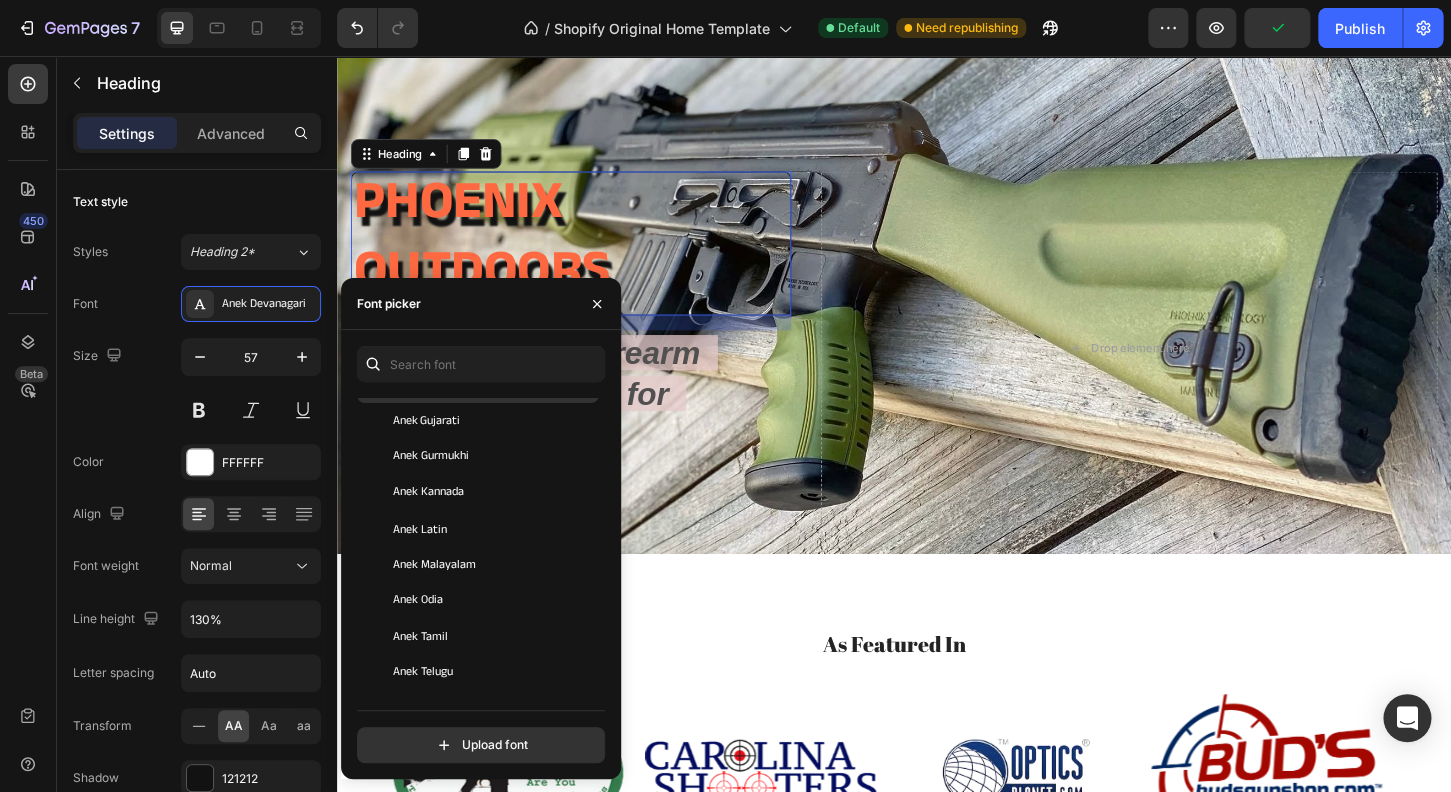 click on "Anek Tamil" at bounding box center (420, 637) 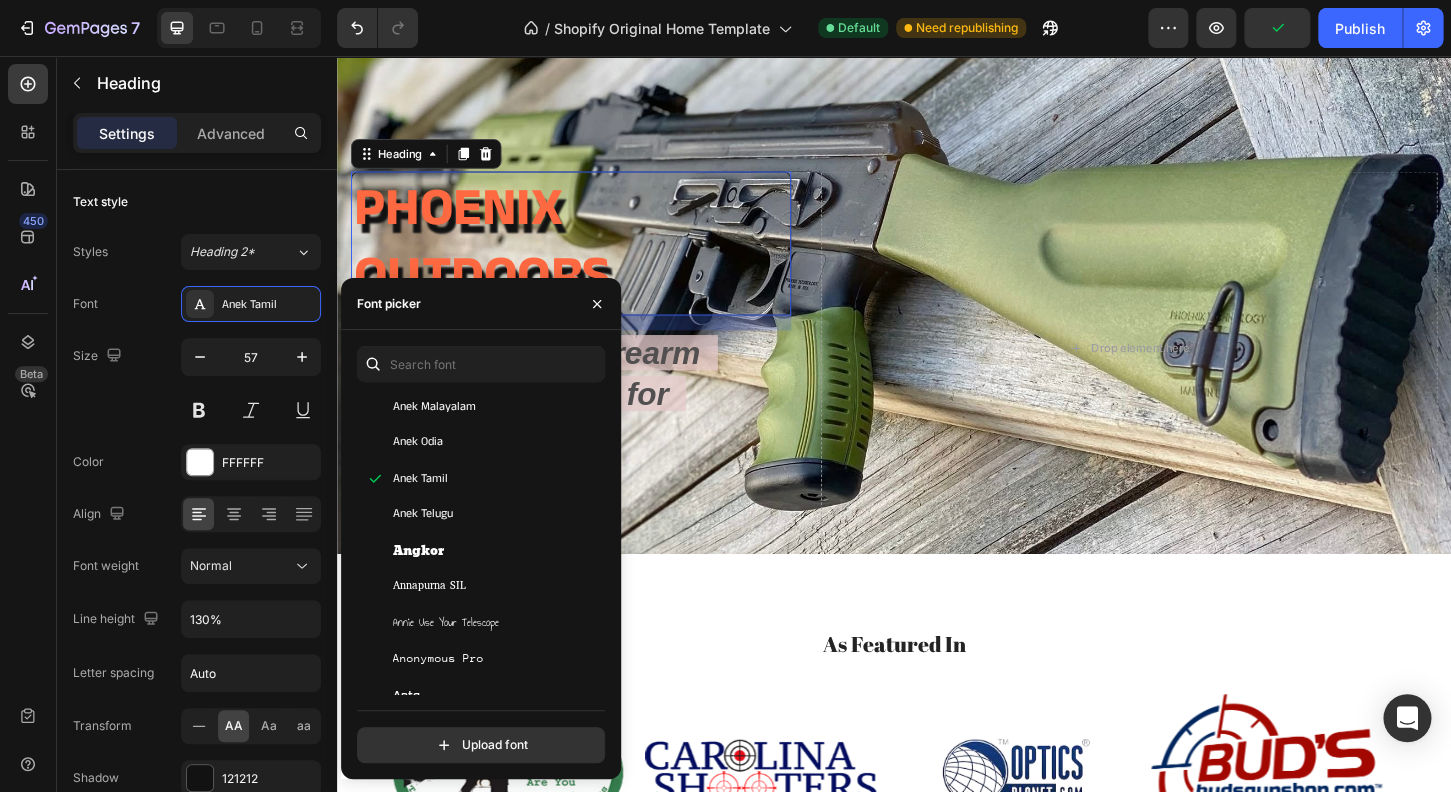 scroll, scrollTop: 3023, scrollLeft: 0, axis: vertical 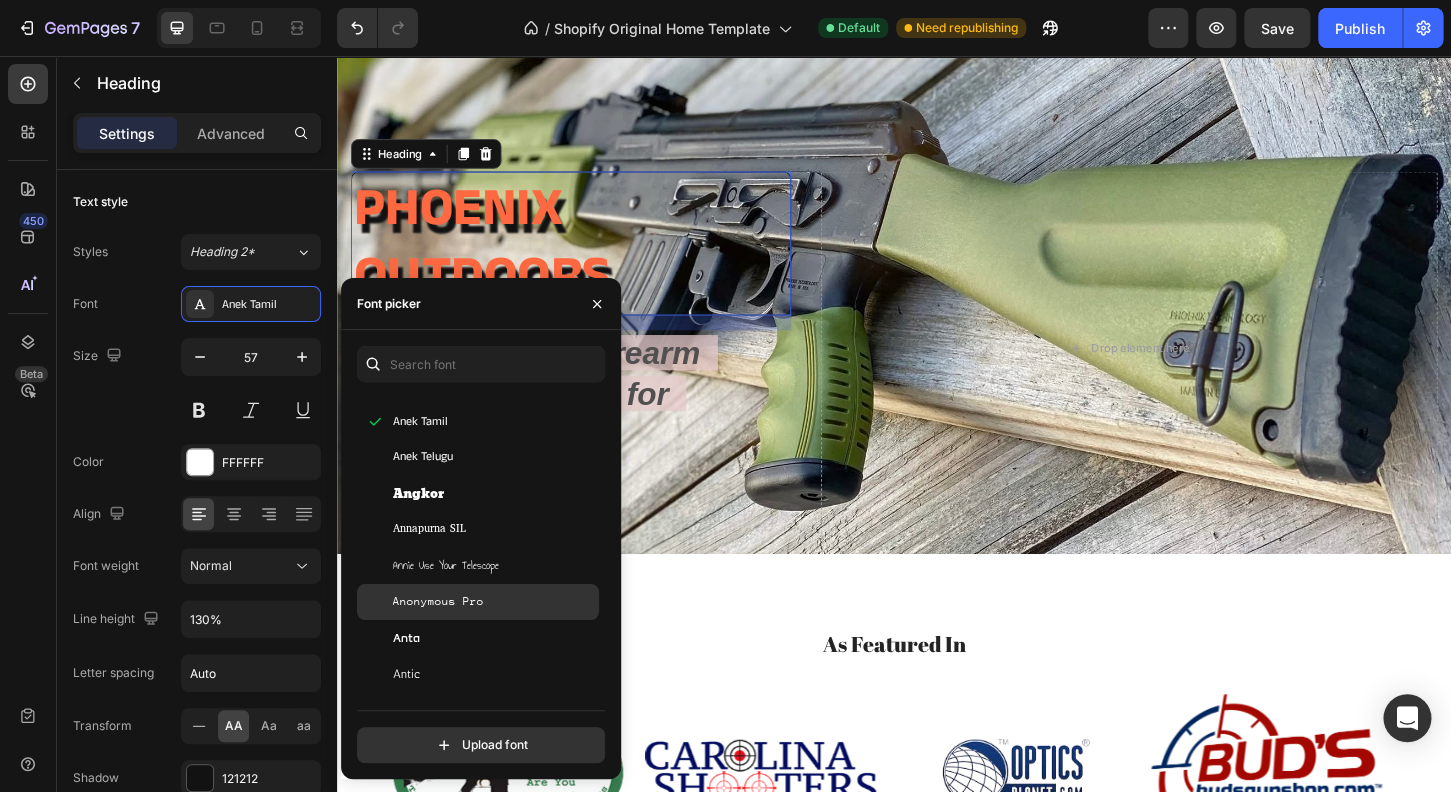 click on "Anonymous Pro" 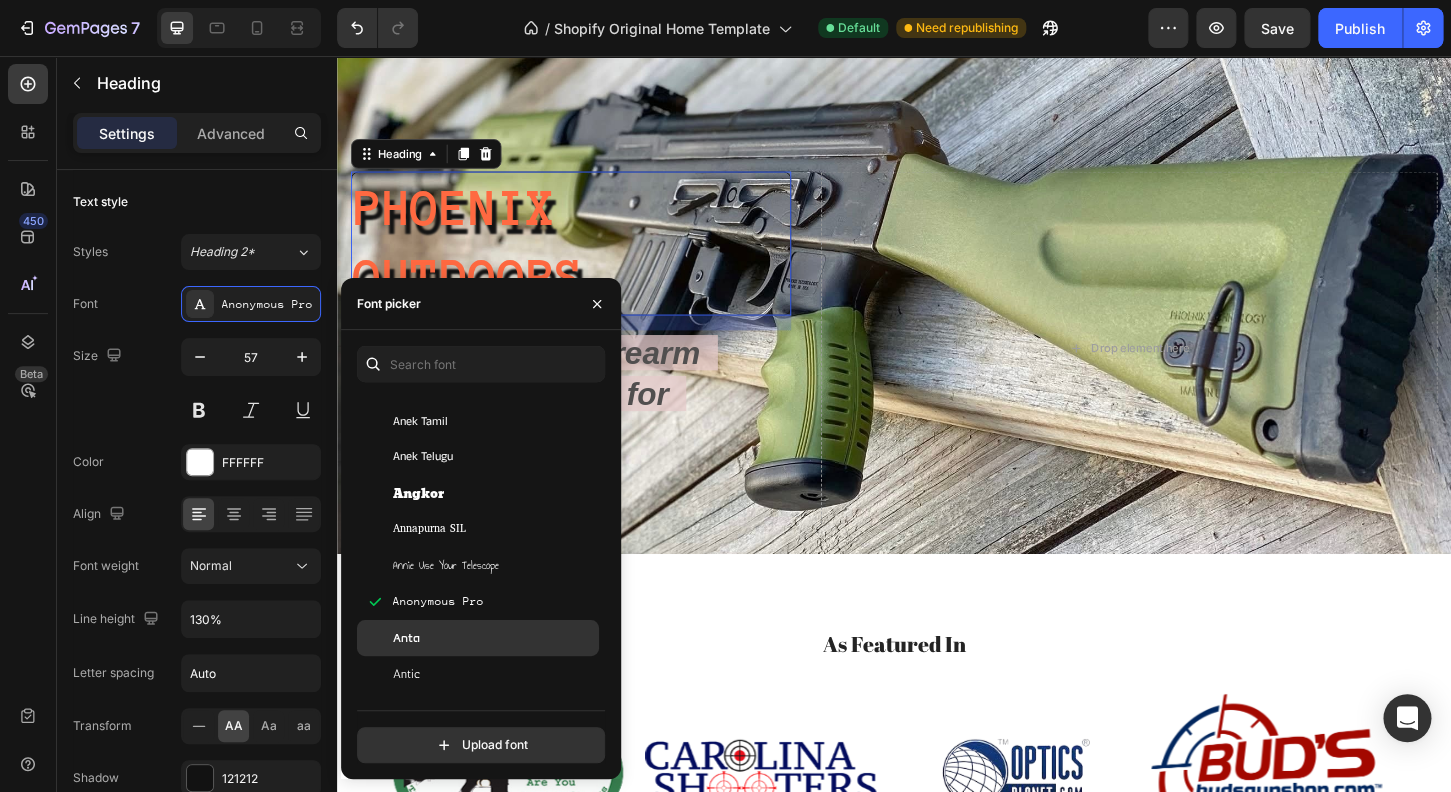 click on "Anta" at bounding box center (494, 638) 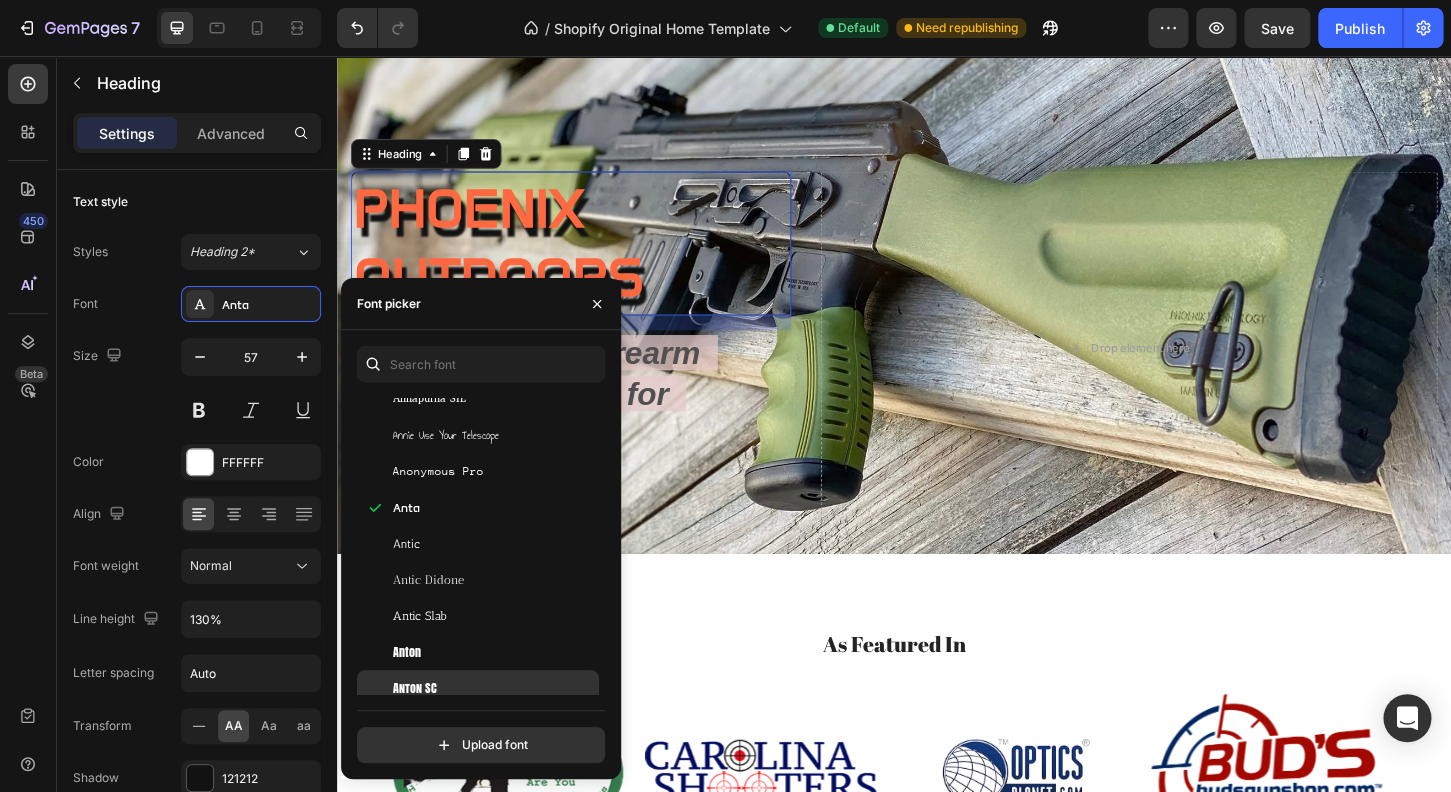 scroll, scrollTop: 3159, scrollLeft: 0, axis: vertical 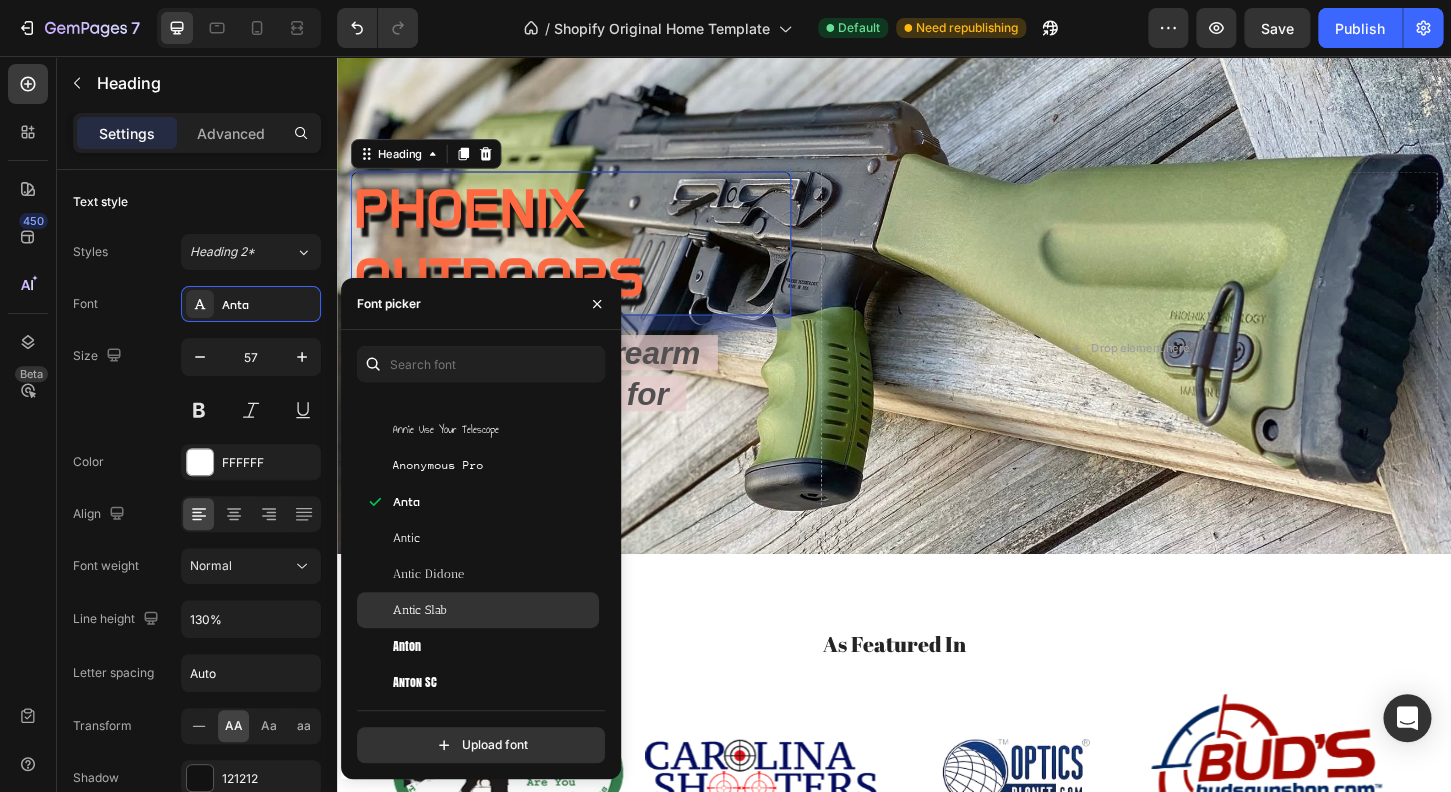 click on "Antic Slab" at bounding box center [420, 610] 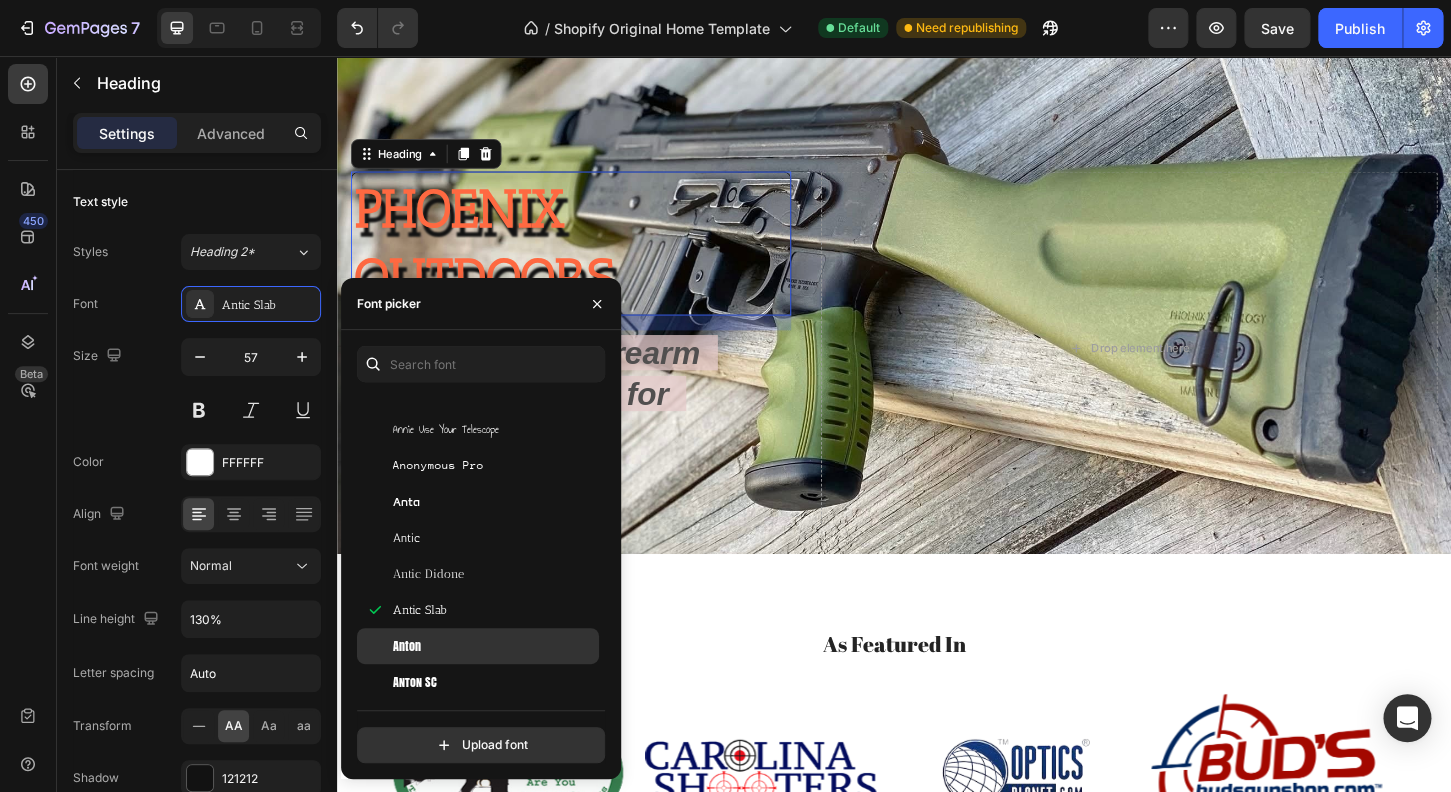click on "Anton" at bounding box center [494, 646] 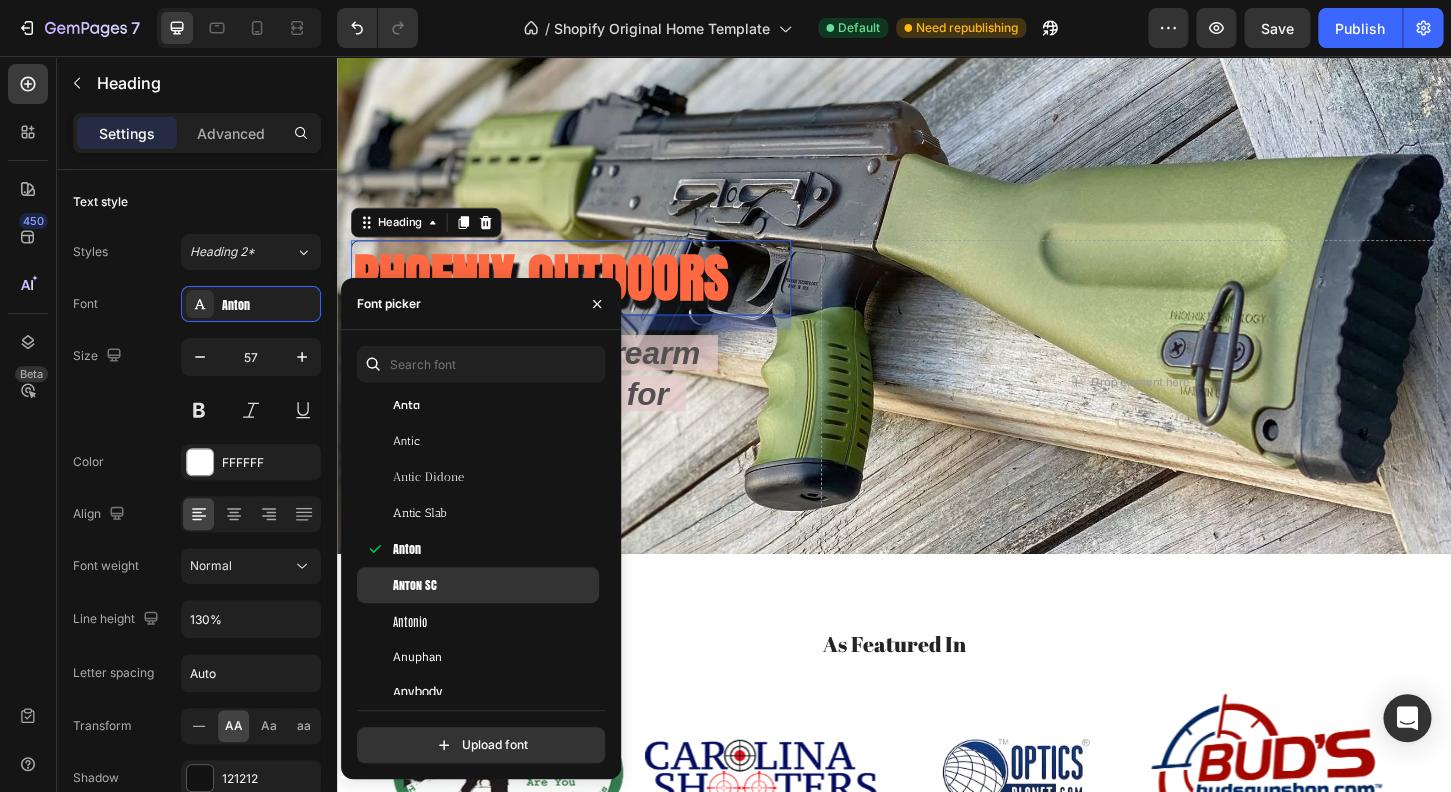 scroll, scrollTop: 3257, scrollLeft: 0, axis: vertical 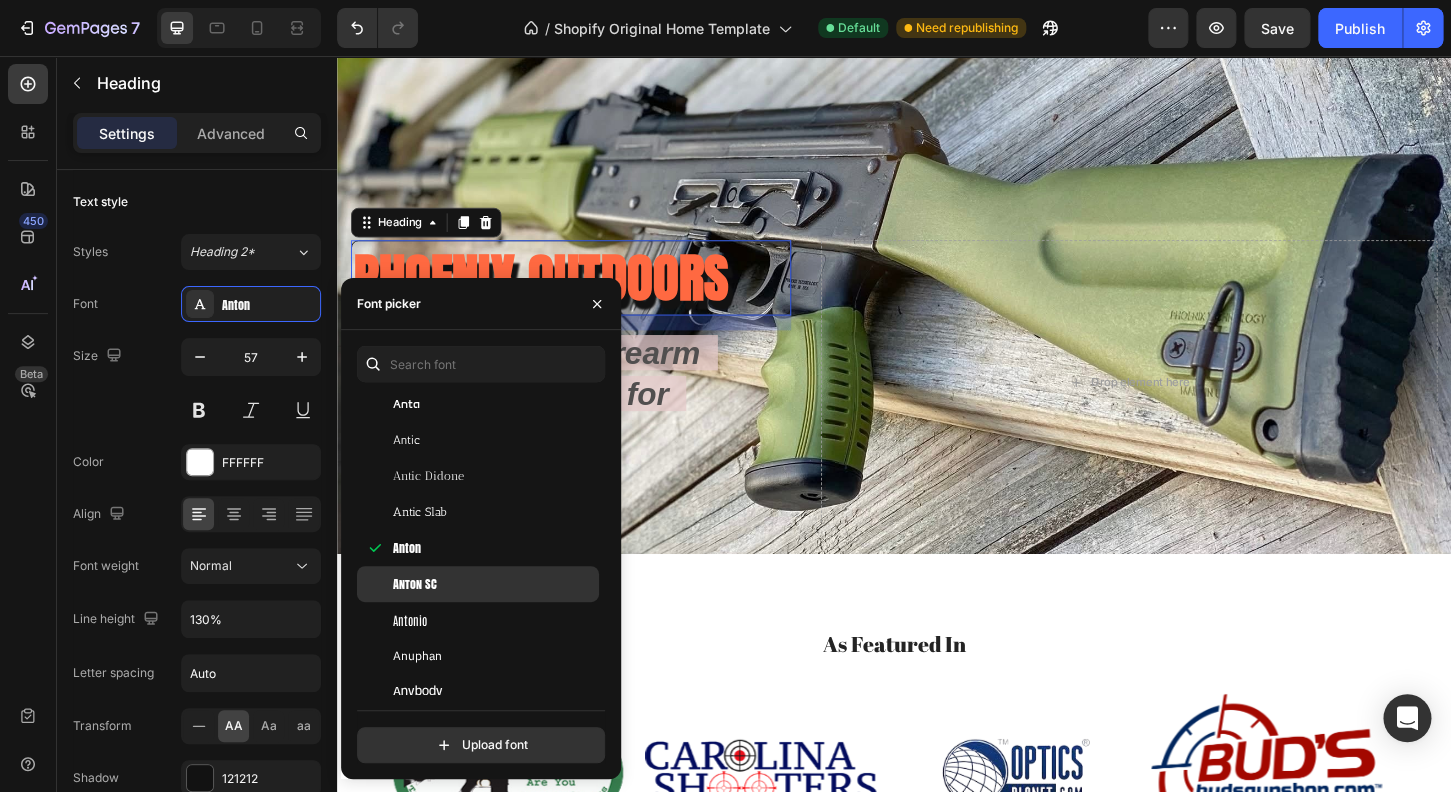 click on "Anton SC" 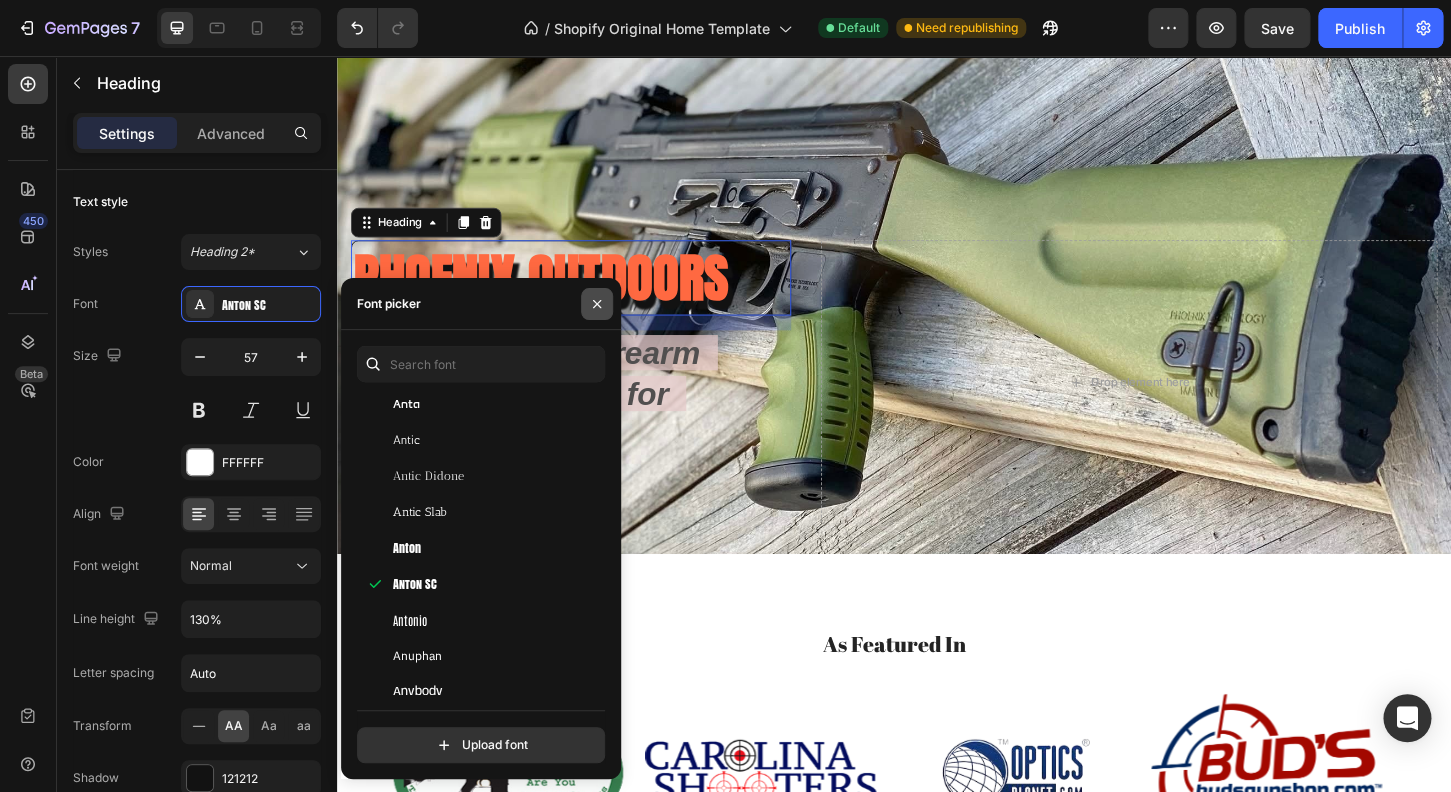 drag, startPoint x: 597, startPoint y: 303, endPoint x: 279, endPoint y: 267, distance: 320.03125 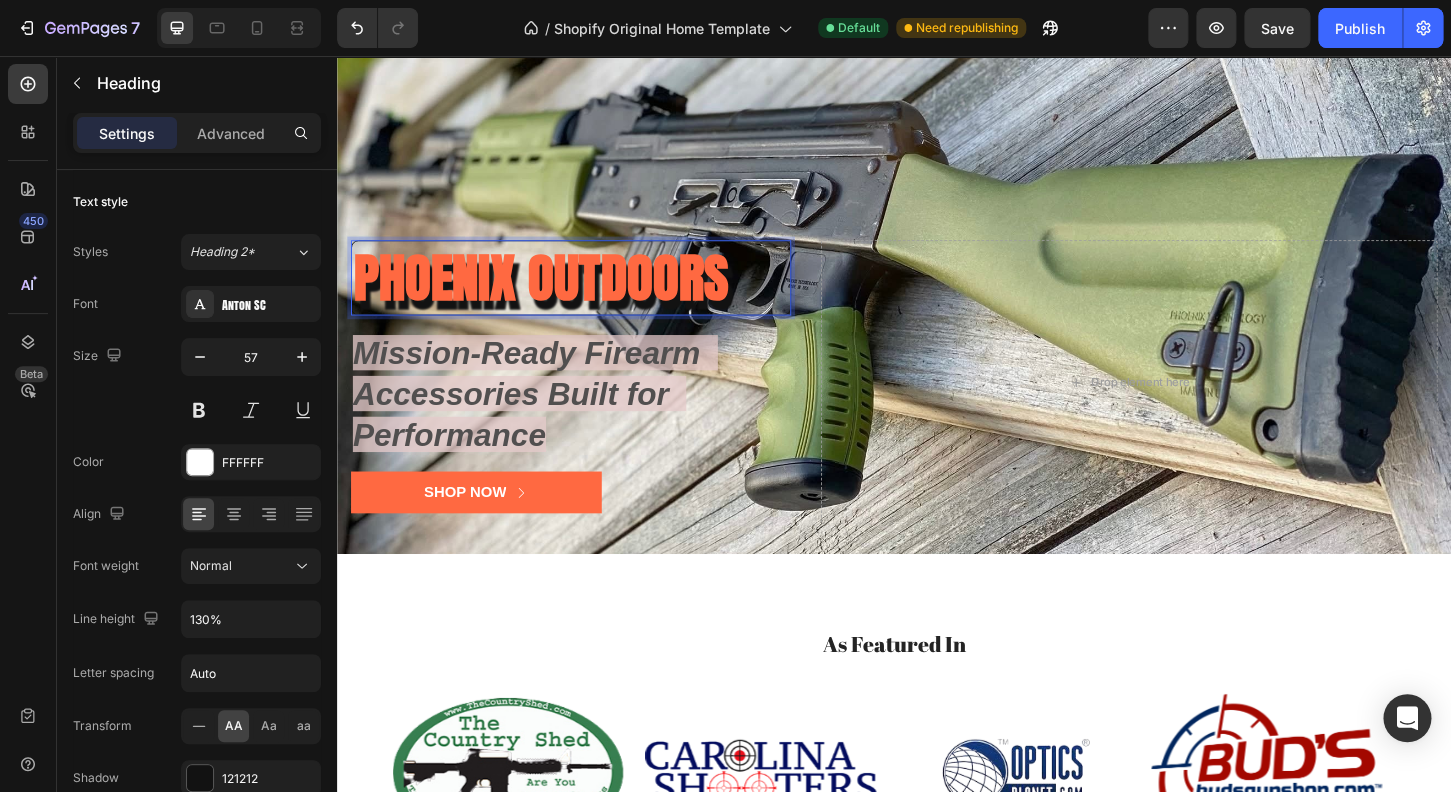click on "PHOENIX OUTDOORS" at bounding box center [556, 294] 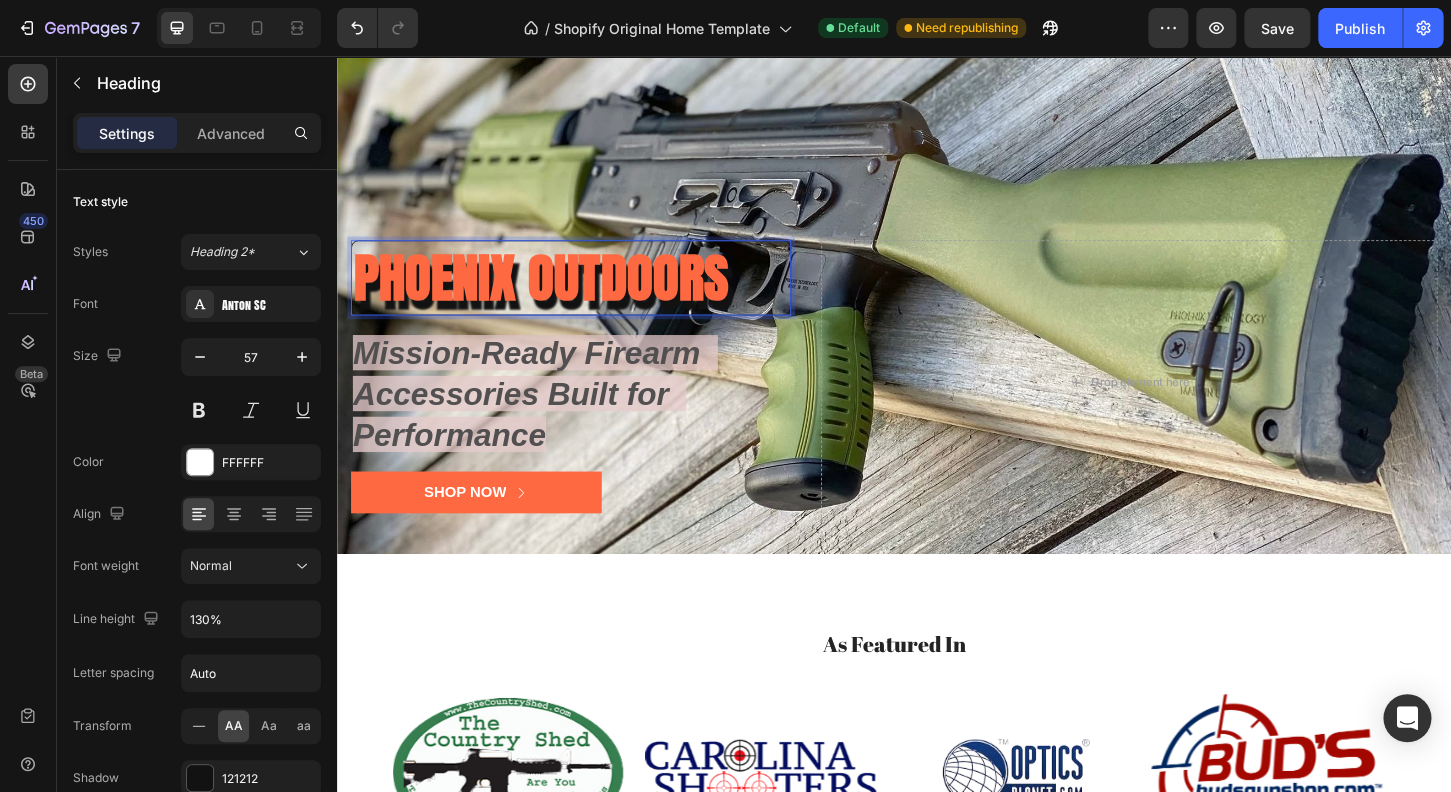 click on "PHOENIX OUTDOORS" at bounding box center (556, 294) 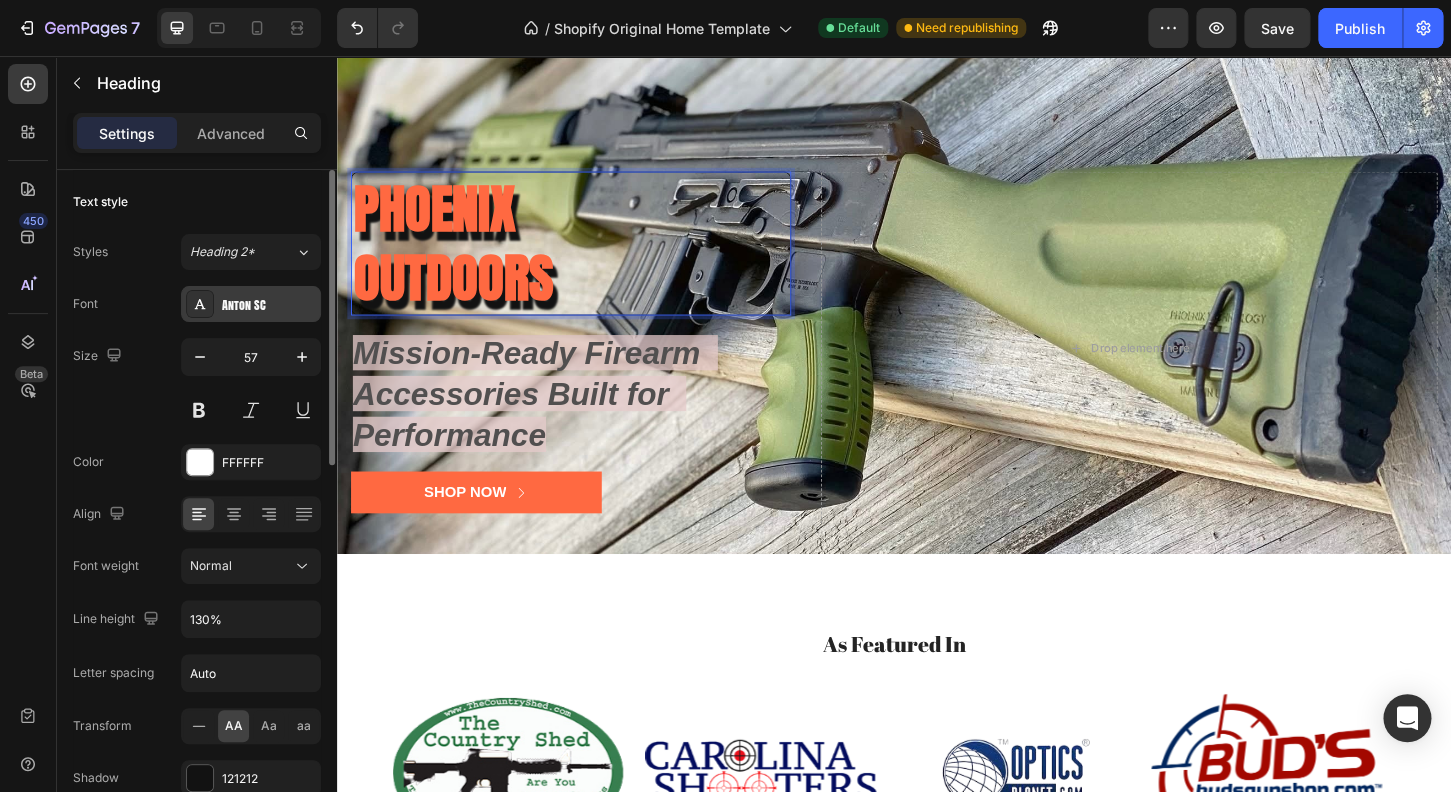 click on "Anton SC" at bounding box center (269, 305) 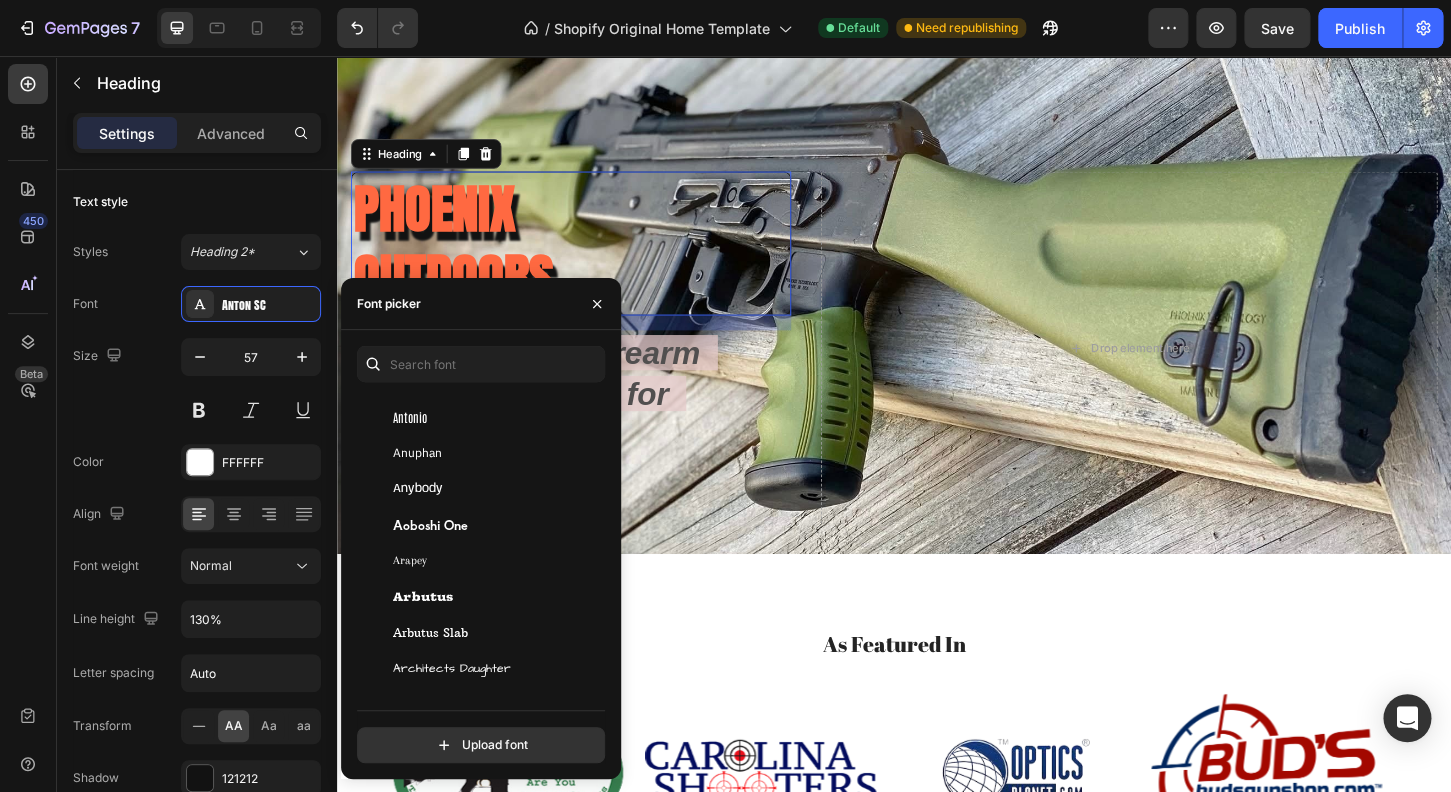 scroll, scrollTop: 3627, scrollLeft: 0, axis: vertical 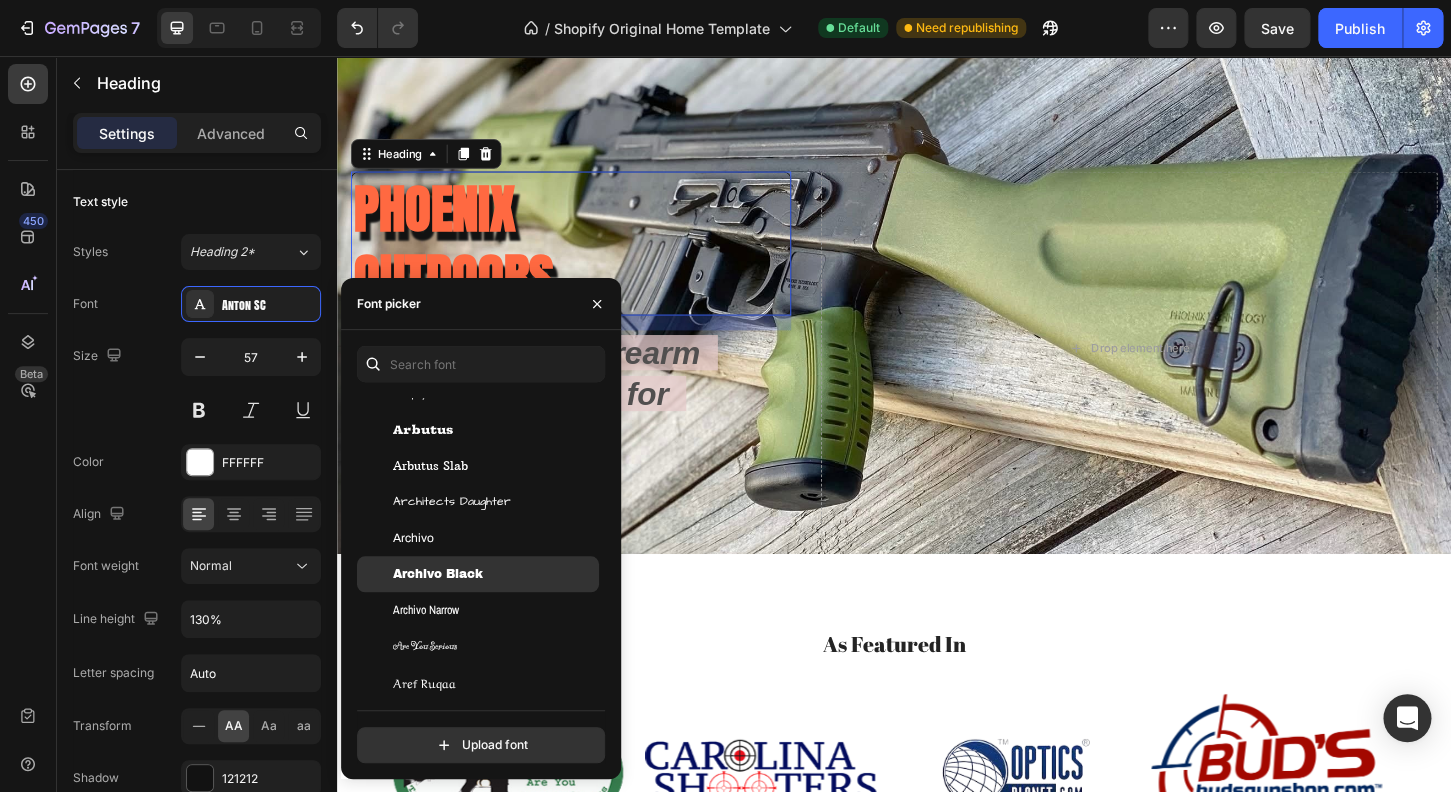 click on "Archivo Black" 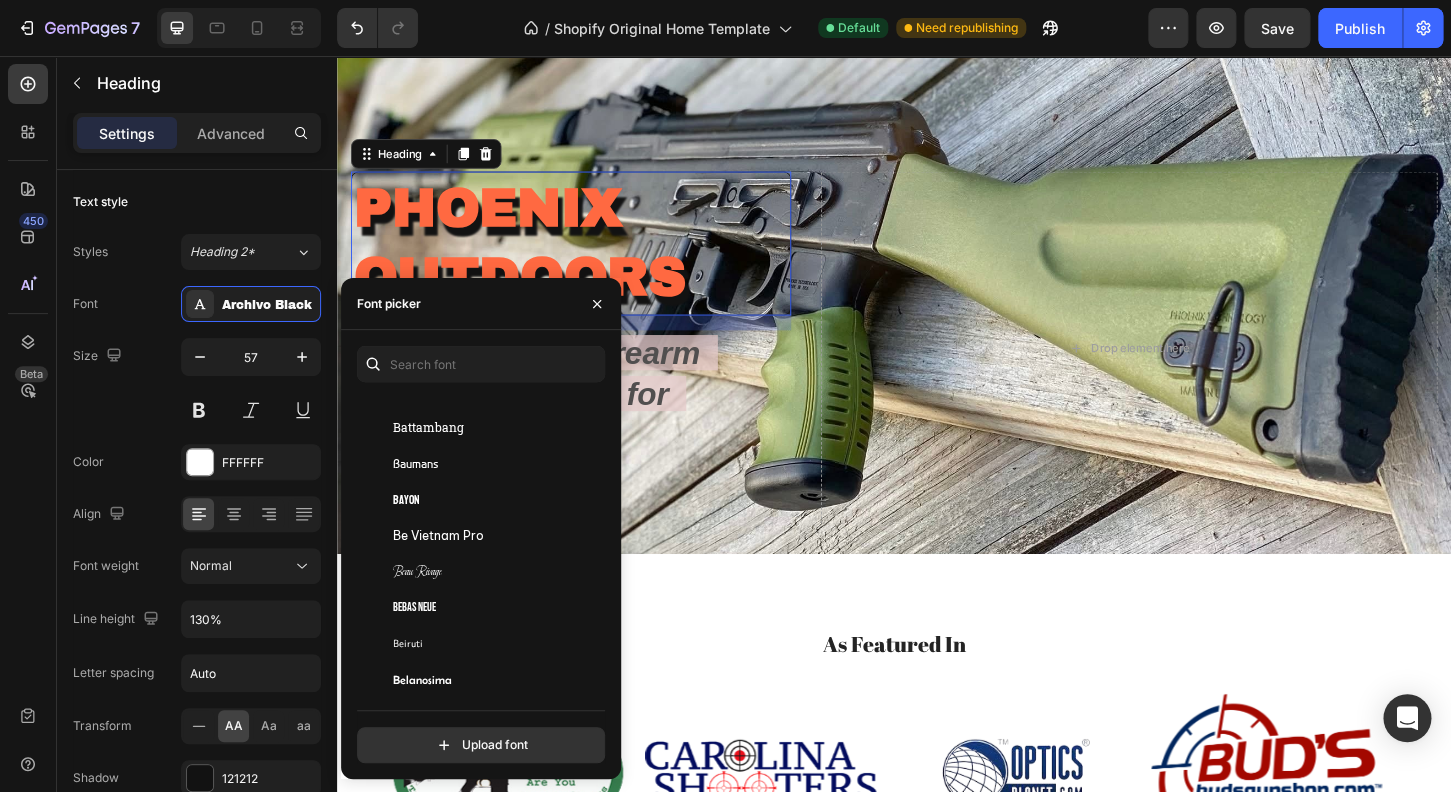 scroll, scrollTop: 6474, scrollLeft: 0, axis: vertical 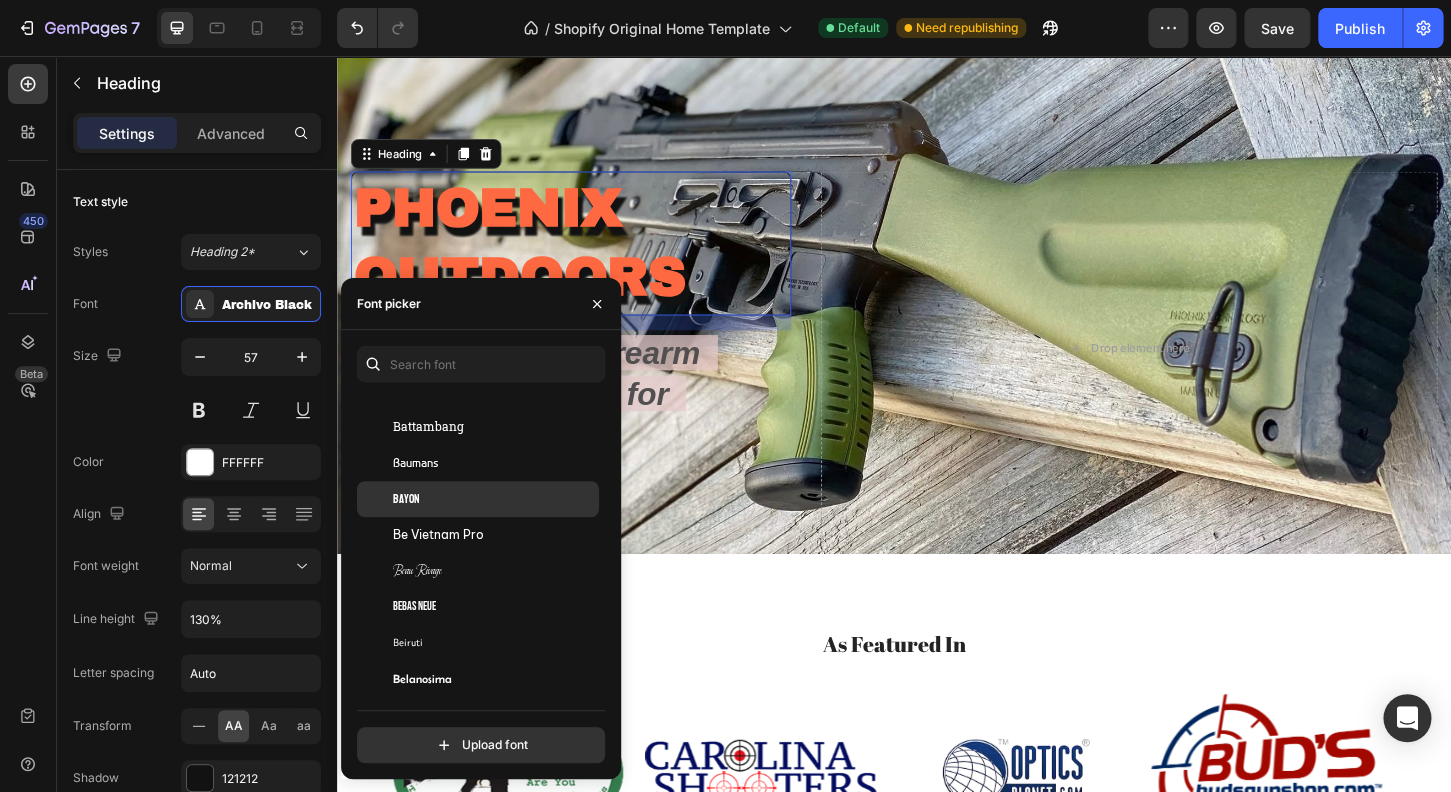 click on "Bayon" at bounding box center (494, 499) 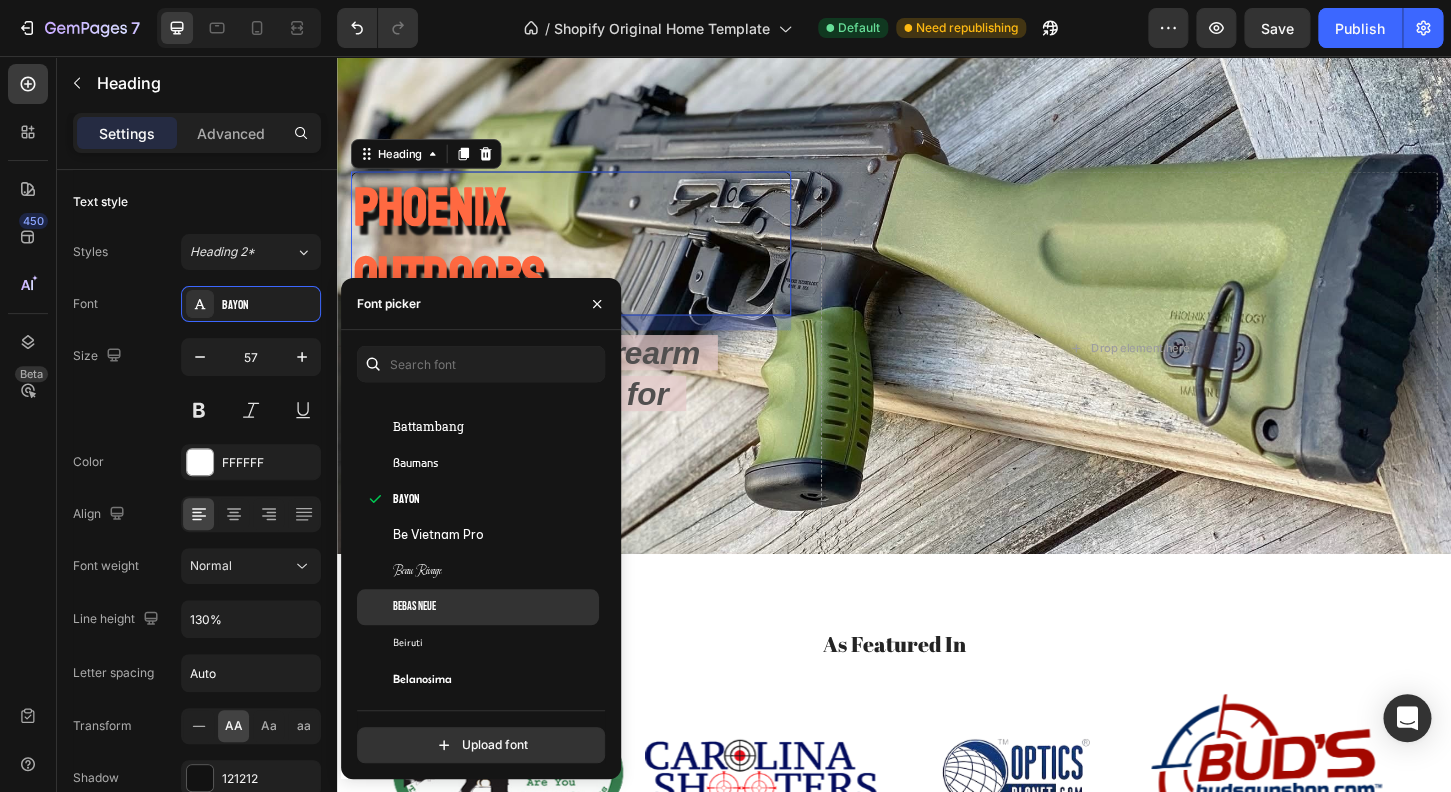 click on "Bebas Neue" at bounding box center [494, 607] 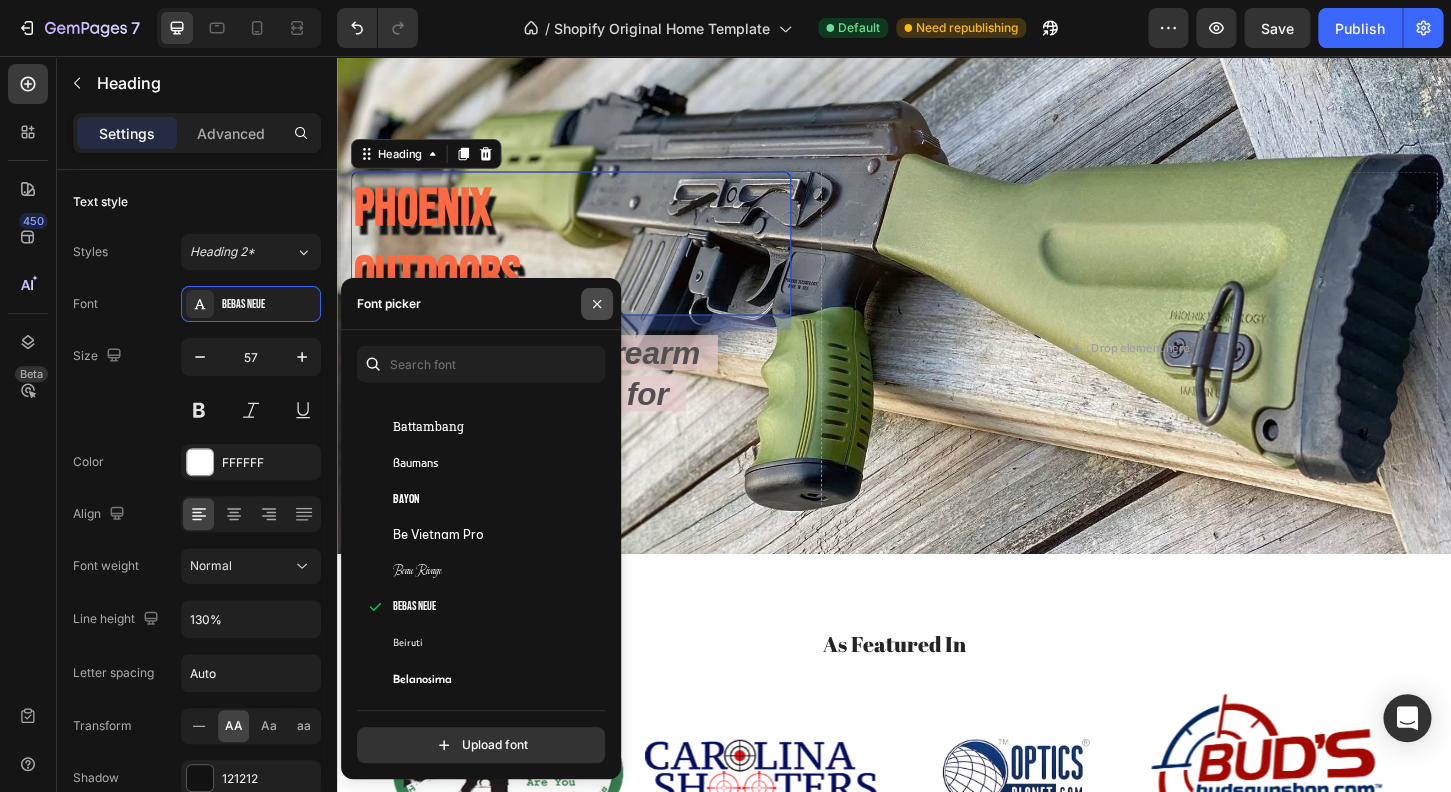 click 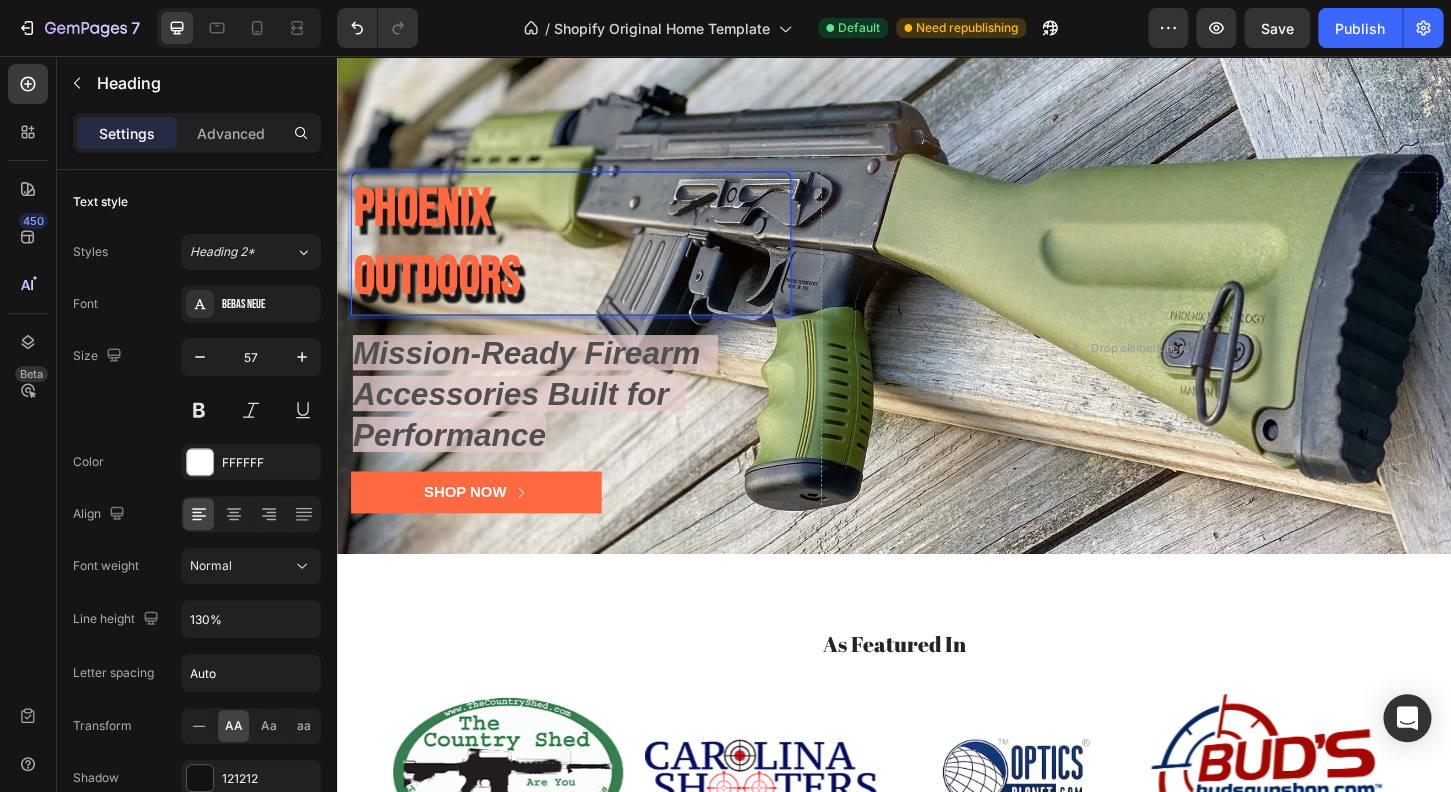 click on "PHOENIX  OUTDOORS" at bounding box center [589, 257] 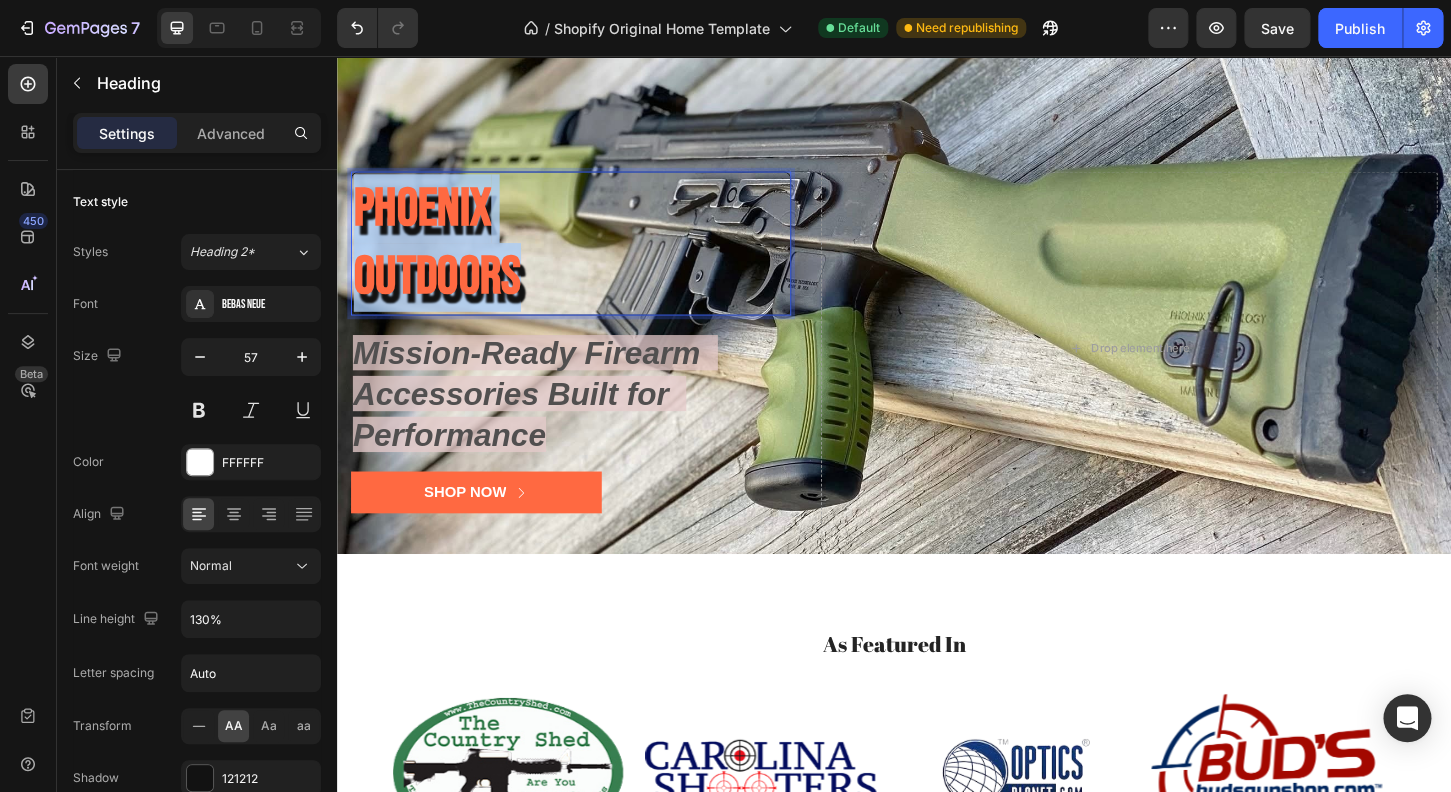 drag, startPoint x: 555, startPoint y: 301, endPoint x: 335, endPoint y: 205, distance: 240.03333 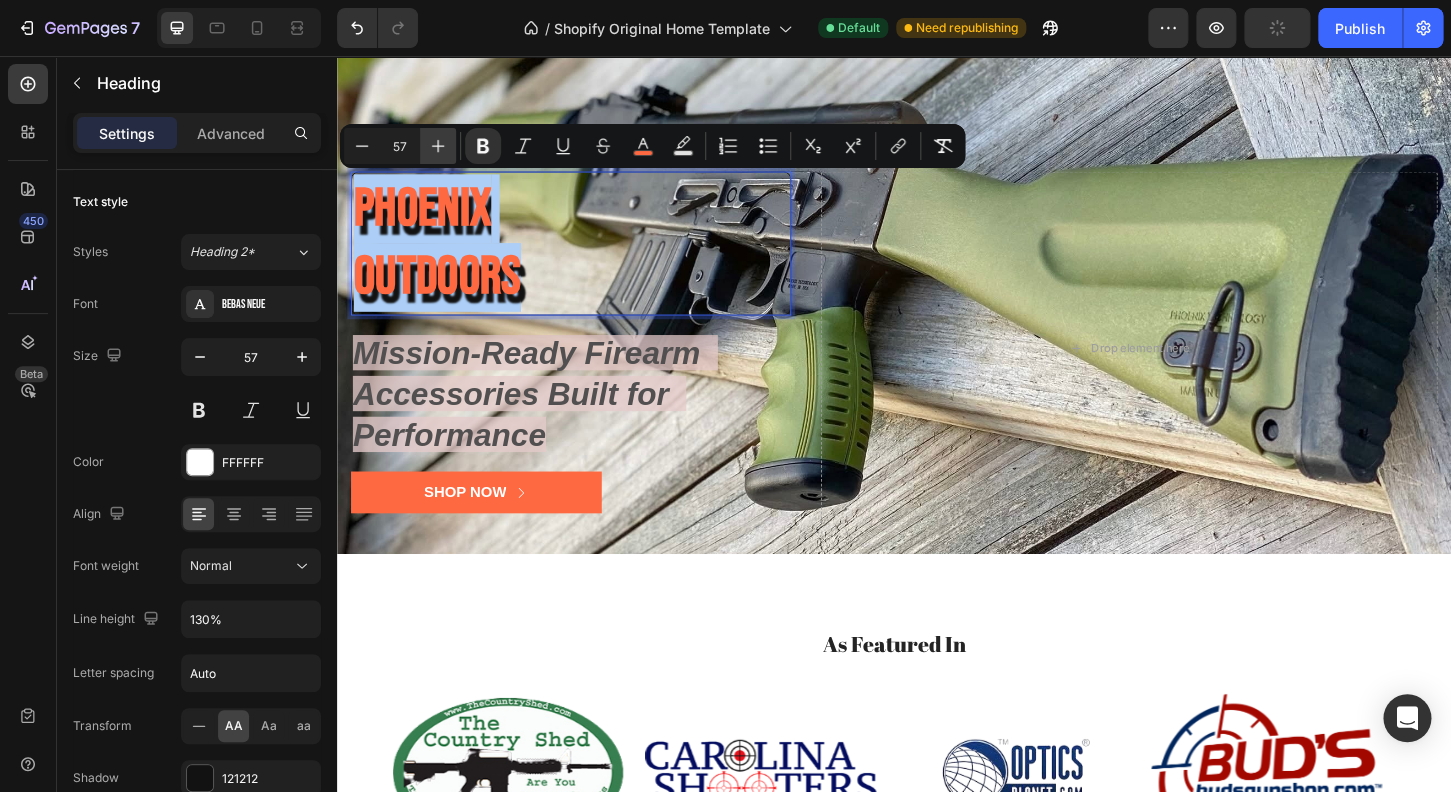 click 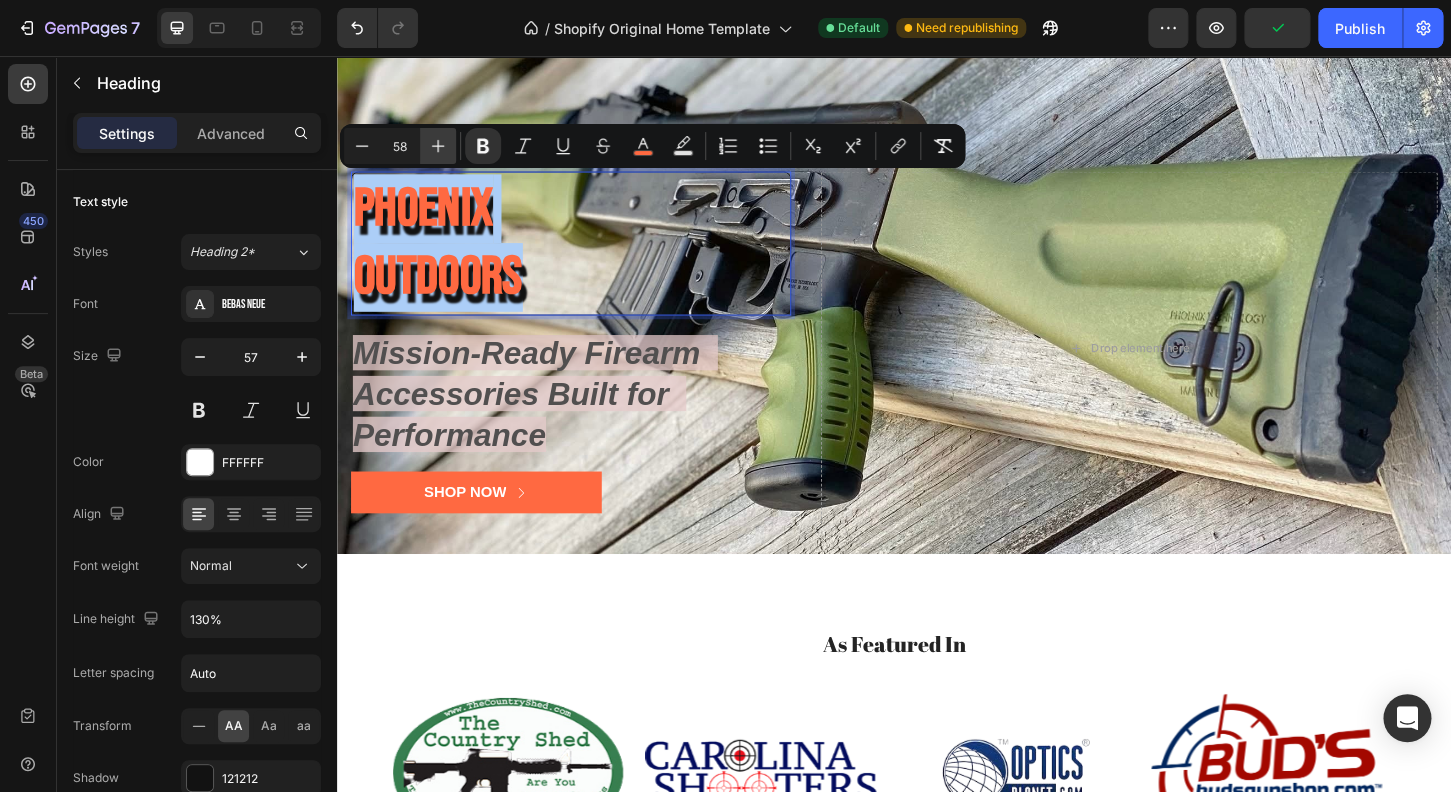 click 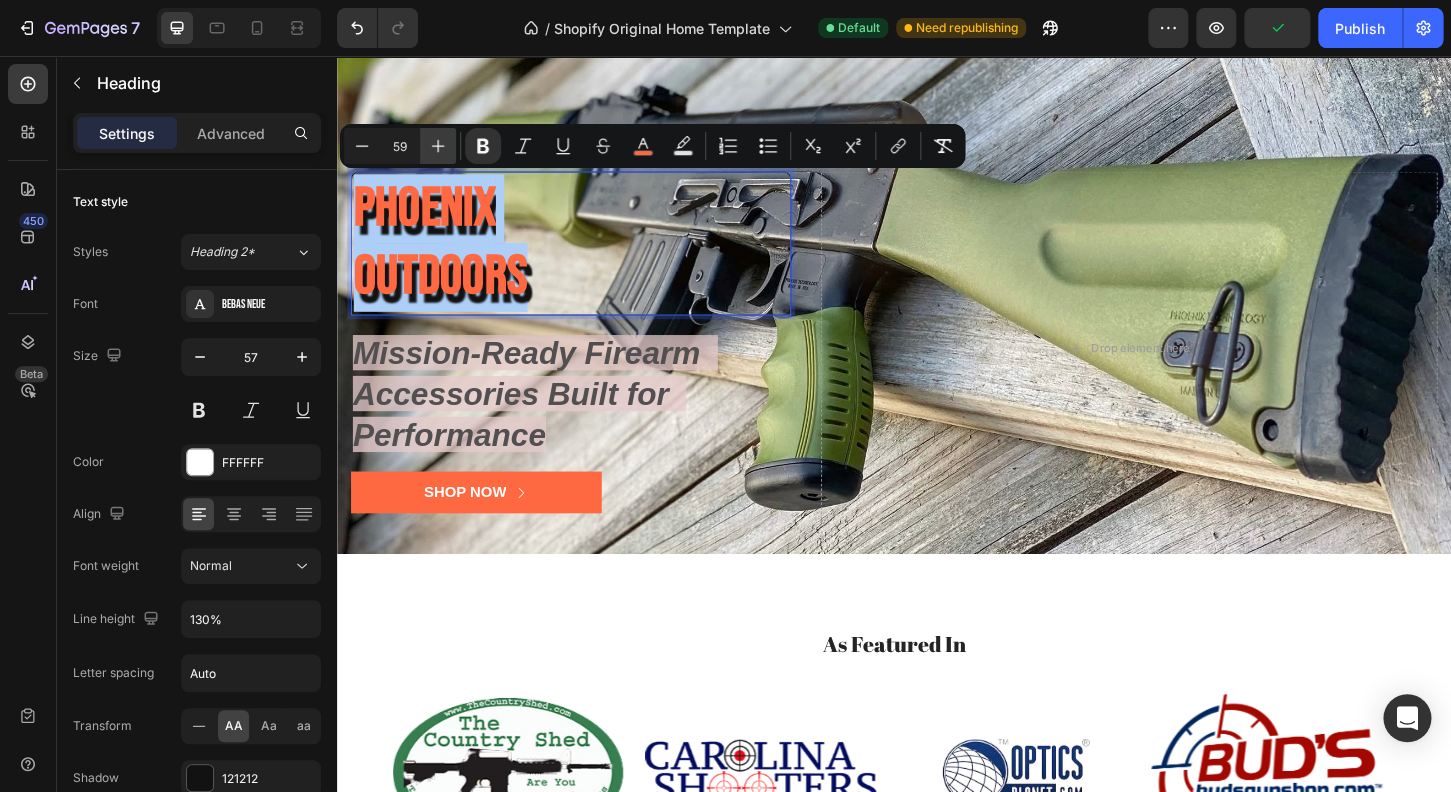 click 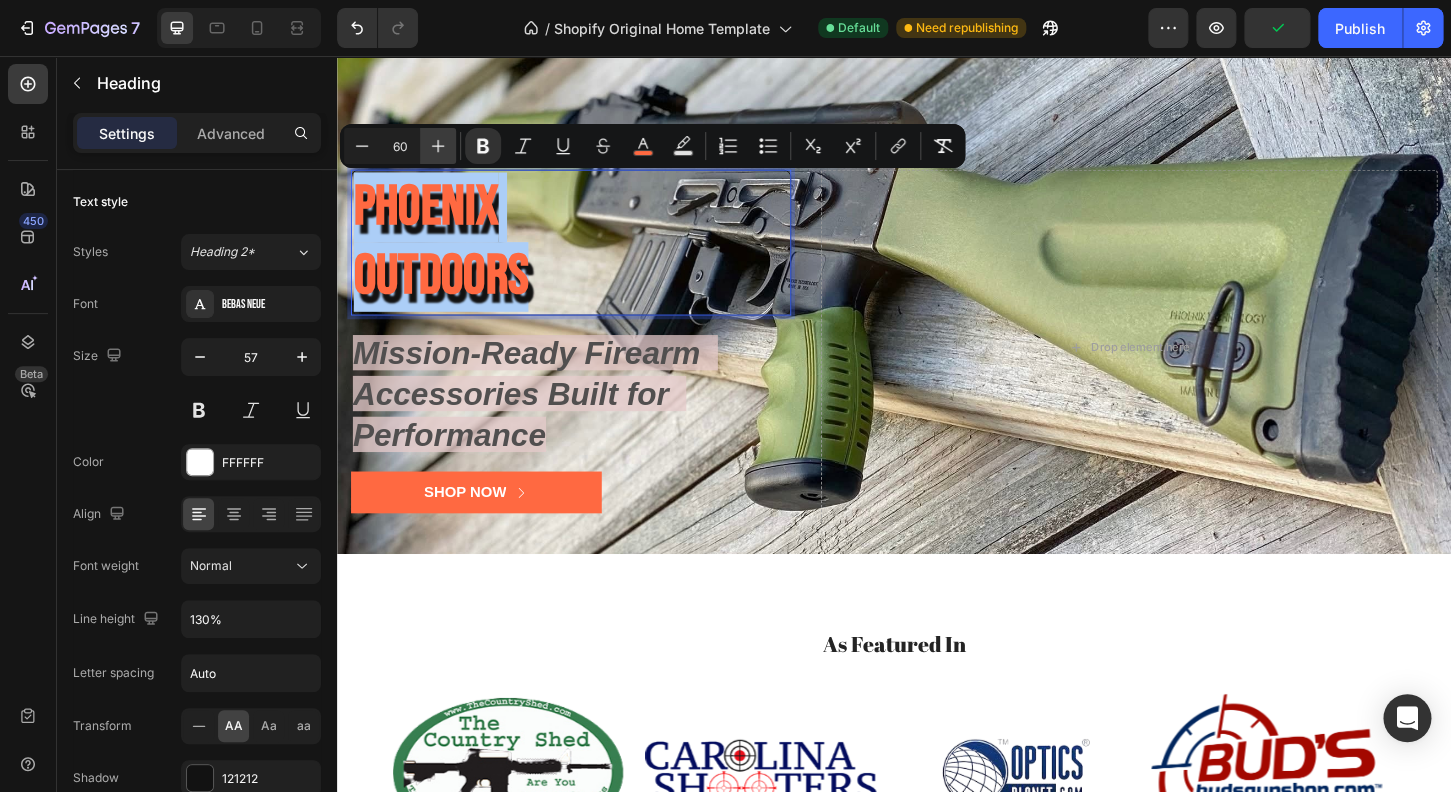 click 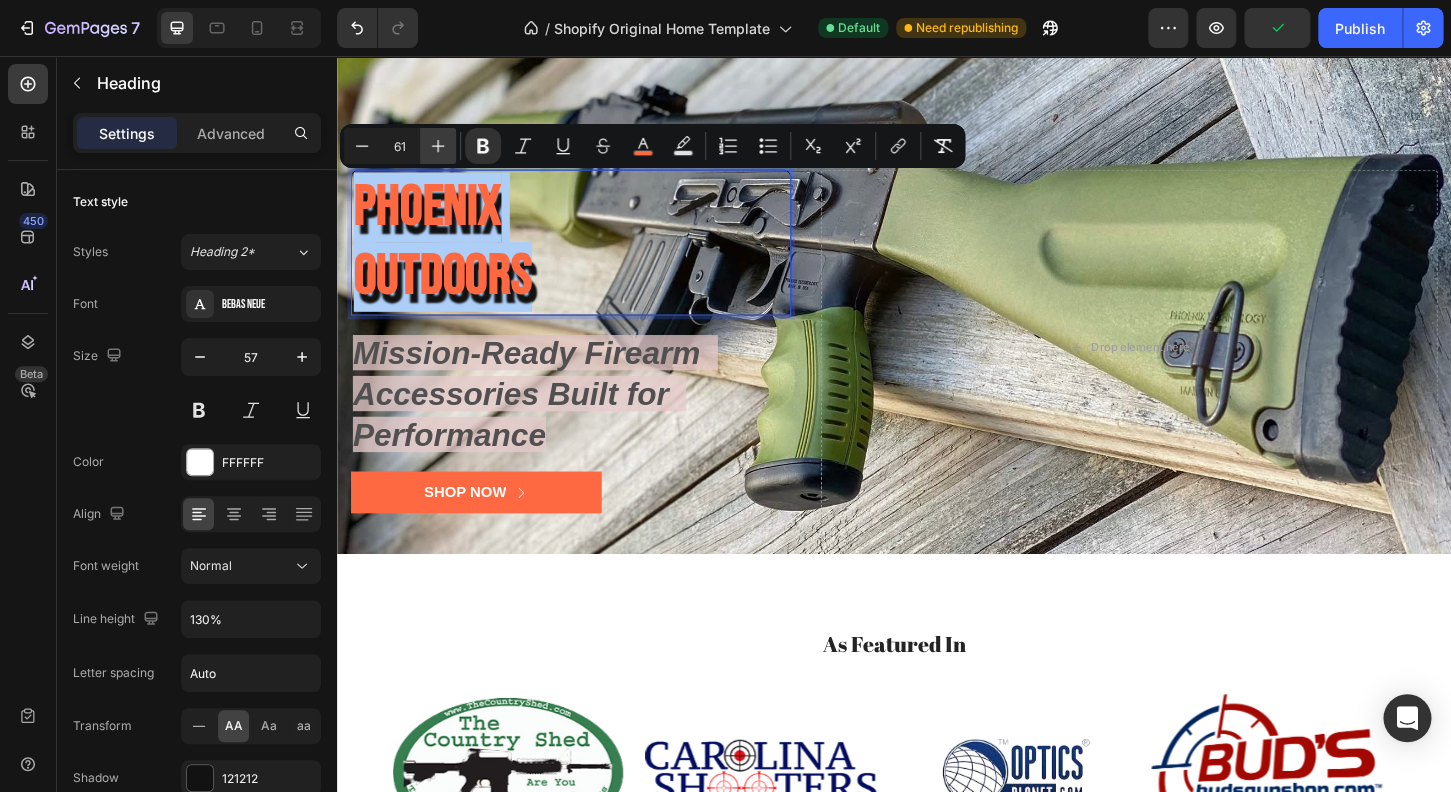 click 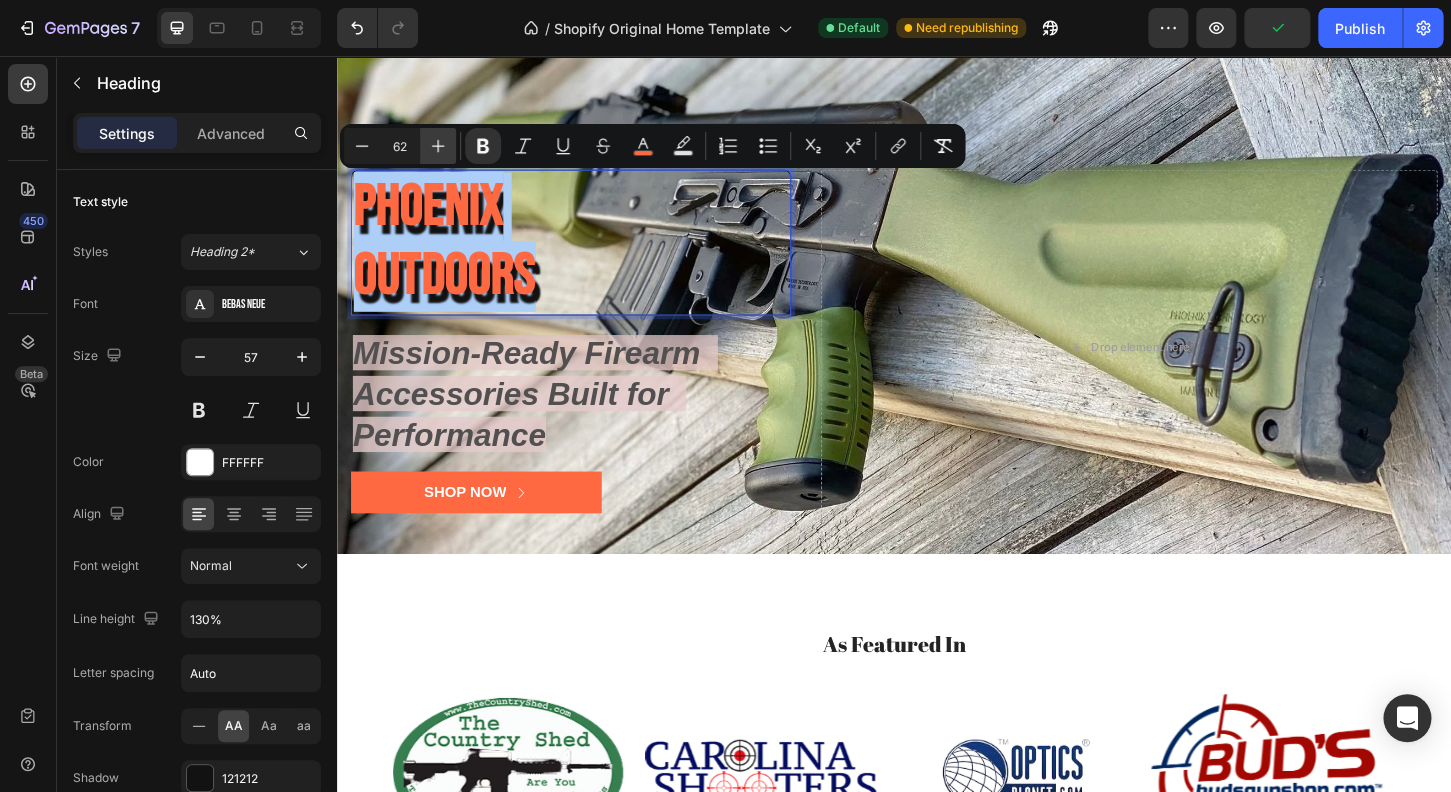 click 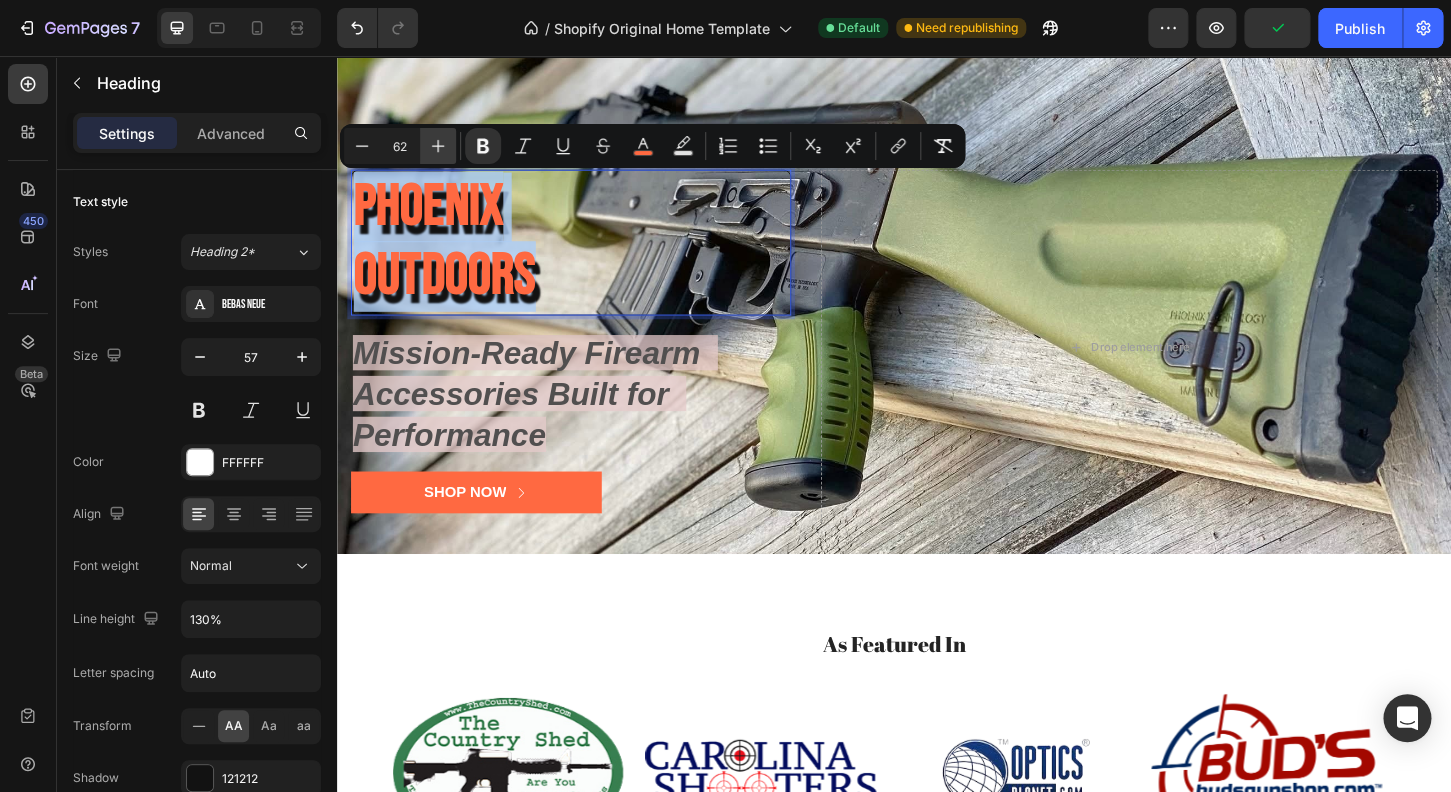 type on "63" 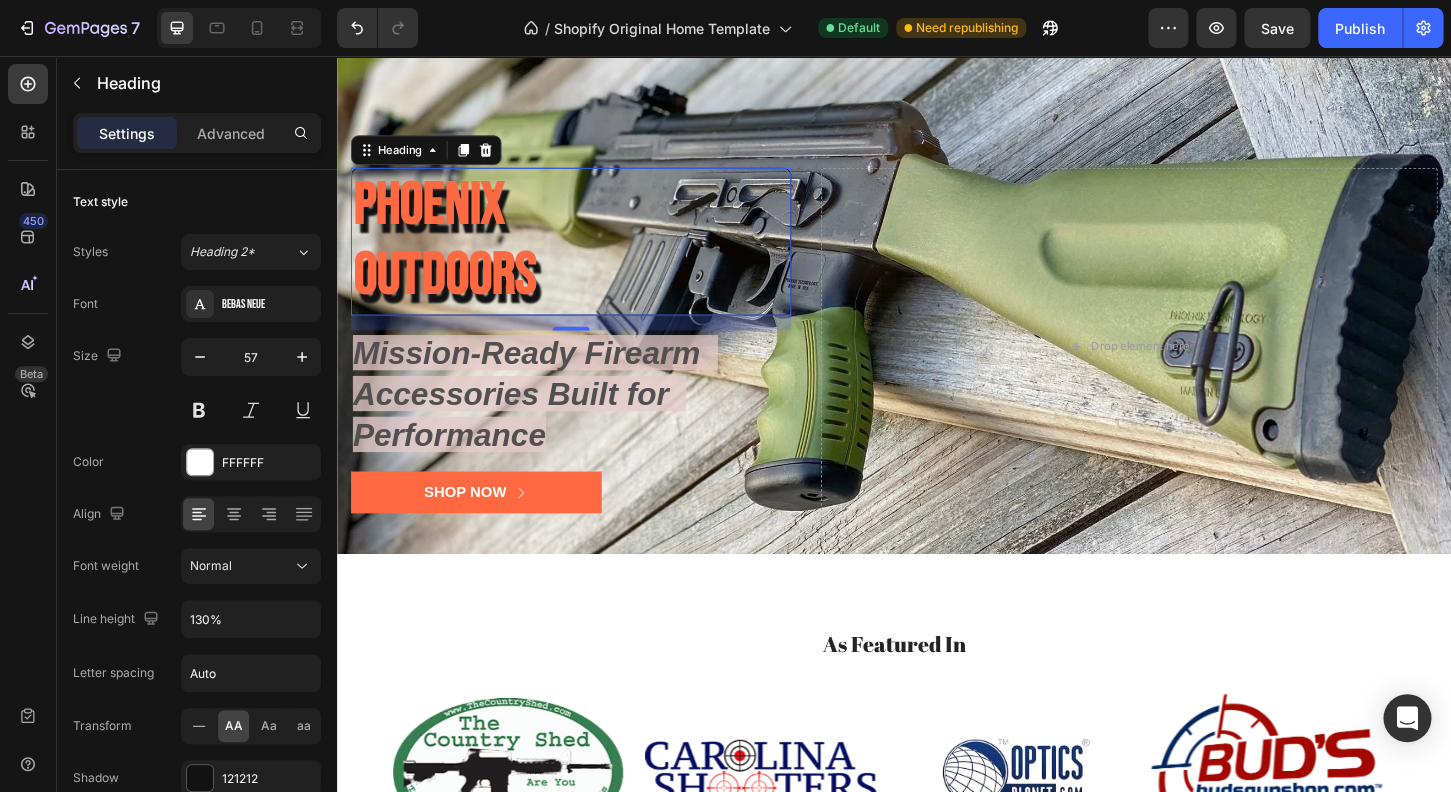 click on "OUTDOORS" at bounding box center [453, 292] 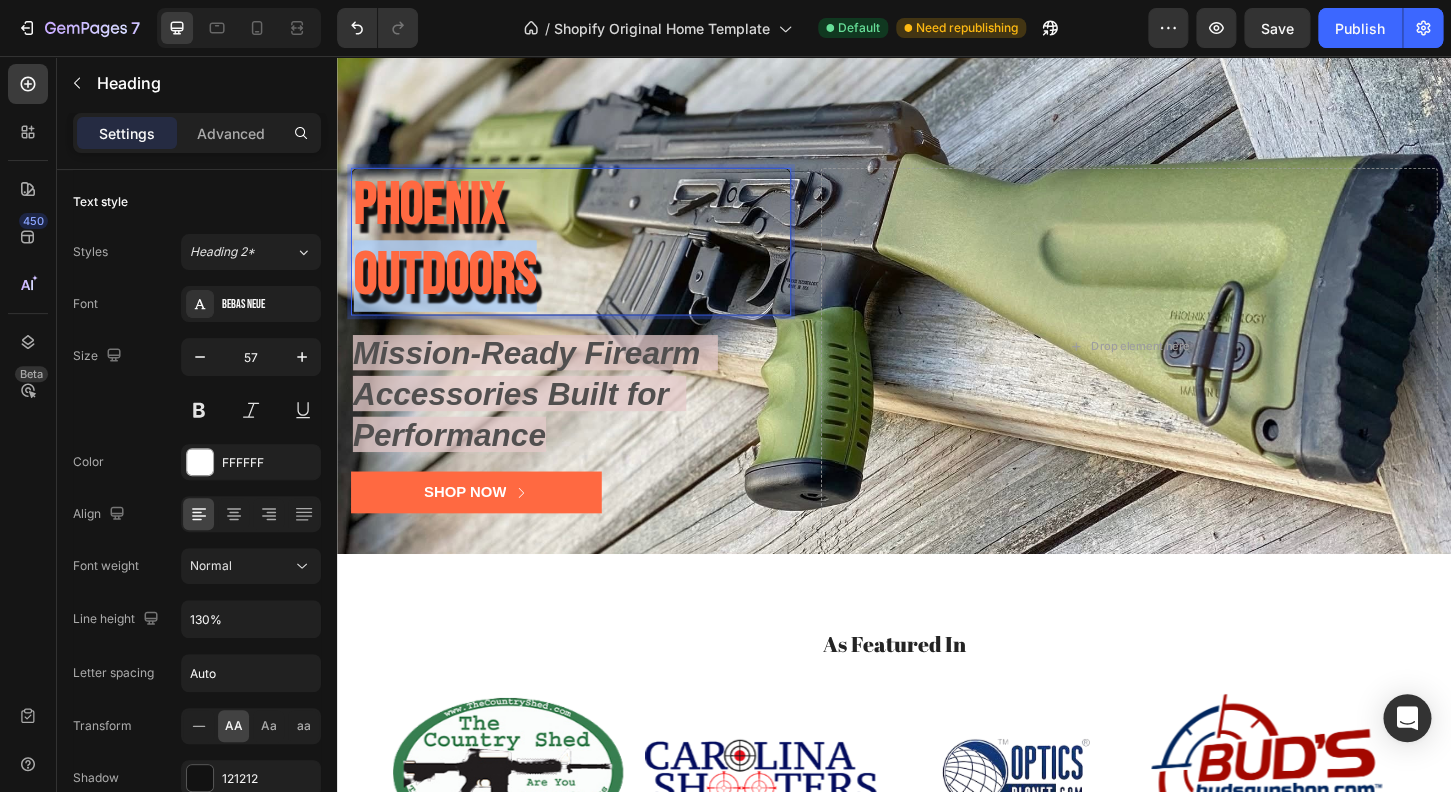 click on "OUTDOORS" at bounding box center (453, 292) 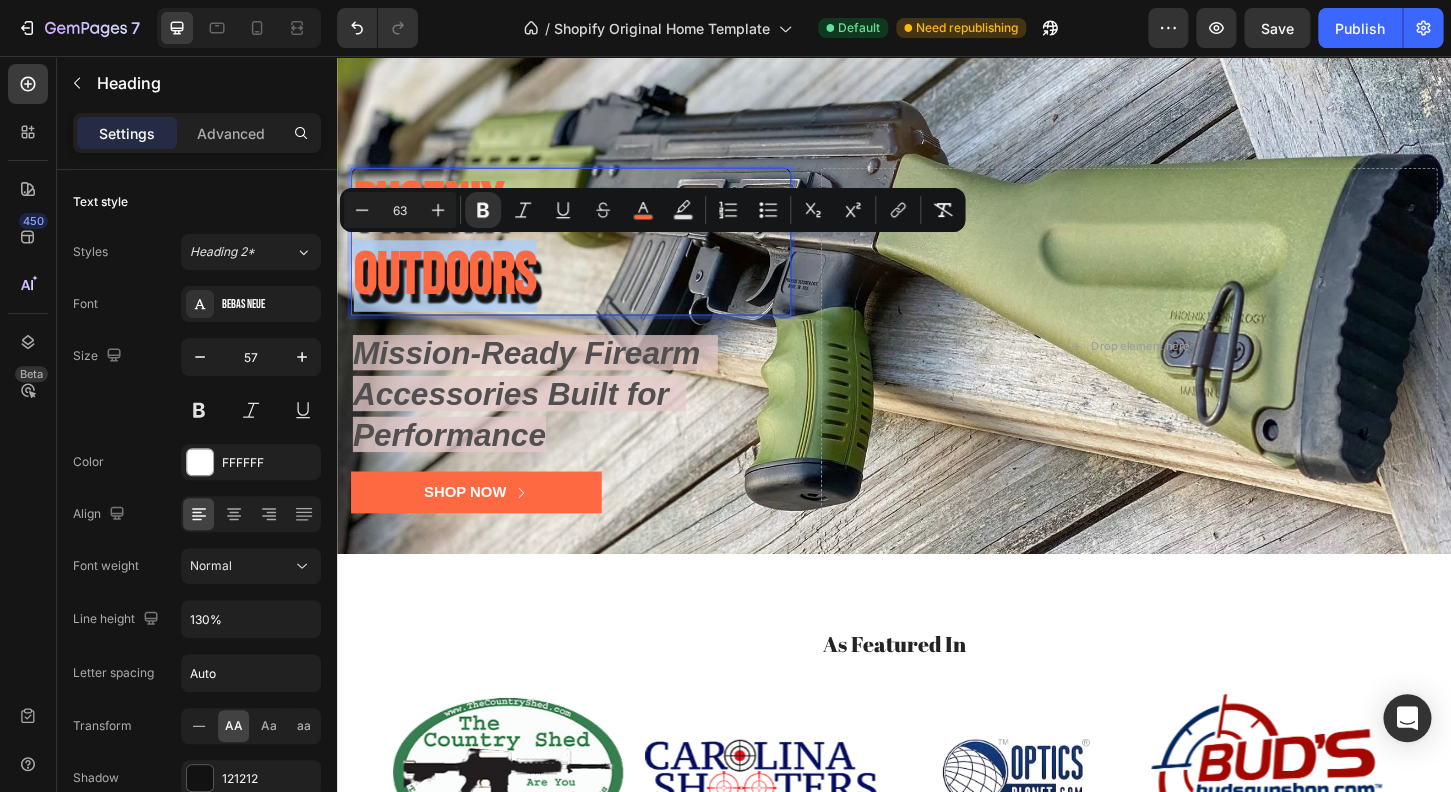 click on "OUTDOORS" at bounding box center (453, 292) 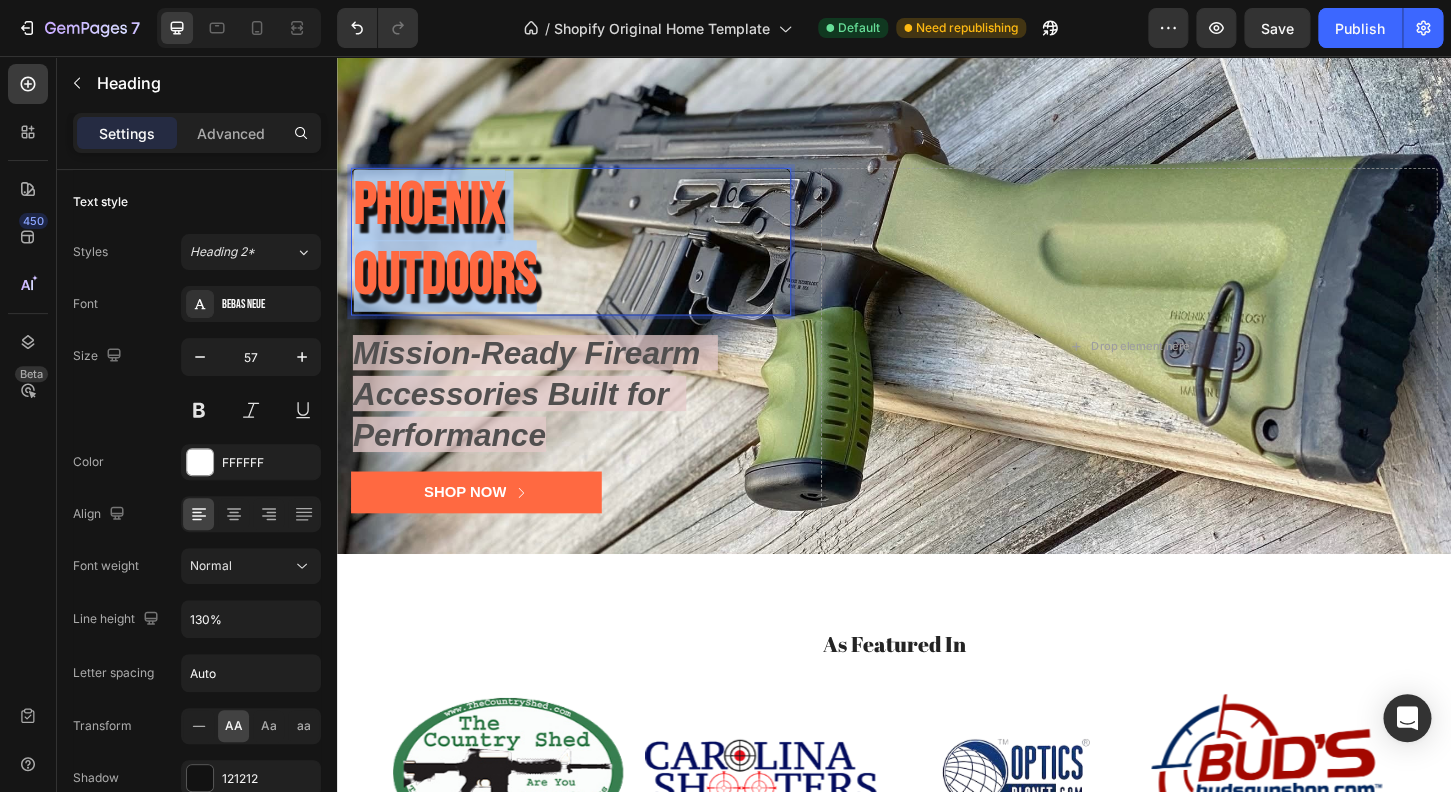 drag, startPoint x: 582, startPoint y: 302, endPoint x: 343, endPoint y: 210, distance: 256.09567 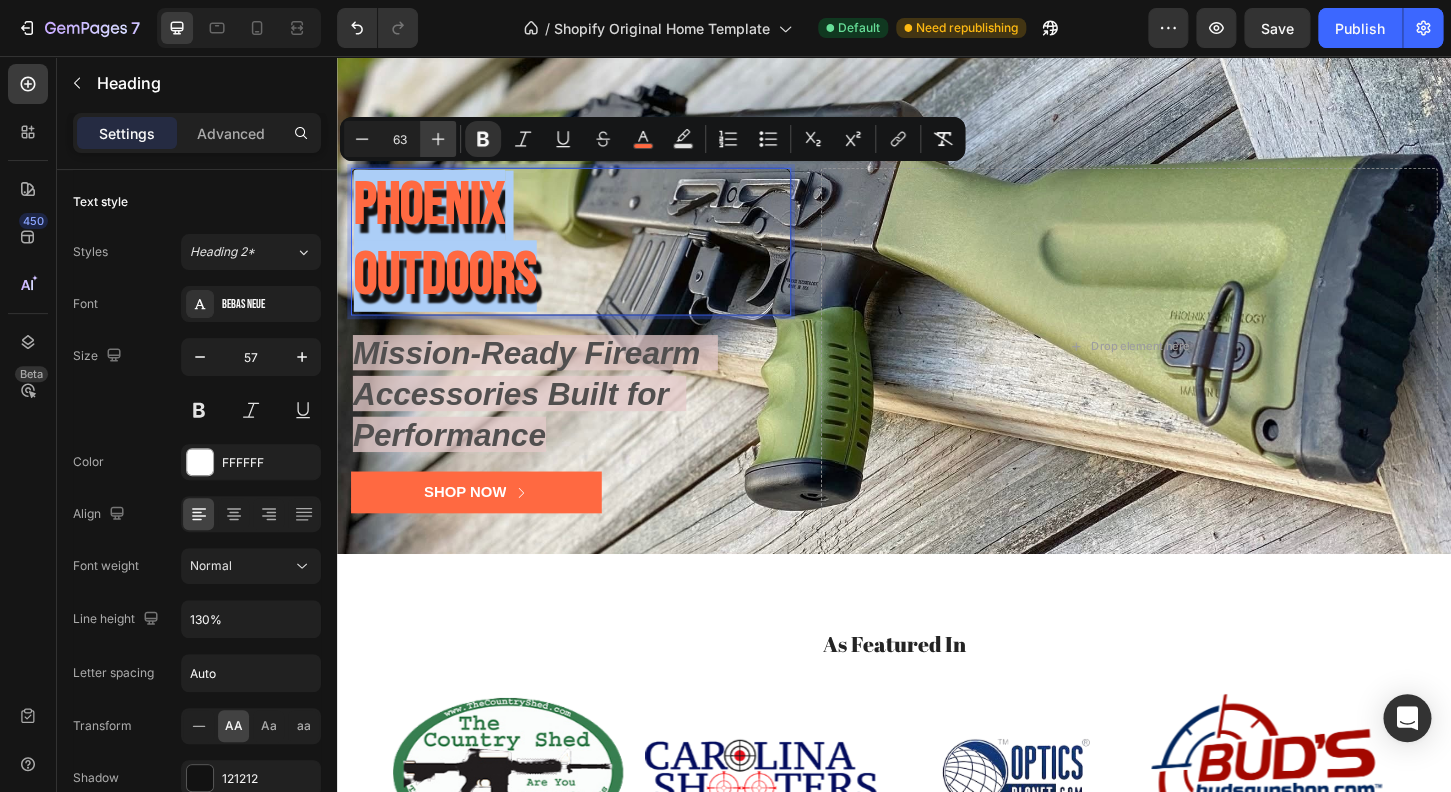 click 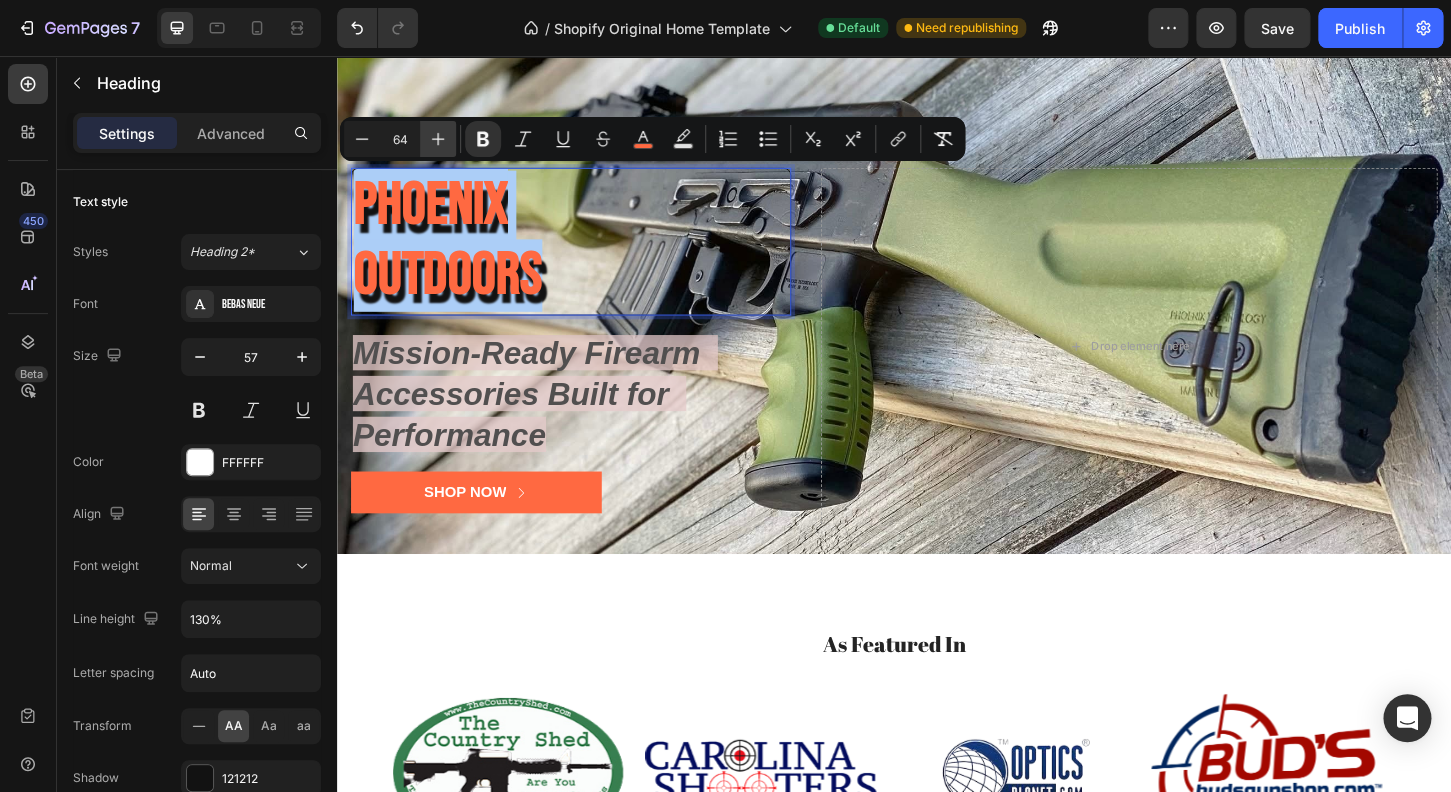 click 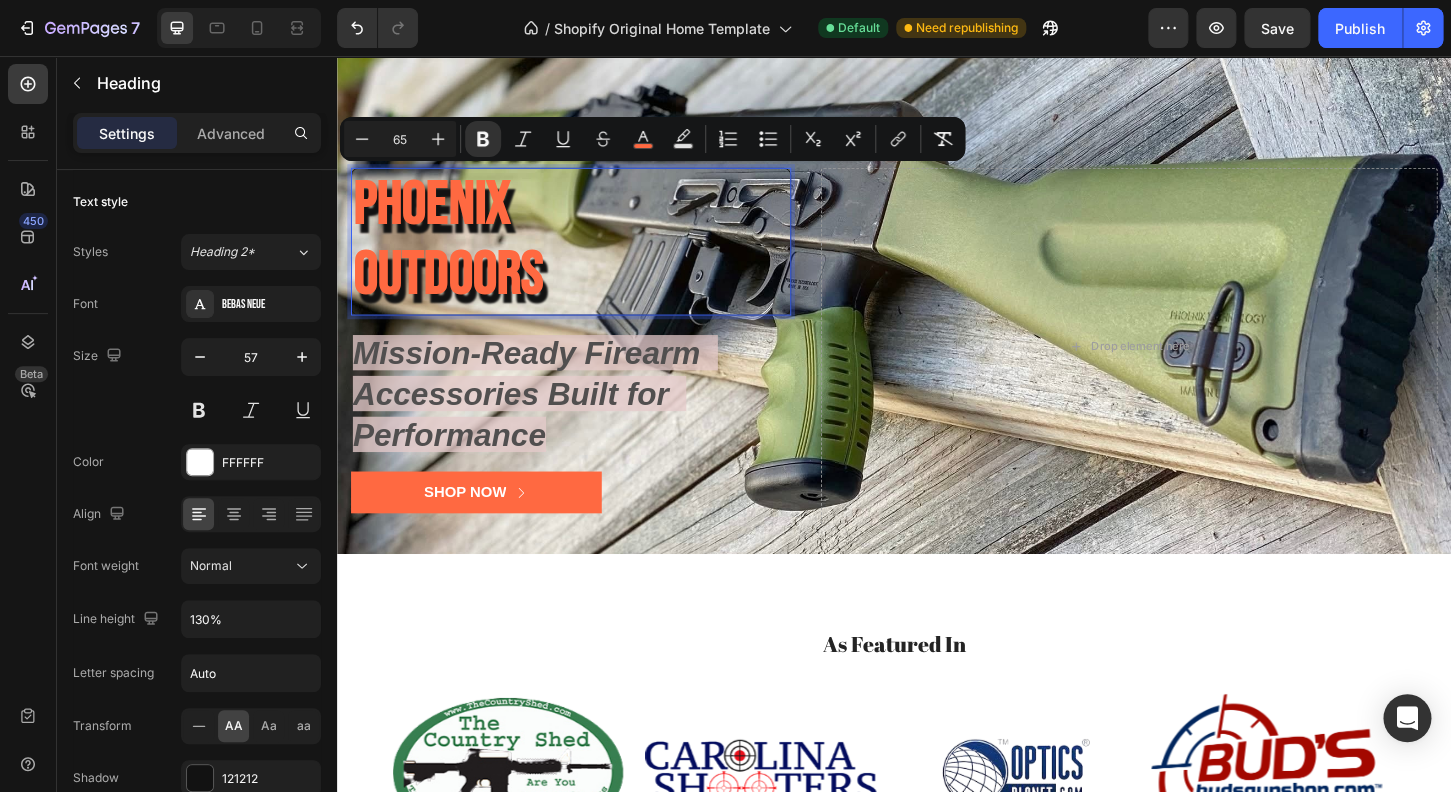 click on "65" at bounding box center (400, 139) 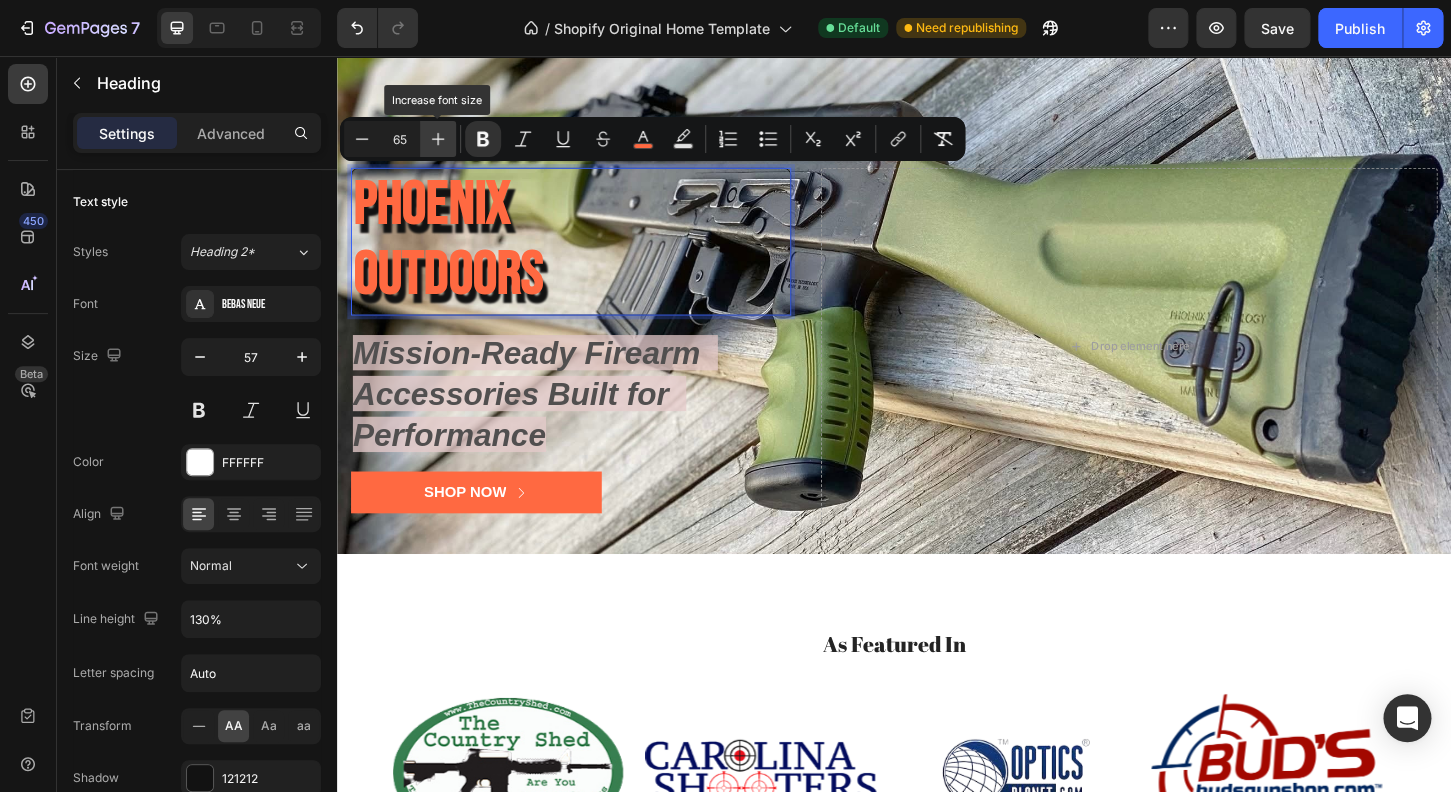type on "6" 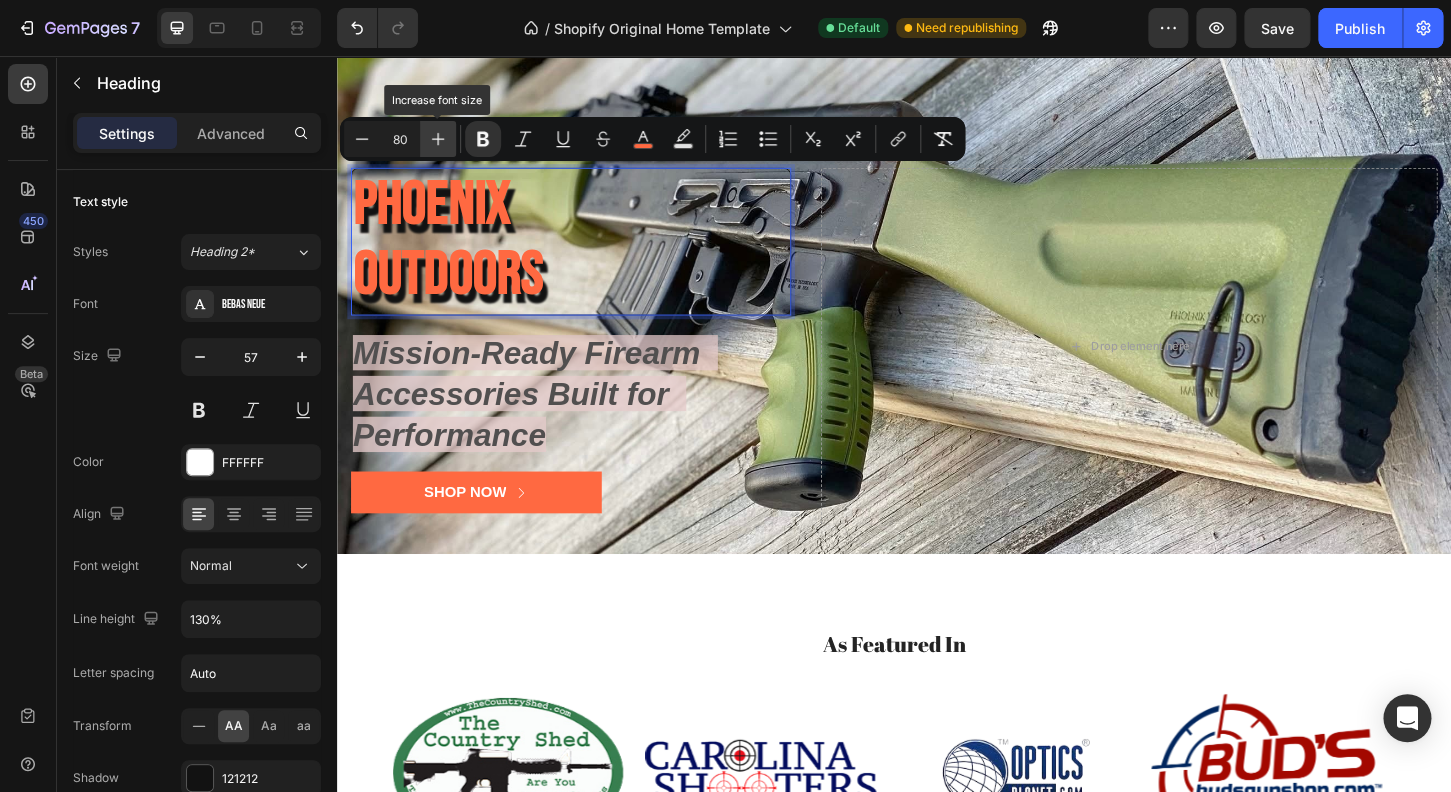 type on "80" 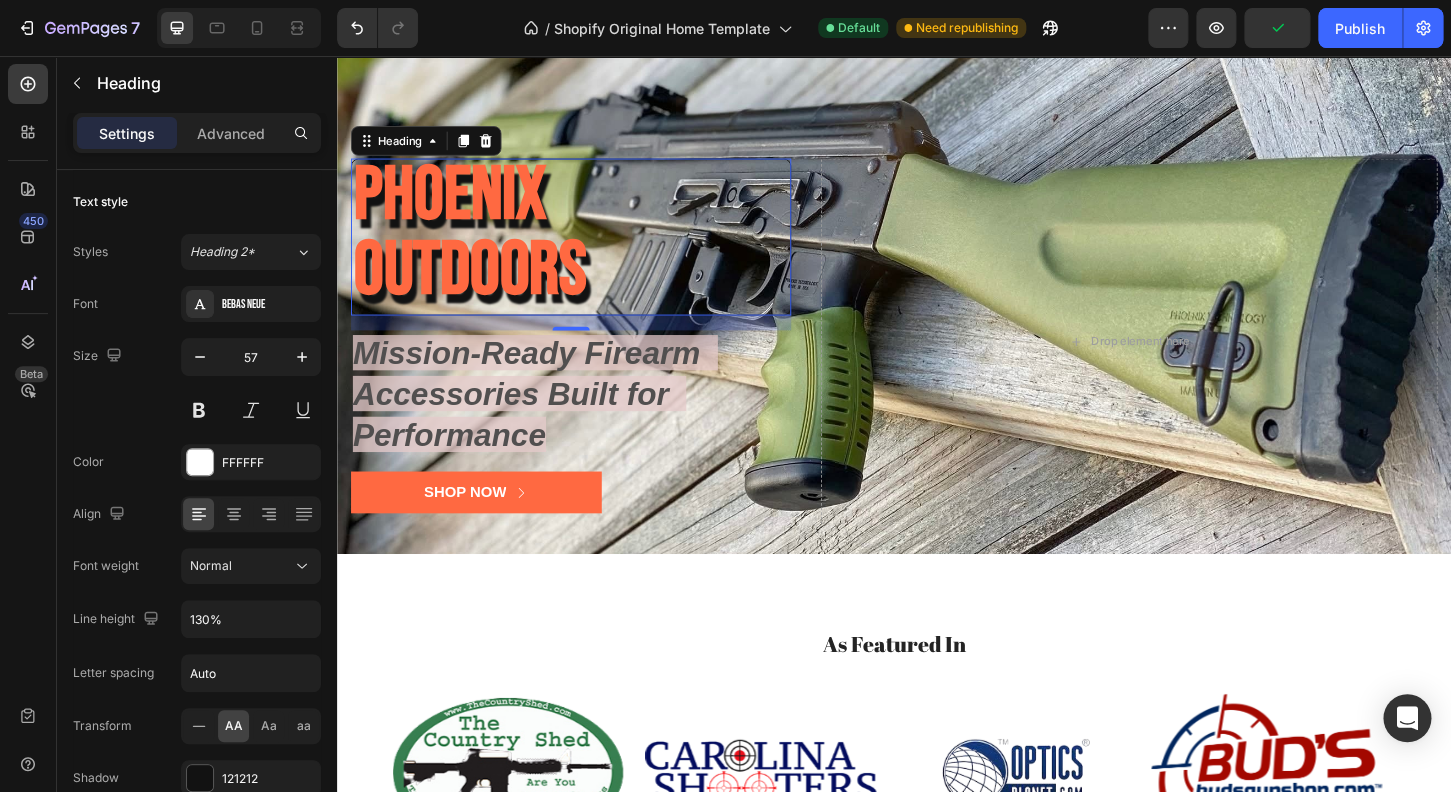 click on "OUTDOORS" at bounding box center (480, 287) 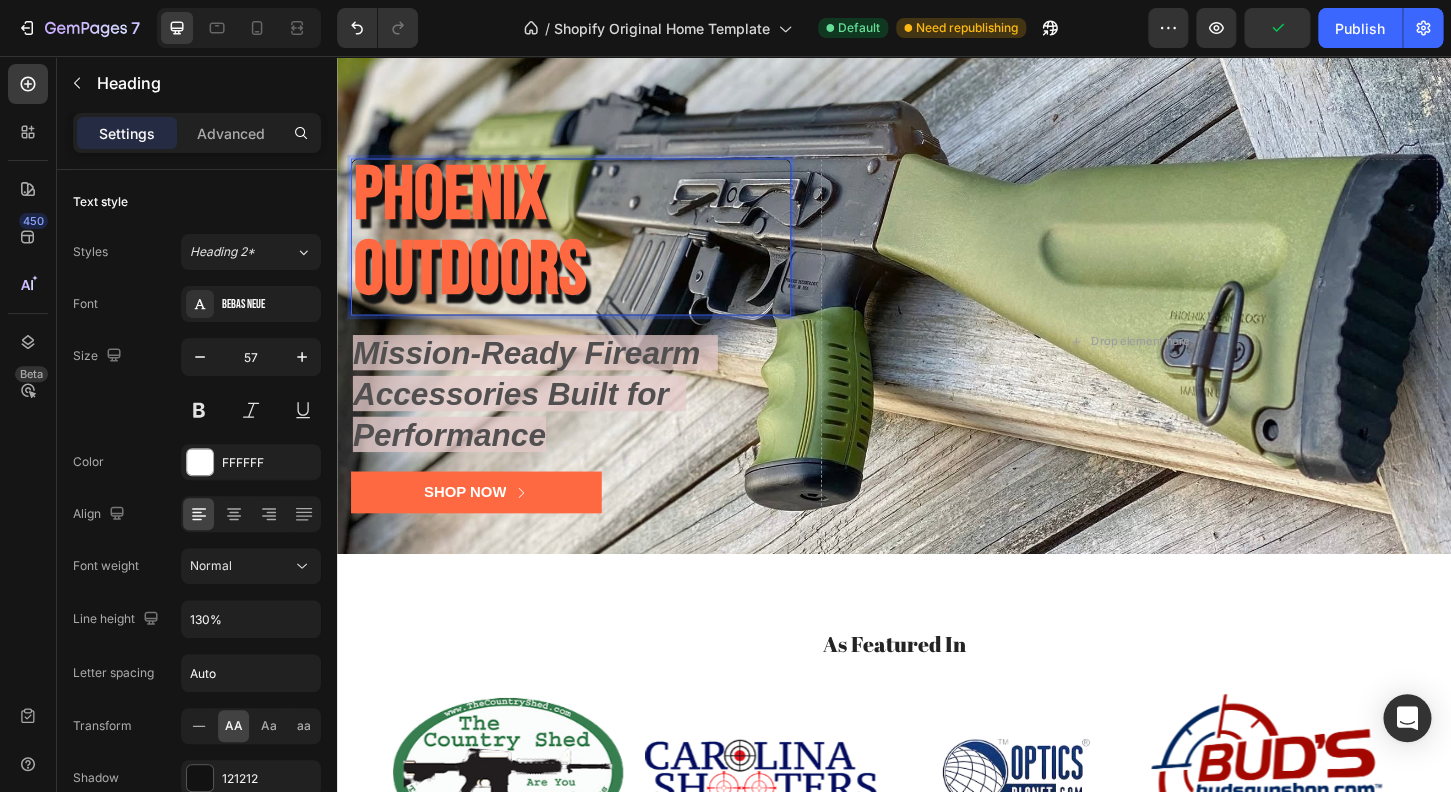 click on "PHOENIX  OUTDOORS" at bounding box center [589, 250] 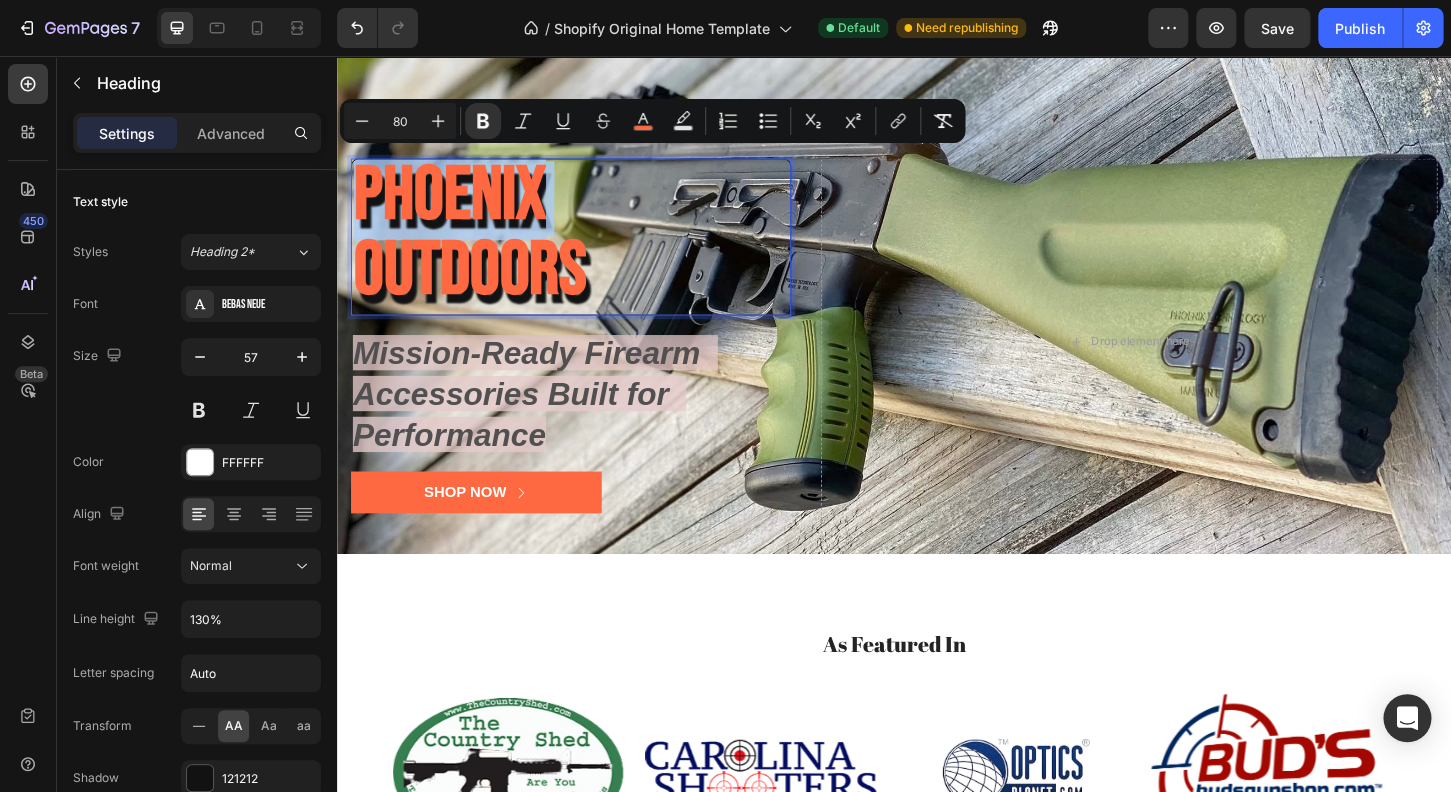 drag, startPoint x: 552, startPoint y: 203, endPoint x: 421, endPoint y: 201, distance: 131.01526 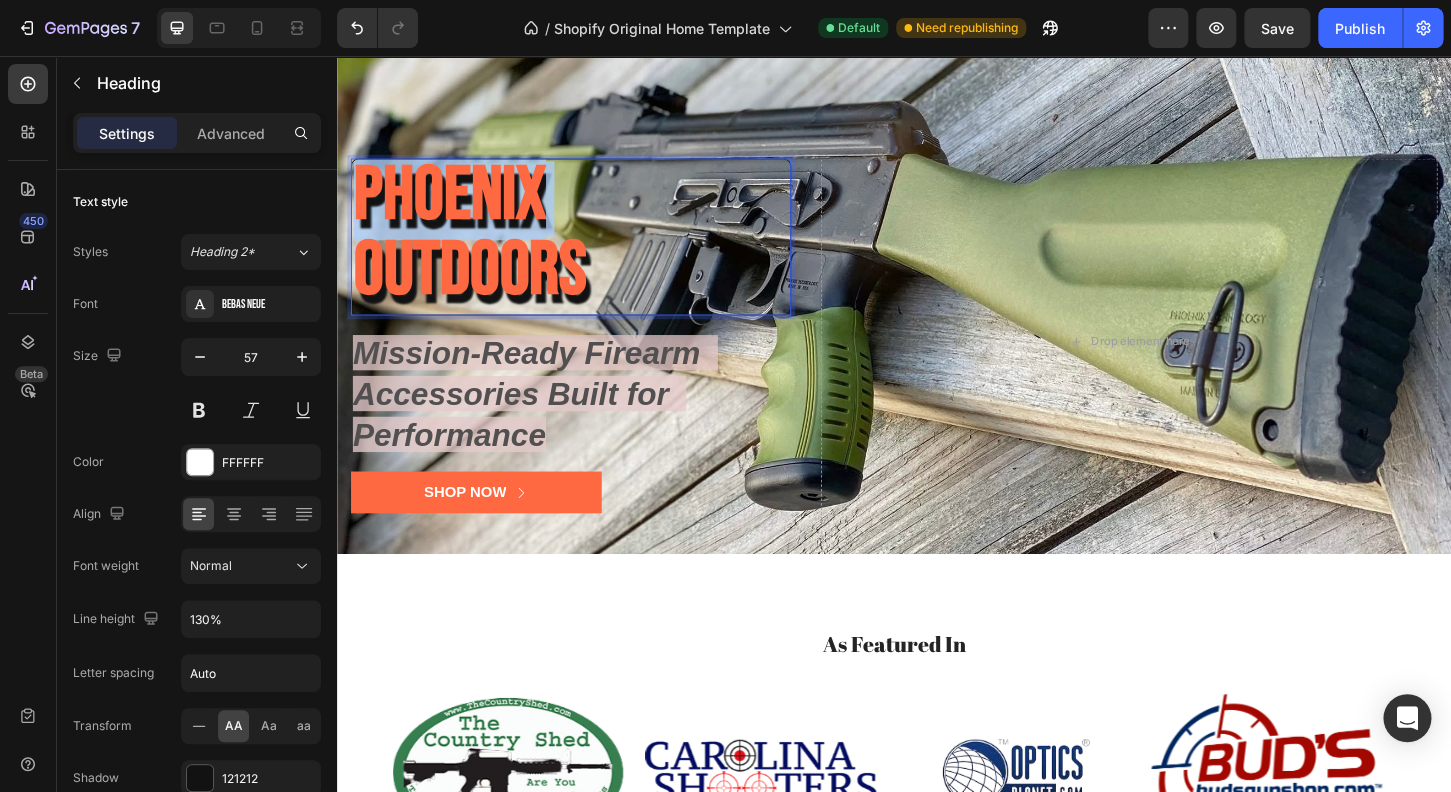 drag, startPoint x: 599, startPoint y: 211, endPoint x: 359, endPoint y: 210, distance: 240.00209 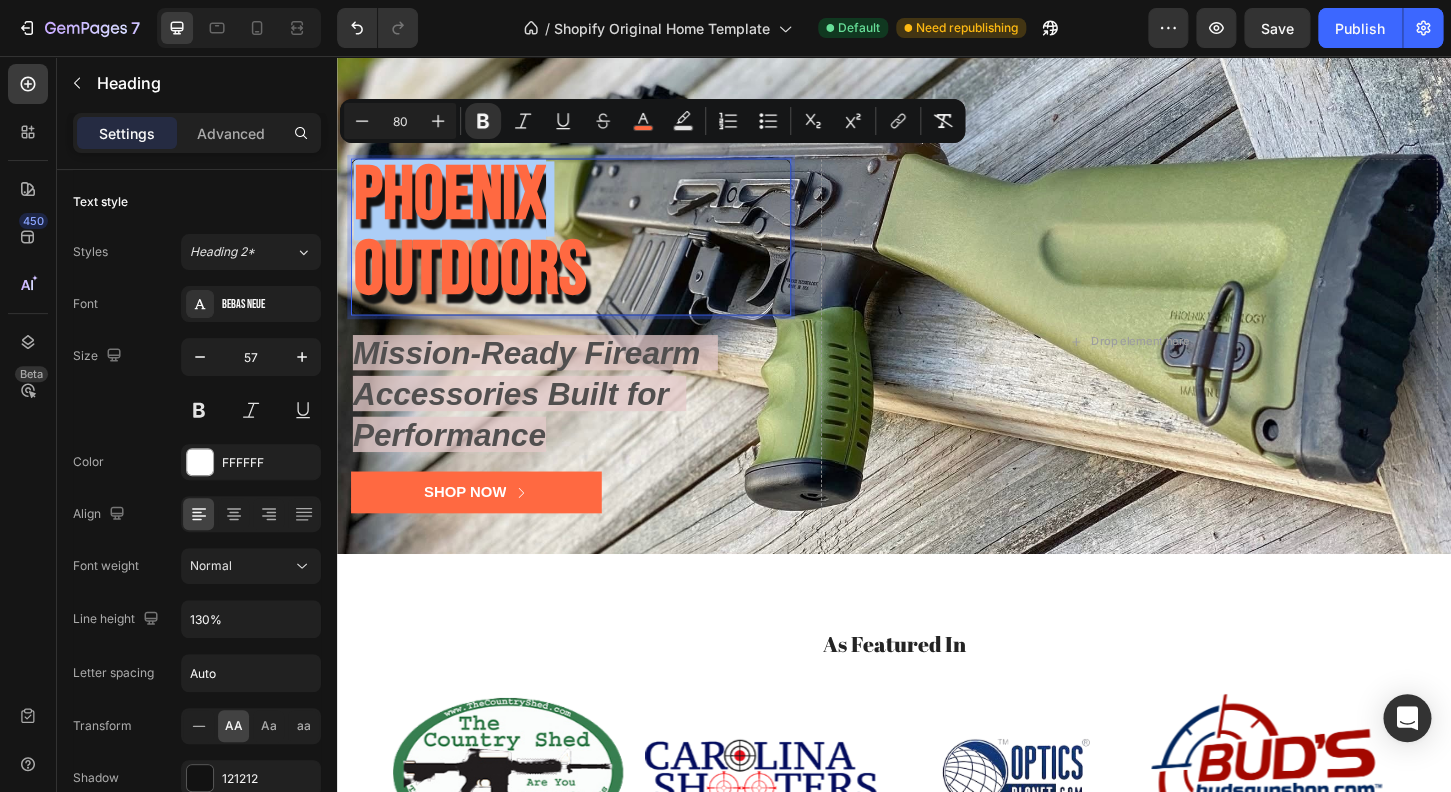 click on "80" at bounding box center [400, 121] 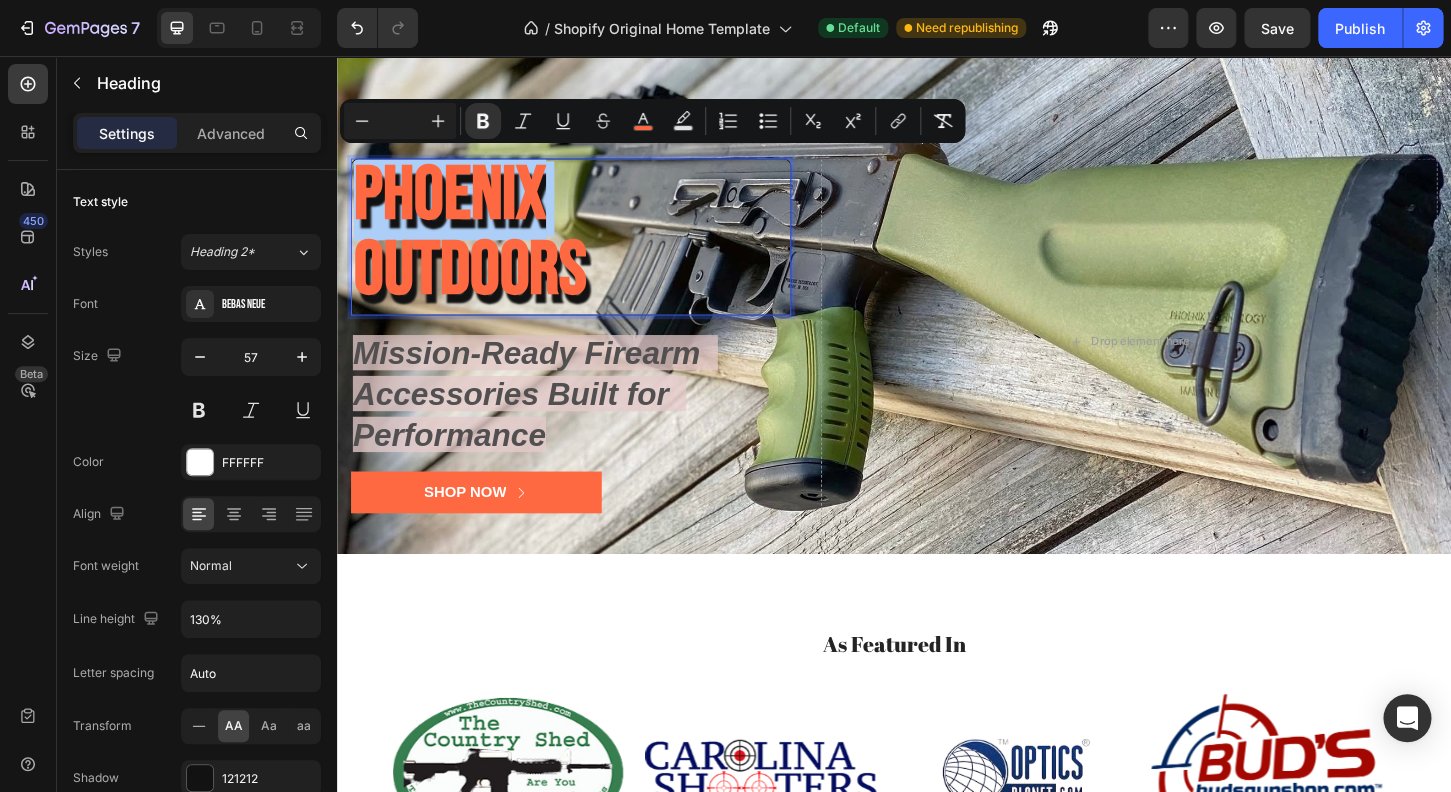 type 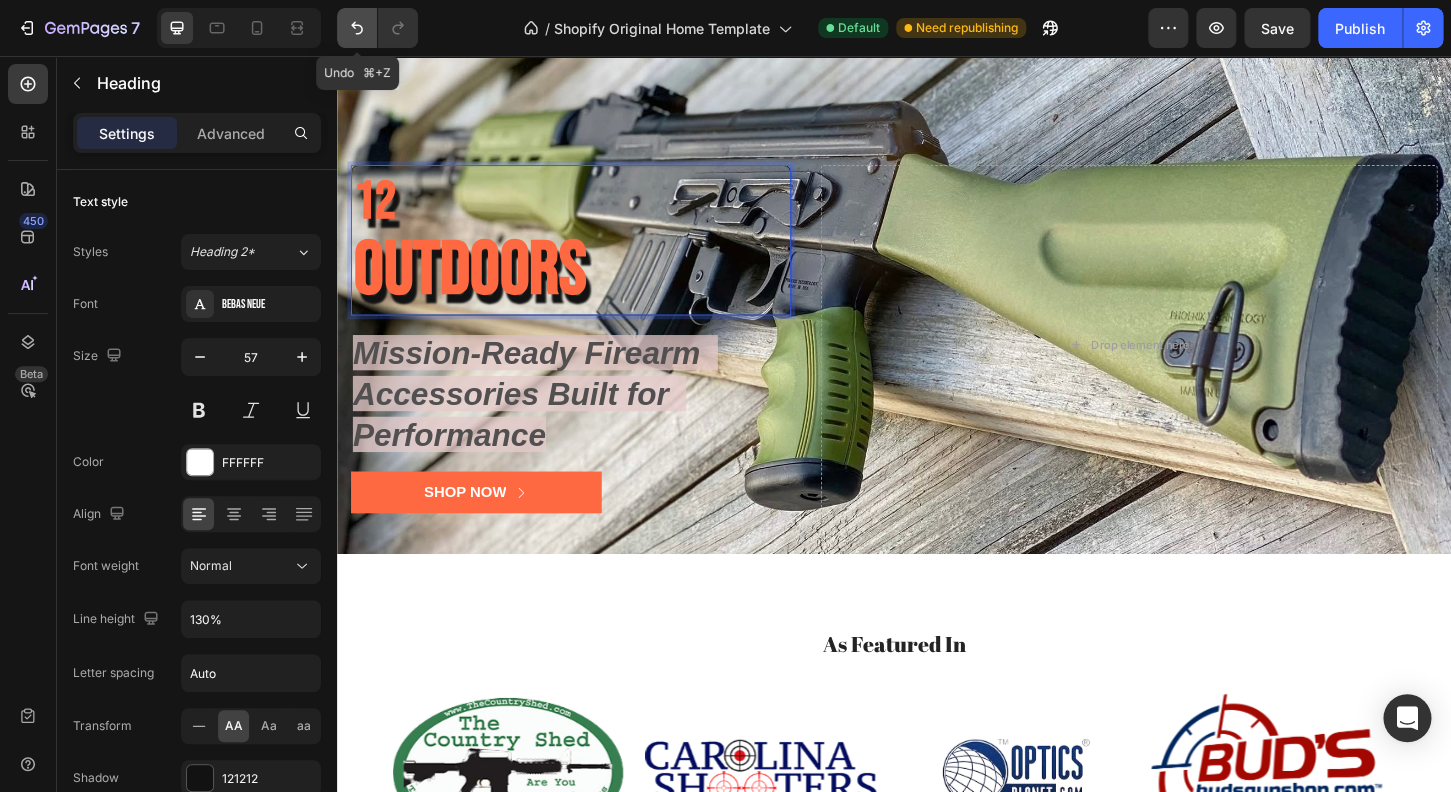 click 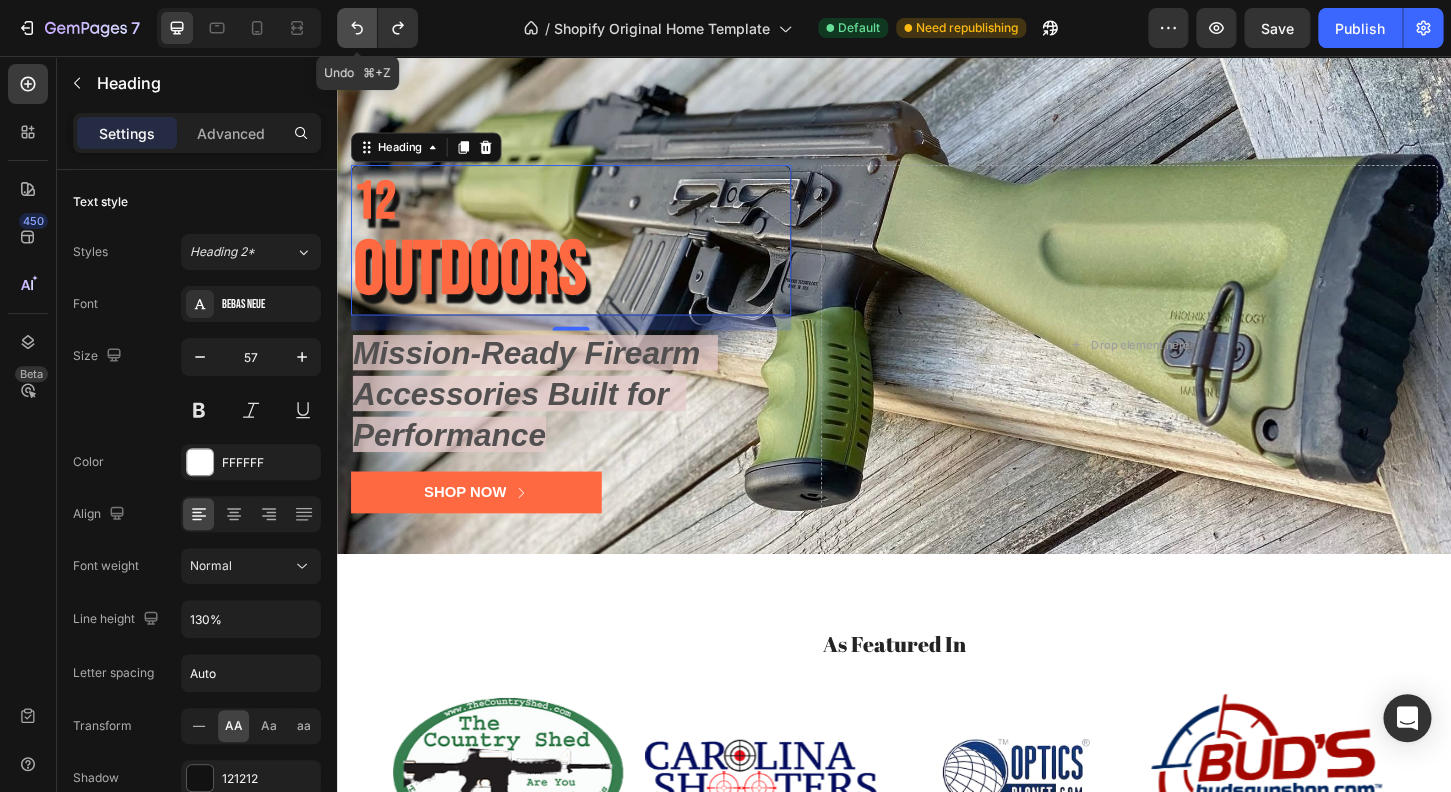 click 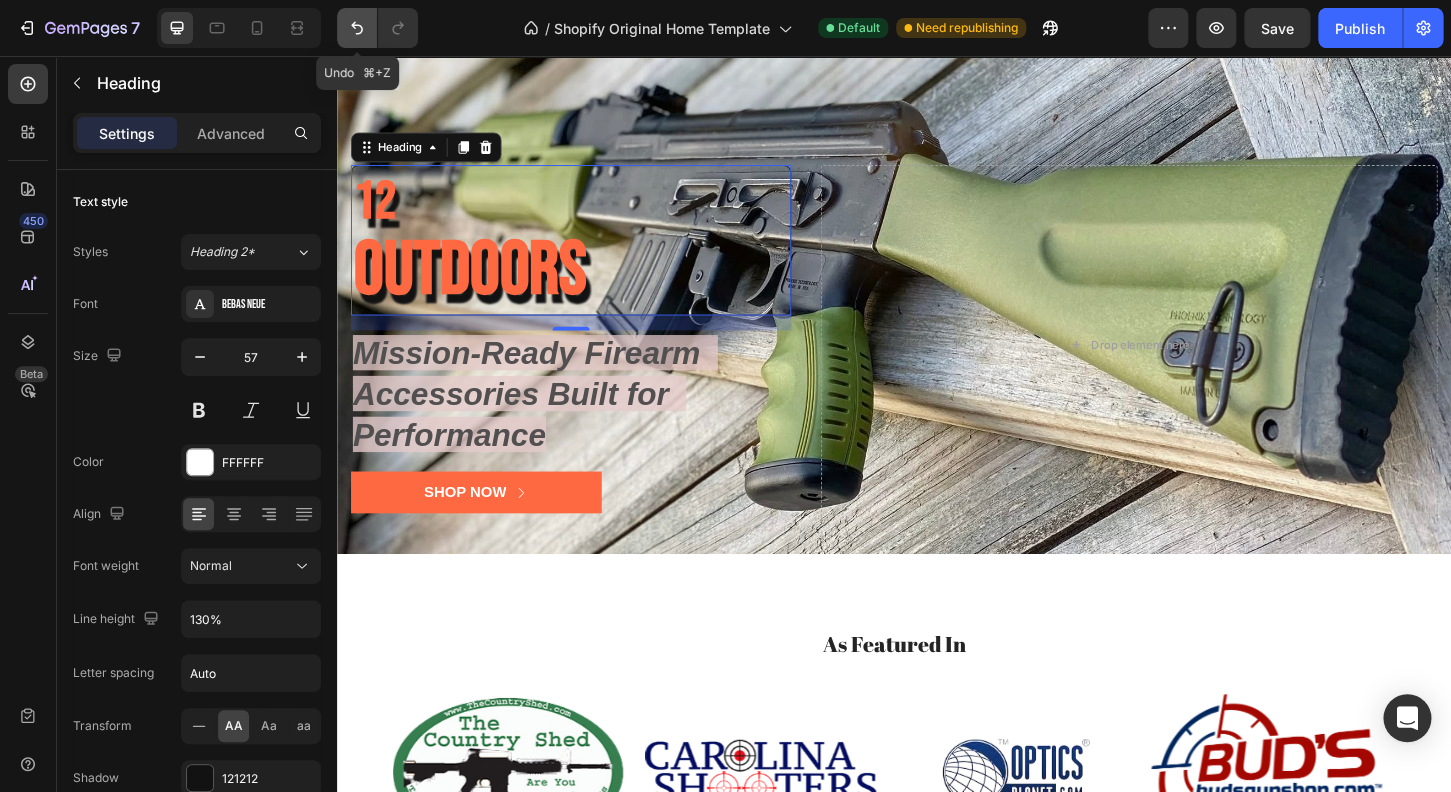 click 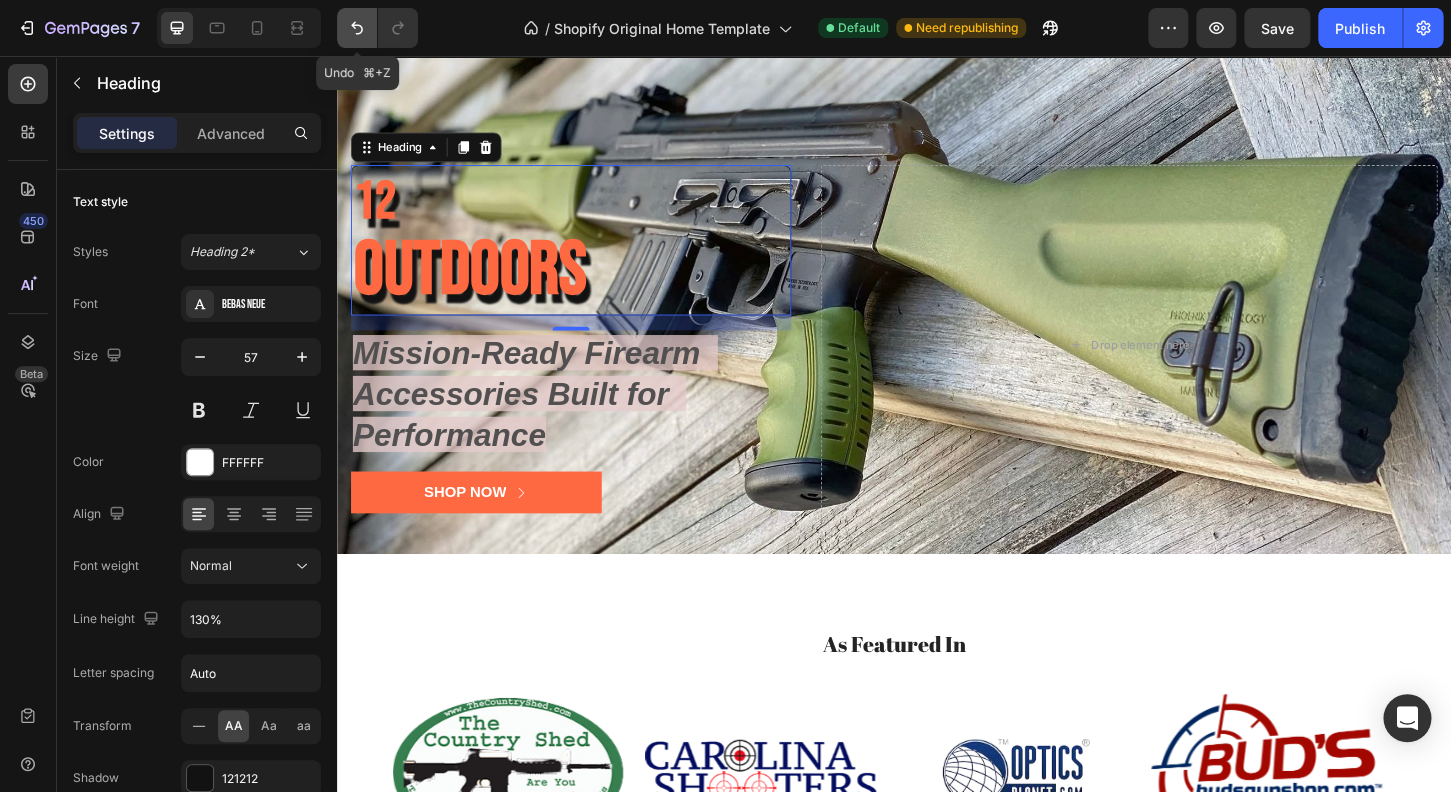 click 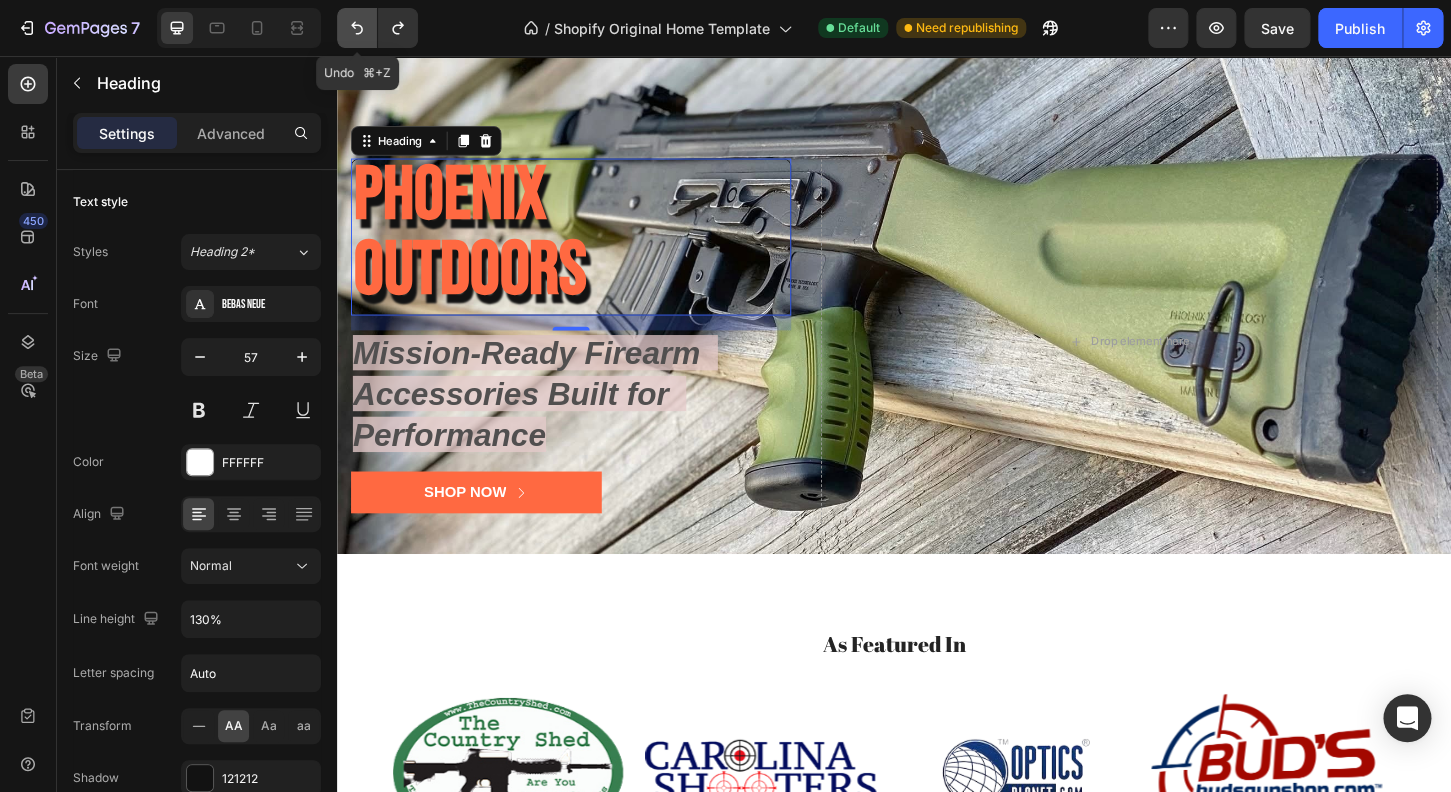 click 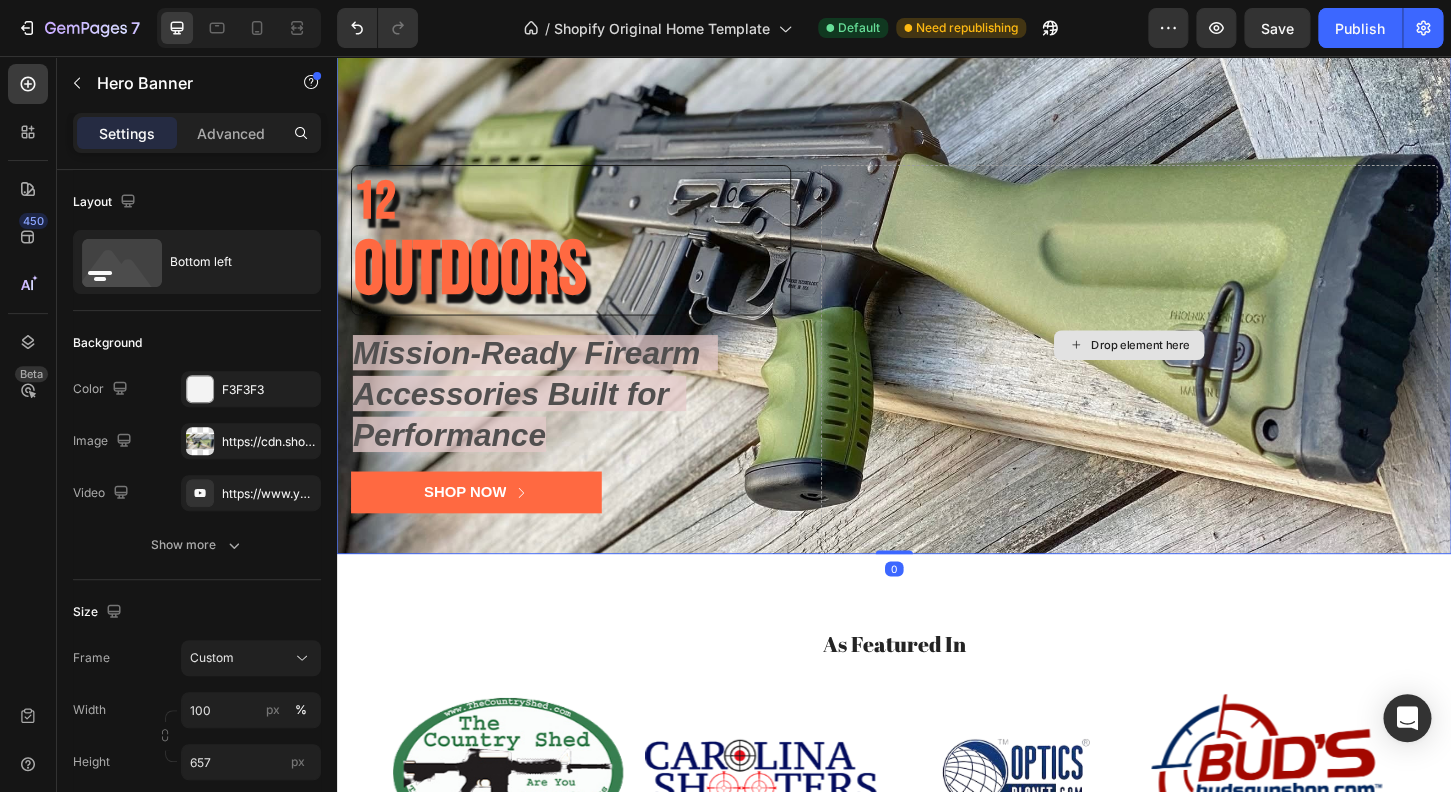 click on "Drop element here" at bounding box center [1190, 366] 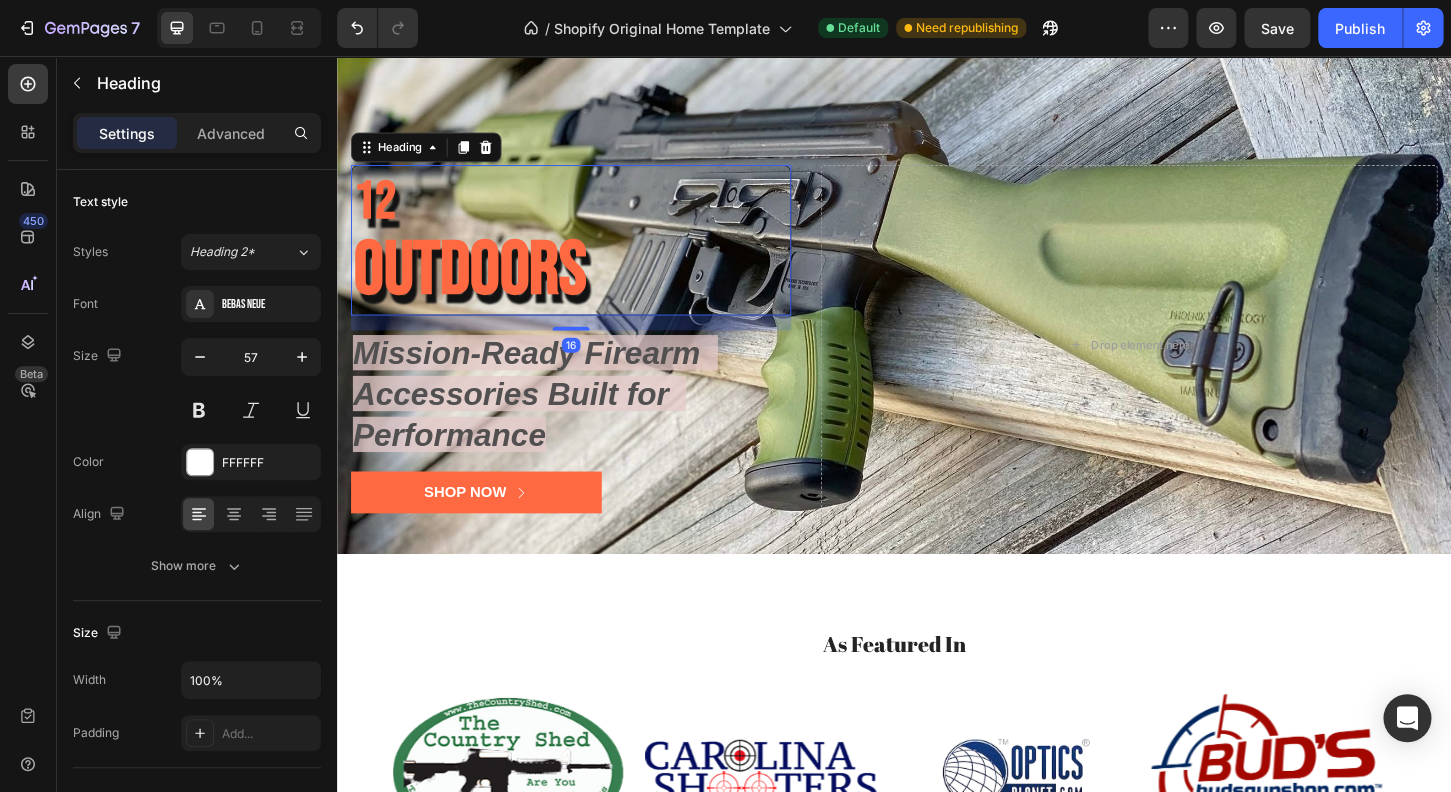 click on "12" at bounding box center (378, 213) 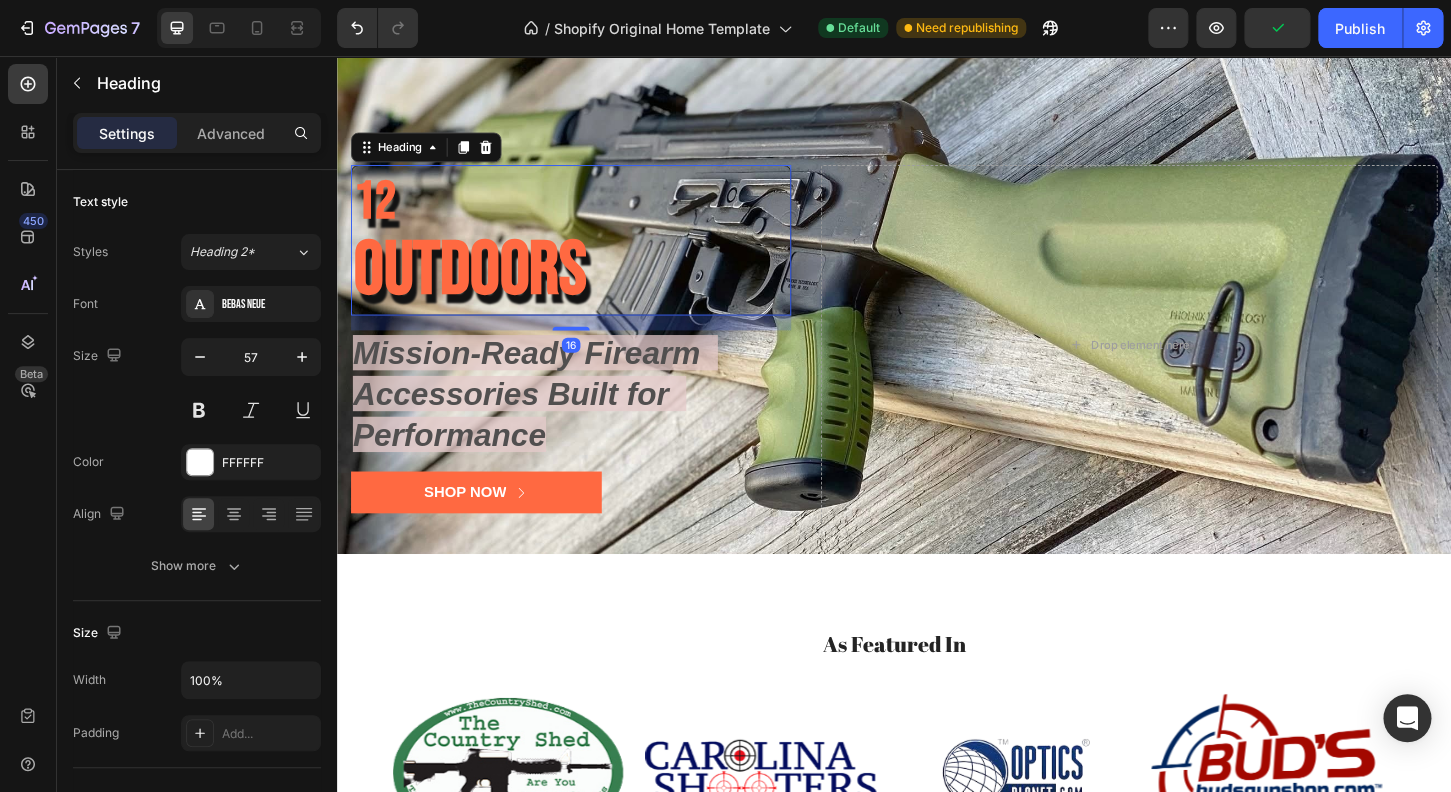 click on "12 OUTDOORS" at bounding box center (589, 253) 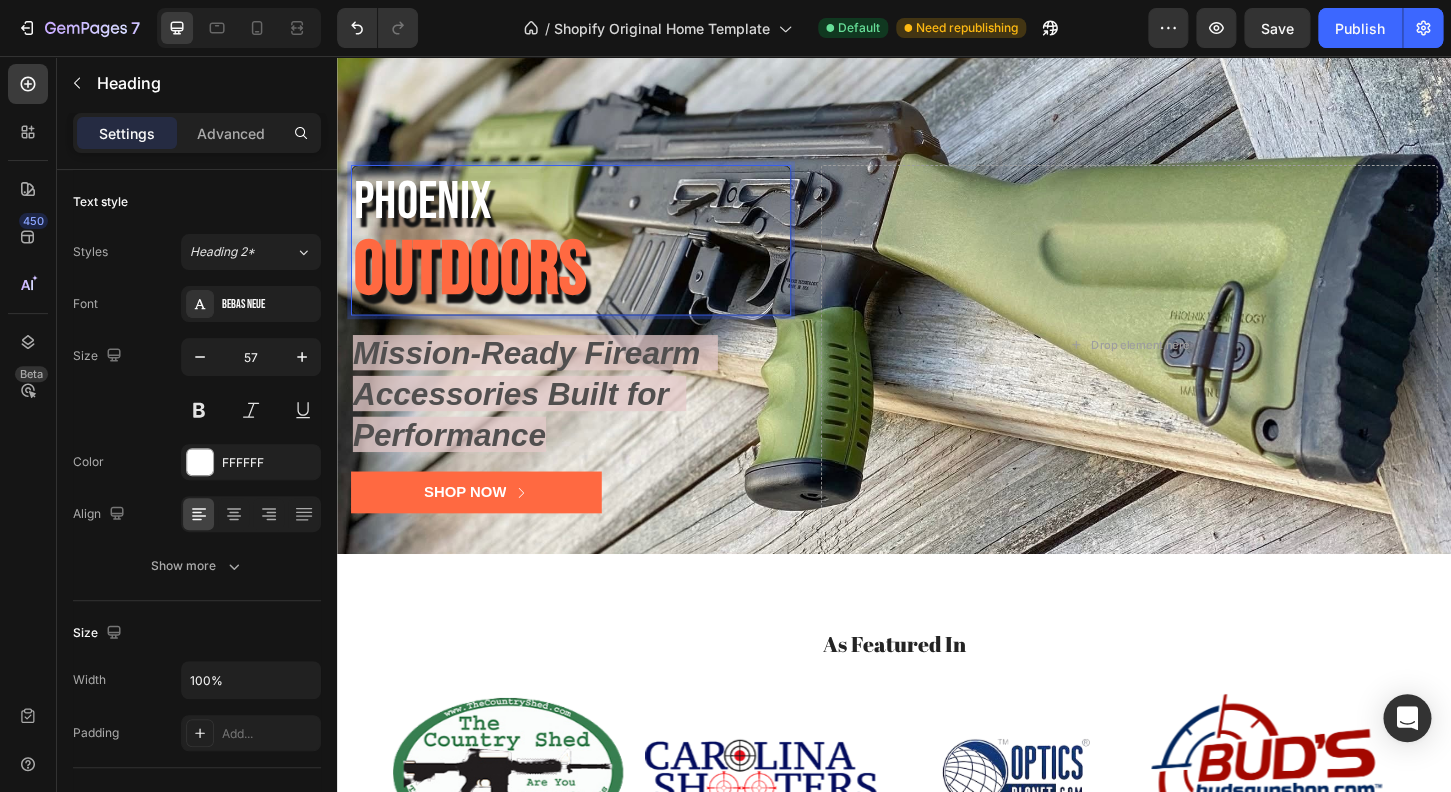 click on "⁠⁠⁠⁠⁠⁠⁠Phoenix OUTDOORS" at bounding box center [589, 253] 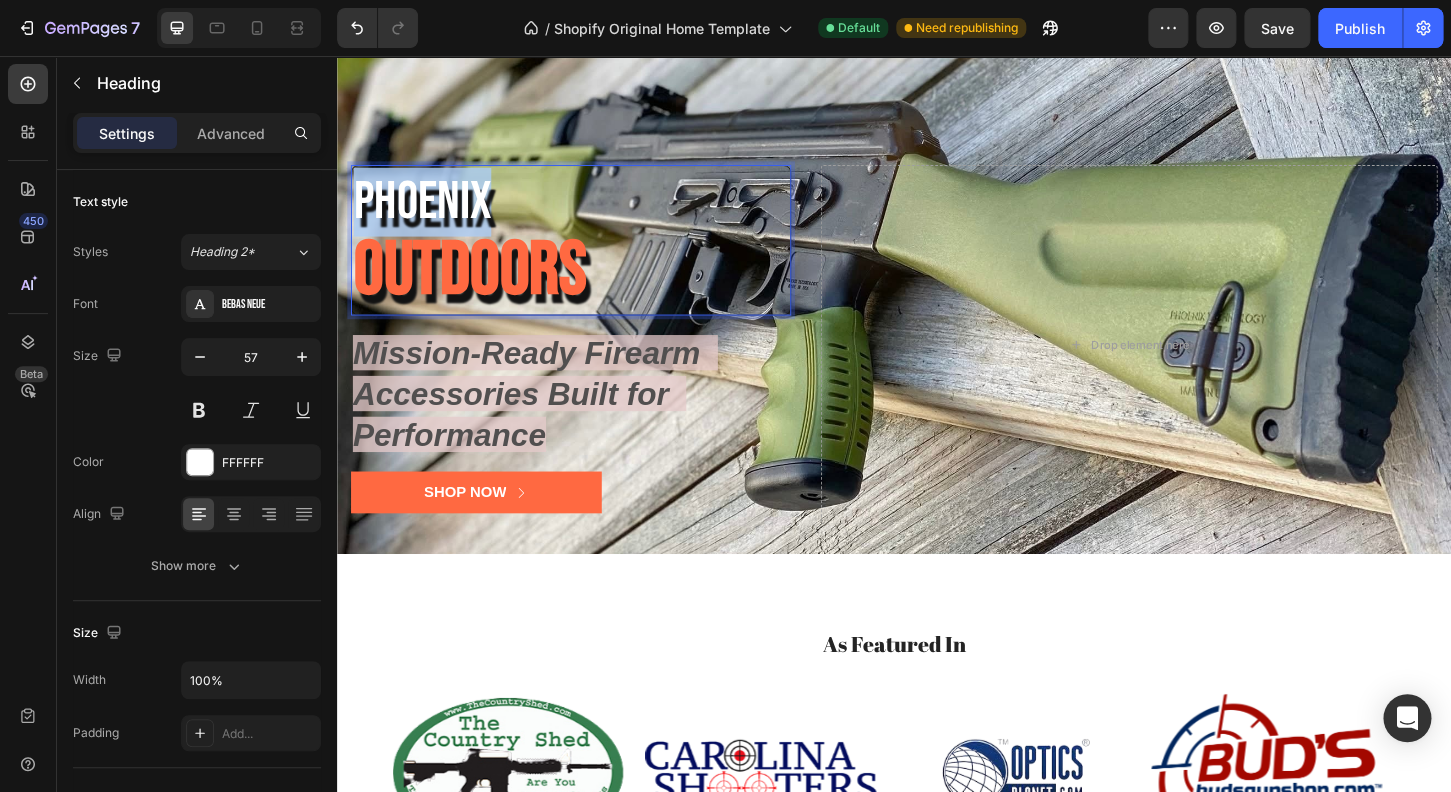 drag, startPoint x: 502, startPoint y: 218, endPoint x: 345, endPoint y: 223, distance: 157.0796 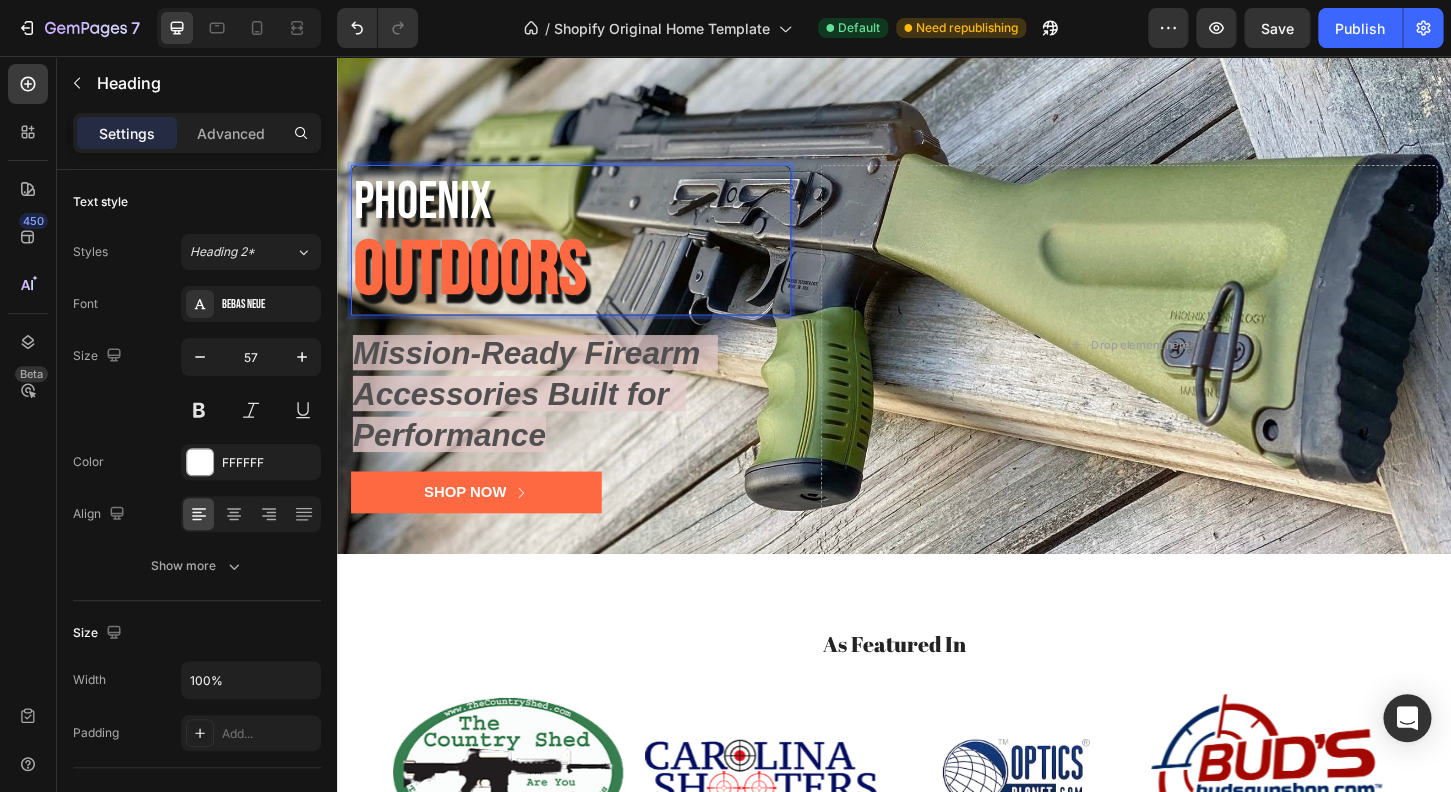 click on "OUTDOORS" at bounding box center [480, 287] 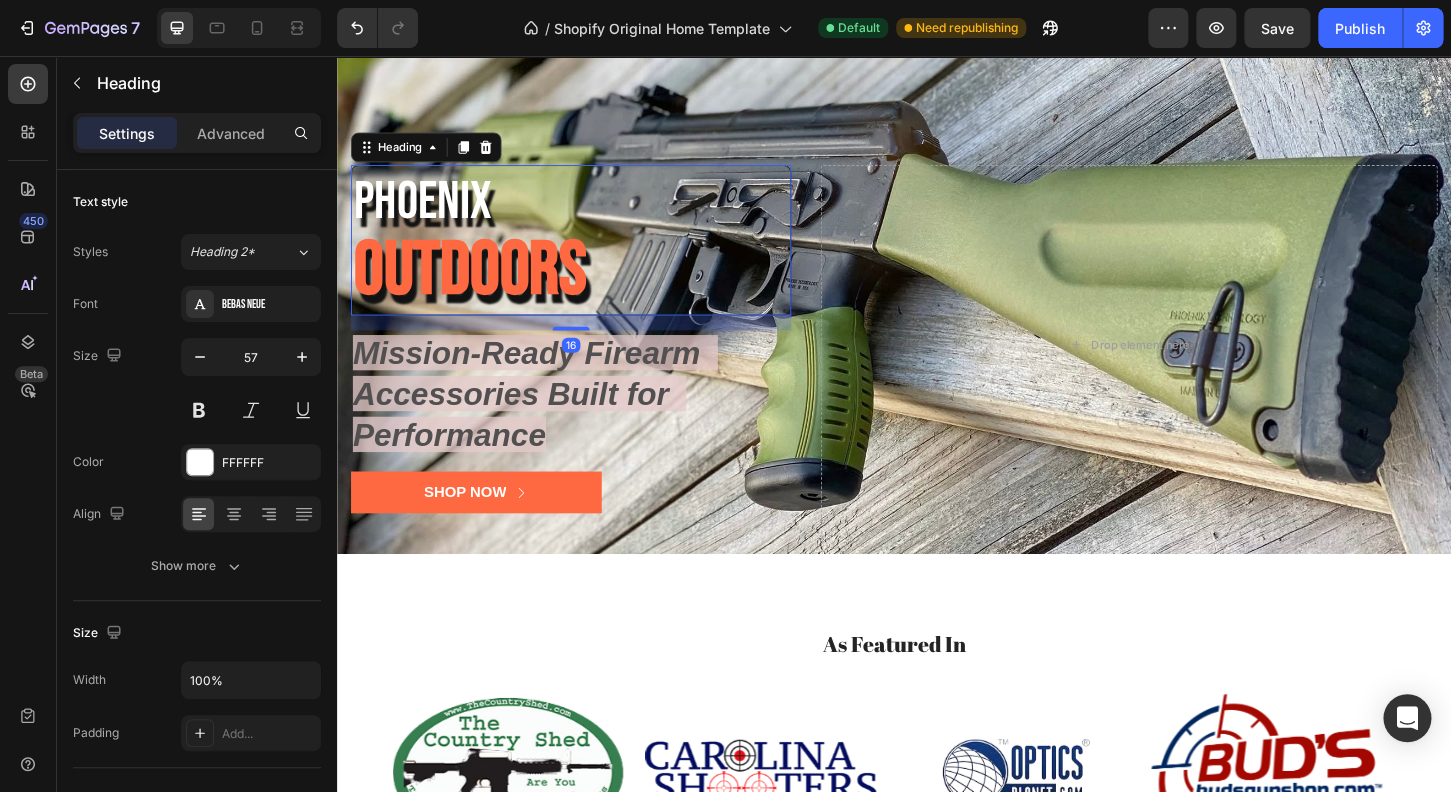 click on "Phoenix OUTDOORS" at bounding box center (589, 253) 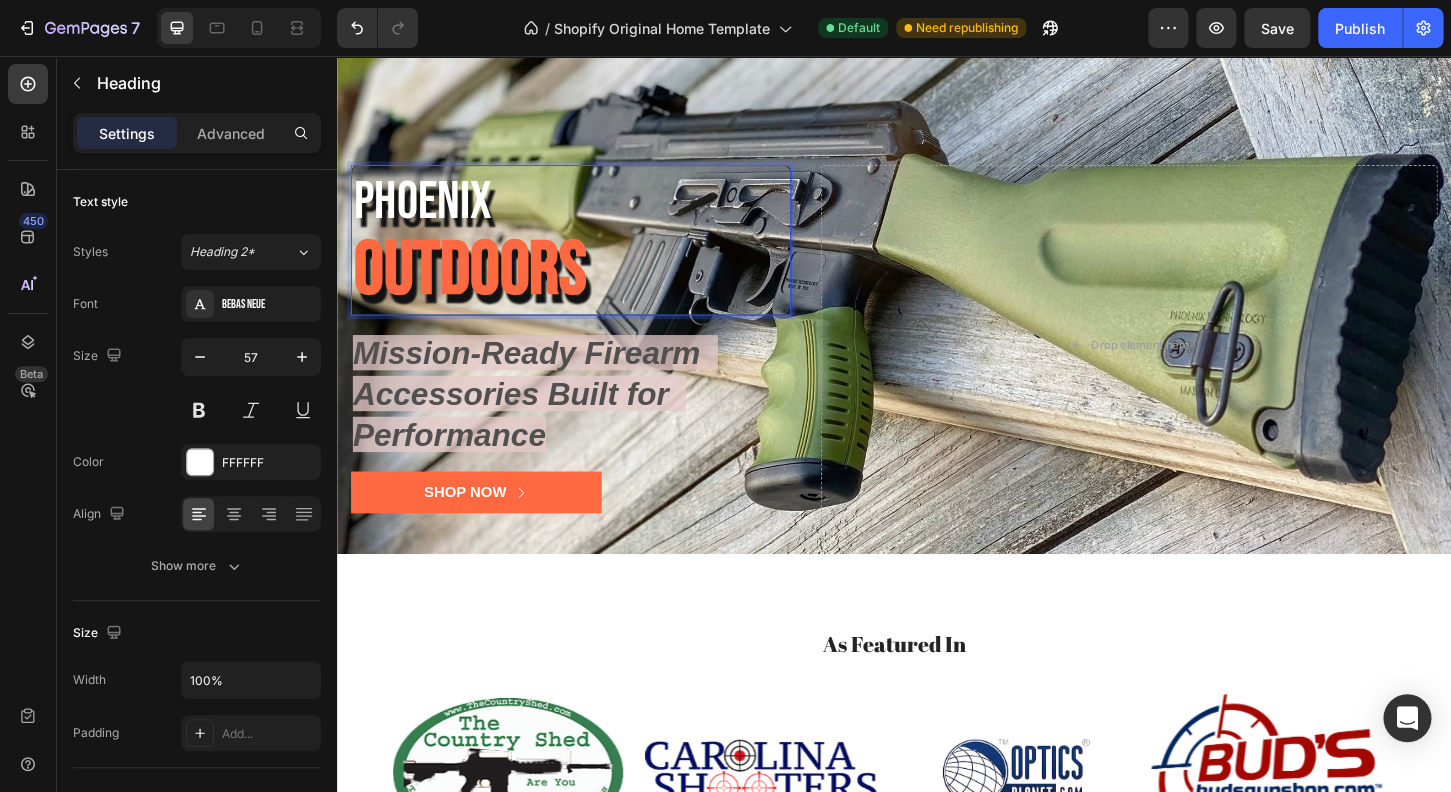 drag, startPoint x: 633, startPoint y: 288, endPoint x: 446, endPoint y: 254, distance: 190.06578 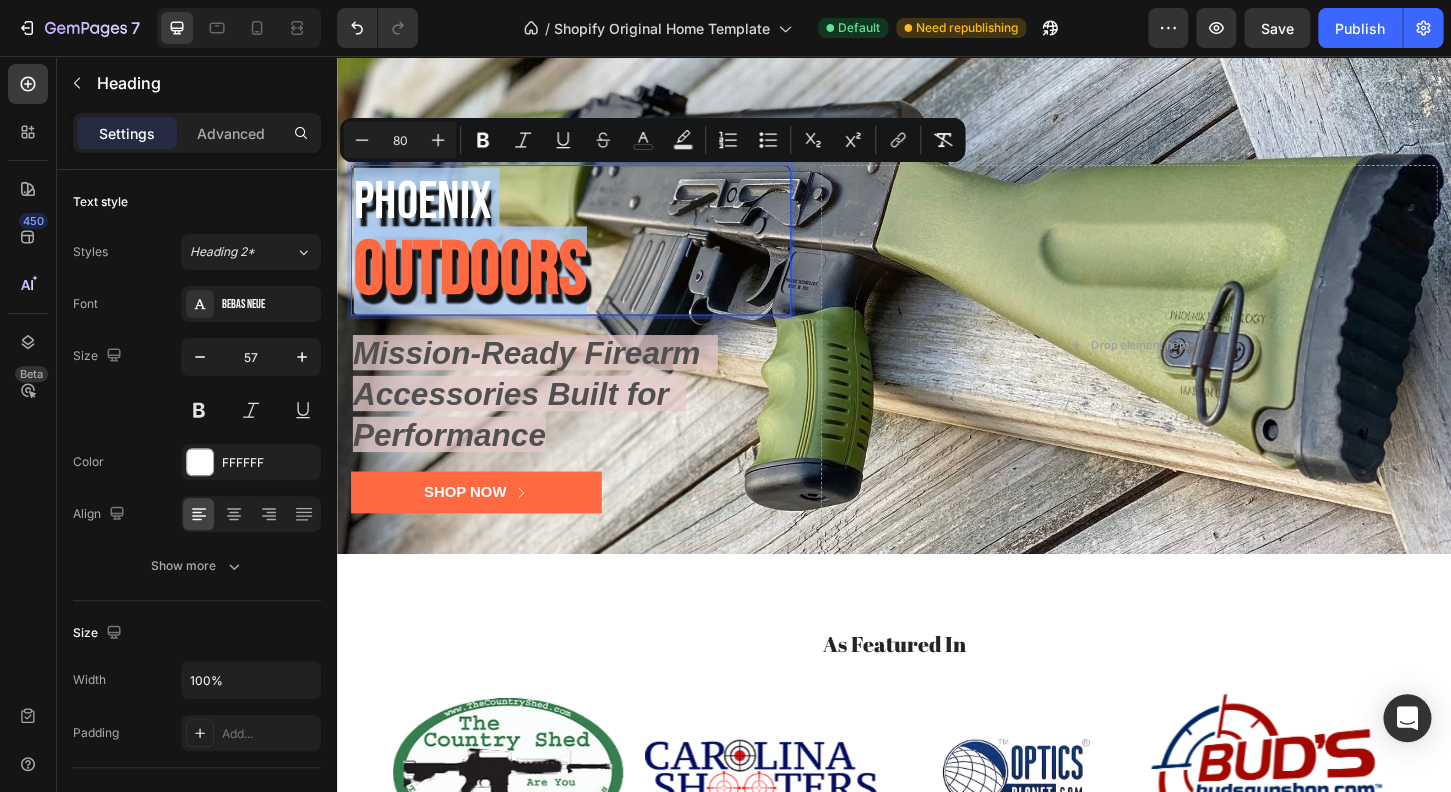 drag, startPoint x: 628, startPoint y: 300, endPoint x: 343, endPoint y: 232, distance: 293 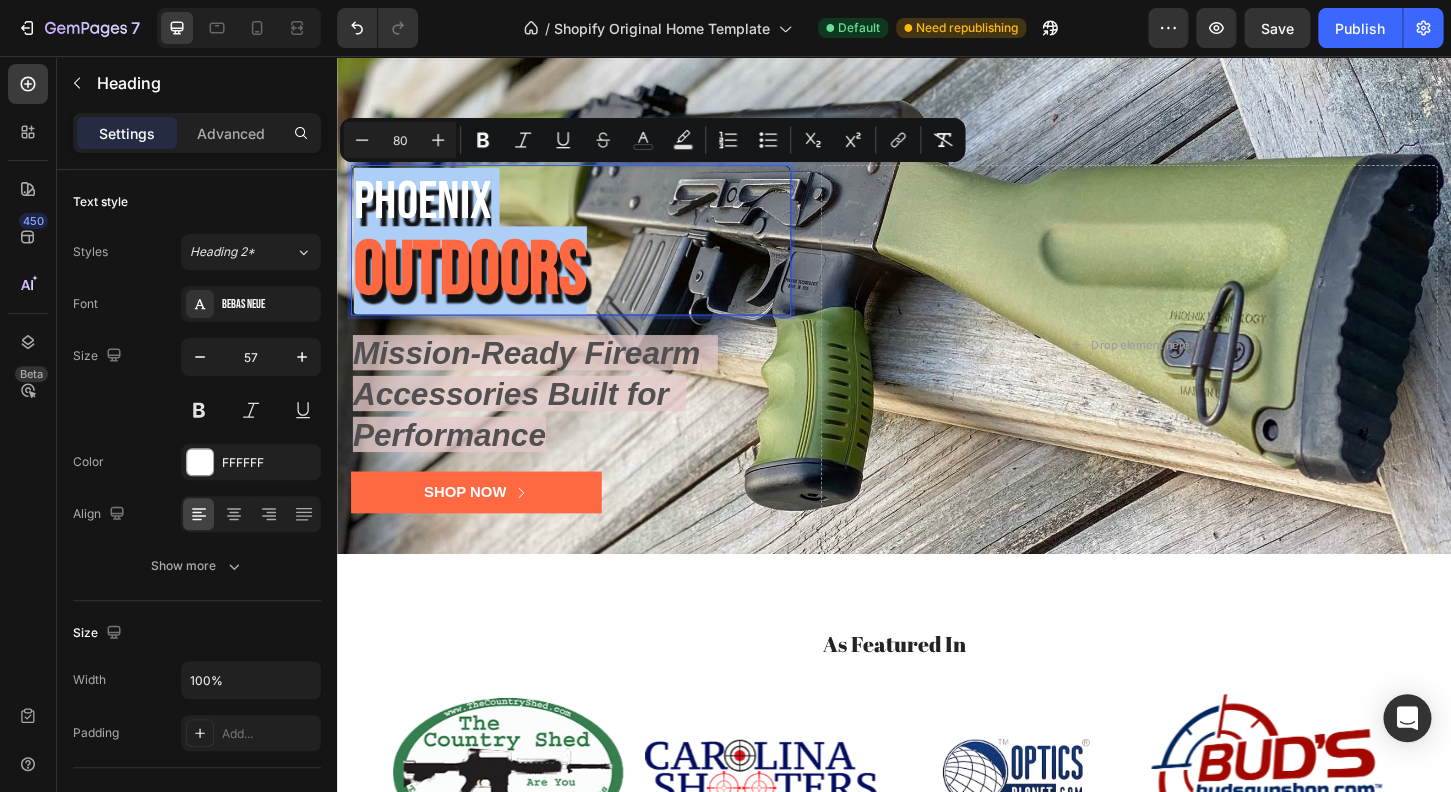 click on "80" at bounding box center (400, 140) 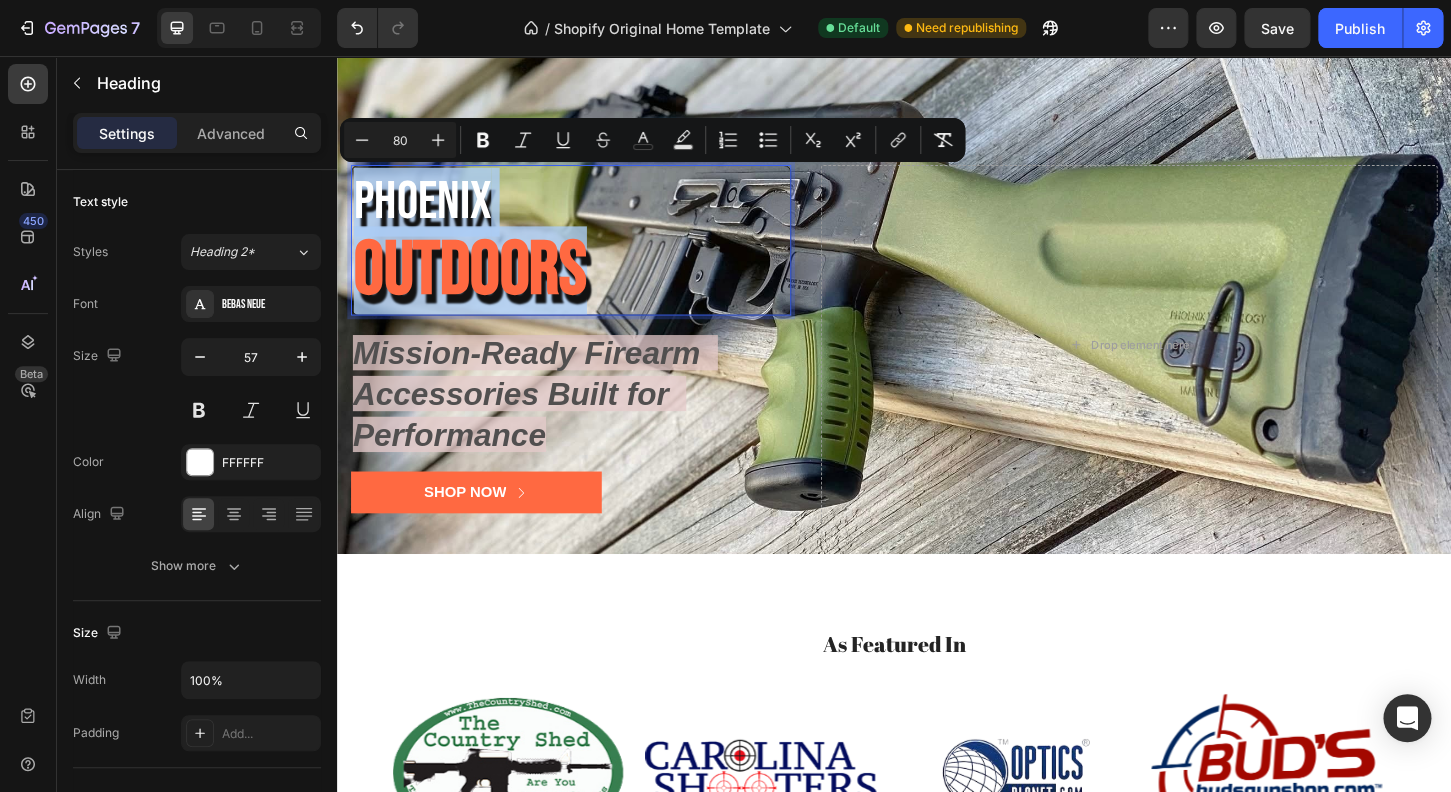click on "Phoenix OUTDOORS" at bounding box center (589, 253) 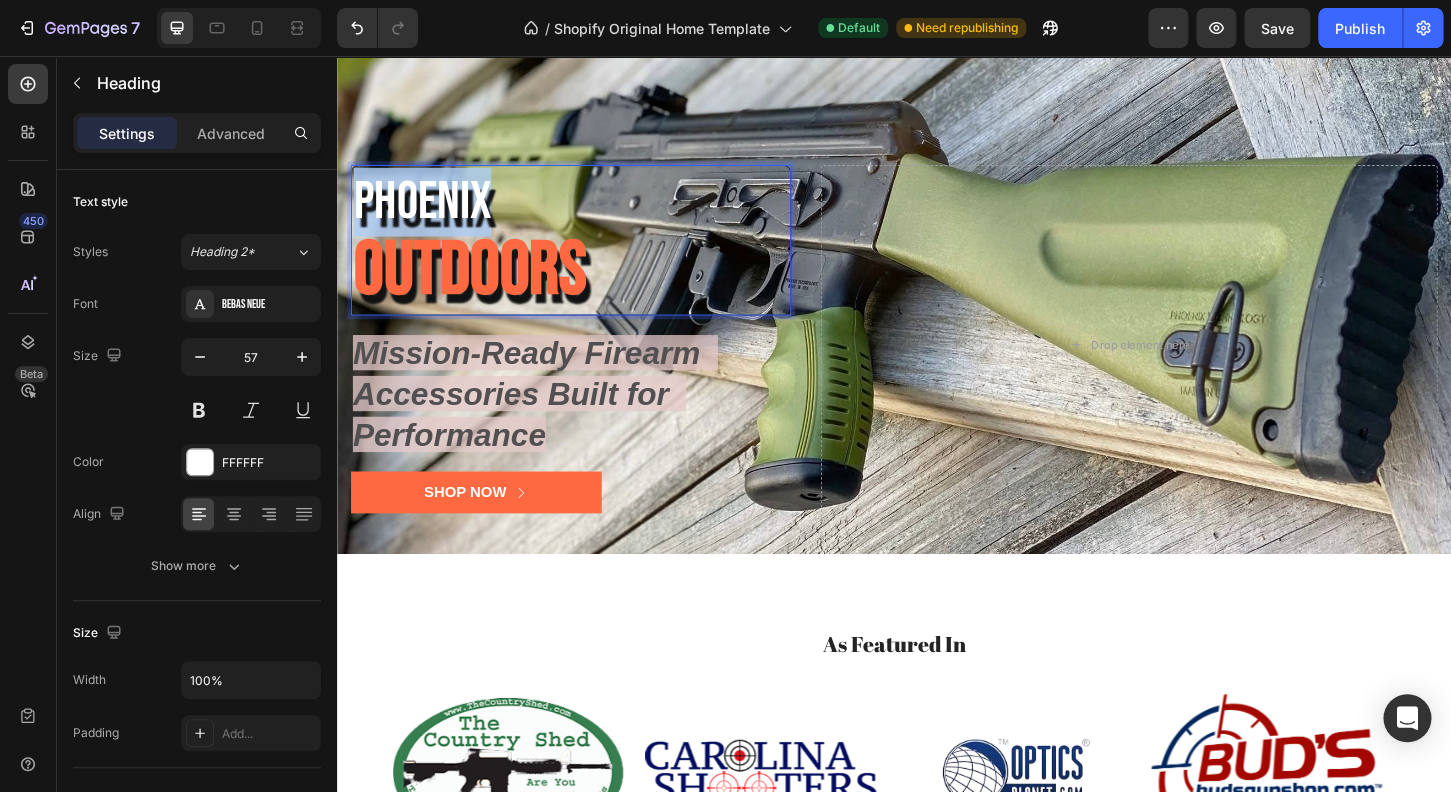 drag, startPoint x: 498, startPoint y: 213, endPoint x: 342, endPoint y: 211, distance: 156.01282 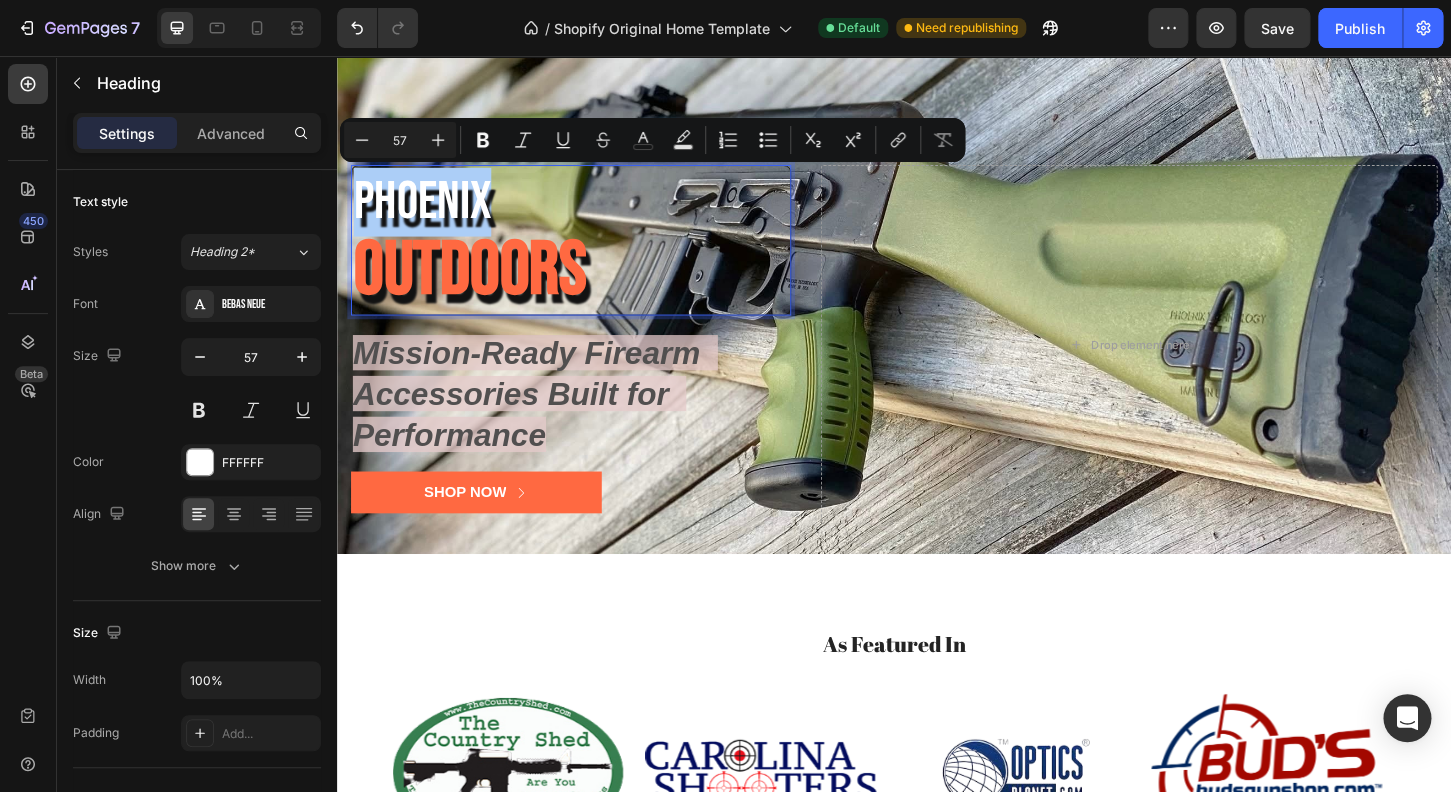 click on "57" at bounding box center [400, 140] 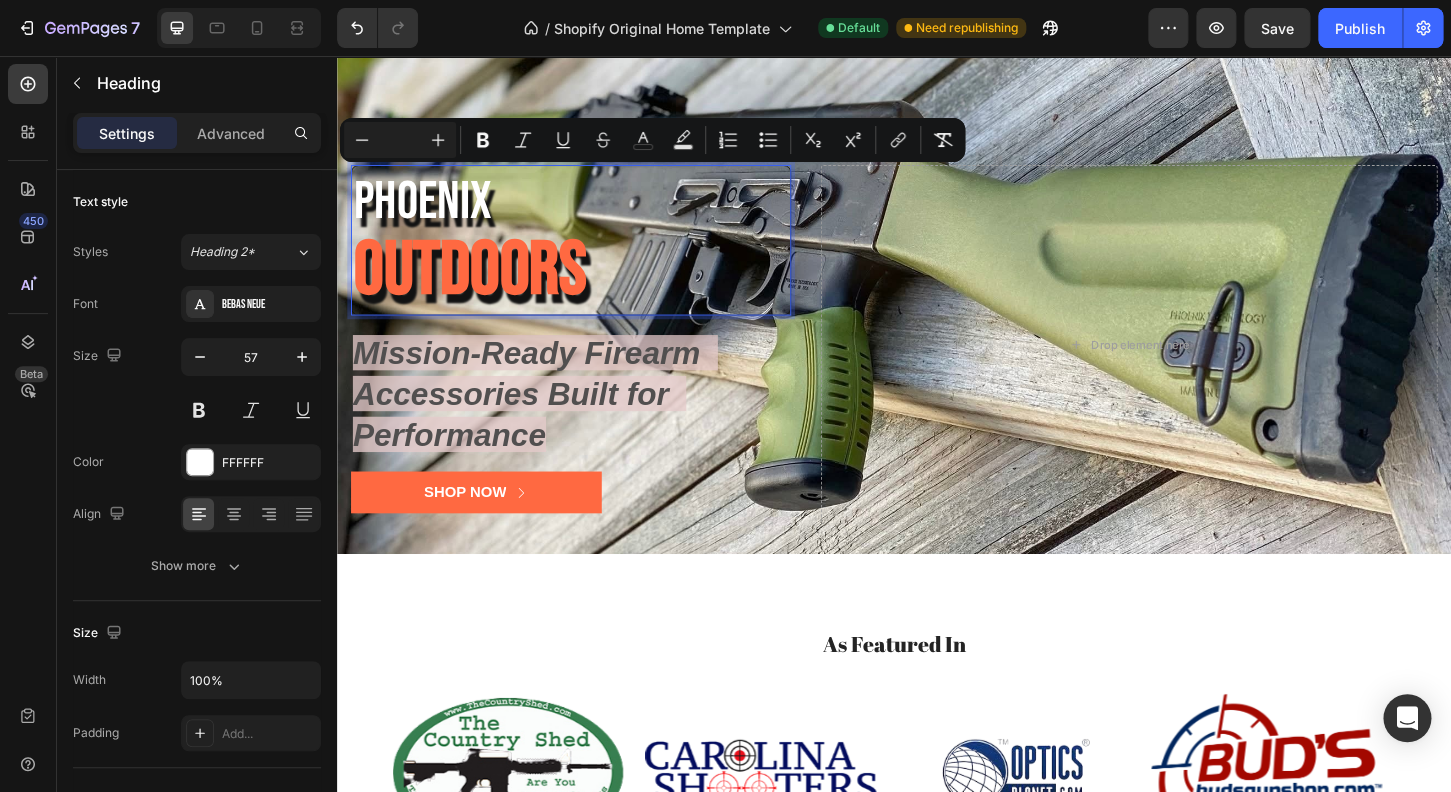 type on "1" 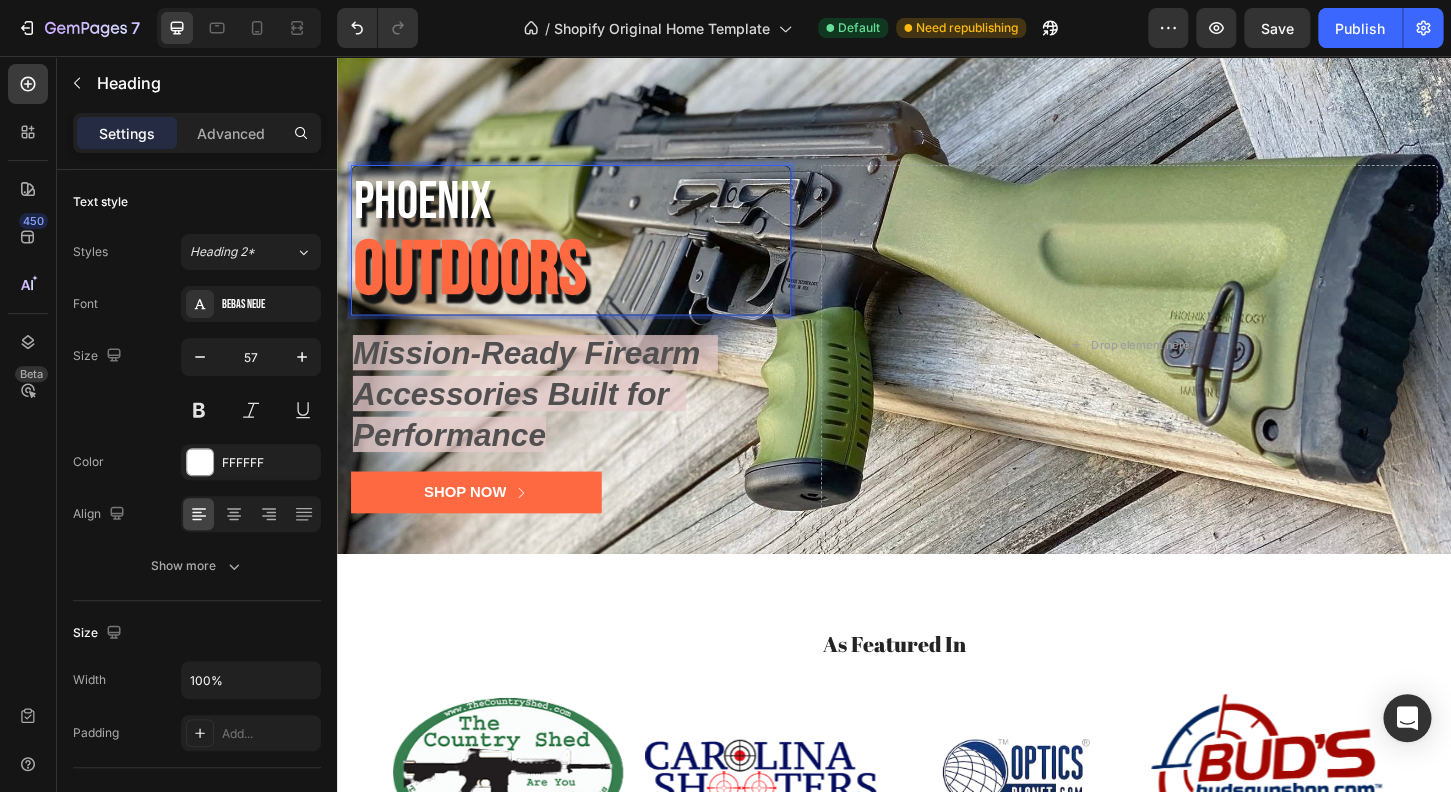 click on "Phoenix" at bounding box center [429, 213] 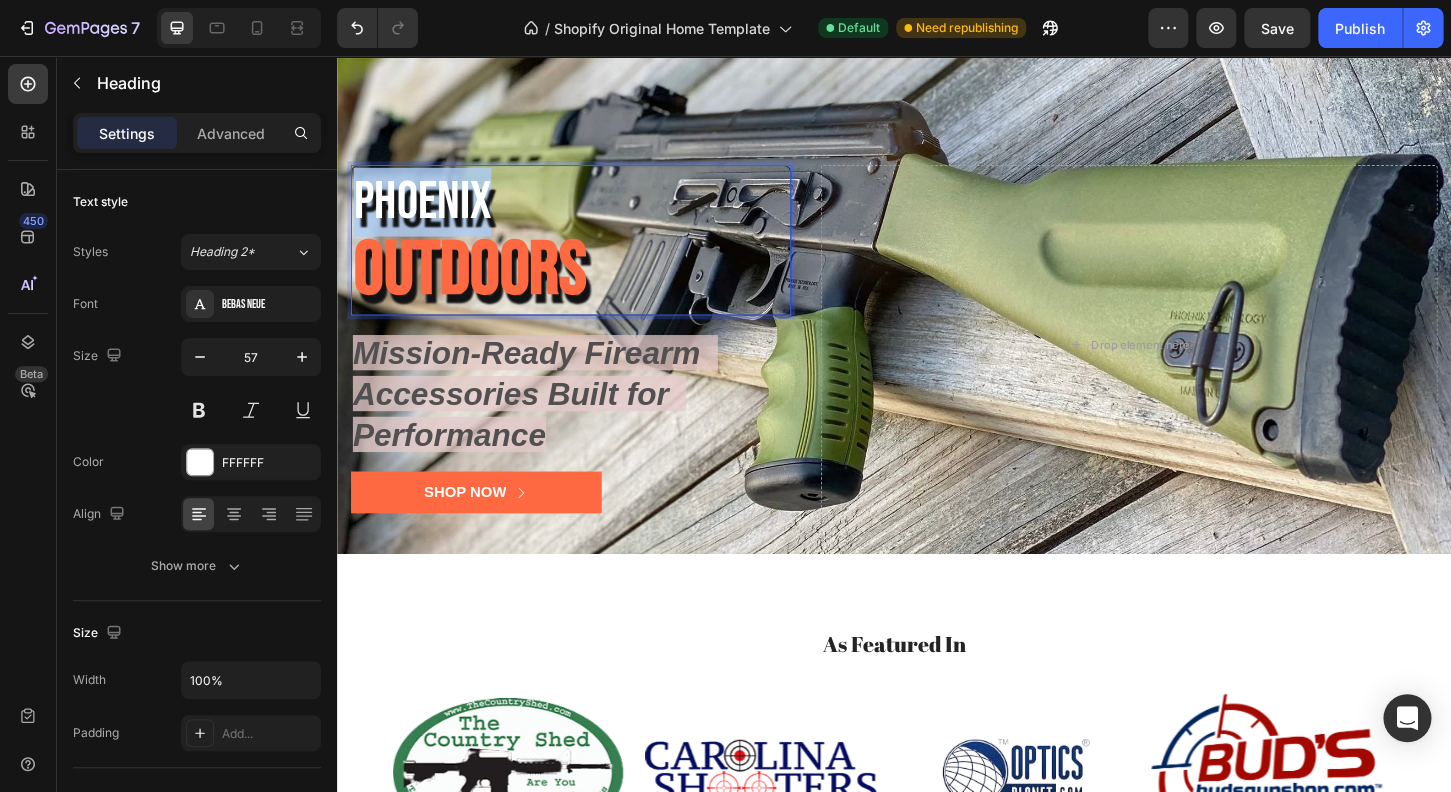 drag, startPoint x: 511, startPoint y: 205, endPoint x: 337, endPoint y: 189, distance: 174.73409 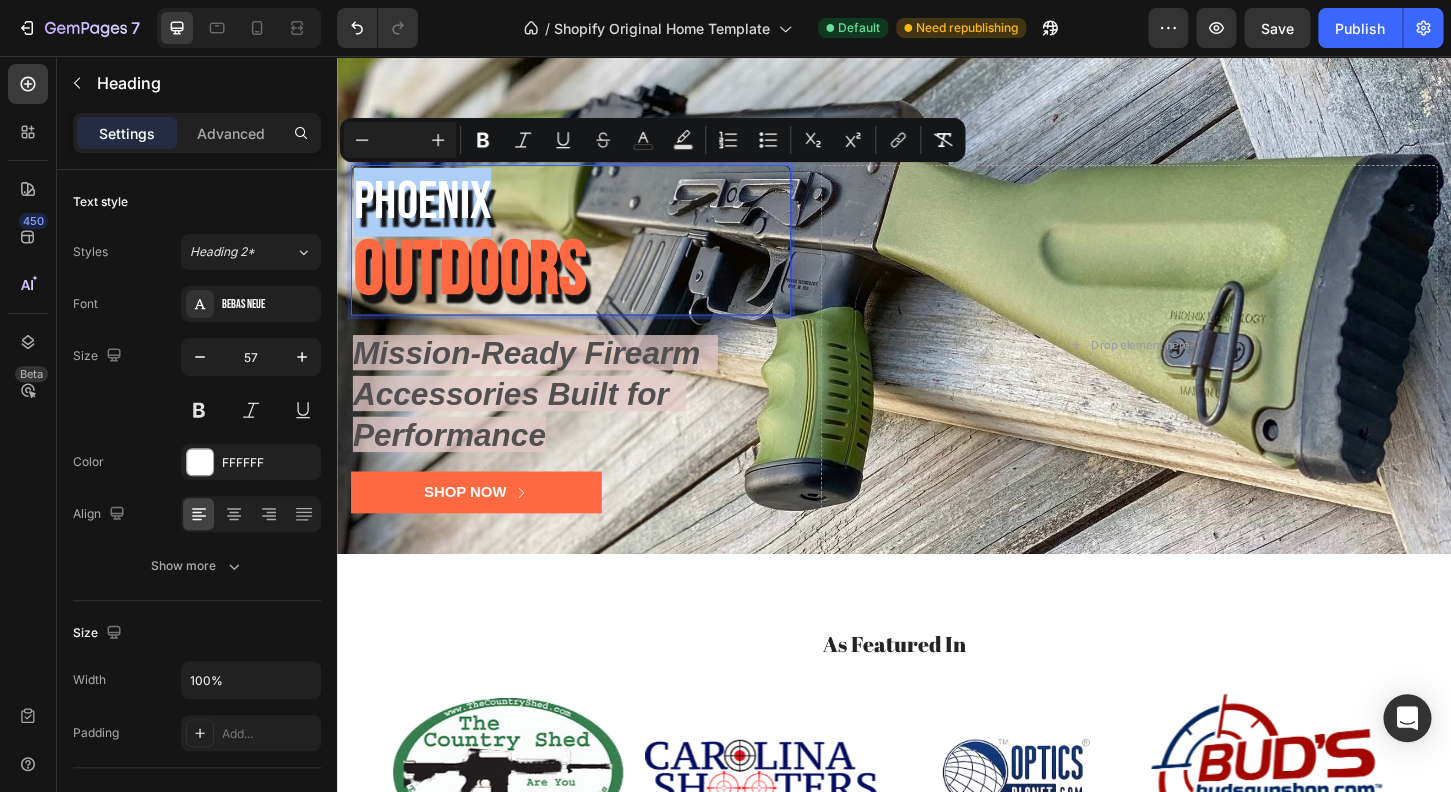 click at bounding box center [400, 140] 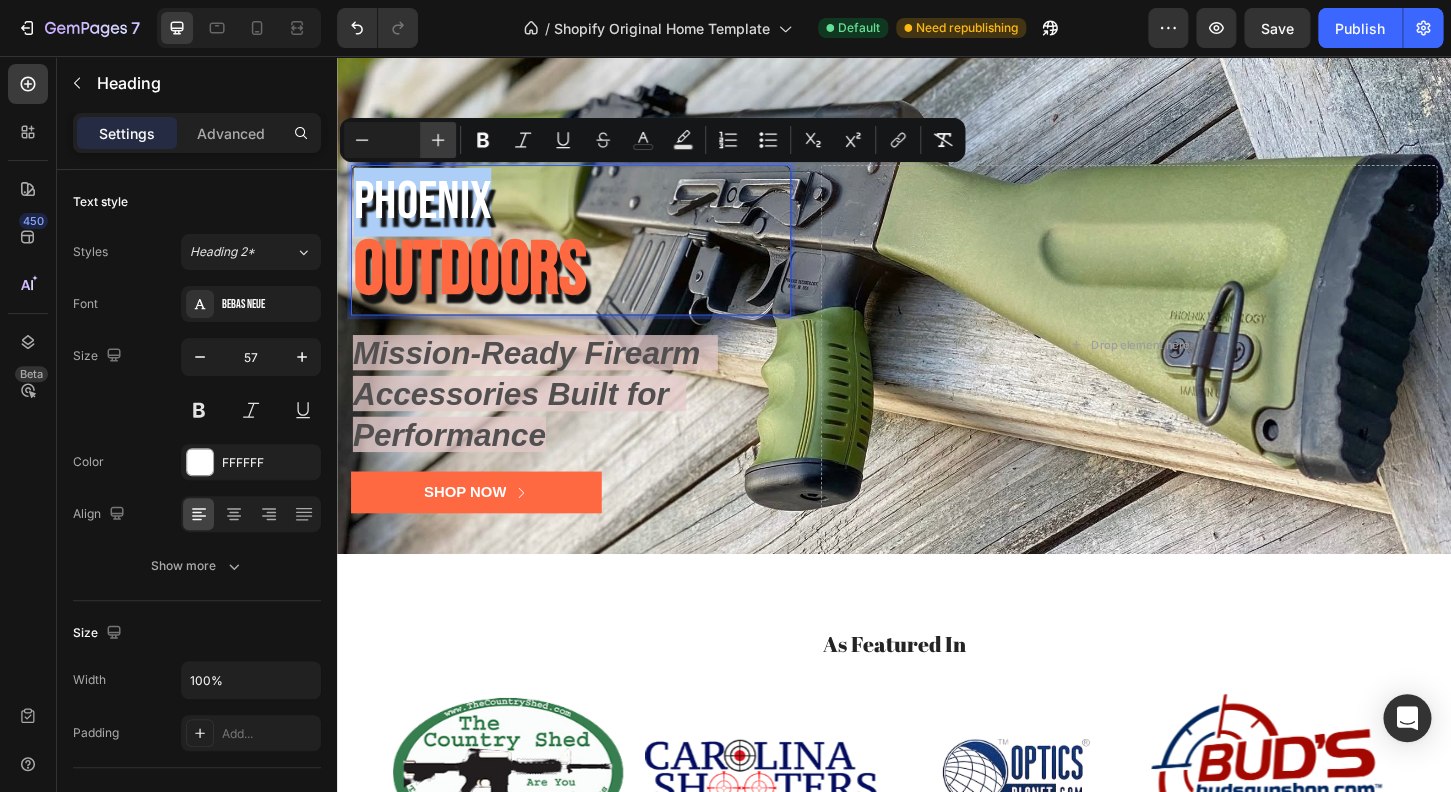 click 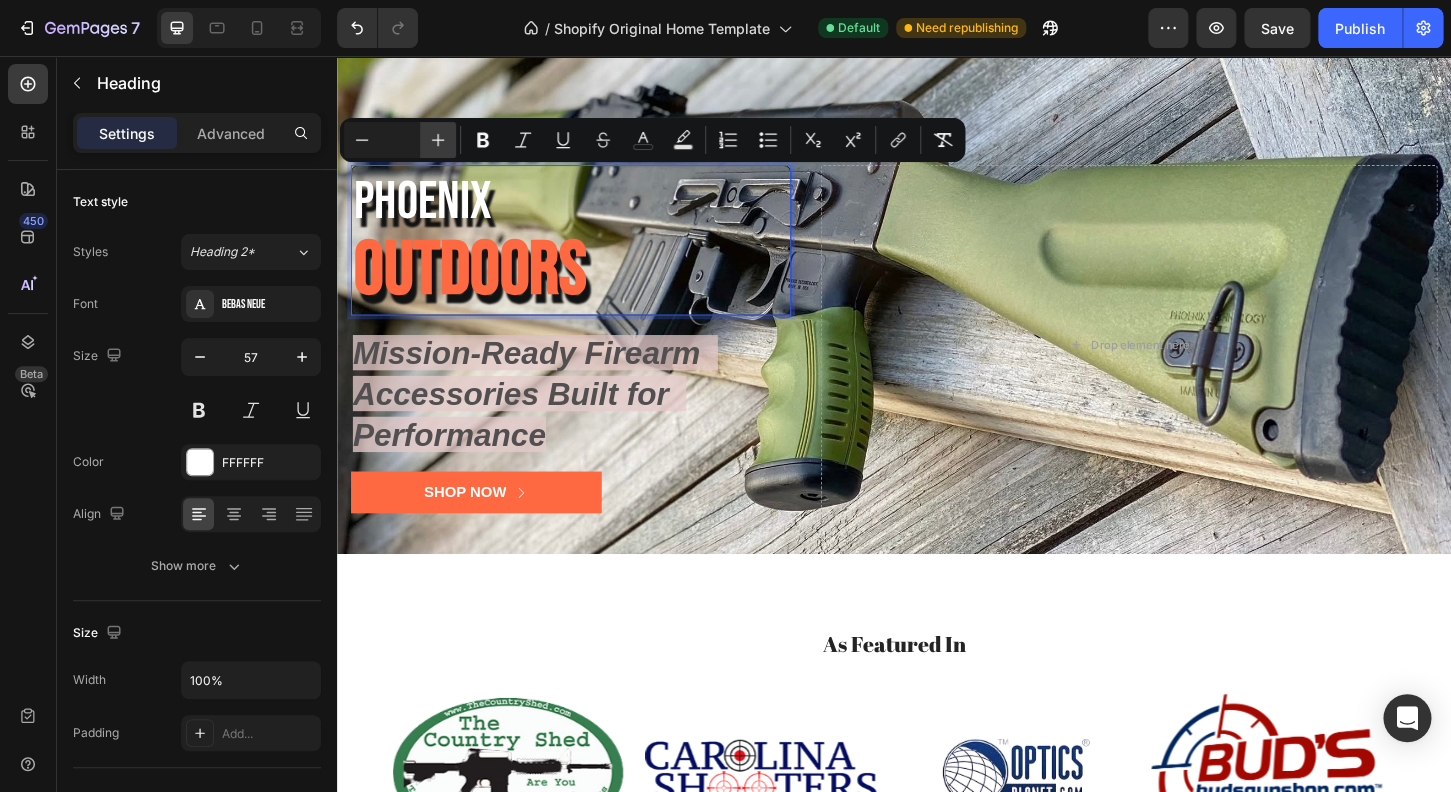 click 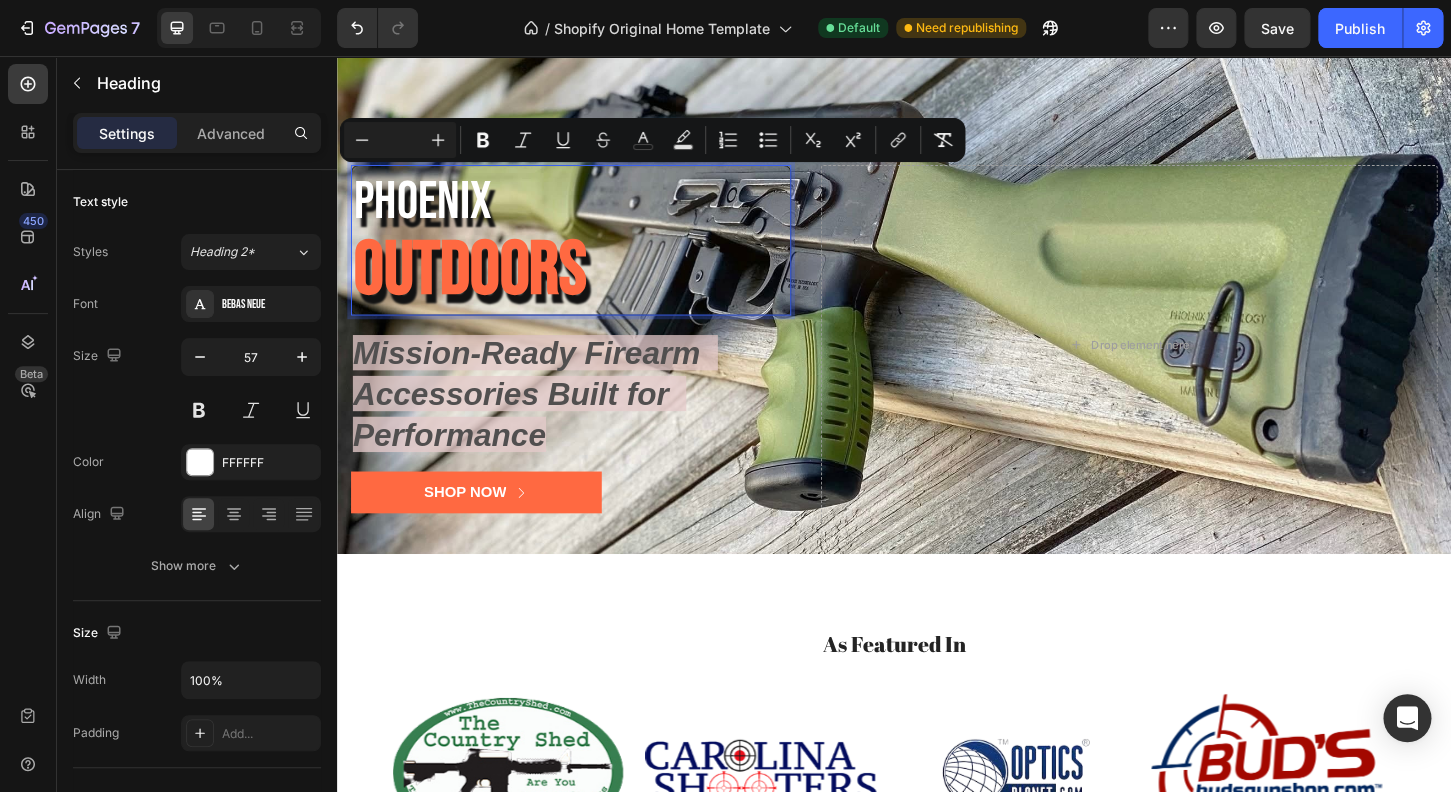 click at bounding box center [400, 140] 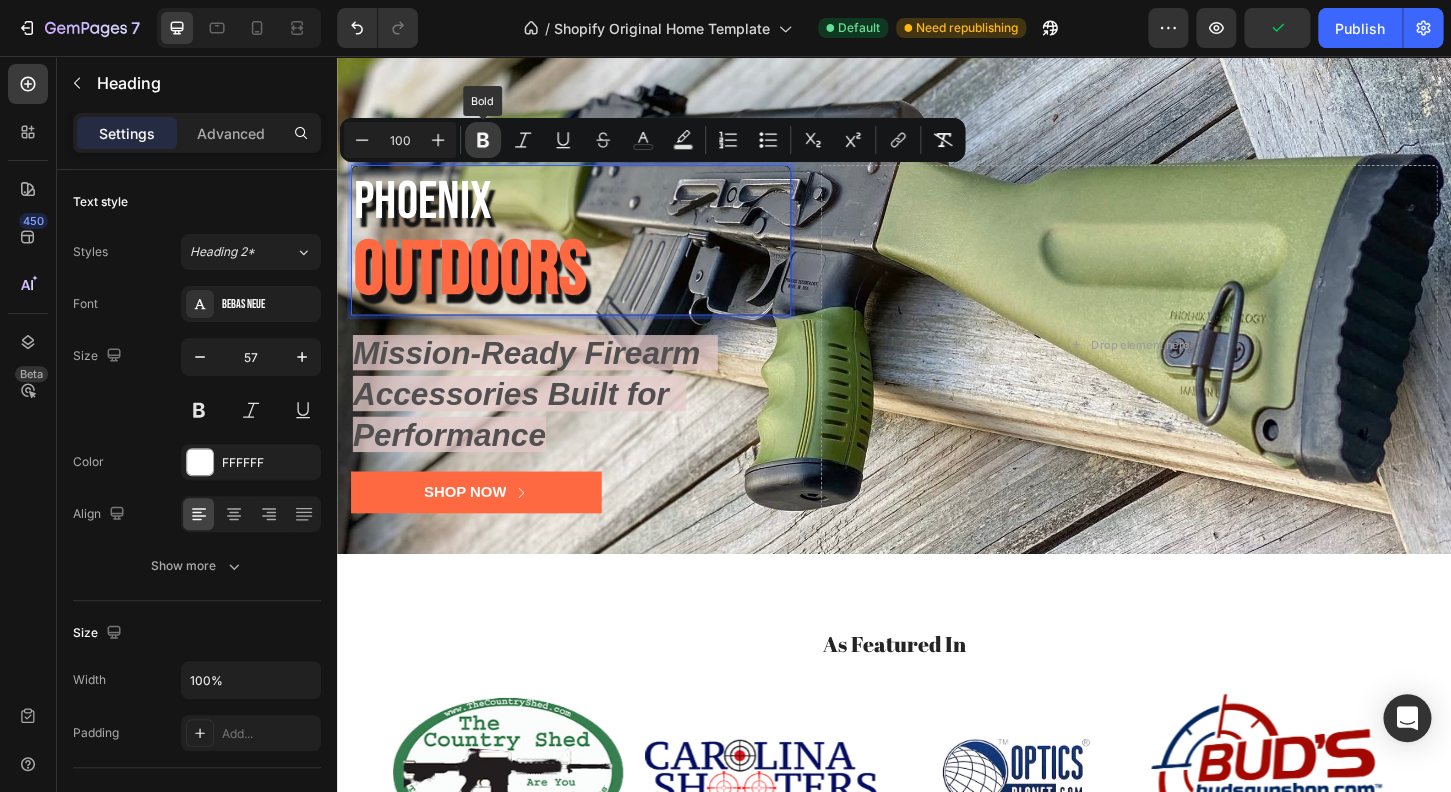 type on "100" 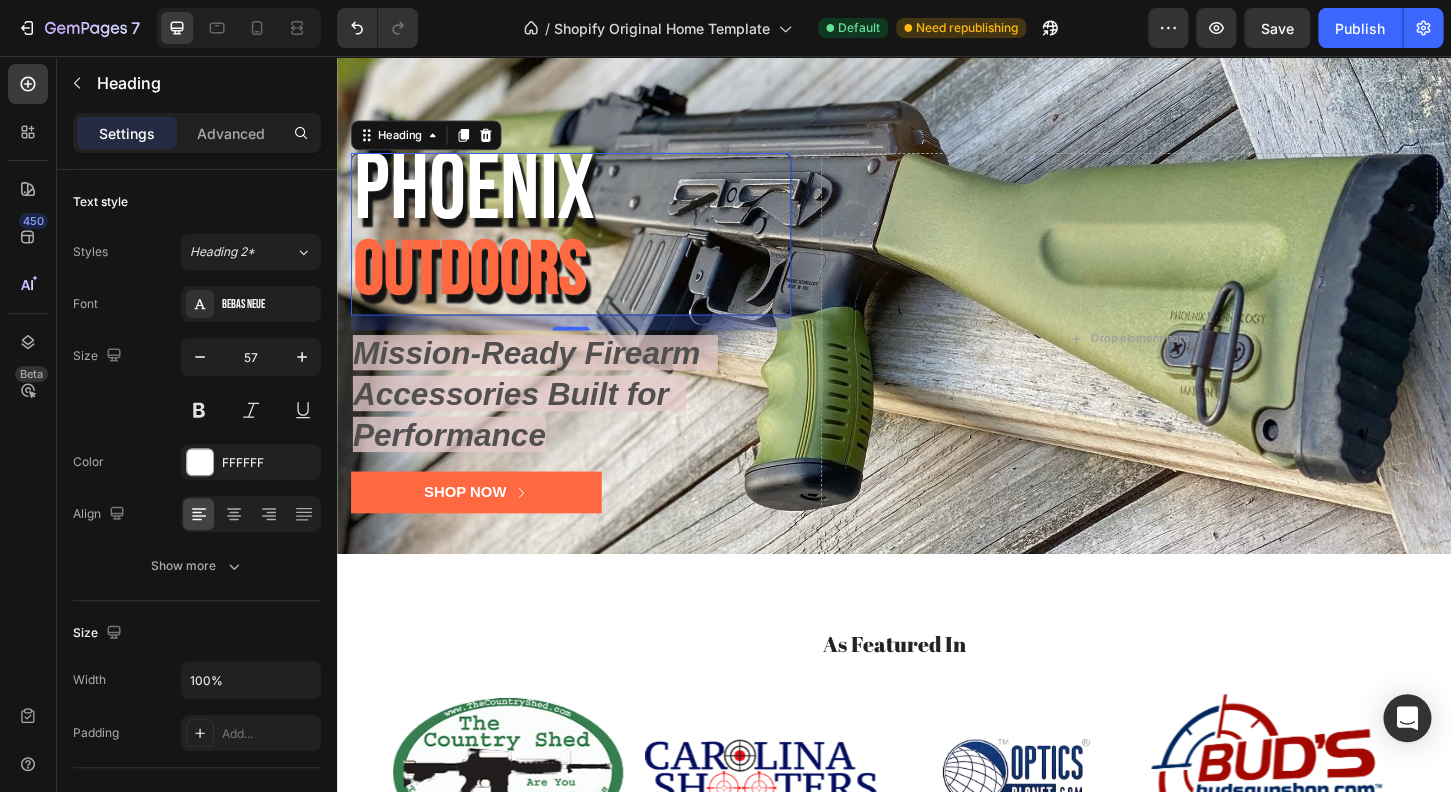 click on "Phoenix" at bounding box center [485, 200] 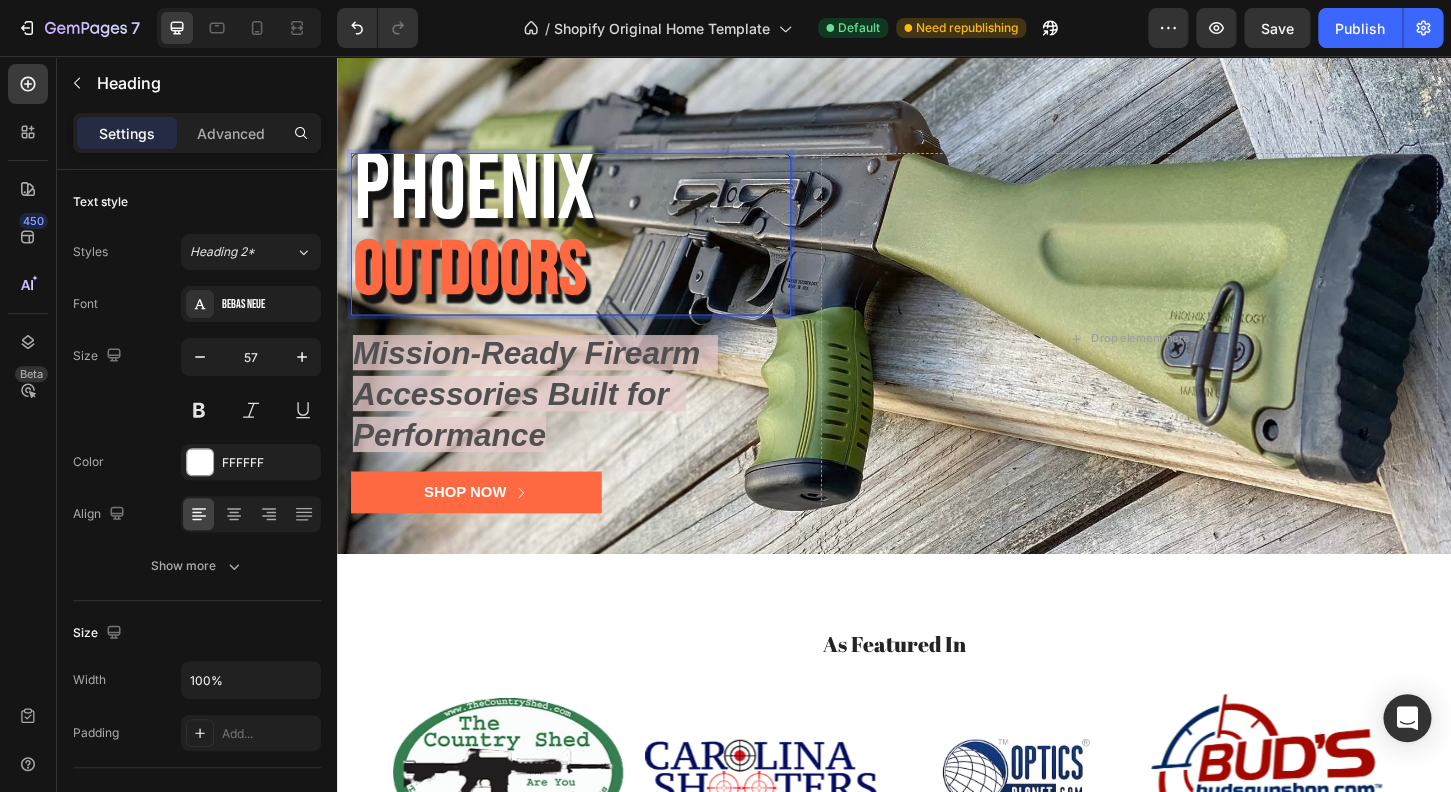click on "Phoenix" at bounding box center [485, 200] 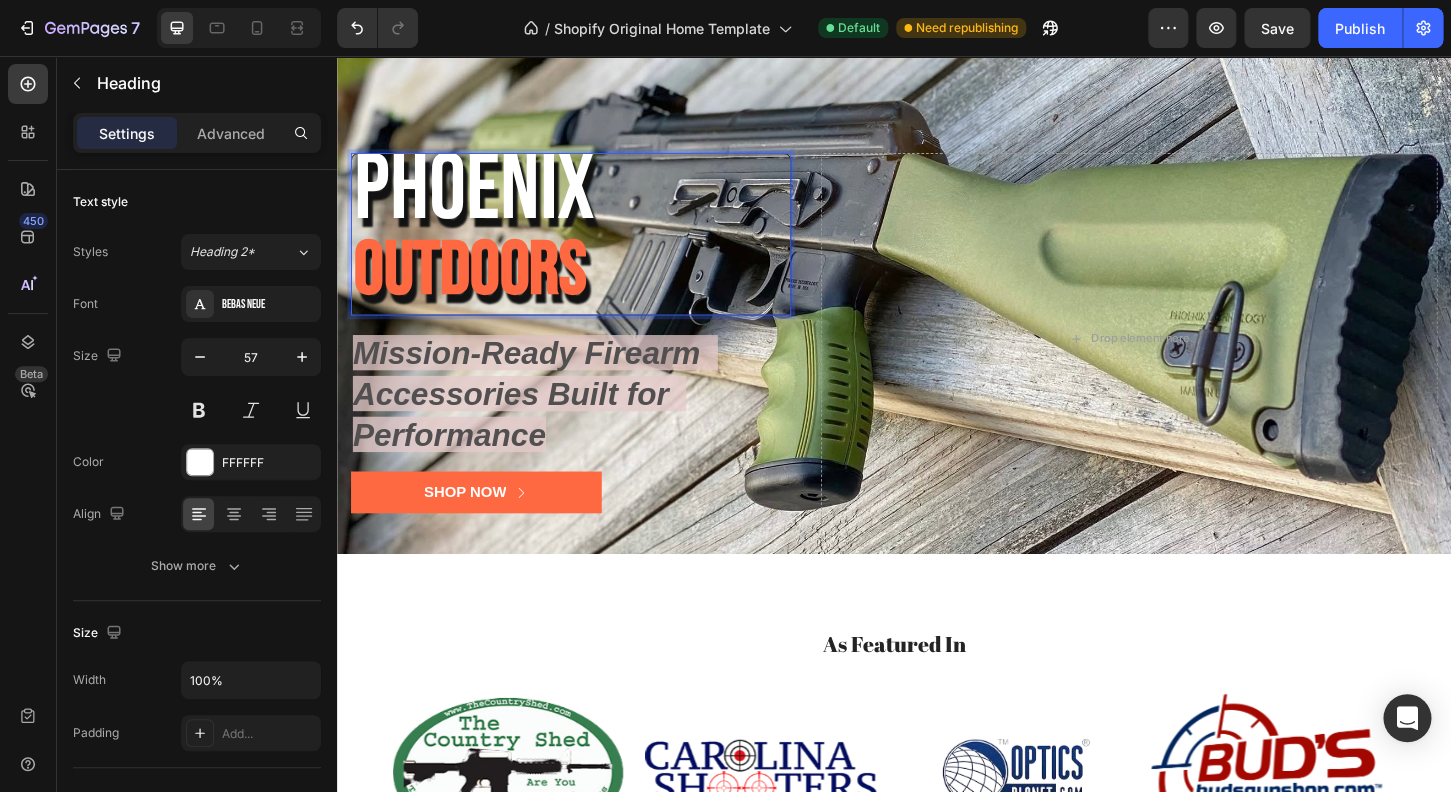 click on "Phoenix" at bounding box center [485, 200] 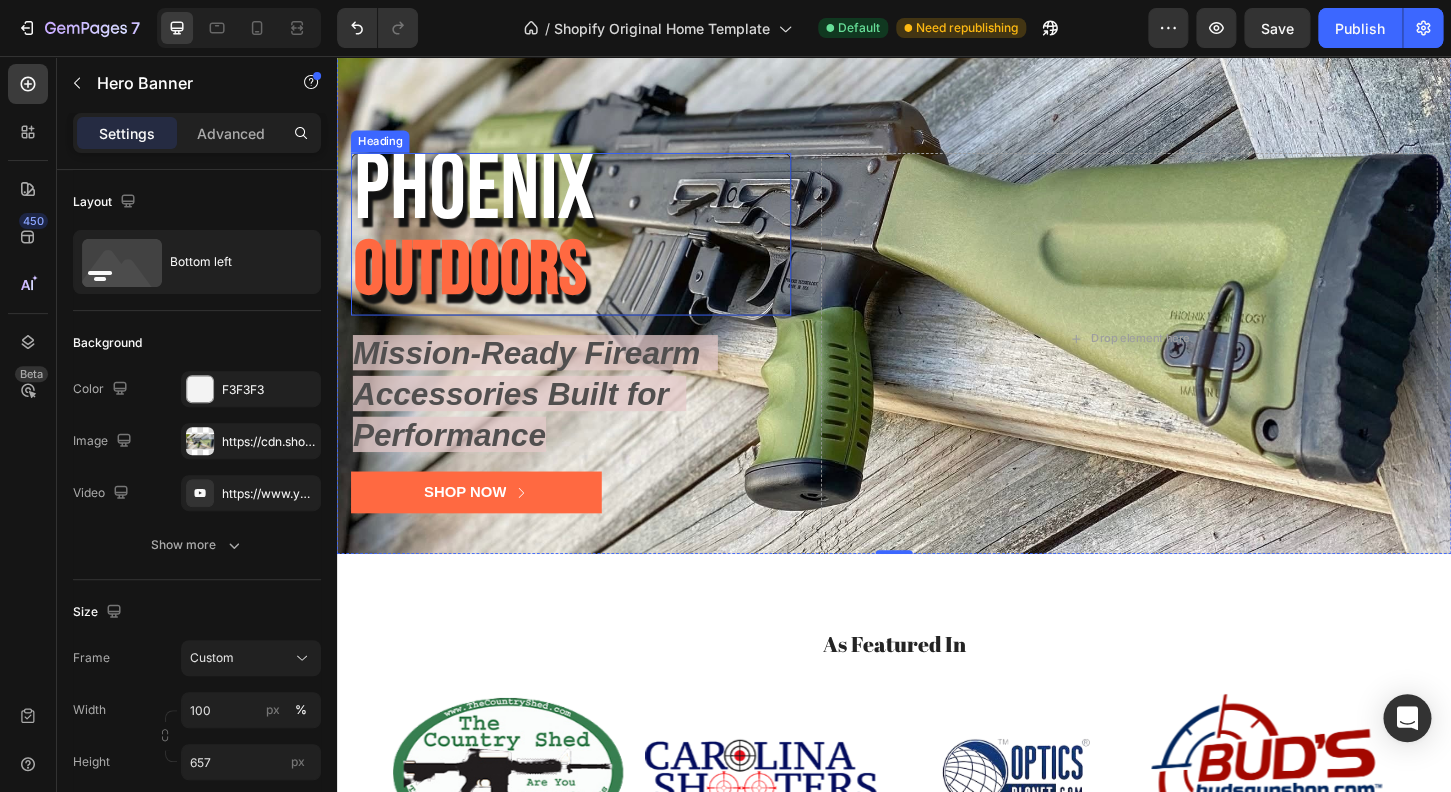 click on "OUTDOORS" at bounding box center (480, 287) 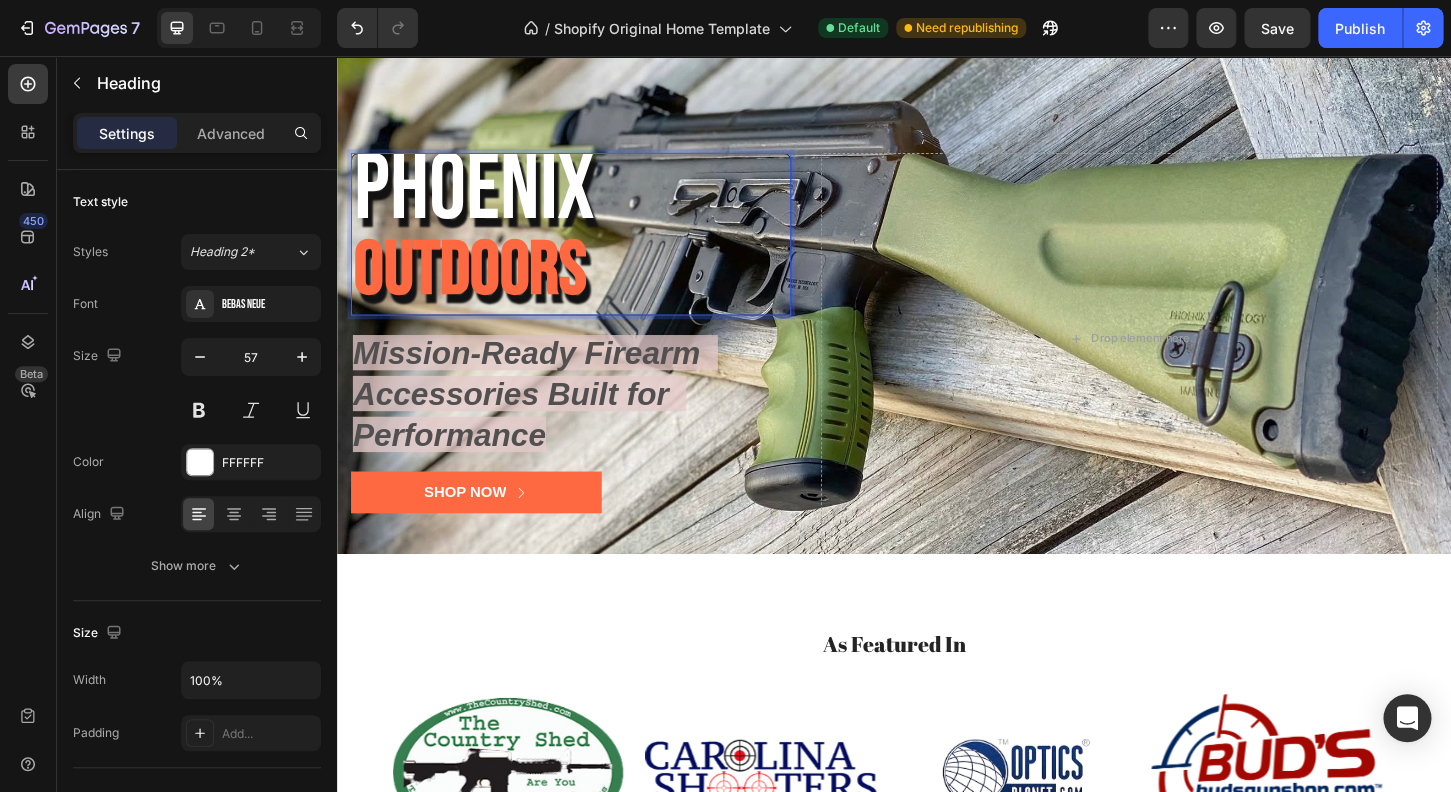 click on "Phoenix" at bounding box center [485, 200] 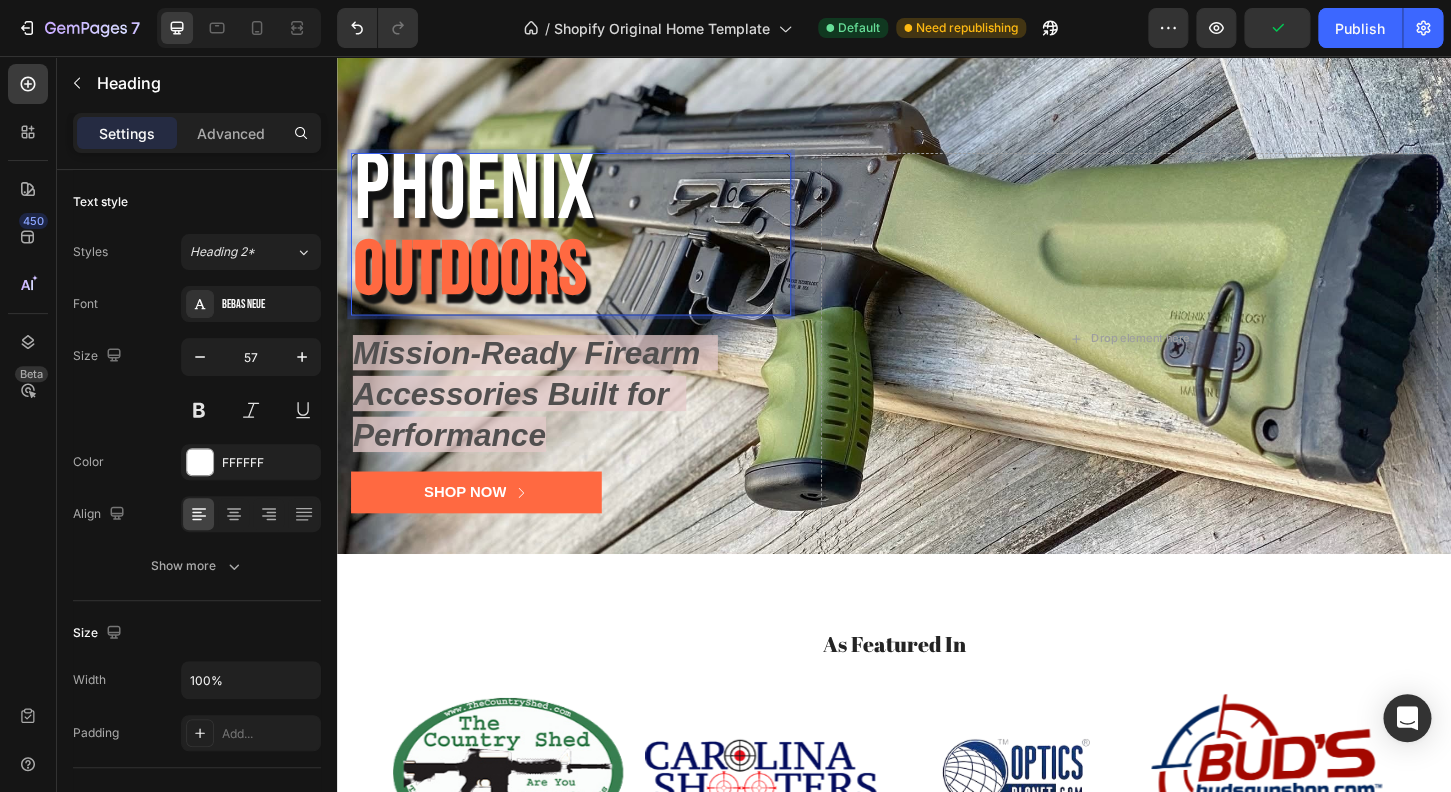 click on "OUTDOORS" at bounding box center (480, 287) 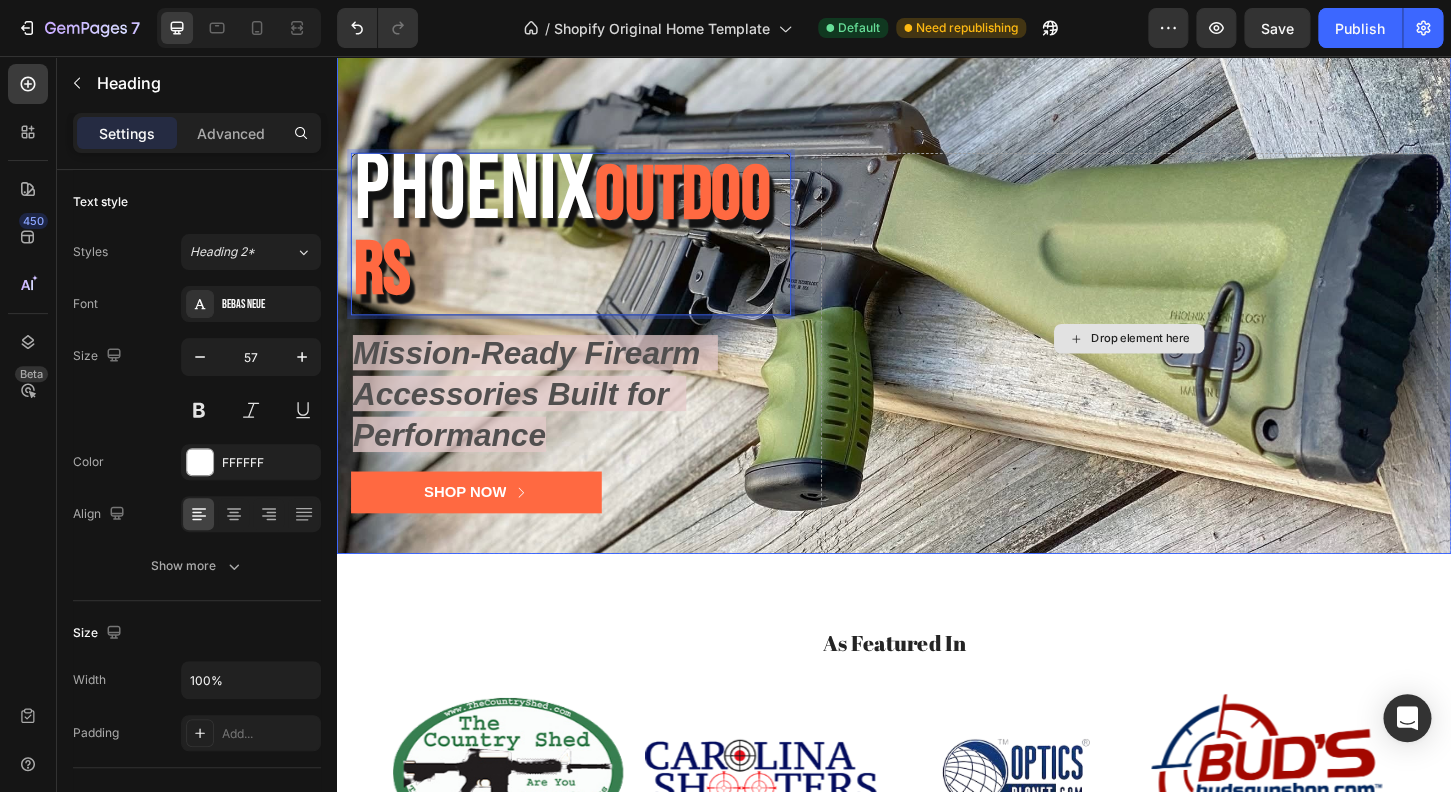 click on "Drop element here" at bounding box center (1190, 360) 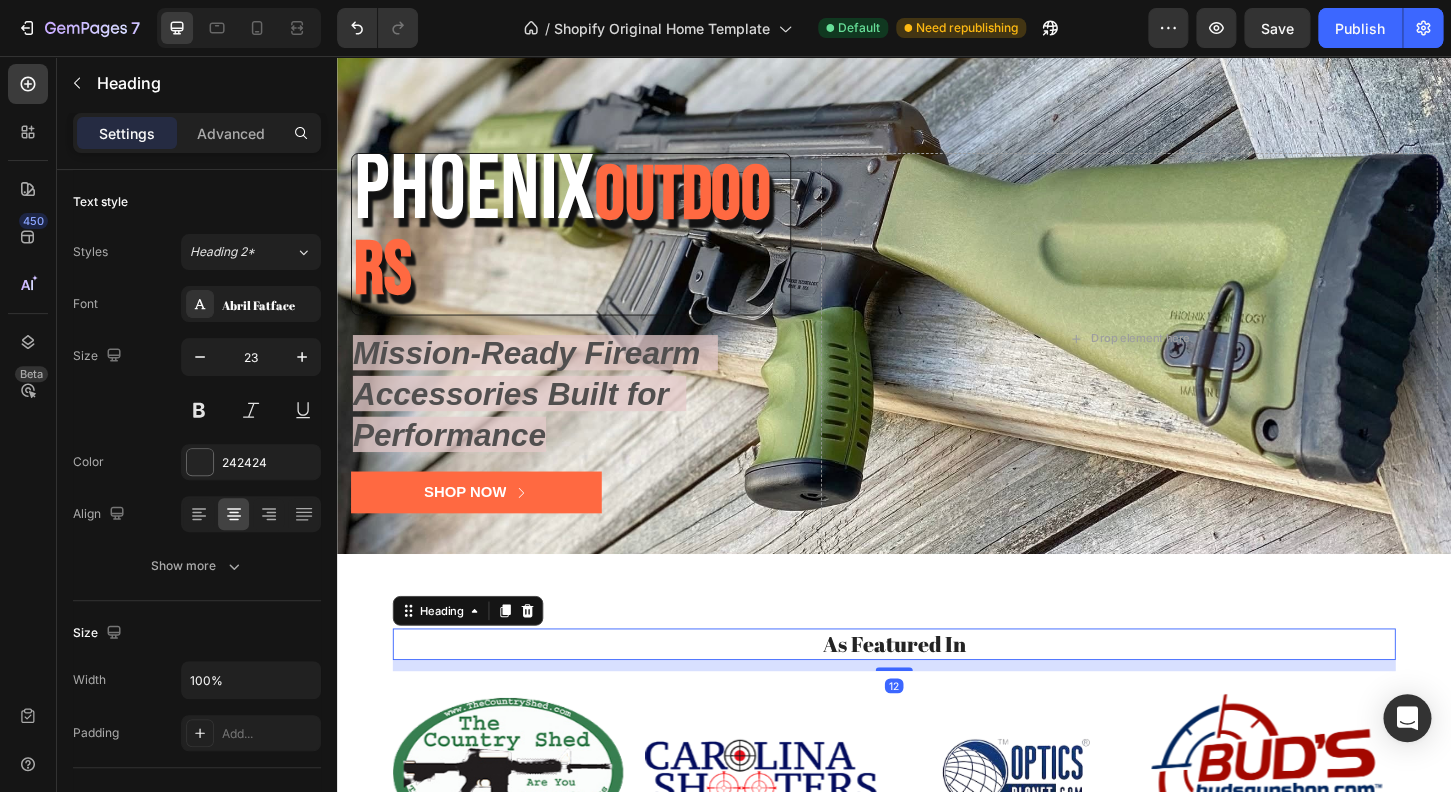 click on "As Featured In" at bounding box center [937, 689] 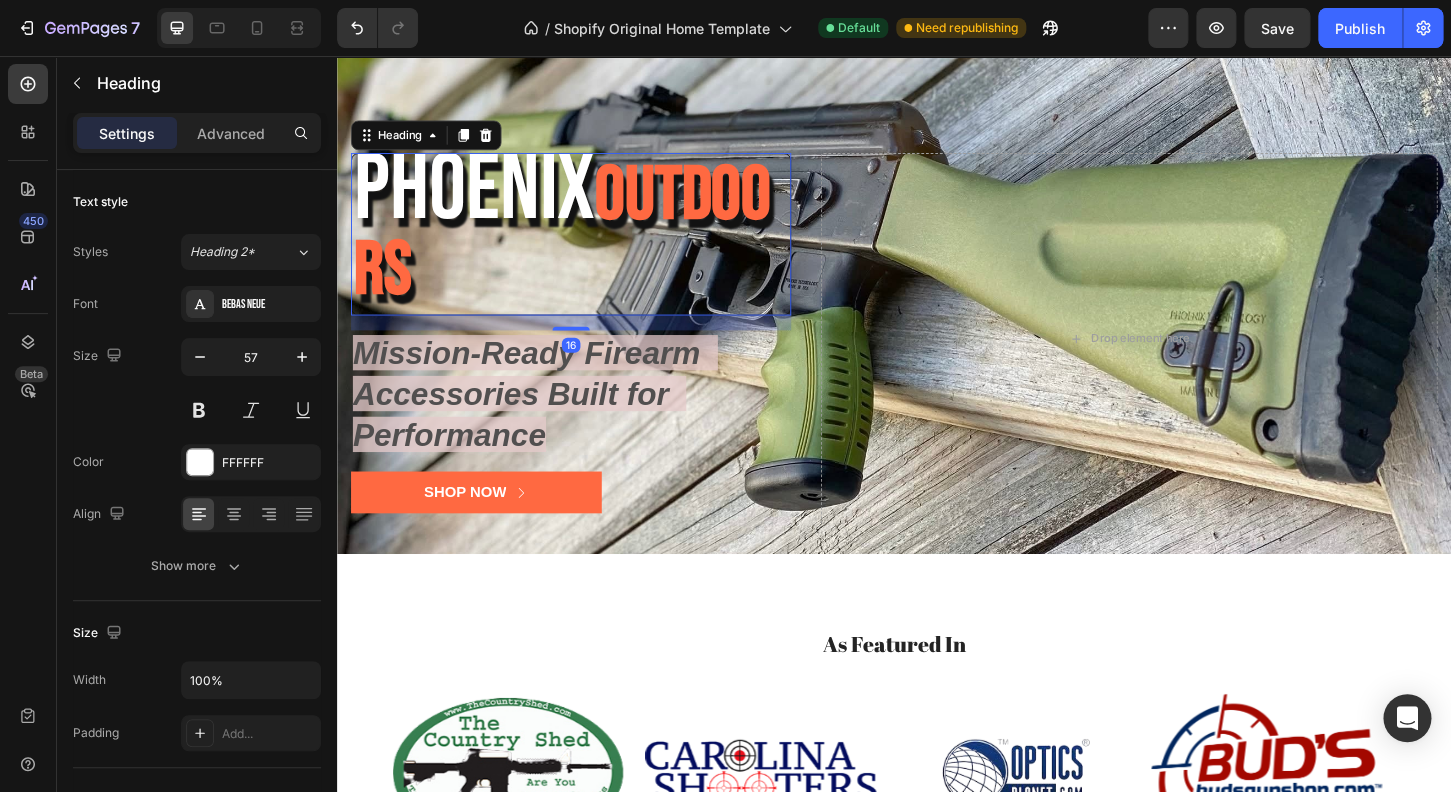 click on "⁠⁠⁠⁠⁠⁠⁠ Phoenix  OUTDOORS" at bounding box center [589, 247] 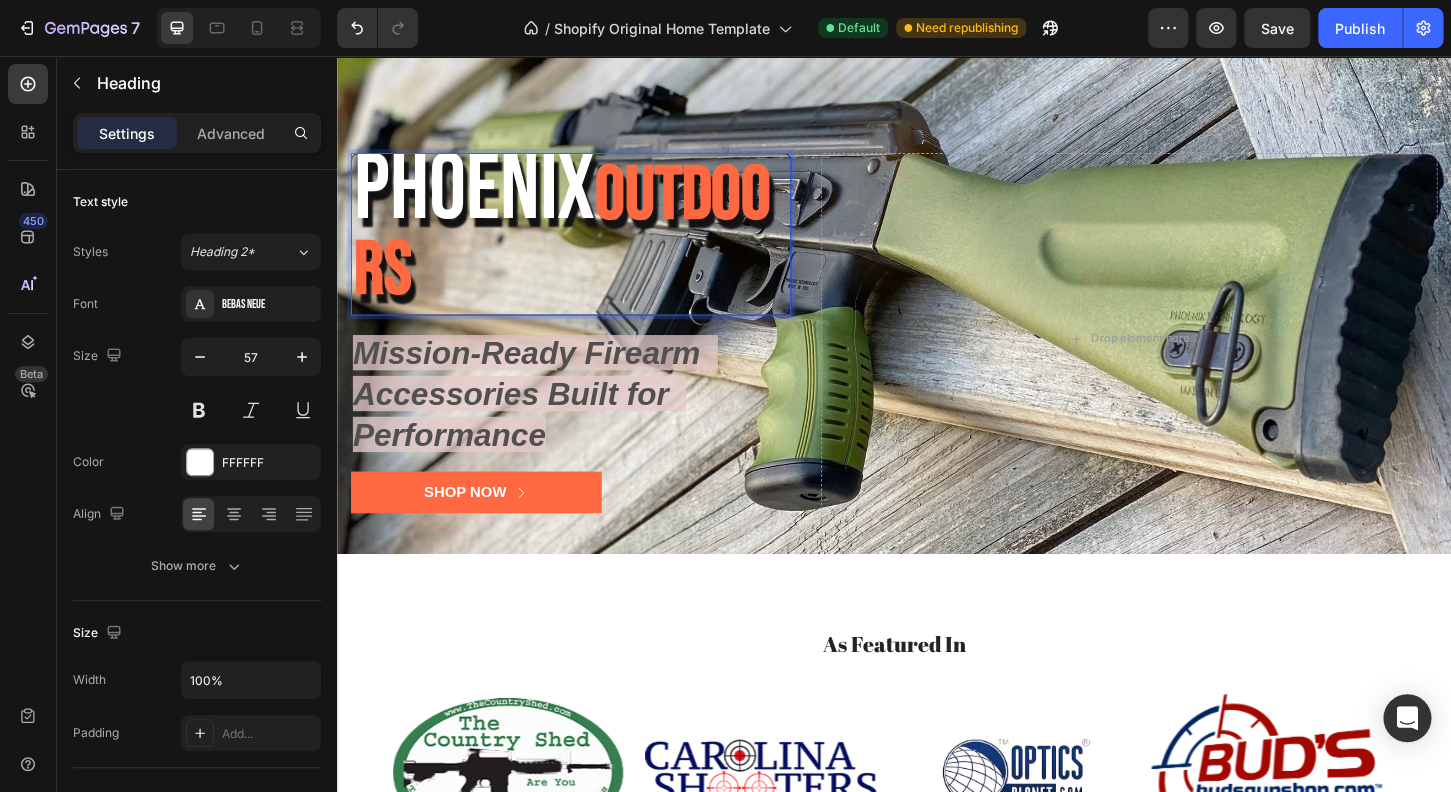drag, startPoint x: 630, startPoint y: 291, endPoint x: 364, endPoint y: 192, distance: 283.82565 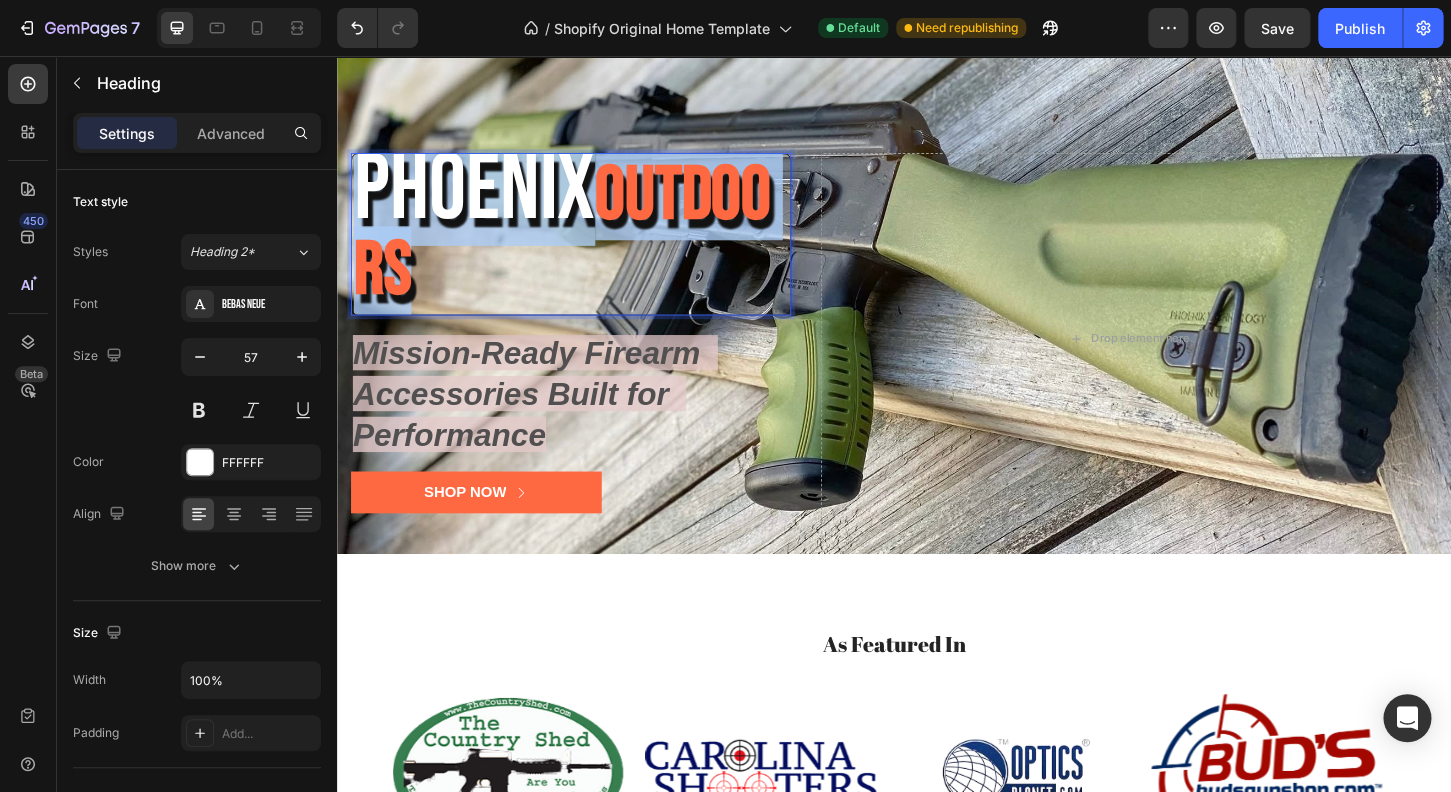 drag, startPoint x: 616, startPoint y: 286, endPoint x: 344, endPoint y: 183, distance: 290.84875 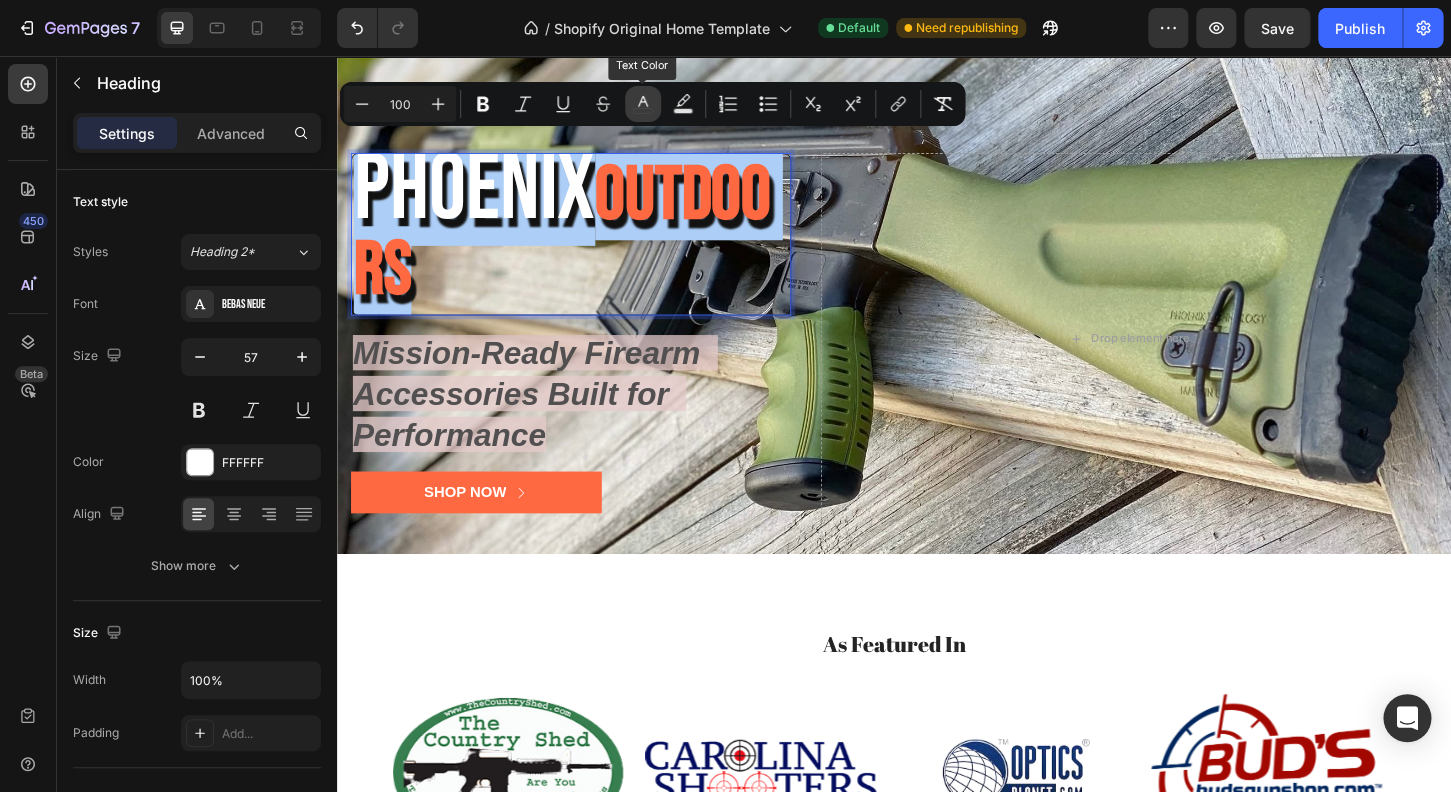 click 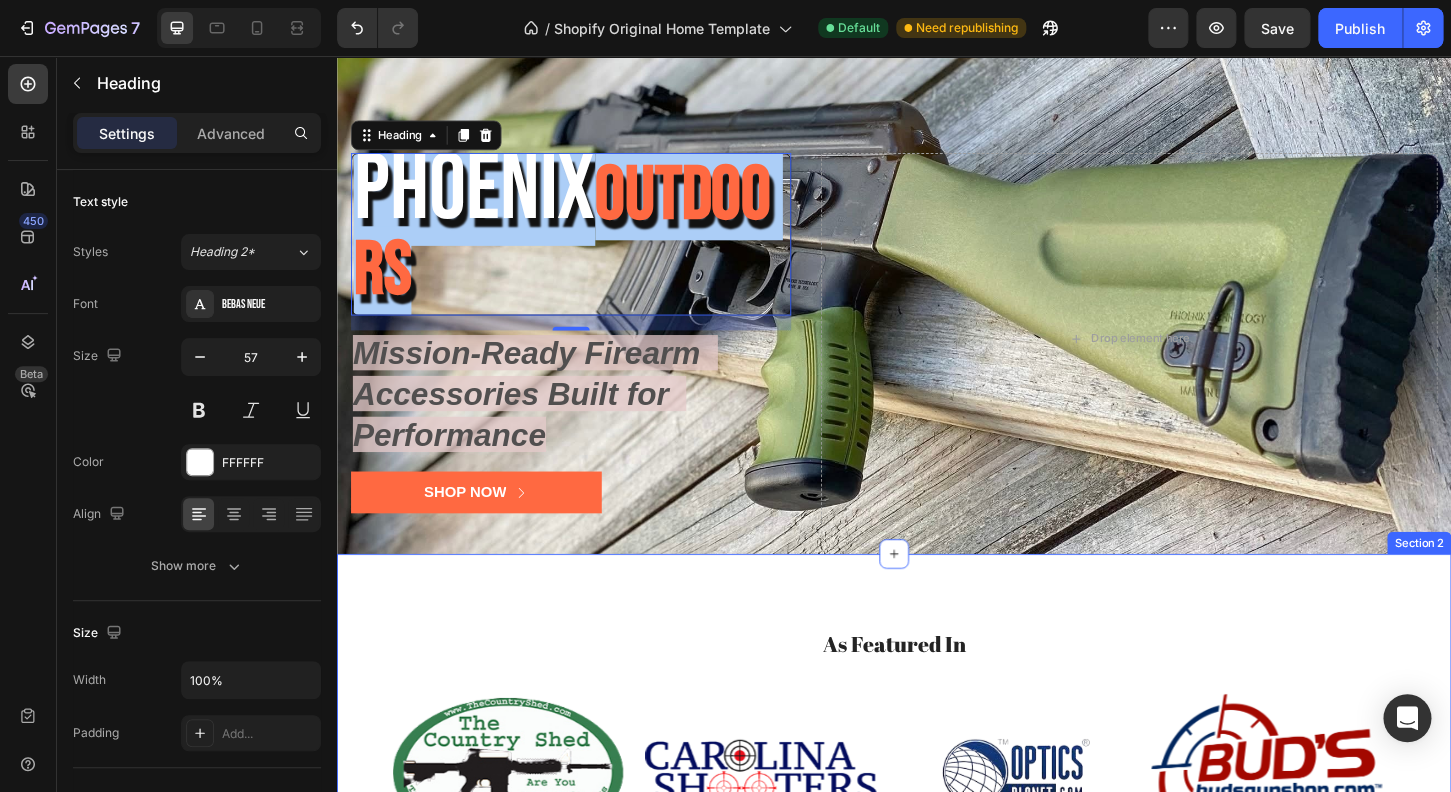 drag, startPoint x: 858, startPoint y: 623, endPoint x: 558, endPoint y: 607, distance: 300.42636 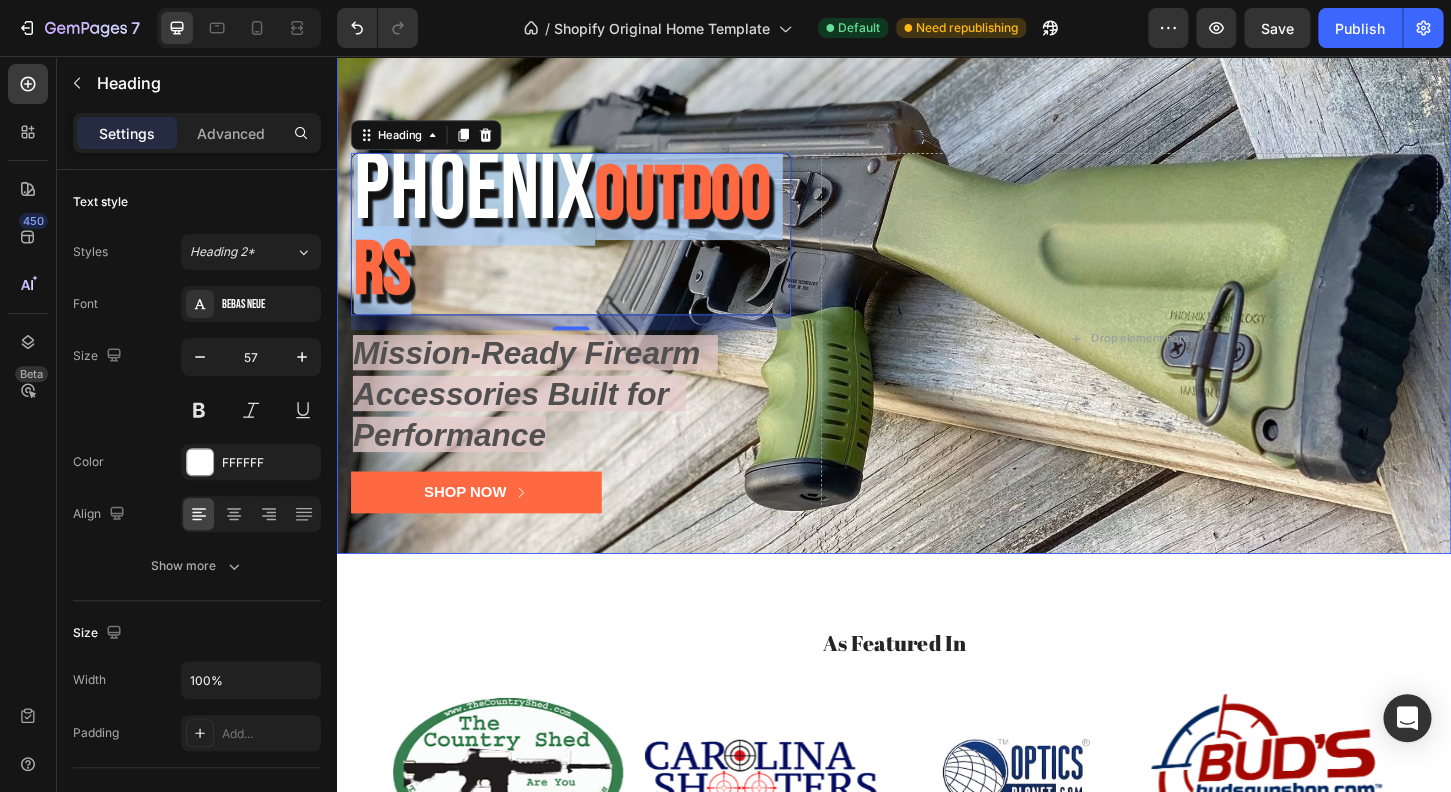 click at bounding box center (937, 263) 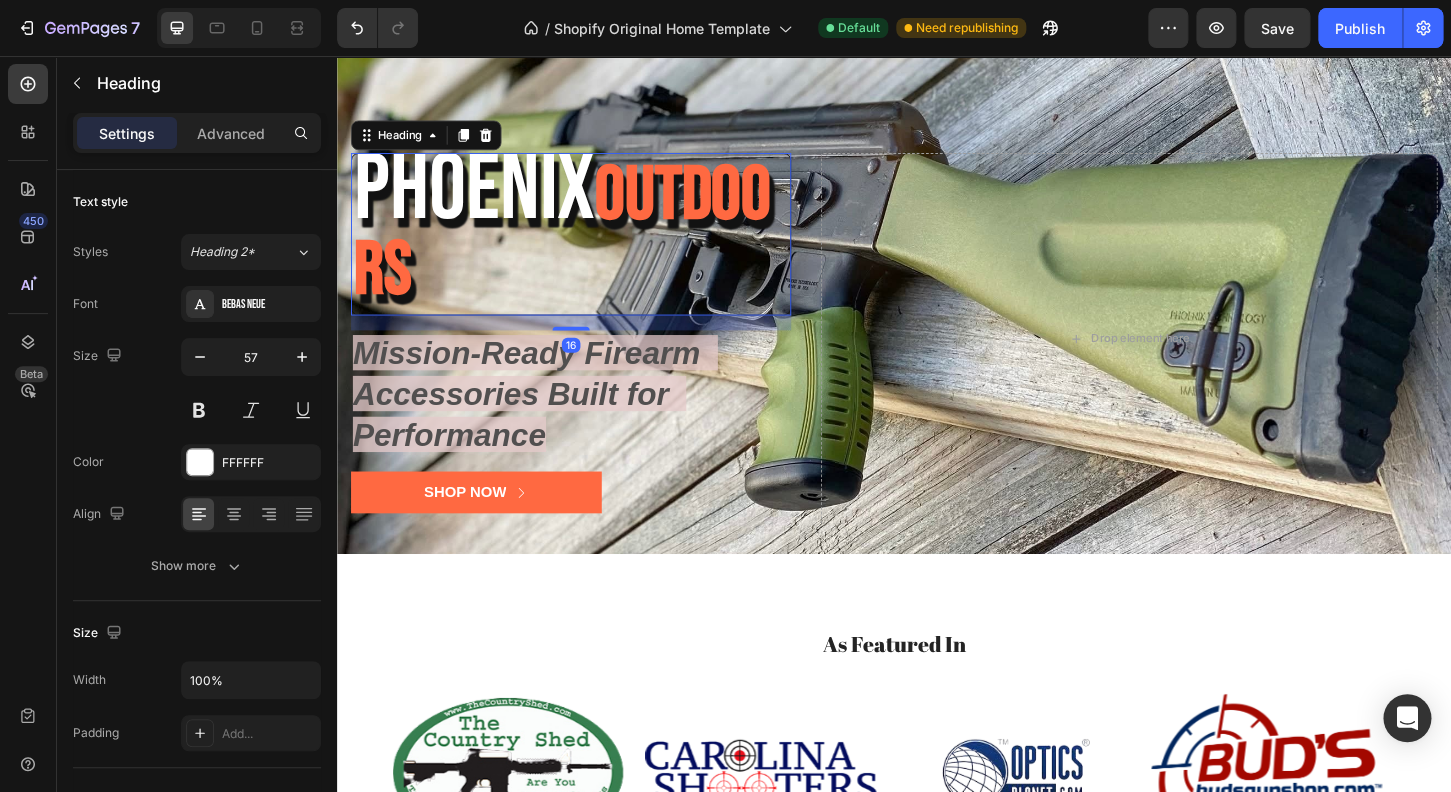 click on "OUTDOORS" at bounding box center [579, 246] 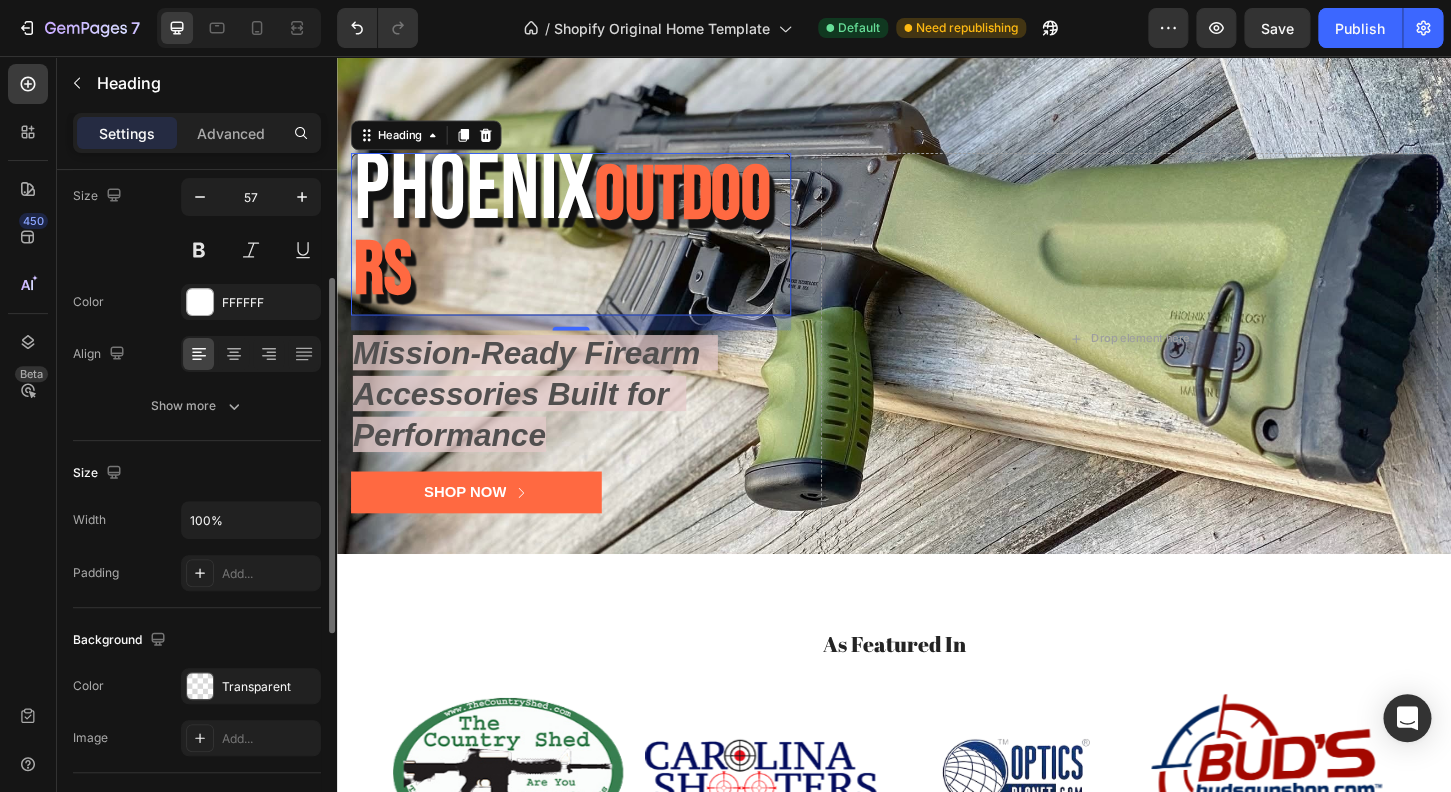 scroll, scrollTop: 464, scrollLeft: 0, axis: vertical 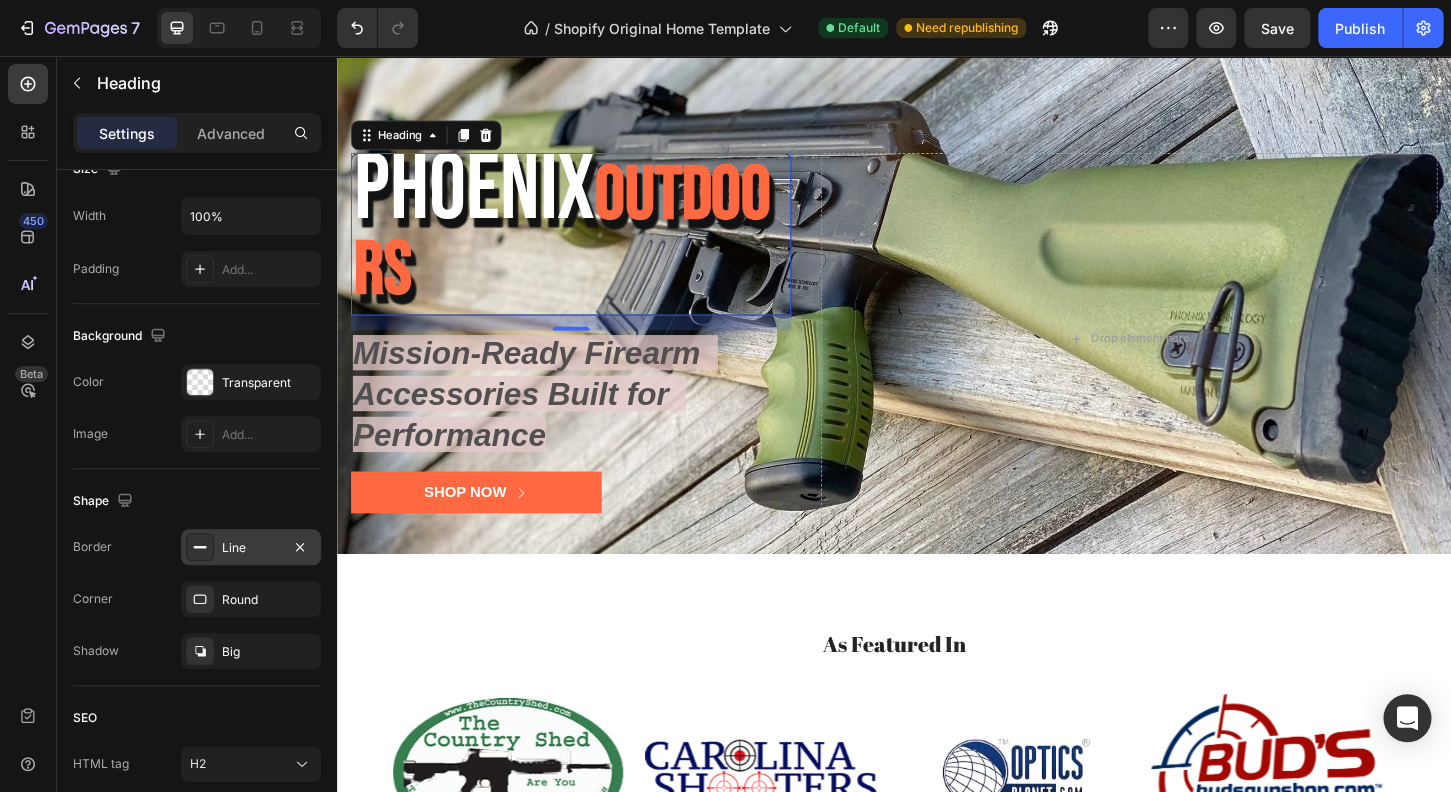 click on "Line" at bounding box center [251, 547] 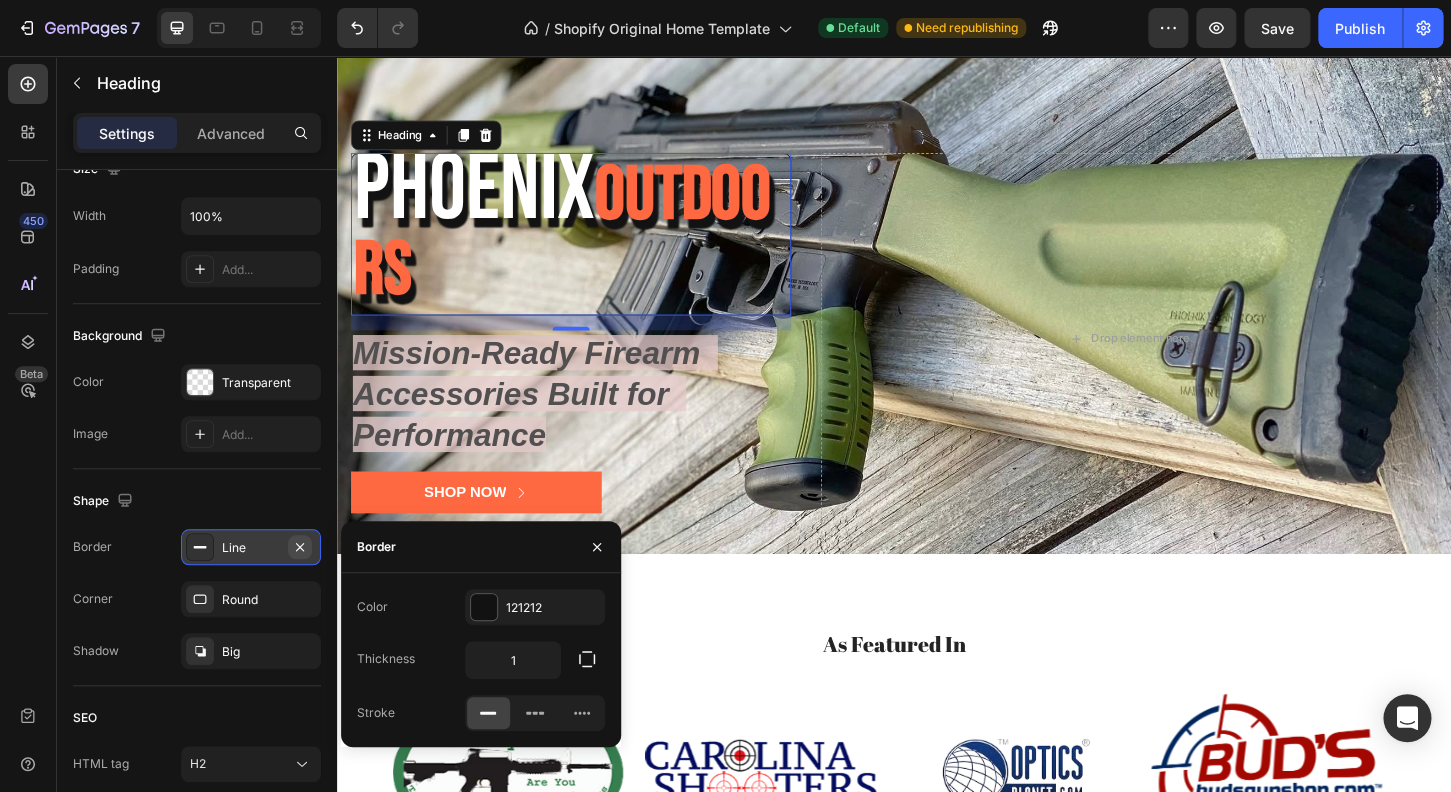 click 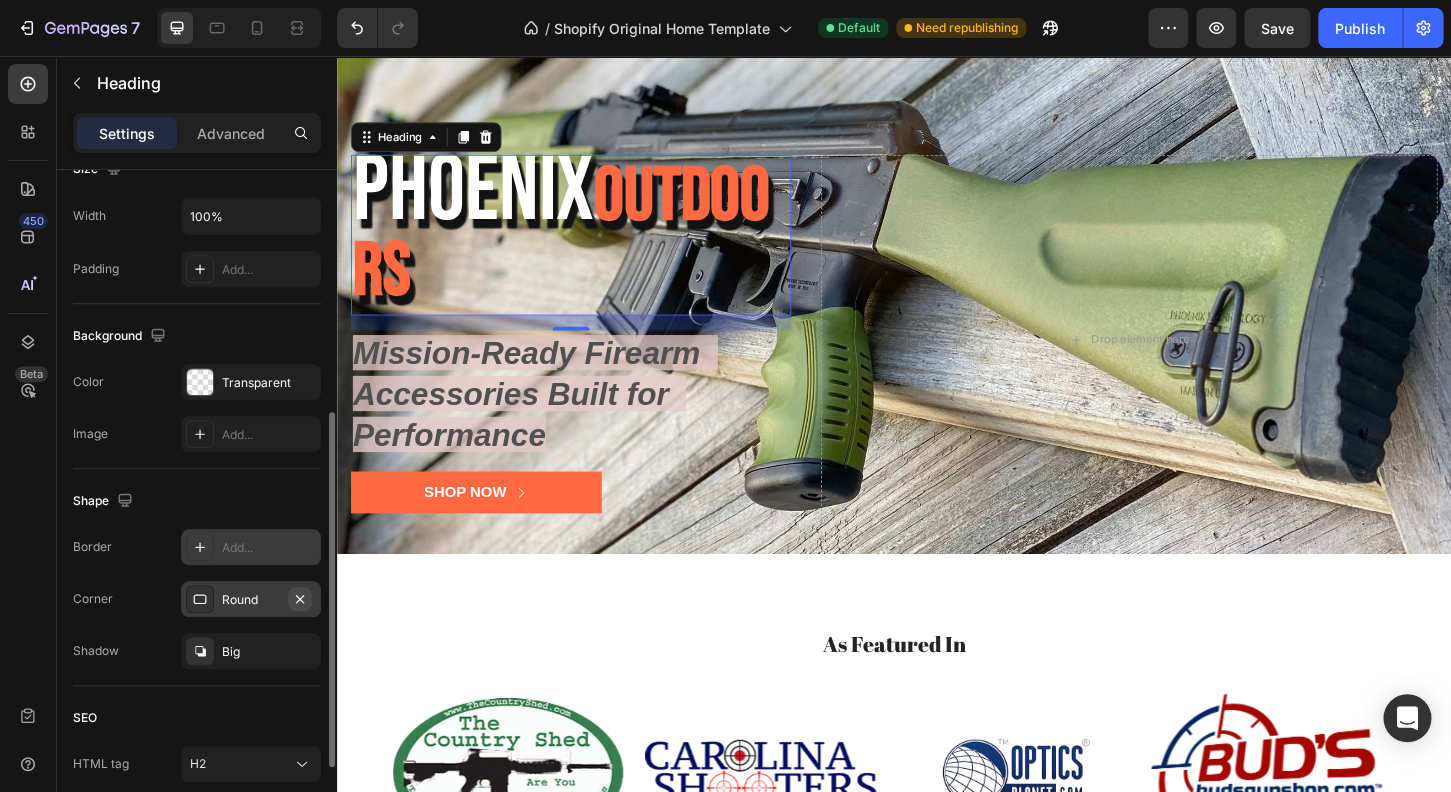 click 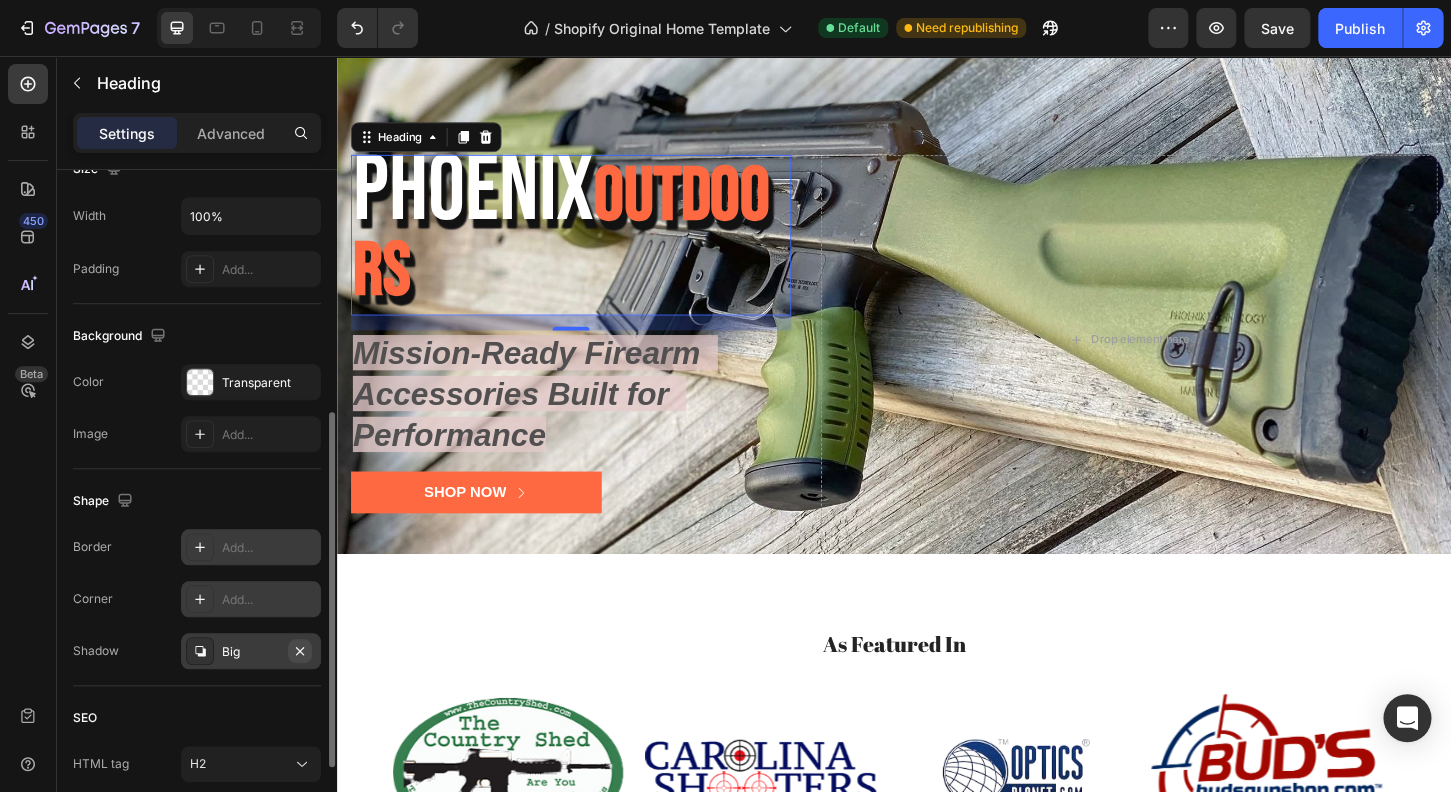 click 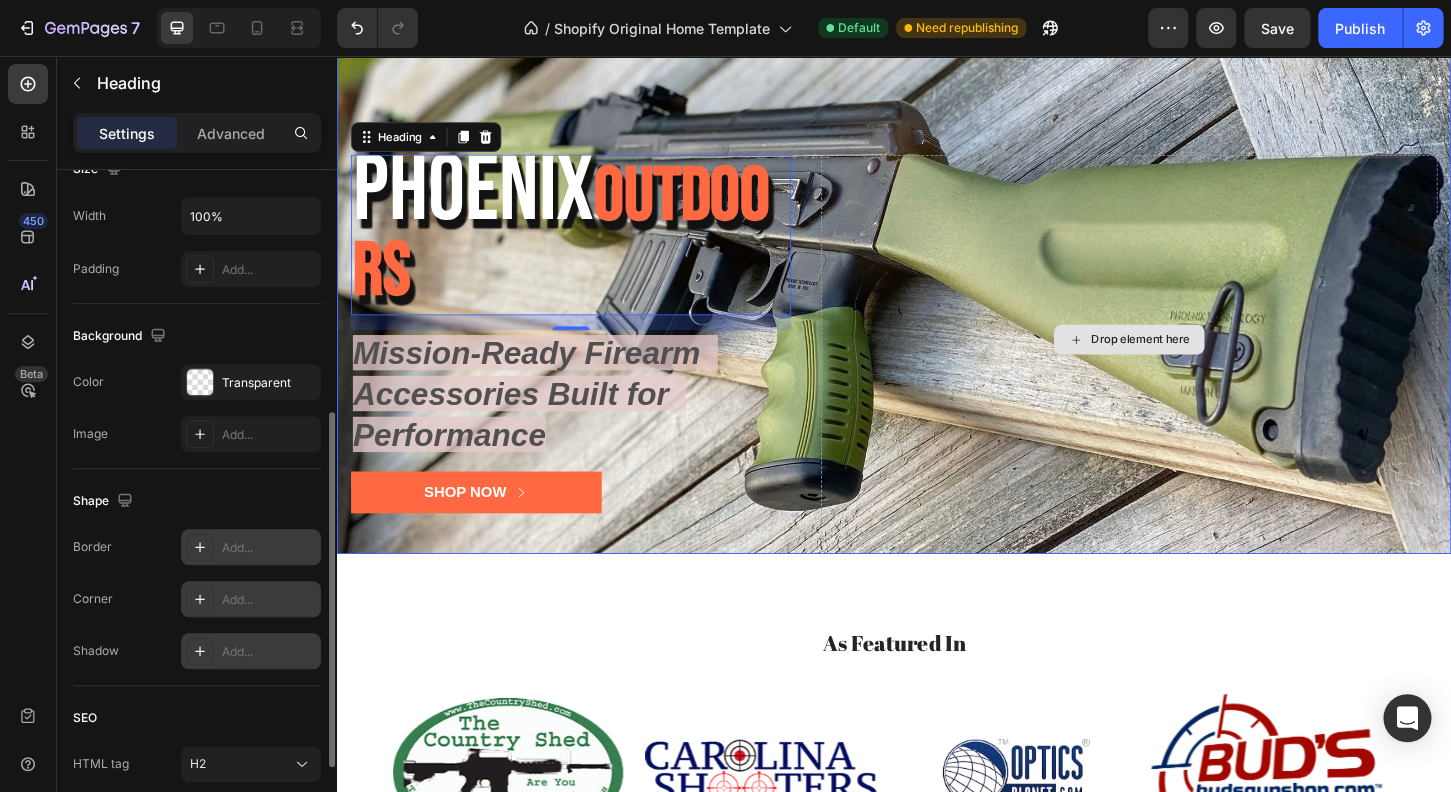click on "Drop element here" at bounding box center (1190, 361) 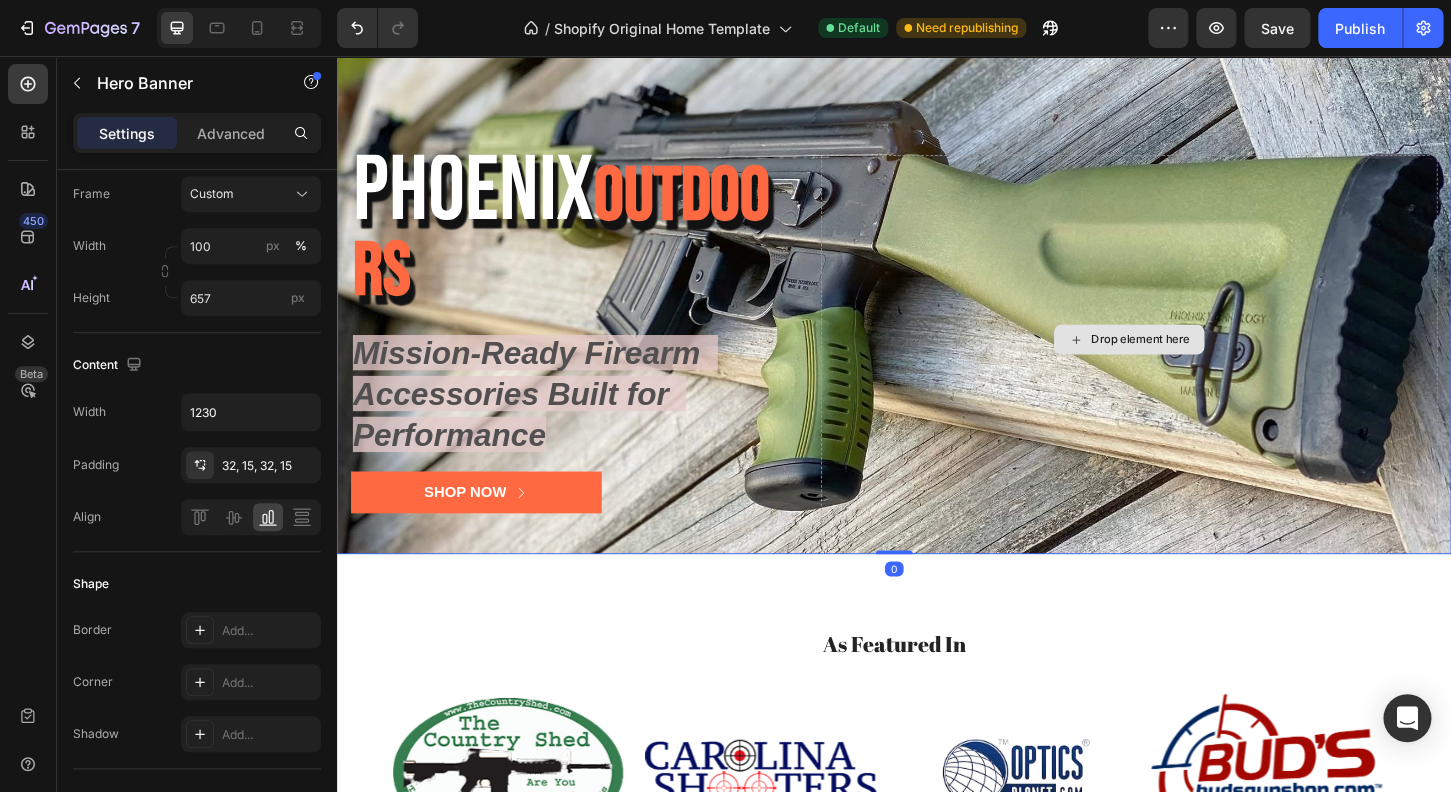 scroll, scrollTop: 0, scrollLeft: 0, axis: both 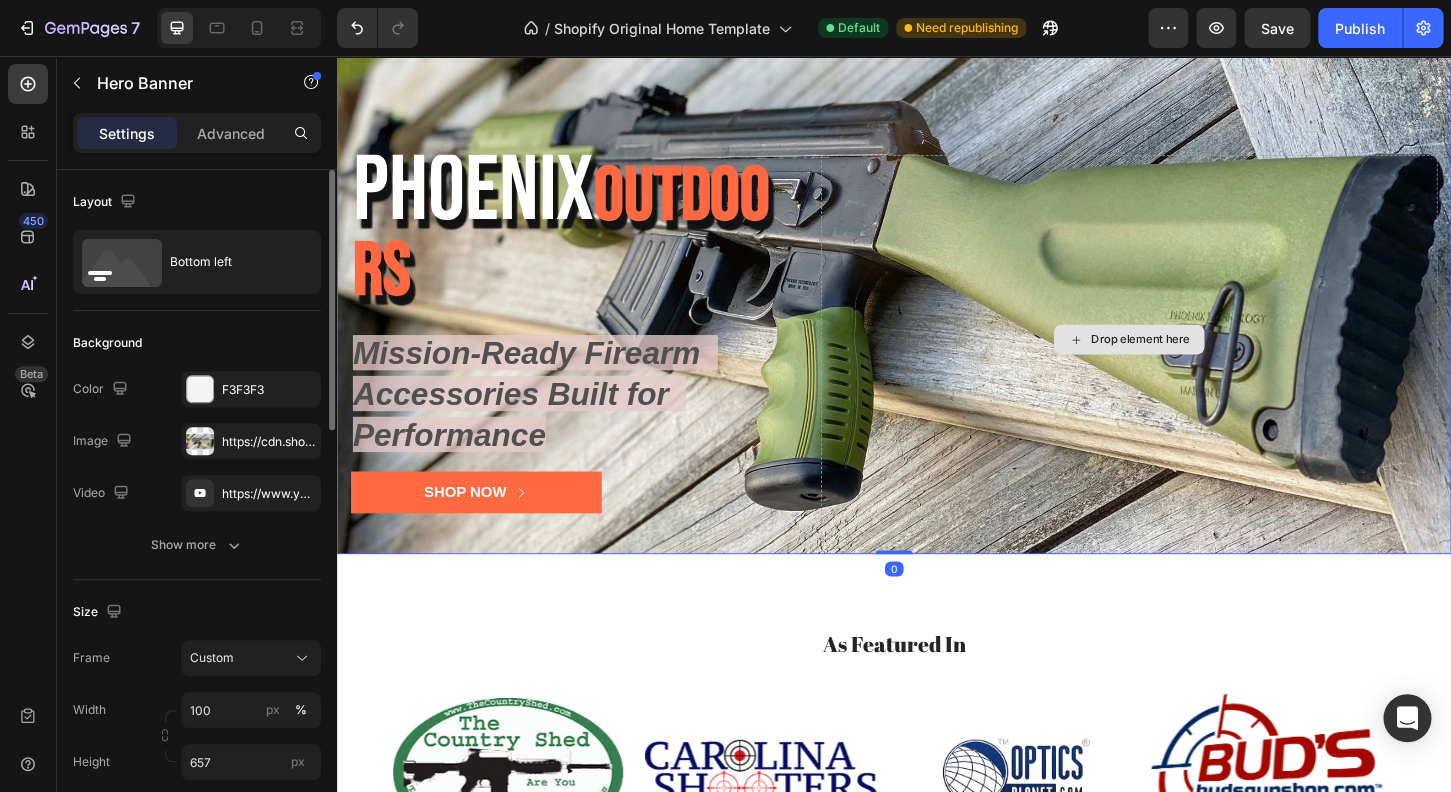 click on "⁠⁠⁠⁠⁠⁠⁠ Phoenix  OUTDOORS Heading Mission-Ready Firearm   Accessories Built for   Performance  Text Block
Shop Now Button
Drop element here" at bounding box center [937, 361] 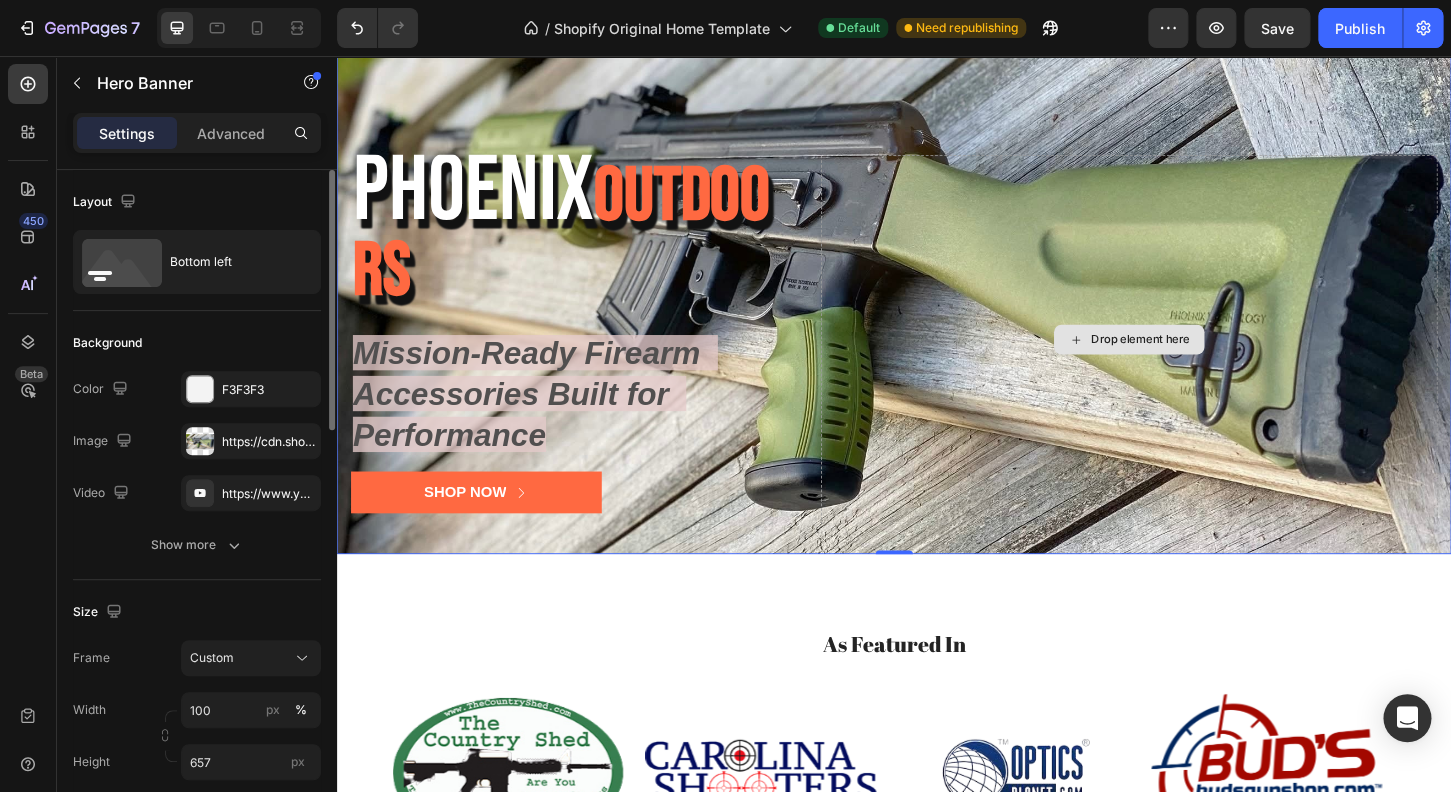 click on "Drop element here" at bounding box center (1190, 361) 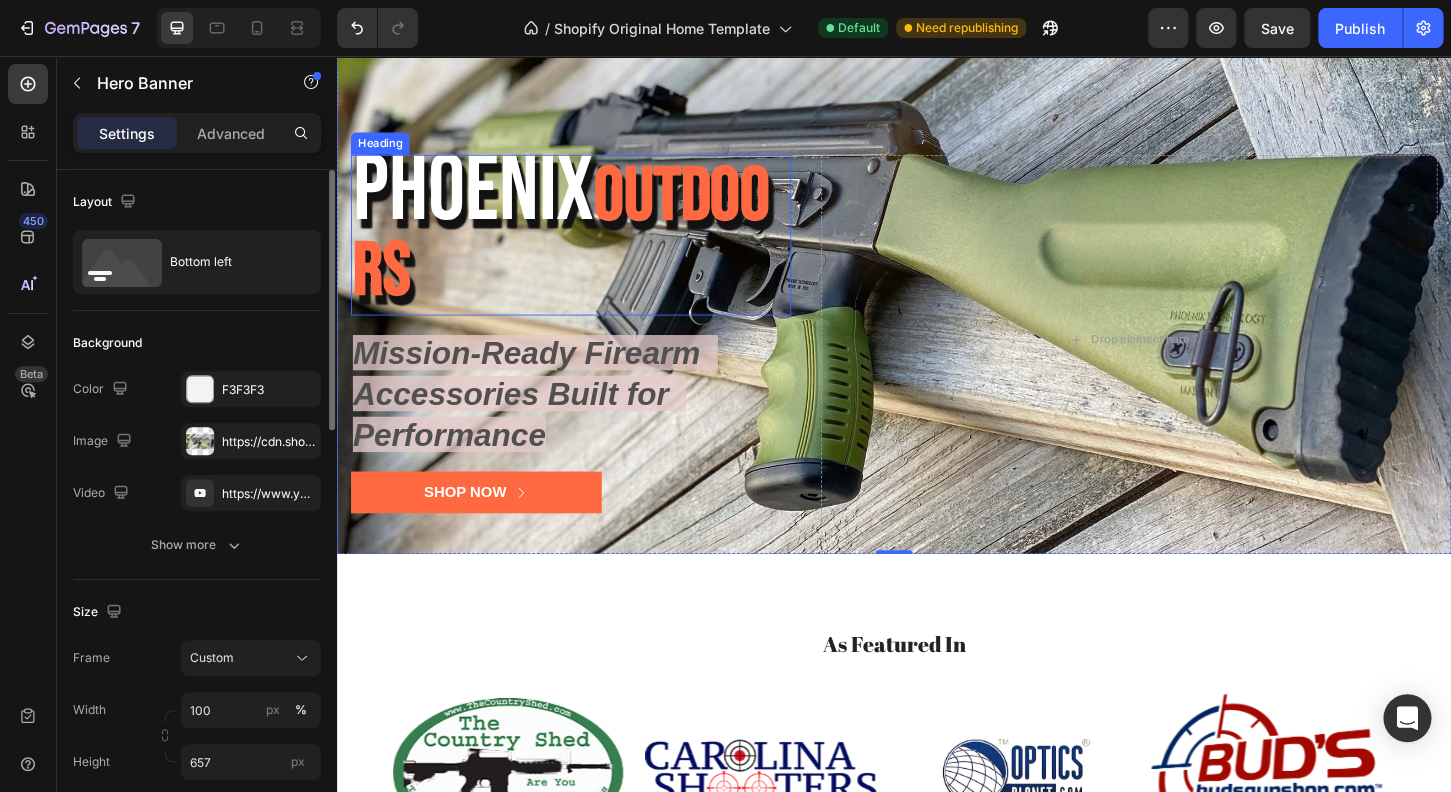 click on "OUTDOORS" at bounding box center (578, 247) 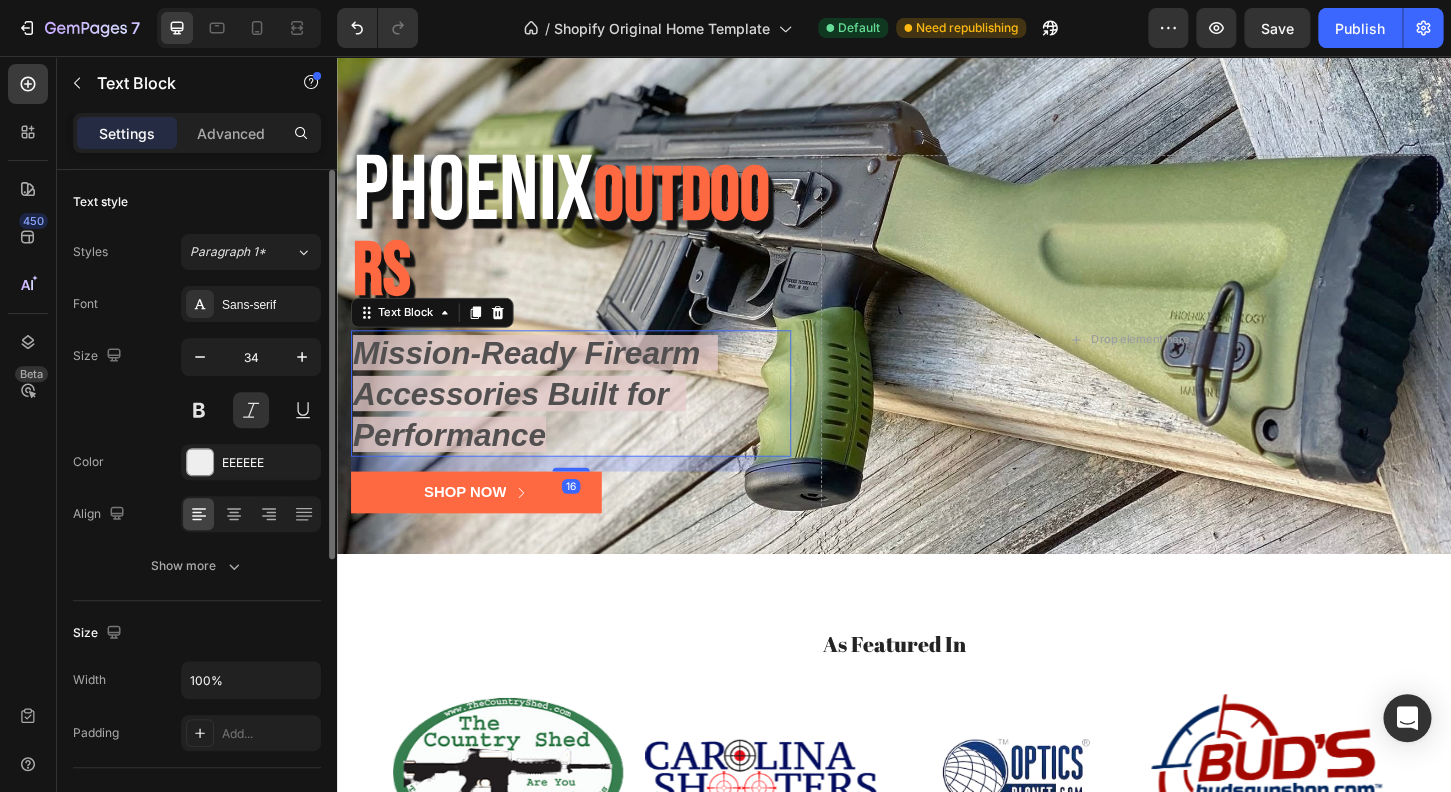 click on "Mission-Ready Firearm   Accessories Built for   Performance" at bounding box center (589, 419) 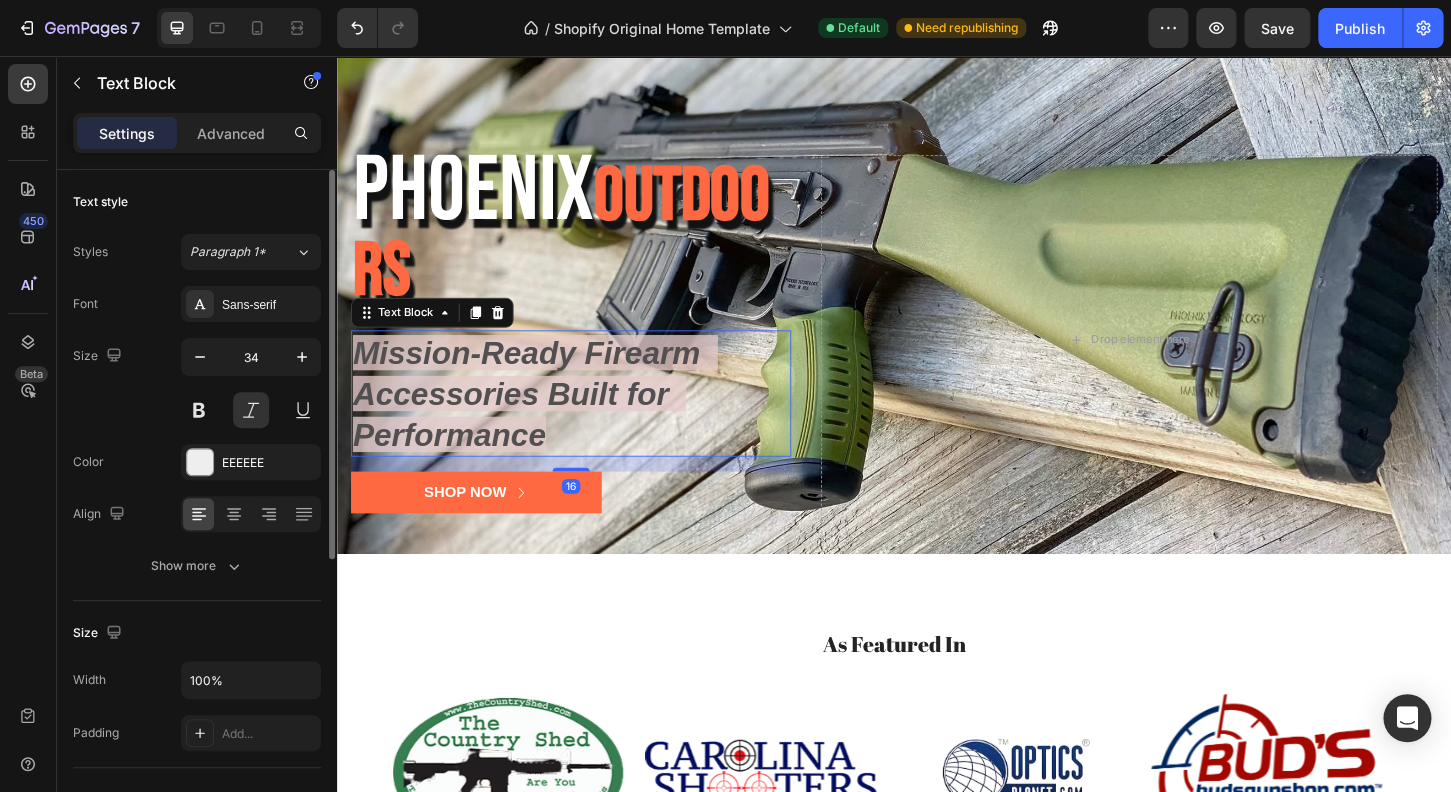 click on "Mission-Ready Firearm   Accessories Built for   Performance" at bounding box center (550, 419) 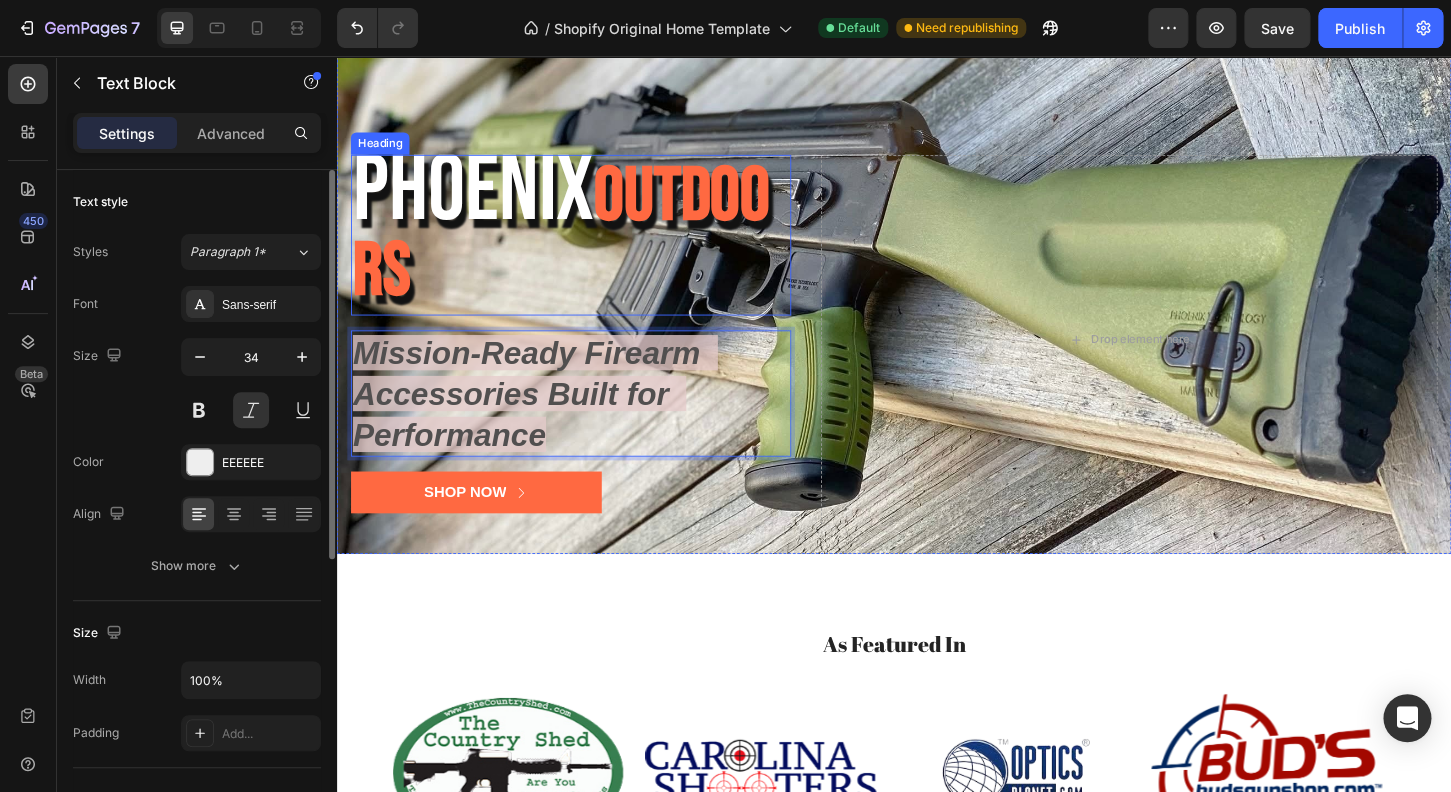 click on "Phoenix" at bounding box center [484, 201] 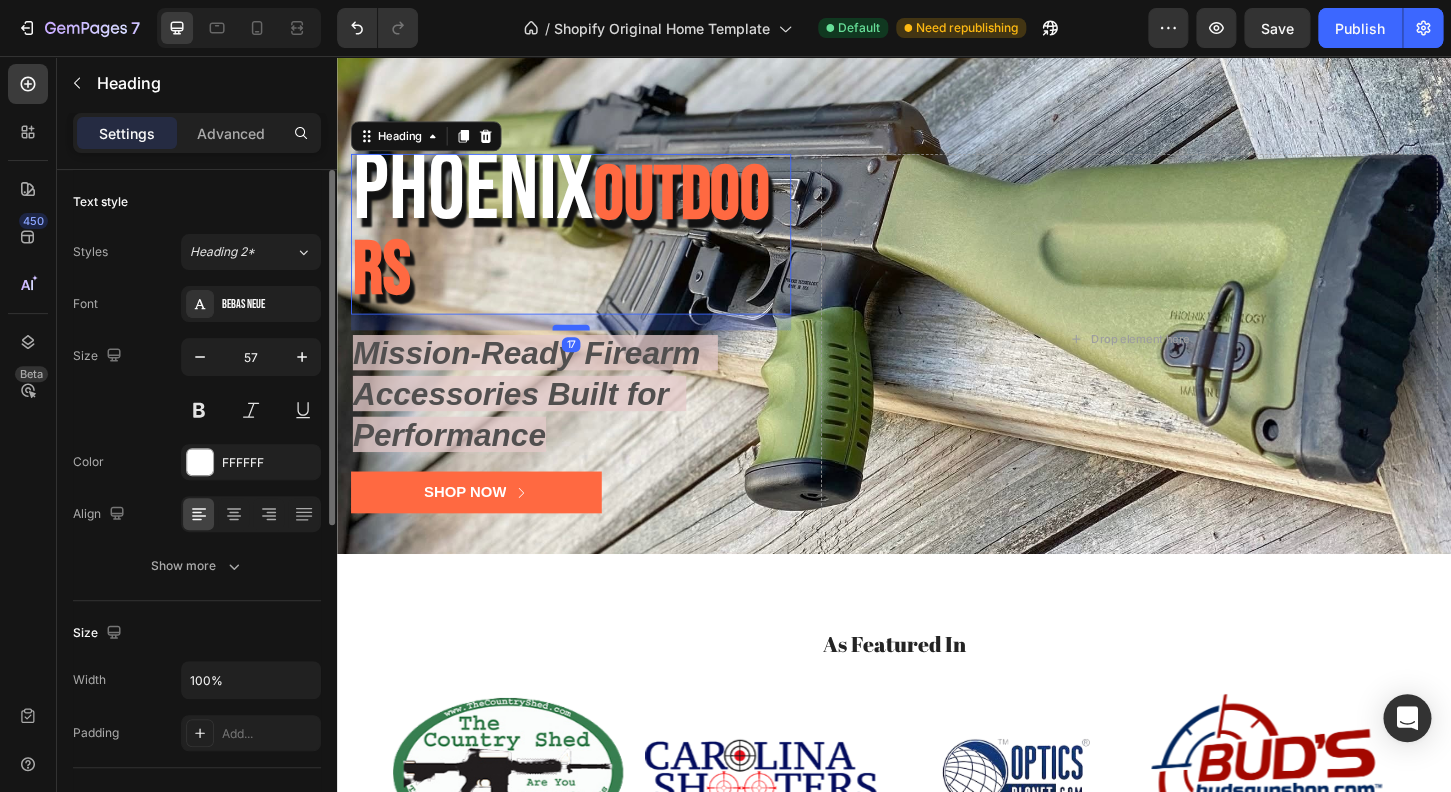 drag, startPoint x: 585, startPoint y: 347, endPoint x: 572, endPoint y: 348, distance: 13.038404 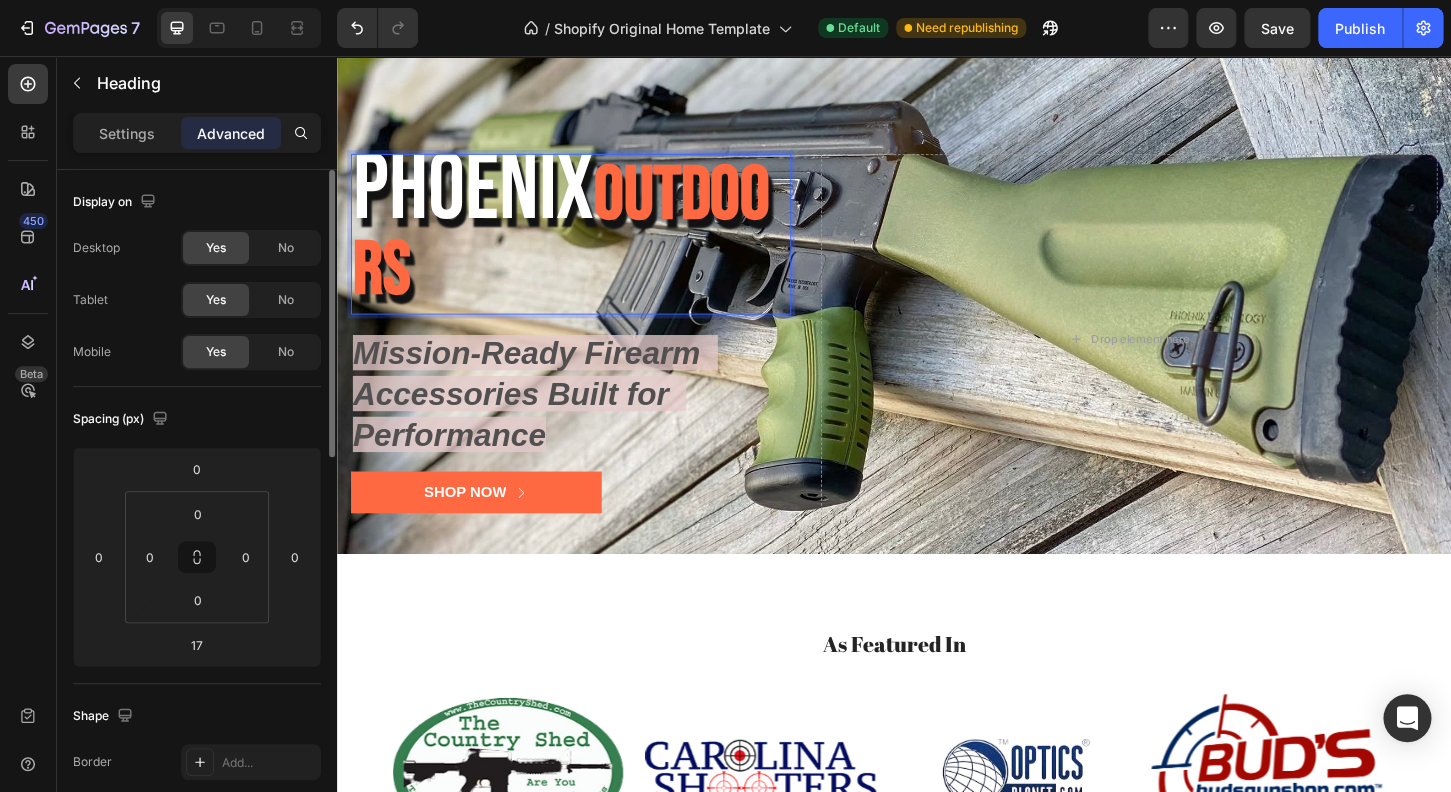 click on "Phoenix  OUTDOORS" at bounding box center (589, 247) 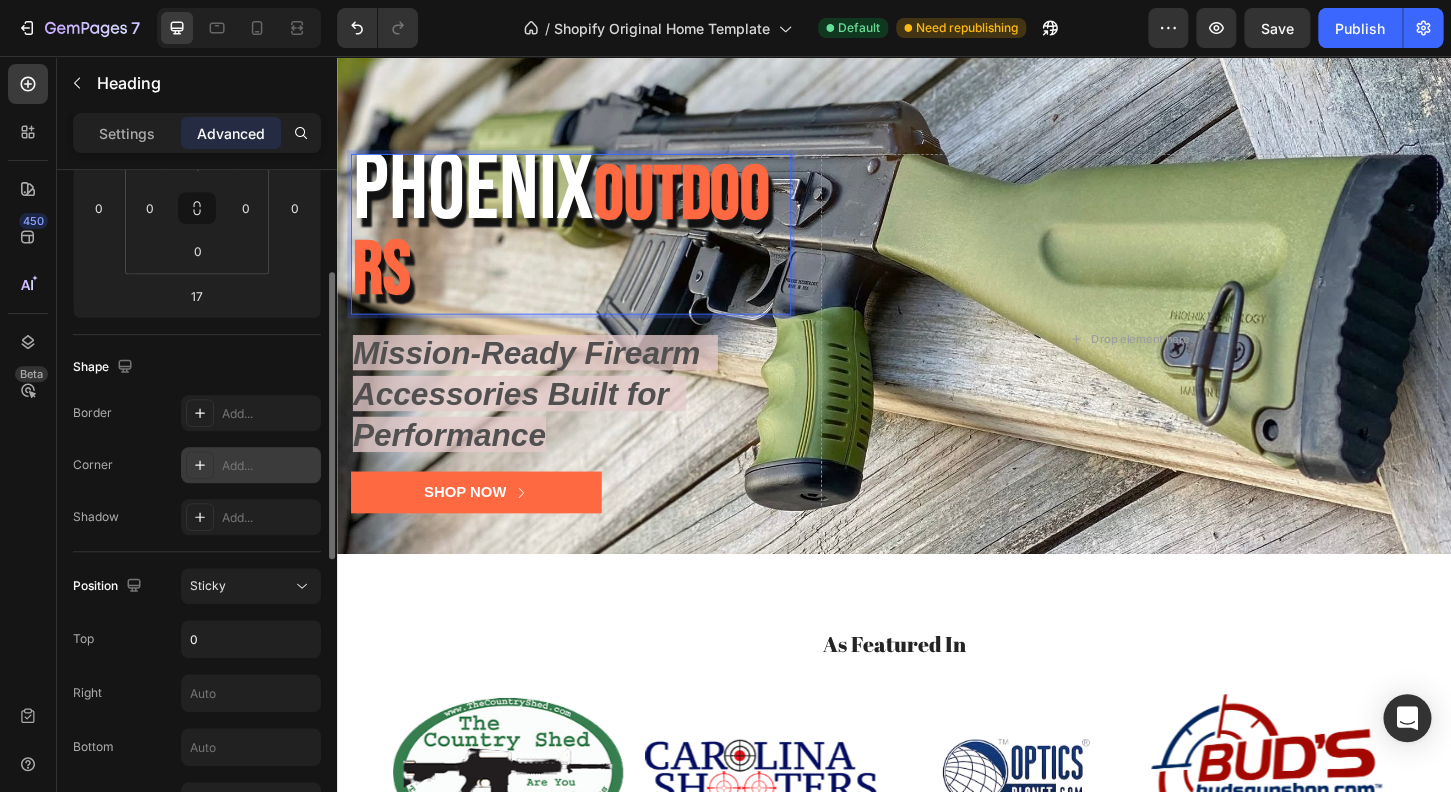 scroll, scrollTop: 189, scrollLeft: 0, axis: vertical 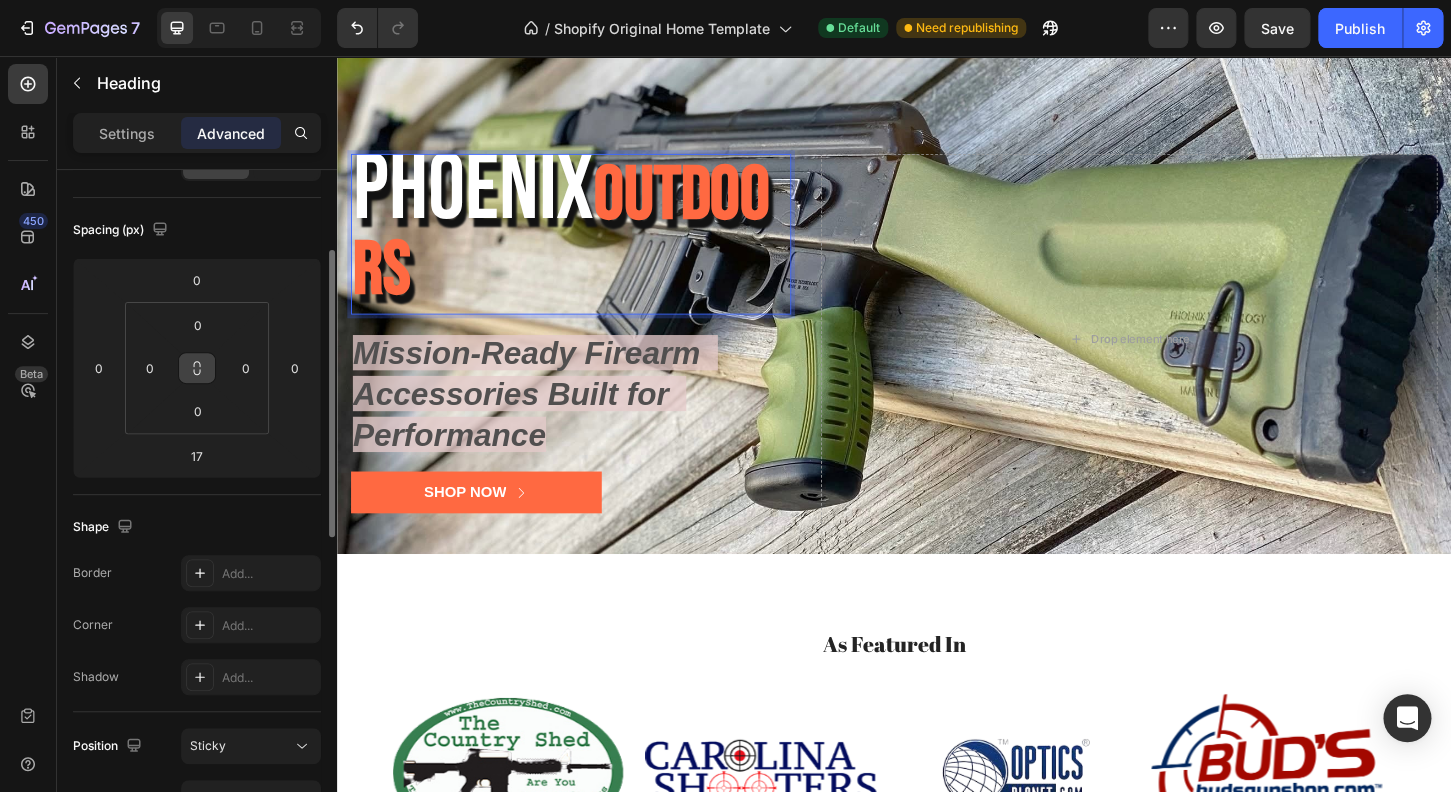 click 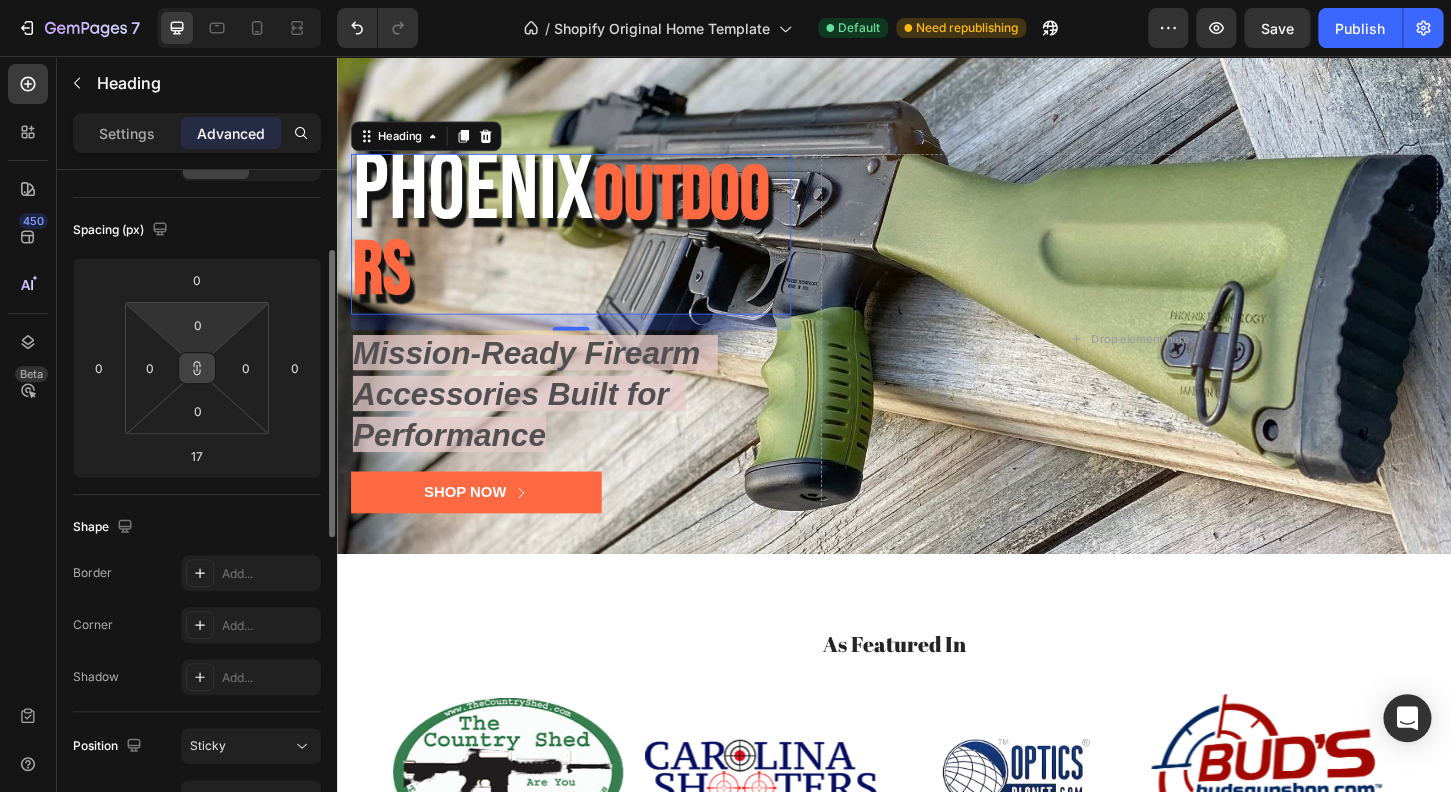 drag, startPoint x: 191, startPoint y: 372, endPoint x: 195, endPoint y: 347, distance: 25.317978 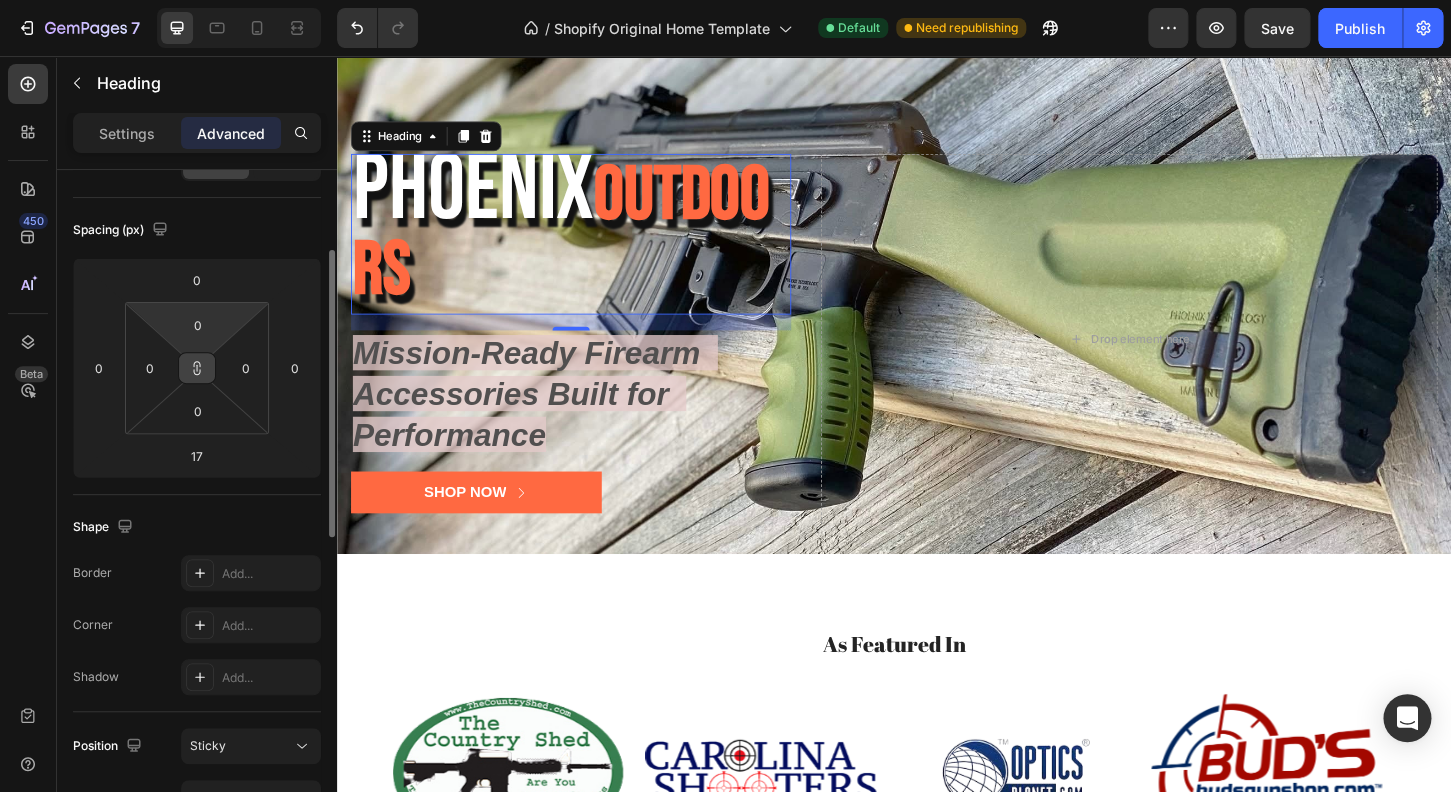 click on "0 0 0 0" at bounding box center [197, 368] 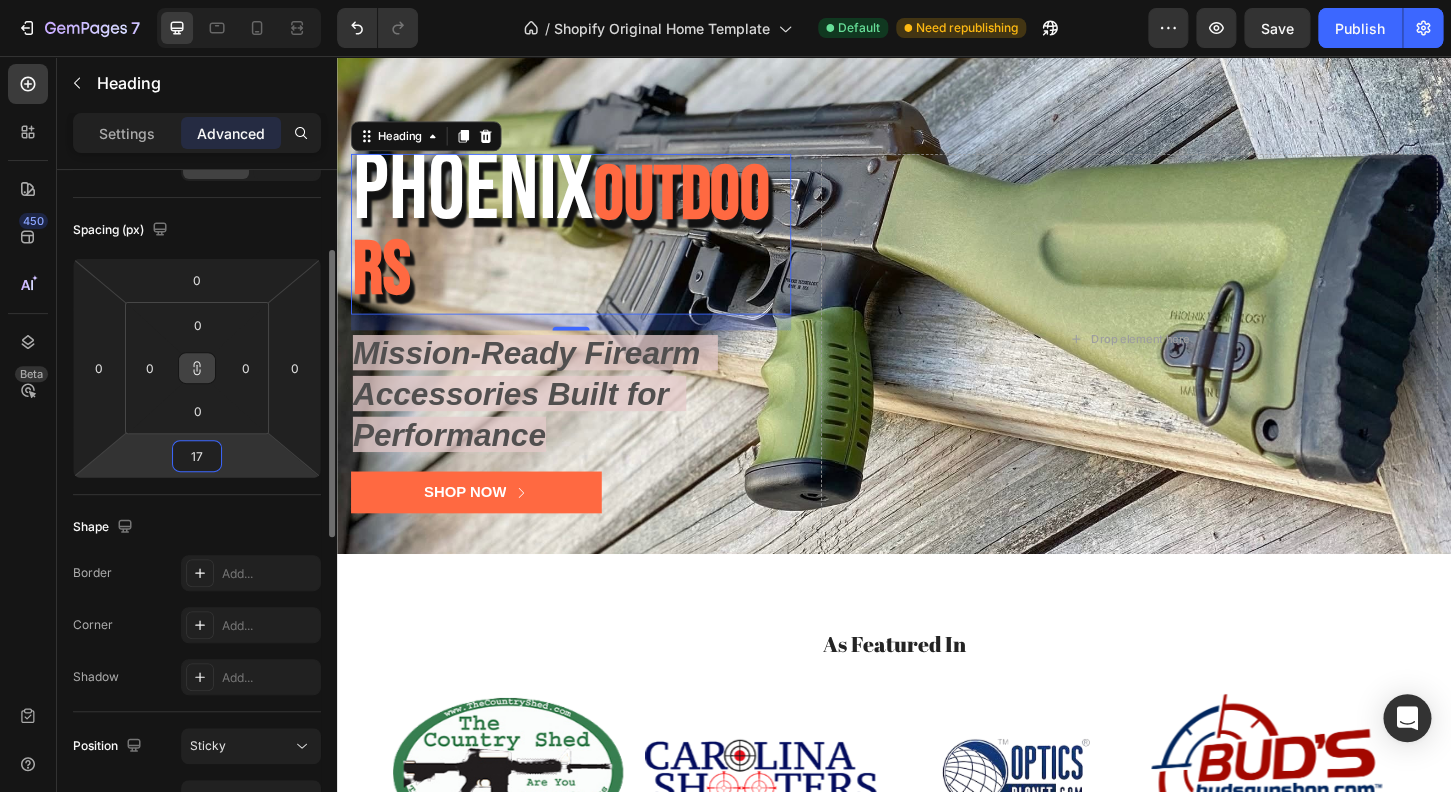 click on "17" at bounding box center [197, 456] 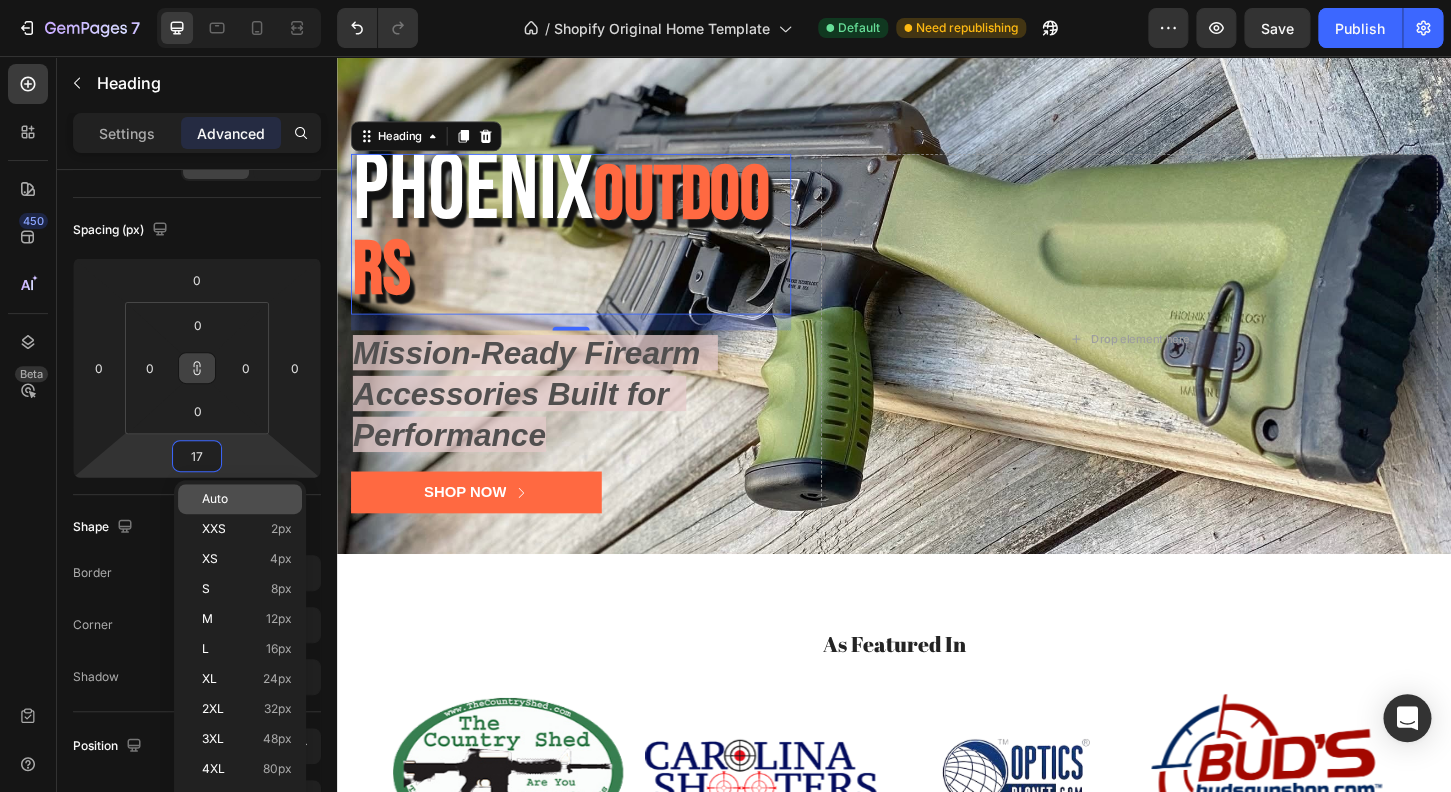 type on "17" 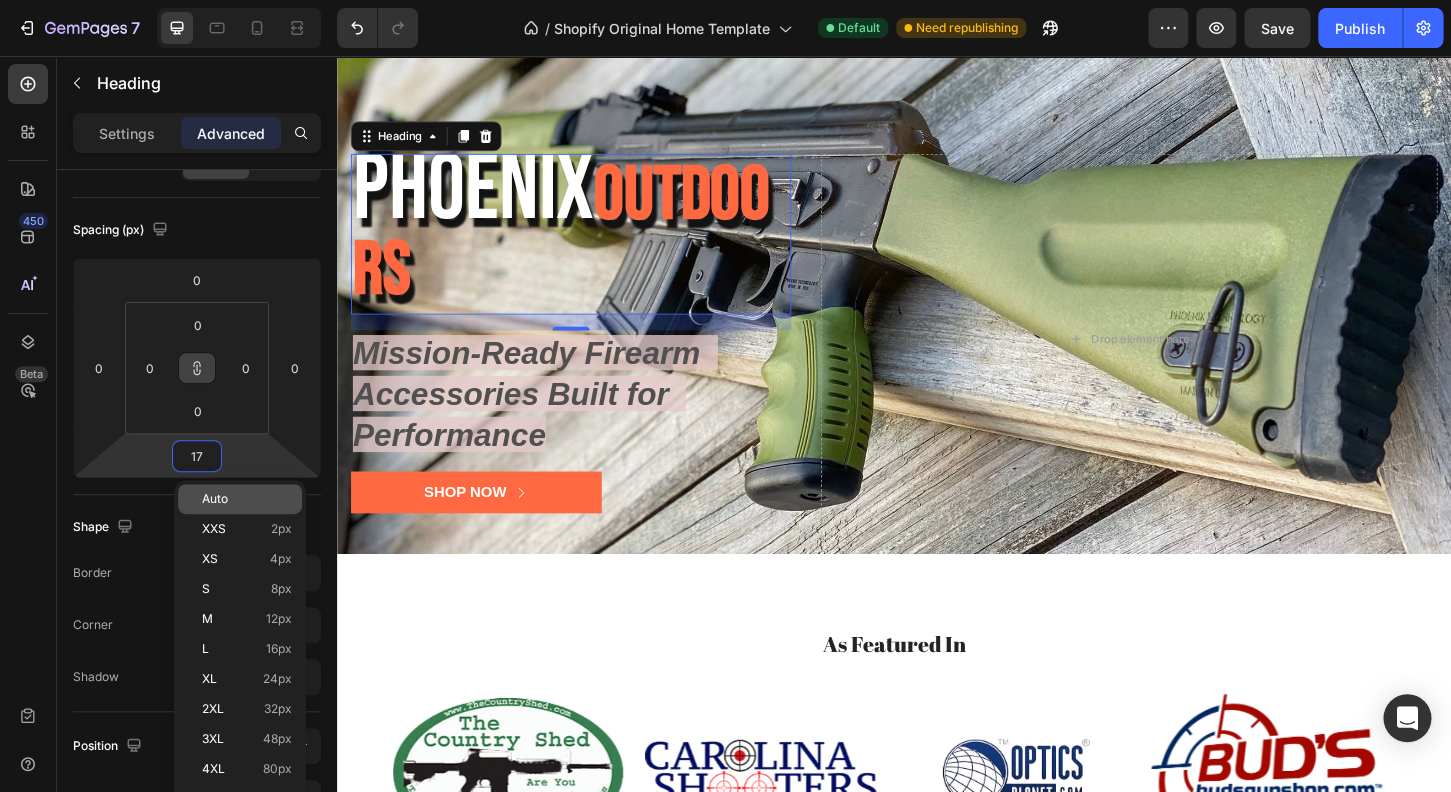 type on "17" 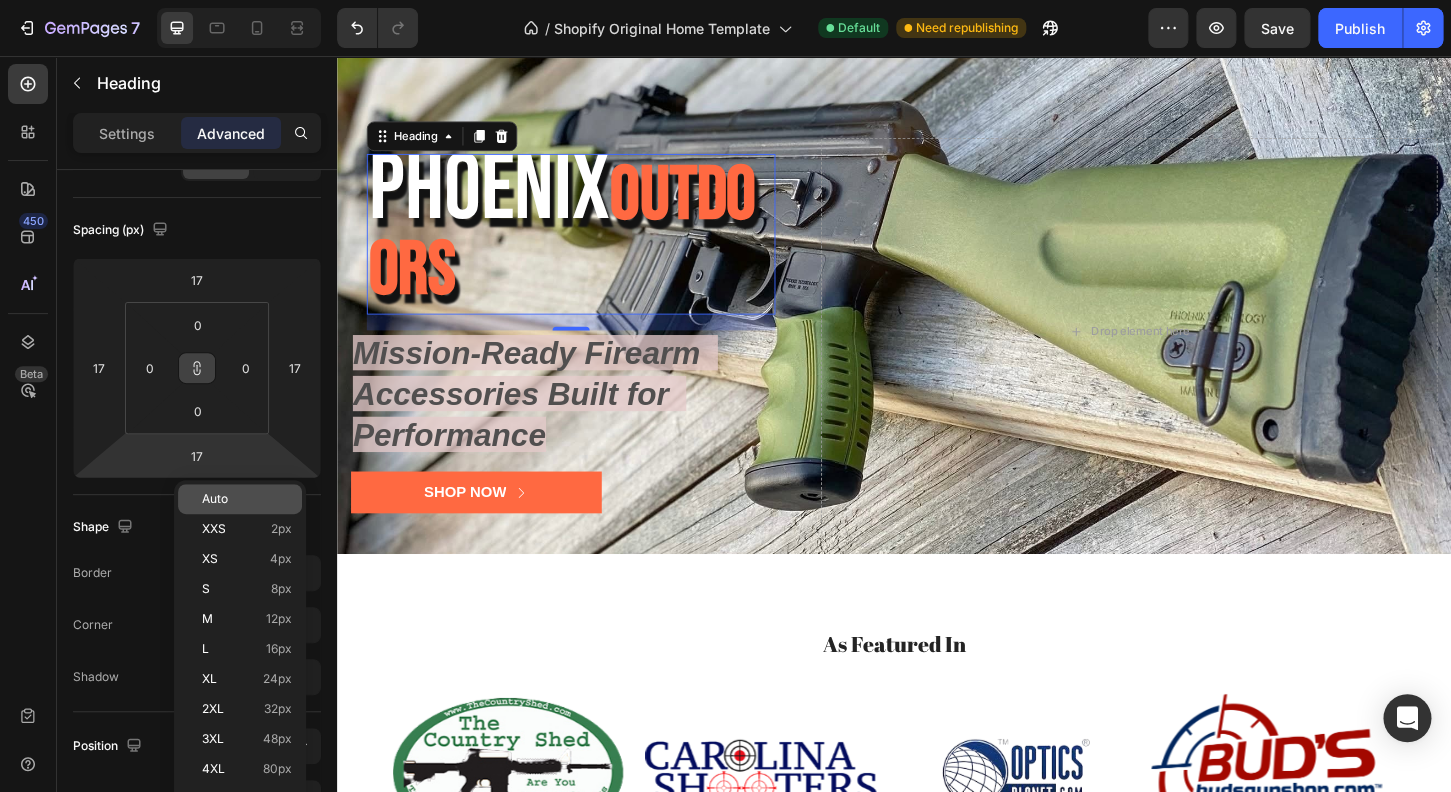 click on "Auto" at bounding box center [215, 499] 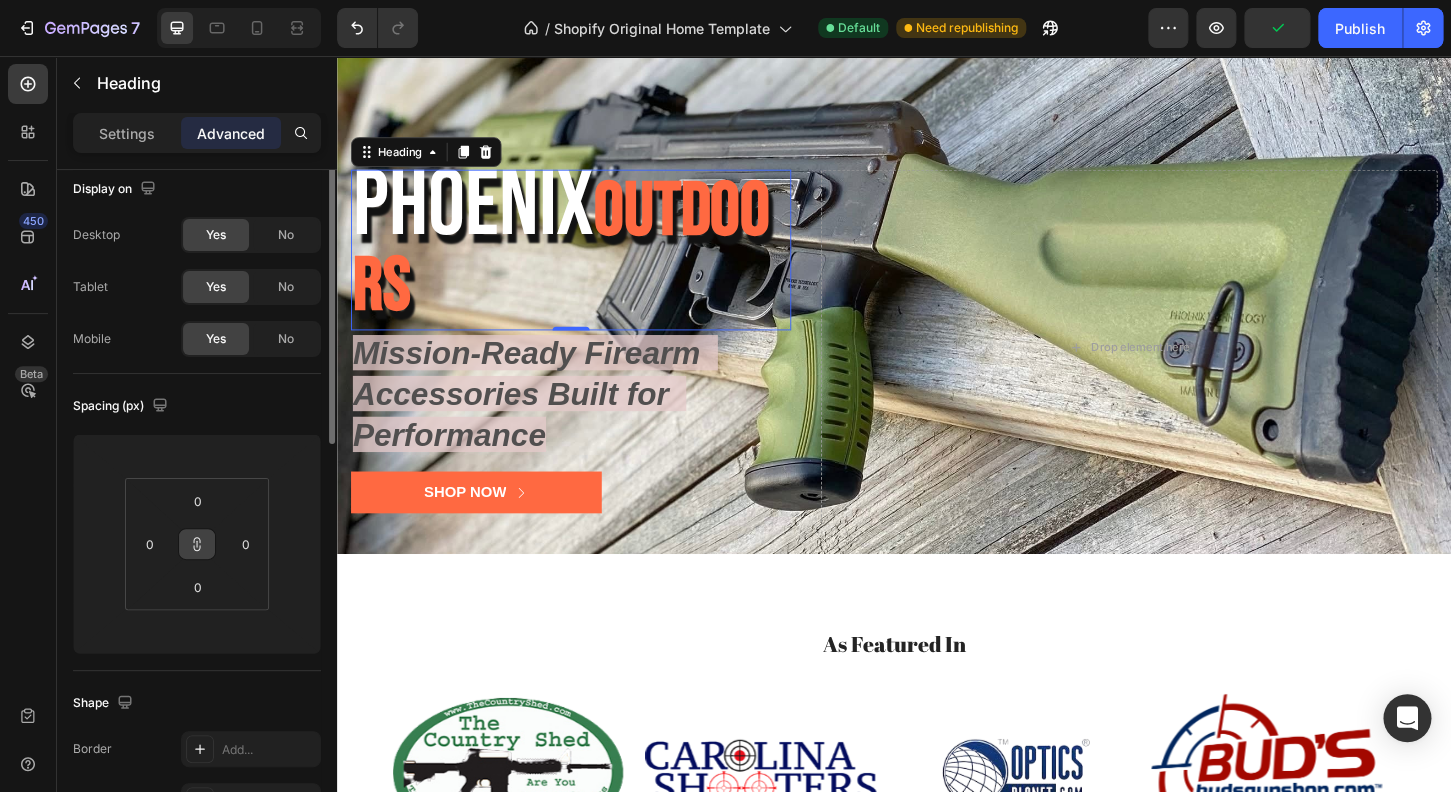 scroll, scrollTop: 0, scrollLeft: 0, axis: both 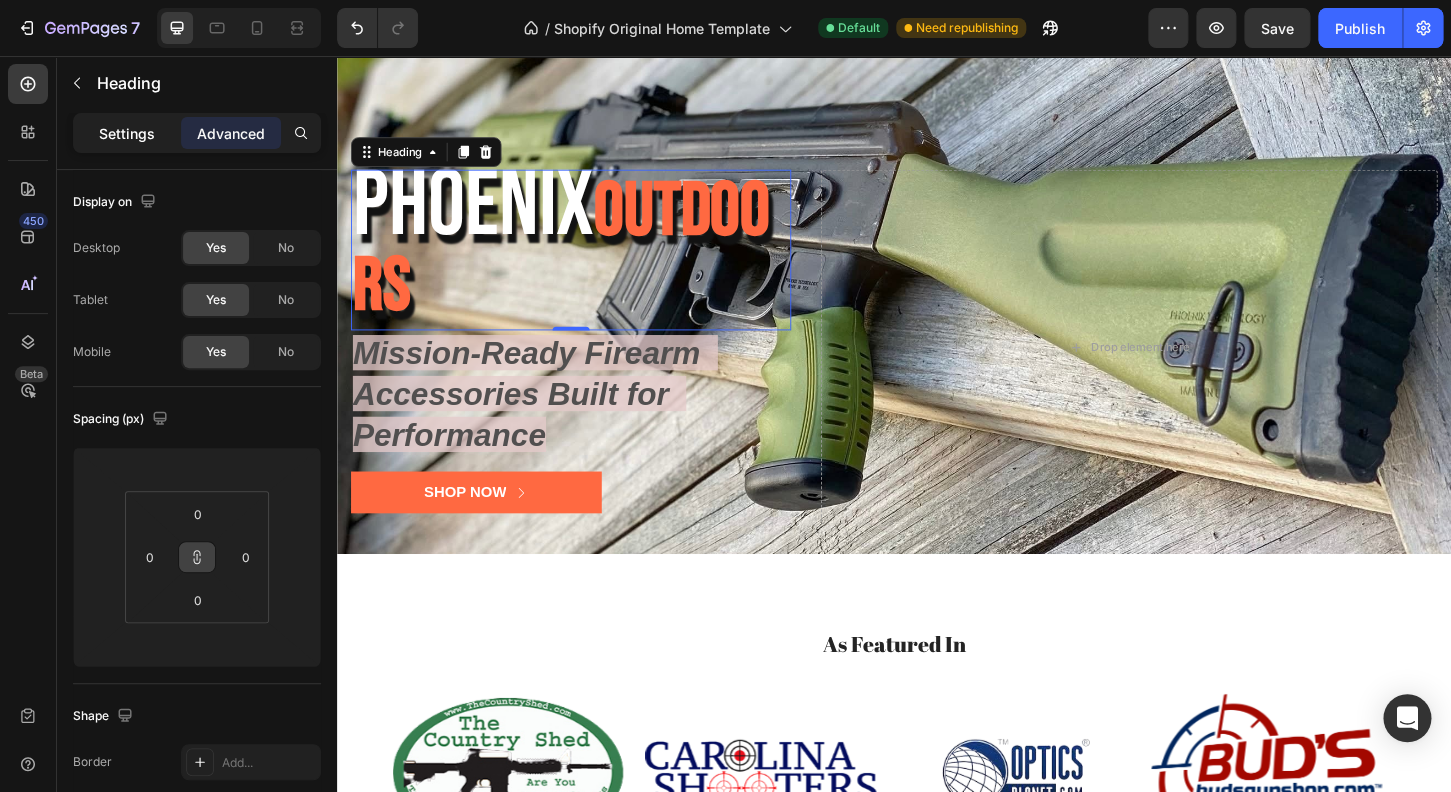 click on "Settings" at bounding box center (127, 133) 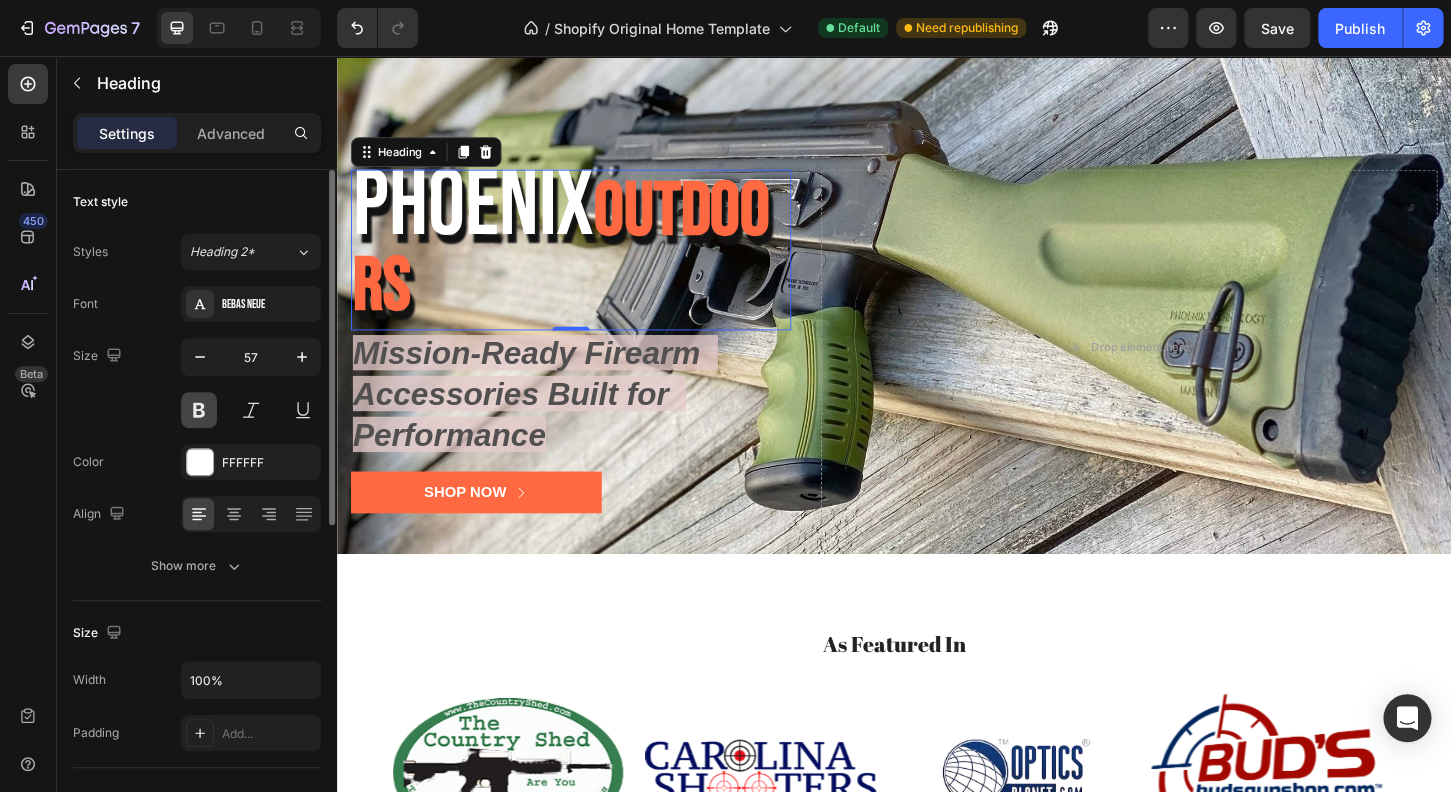 click at bounding box center (199, 410) 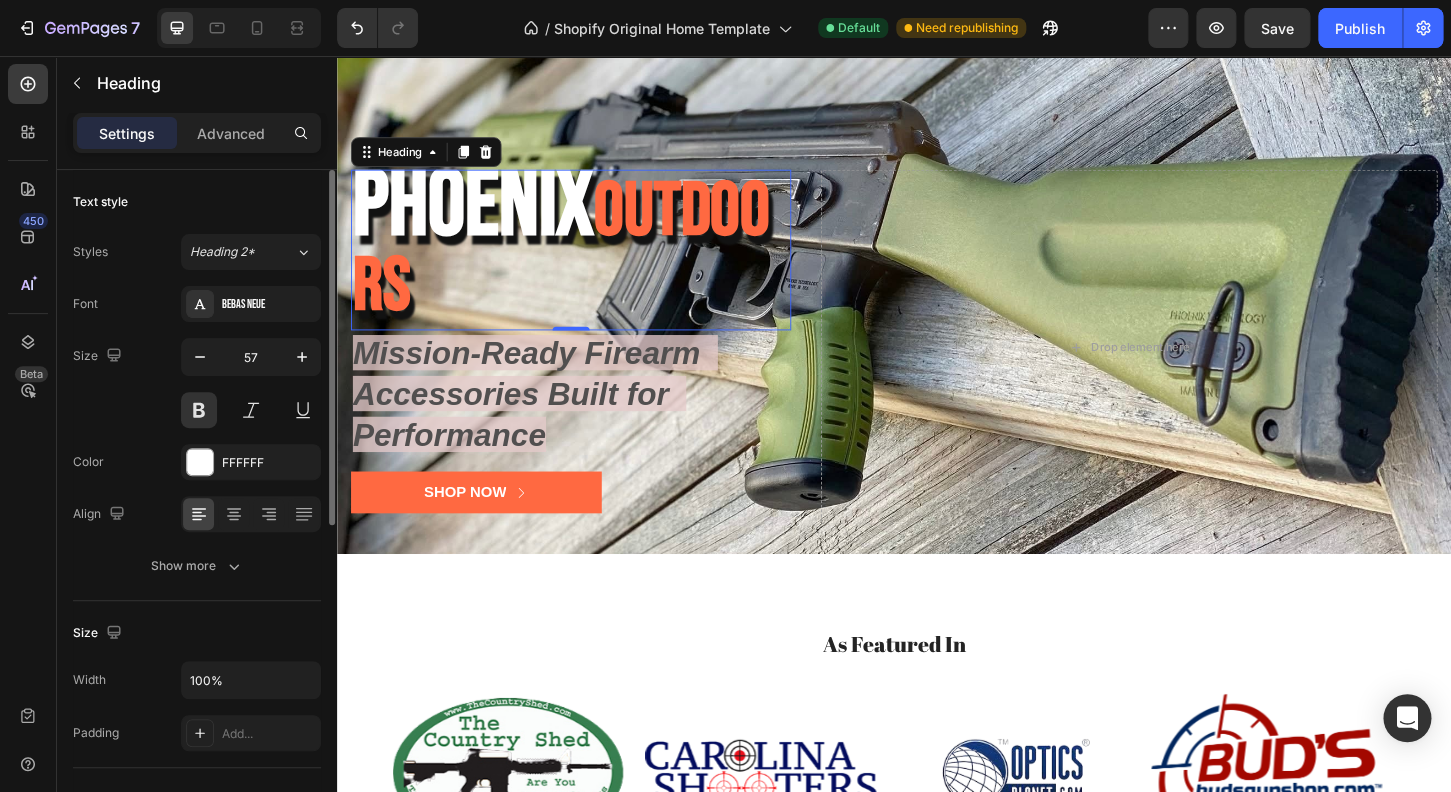 scroll, scrollTop: 96, scrollLeft: 0, axis: vertical 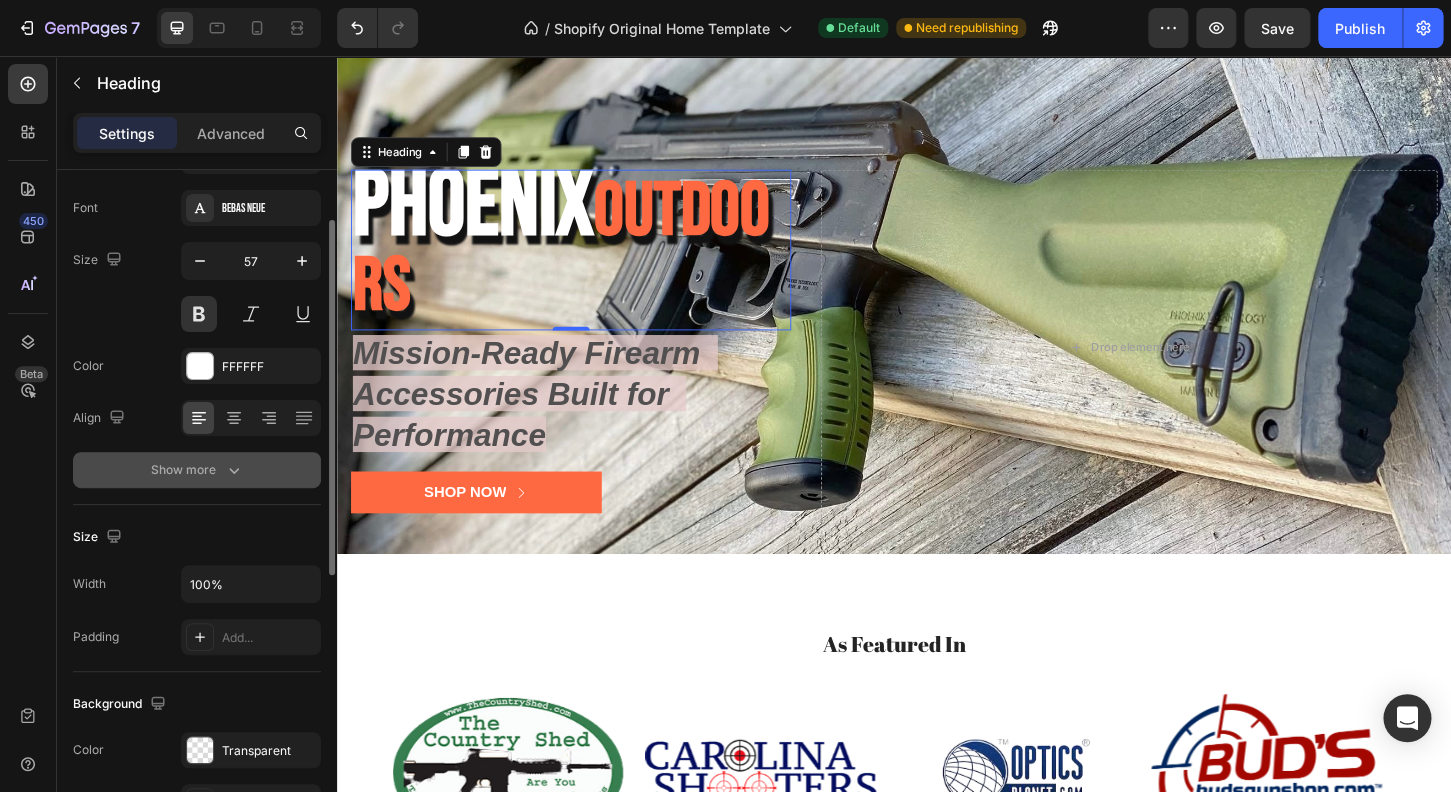 click on "Show more" at bounding box center [197, 470] 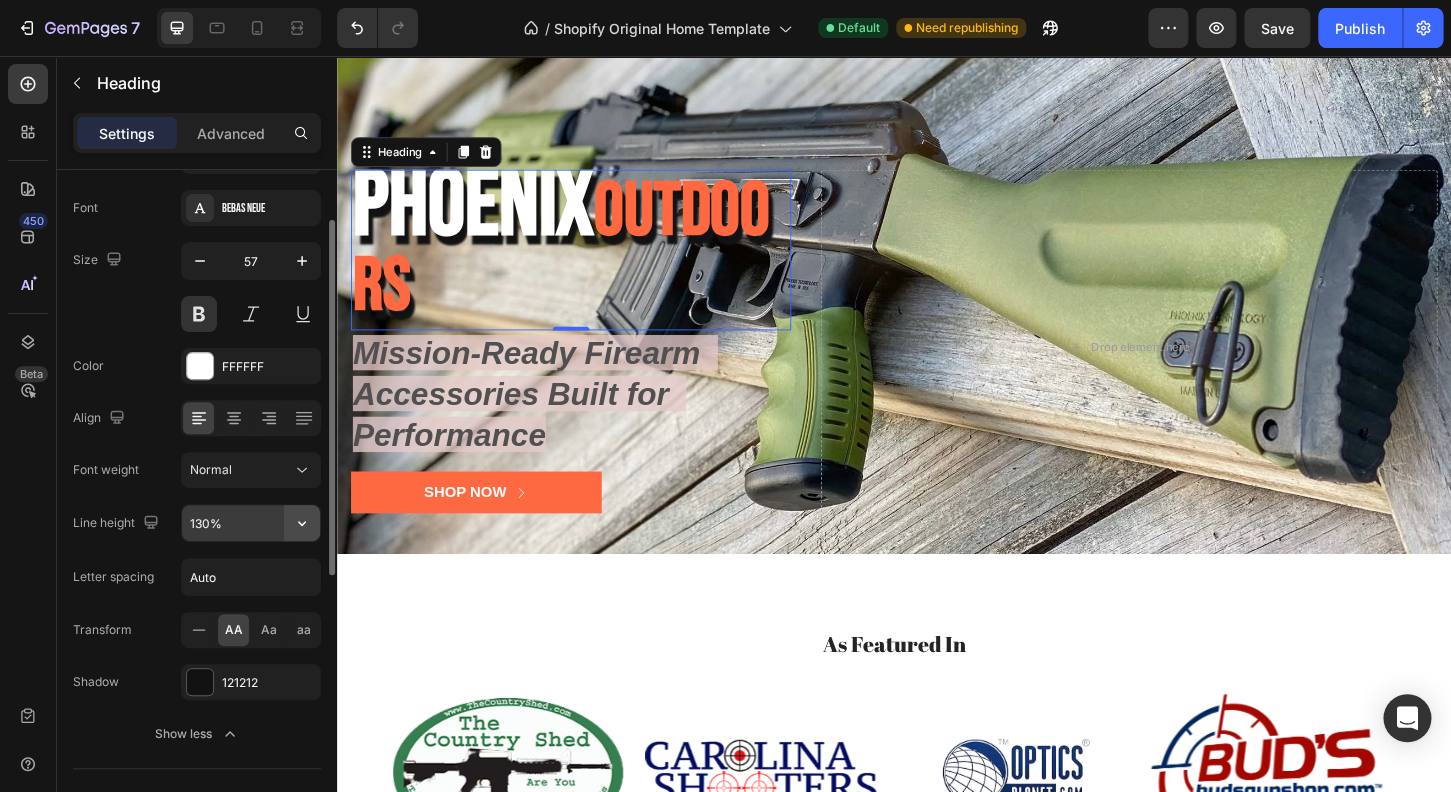 click 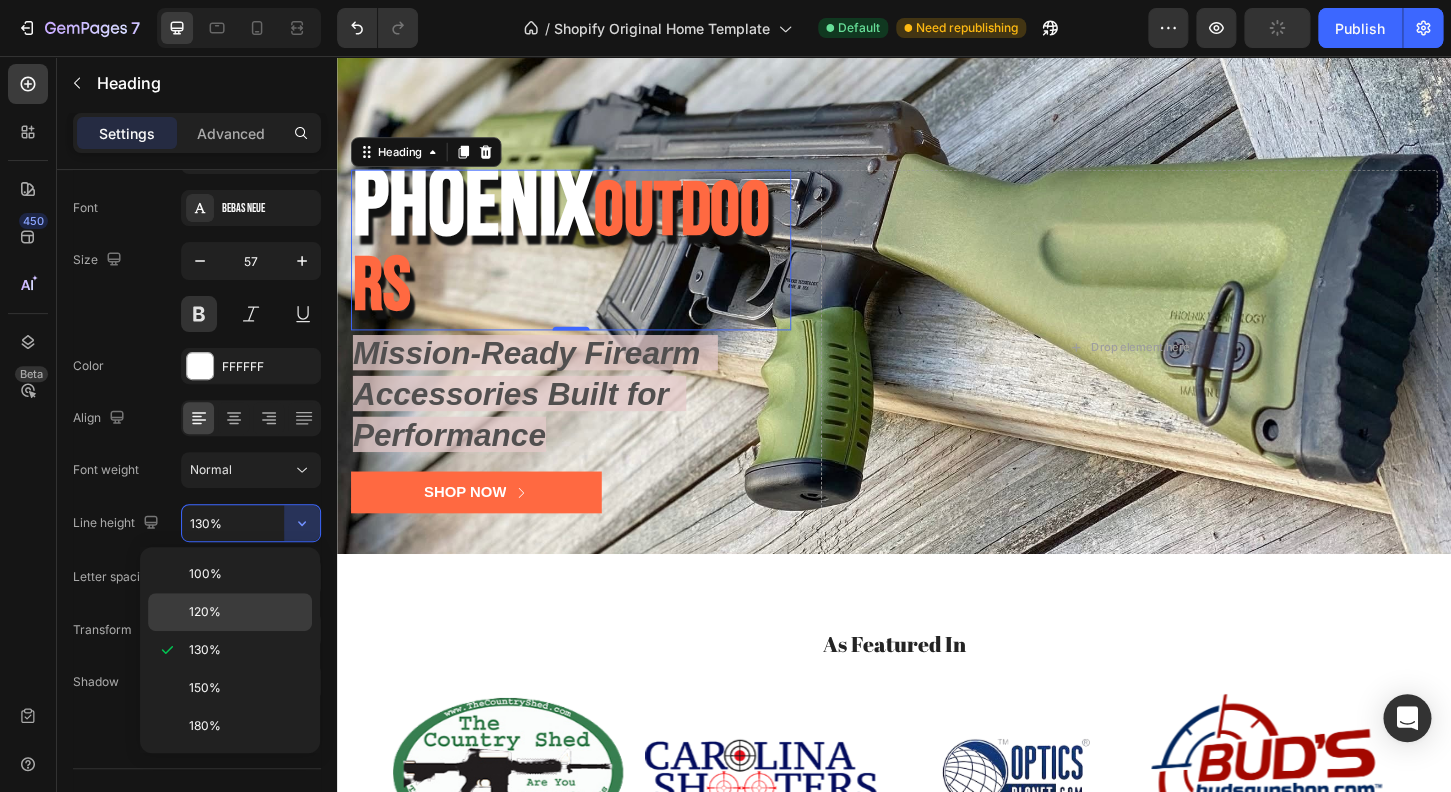 click on "120%" at bounding box center [205, 612] 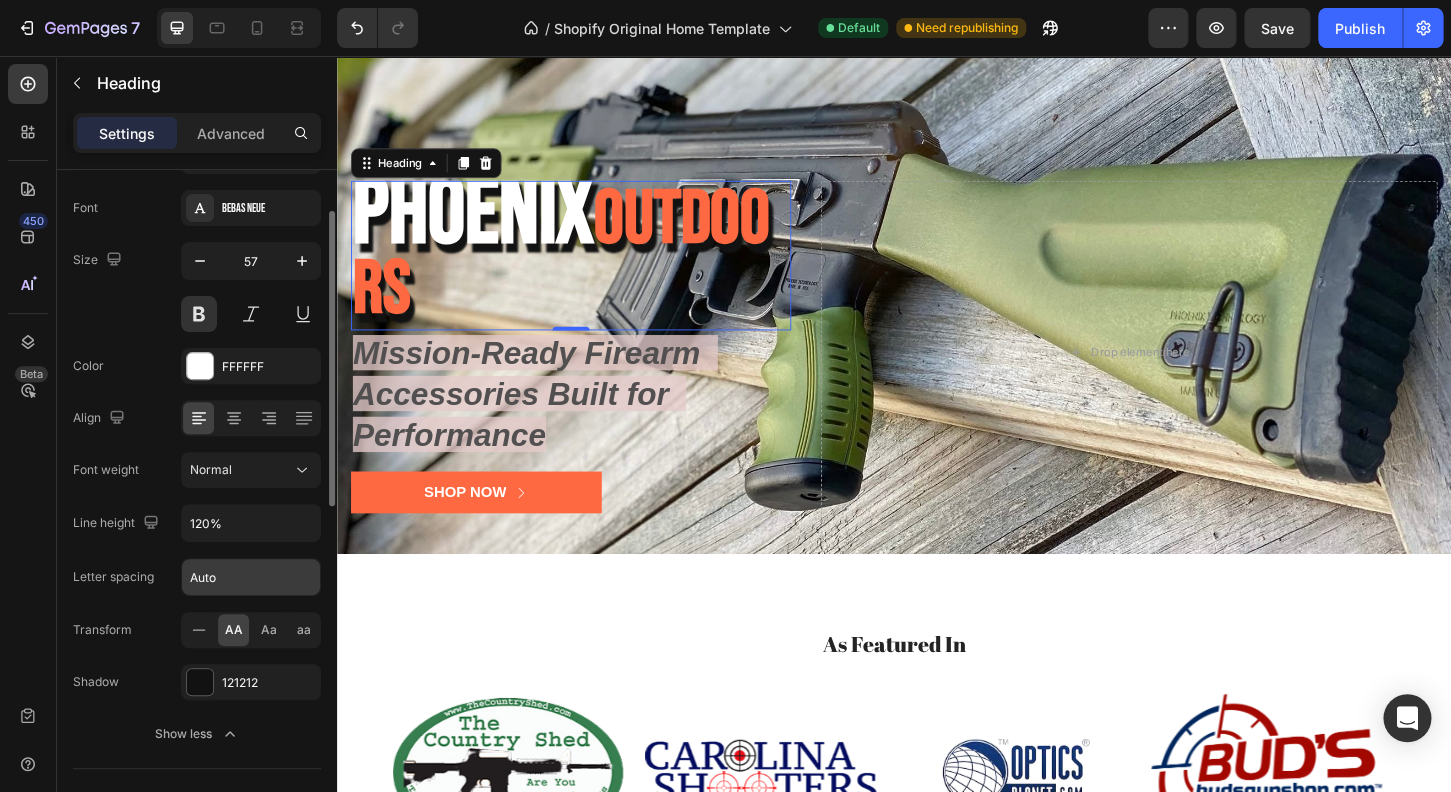 click on "Auto" at bounding box center (251, 577) 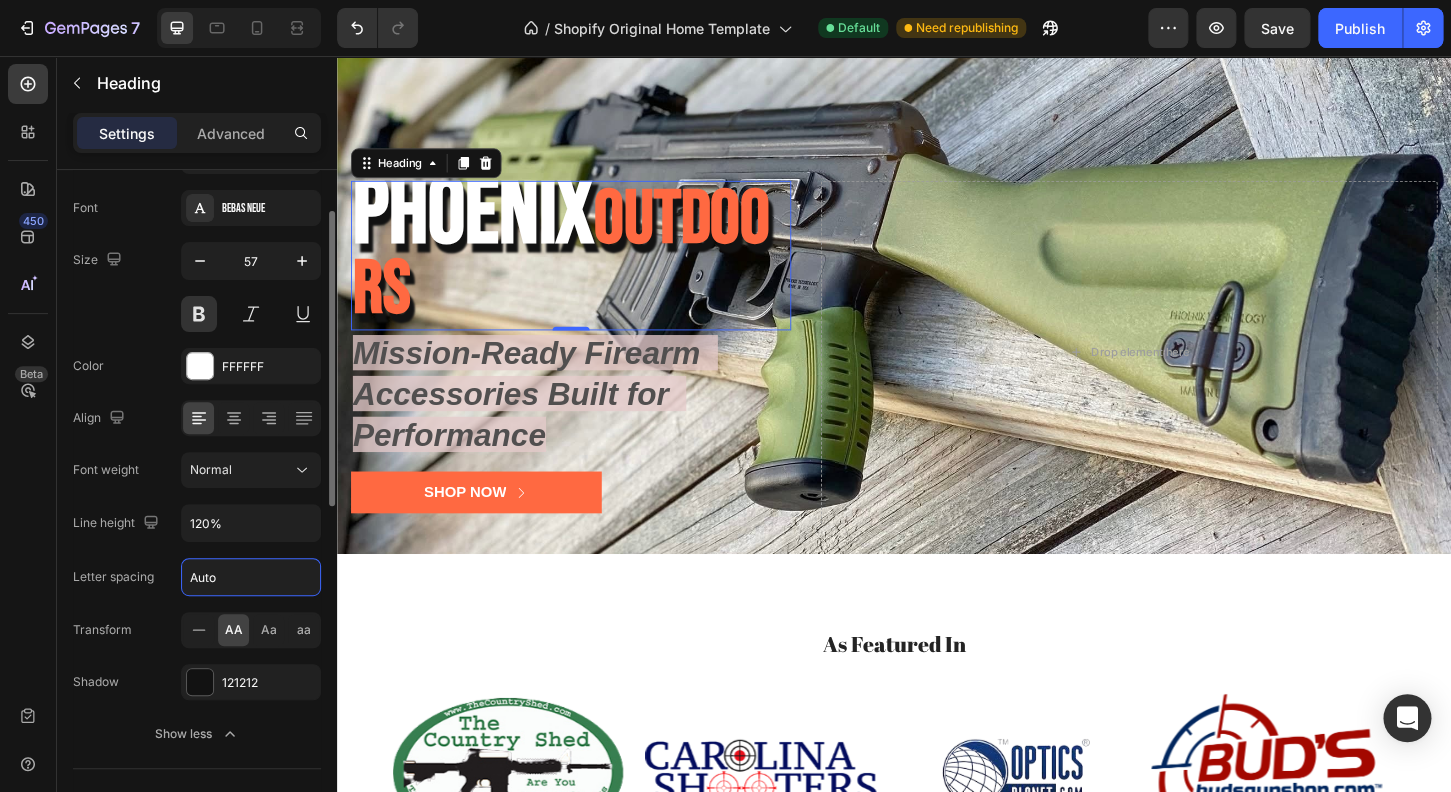 click on "Auto" at bounding box center [251, 577] 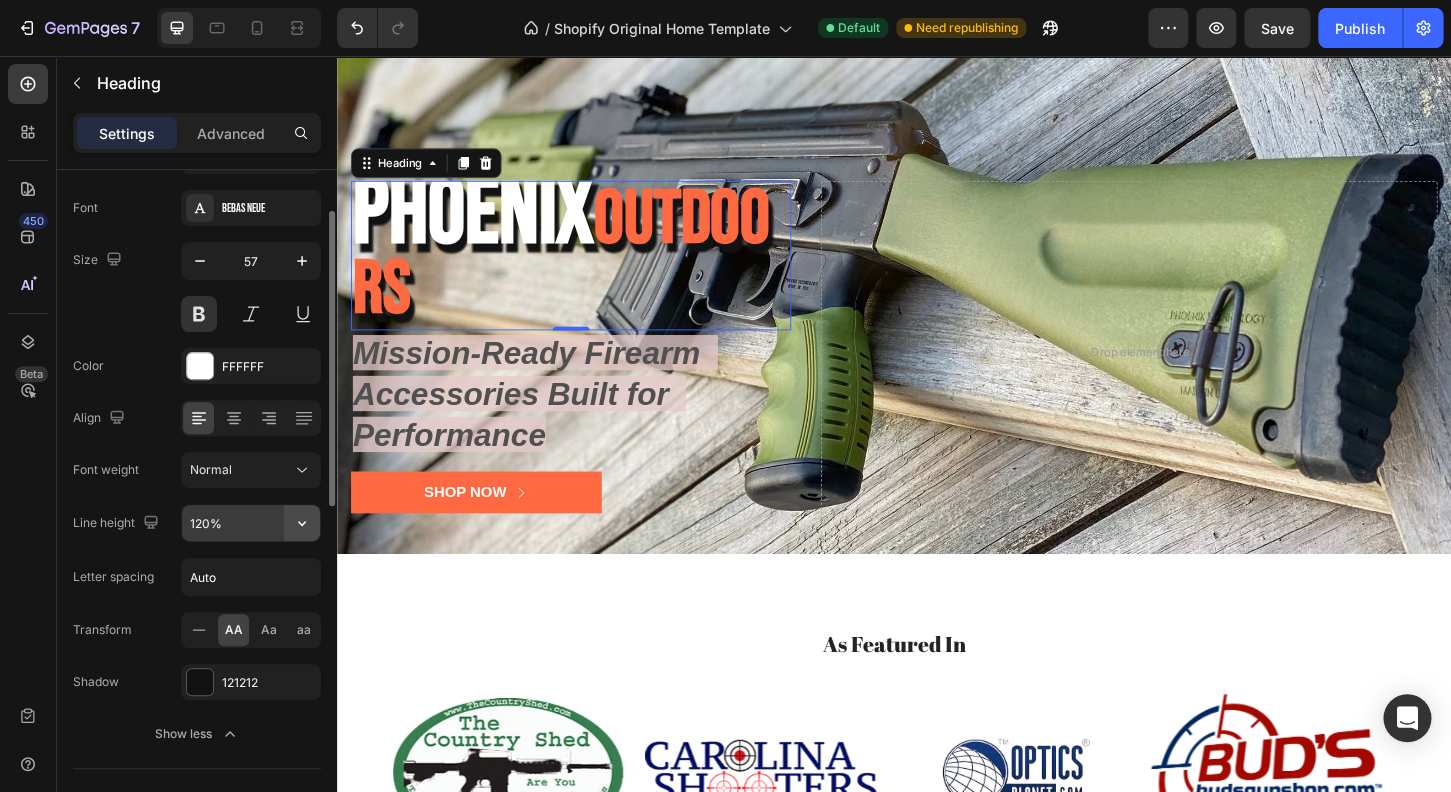 click 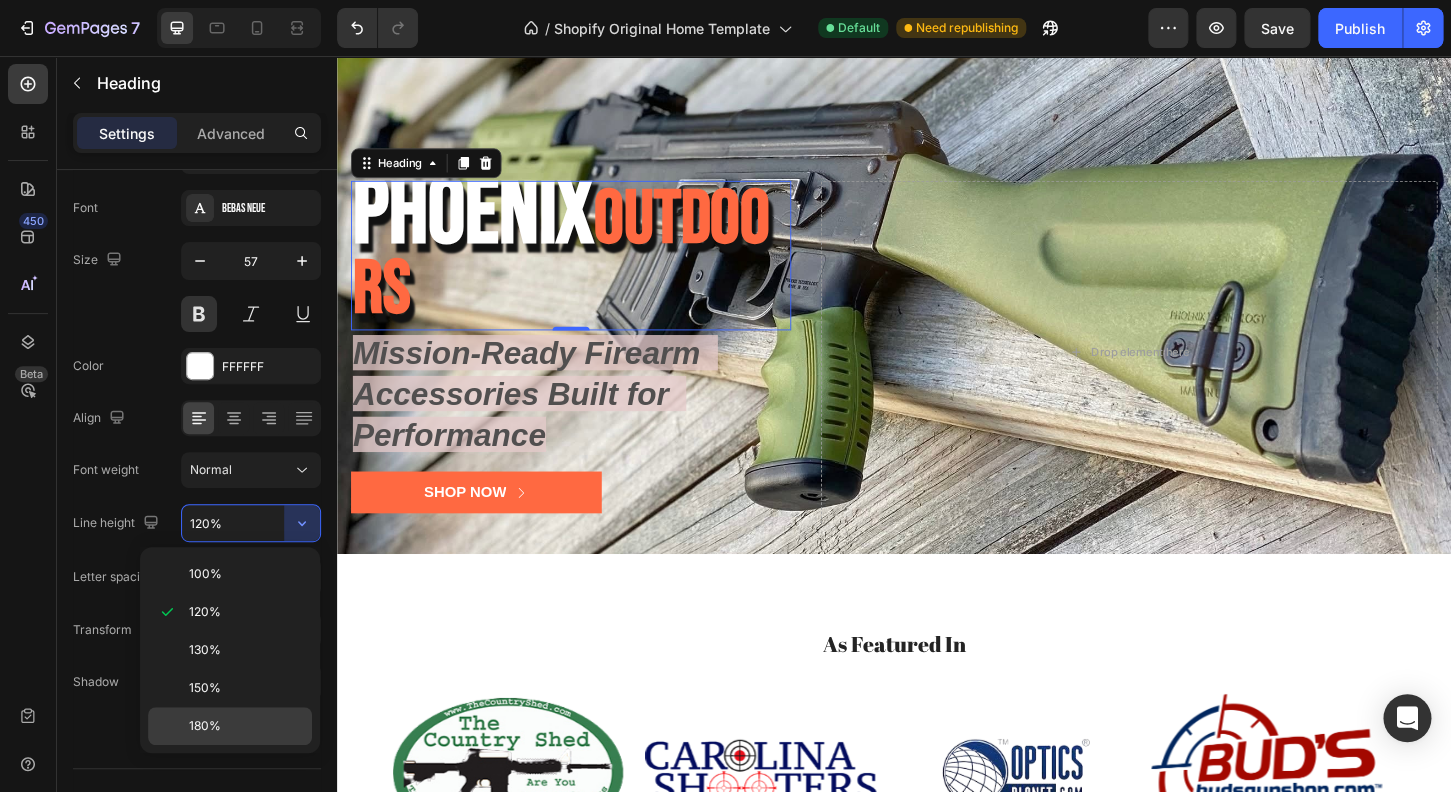 click on "180%" 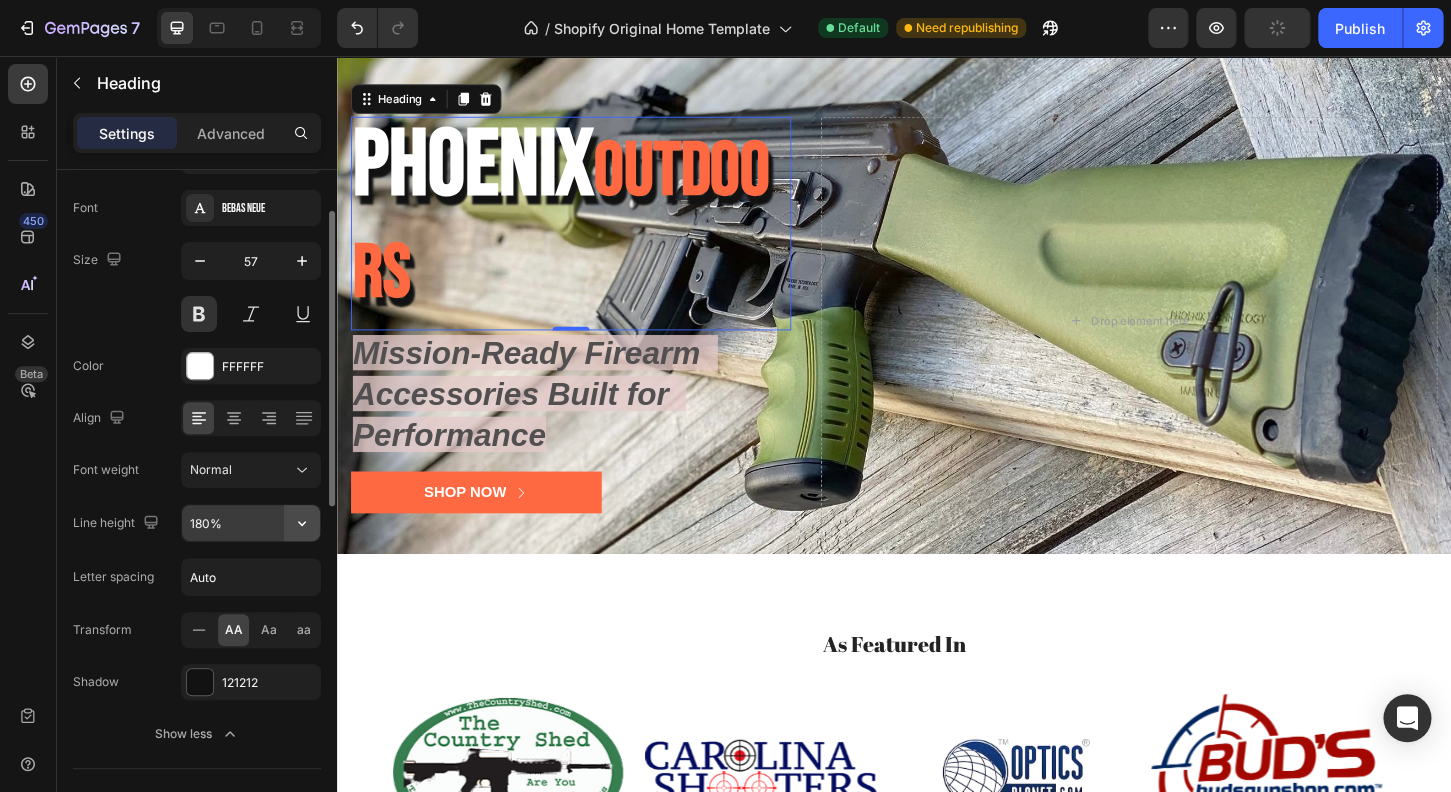 click 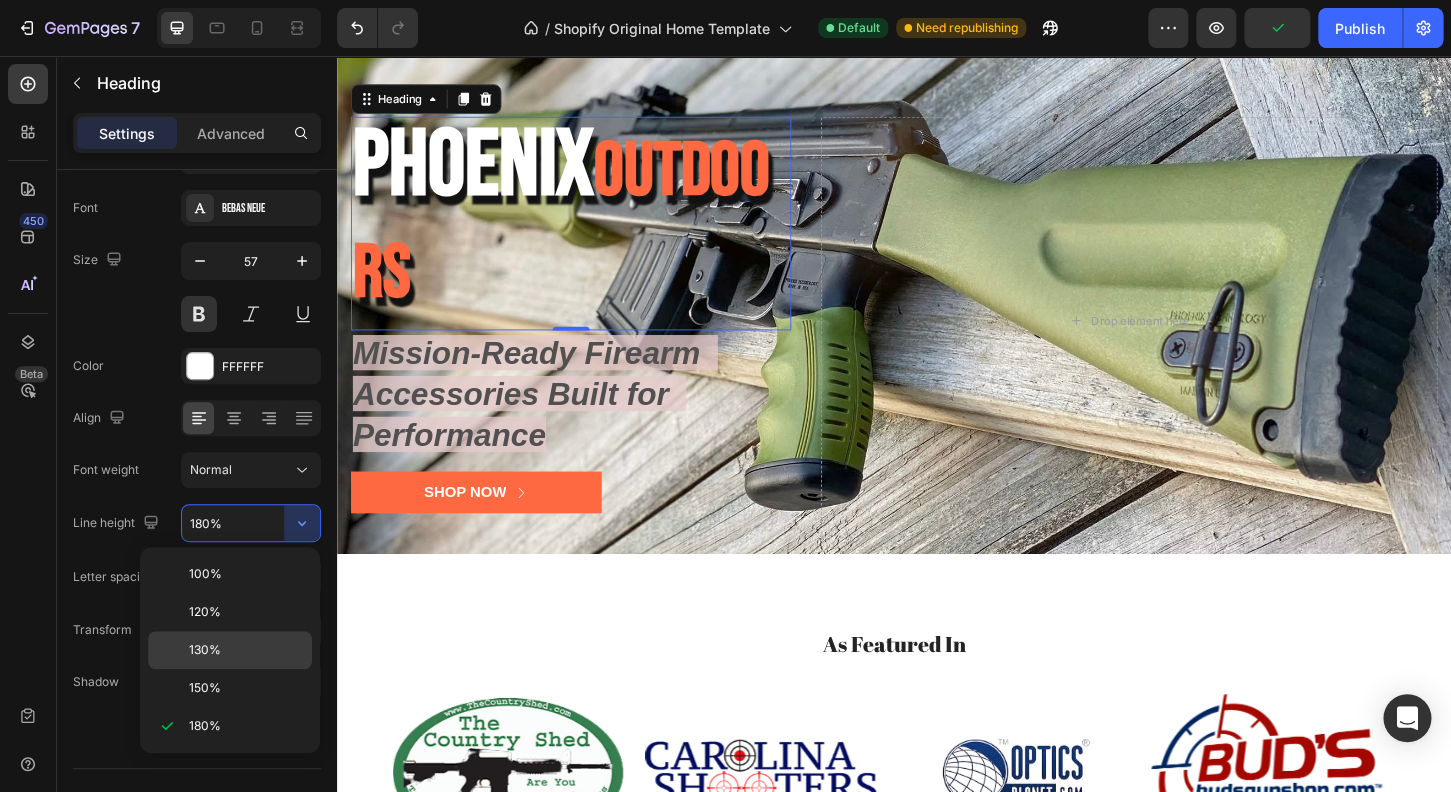 click on "130%" at bounding box center (246, 650) 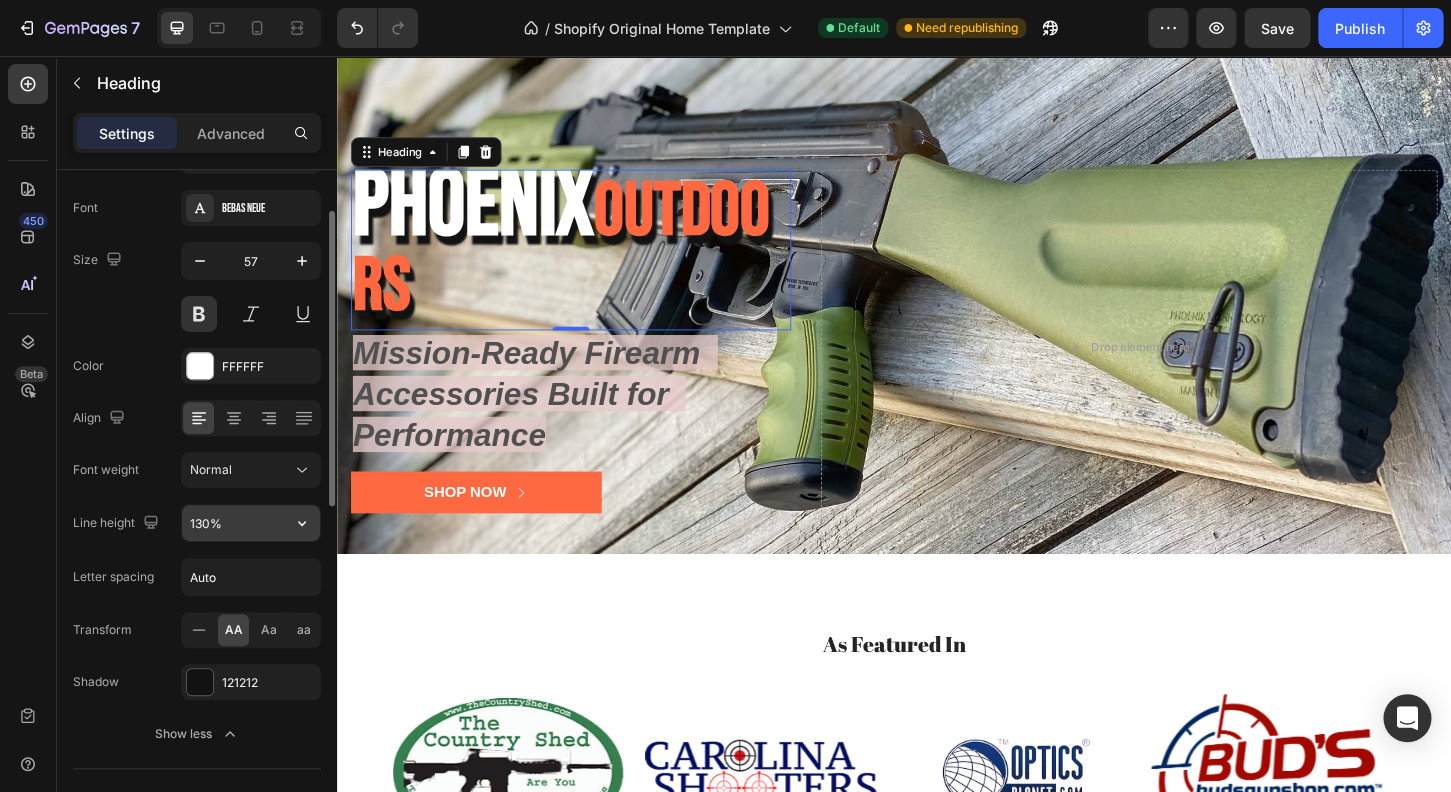 click on "130%" at bounding box center (251, 523) 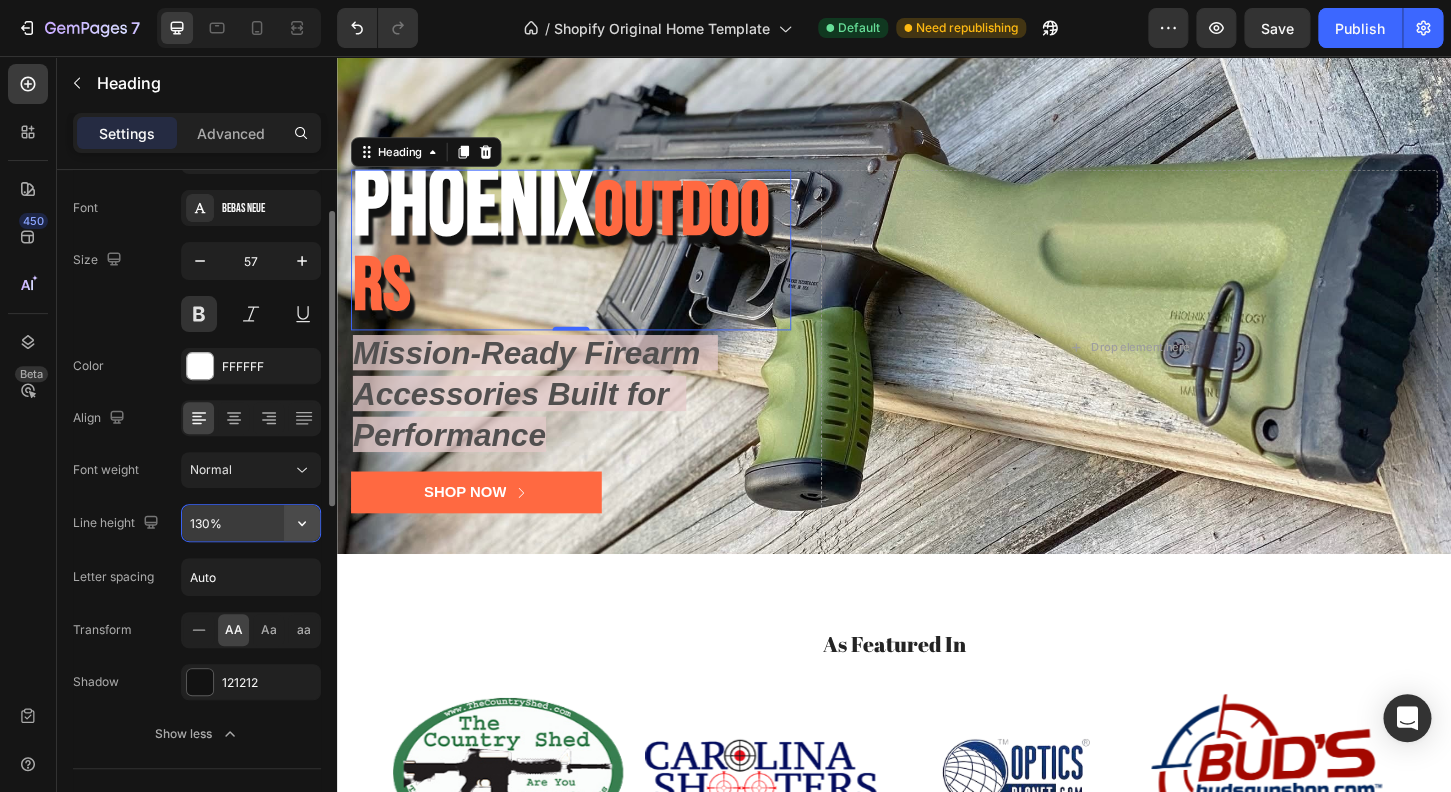 click 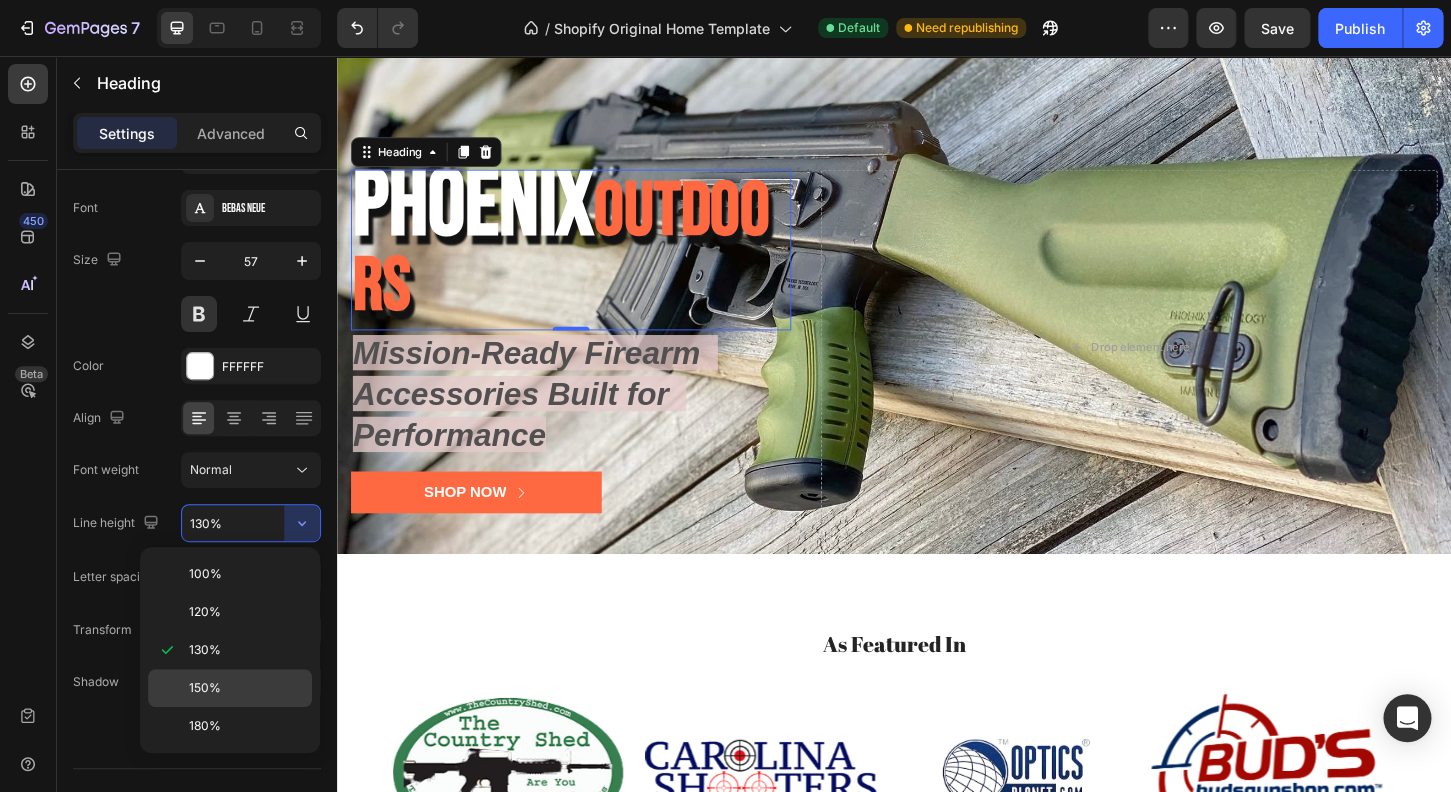 click on "150%" at bounding box center [246, 688] 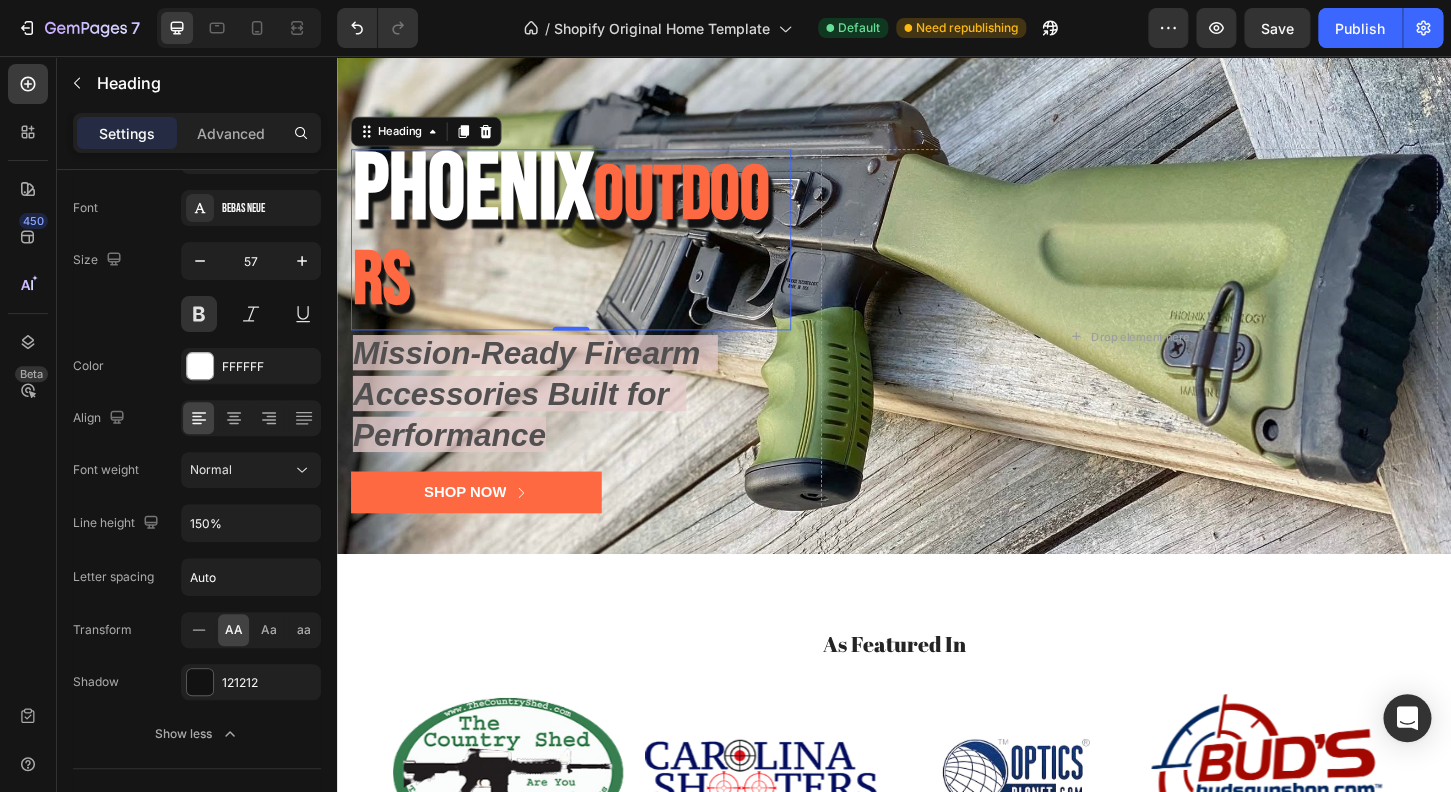 click on "⁠⁠⁠⁠⁠⁠⁠ Phoenix  OUTDOORS" at bounding box center [589, 253] 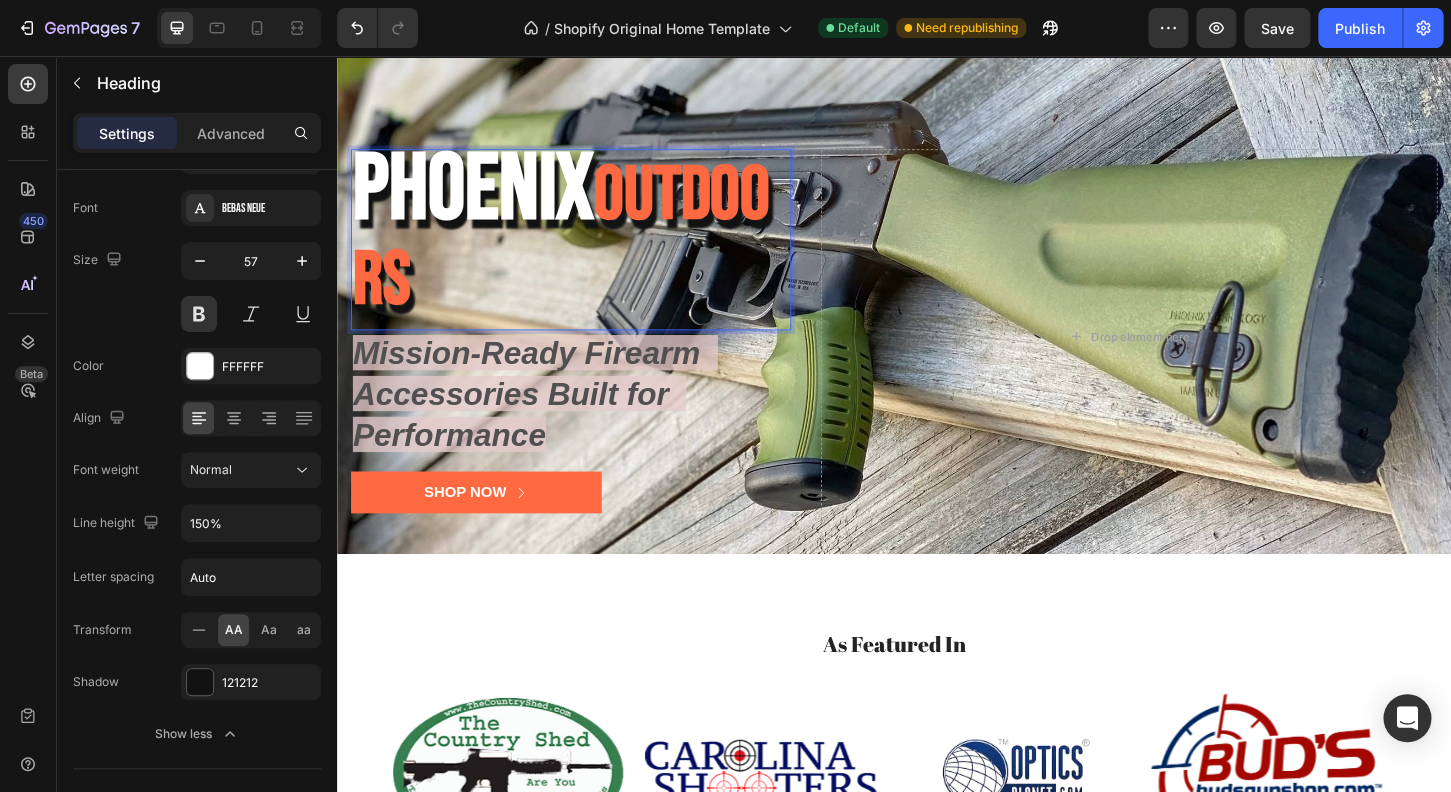 click on "Phoenix  OUTDOORS" at bounding box center (589, 253) 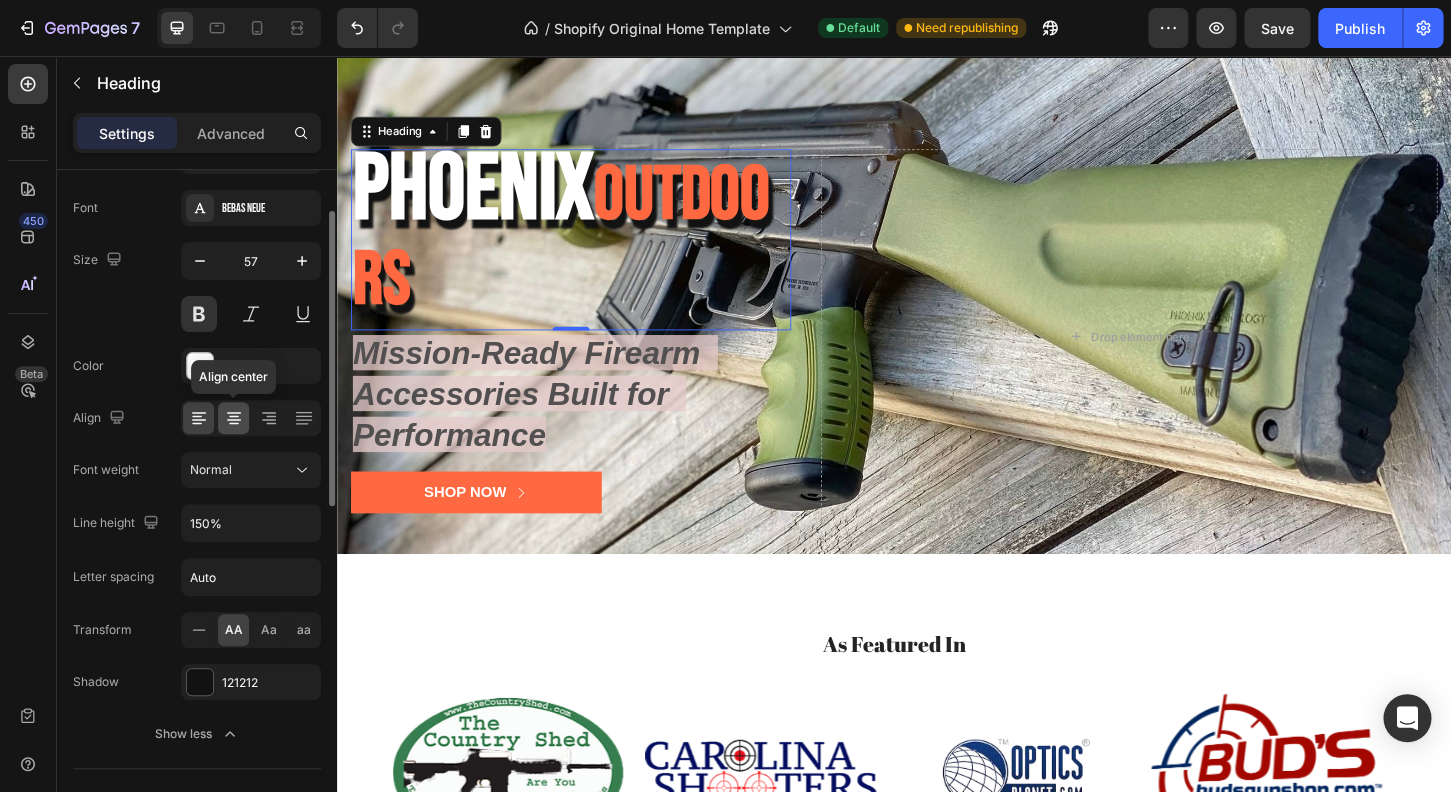 click 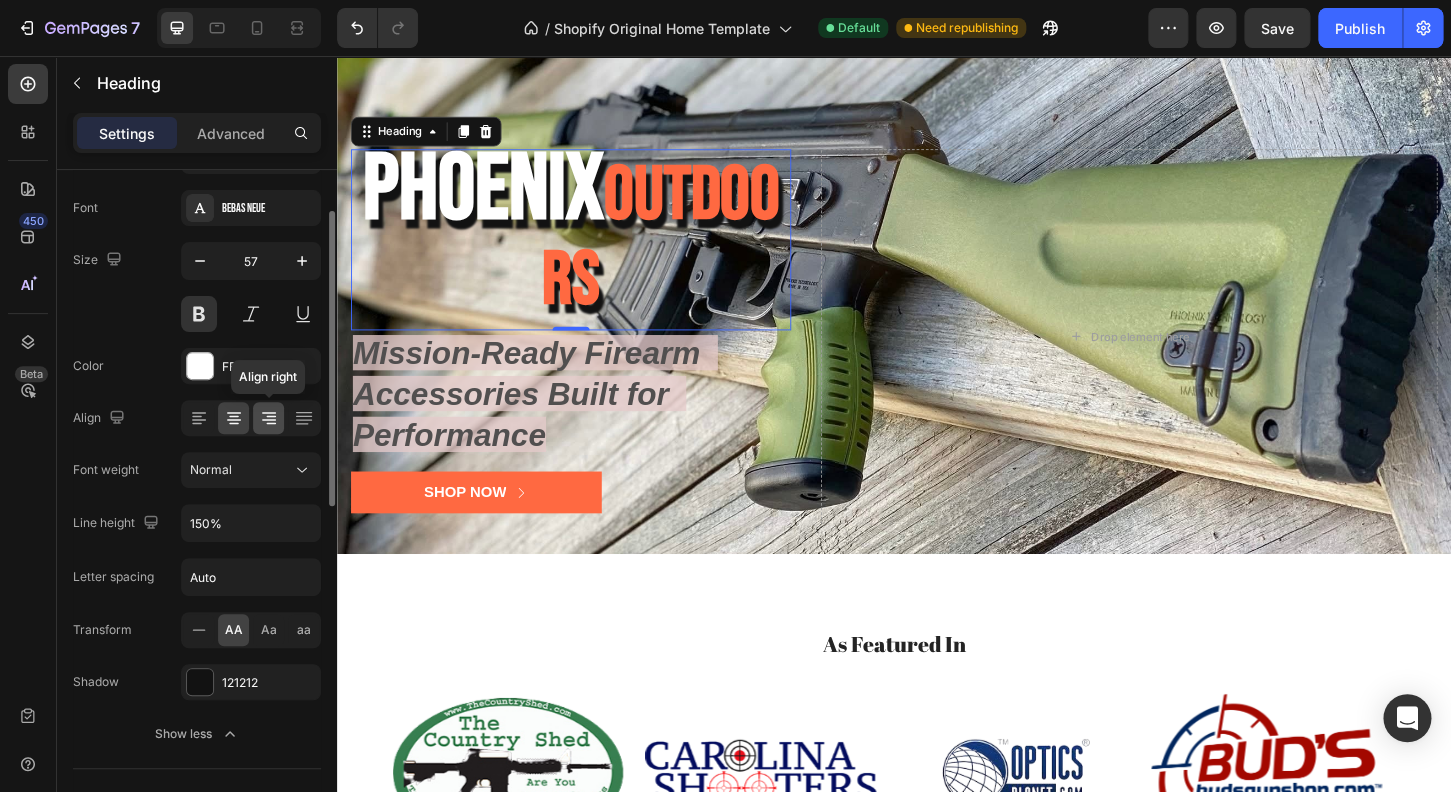 click 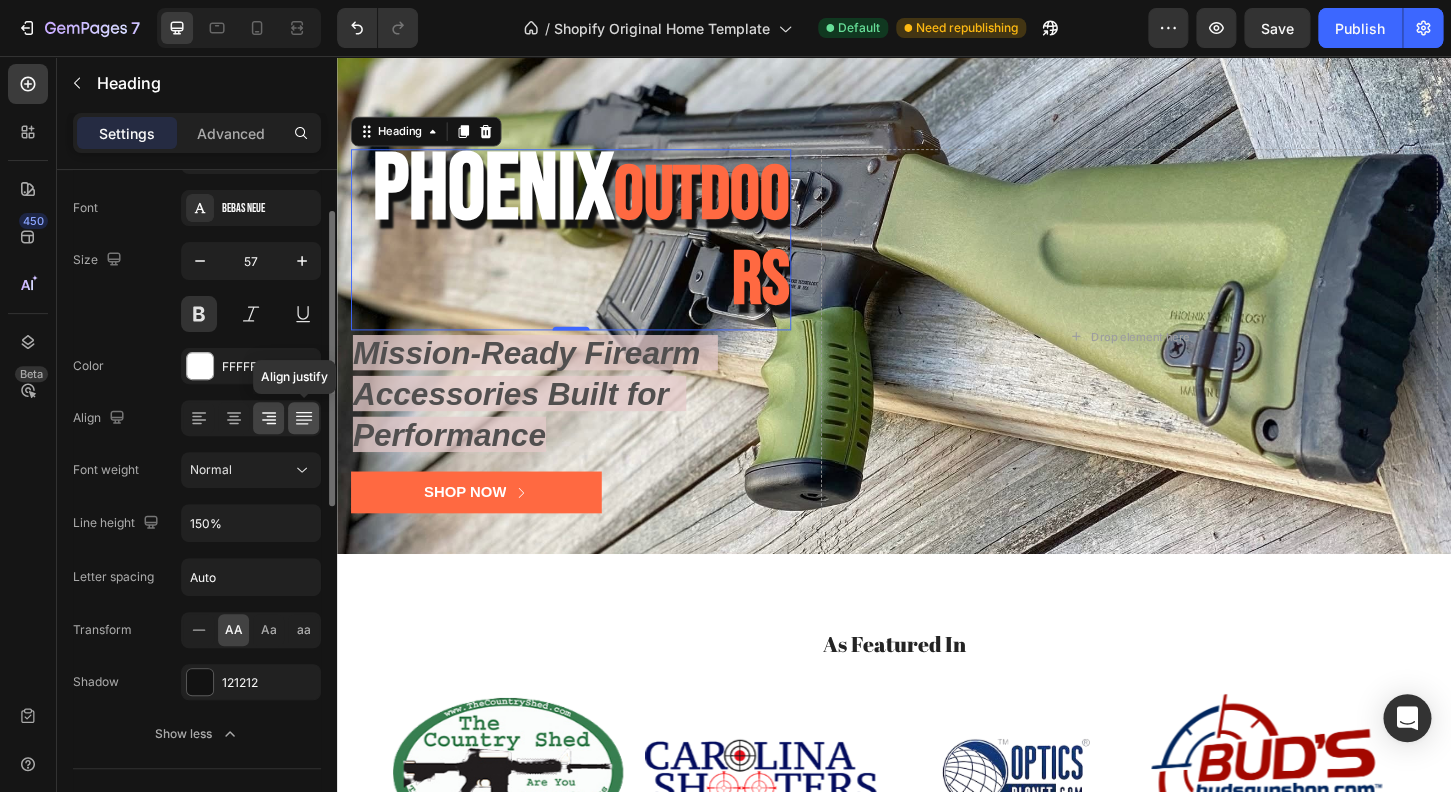 click 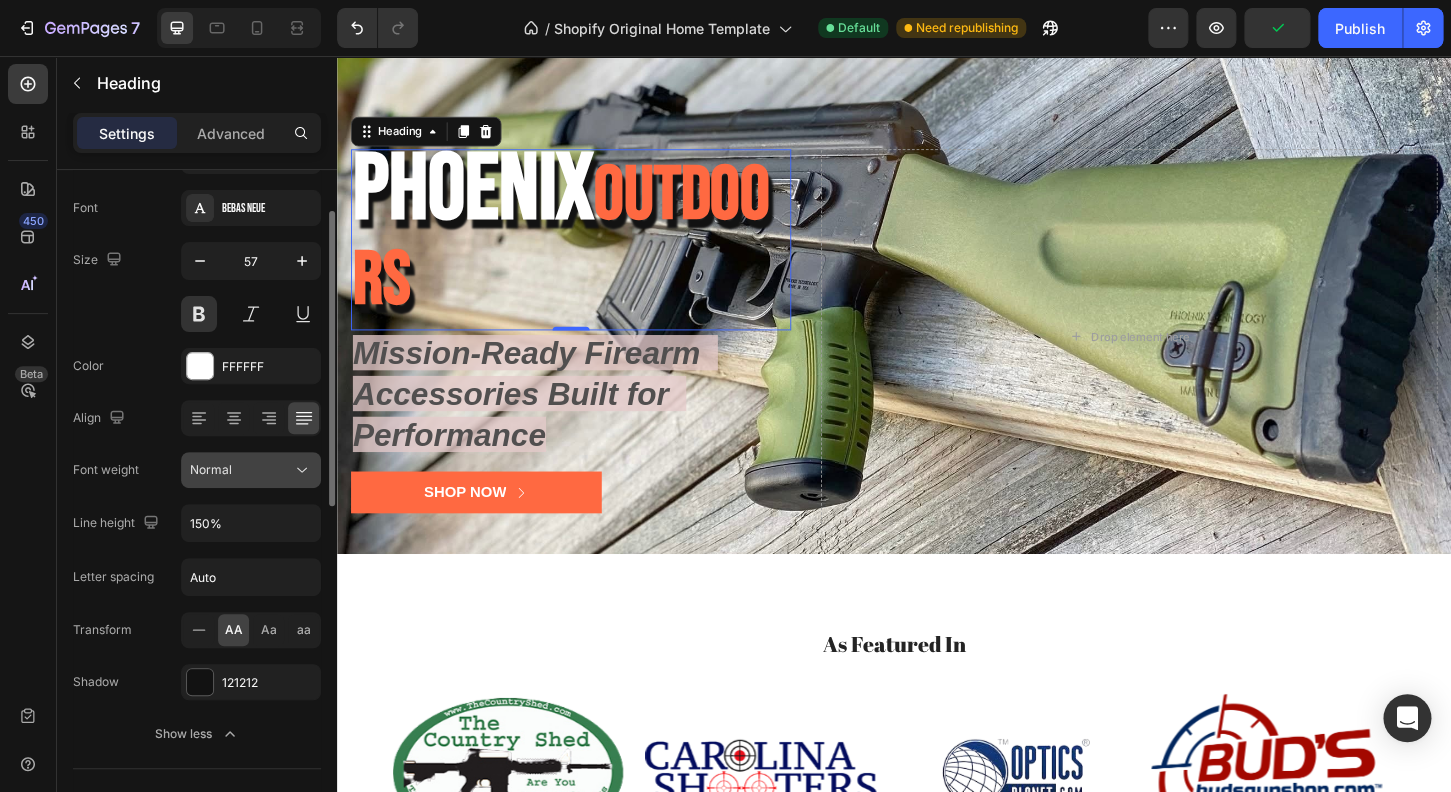 click 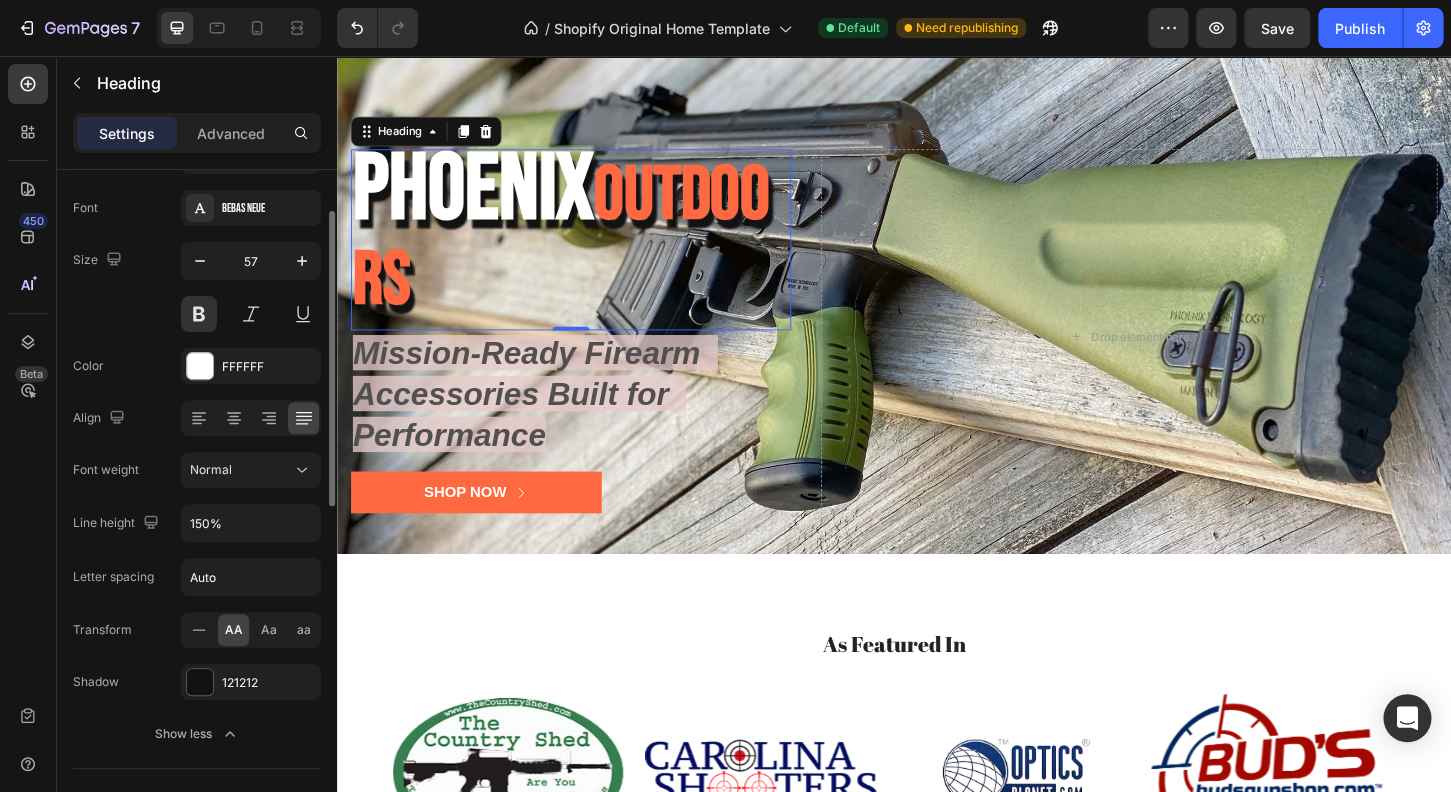click on "Letter spacing" at bounding box center [113, 577] 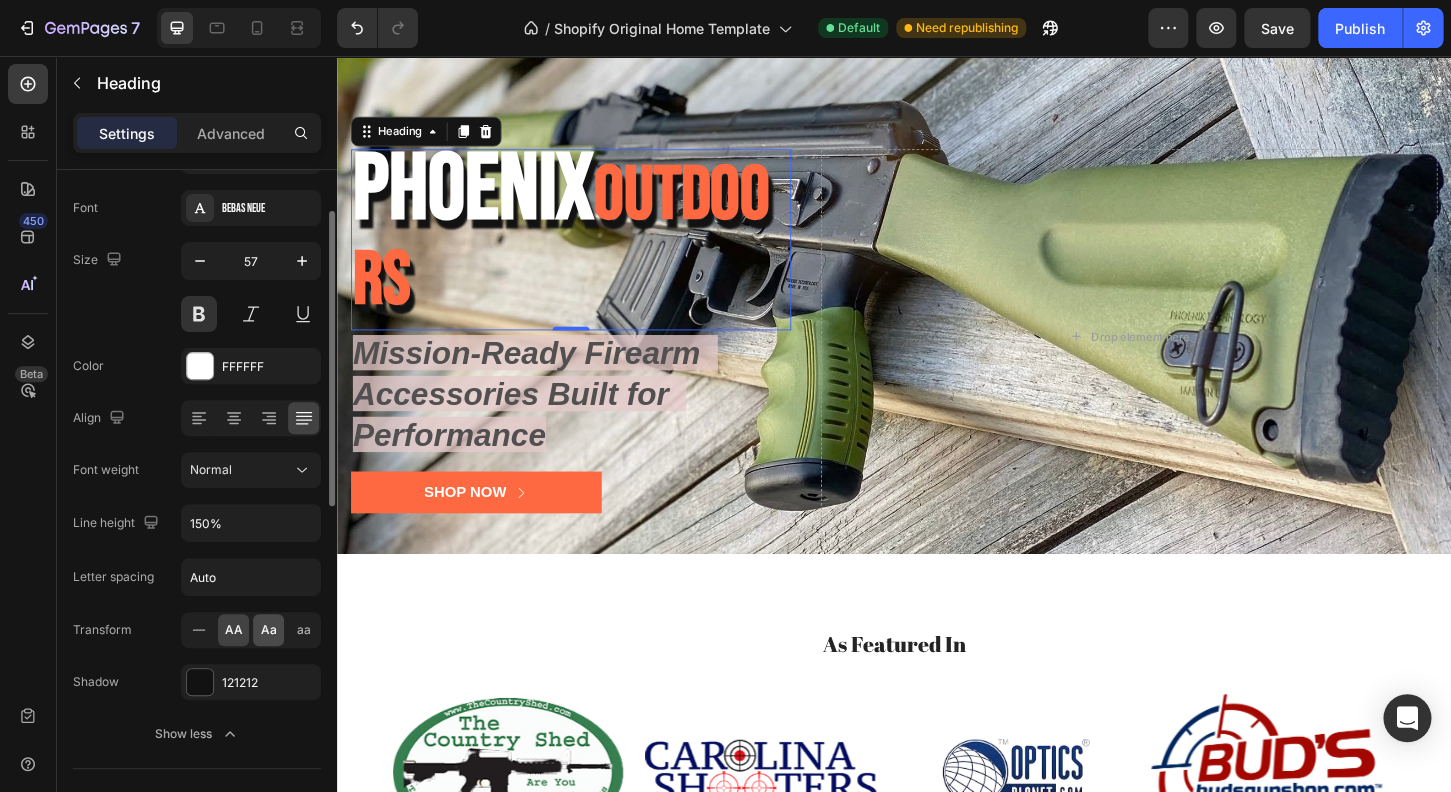 click on "Aa" 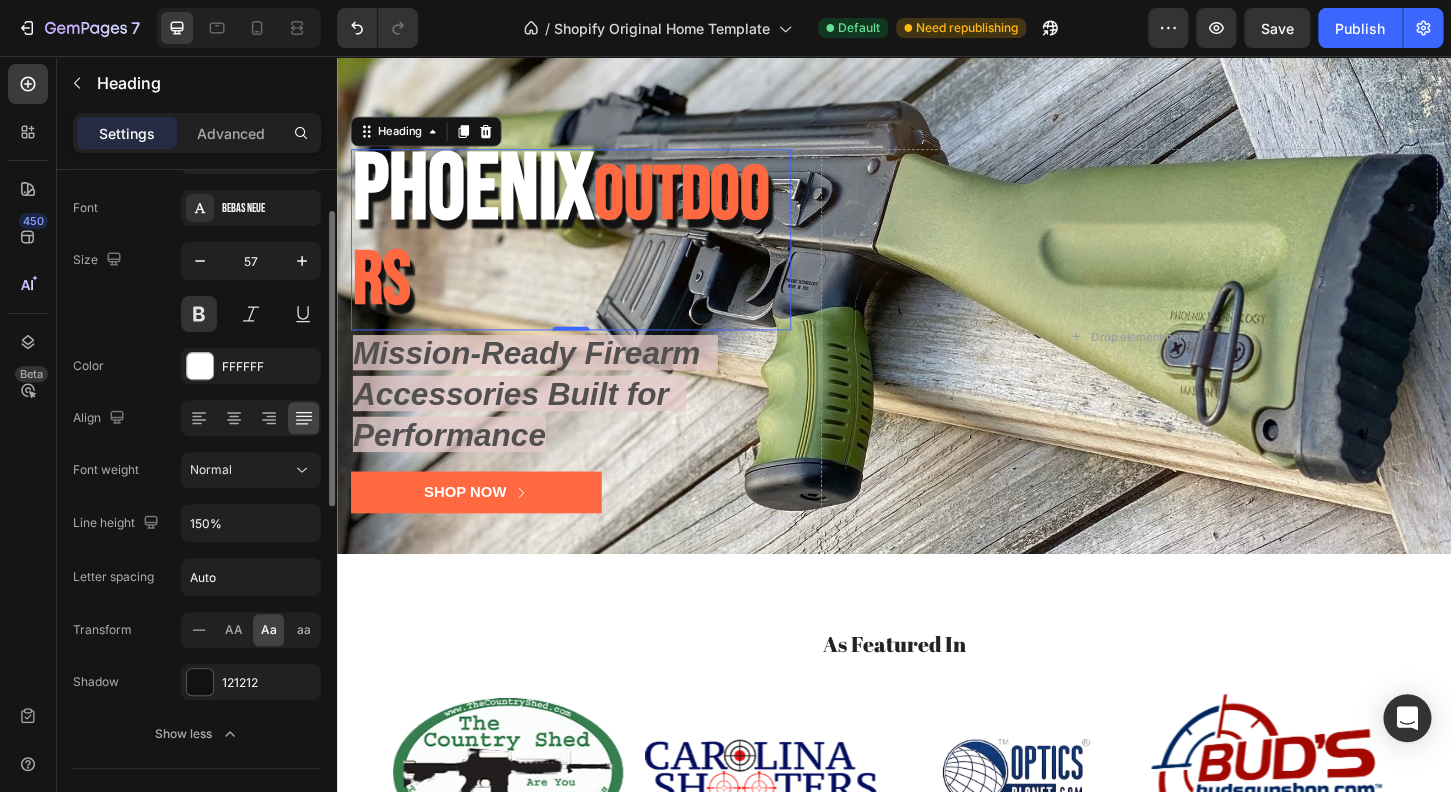 click on "Aa" 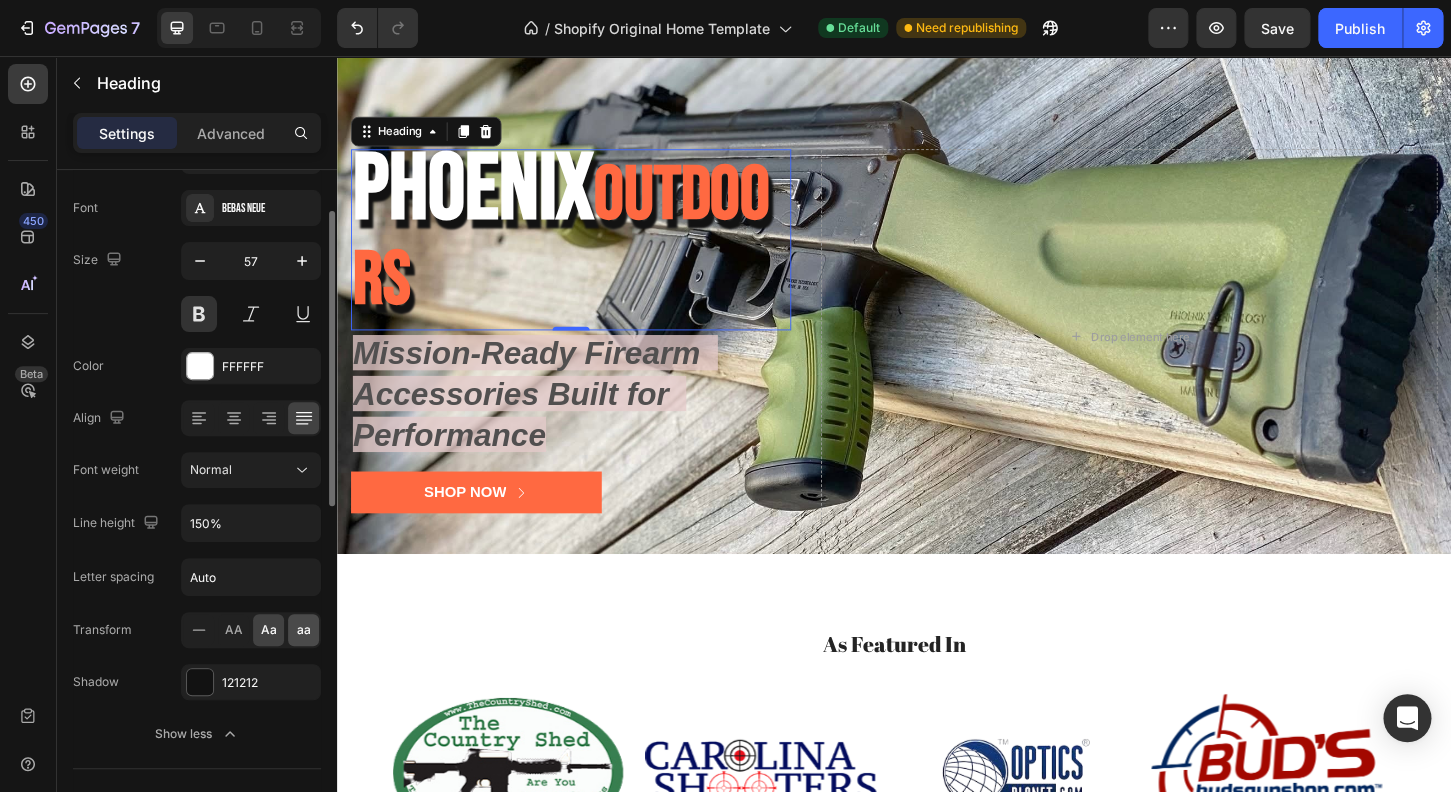 click on "aa" 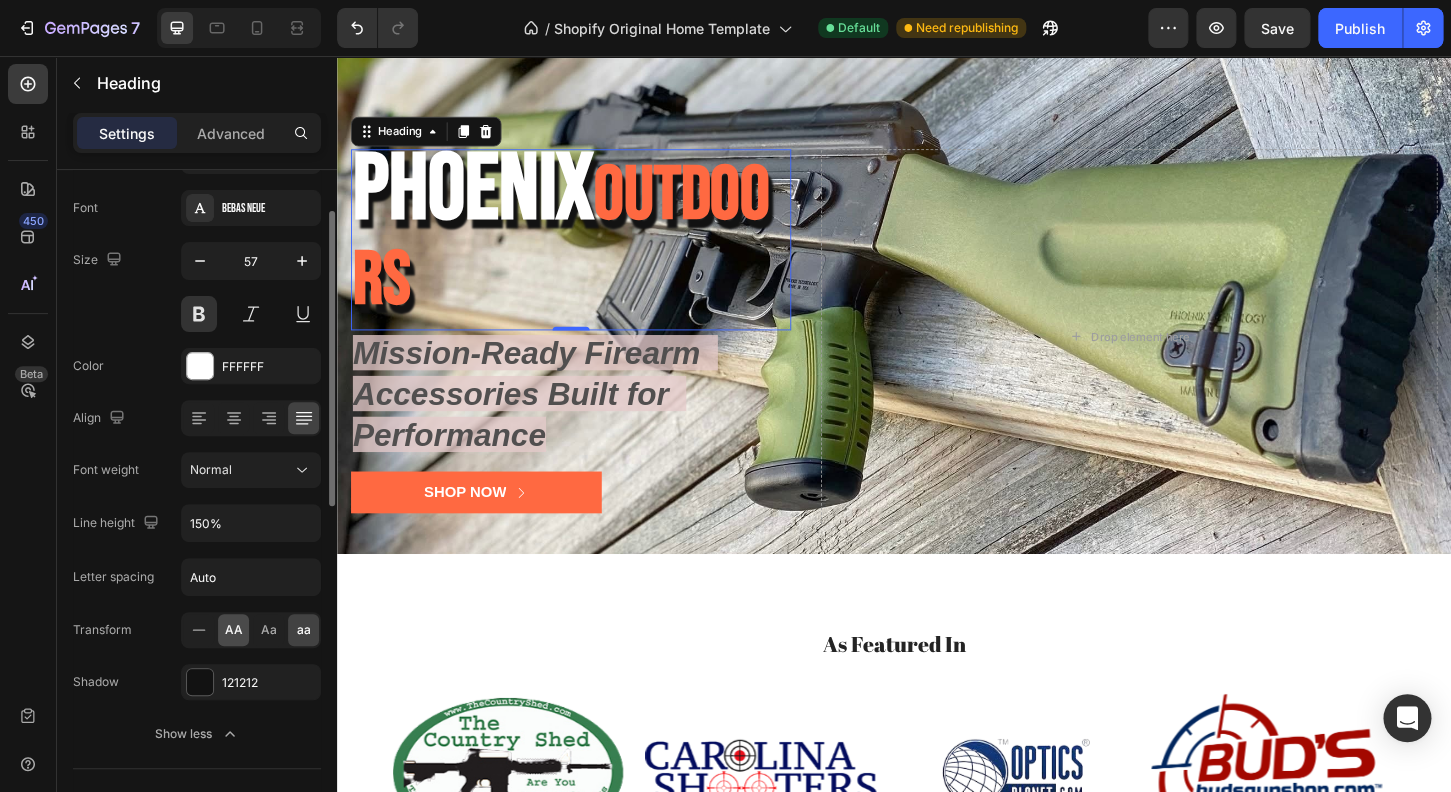 click on "AA" 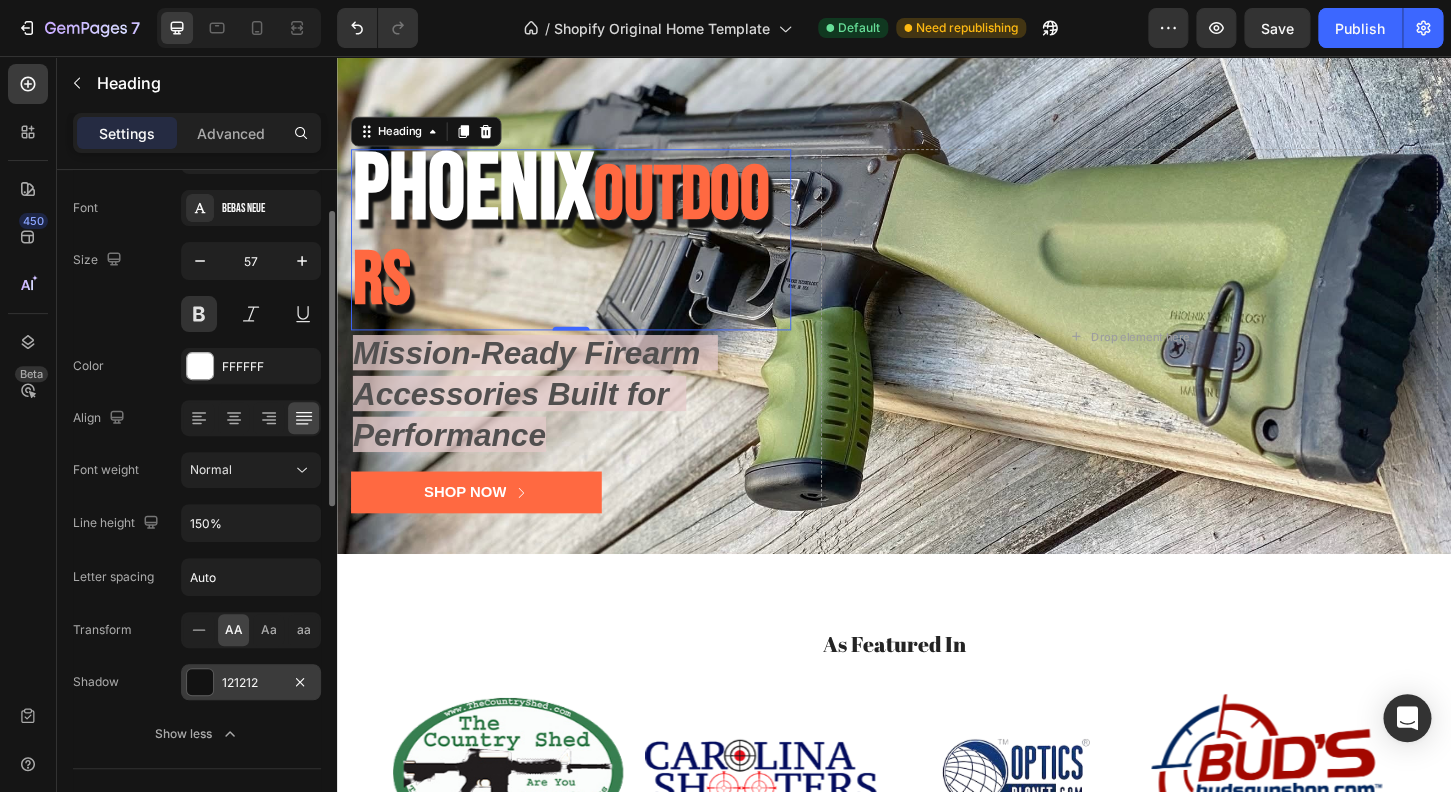 click on "121212" at bounding box center [251, 682] 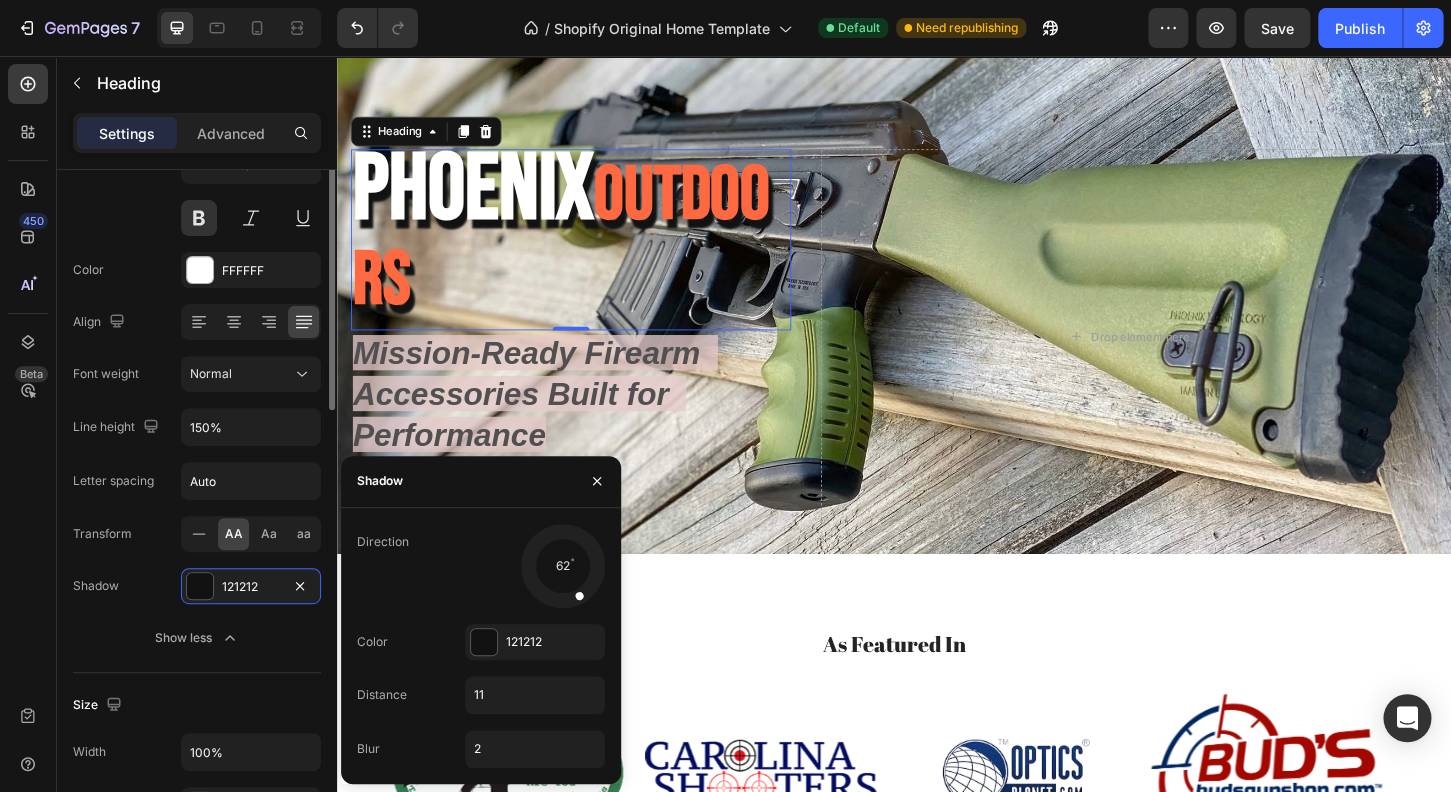 scroll, scrollTop: 272, scrollLeft: 0, axis: vertical 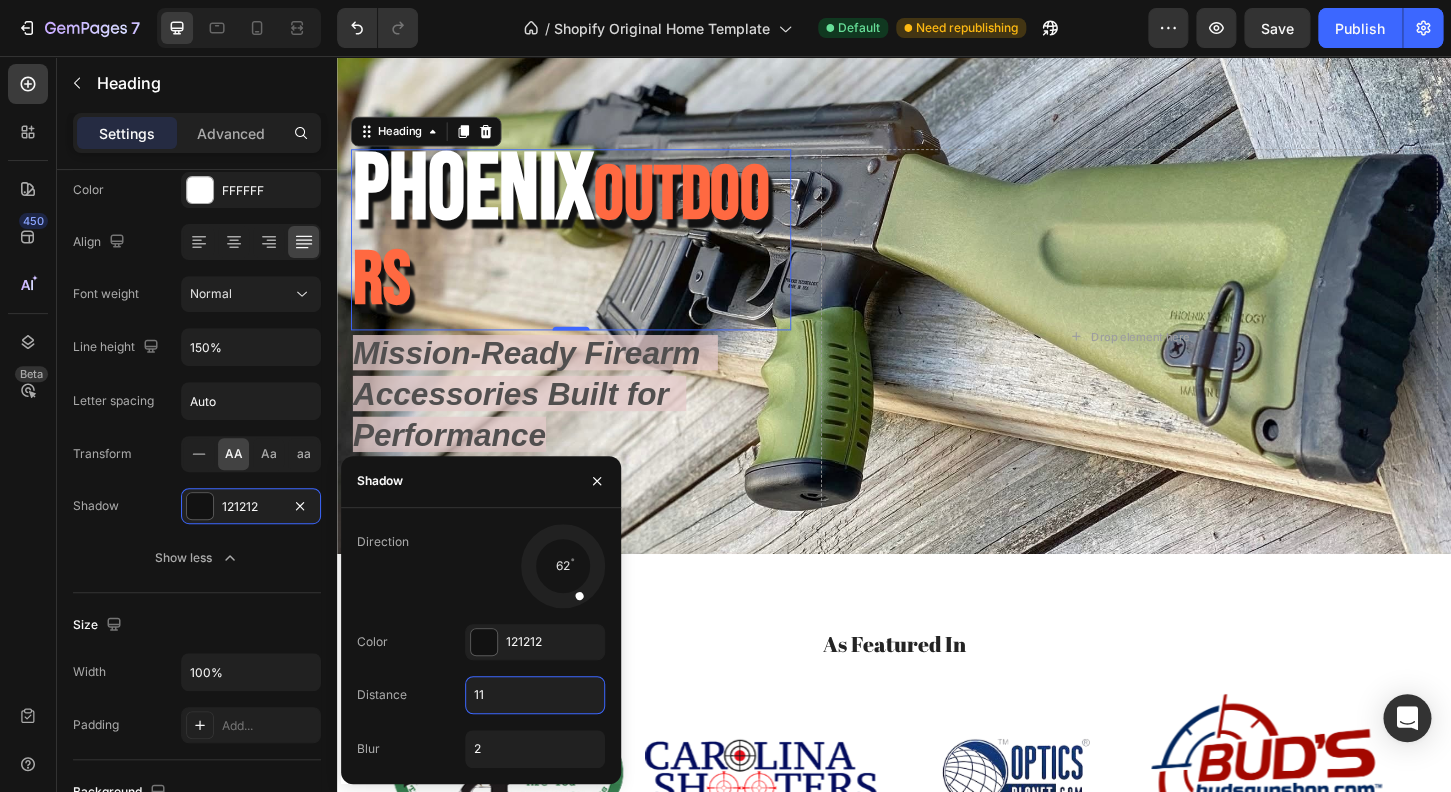 click on "11" at bounding box center (535, 695) 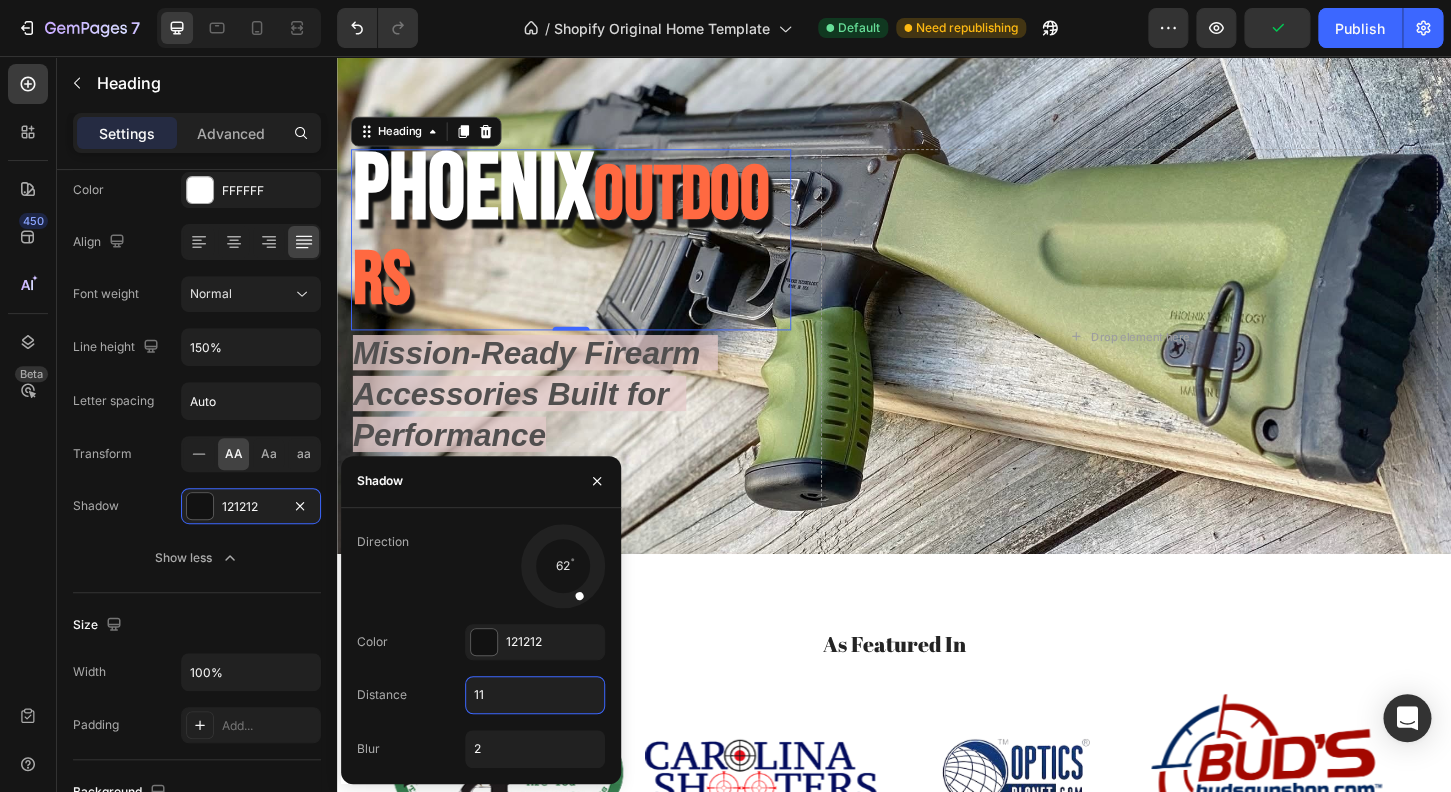 type on "9" 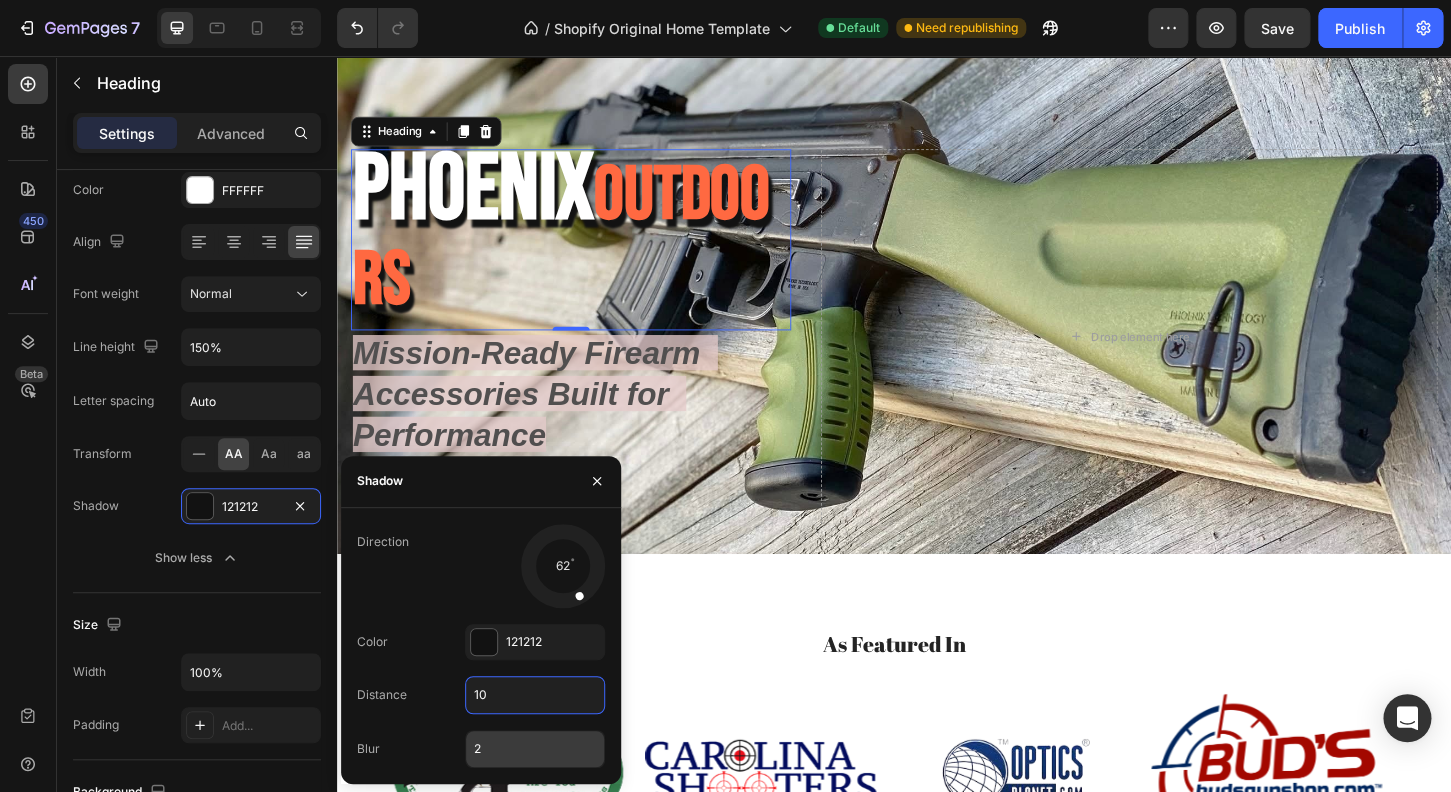 type on "10" 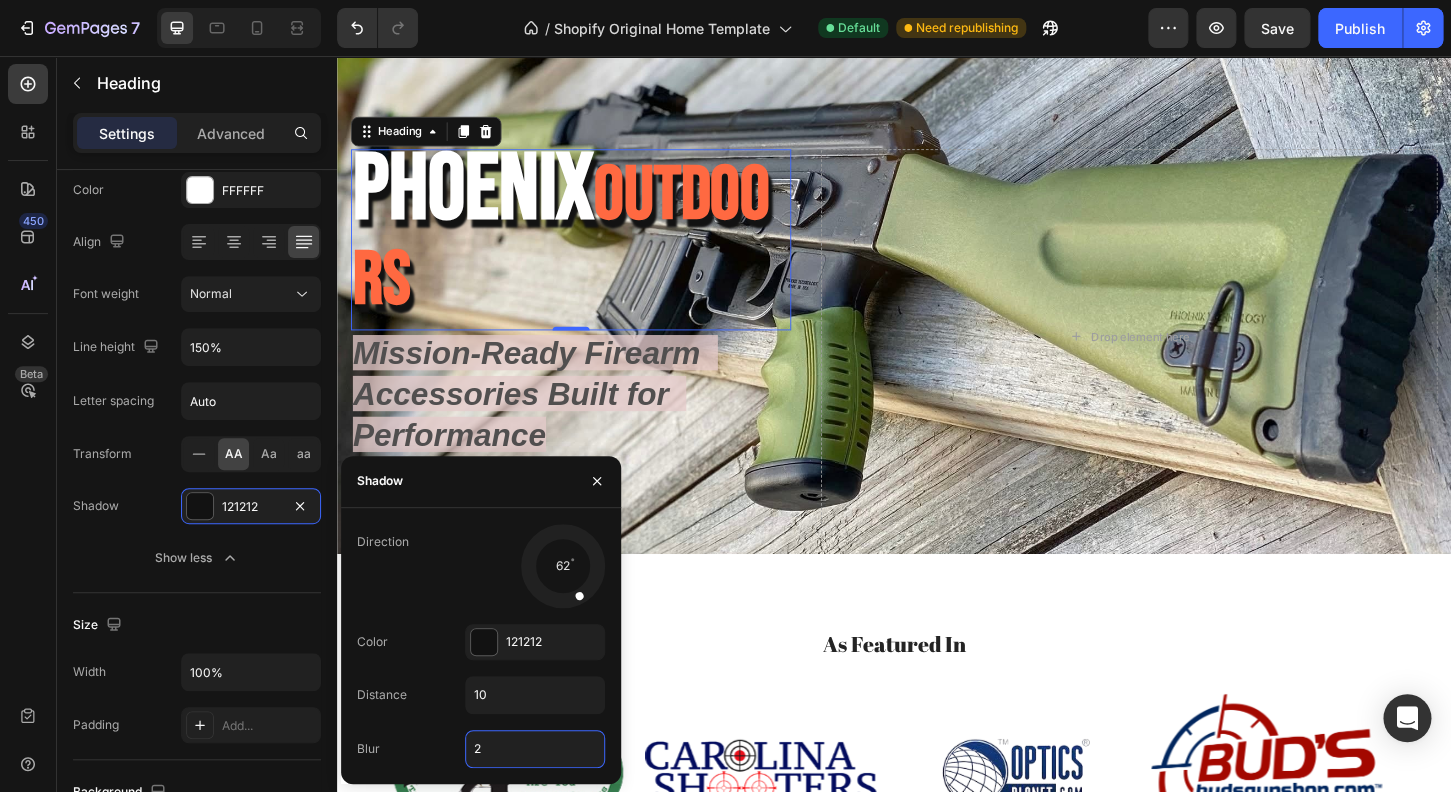 type on "3" 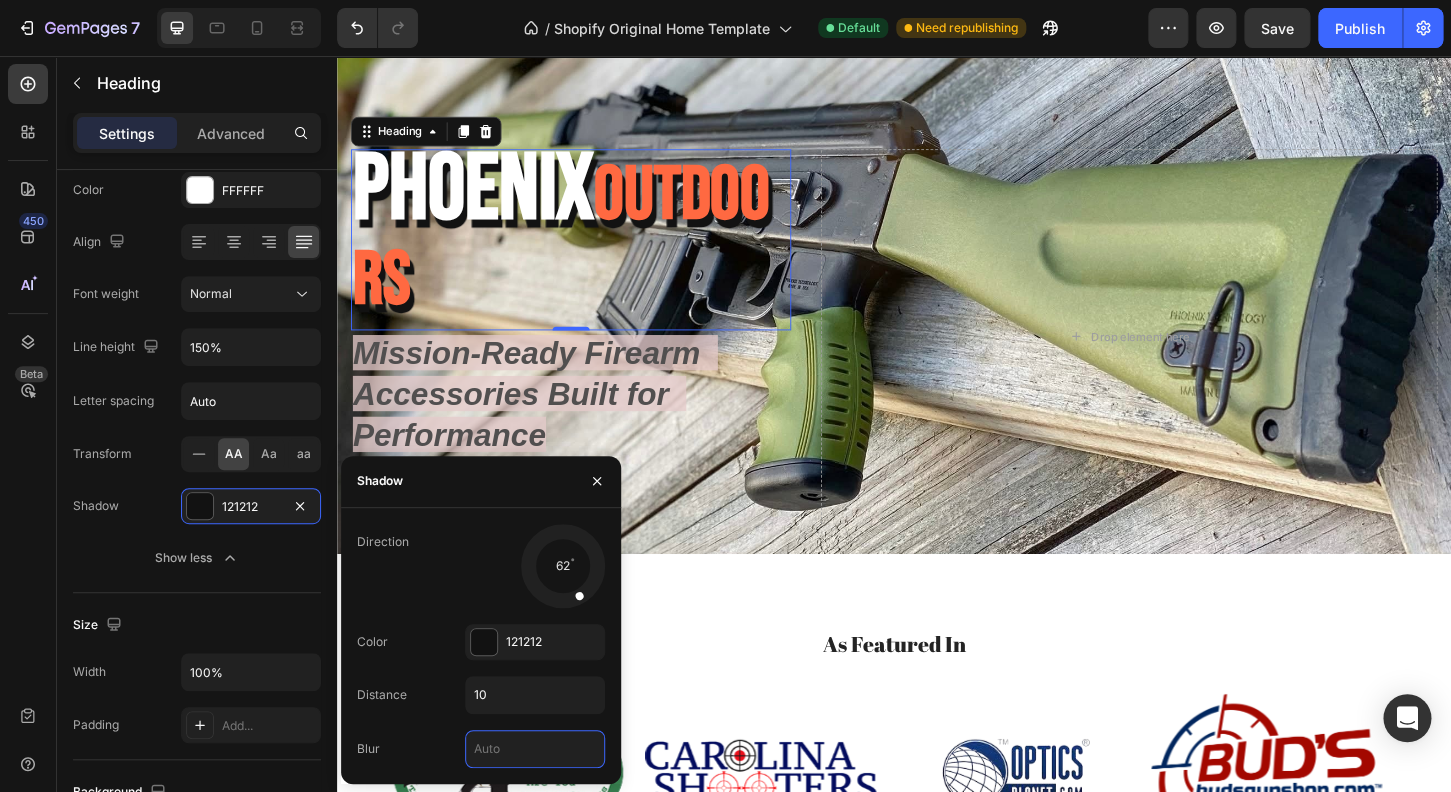 type on "4" 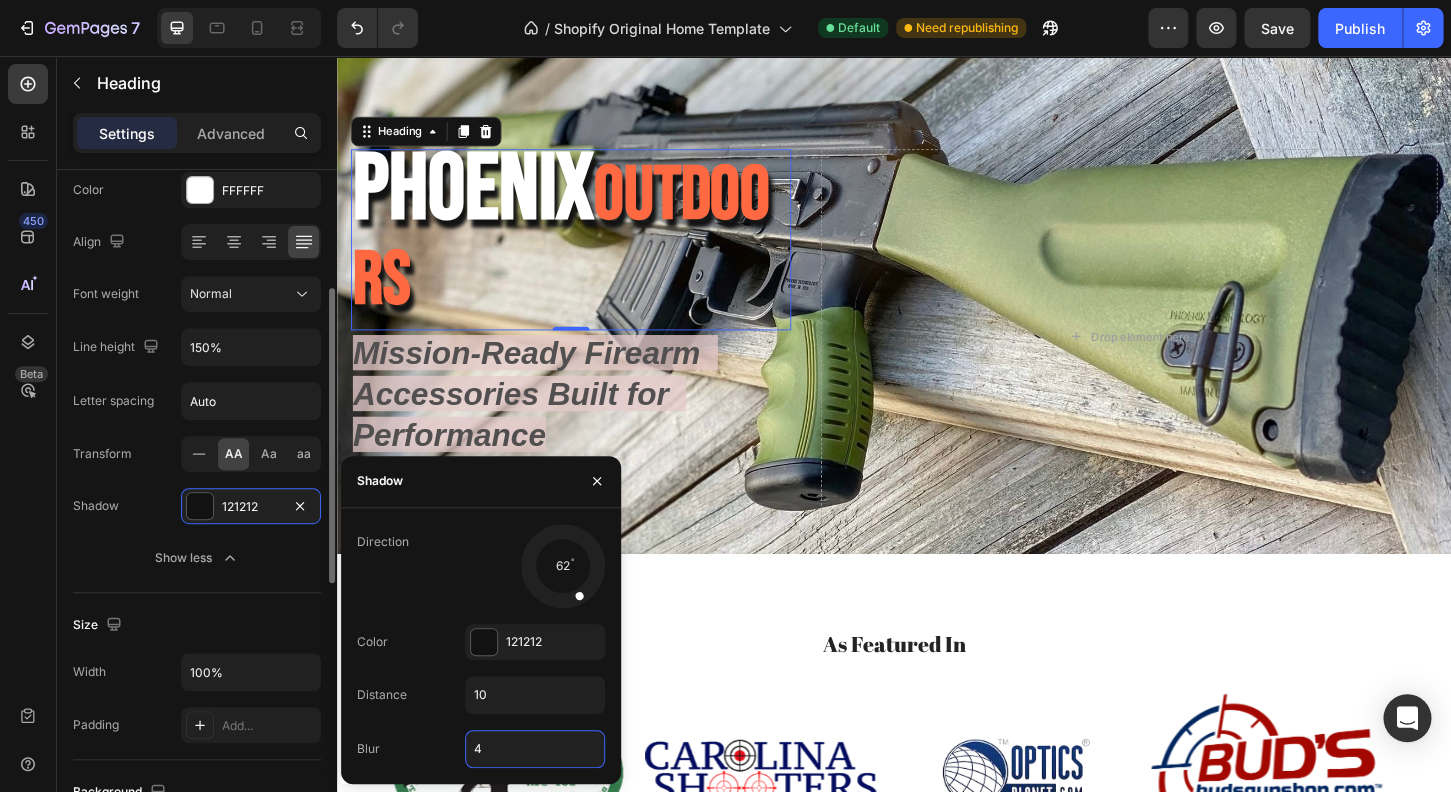 click on "Size" at bounding box center (197, 625) 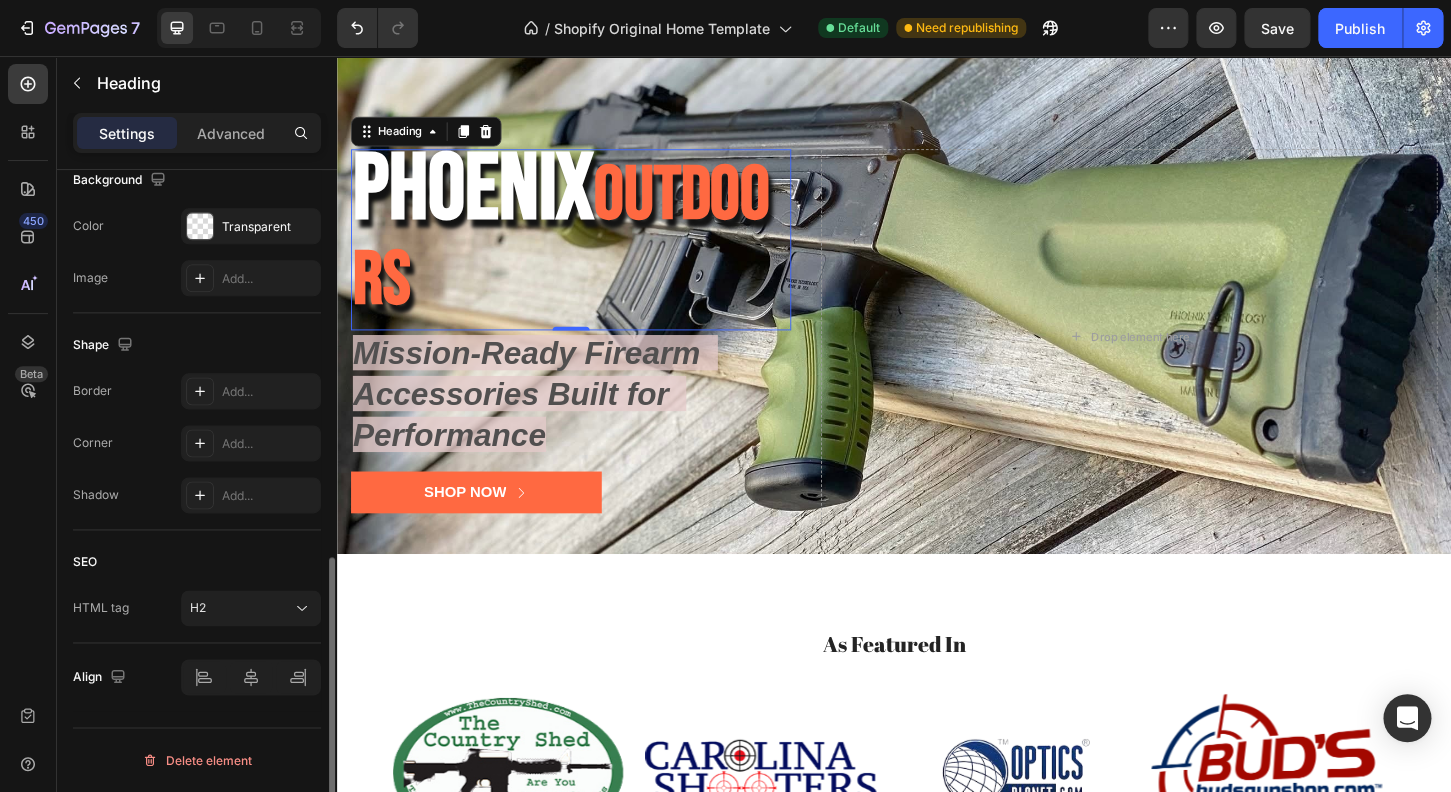 scroll, scrollTop: 887, scrollLeft: 0, axis: vertical 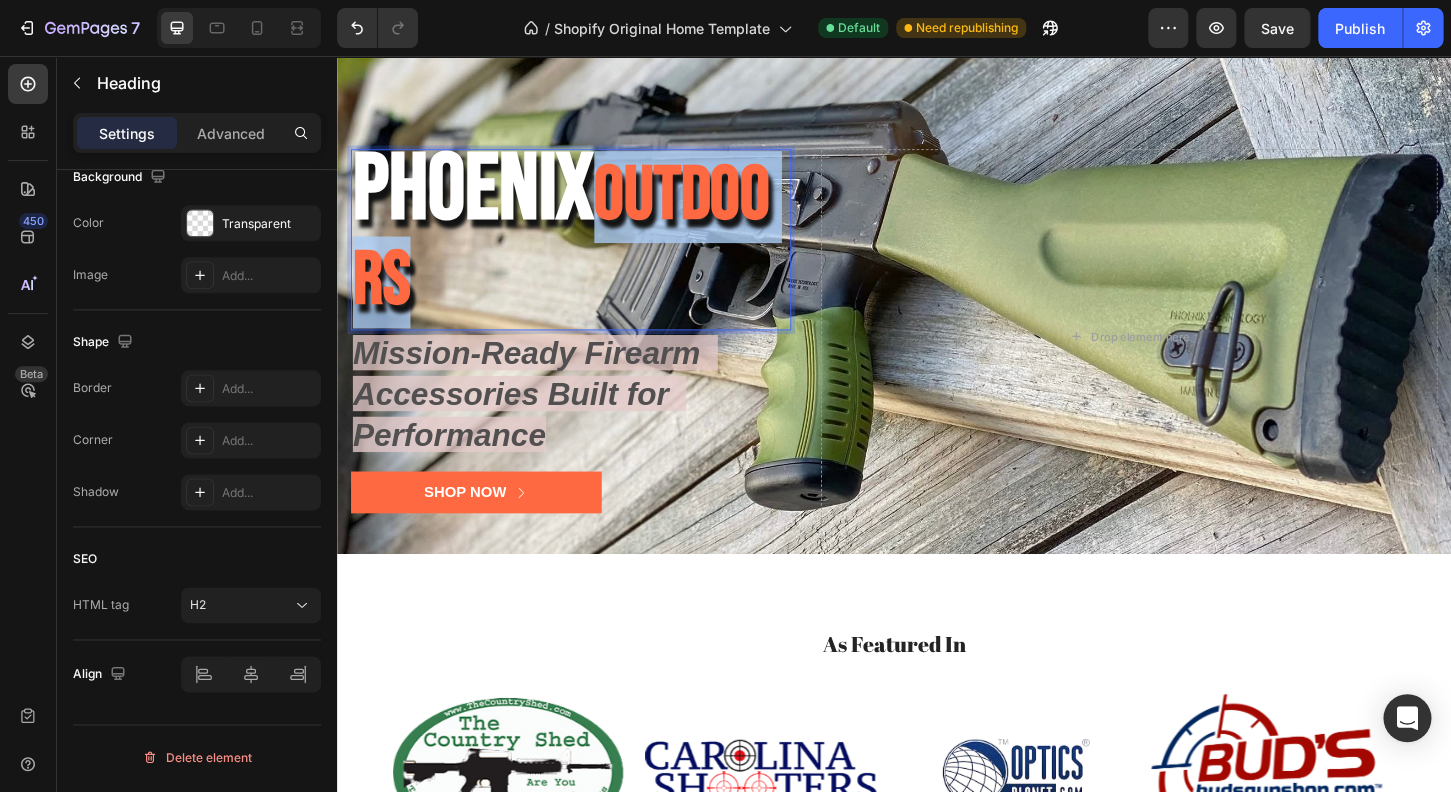 drag, startPoint x: 635, startPoint y: 295, endPoint x: 351, endPoint y: 303, distance: 284.11264 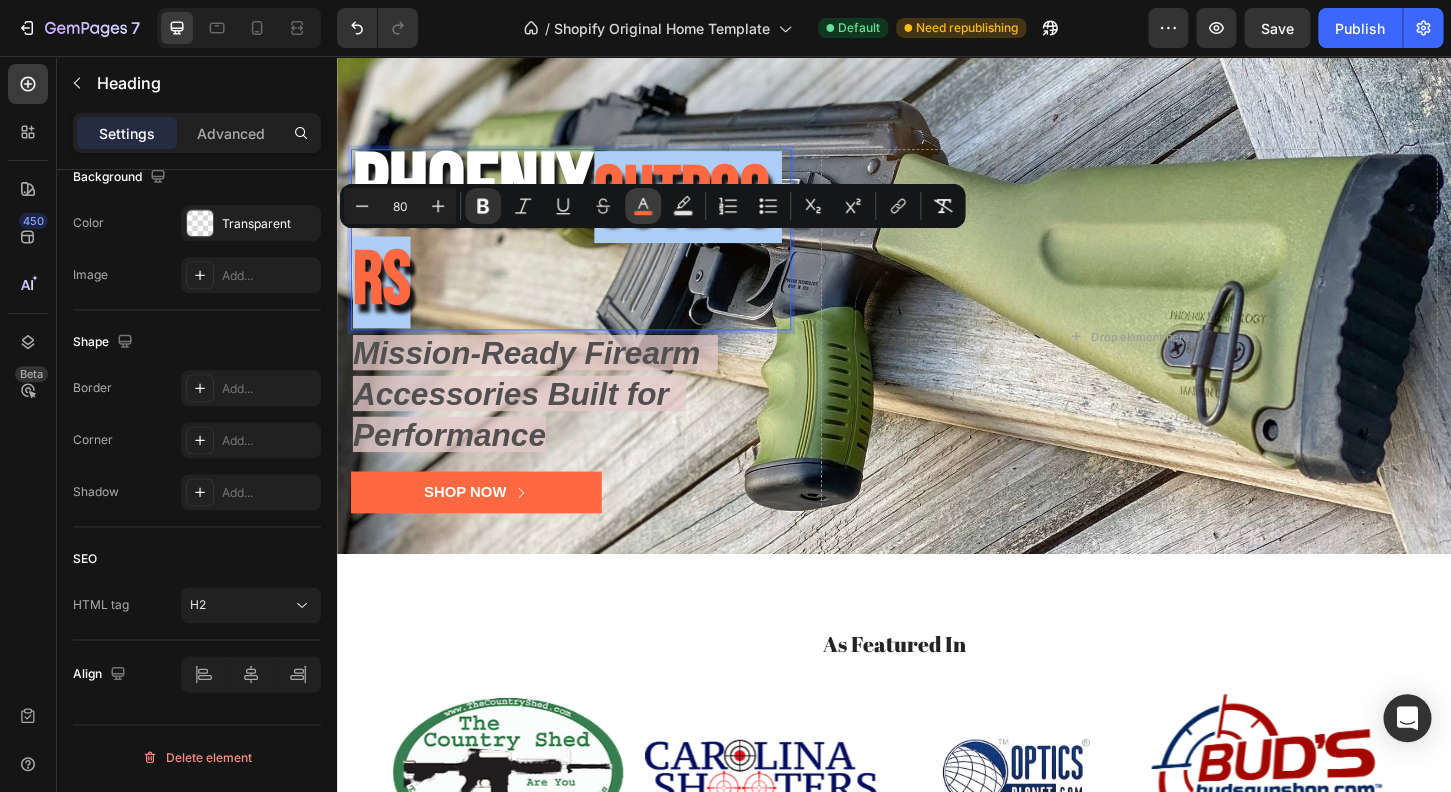 click 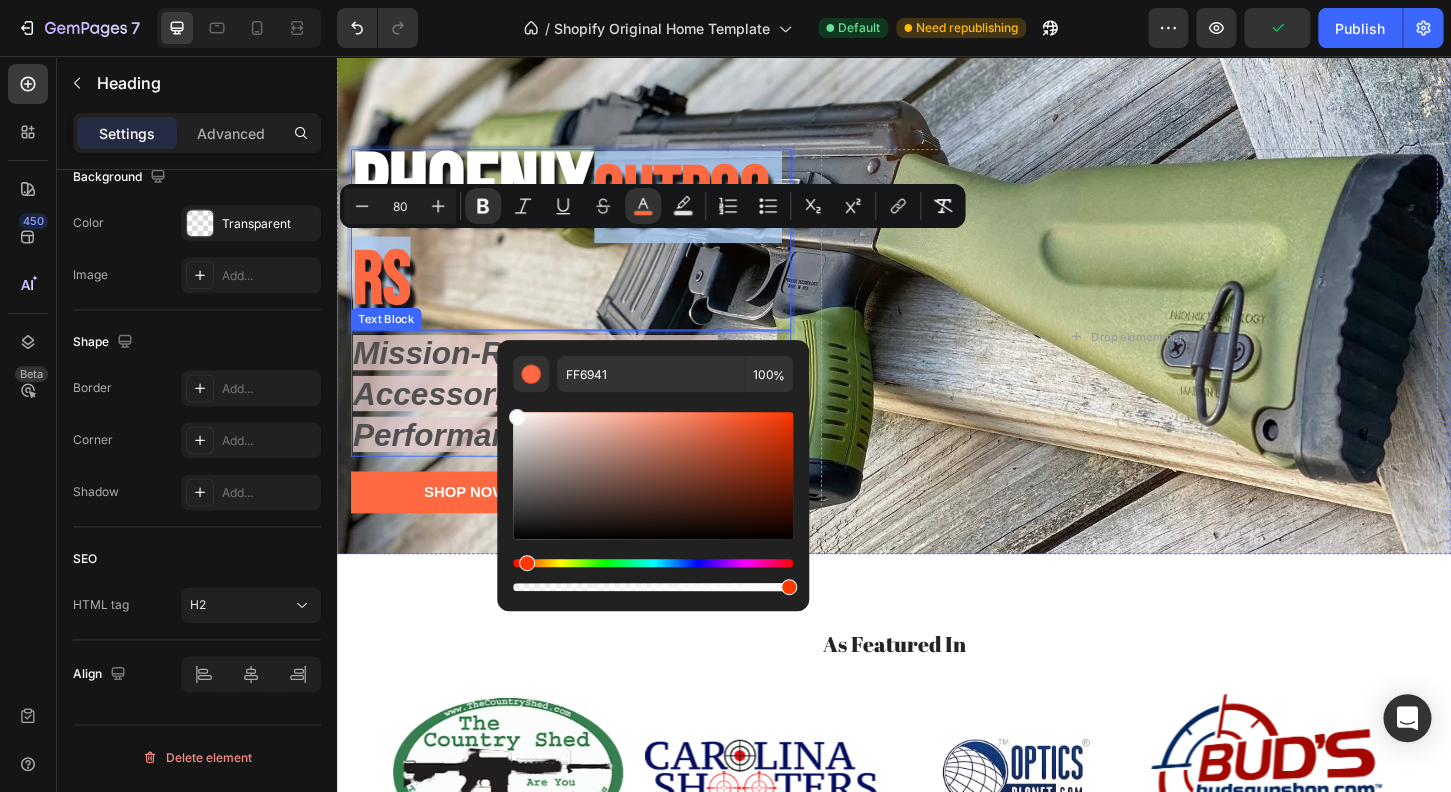 type on "FCFCFC" 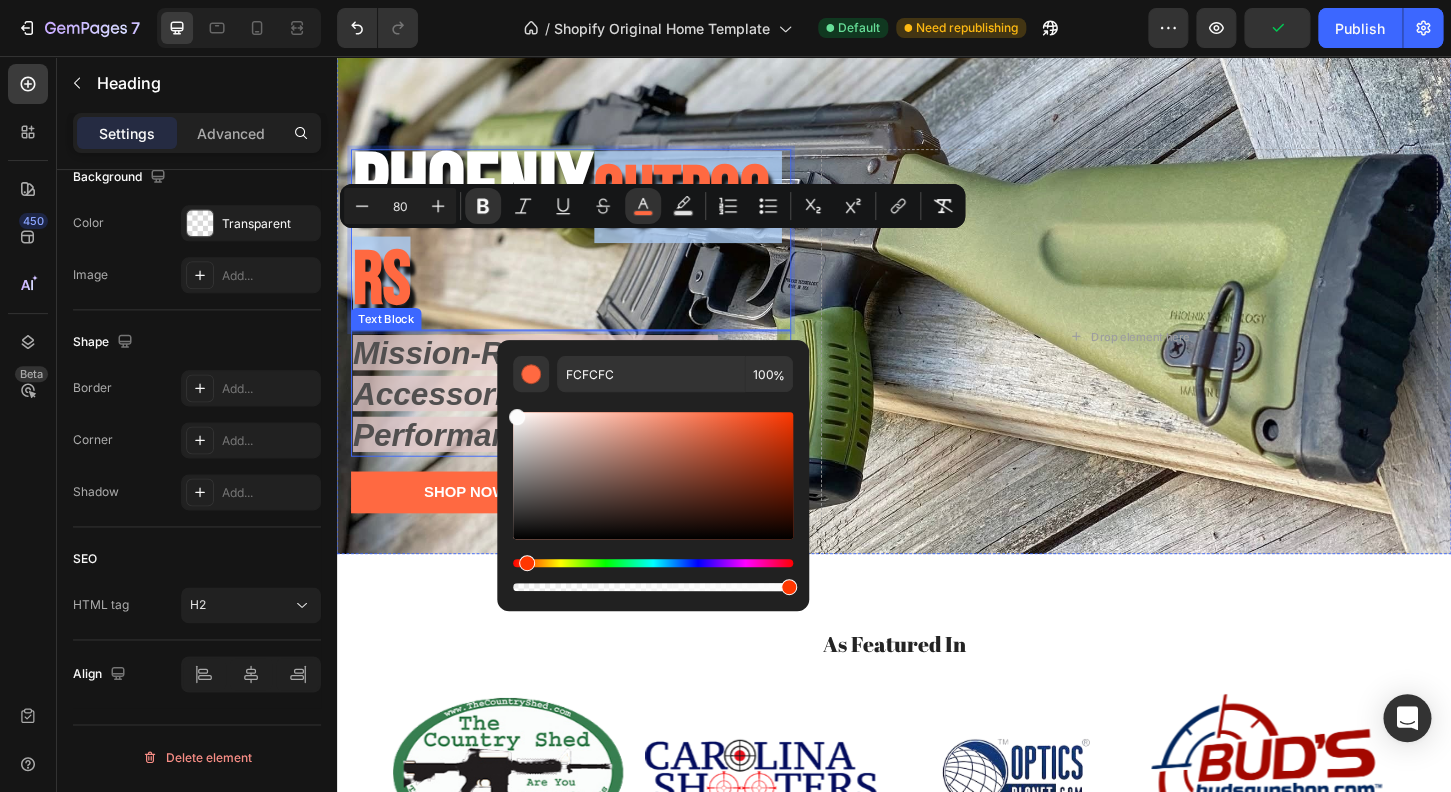 drag, startPoint x: 1061, startPoint y: 473, endPoint x: 504, endPoint y: 439, distance: 558.03674 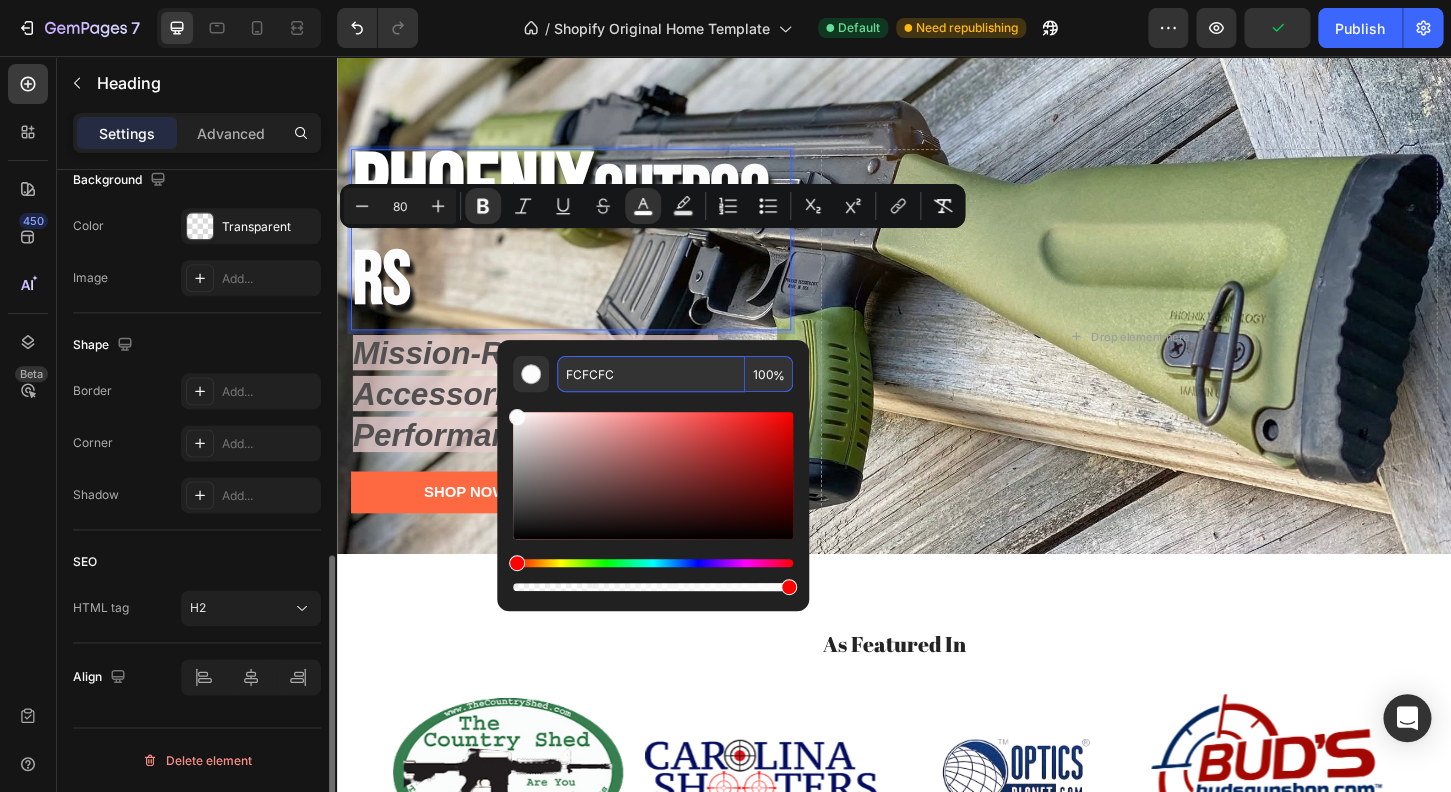 scroll, scrollTop: 884, scrollLeft: 0, axis: vertical 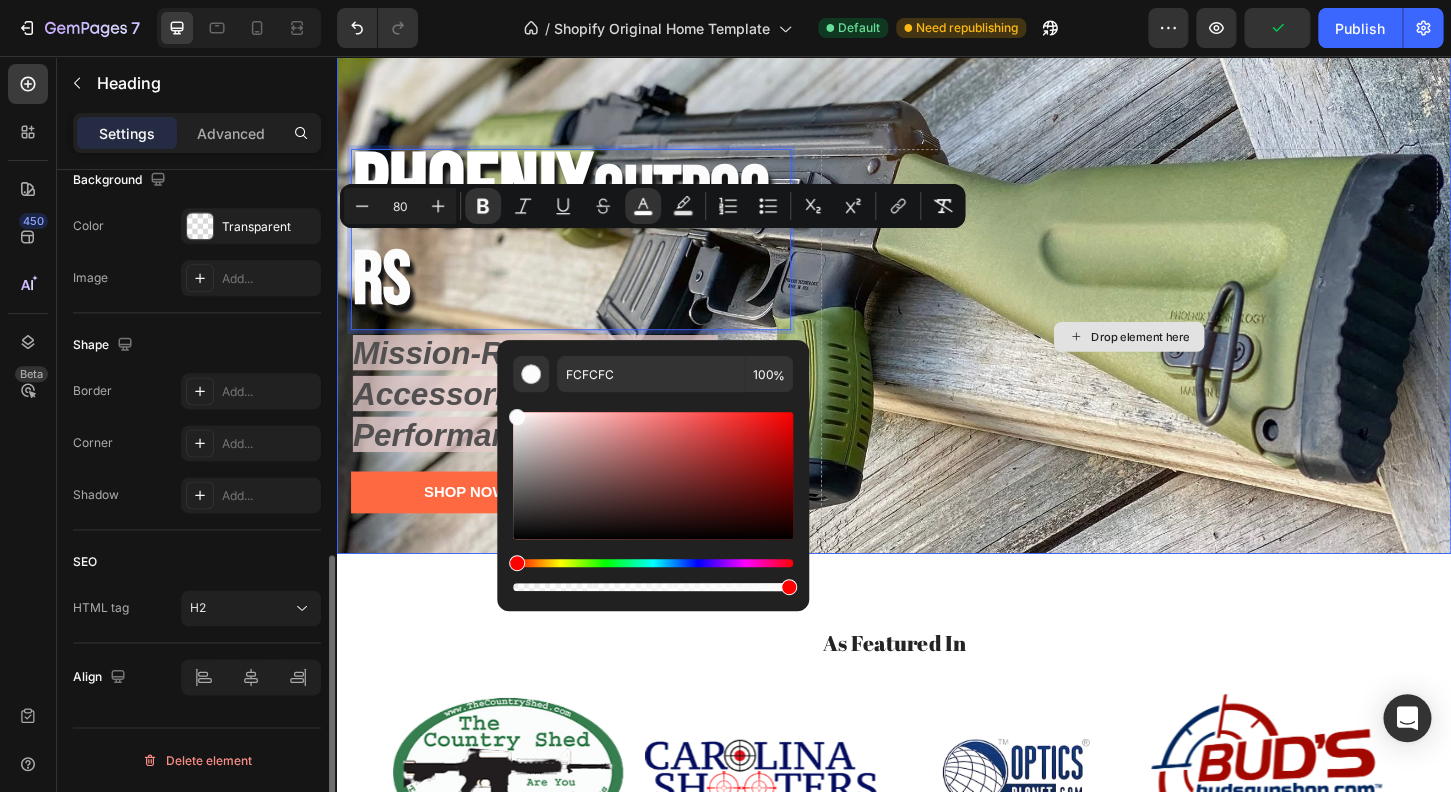 click on "Drop element here" at bounding box center (1190, 358) 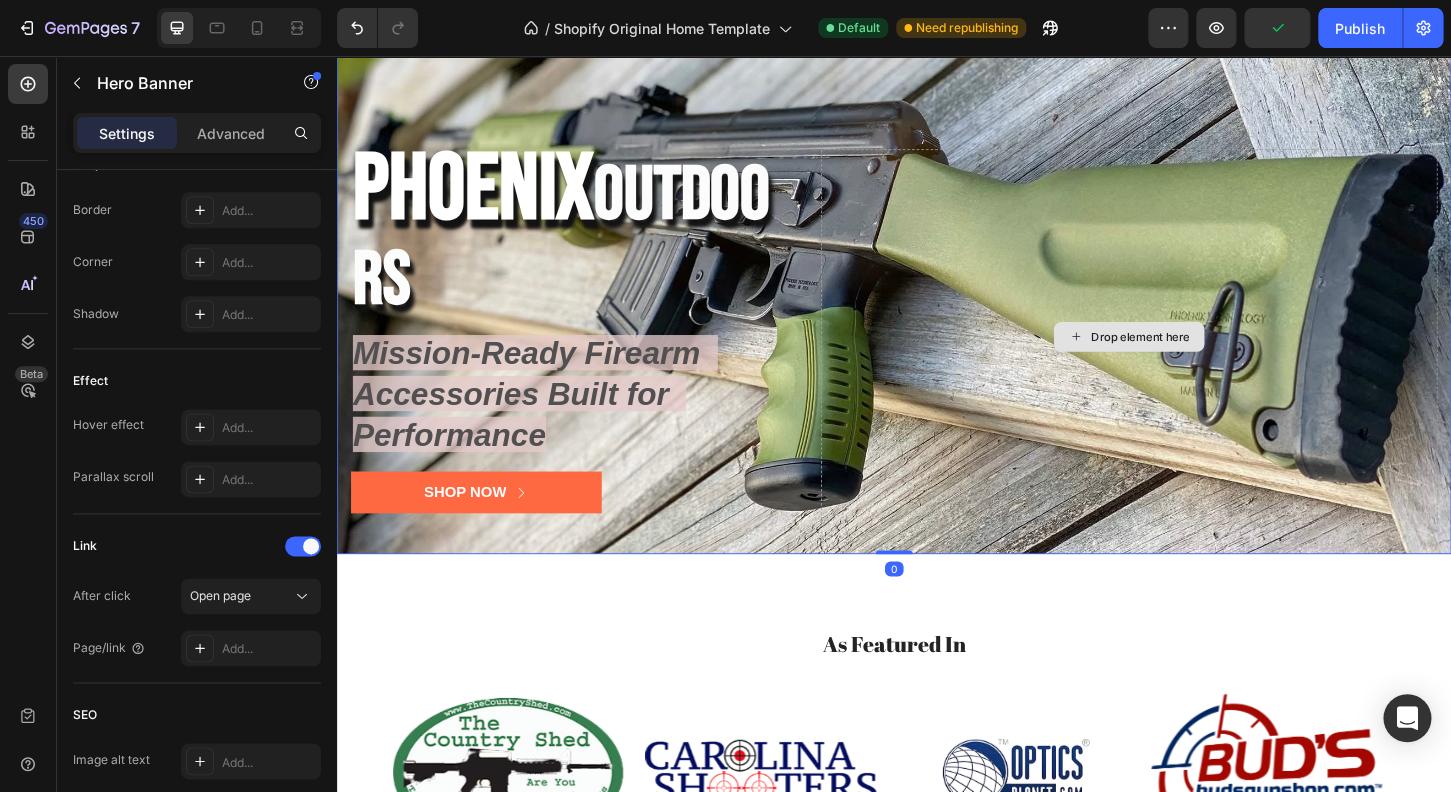 scroll, scrollTop: 0, scrollLeft: 0, axis: both 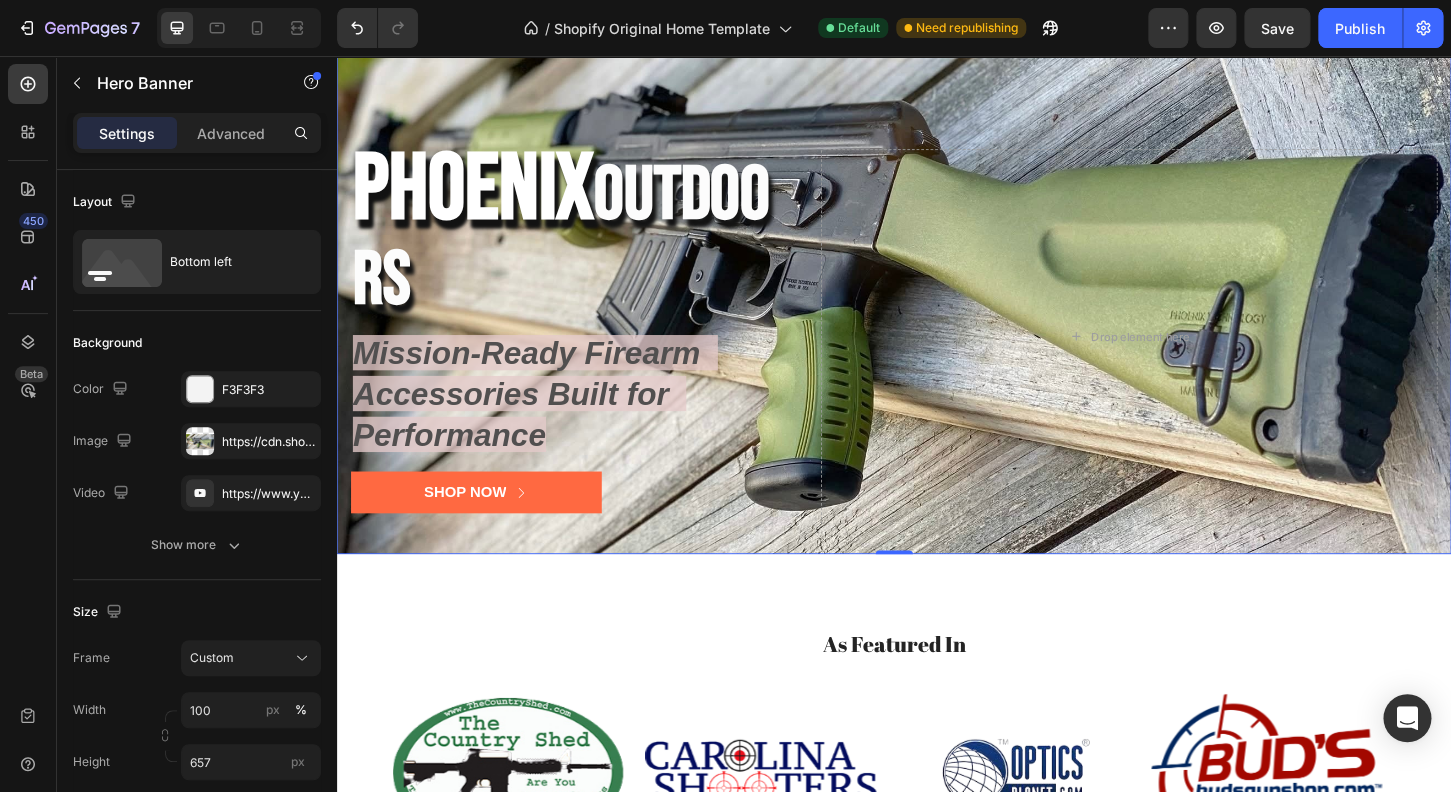 click on "⁠⁠⁠⁠⁠⁠⁠ Phoenix  OUTDOORS Heading Mission-Ready Firearm   Accessories Built for   Performance  Text Block
Shop Now Button
Drop element here" at bounding box center [937, 358] 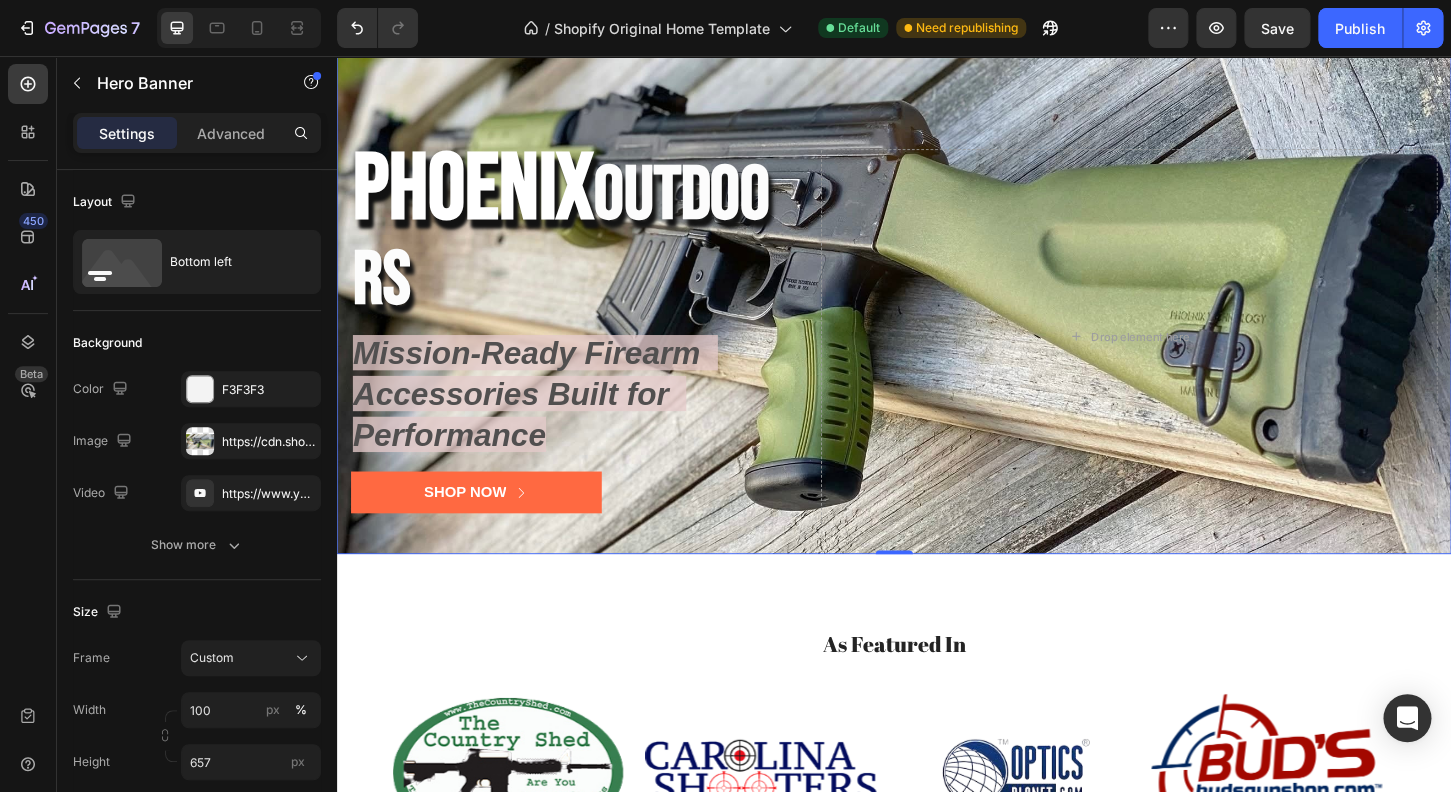 click on "⁠⁠⁠⁠⁠⁠⁠ Phoenix  OUTDOORS Heading Mission-Ready Firearm   Accessories Built for   Performance  Text Block
Shop Now Button
Drop element here" at bounding box center [937, 358] 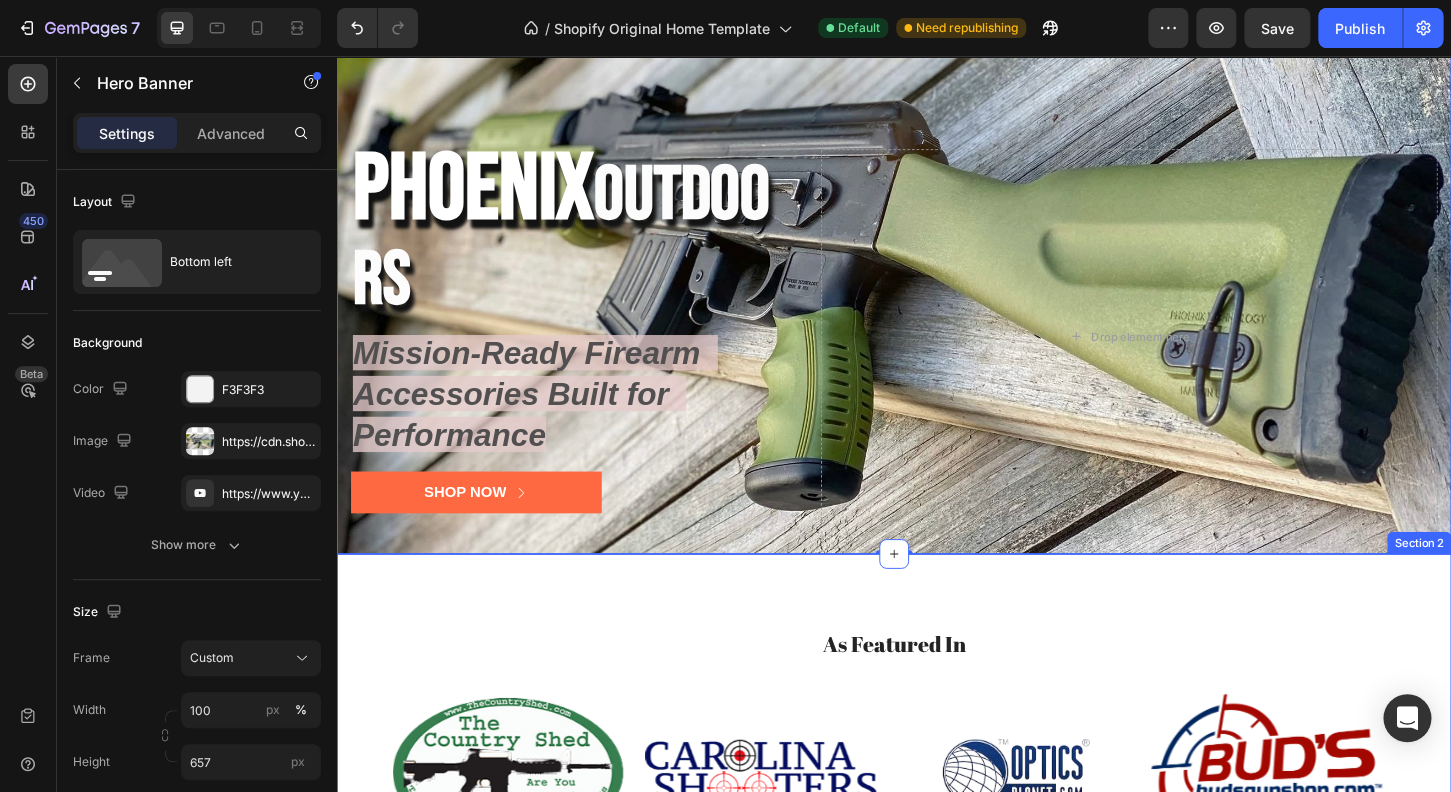 click on "As Featured In Heading Image Image Image Image Carousel Row Section 2" at bounding box center (937, 804) 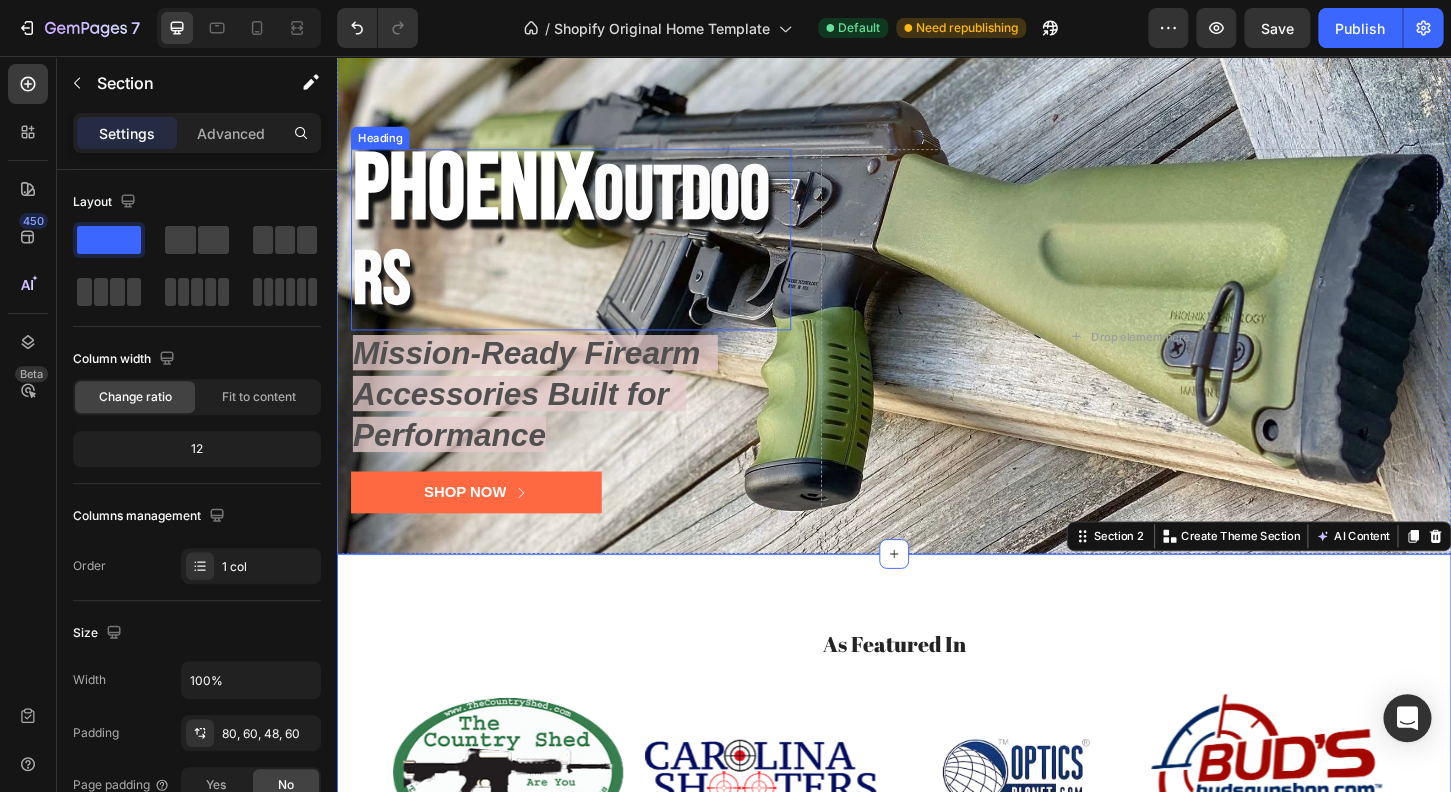 click on "OUTDOORS" at bounding box center [578, 252] 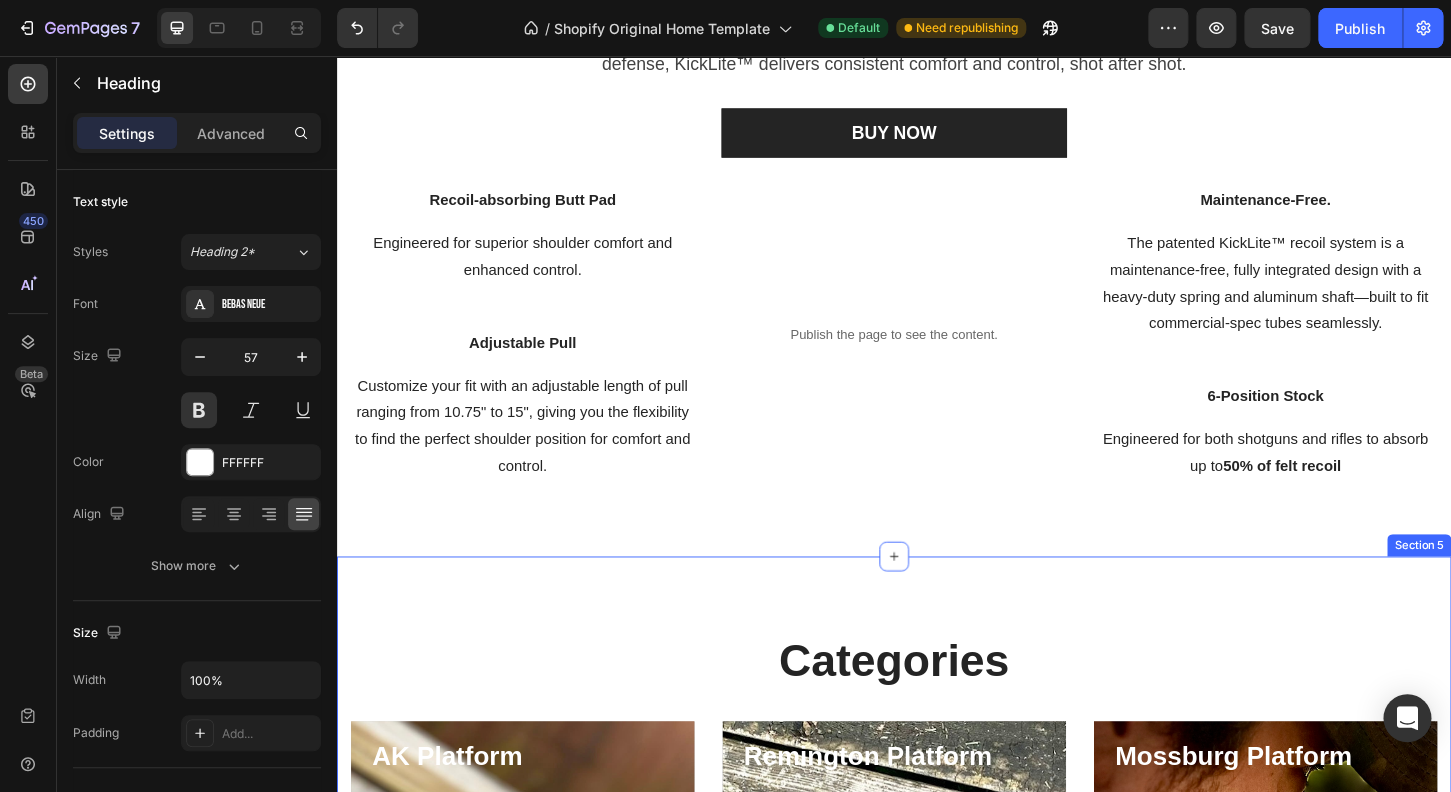 scroll, scrollTop: 2048, scrollLeft: 0, axis: vertical 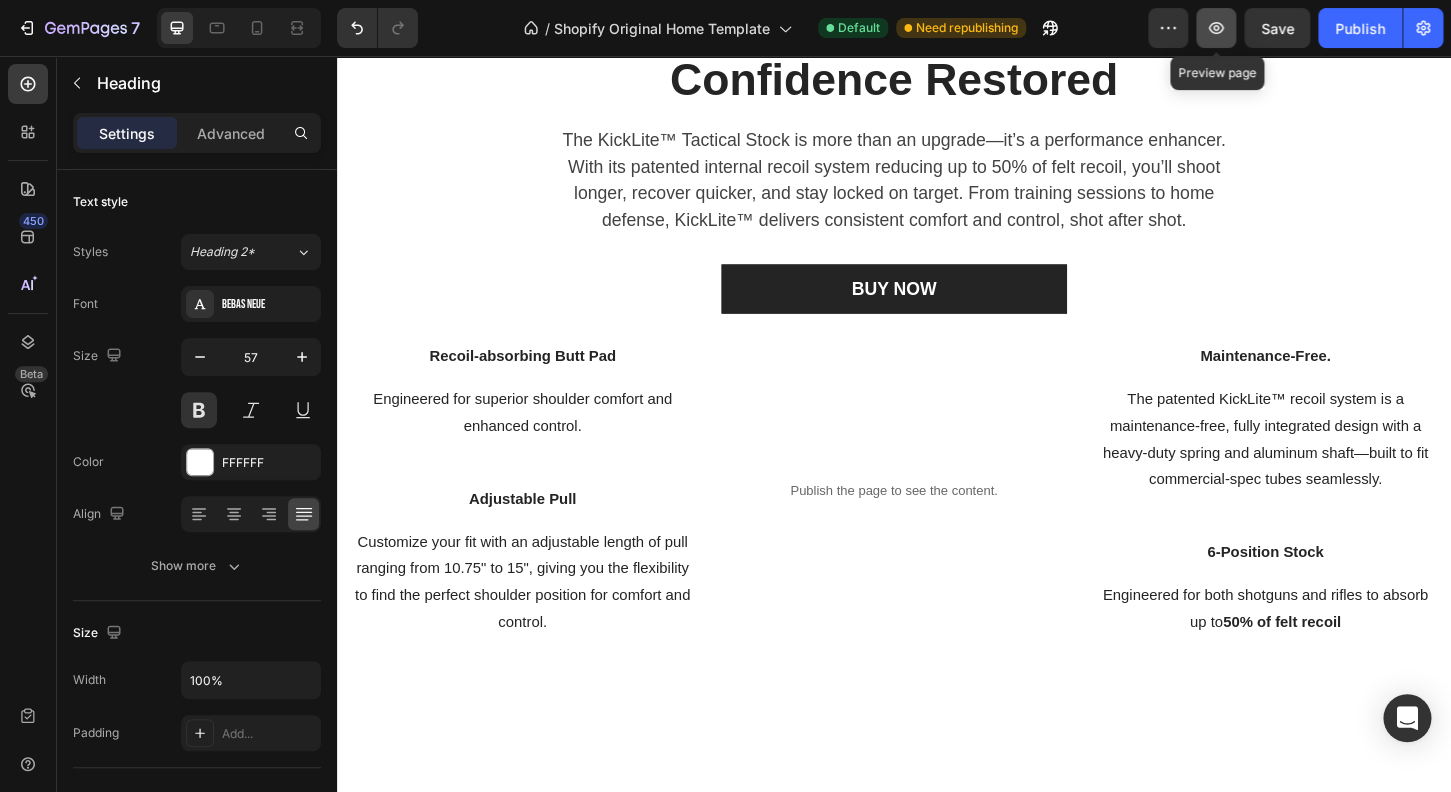 click 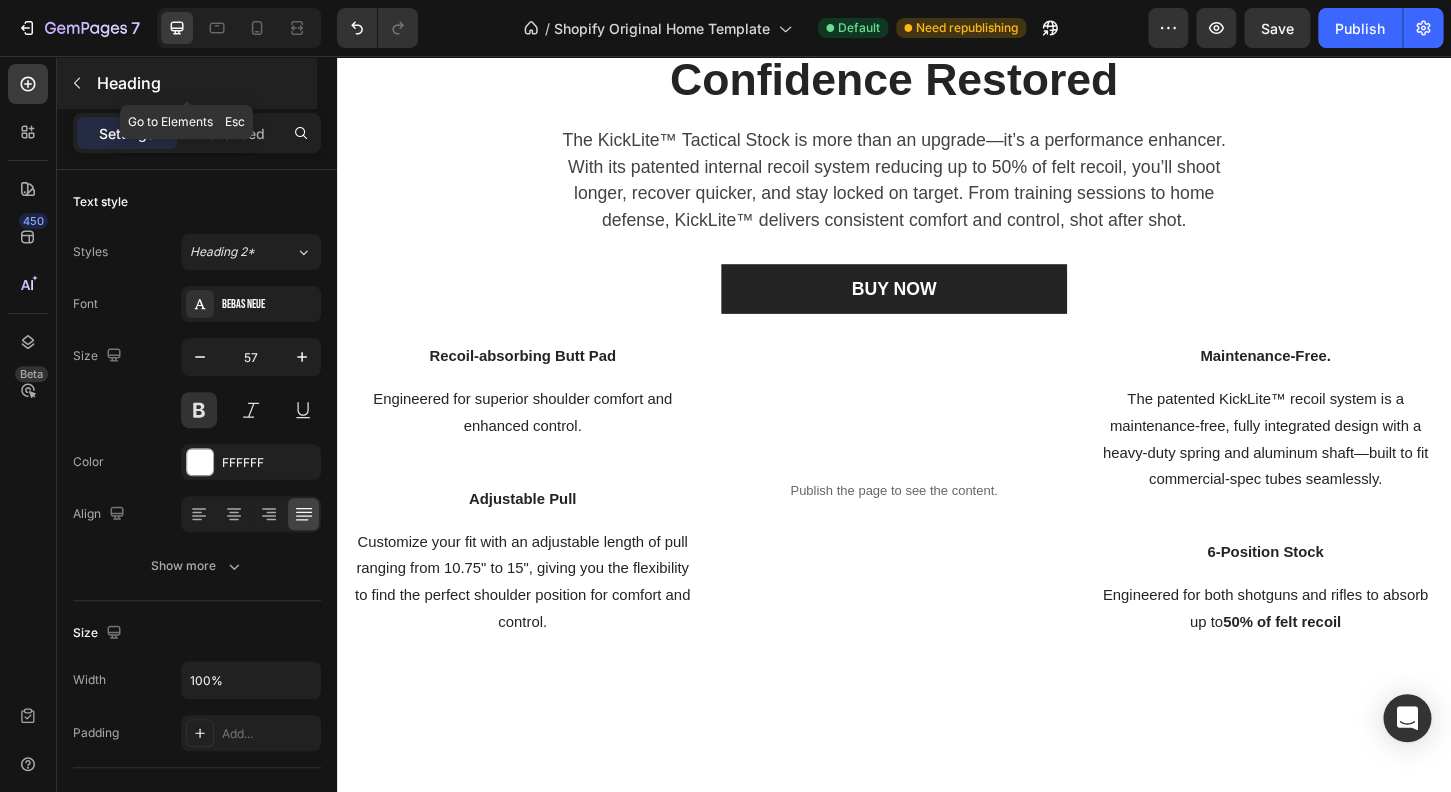 click 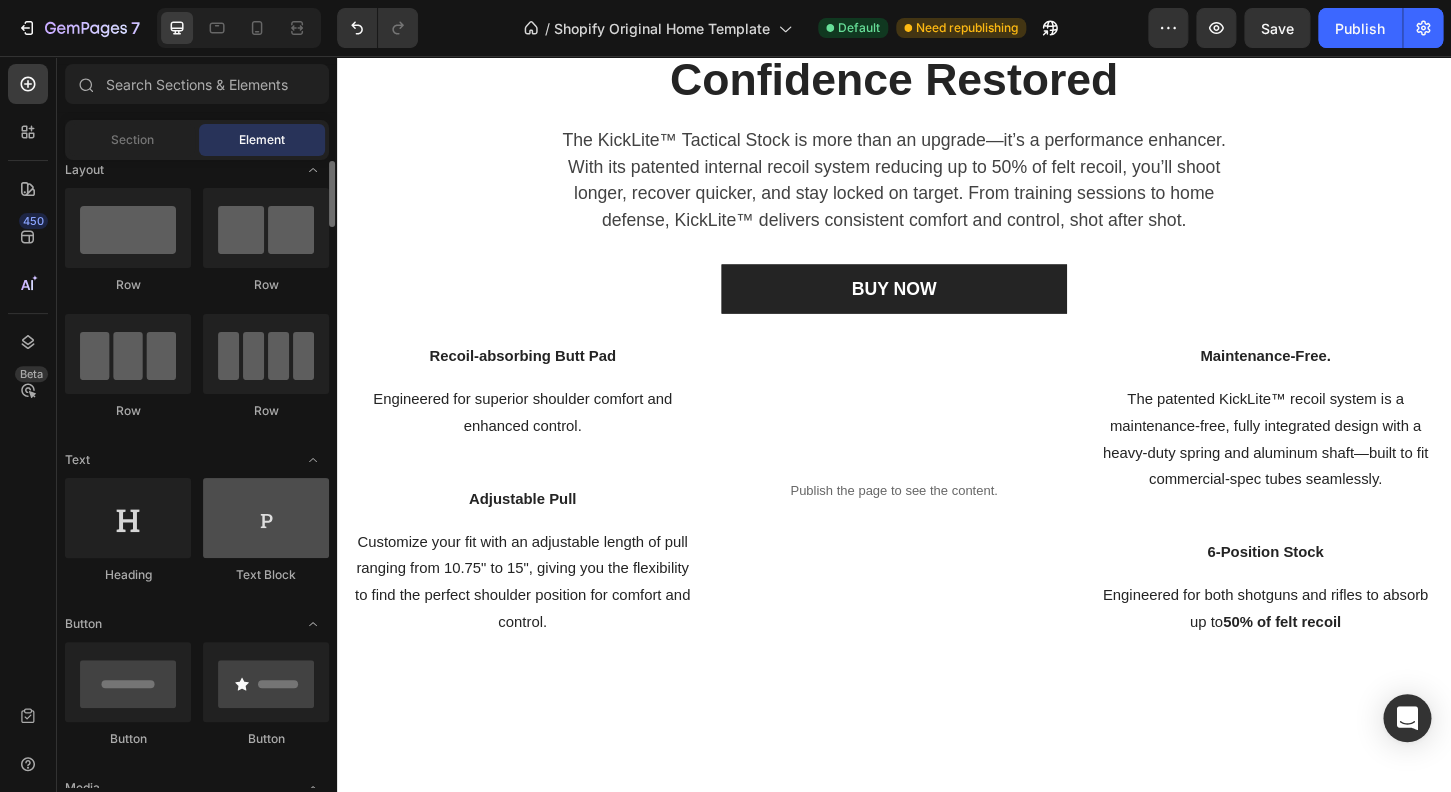 scroll, scrollTop: 0, scrollLeft: 0, axis: both 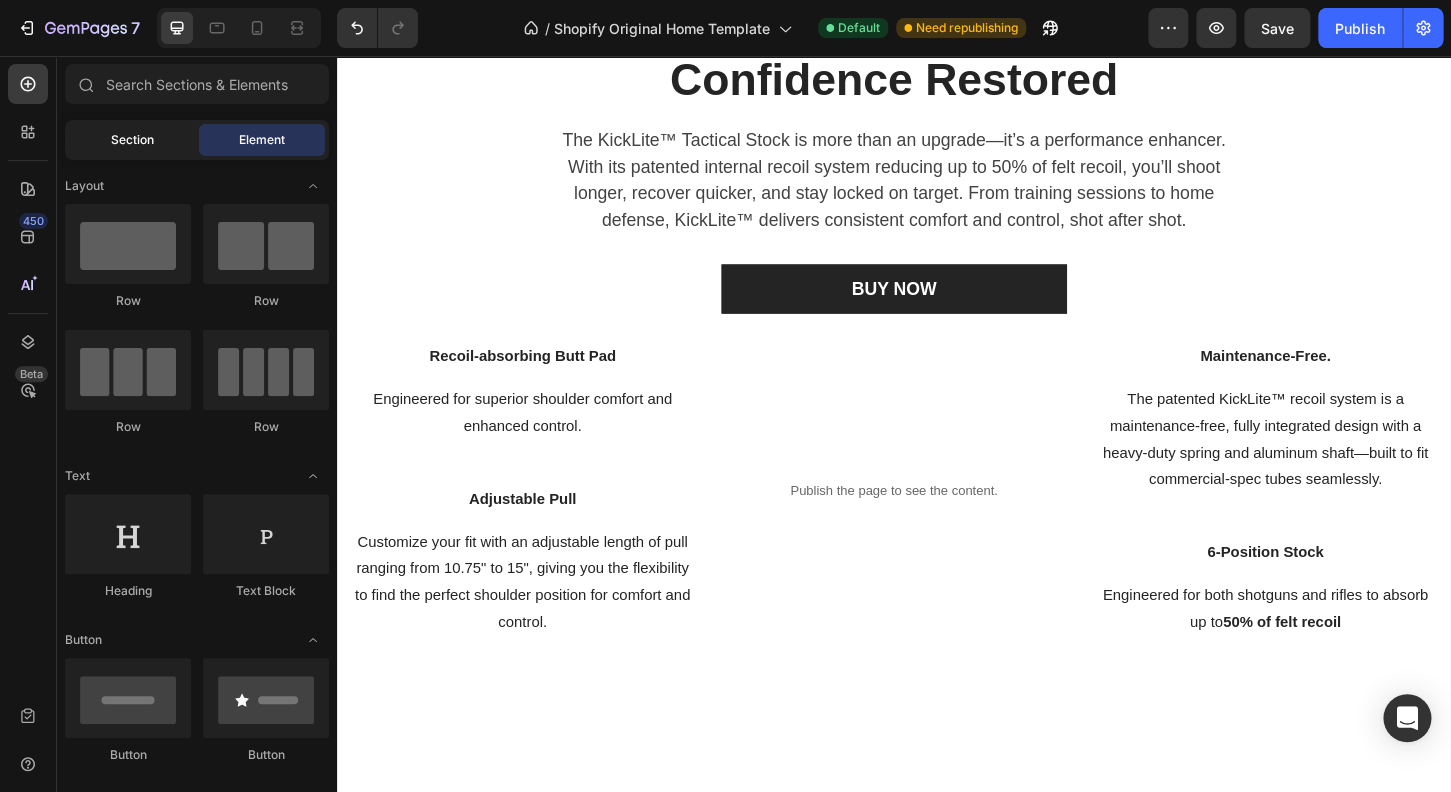 click on "Section" 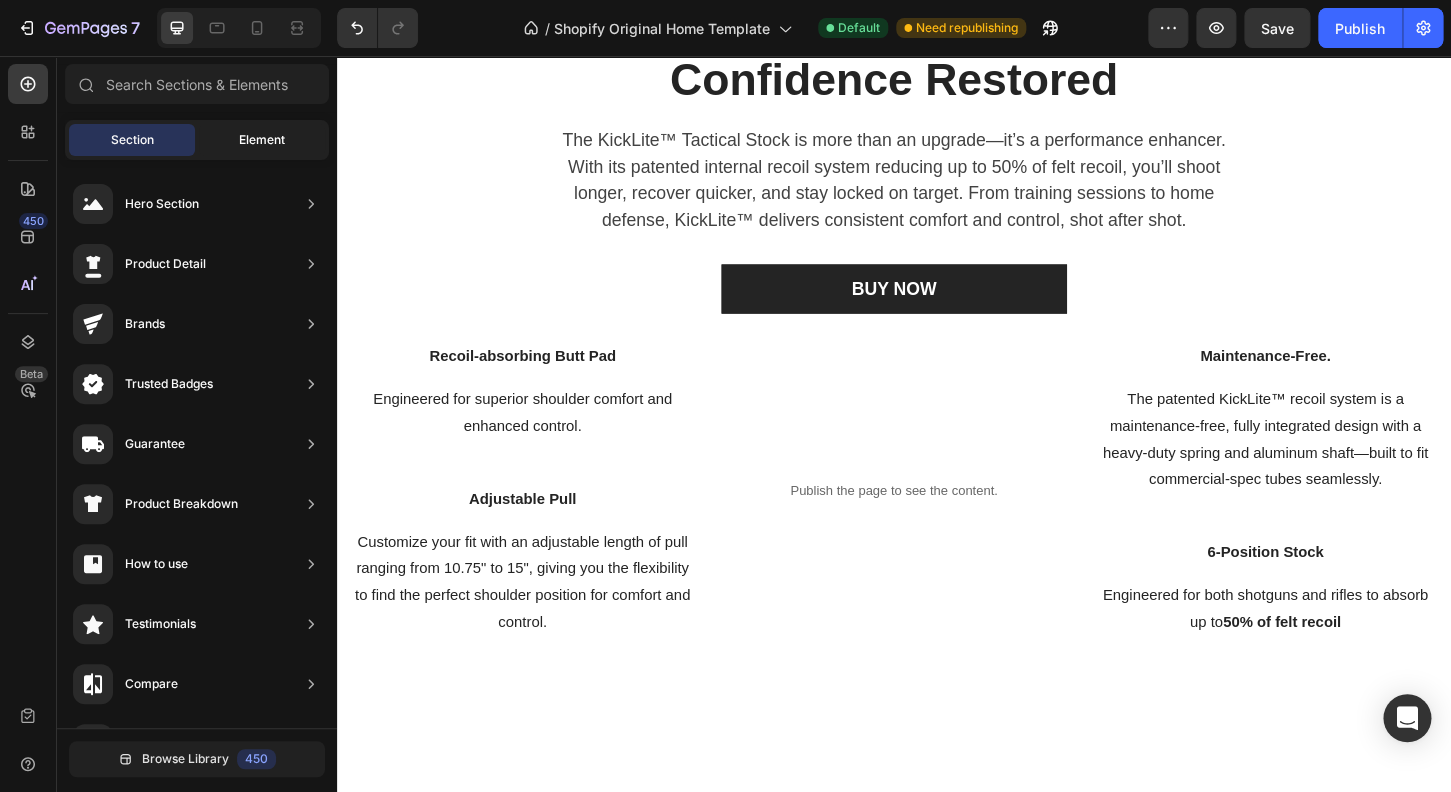 click on "Element" at bounding box center [262, 140] 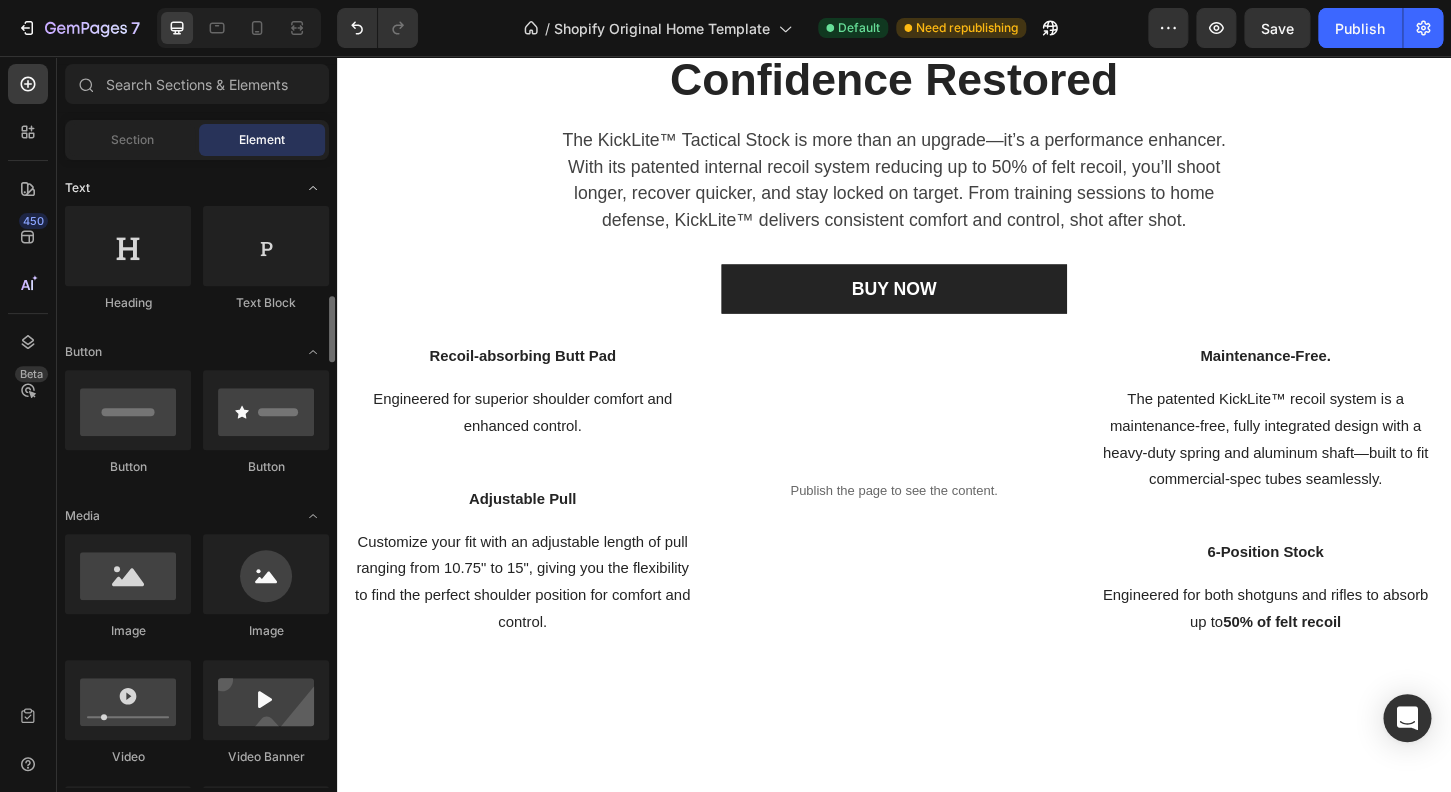scroll, scrollTop: 384, scrollLeft: 0, axis: vertical 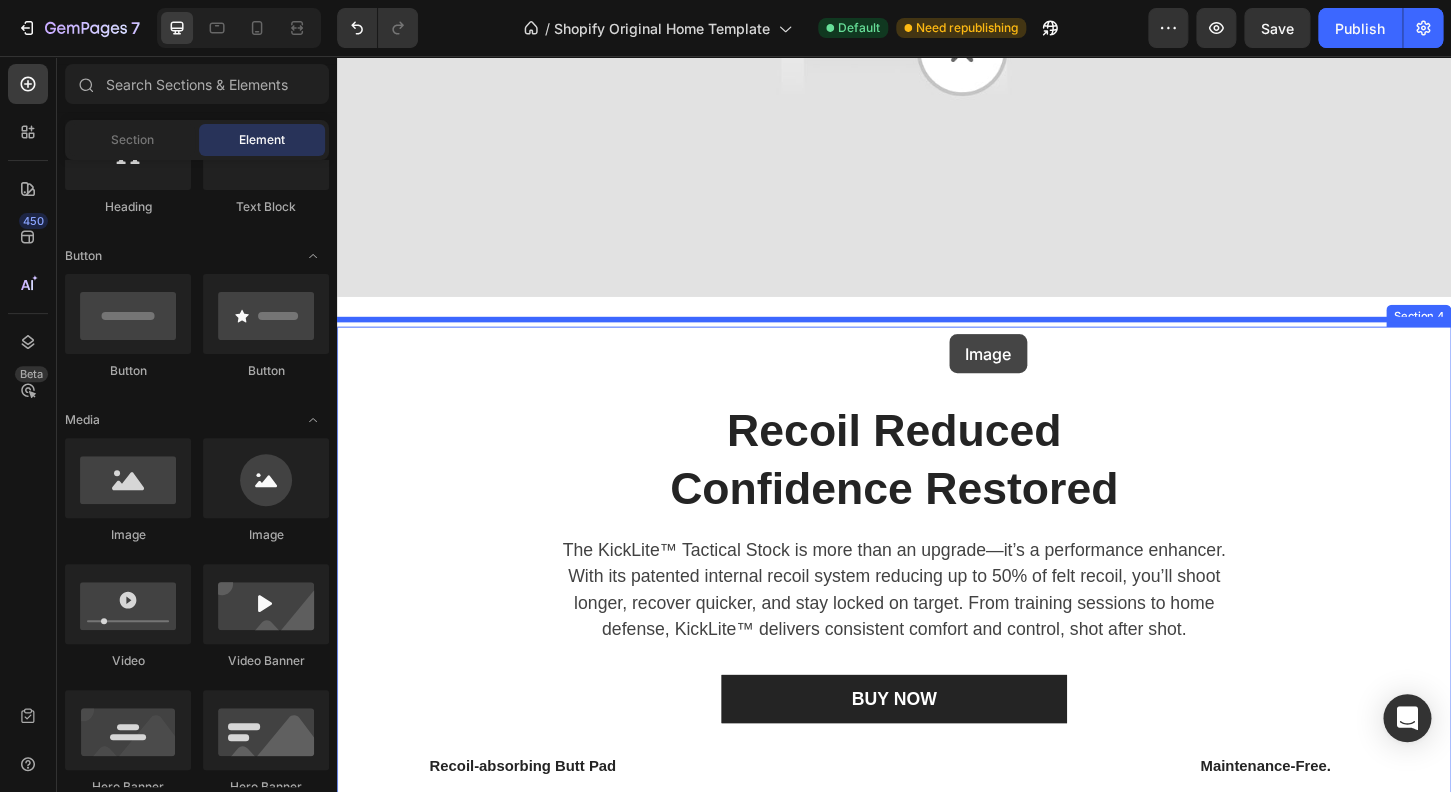 drag, startPoint x: 488, startPoint y: 550, endPoint x: 949, endPoint y: 334, distance: 509.0943 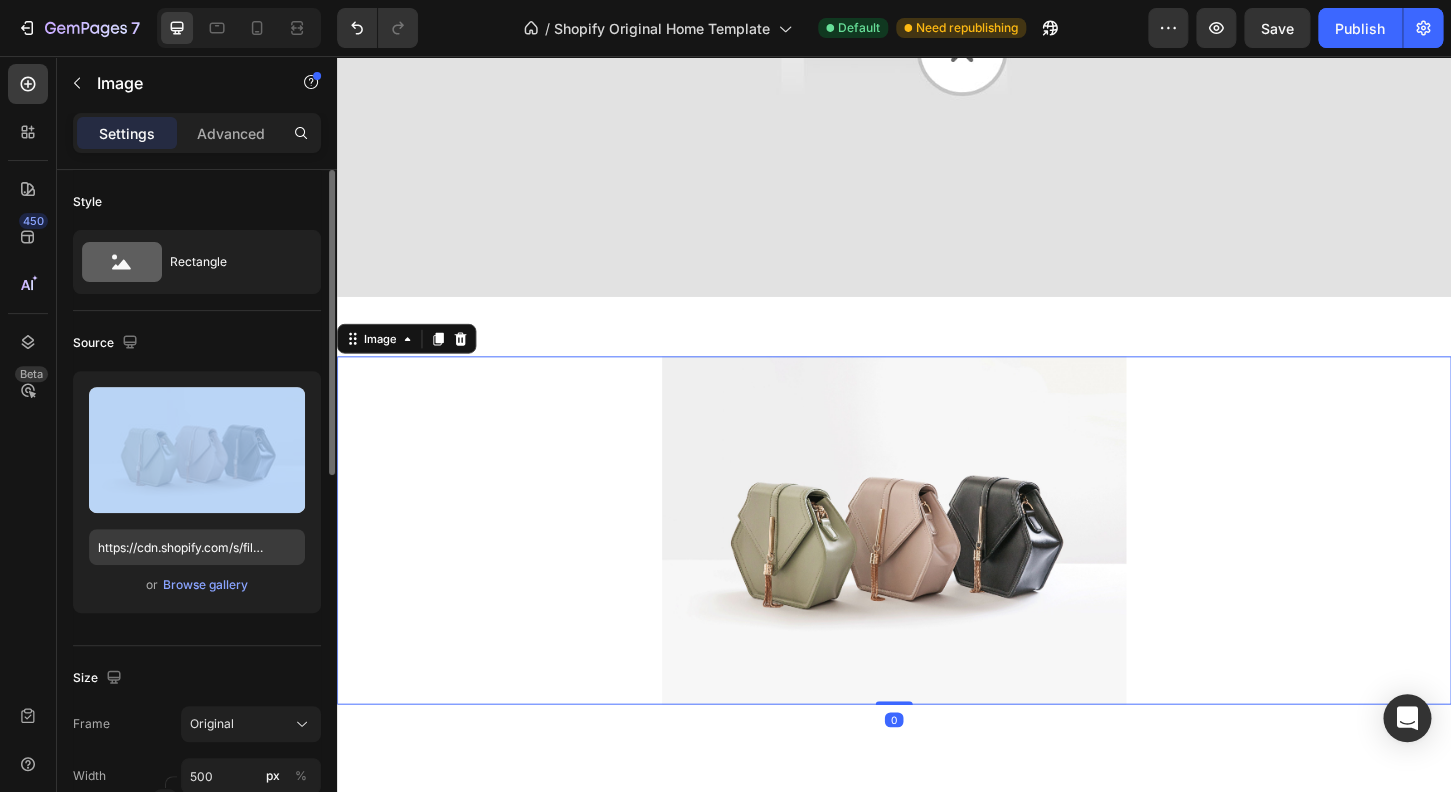 drag, startPoint x: 235, startPoint y: 484, endPoint x: 237, endPoint y: 543, distance: 59.03389 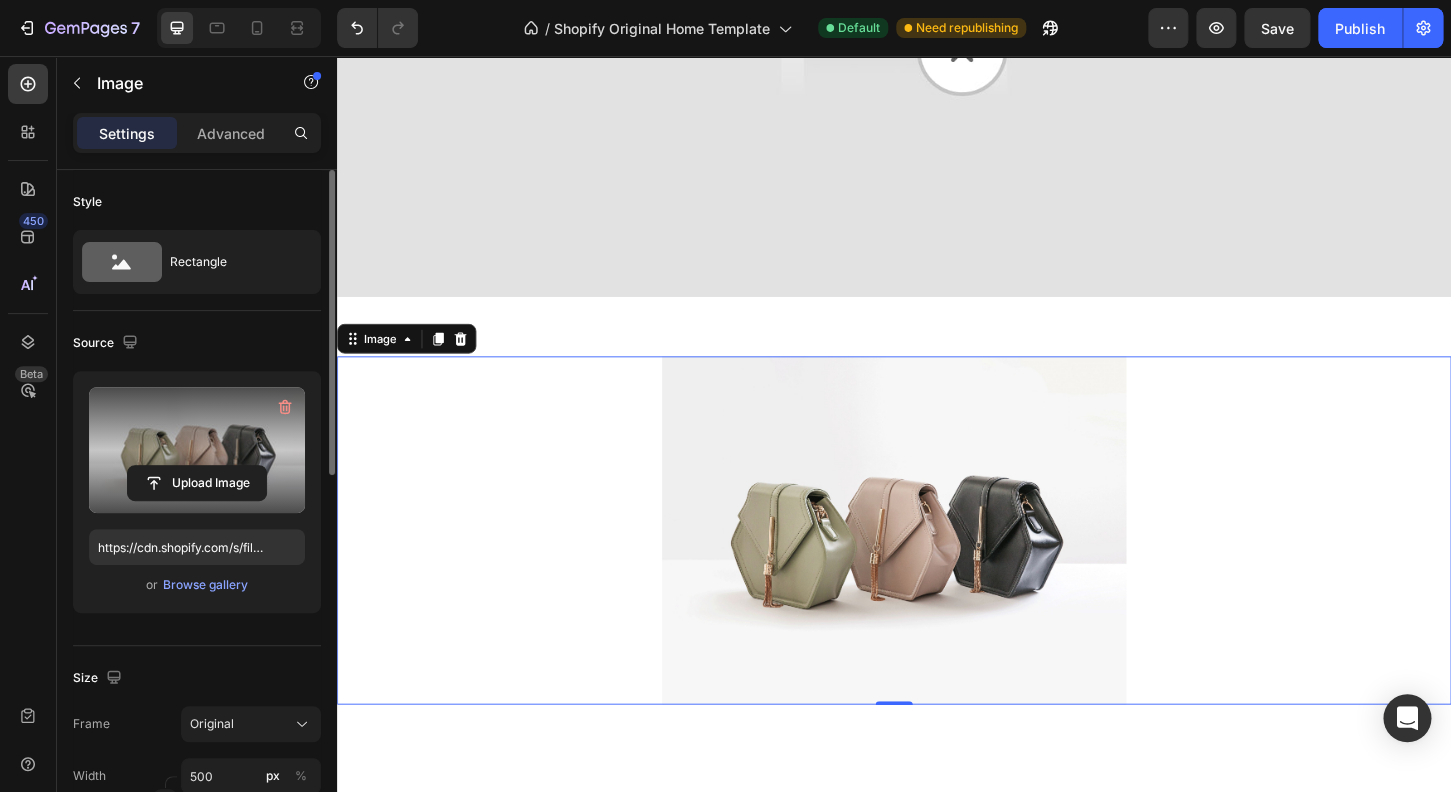 click at bounding box center [197, 450] 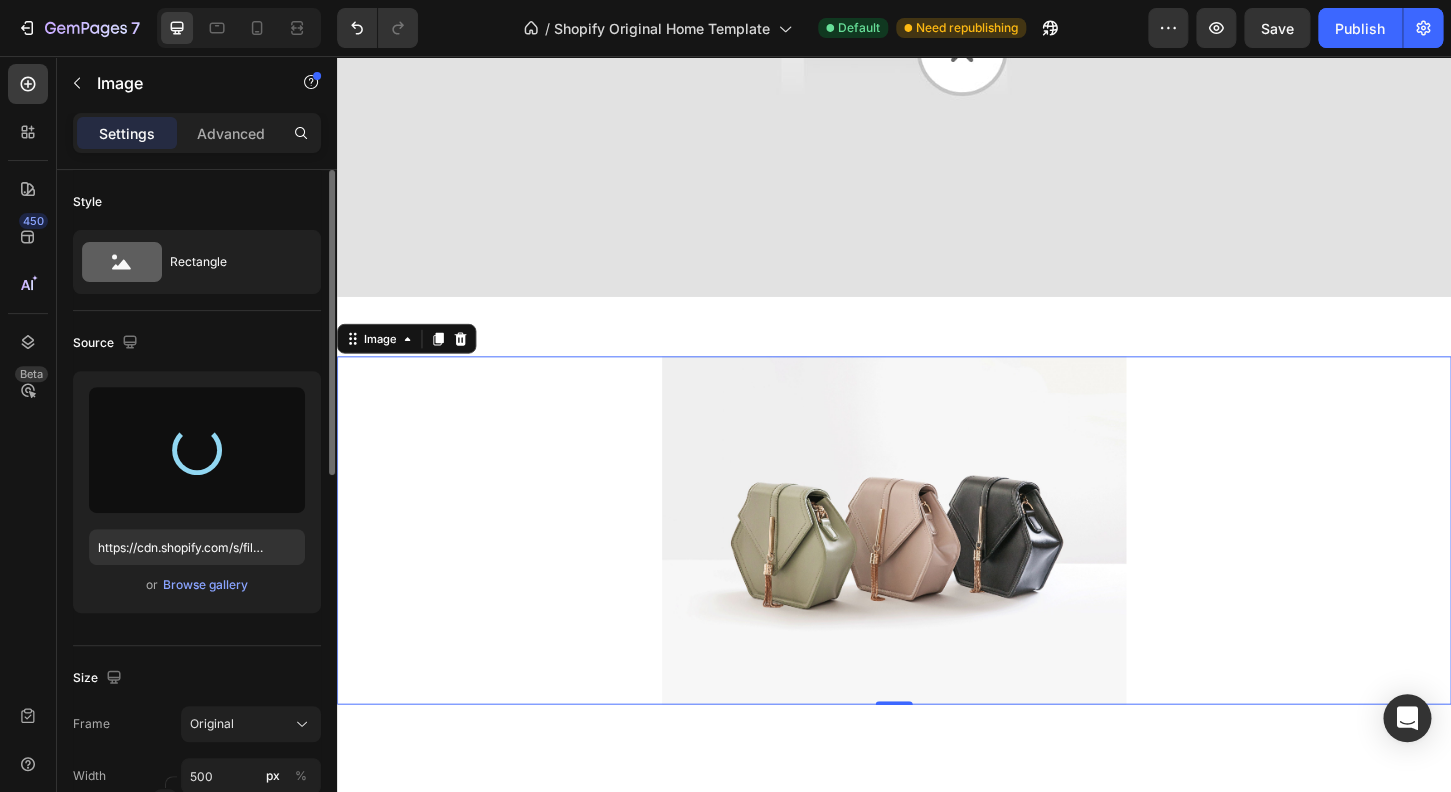 type on "https://cdn.shopify.com/s/files/1/0732/5519/0761/files/gempages_573546625297810322-c80b222b-3bf6-4754-ba27-33e509c018e0.png" 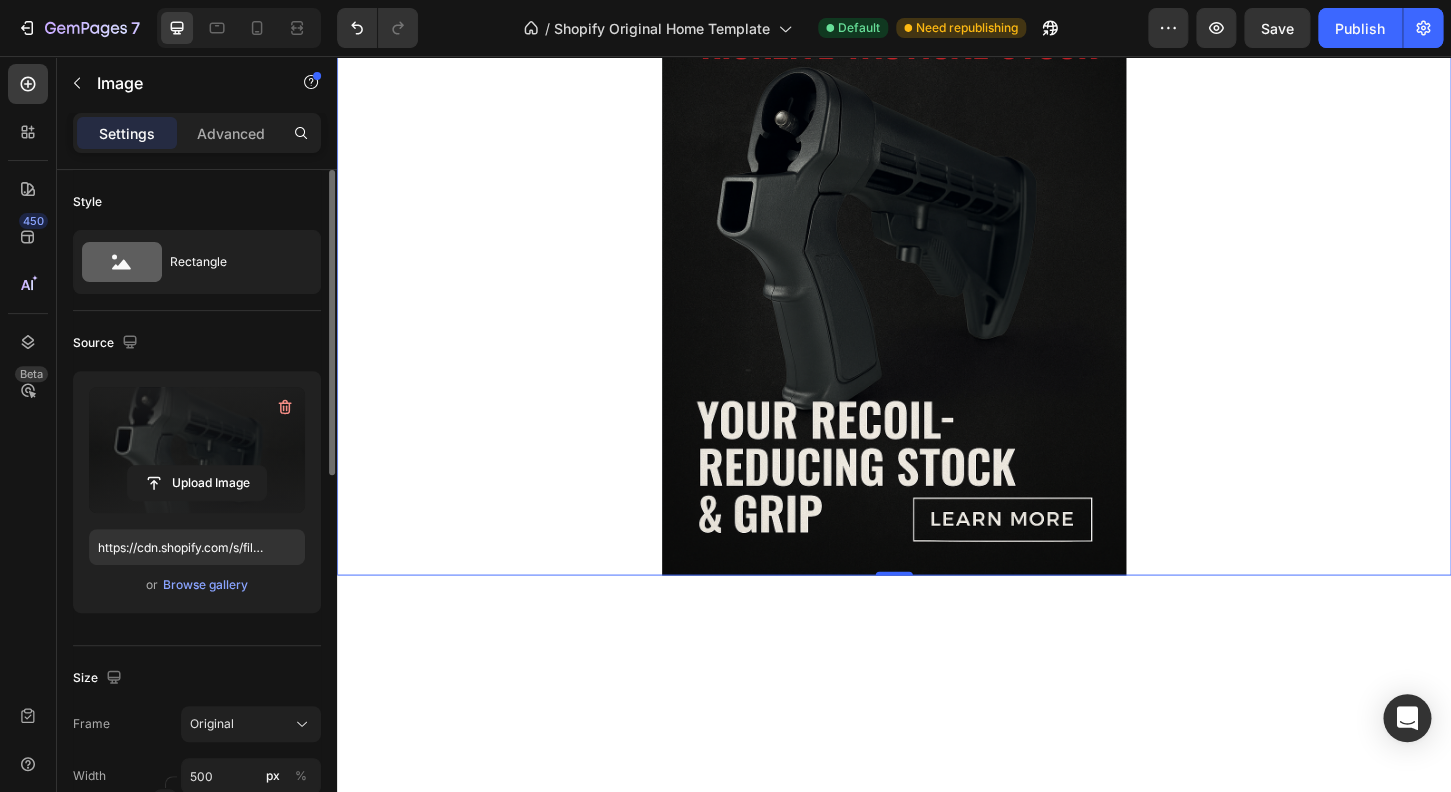 scroll, scrollTop: 1871, scrollLeft: 0, axis: vertical 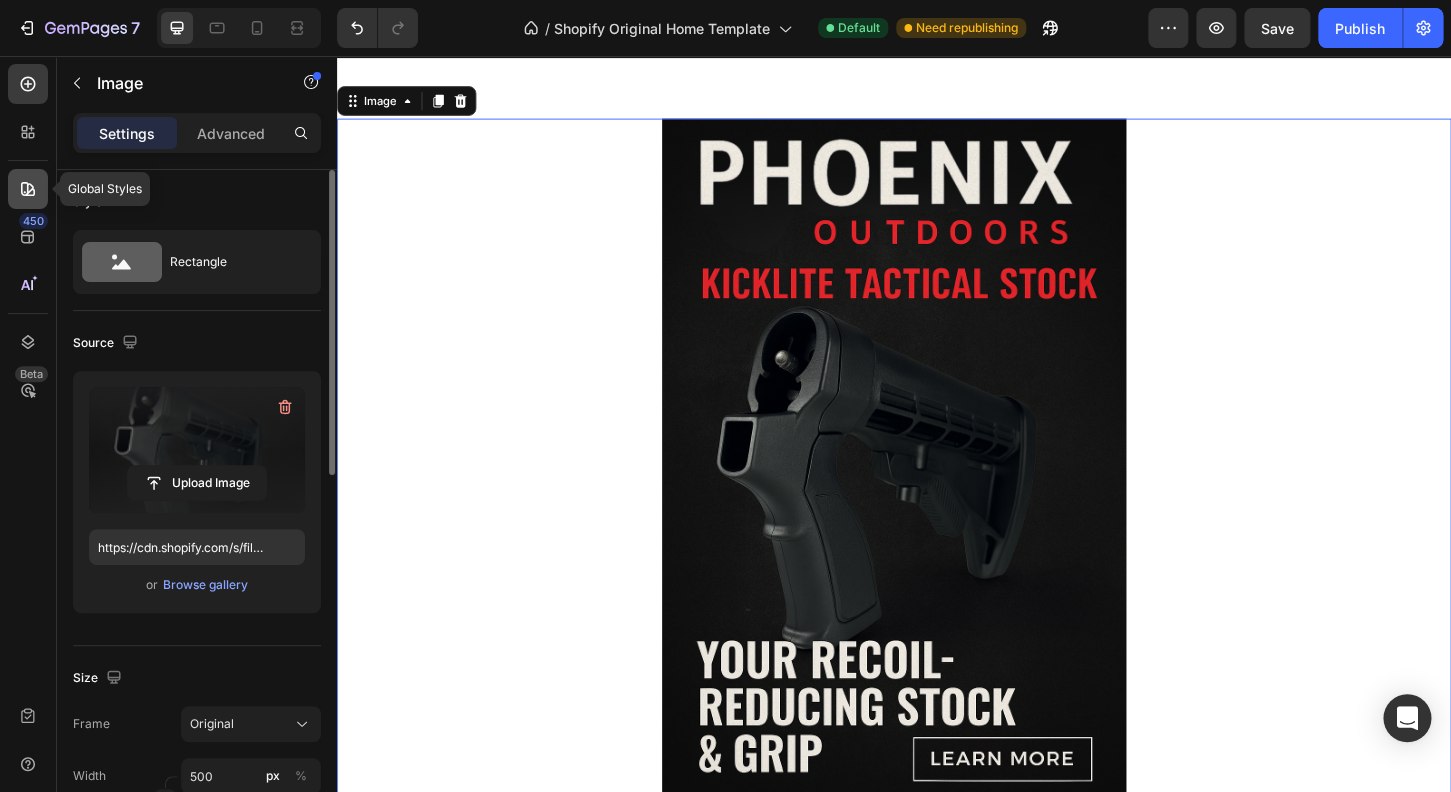 click 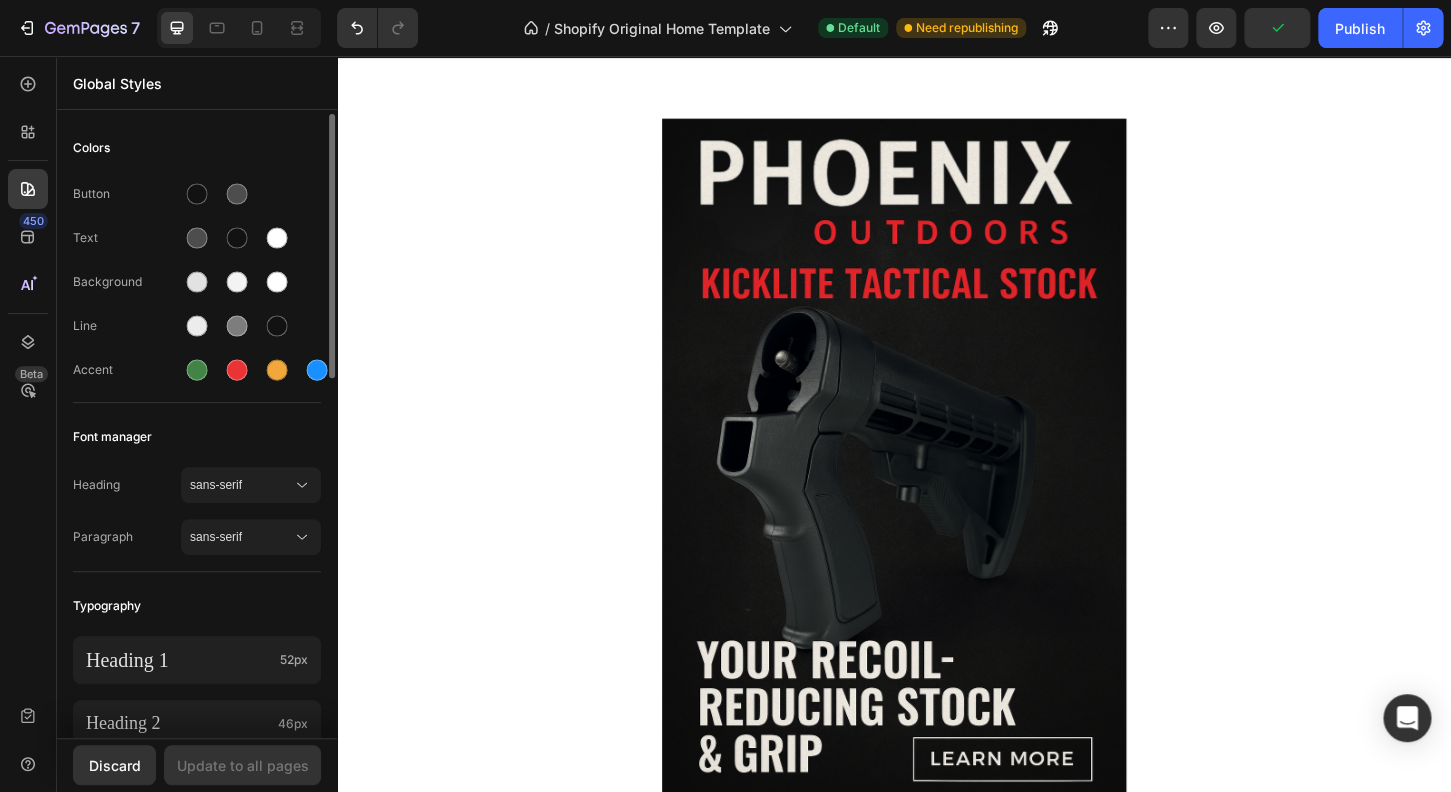 click on "Background" at bounding box center [197, 282] 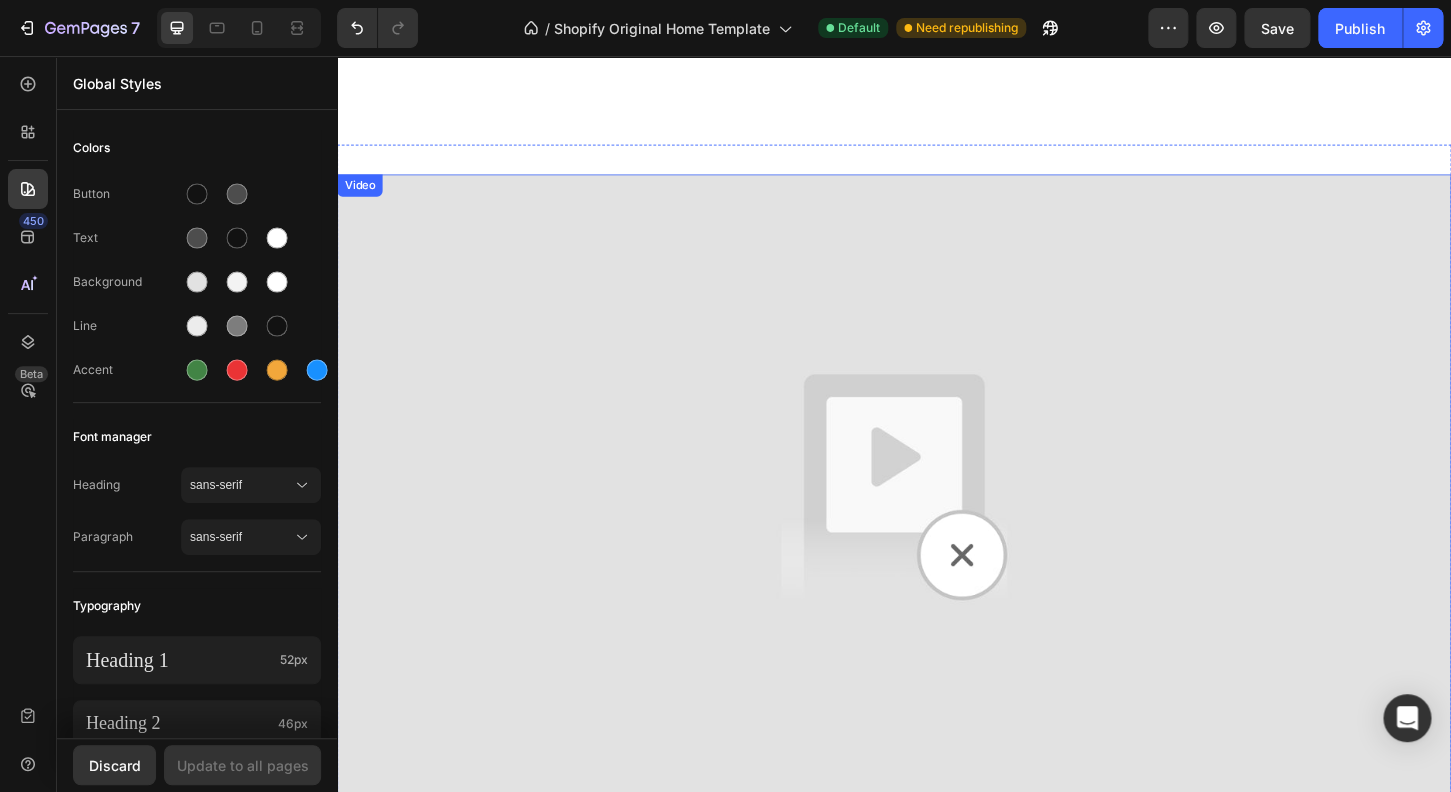 scroll, scrollTop: 767, scrollLeft: 0, axis: vertical 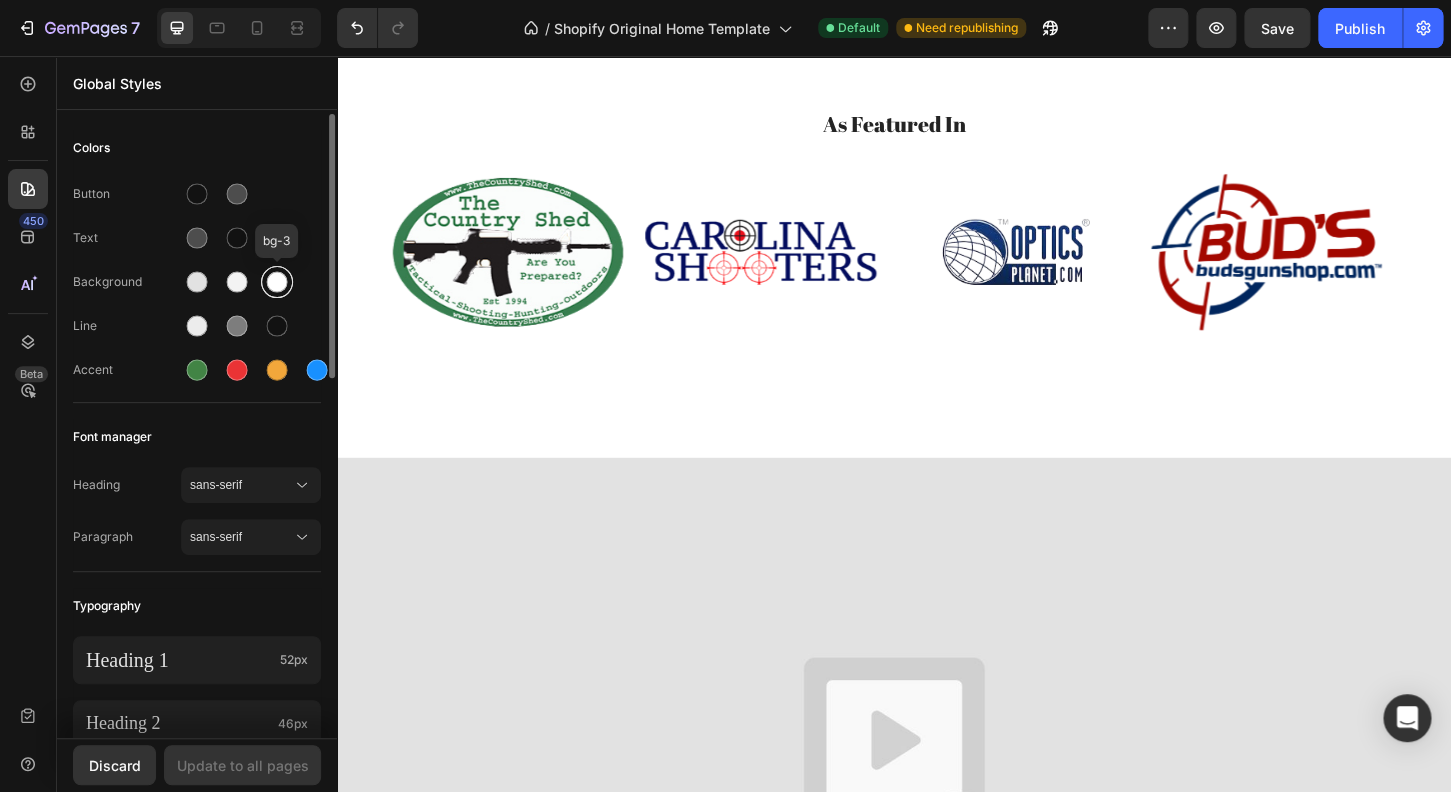 click at bounding box center [277, 282] 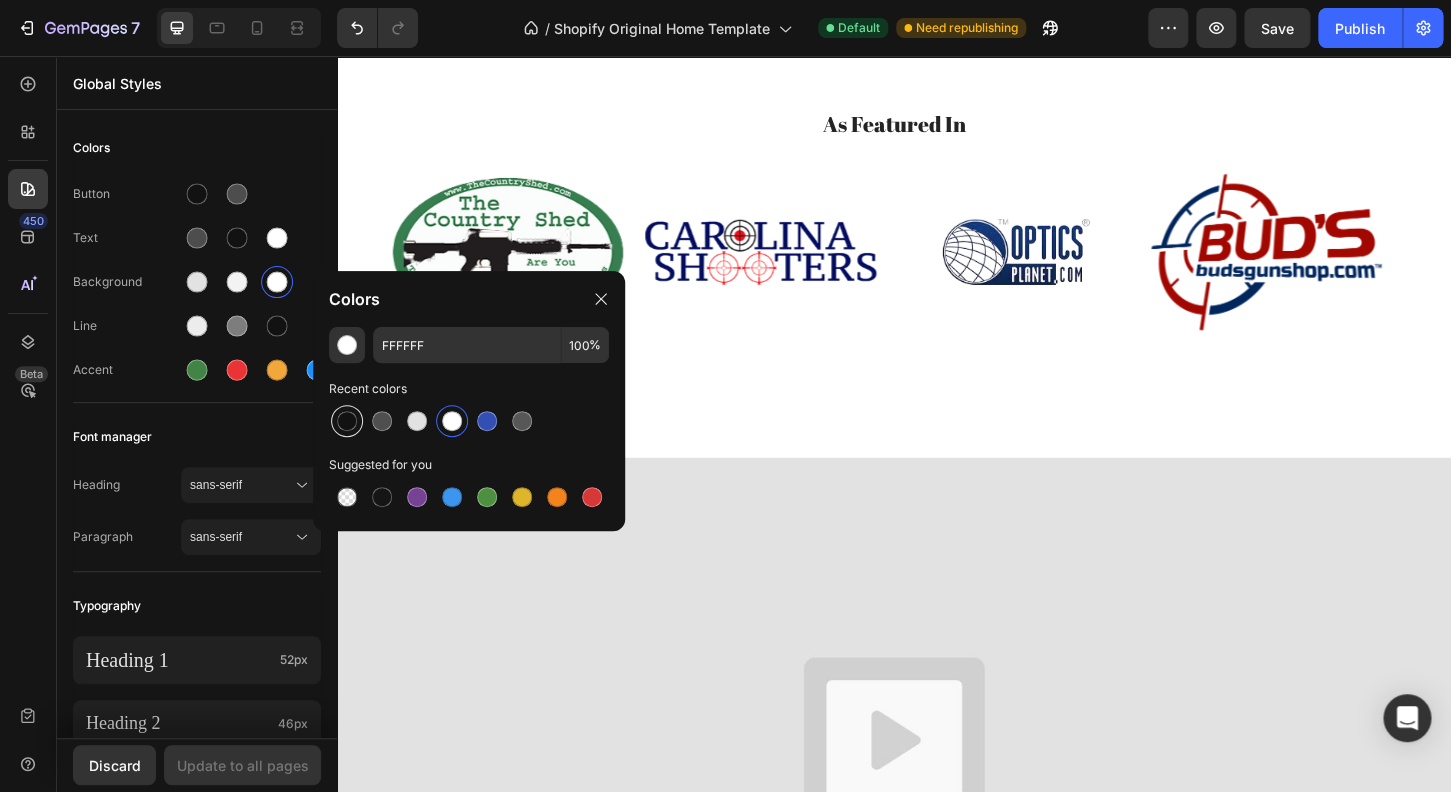 click at bounding box center [347, 421] 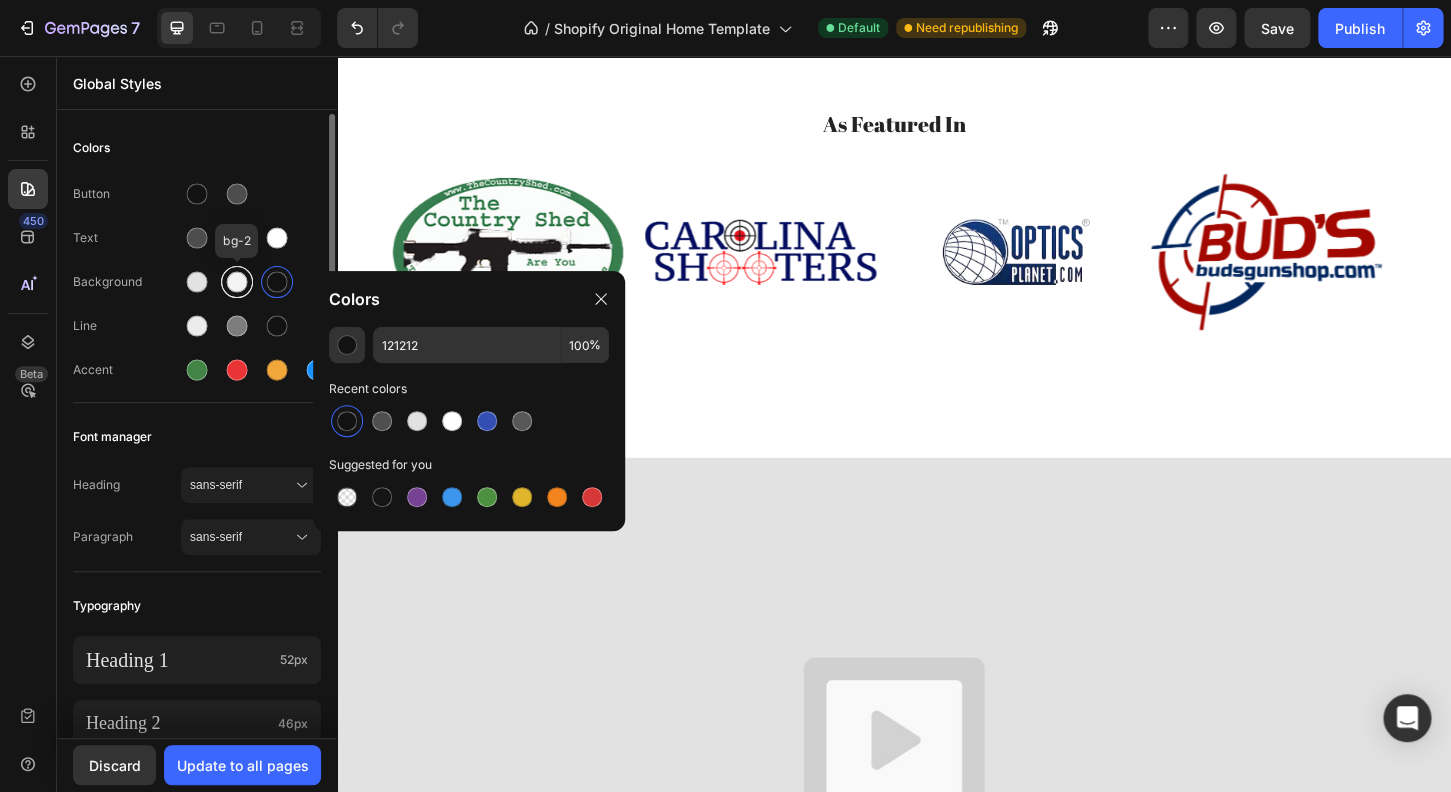 click at bounding box center [237, 282] 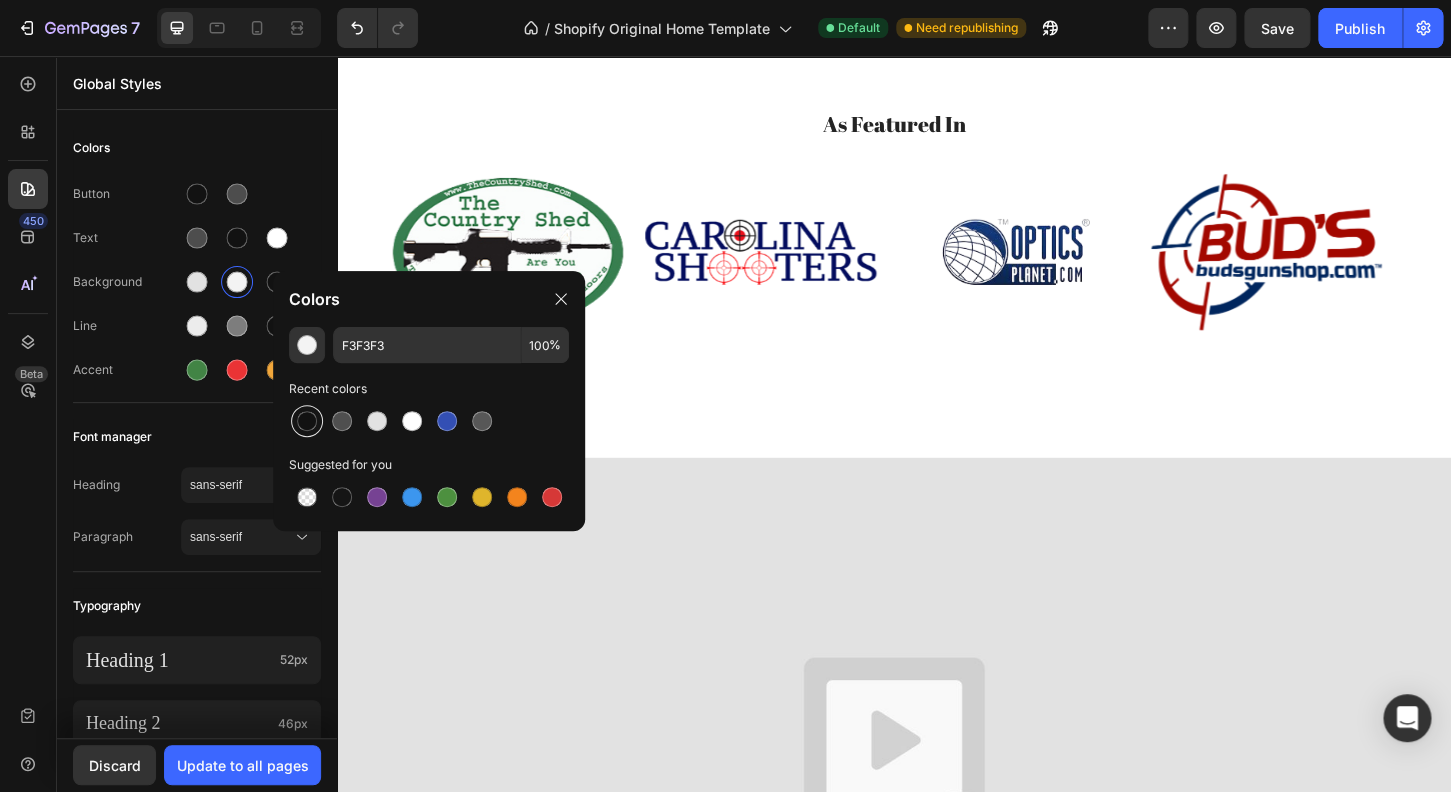 click at bounding box center (307, 421) 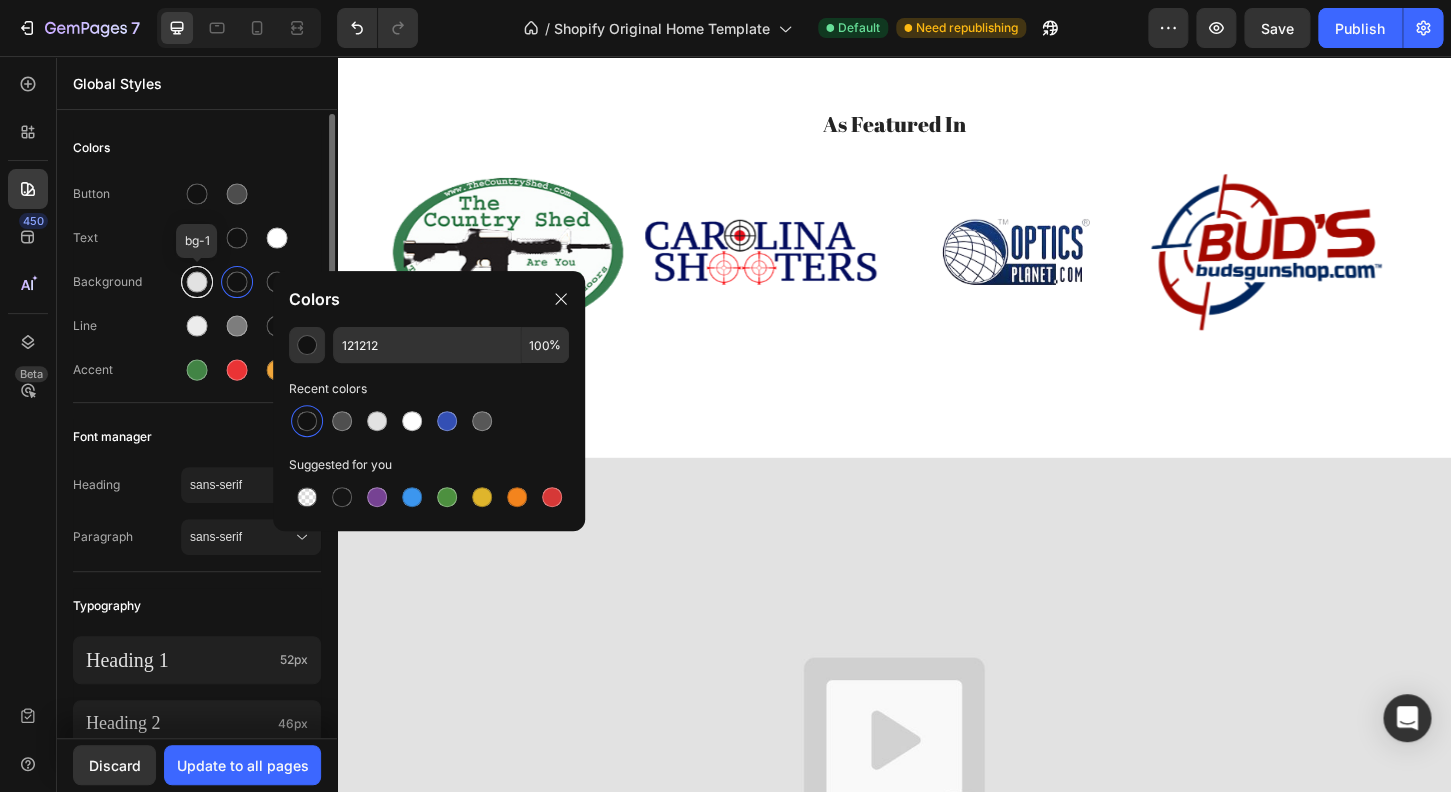 click at bounding box center [197, 282] 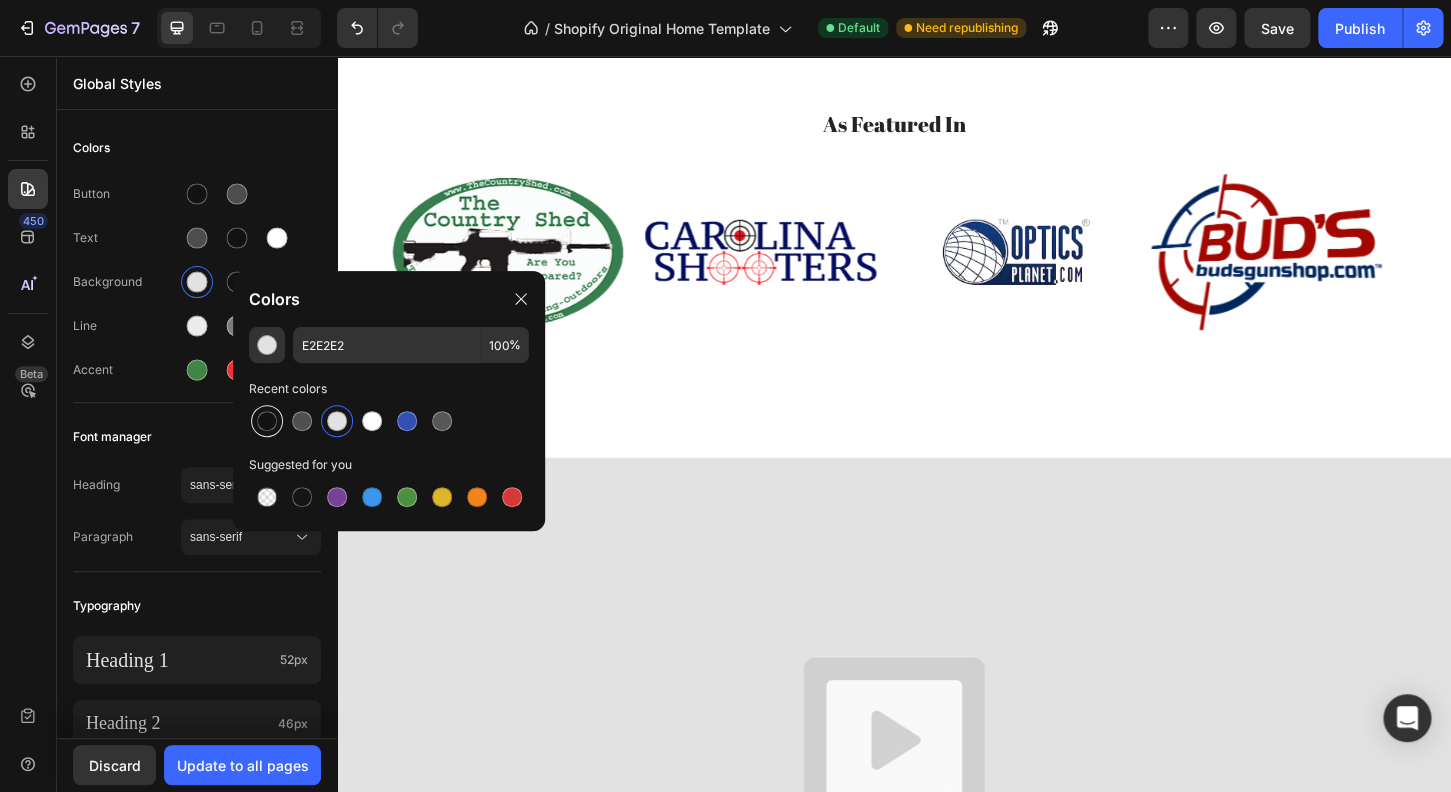 click at bounding box center [267, 421] 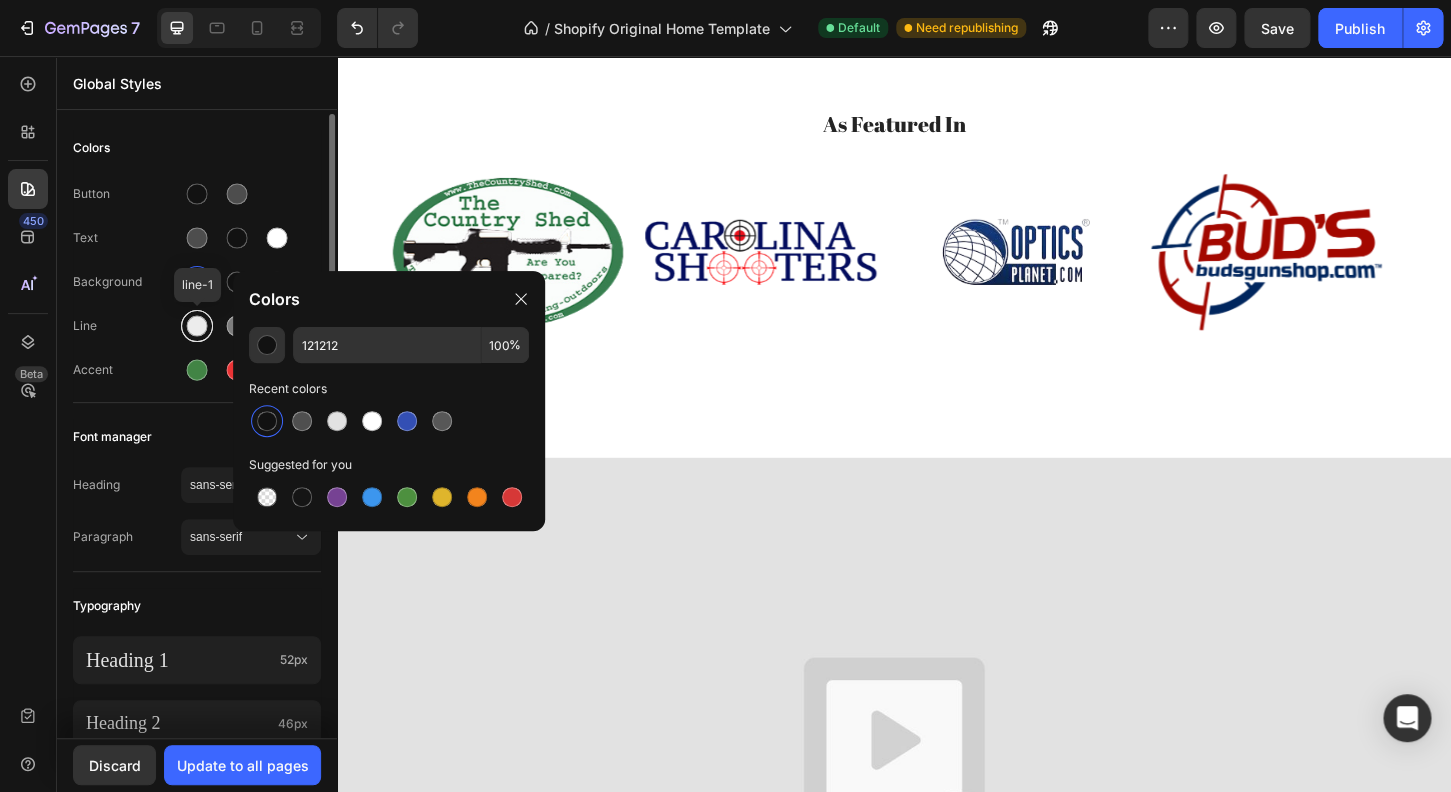 click at bounding box center (197, 326) 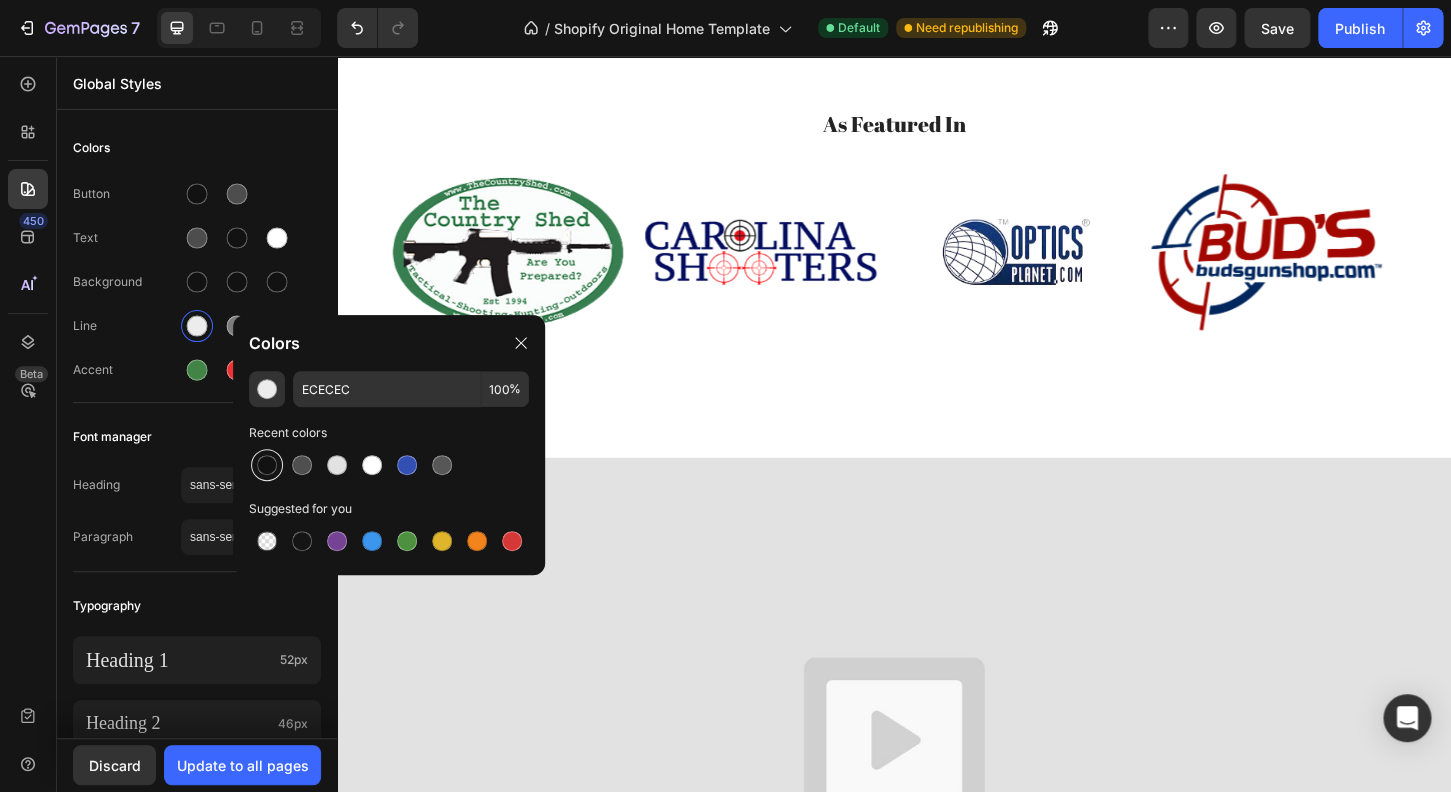 click at bounding box center [267, 465] 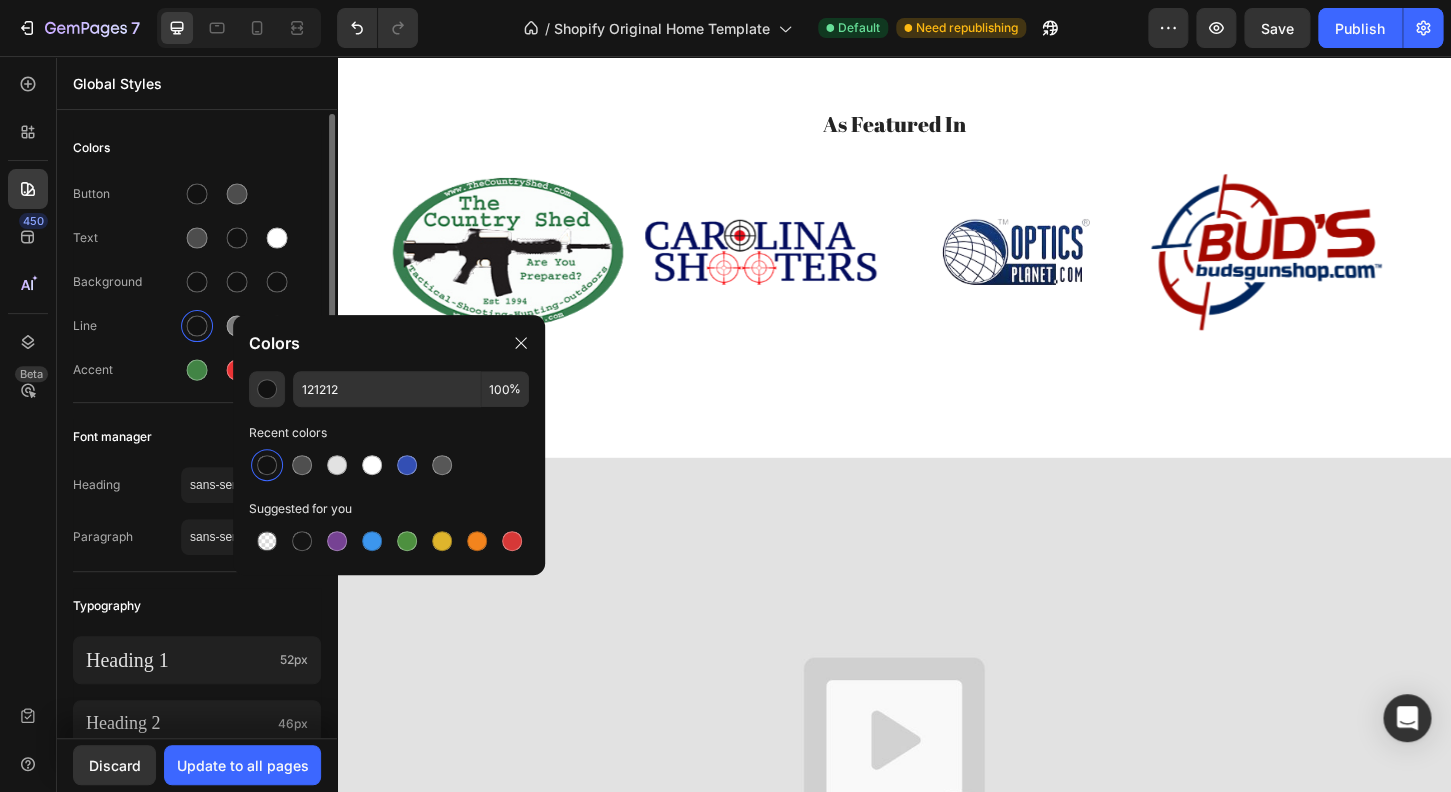 click on "Colors Button Text Background Line Accent Font manager Heading sans-serif Paragraph sans-serif Typography Heading 1 52px Heading 2 46px Heading 3 41px Show more Spacing Spacing 1  (xxs) 2px Spacing 2  (xs) 4px Spacing 3  (s) 8px Show more Default row width Row width  1200px Page padding  16px Corners Small 3 px Medium 6 px Large 16 px" at bounding box center [197, 846] 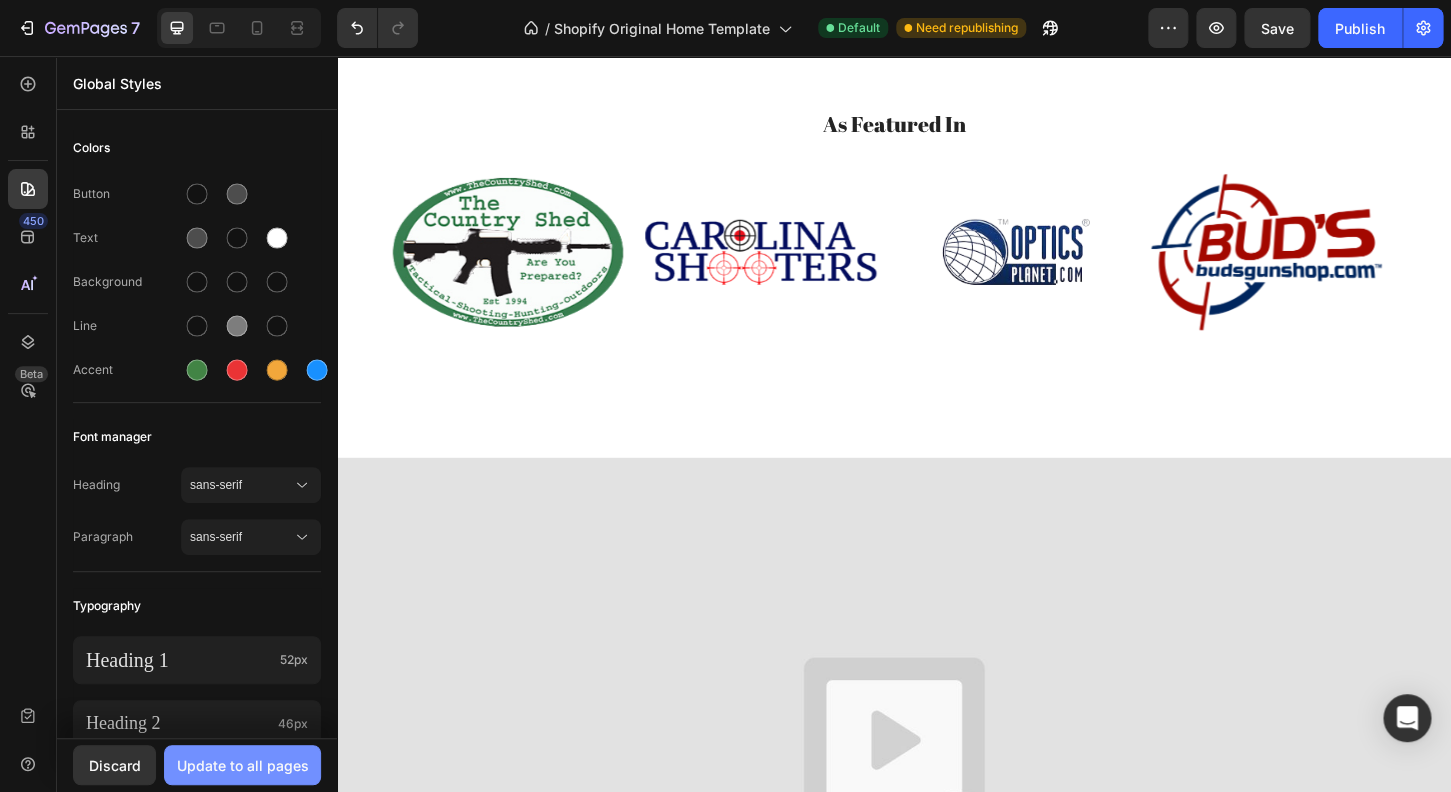 click on "Update to all pages" at bounding box center (243, 765) 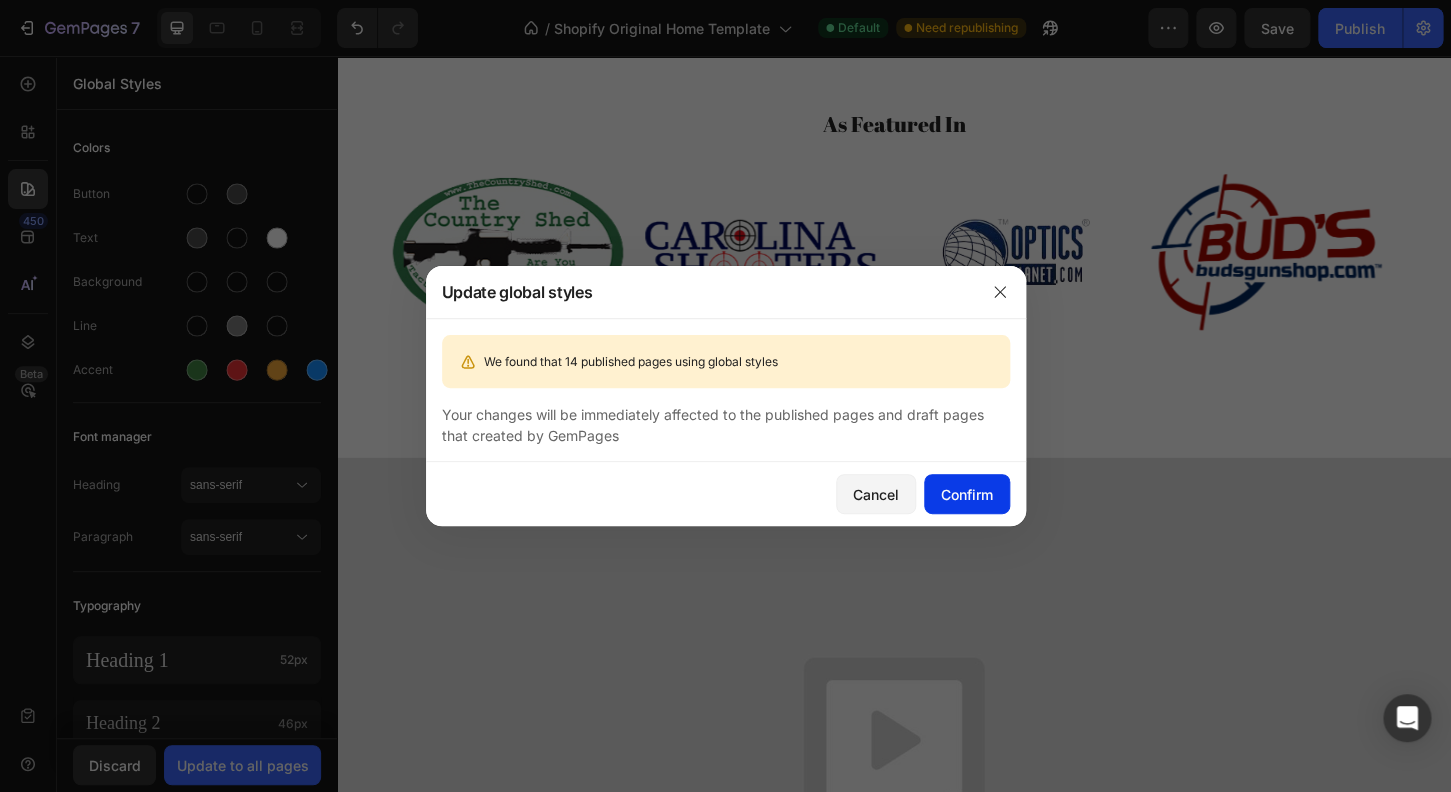 click on "Confirm" at bounding box center [967, 494] 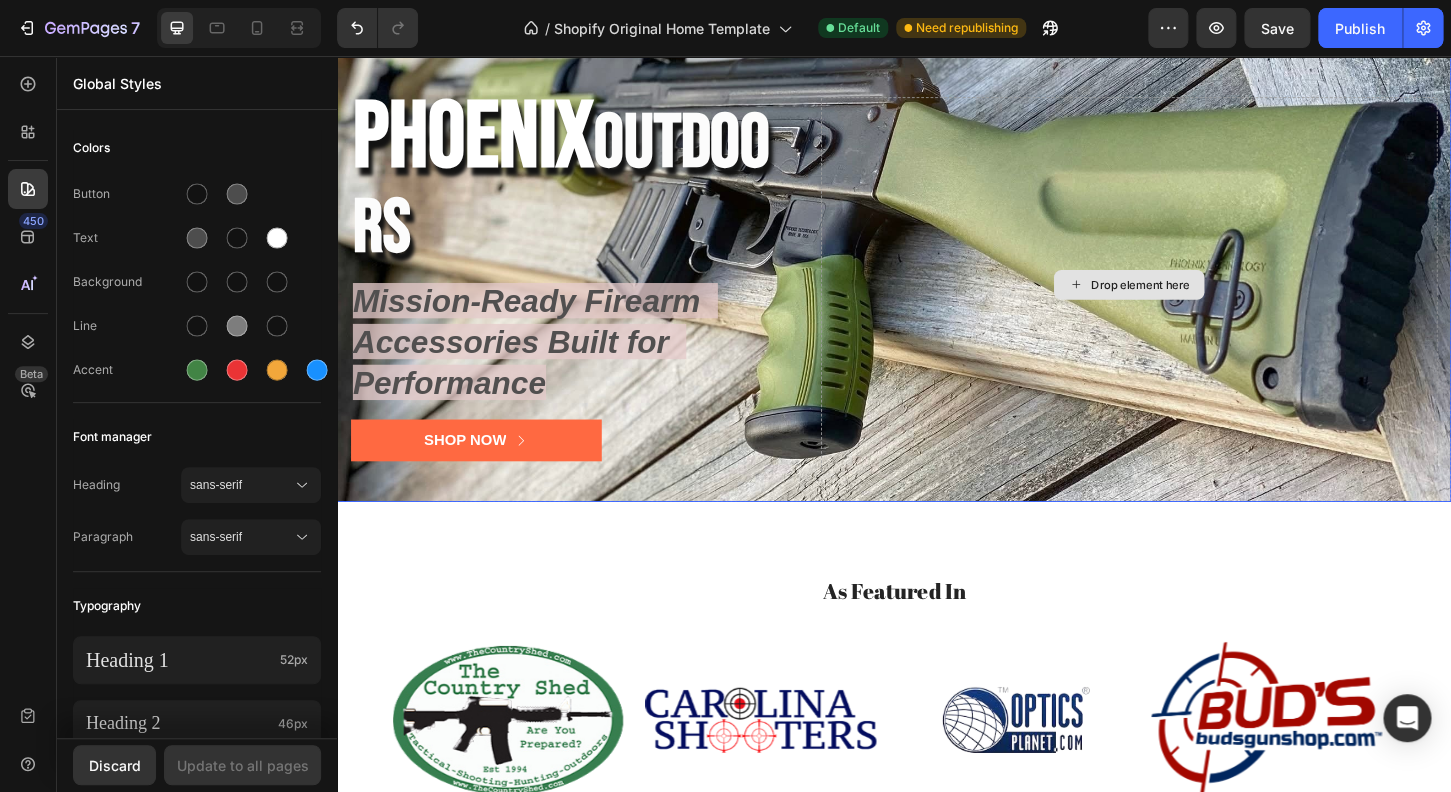 scroll, scrollTop: 0, scrollLeft: 0, axis: both 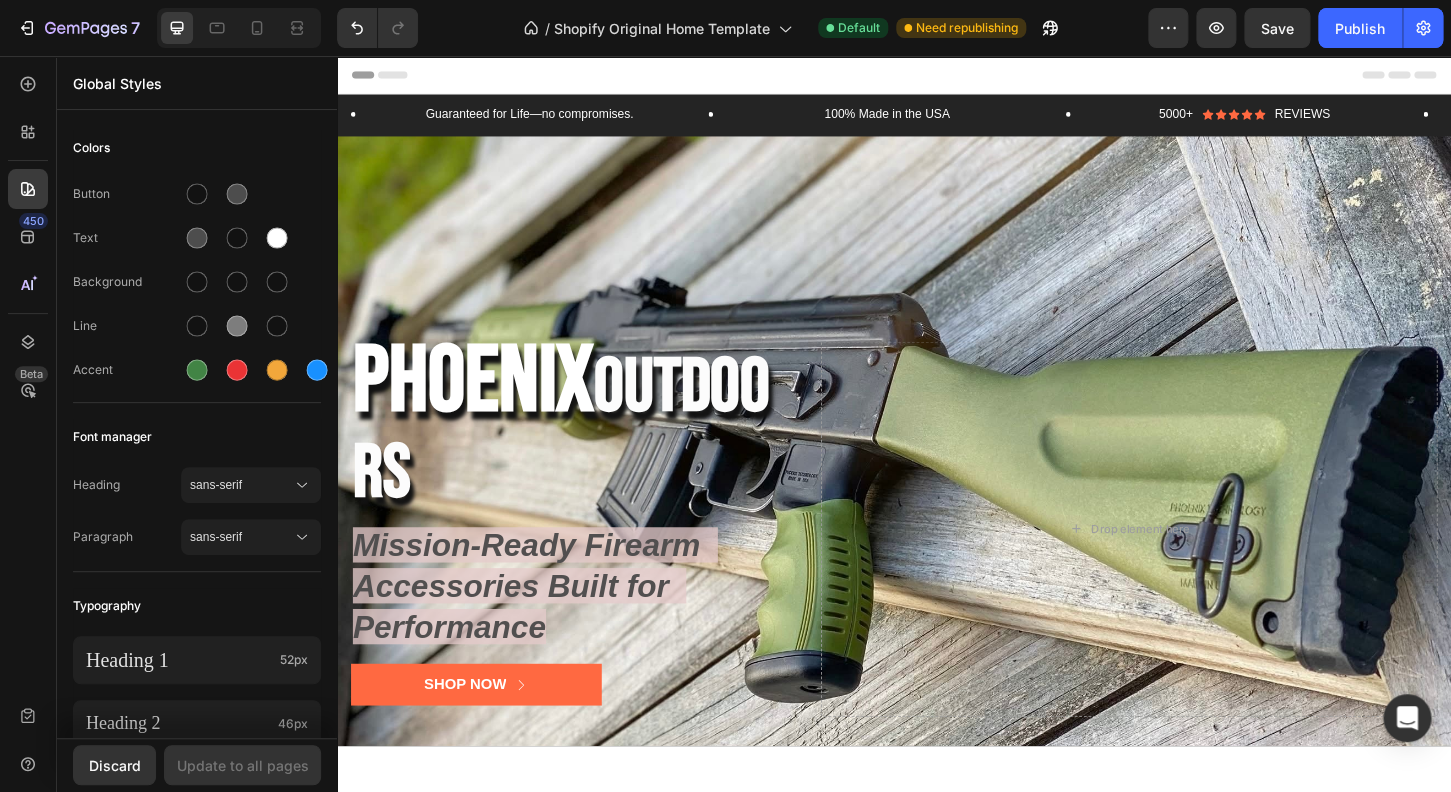 click 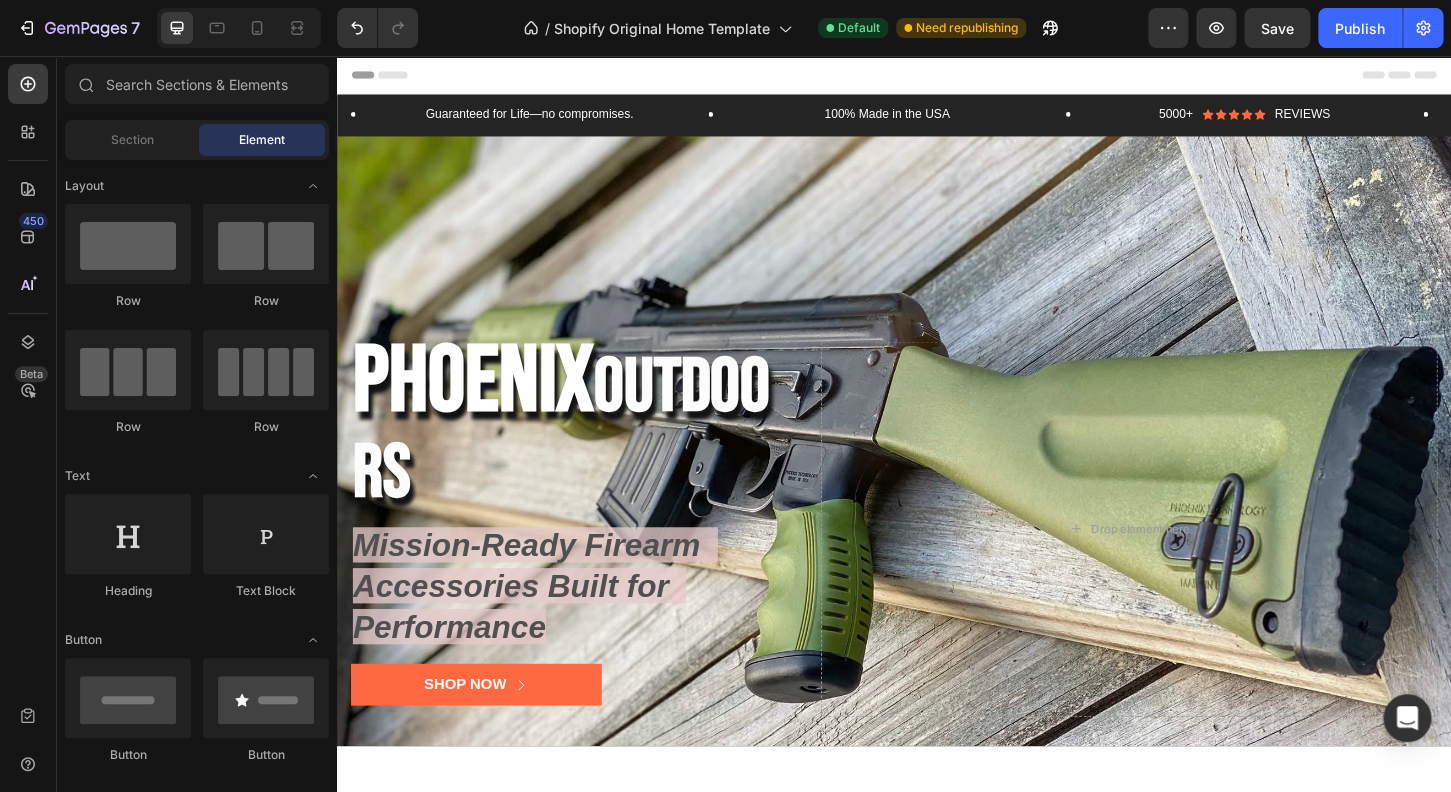 scroll, scrollTop: 384, scrollLeft: 0, axis: vertical 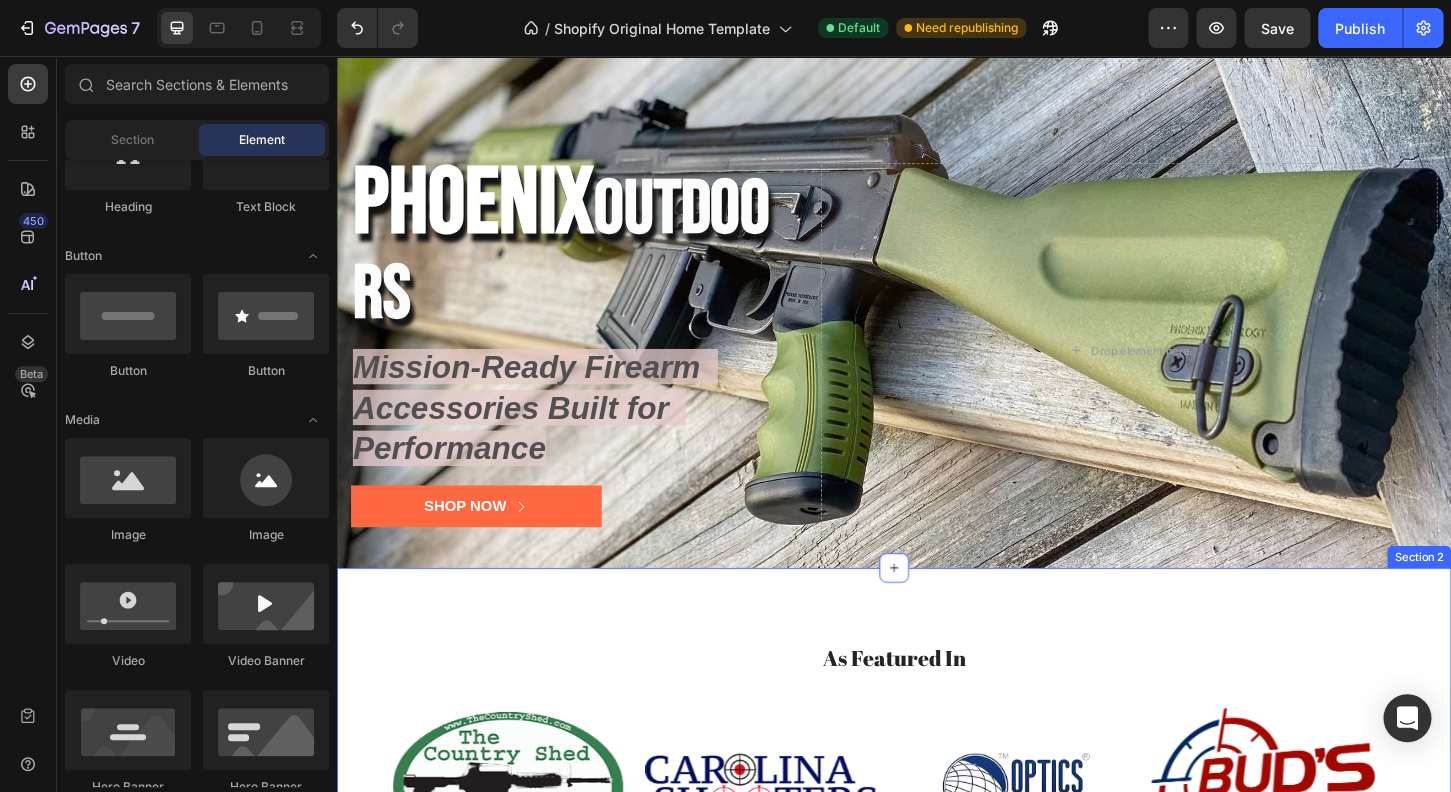 click on "As Featured In Heading Image Image Image Image Carousel Row Section 2" at bounding box center (937, 819) 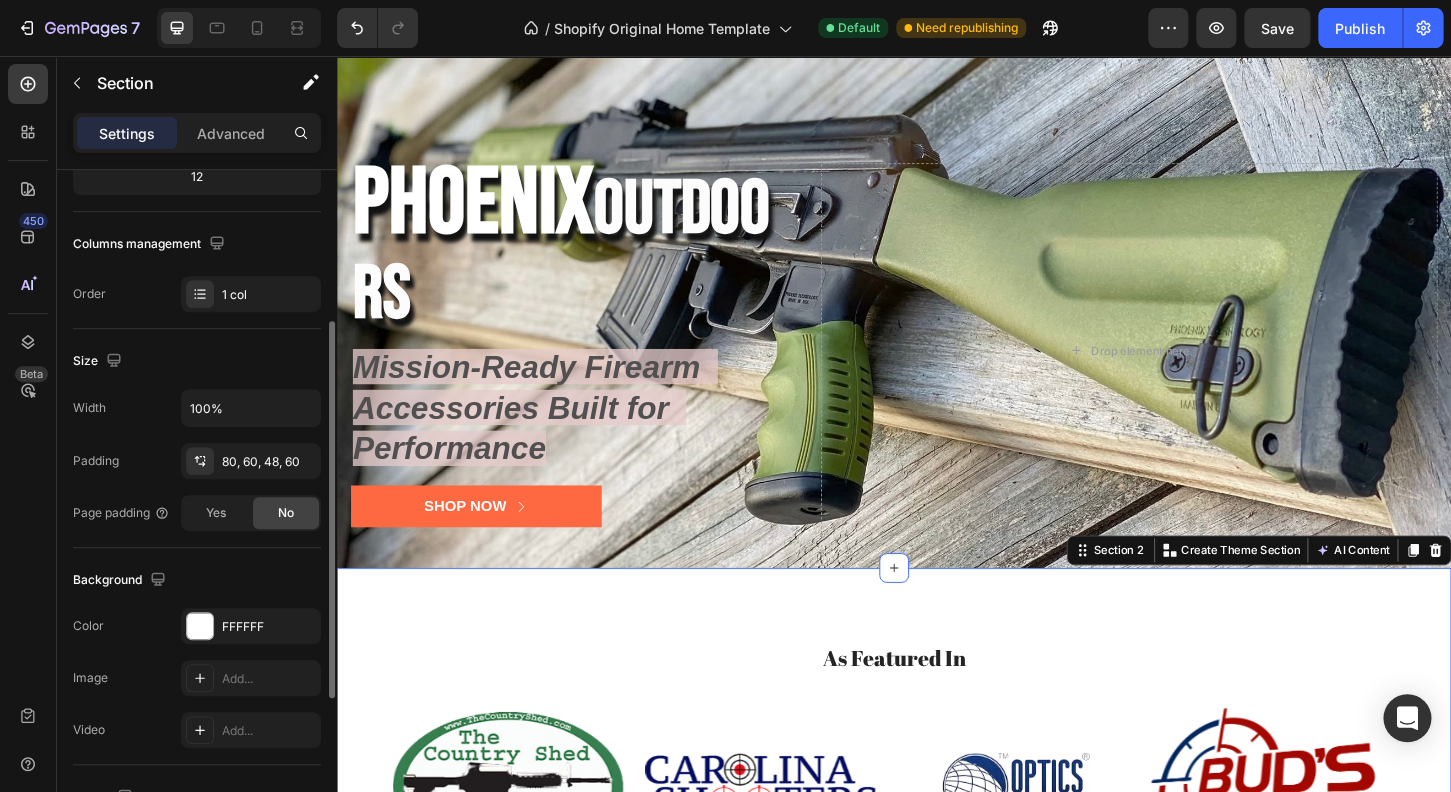 scroll, scrollTop: 543, scrollLeft: 0, axis: vertical 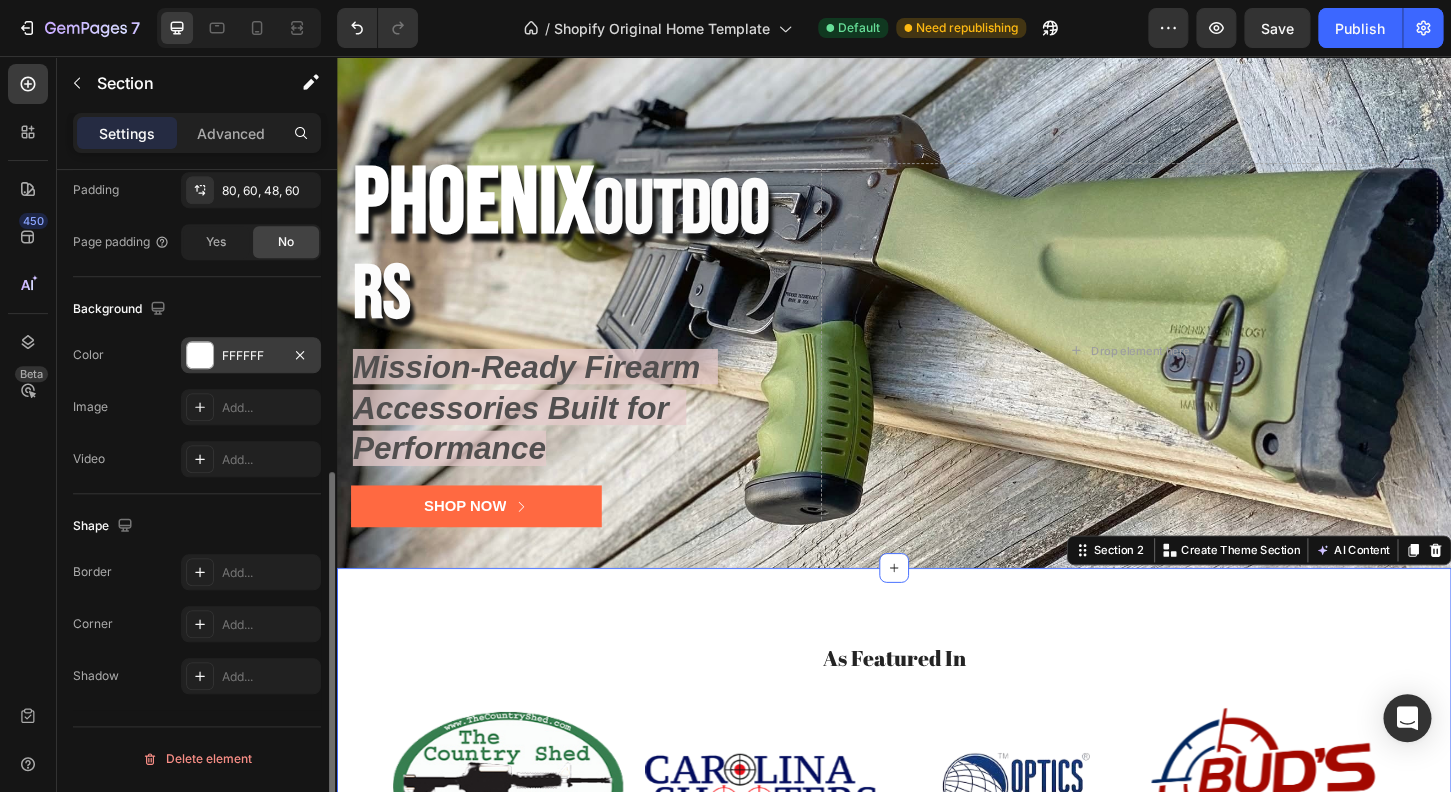 click at bounding box center (200, 355) 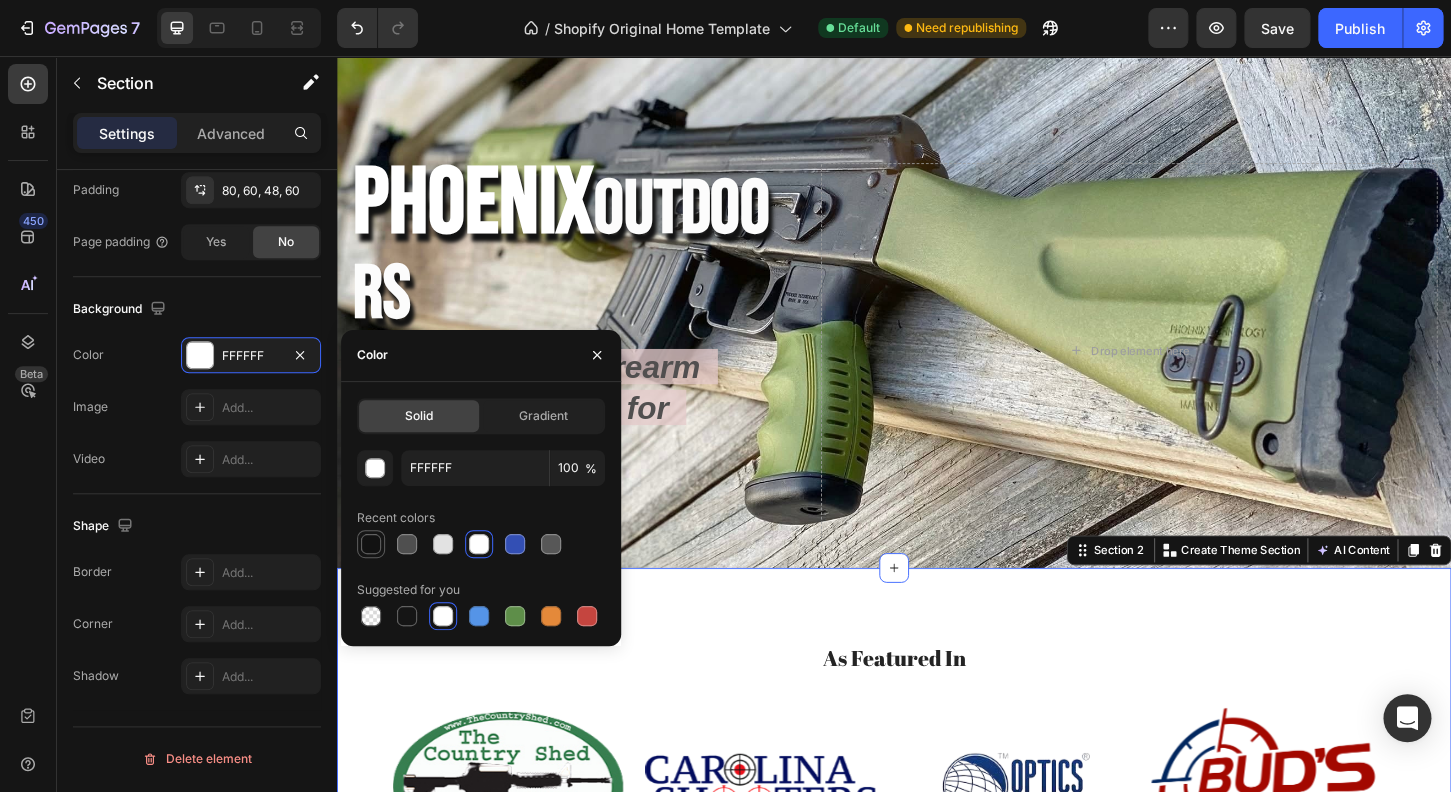 click at bounding box center (371, 544) 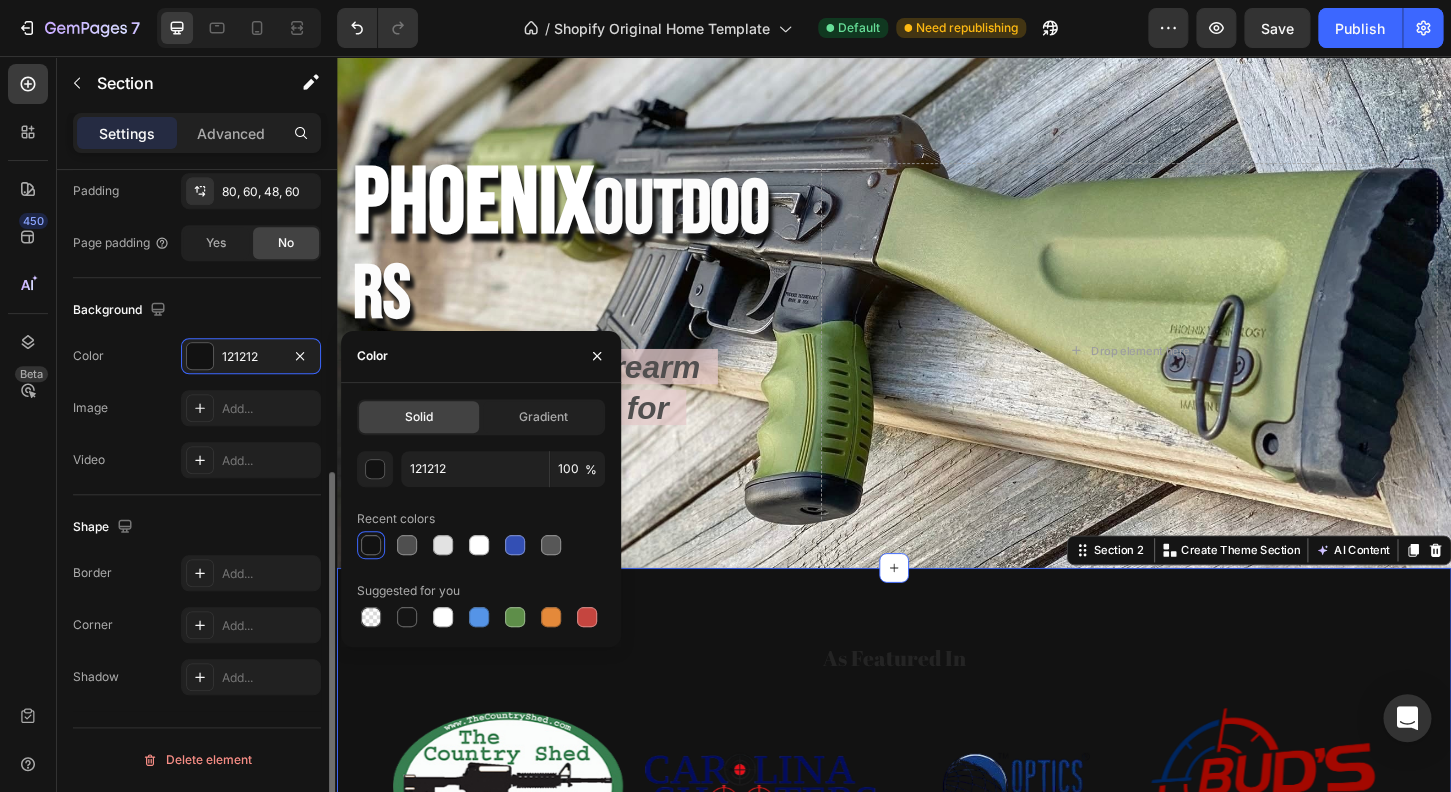 scroll, scrollTop: 542, scrollLeft: 0, axis: vertical 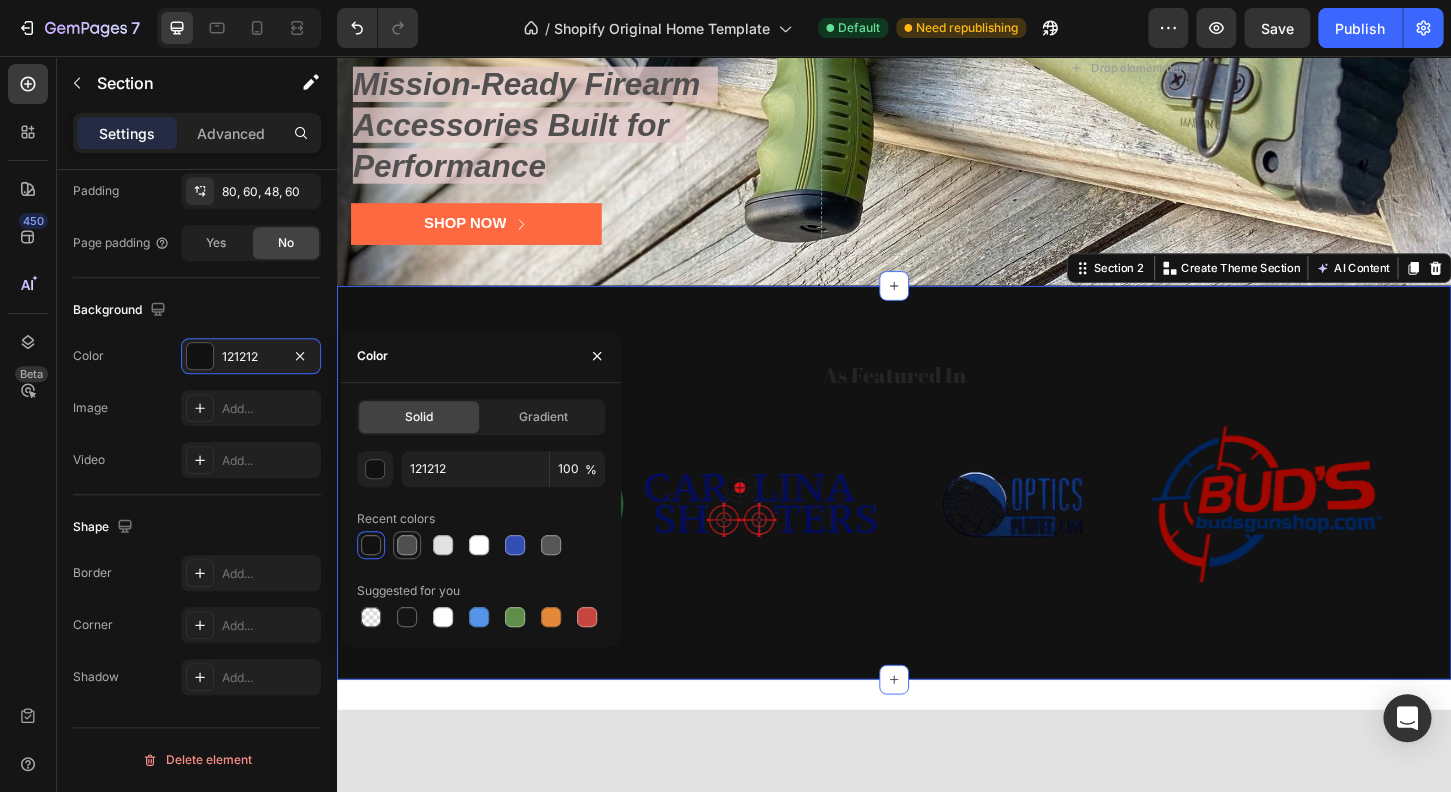 click at bounding box center [407, 545] 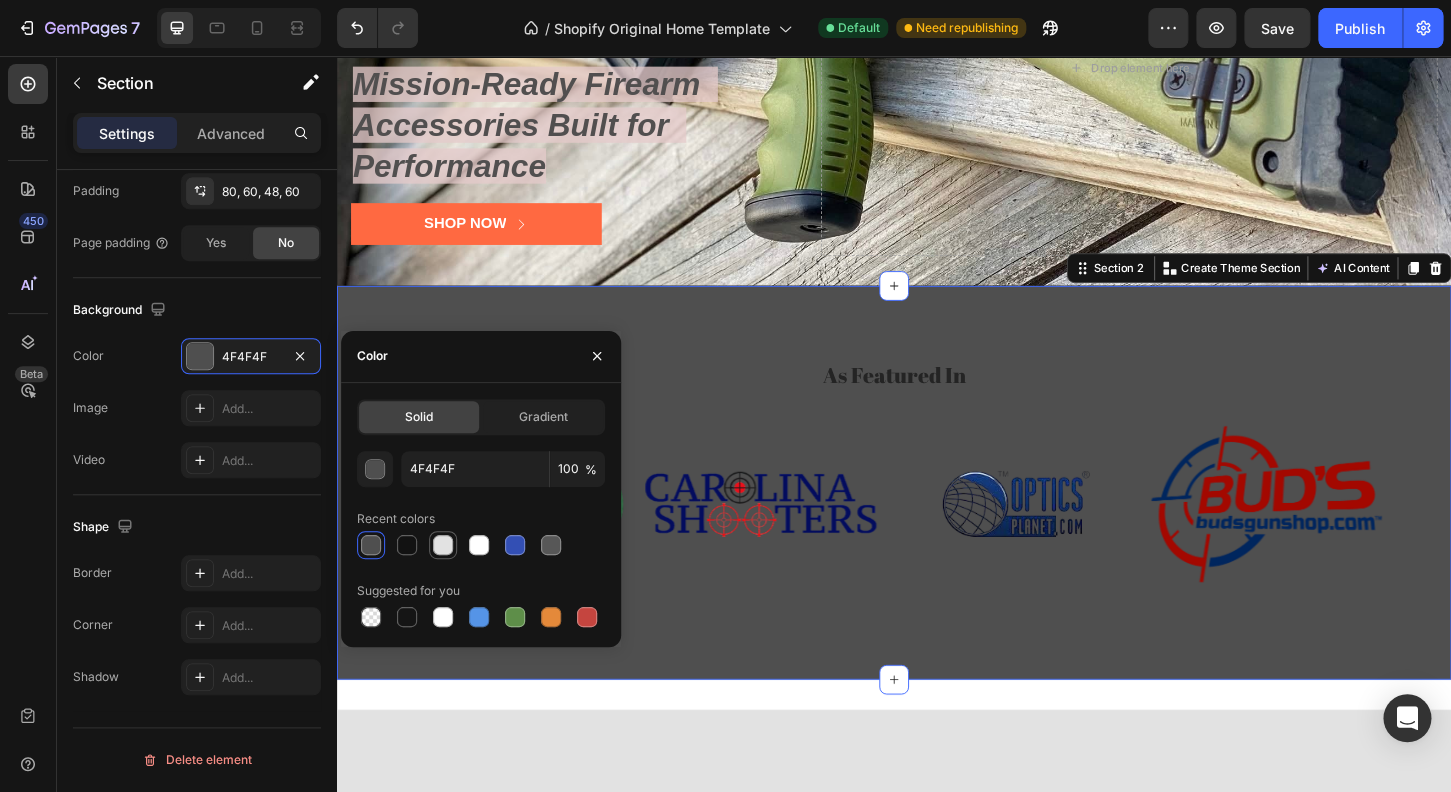 click at bounding box center [443, 545] 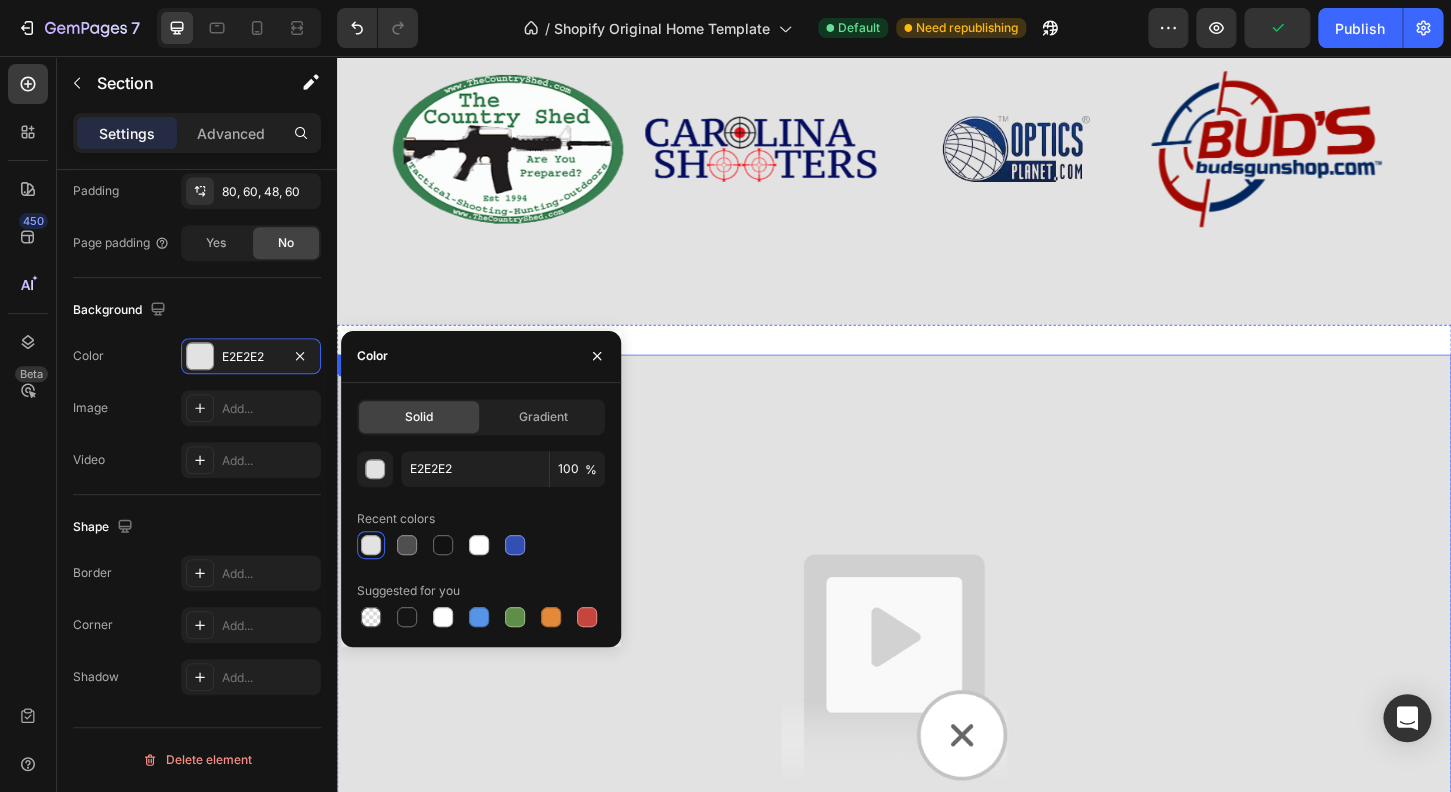 scroll, scrollTop: 863, scrollLeft: 0, axis: vertical 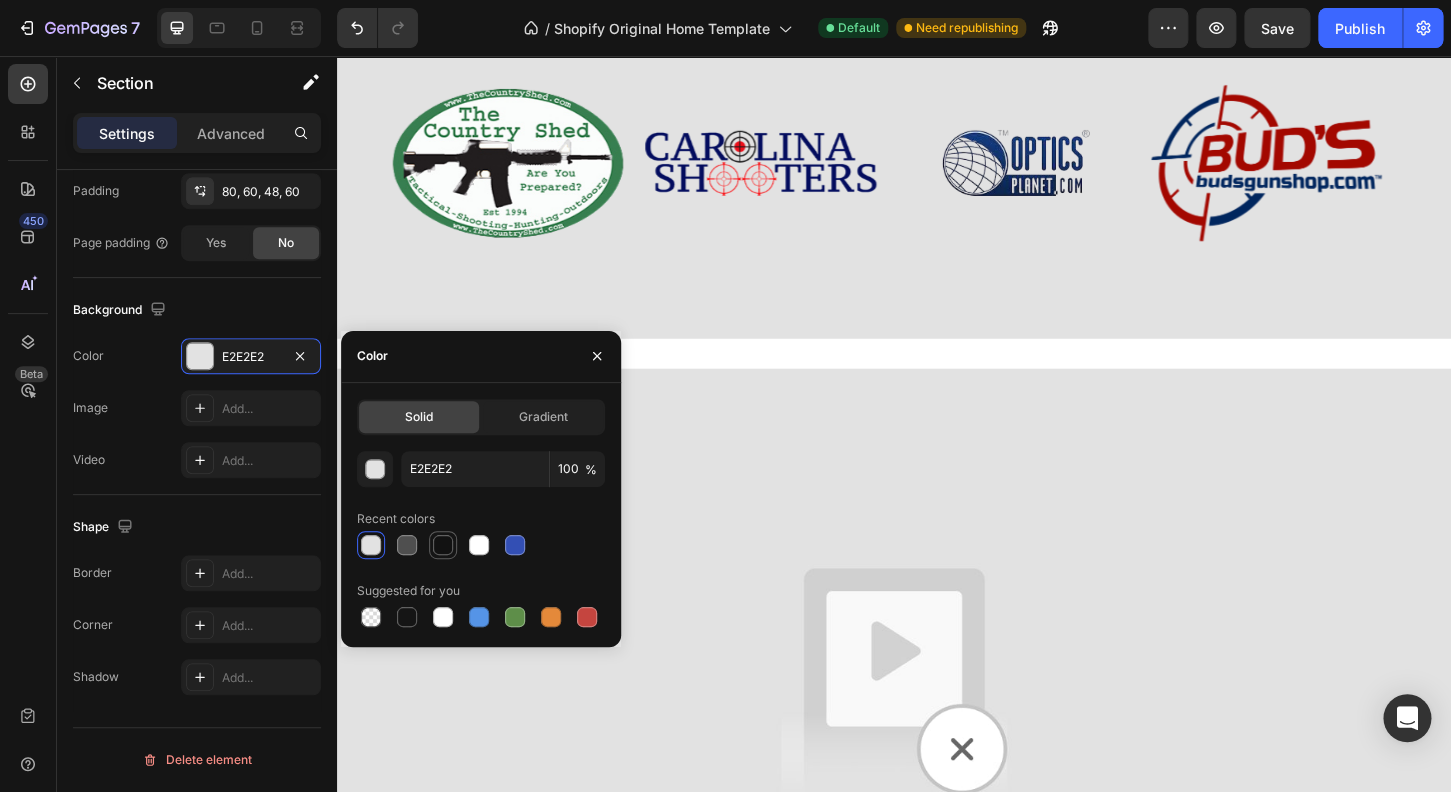 click at bounding box center [443, 545] 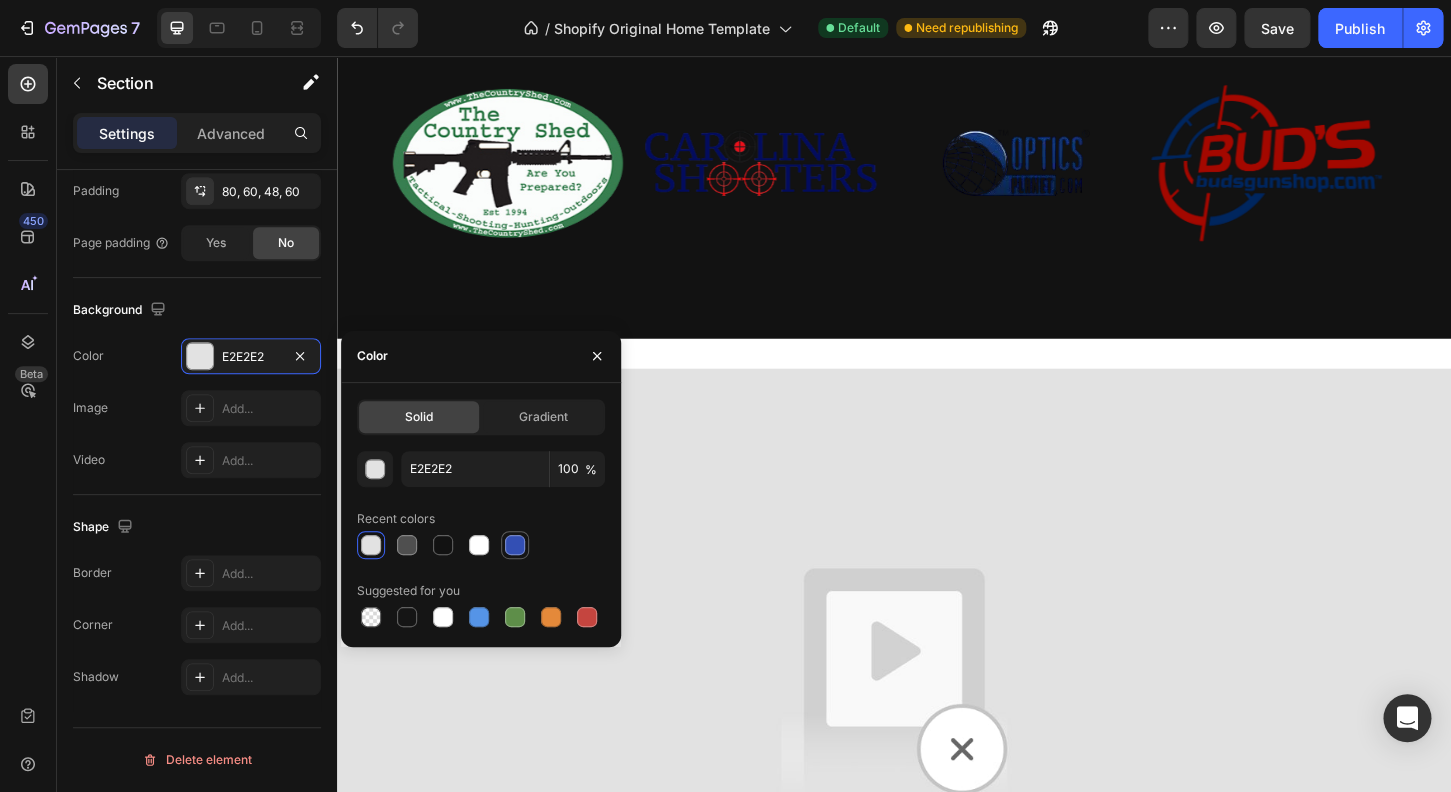 type on "121212" 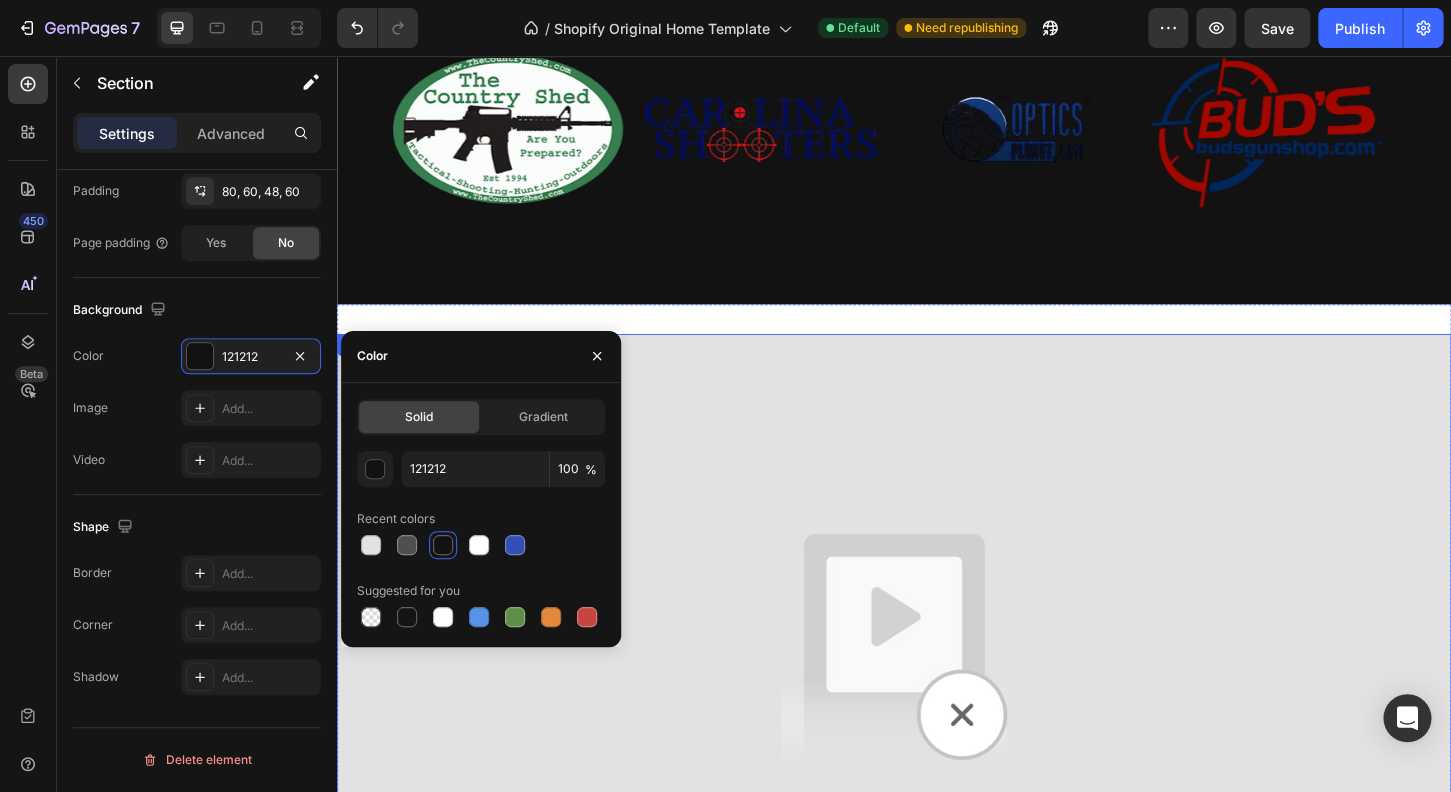 scroll, scrollTop: 944, scrollLeft: 0, axis: vertical 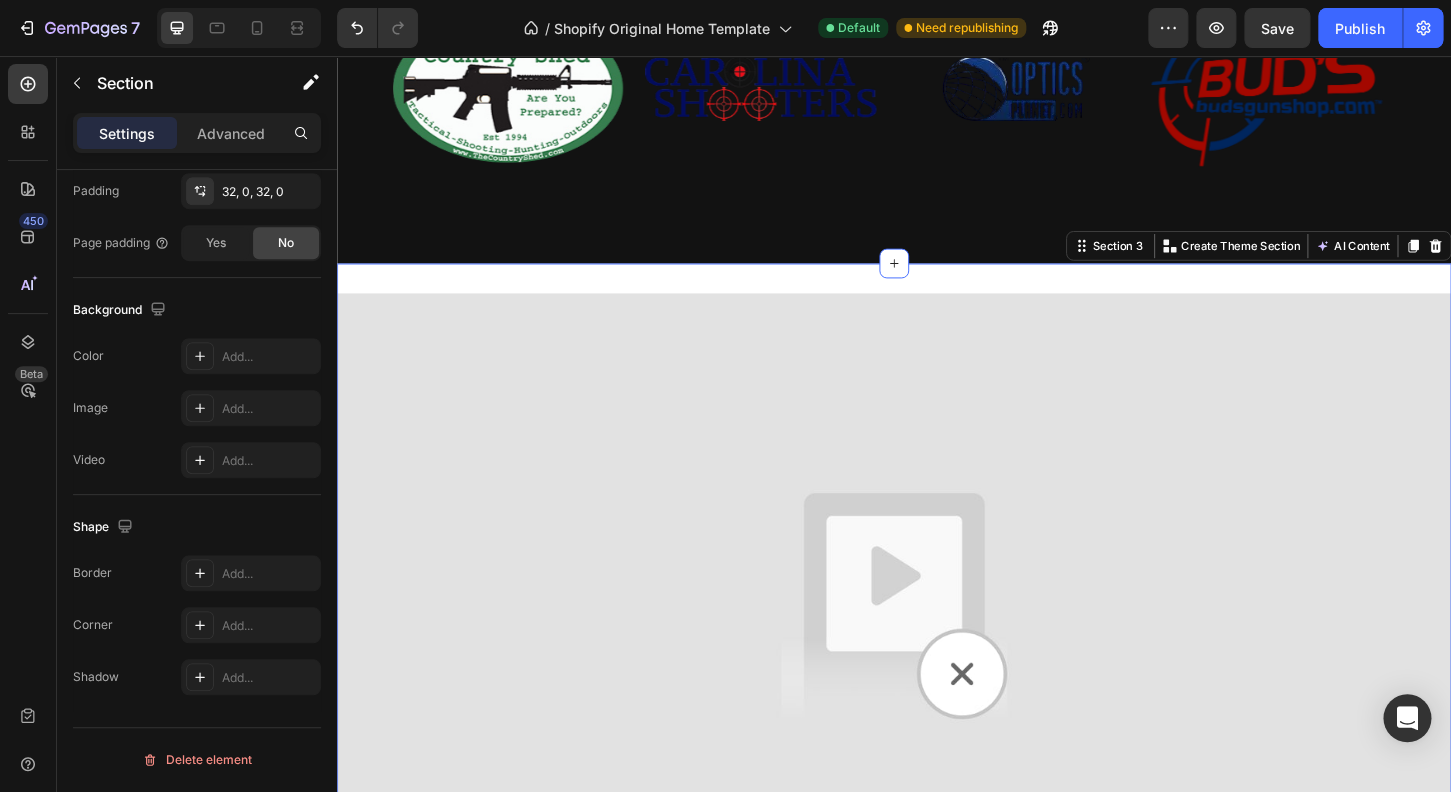 click on "Video Section 3   You can create reusable sections Create Theme Section AI Content Write with GemAI What would you like to describe here? Tone and Voice Persuasive Product KickLite™ Sport Stock - Remington® 870 Show more Generate" at bounding box center [937, 648] 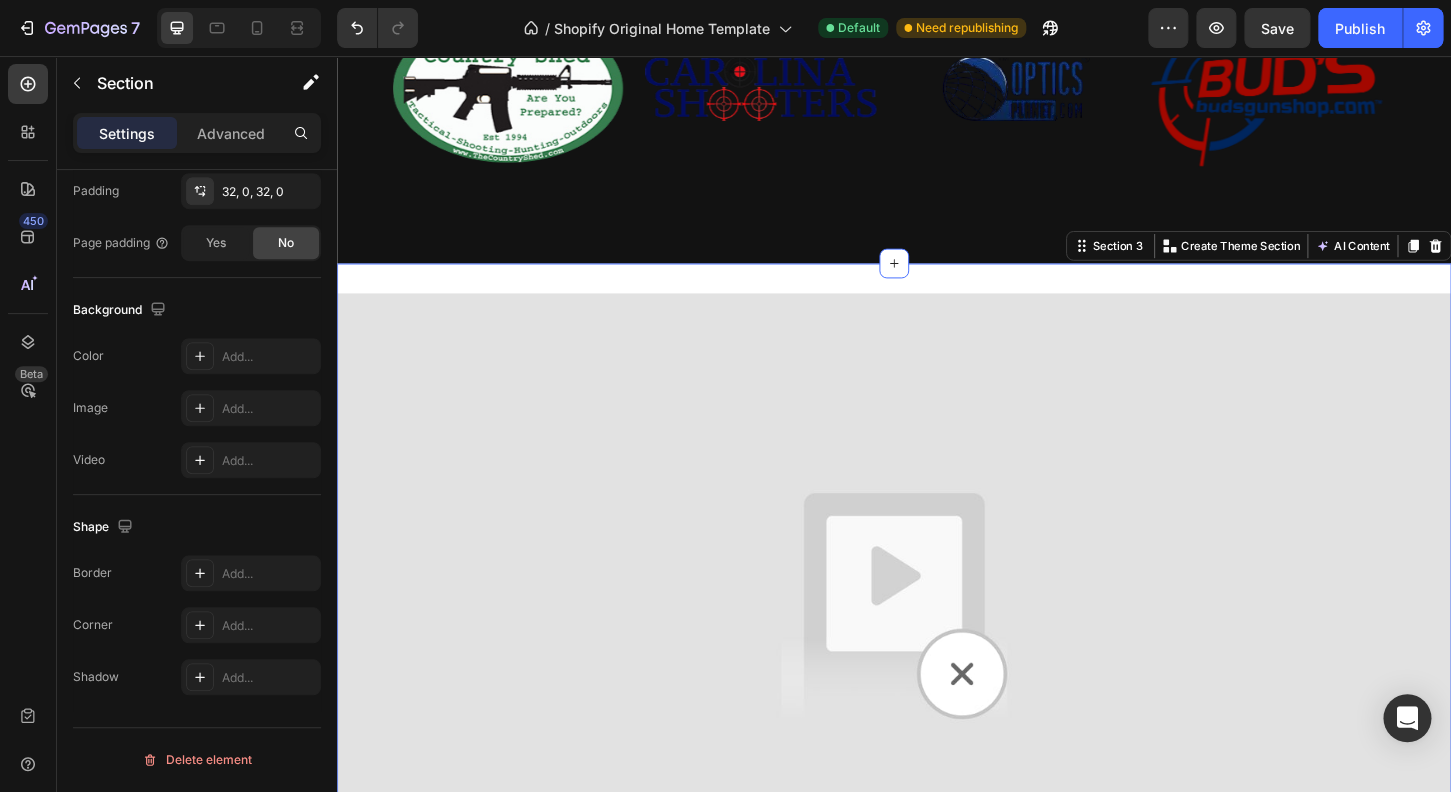 click on "Video Section 3   You can create reusable sections Create Theme Section AI Content Write with GemAI What would you like to describe here? Tone and Voice Persuasive Product KickLite™ Sport Stock - Remington® 870 Show more Generate" at bounding box center [937, 648] 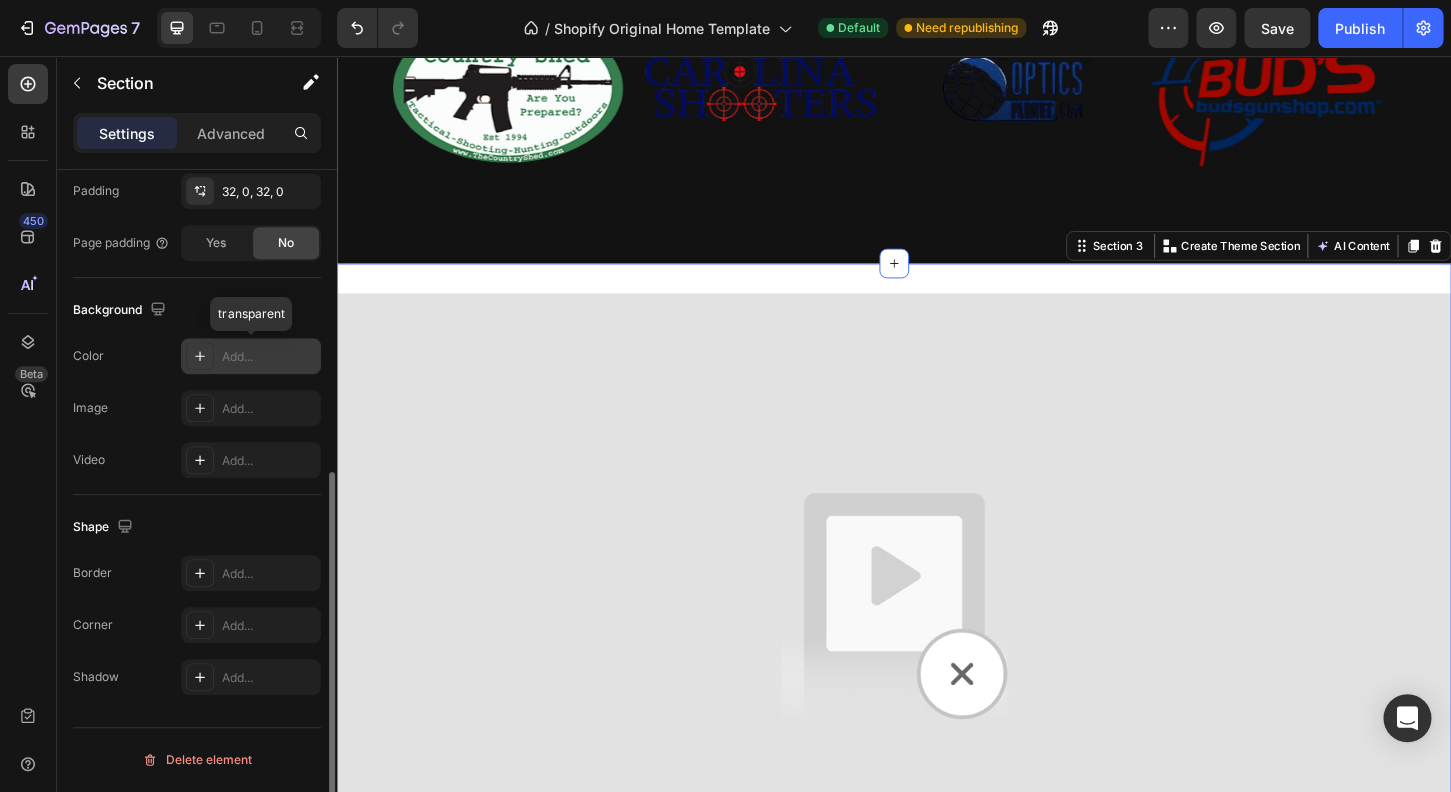 click on "Add..." at bounding box center [269, 357] 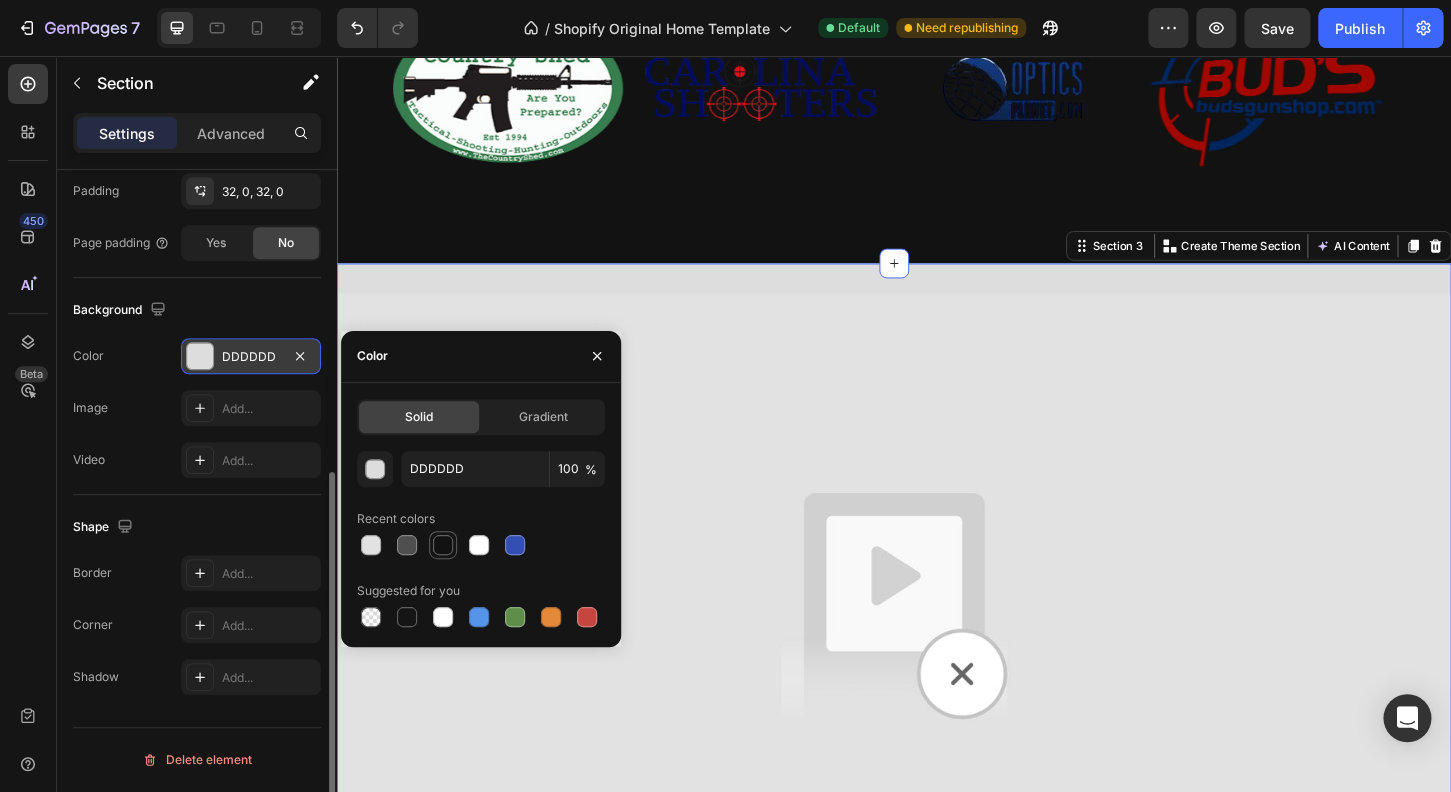 click at bounding box center [443, 545] 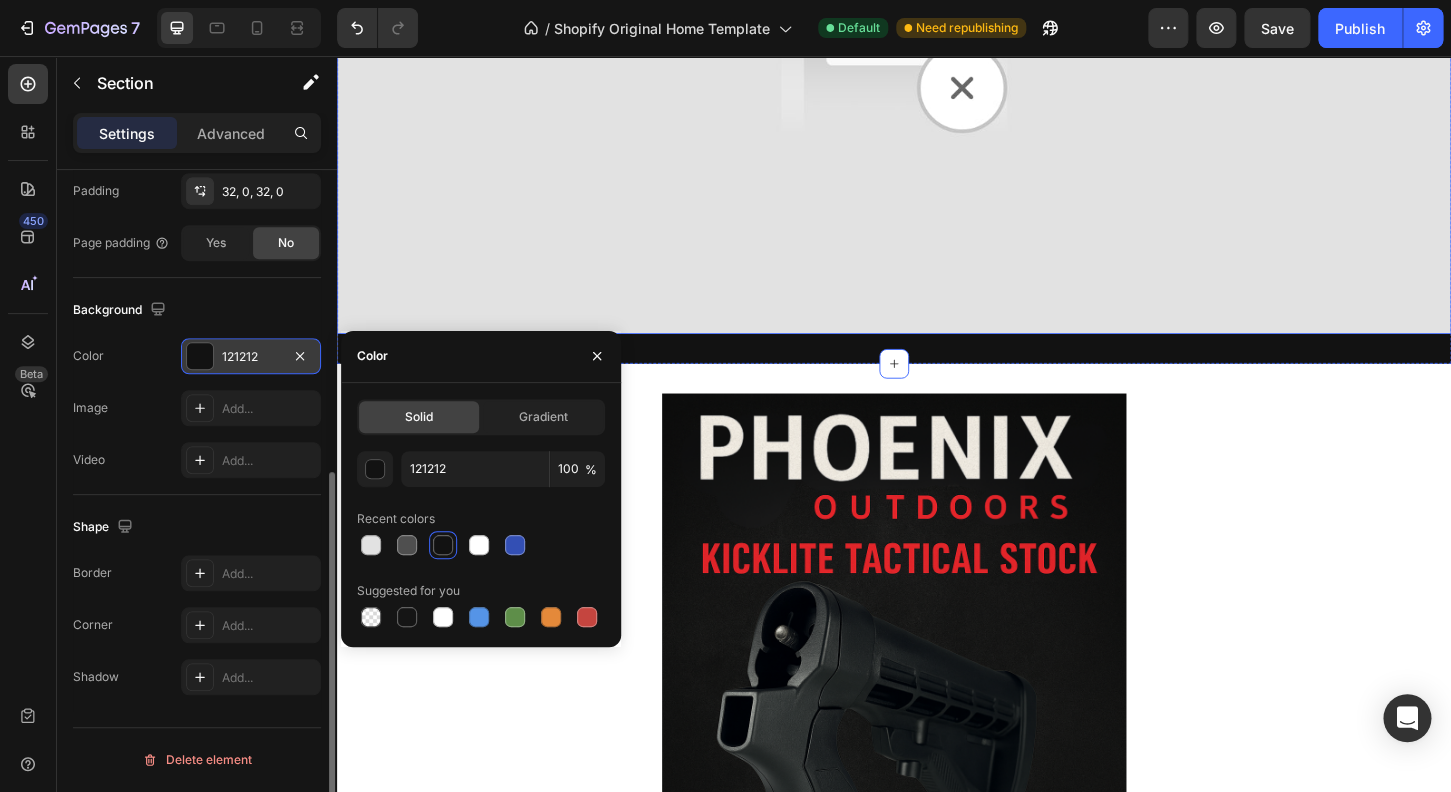scroll, scrollTop: 1631, scrollLeft: 0, axis: vertical 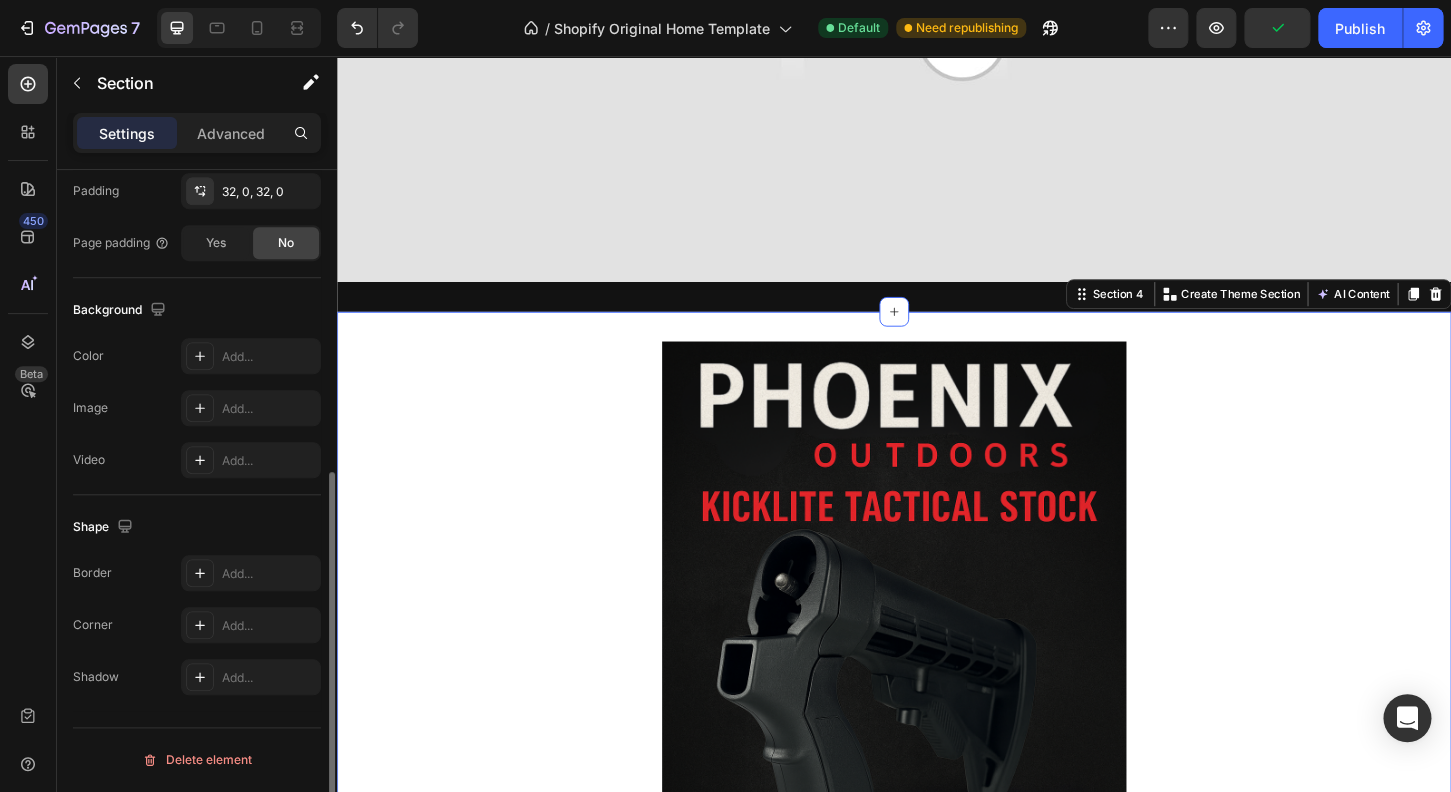 click on "Image Section 4   You can create reusable sections Create Theme Section AI Content Write with GemAI What would you like to describe here? Tone and Voice Persuasive Product Show more Generate" at bounding box center [937, 738] 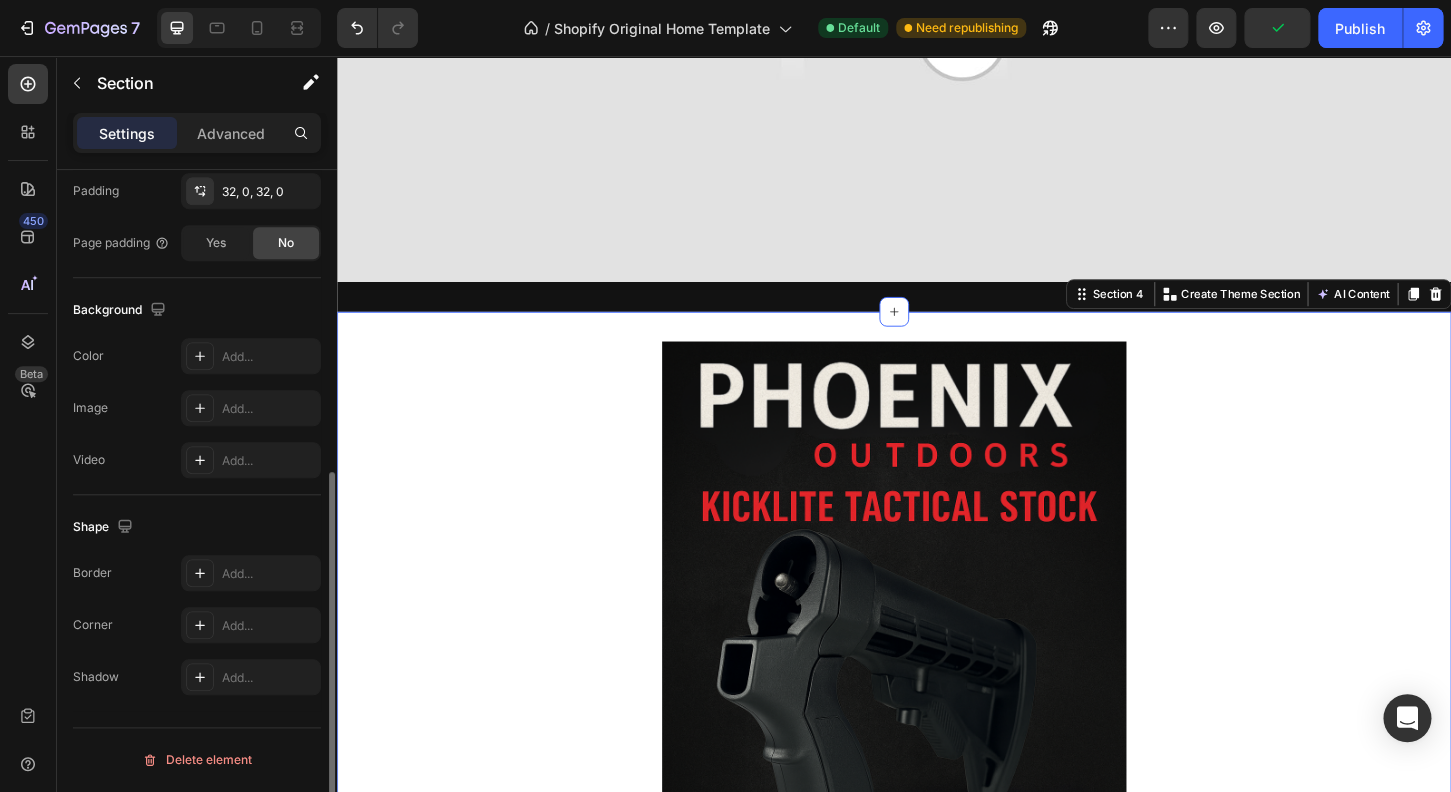 click on "Image Section 4   You can create reusable sections Create Theme Section AI Content Write with GemAI What would you like to describe here? Tone and Voice Persuasive Product KickLite™ Sport Stock - Remington® 870 Show more Generate" at bounding box center [937, 738] 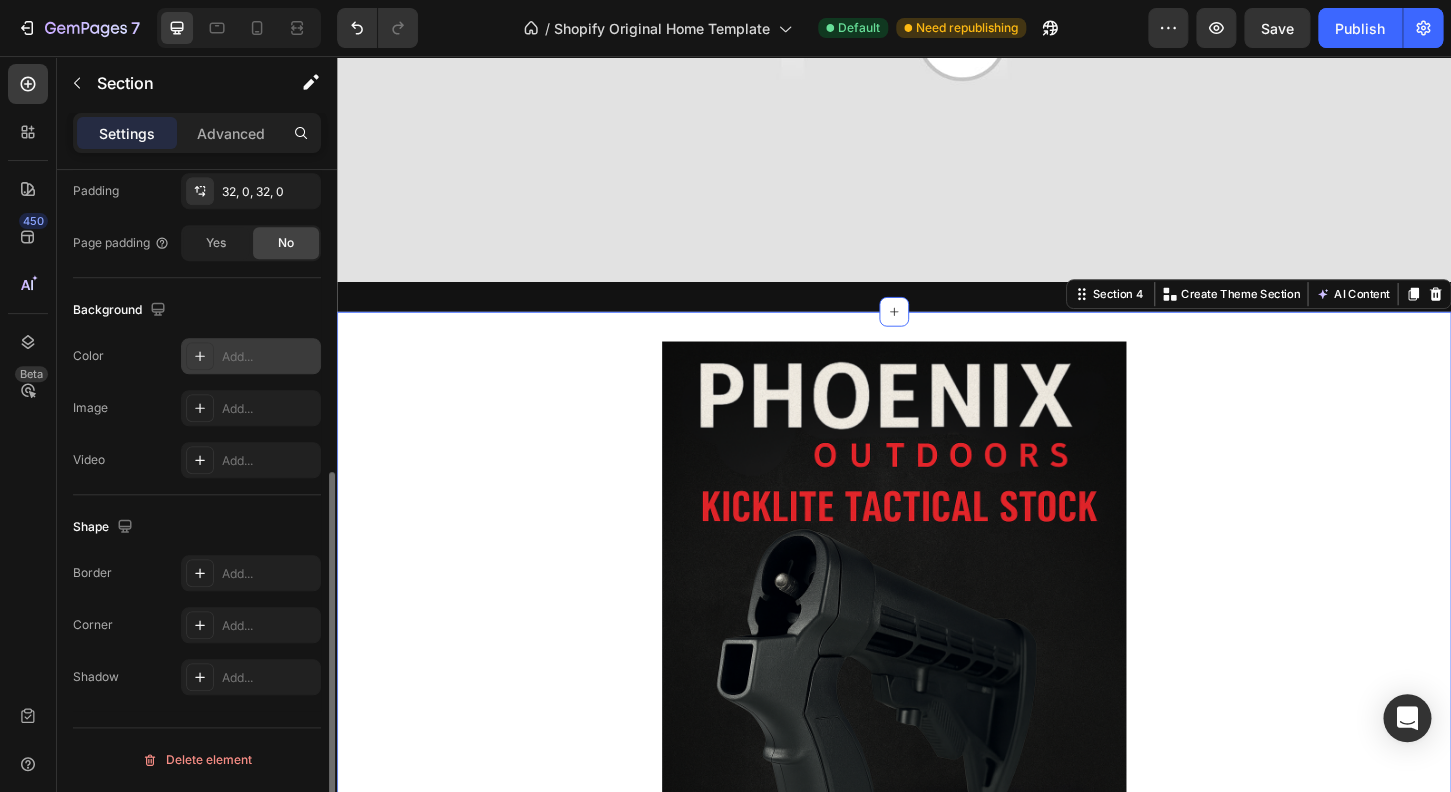 click at bounding box center (200, 356) 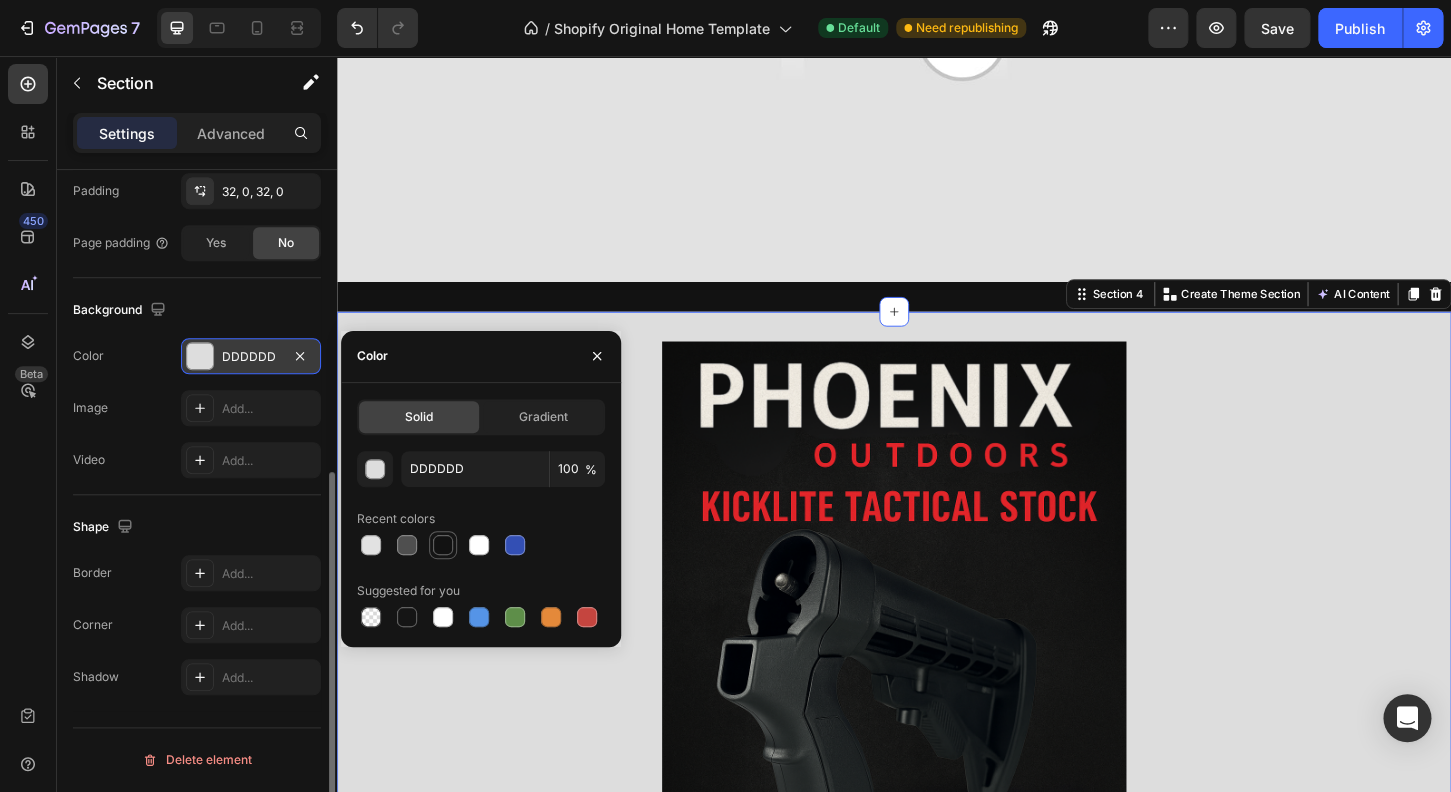 click at bounding box center [443, 545] 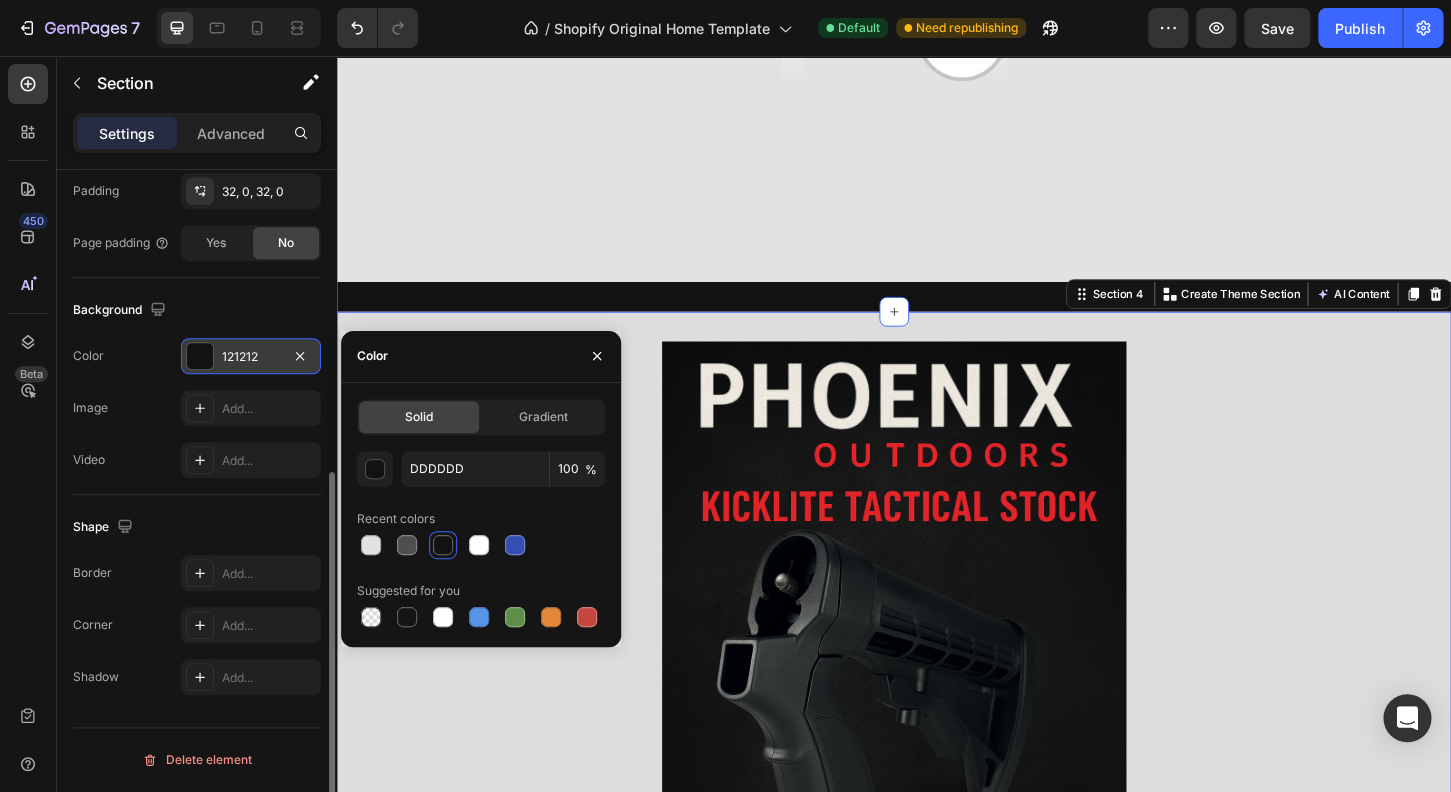 type on "121212" 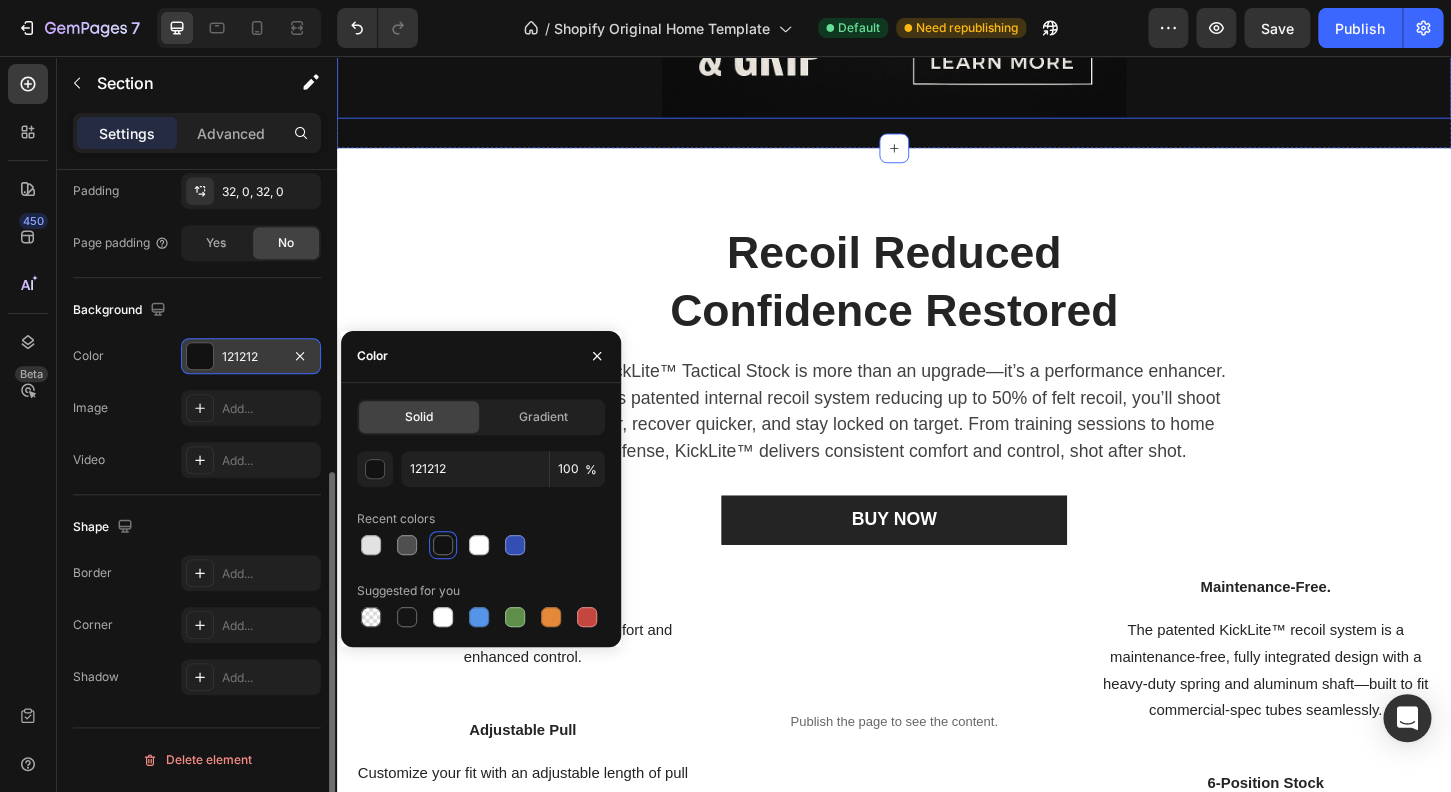 scroll, scrollTop: 2656, scrollLeft: 0, axis: vertical 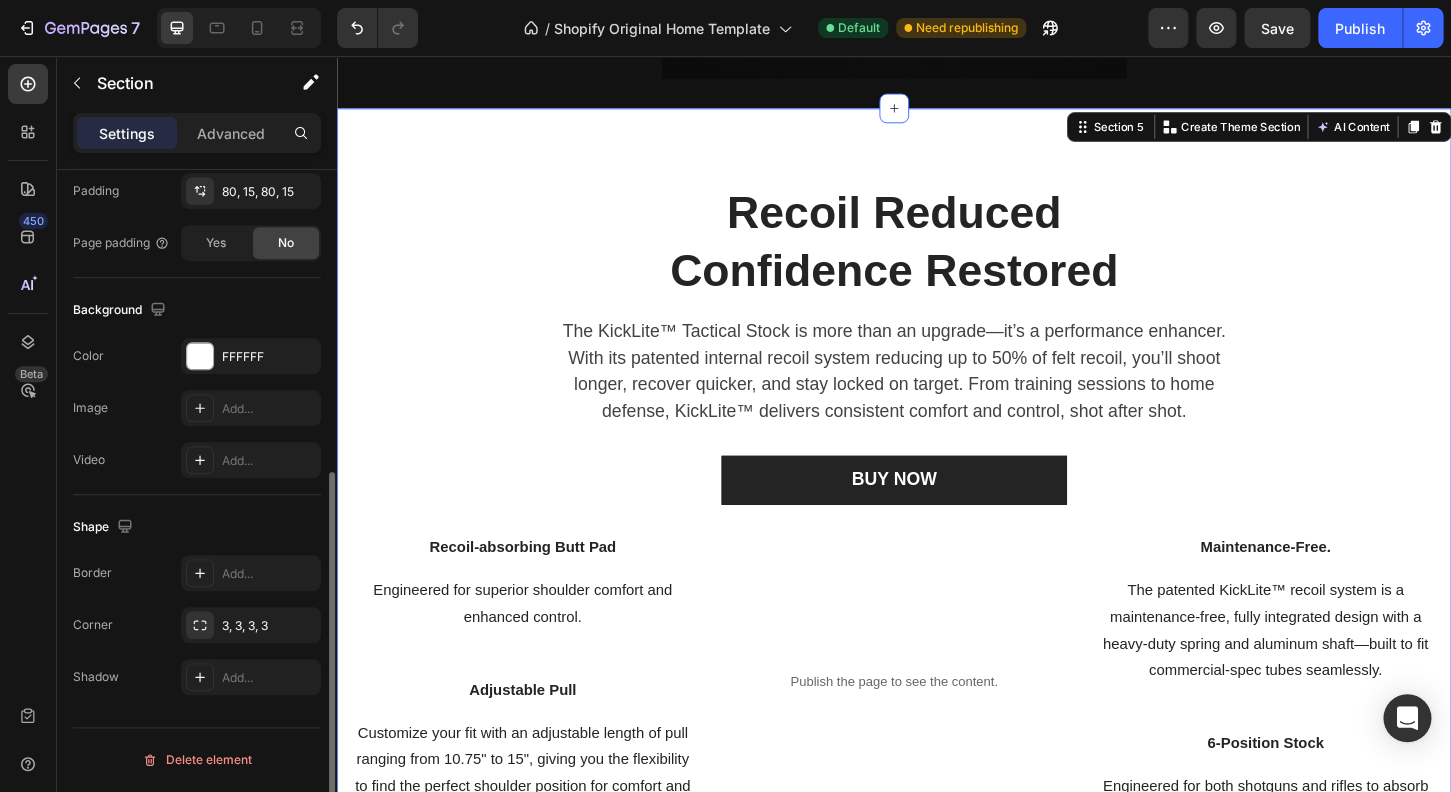 click on "Recoil Reduced  Confidence Restored Heading The KickLite™ Tactical Stock is more than an upgrade—it’s a performance enhancer. With its patented internal recoil system reducing up to 50% of felt recoil, you’ll shoot longer, recover quicker, and stay locked on target. From training sessions to home defense, KickLite™ delivers consistent comfort and control, shot after shot. Text block BUY NOW Button Row Recoil-absorbing Butt Pad Text block Engineered for superior shoulder comfort and enhanced control. Text block Row Adjustable Pull Text block  Customize your fit with an adjustable length of pull ranging from 10.75" to 15", giving you the flexibility to find the perfect shoulder position for comfort and control. Text block Row
Publish the page to see the content.
Custom Code Maintenance-Free. Text block Text block Row 6-Position Stock Text block  Engineered for both shotguns and rifles to absorb up to  50% of felt recoil Text block" at bounding box center [937, 540] 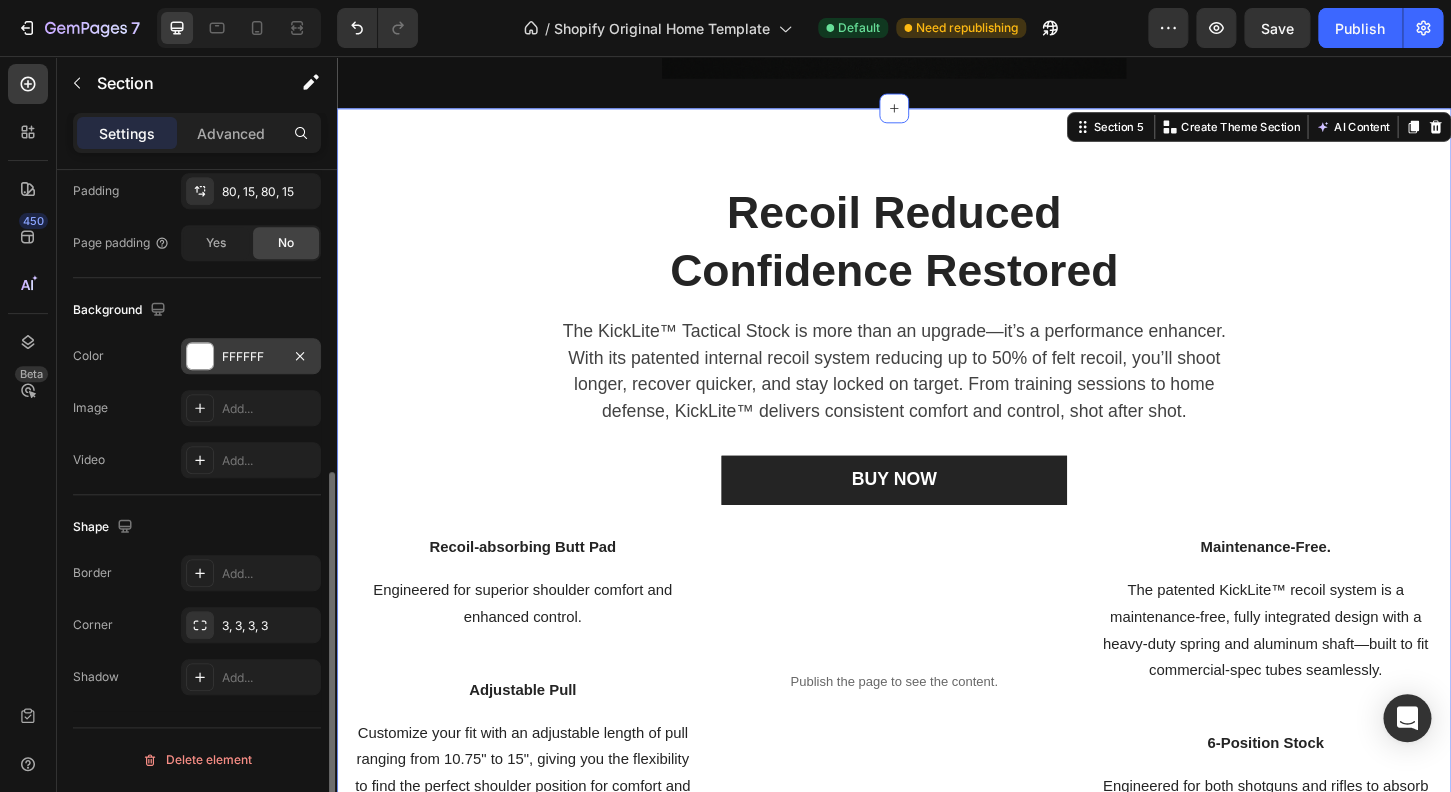 click at bounding box center (200, 356) 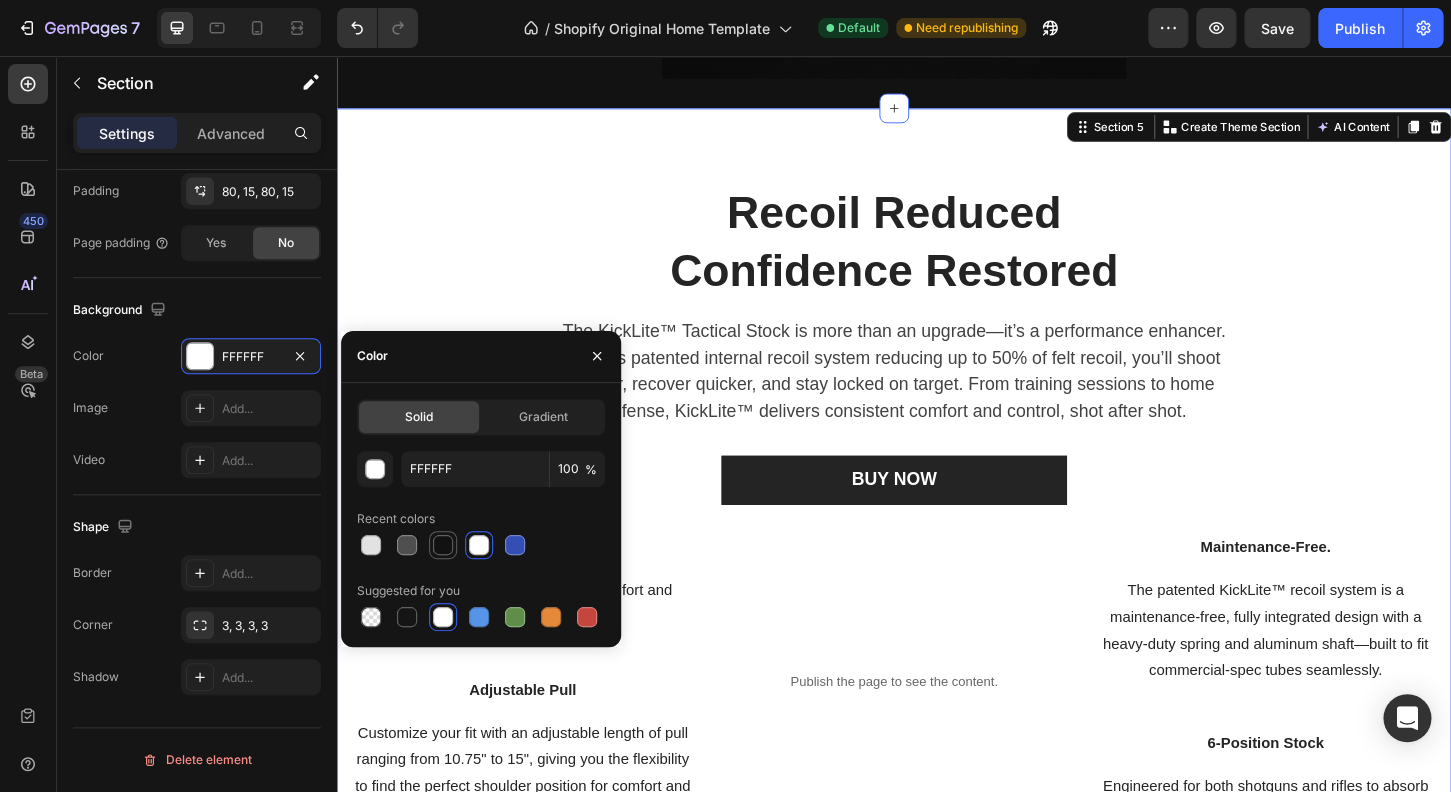 click at bounding box center (443, 545) 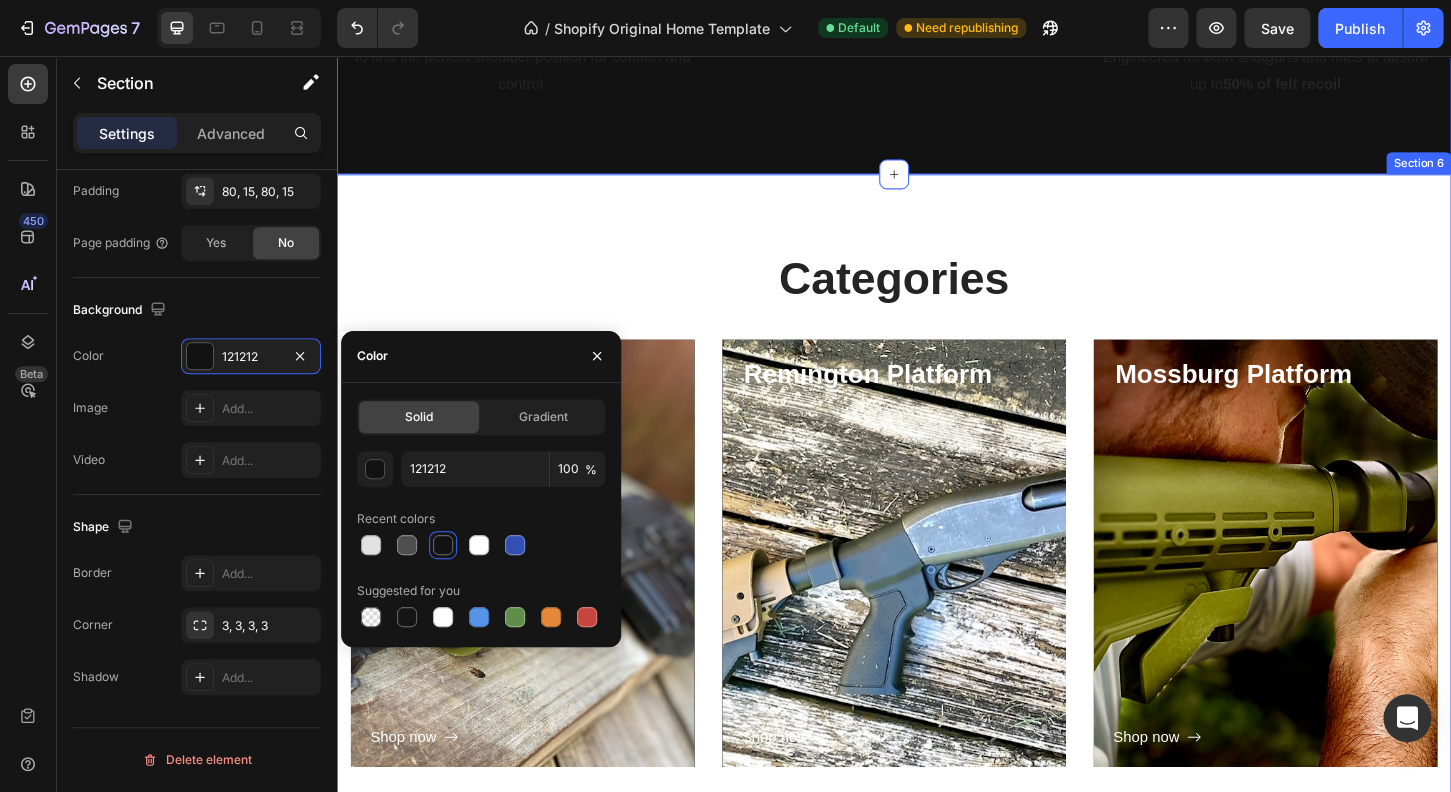 scroll, scrollTop: 3520, scrollLeft: 0, axis: vertical 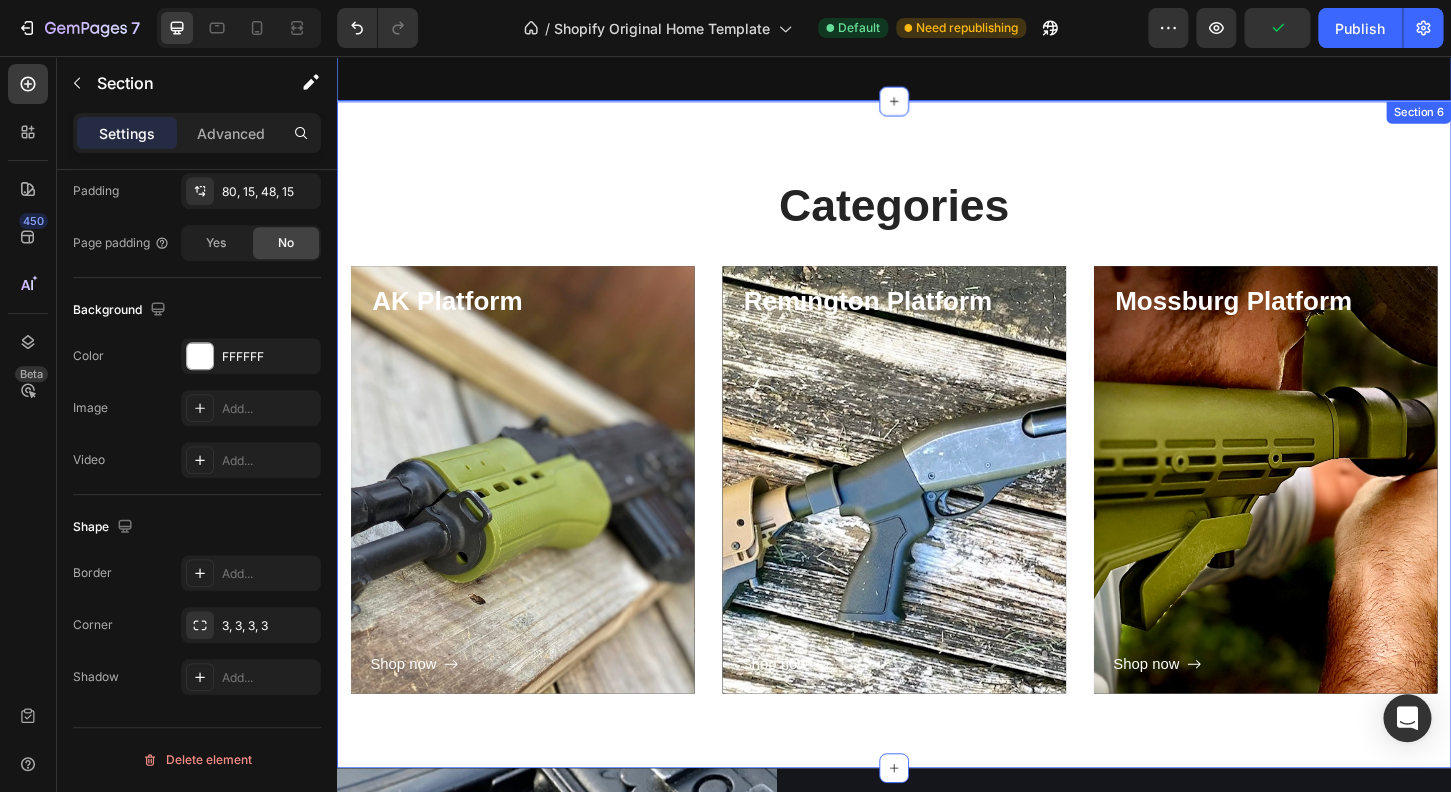 click on "Categories Heading Row AK Platform Heading
Shop now Button Row Hero Banner Remington Platform Heading
Shop now Button Row Hero Banner Mossburg Platform Heading
Shop now Button Row Hero Banner Row Section 6" at bounding box center (937, 463) 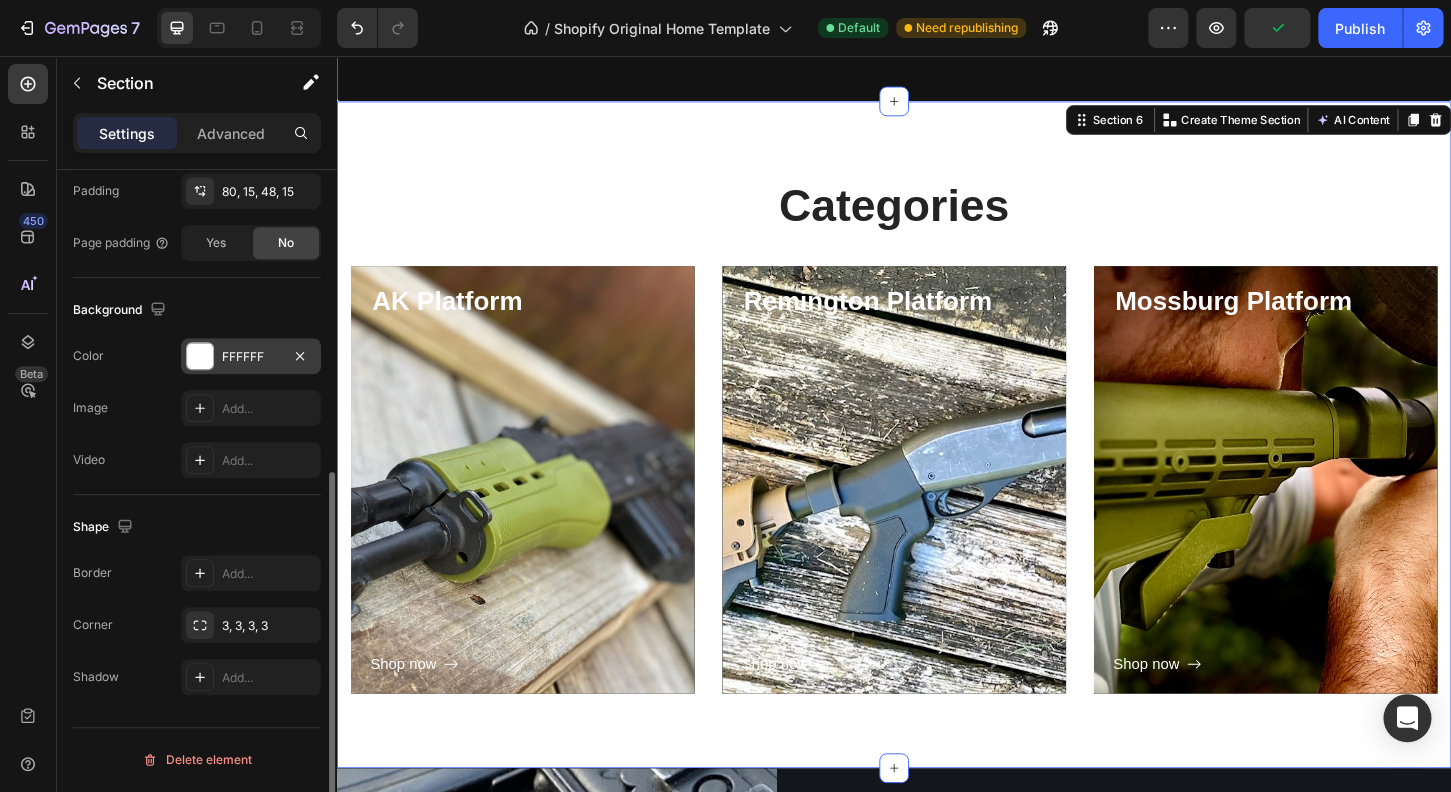 click at bounding box center [200, 356] 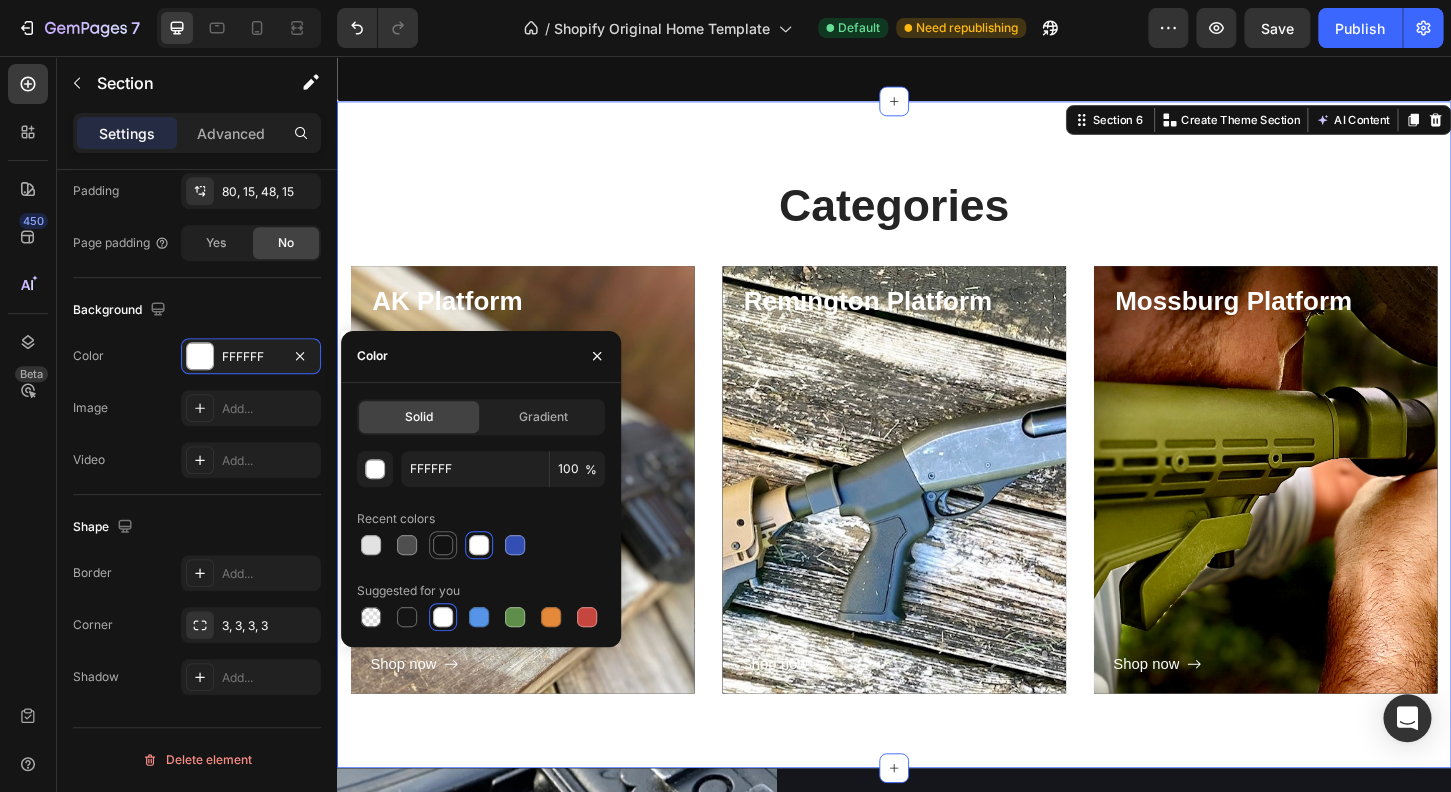 click at bounding box center (443, 545) 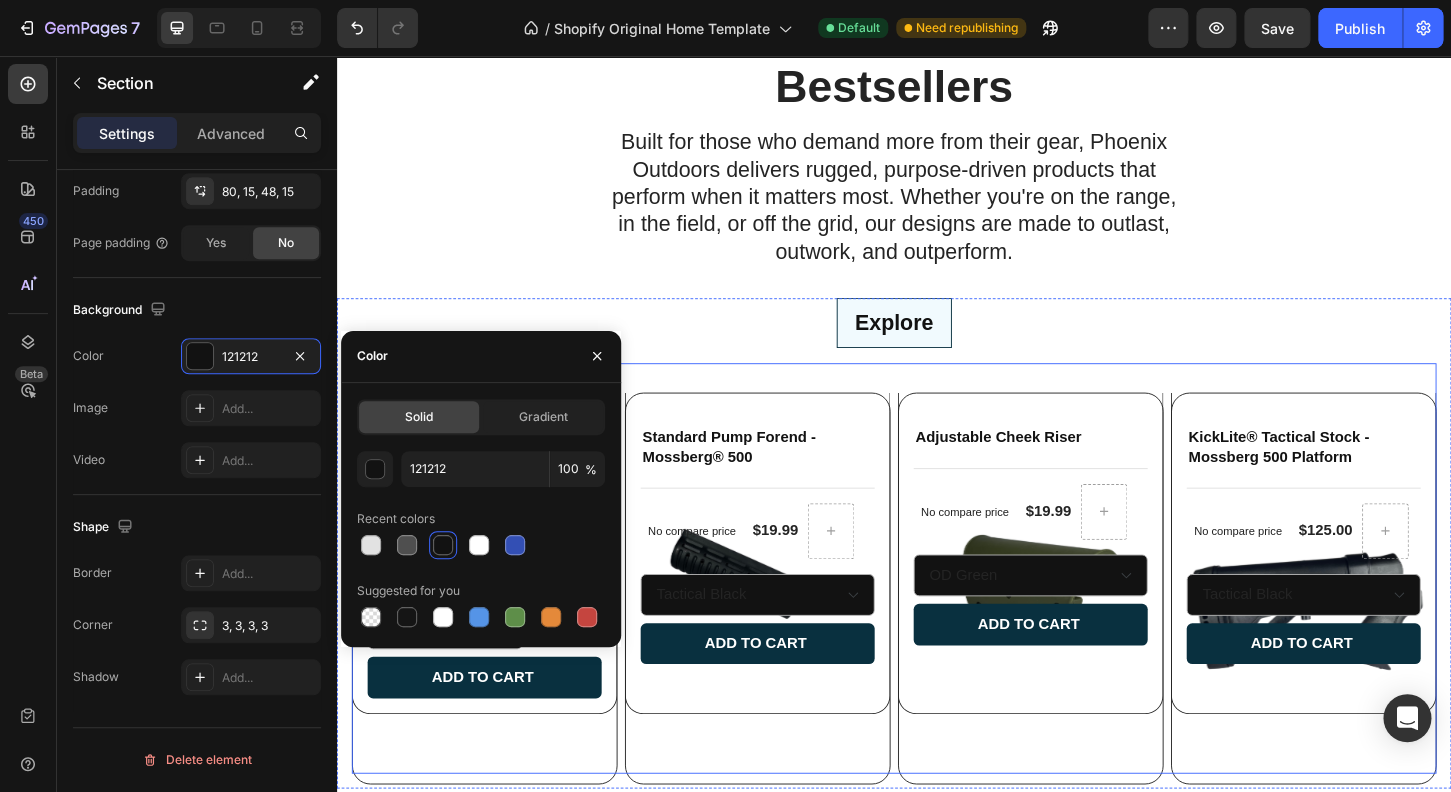 scroll, scrollTop: 4927, scrollLeft: 0, axis: vertical 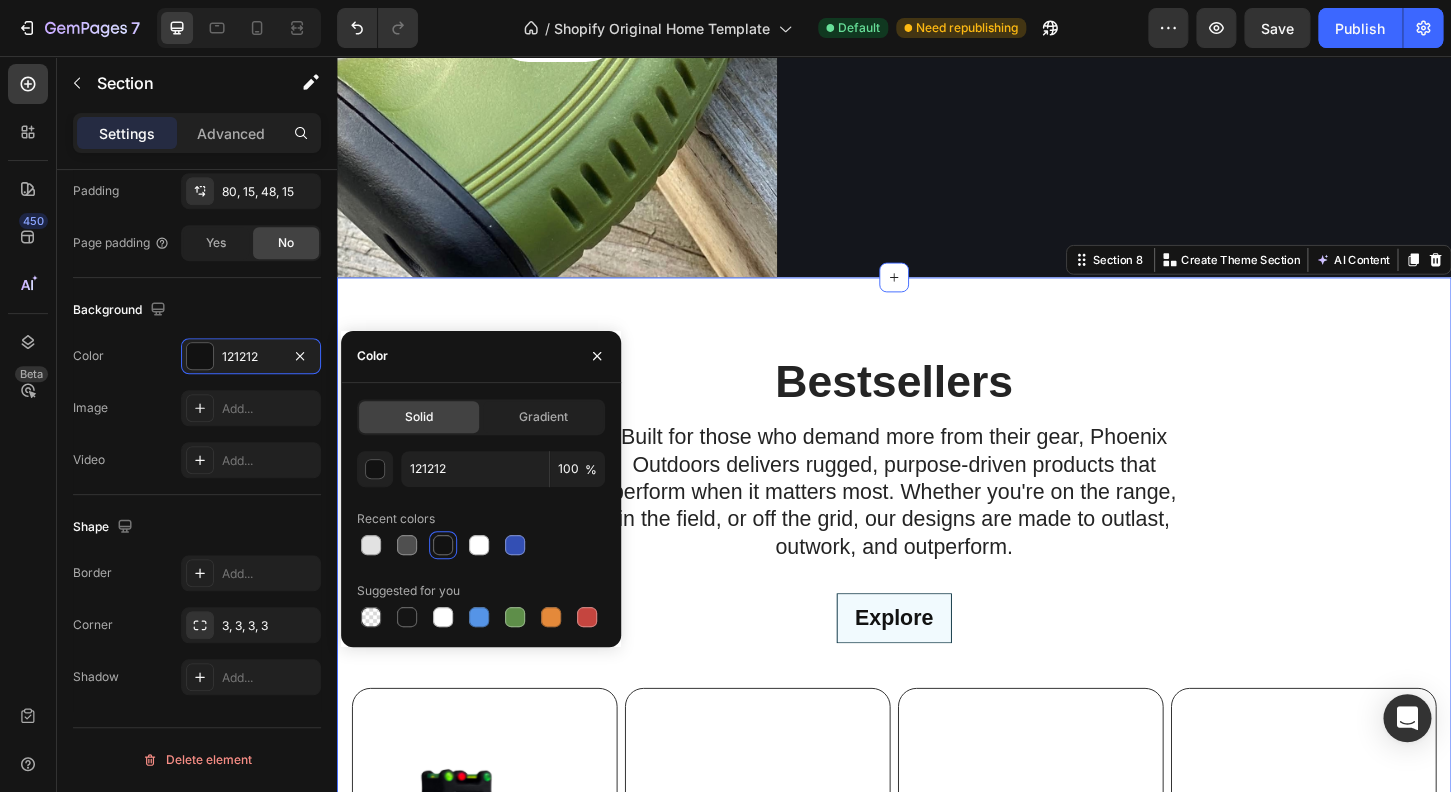 click on "Bestsellers Heading Built for those who demand more from their gear, Phoenix Outdoors delivers rugged, purpose-driven products that perform when it matters most. Whether you're on the range, in the field, or off the grid, our designs are made to outlast, outwork, and outperform. Text Block Row Explore Product Images On Point Shotgun Front Sight Product Title                Title Line No compare price Product Price $22.99 Product Price Product Price
Row 12 ga - plain barrel 12 ga - plain barrel     12 ga - plain barrel 20 ga - plain barrel 20 ga - plain barrel     20 ga - plain barrel Product Variants & Swatches Add to cart Add to Cart Row Row Product List Product Images Standard Pump Forend - Mossberg® 500 Product Title                Title Line No compare price Product Price $19.99 Product Price Product Price
Row   Tactical Black Dark Earth Mossy Oak Country Urban Grey Woods Edge Green Very Pink Hunter Orange Product Variants & Swatches Add to cart Add to Cart Row Row Row" at bounding box center (937, 940) 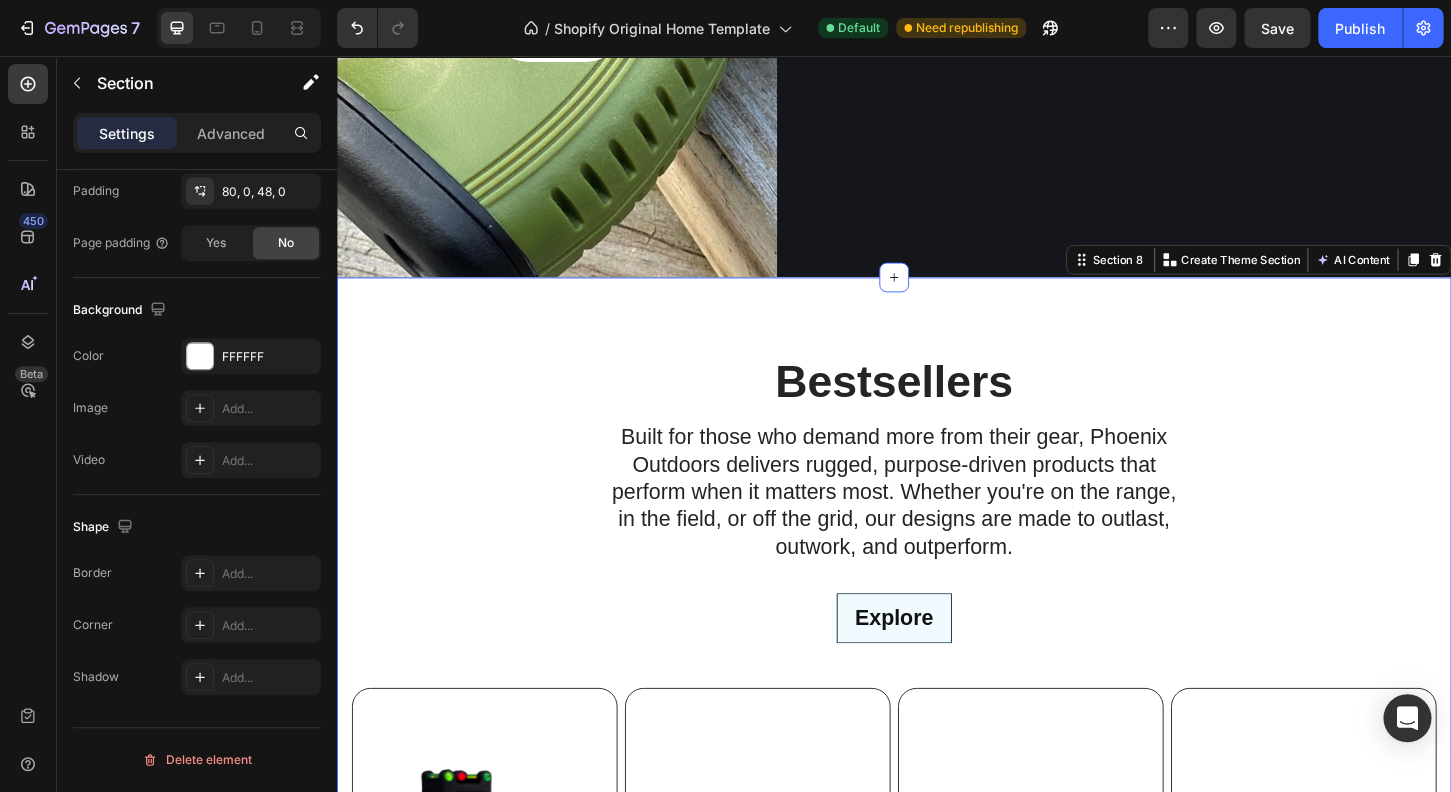 click on "Bestsellers Heading Built for those who demand more from their gear, Phoenix Outdoors delivers rugged, purpose-driven products that perform when it matters most. Whether you're on the range, in the field, or off the grid, our designs are made to outlast, outwork, and outperform. Text Block Row Explore Product Images On Point Shotgun Front Sight Product Title                Title Line No compare price Product Price $22.99 Product Price Product Price
Row 12 ga - plain barrel 12 ga - plain barrel     12 ga - plain barrel 20 ga - plain barrel 20 ga - plain barrel     20 ga - plain barrel Product Variants & Swatches Add to cart Add to Cart Row Row Product List Product Images Standard Pump Forend - Mossberg® 500 Product Title                Title Line No compare price Product Price $19.99 Product Price Product Price
Row   Tactical Black Dark Earth Mossy Oak Country Urban Grey Woods Edge Green Very Pink Hunter Orange Product Variants & Swatches Add to cart Add to Cart Row Row Row" at bounding box center (937, 940) 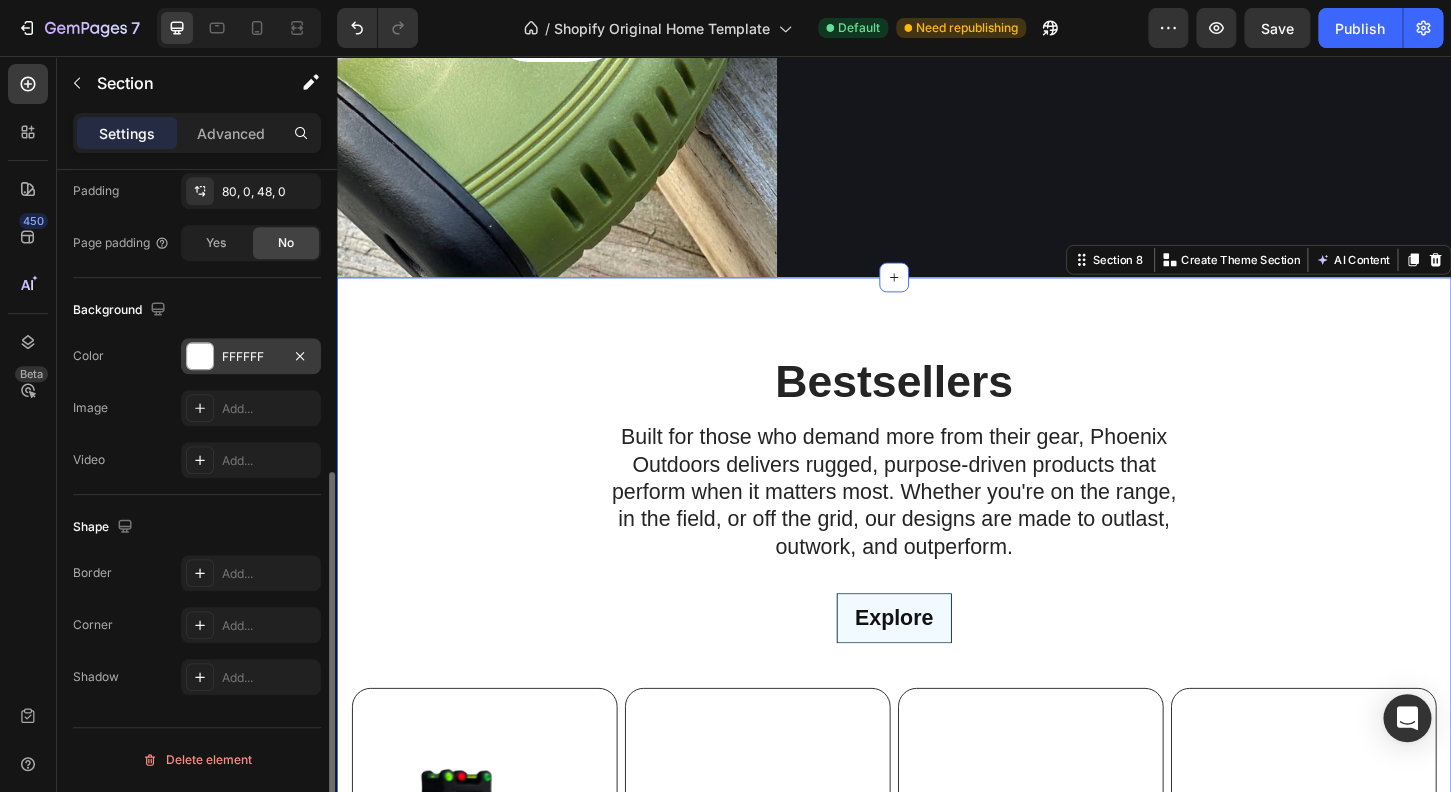click at bounding box center [200, 356] 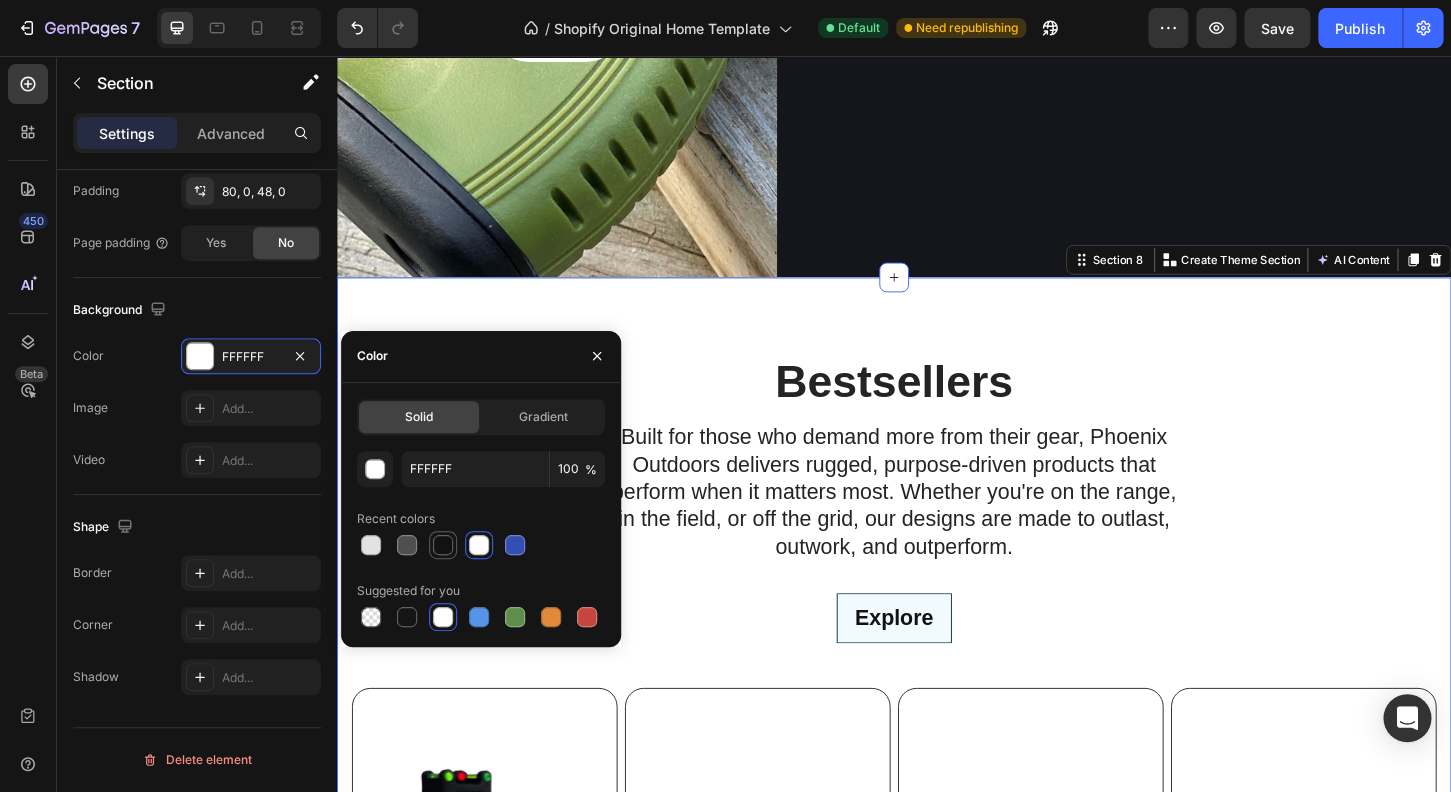 click at bounding box center [443, 545] 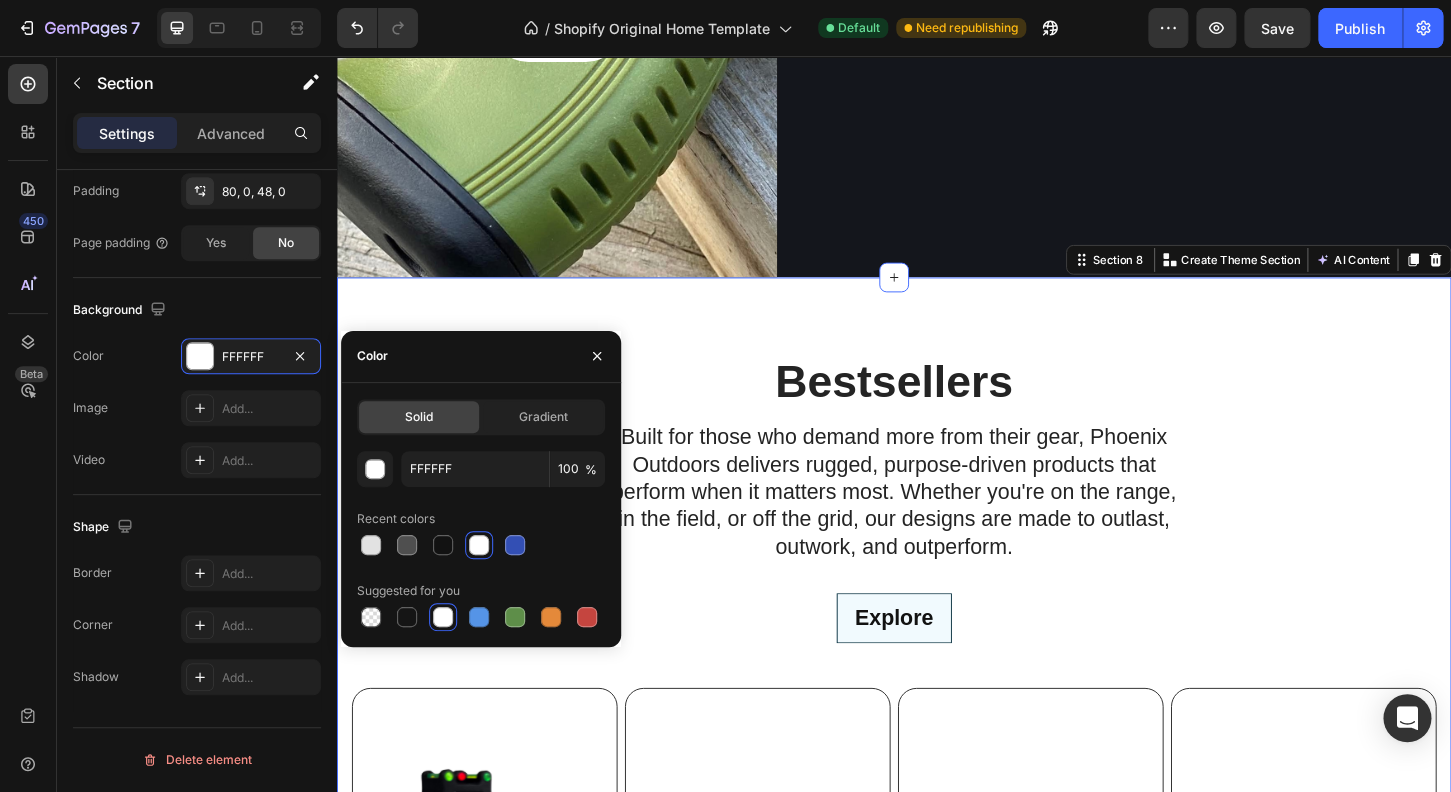 type on "121212" 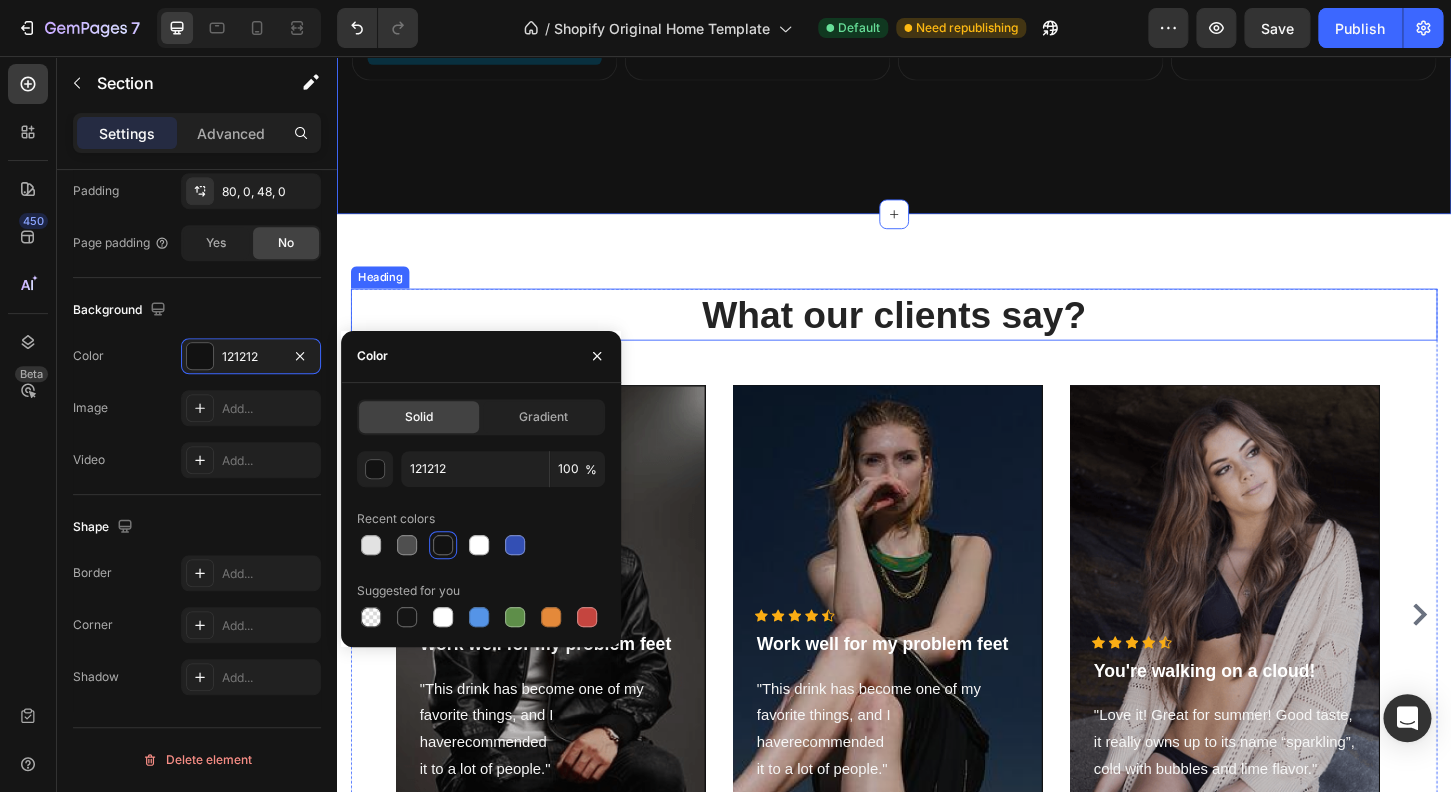 scroll, scrollTop: 6480, scrollLeft: 0, axis: vertical 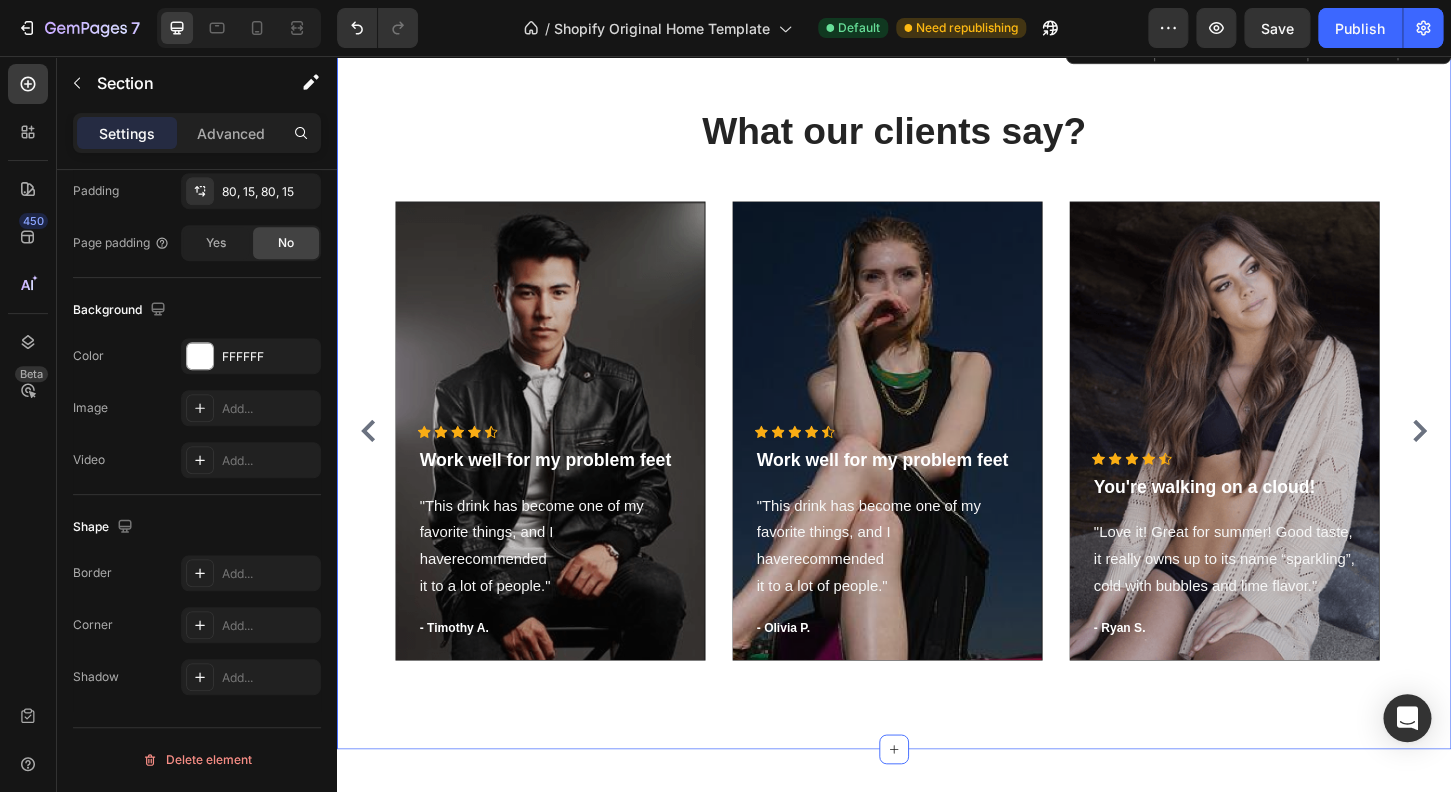 click on "What our clients say? Heading                Icon                Icon                Icon                Icon
Icon Icon List Hoz Work well for my problem feet Text block "This drink has become one of my  favorite things, and I haverecommended it to a lot of people." Text block - [FIRST] [LAST]. Text block Row Hero Banner                Icon                Icon                Icon                Icon
Icon Icon List Hoz Work well for my problem feet Text block "This drink has become one of my  favorite things, and I haverecommended it to a lot of people." Text block - [FIRST] [LAST]. Text block Row Hero Banner                Icon                Icon                Icon                Icon
Icon Icon List Hoz You're walking on a cloud! Text block "Love it! Great for summer! Good taste, it really owns up to its name “sparkling”, cold with bubbles and lime flavor." Text block - [FIRST] [LAST]. Text block Row Hero Banner Carousel Row Section 9   You can create reusable sections" at bounding box center (937, 415) 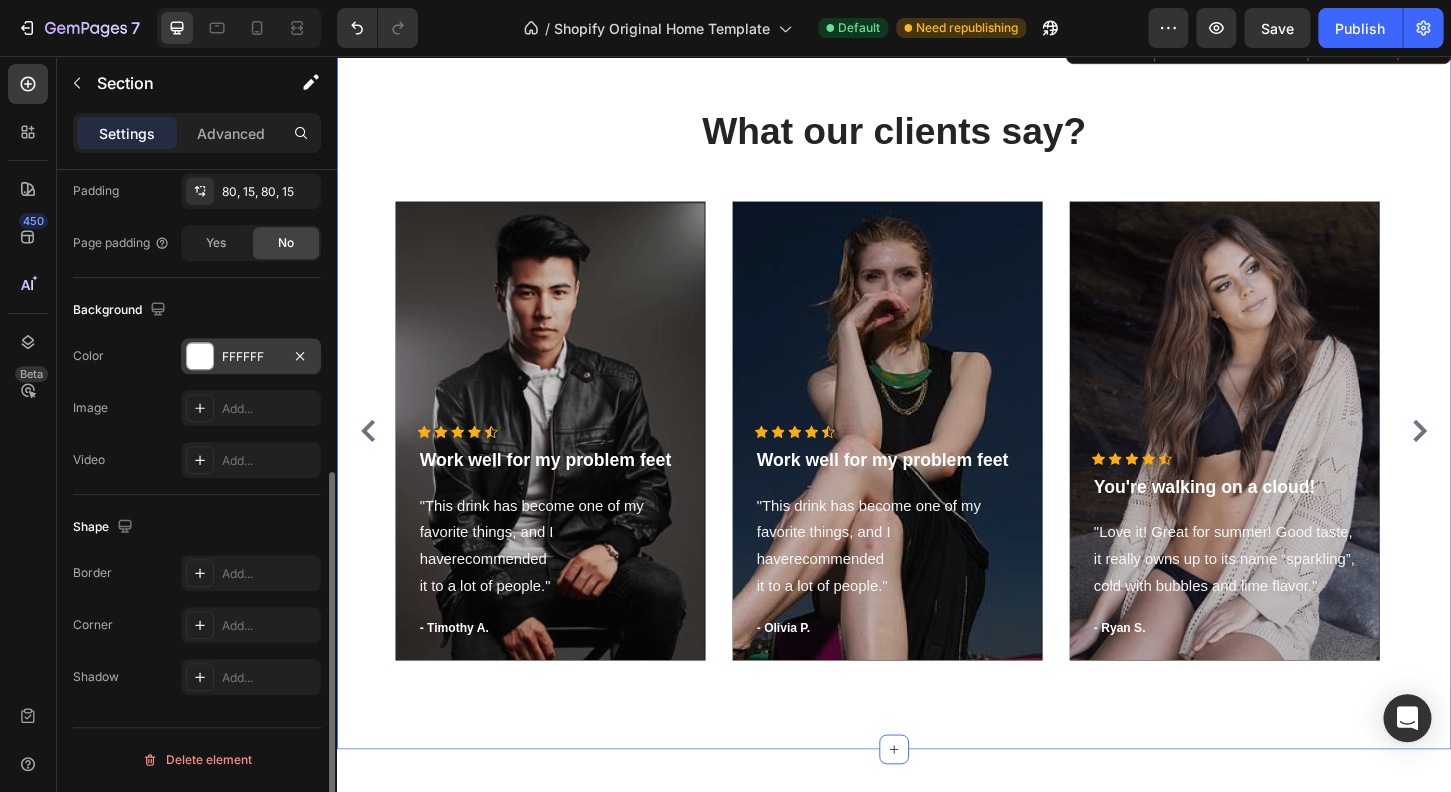 click on "FFFFFF" at bounding box center (251, 356) 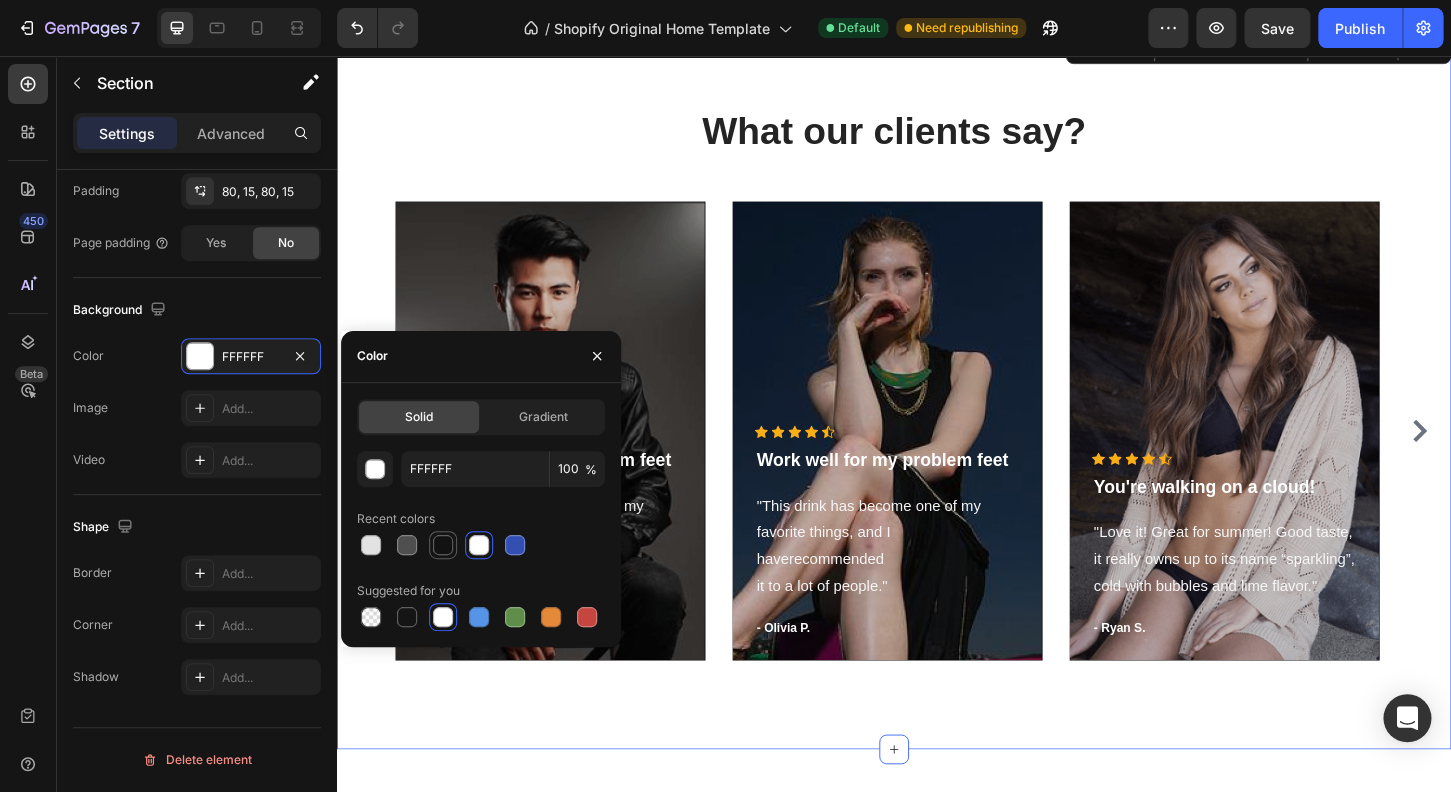 click at bounding box center [443, 545] 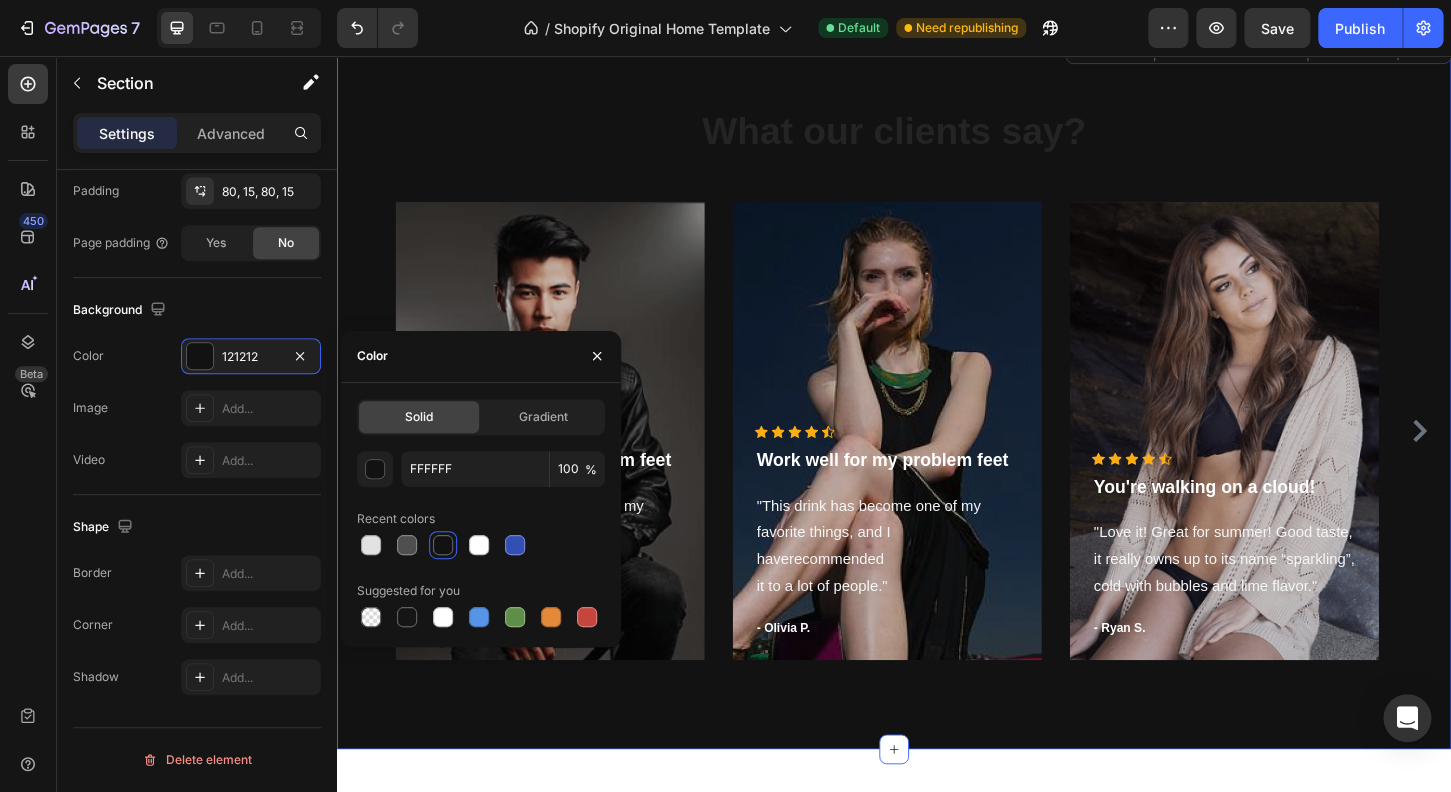 type on "121212" 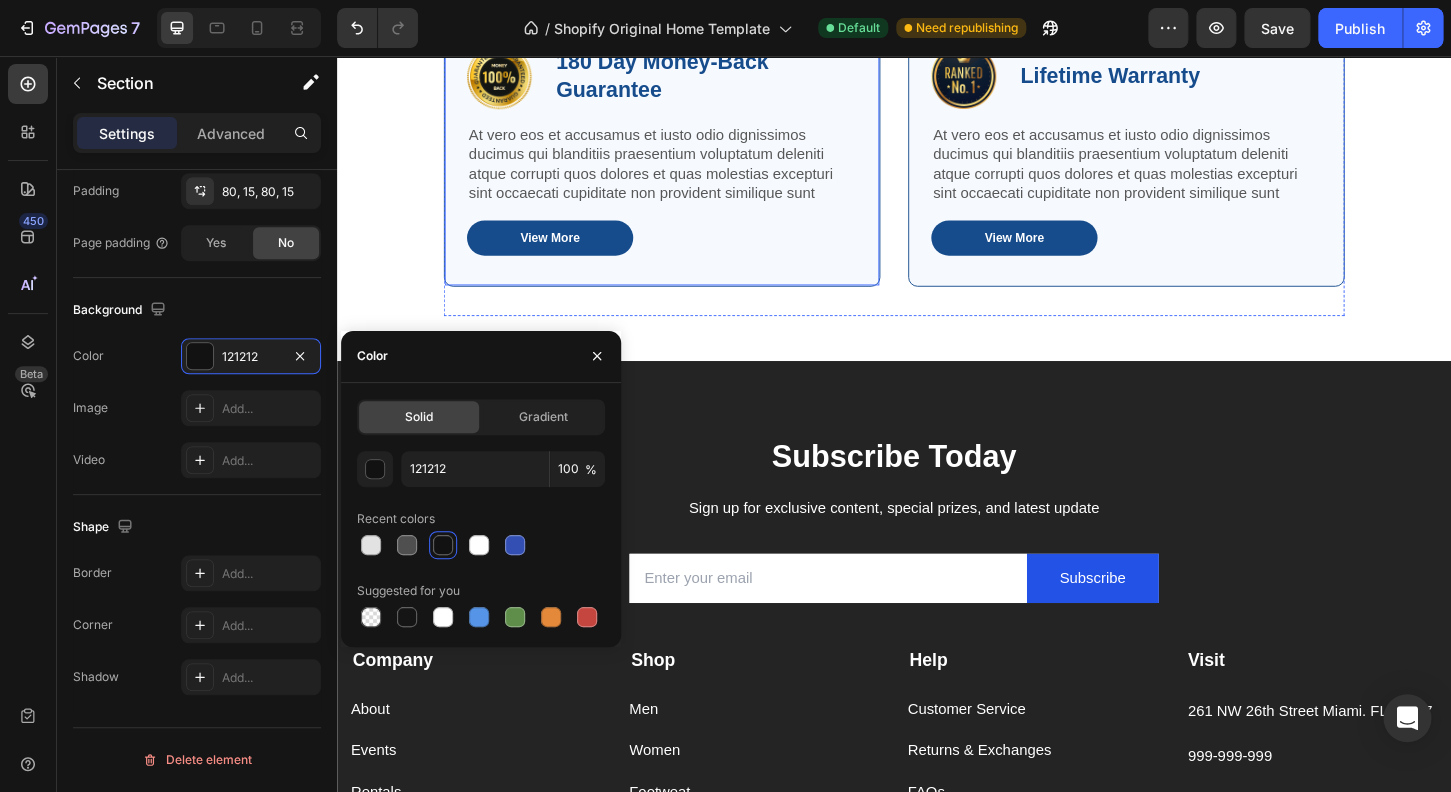 scroll, scrollTop: 7263, scrollLeft: 0, axis: vertical 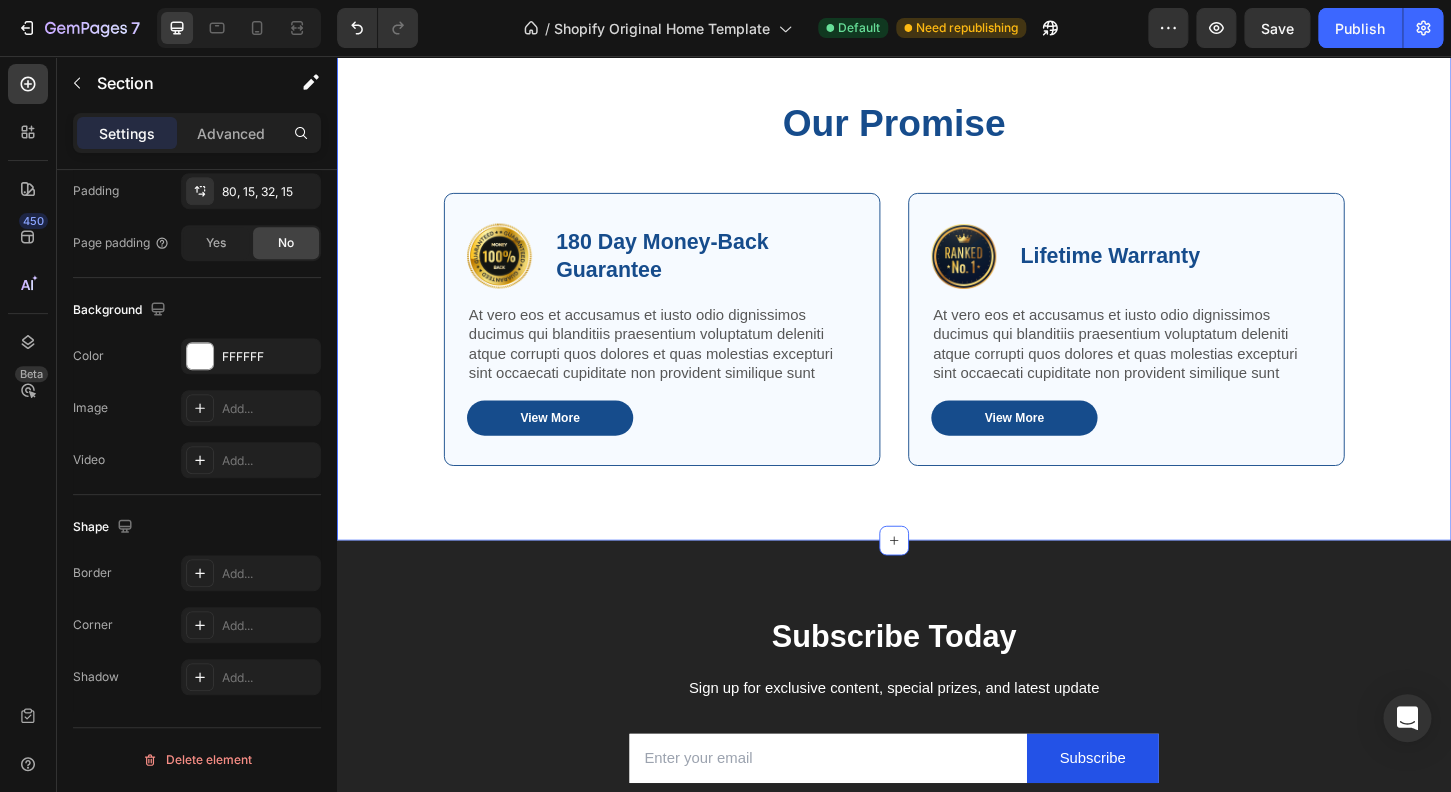 click on "Our Promise   Heading Row Image 180 Day Money-Back Guarantee Text Block Row At vero eos et accusamus et iusto odio dignissimos ducimus qui blanditiis praesentium voluptatum deleniti atque corrupti quos dolores et quas molestias excepturi sint occaecati cupiditate non provident similique sunt Text Block View More Button Row Image Lifetime Warranty Text Block Row At vero eos et accusamus et iusto odio dignissimos ducimus qui blanditiis praesentium voluptatum deleniti atque corrupti quos dolores et quas molestias excepturi sint occaecati cupiditate non provident similique sunt Text Block View More Button Row Row" at bounding box center (937, 322) 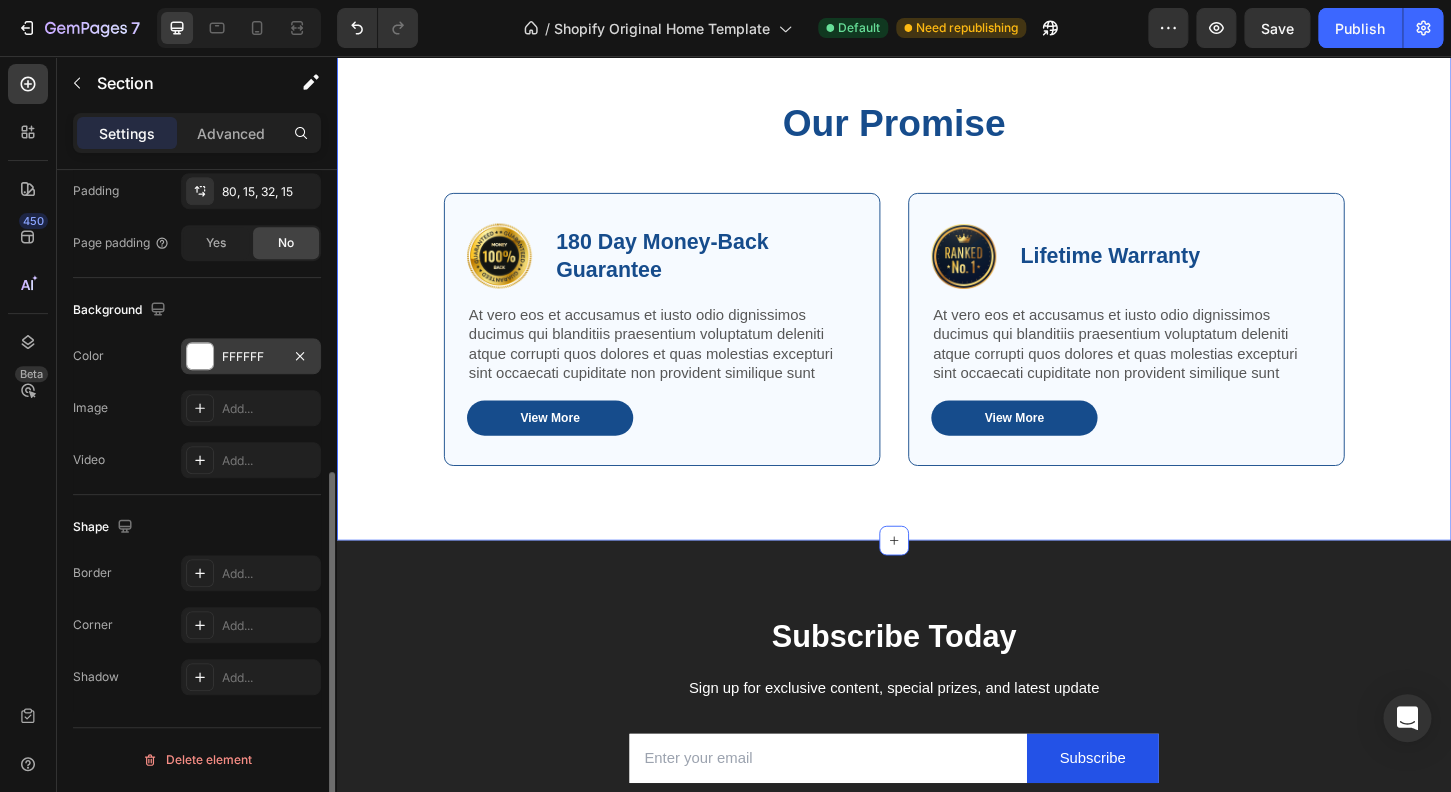 click at bounding box center (200, 356) 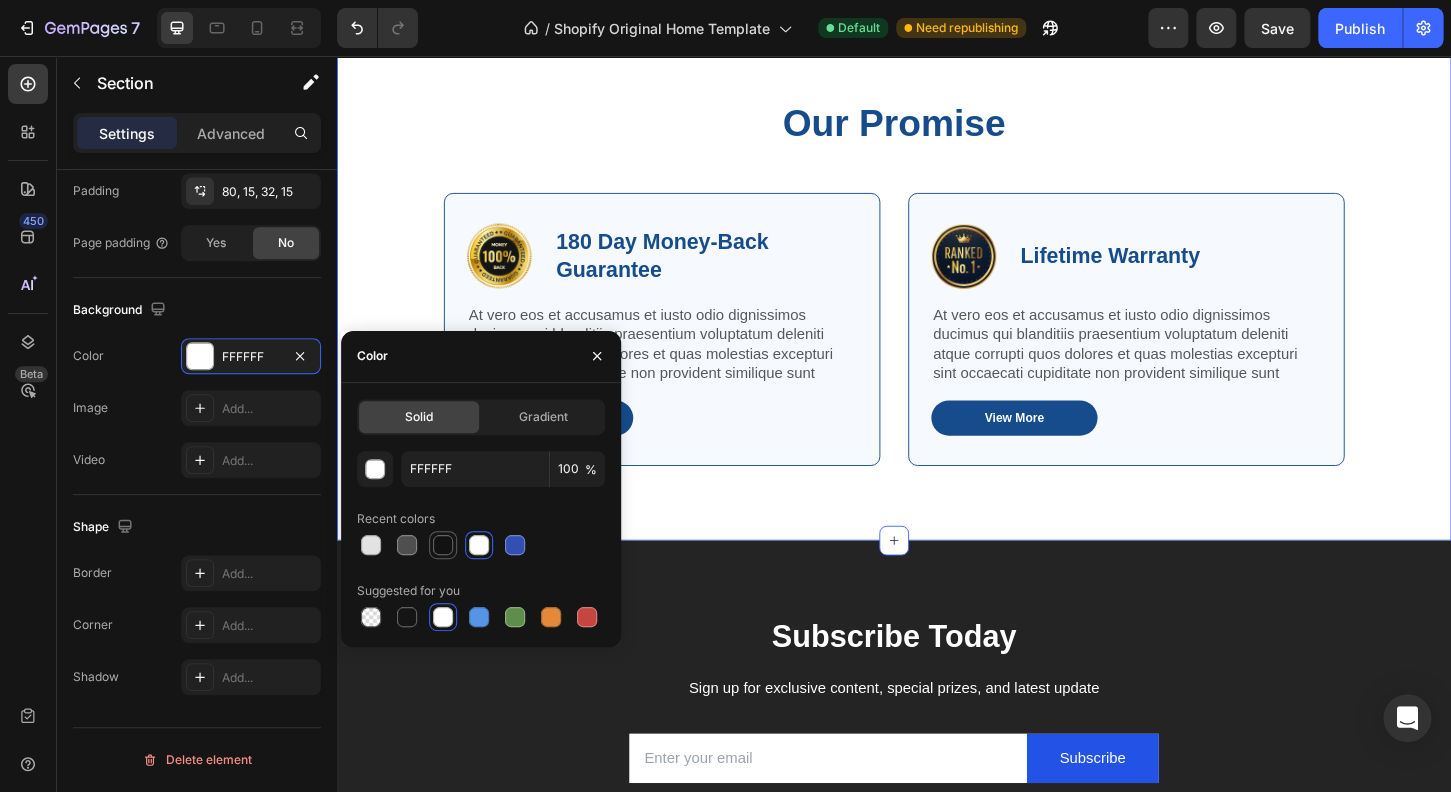 click at bounding box center (443, 545) 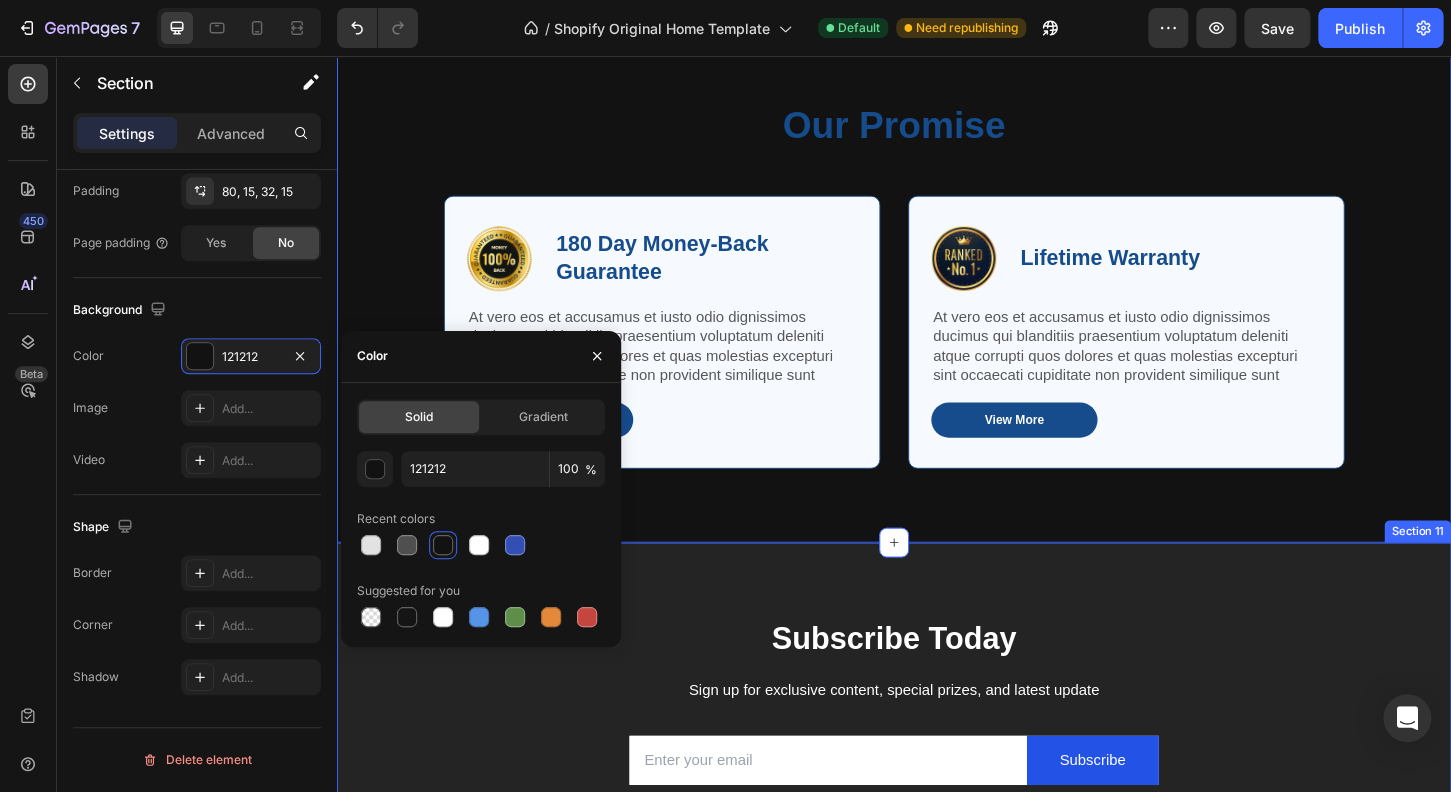 scroll, scrollTop: 7007, scrollLeft: 0, axis: vertical 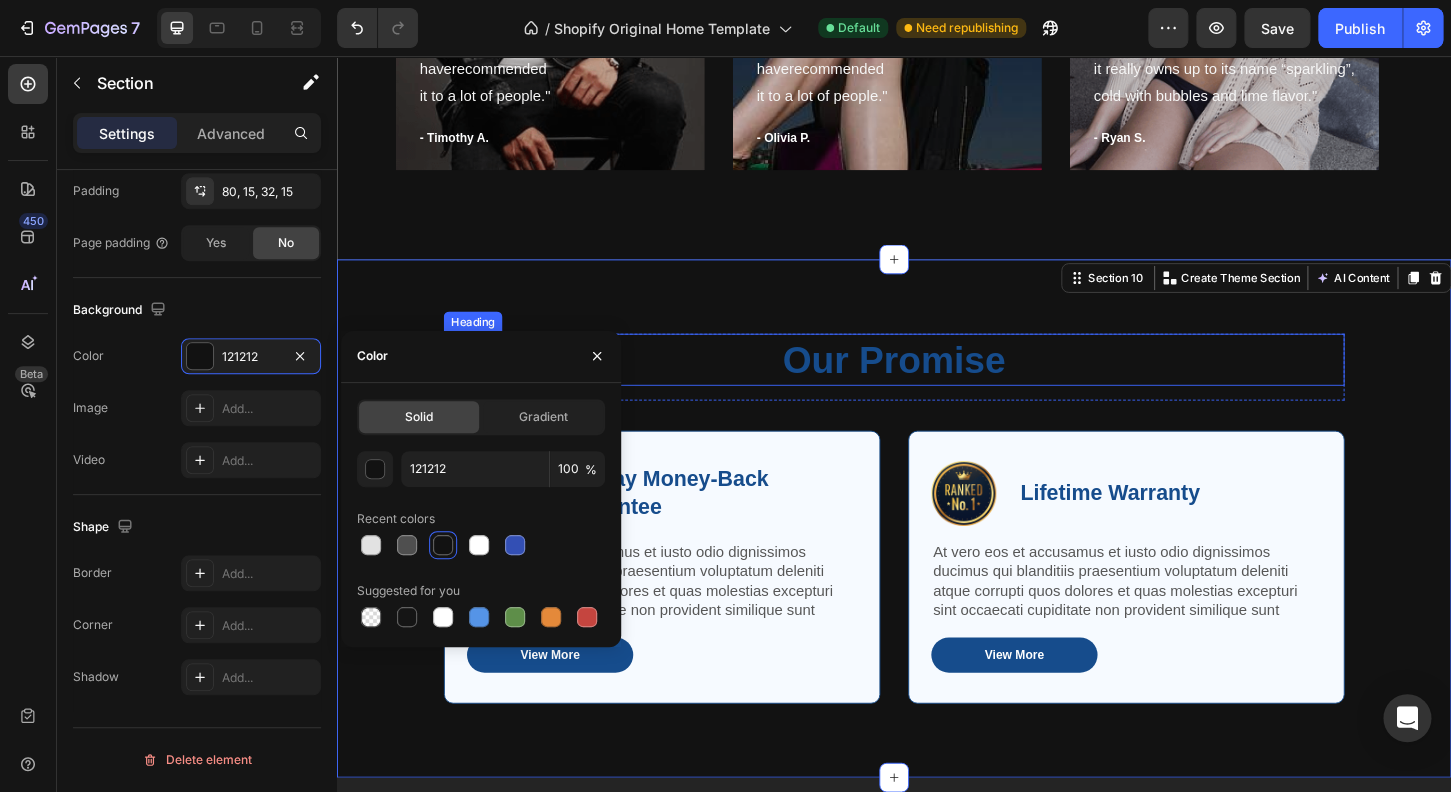 click on "Our Promise" at bounding box center (937, 383) 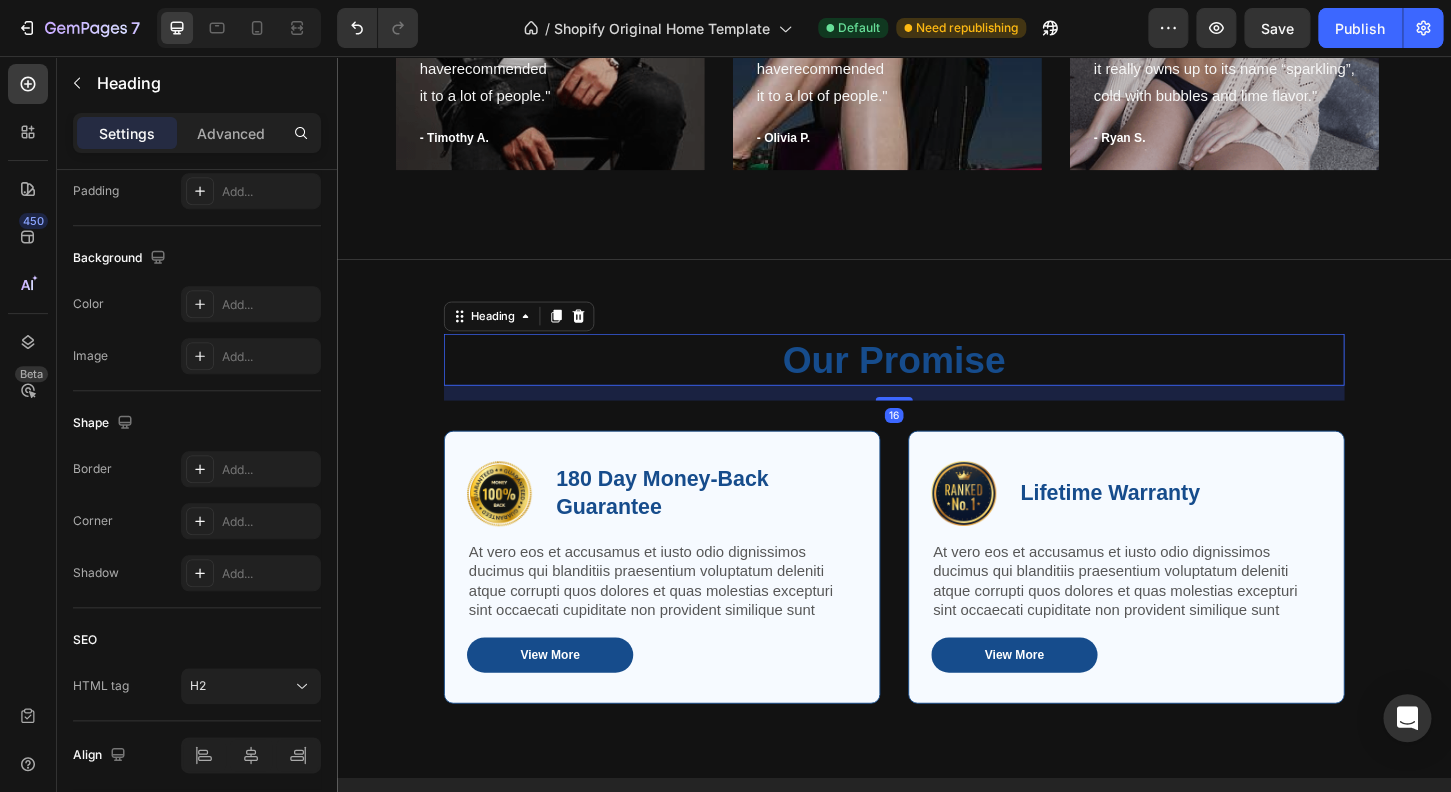 scroll, scrollTop: 0, scrollLeft: 0, axis: both 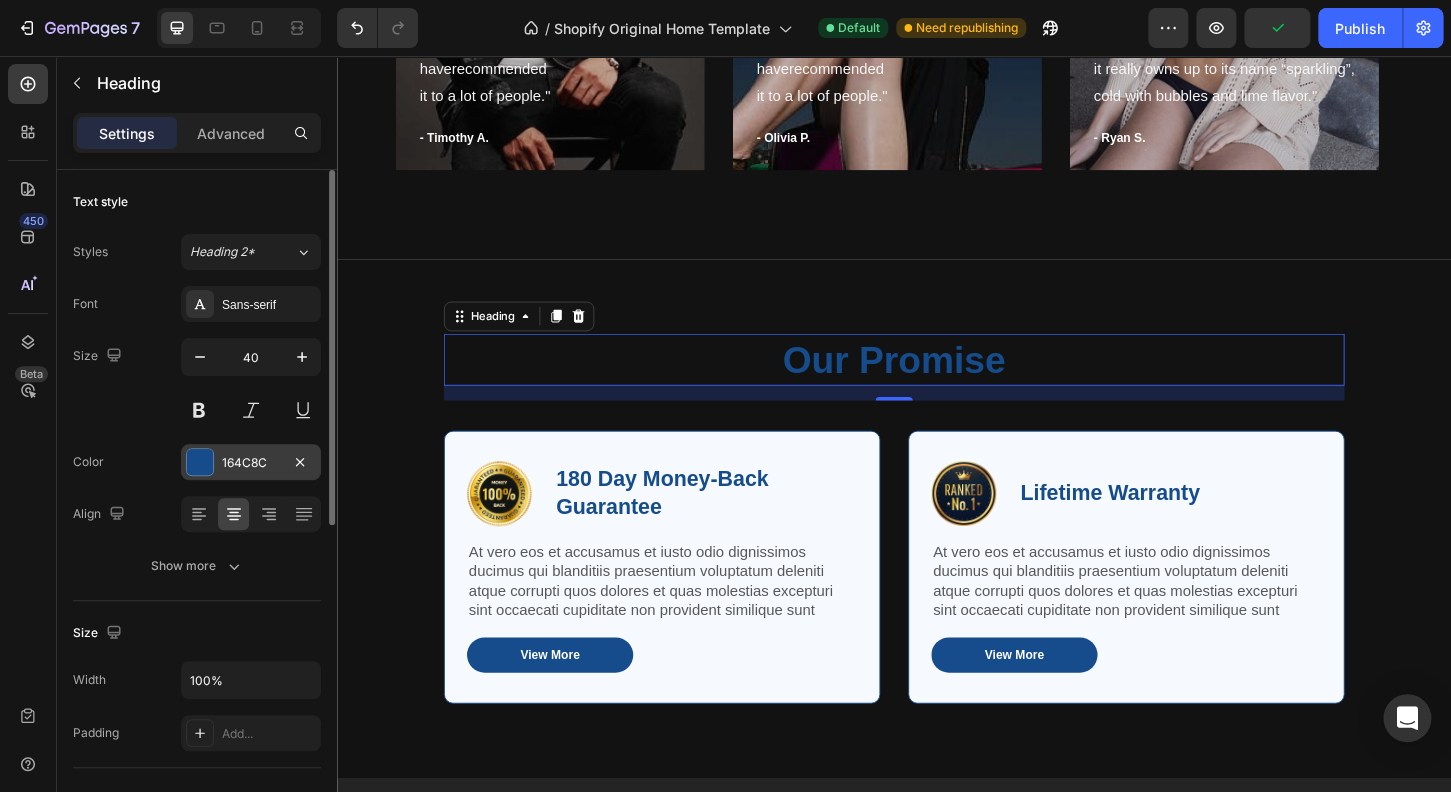 click at bounding box center [200, 462] 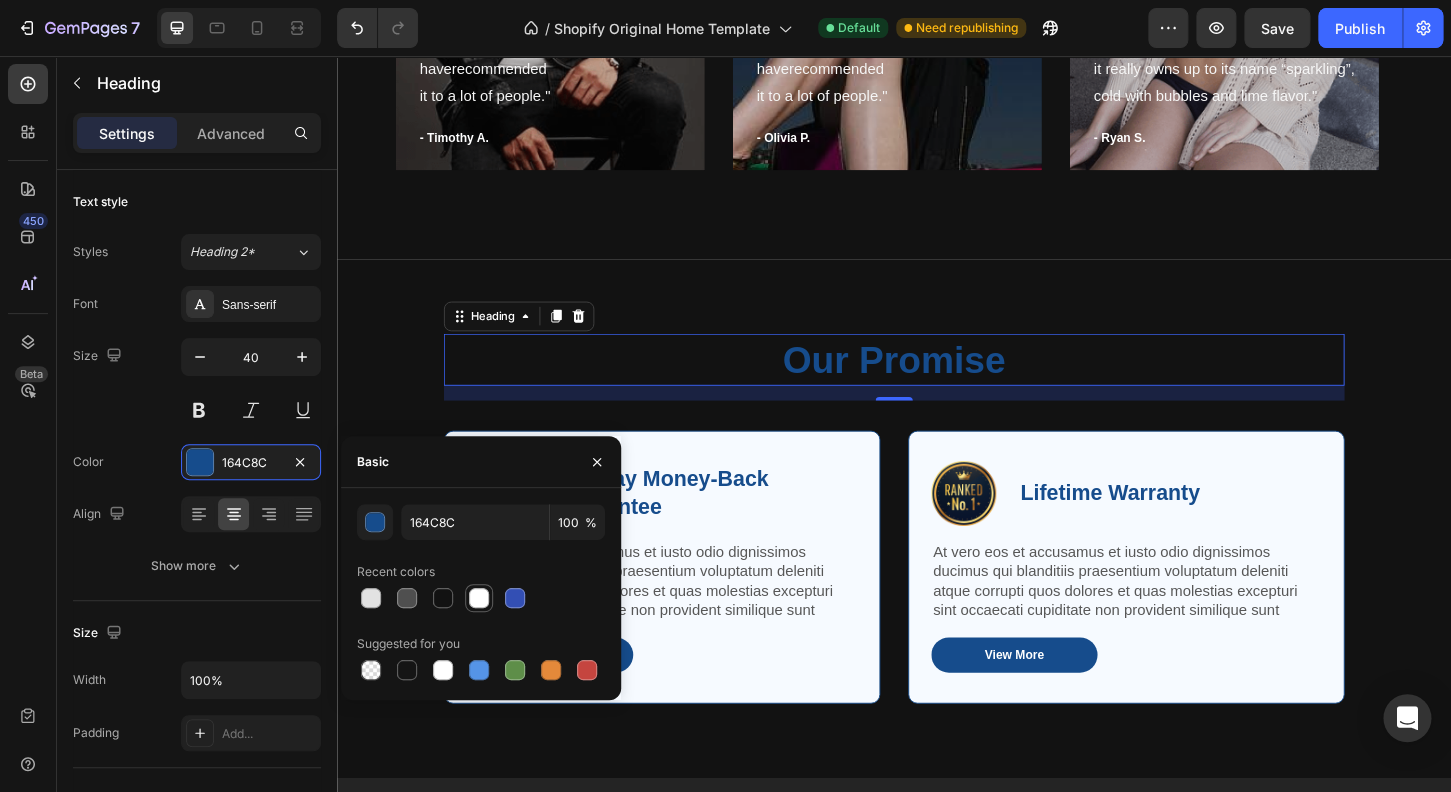 click at bounding box center (479, 598) 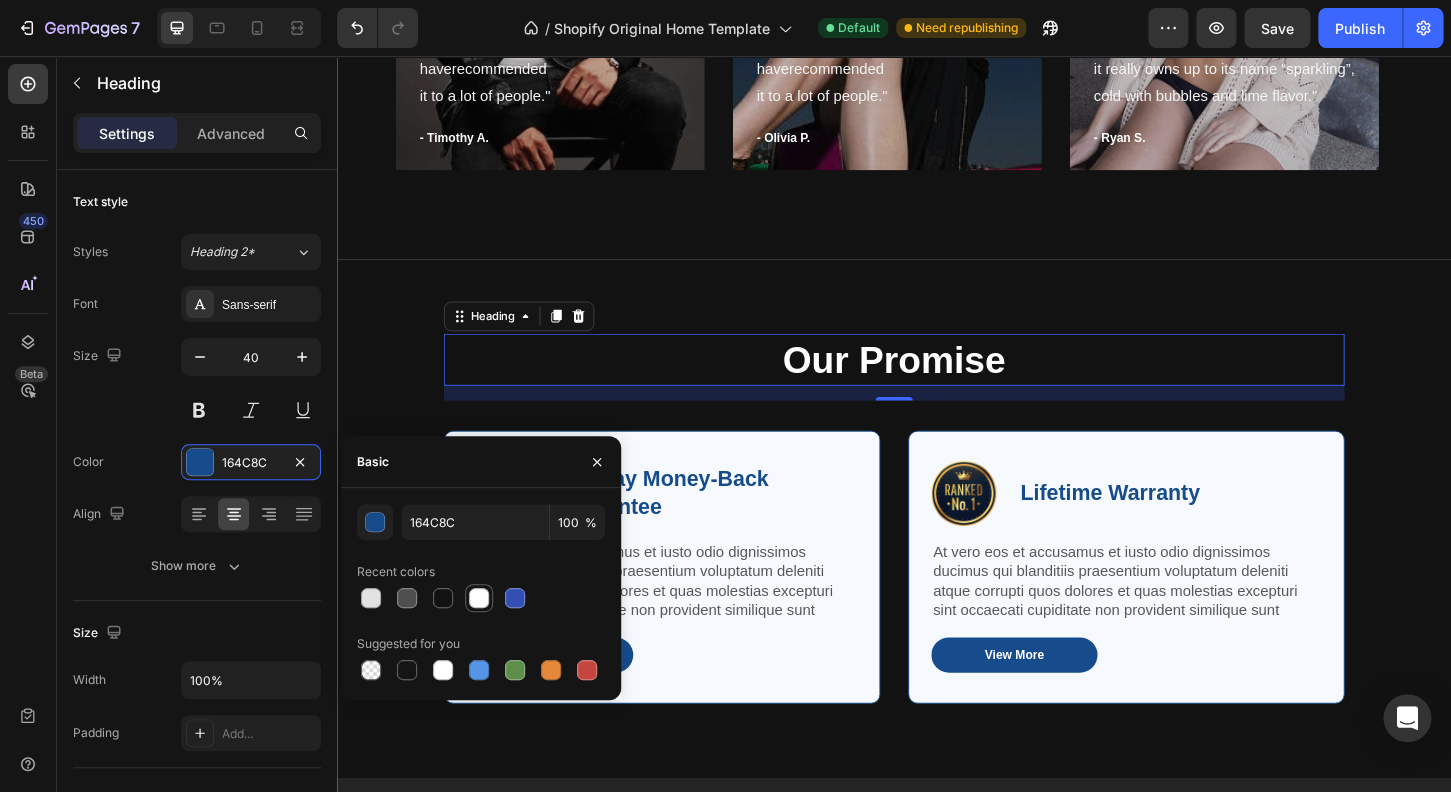 type on "FFFFFF" 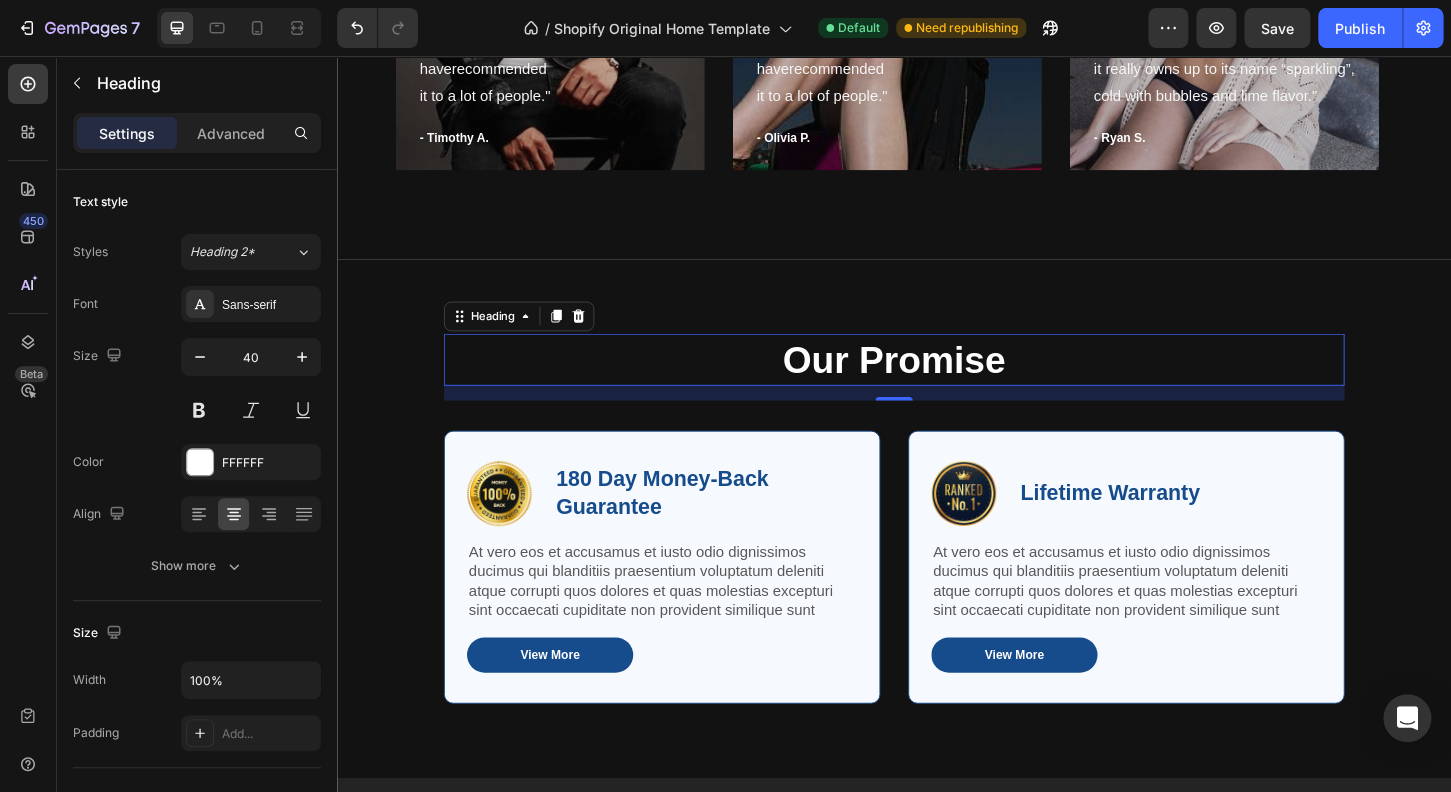 click on "Our Promise" at bounding box center (937, 383) 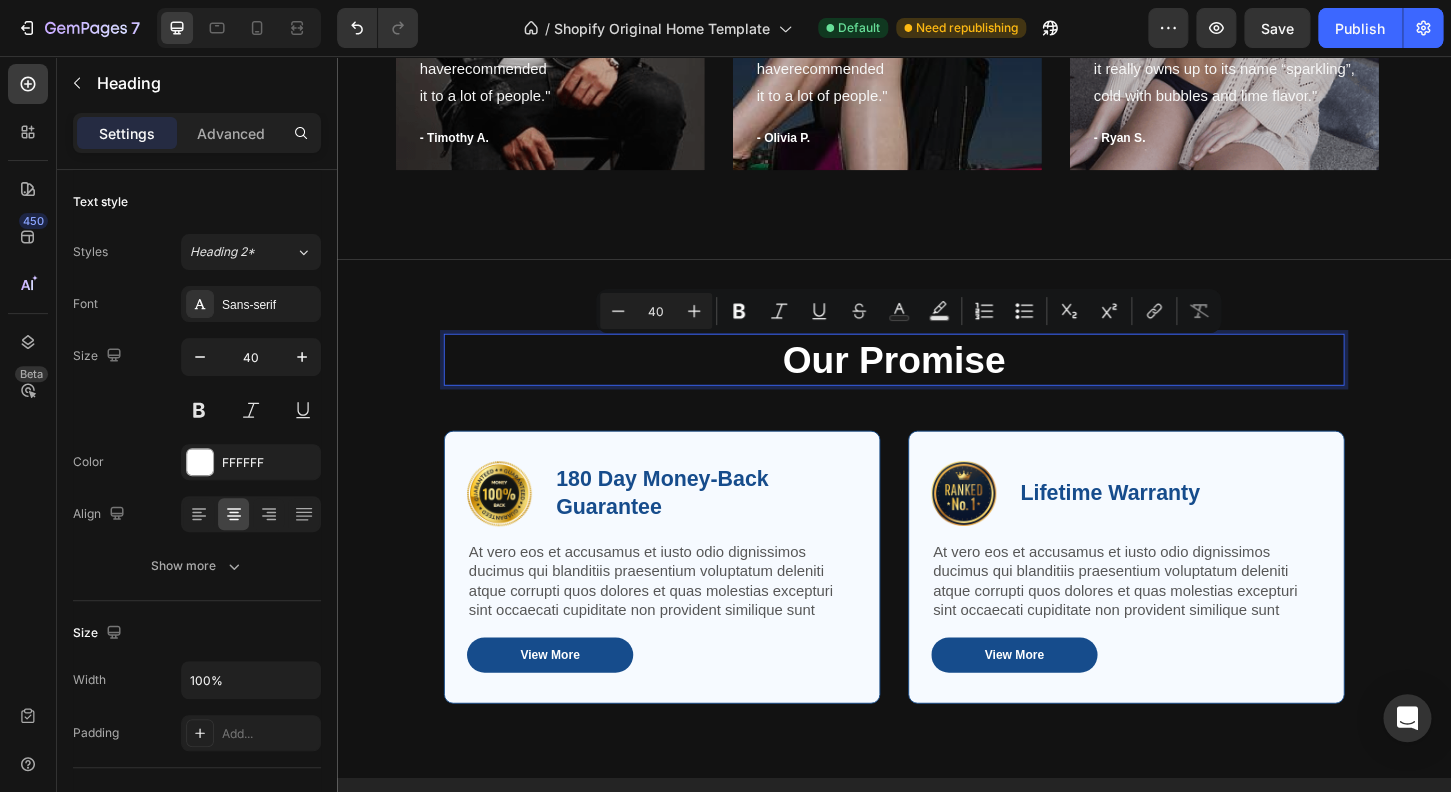 drag, startPoint x: 1075, startPoint y: 384, endPoint x: 718, endPoint y: 400, distance: 357.35837 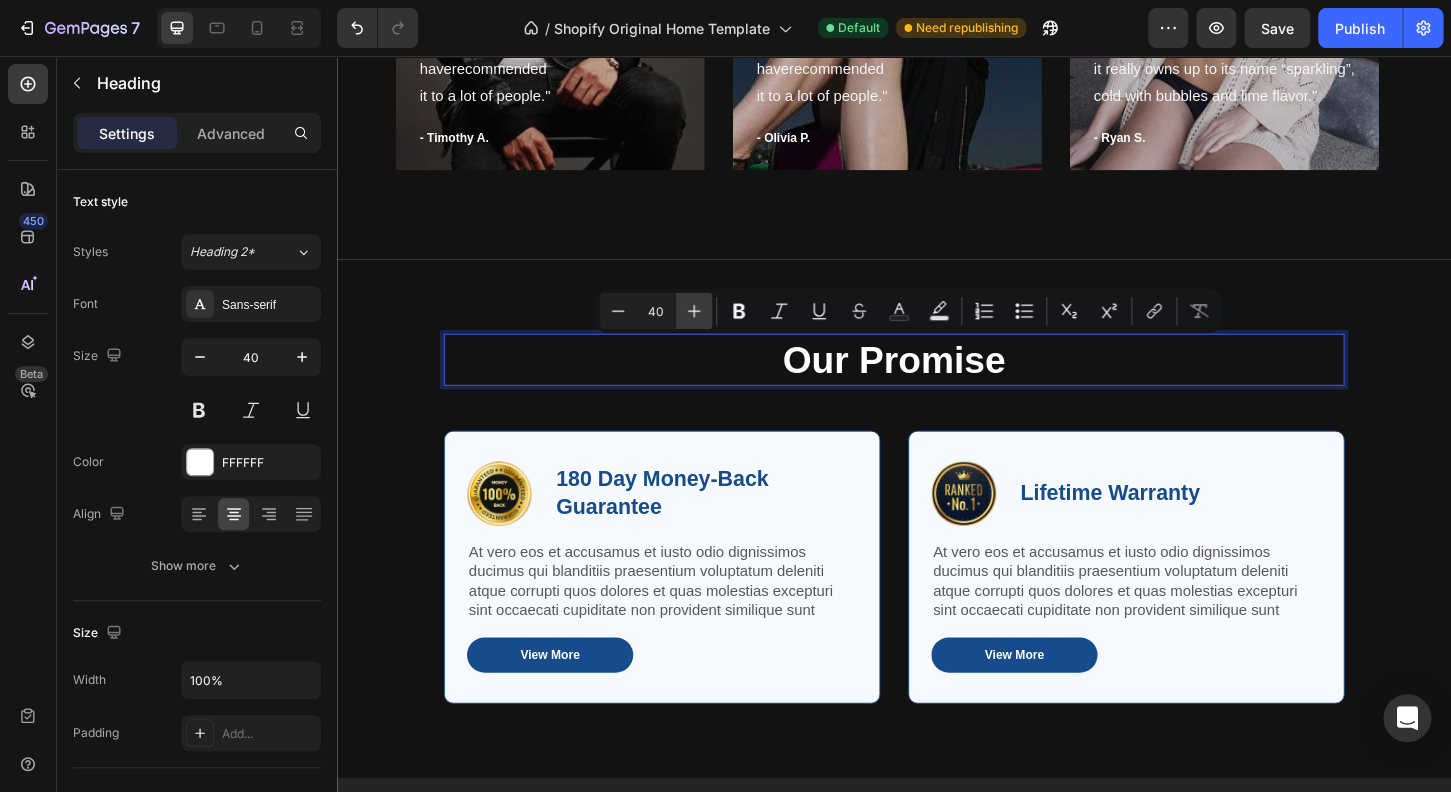 click 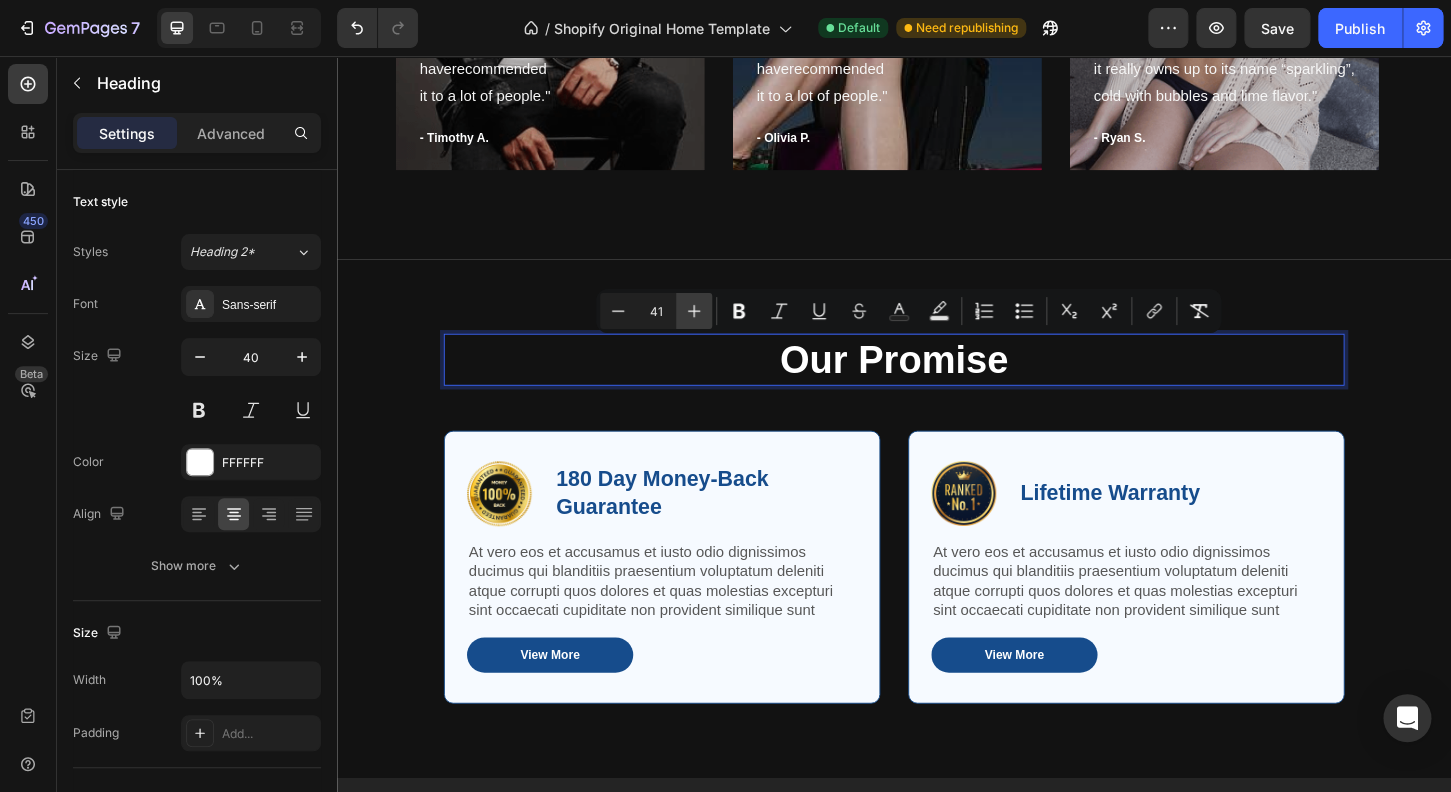 click 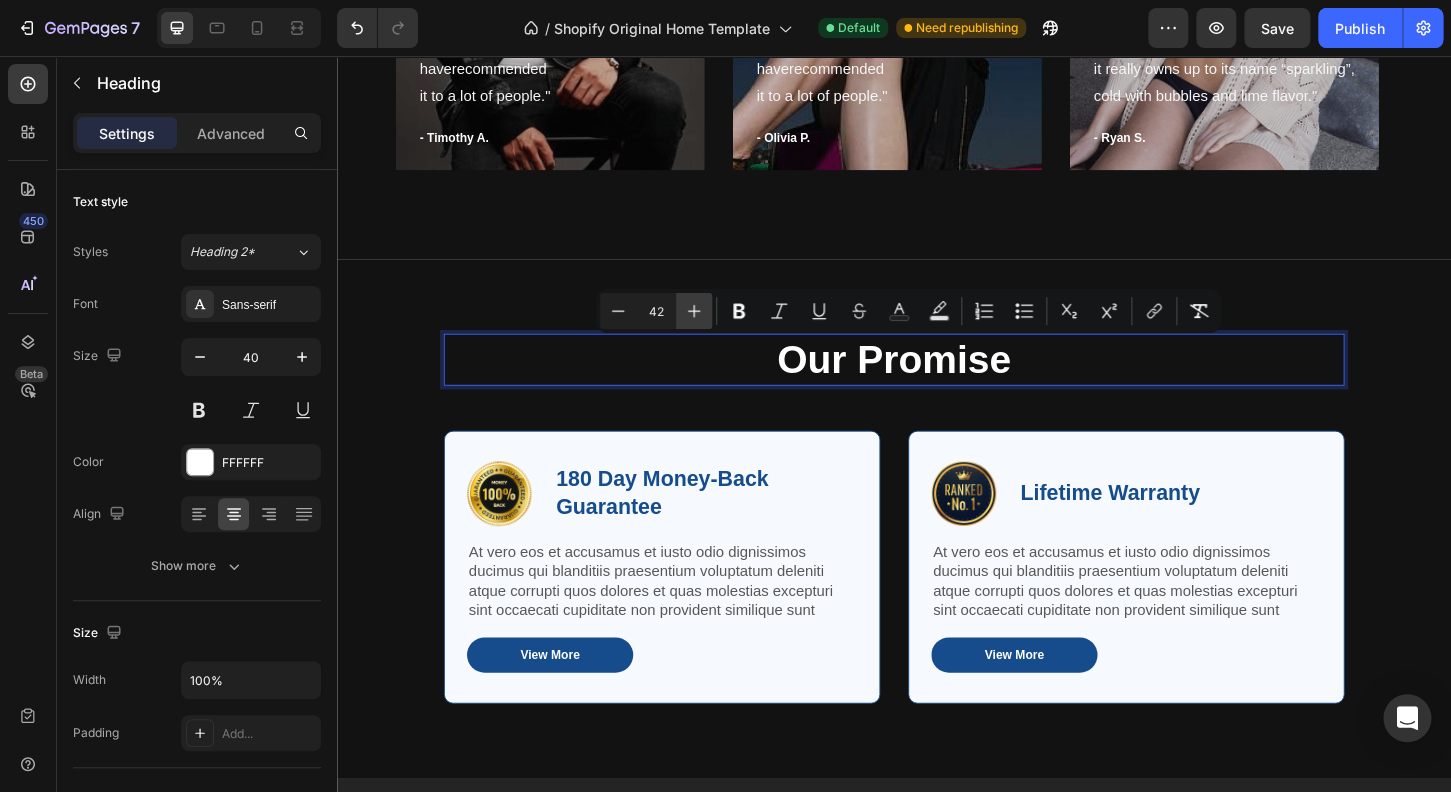 click 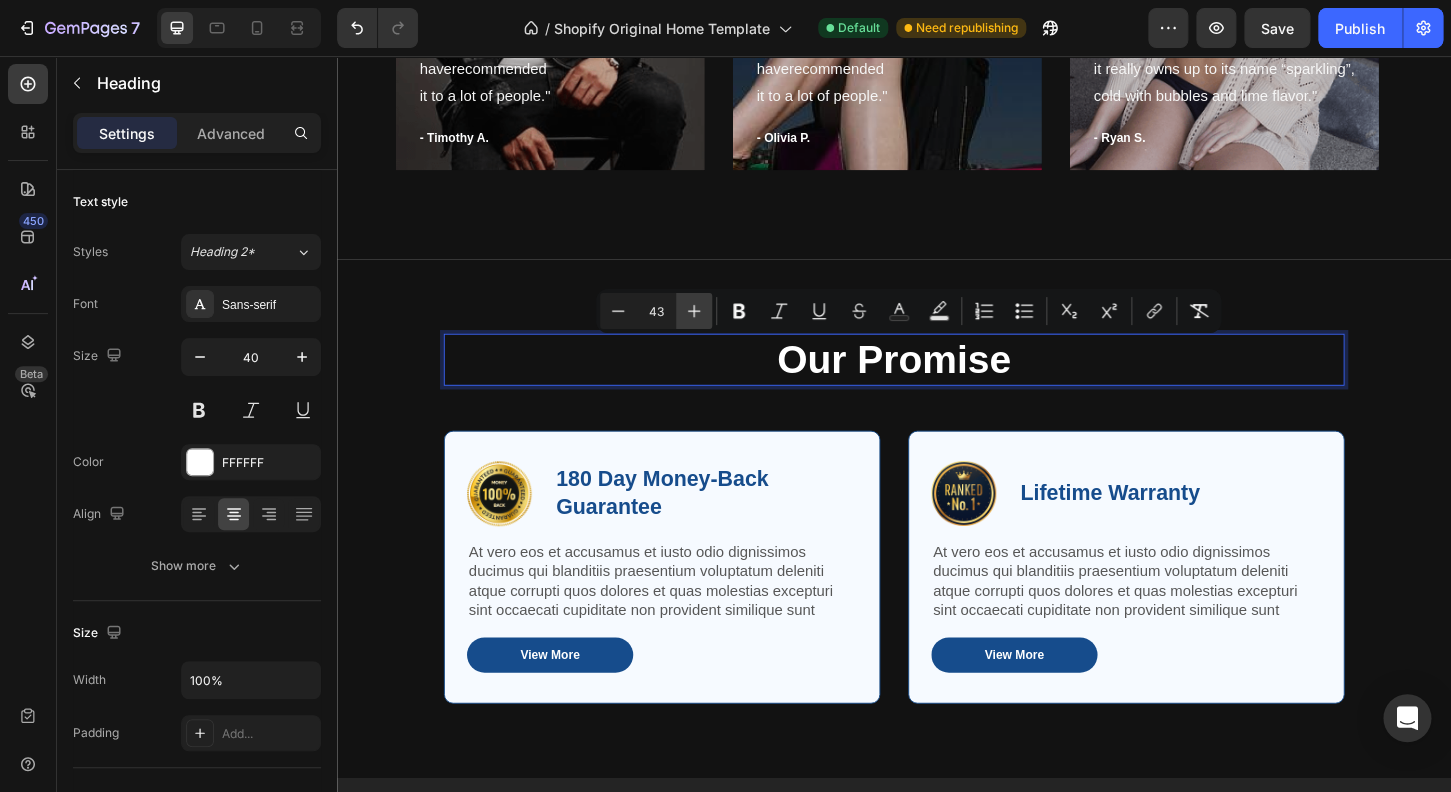 click 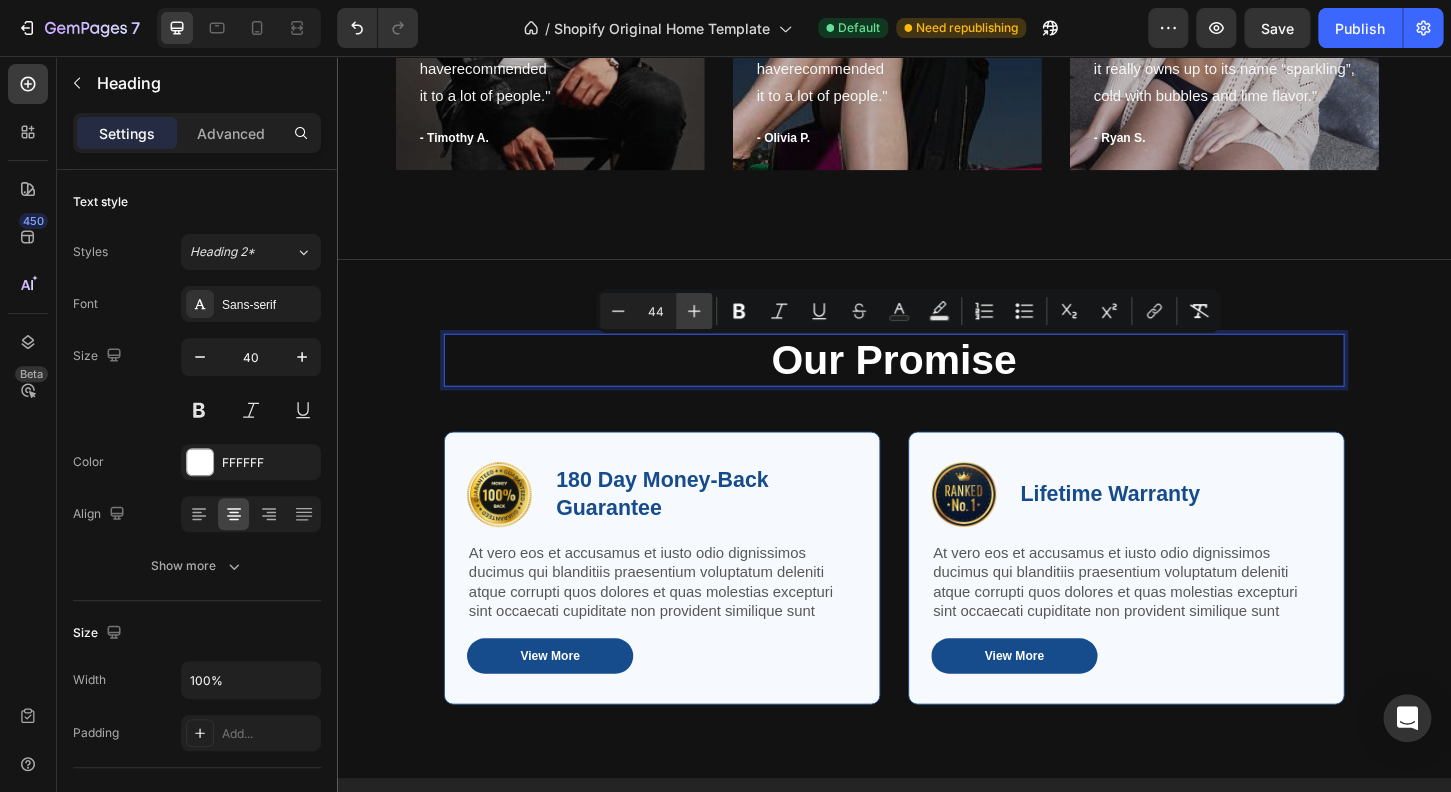 click 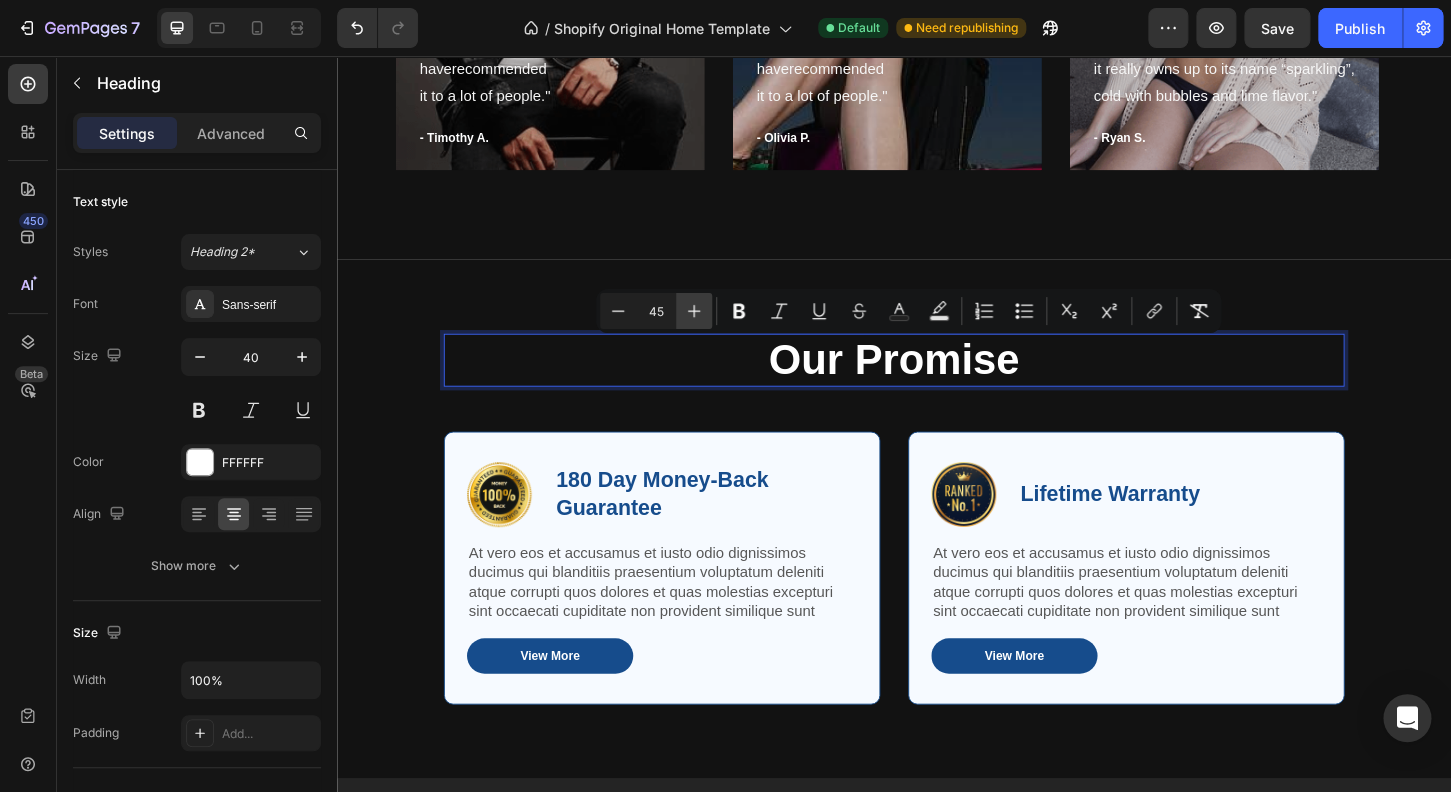 click 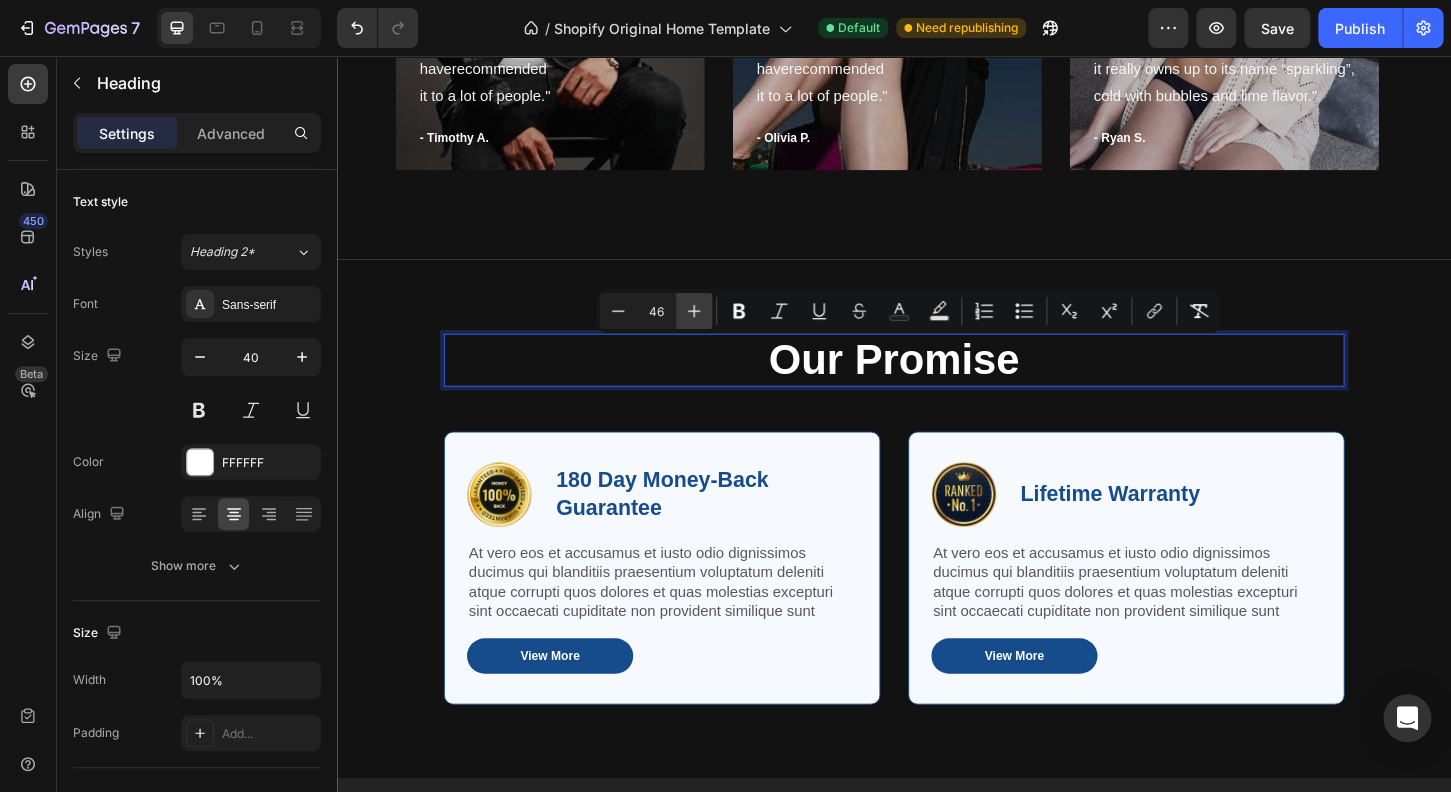 click 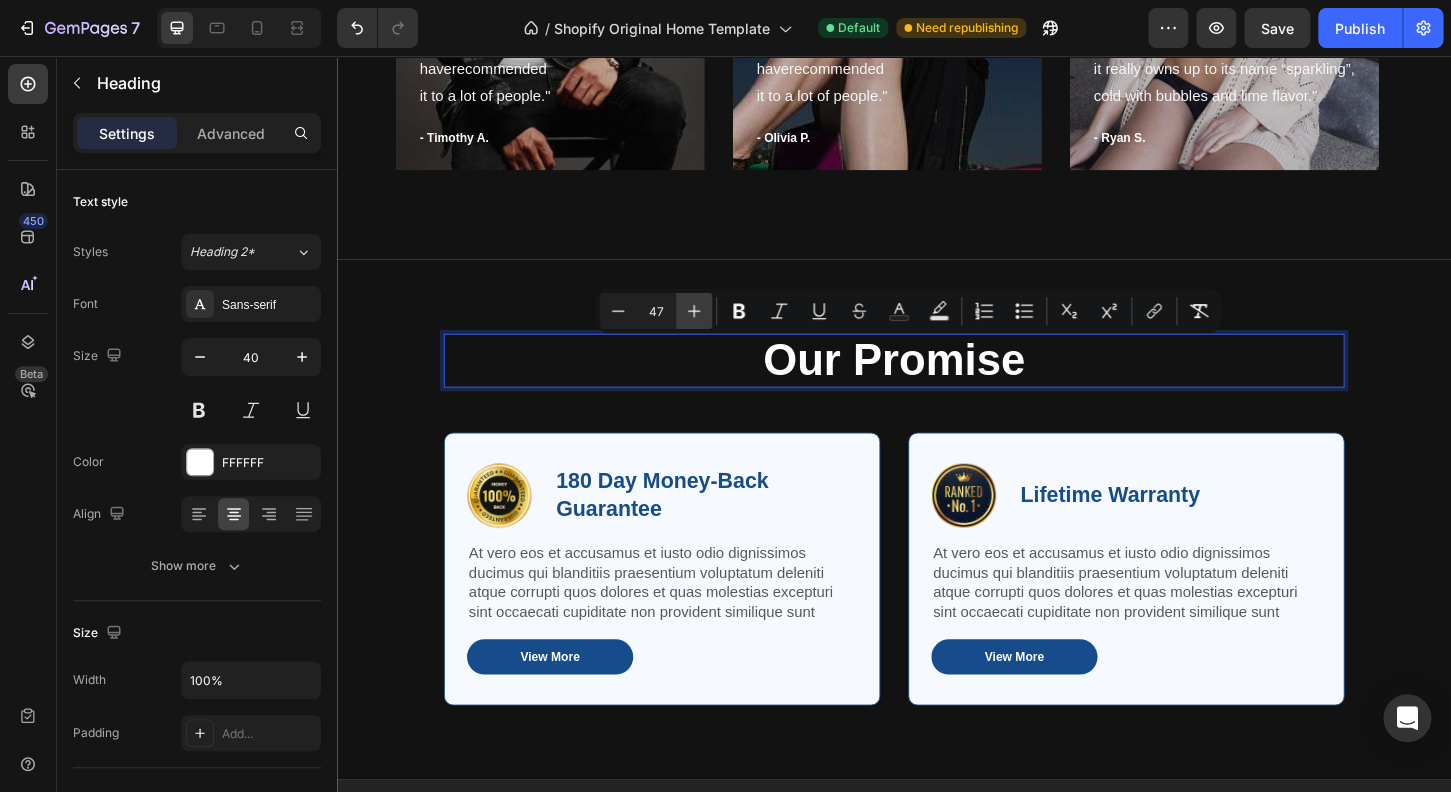 click 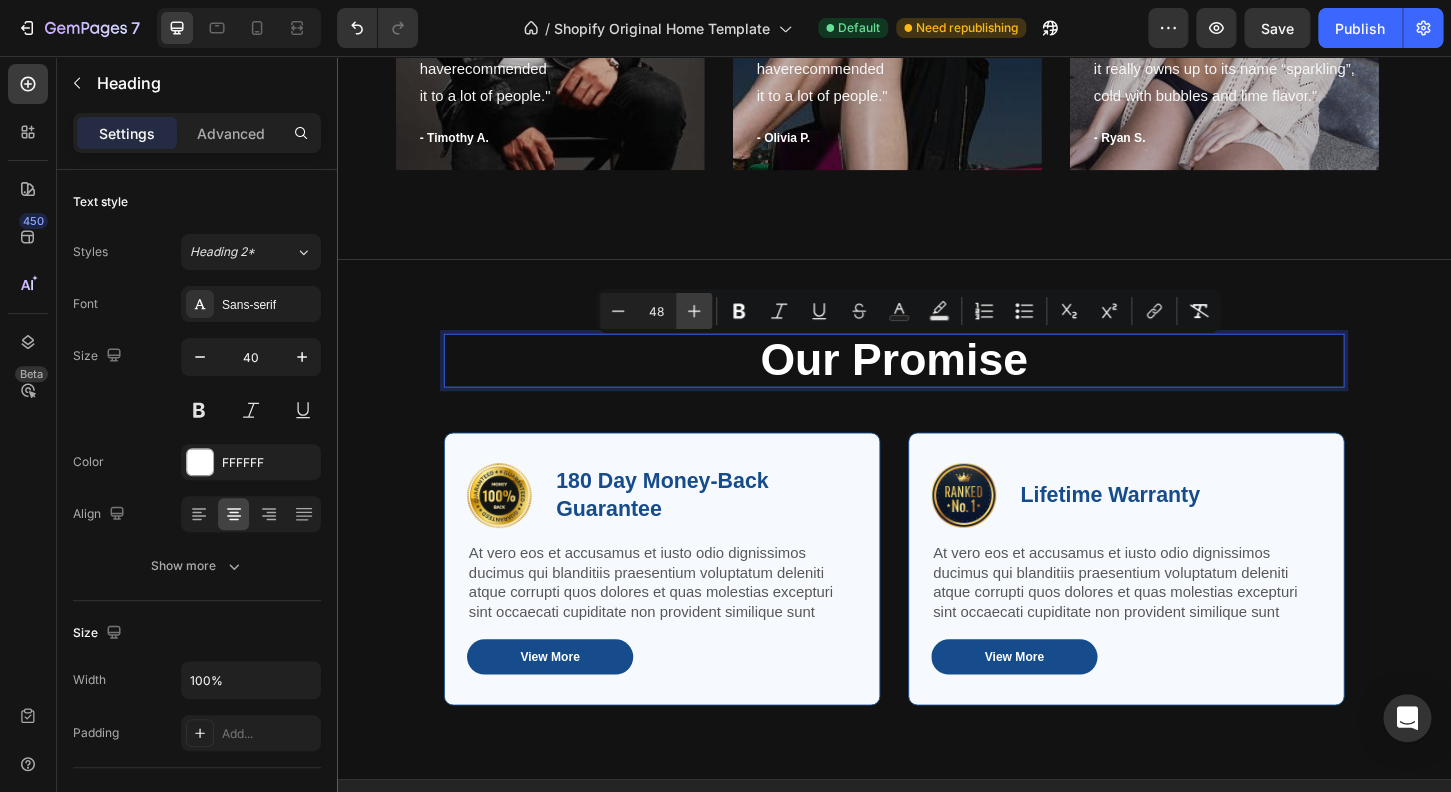 click 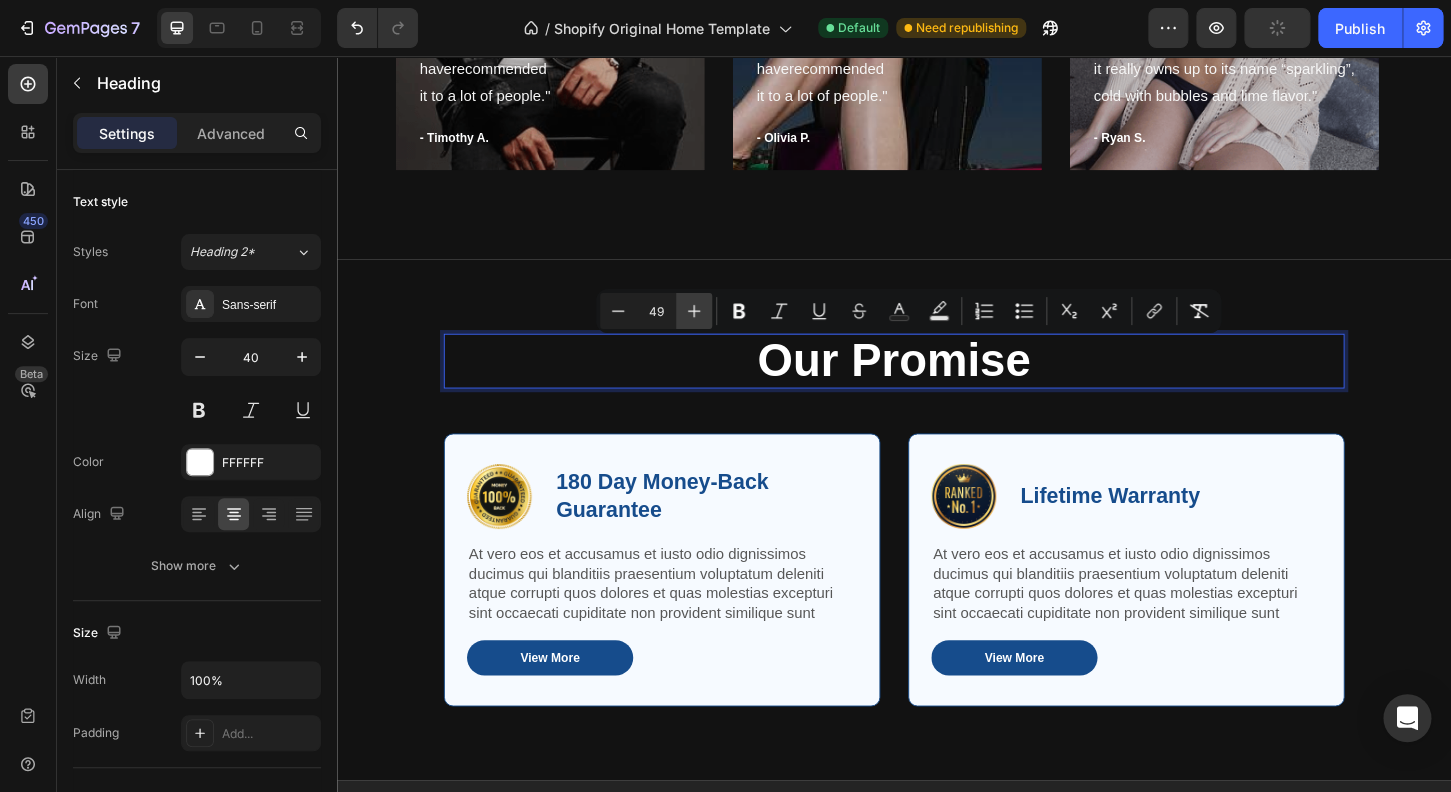 click 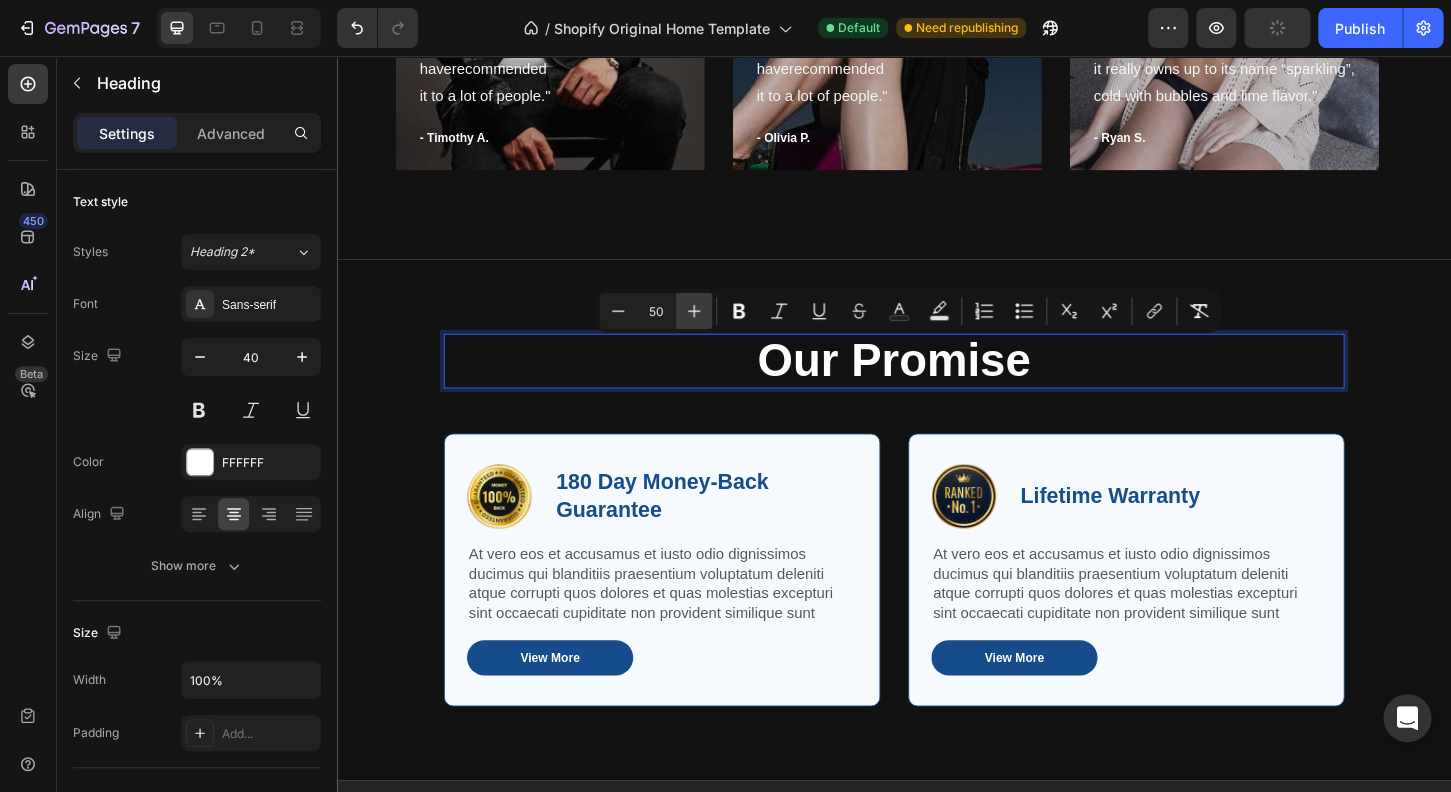 click 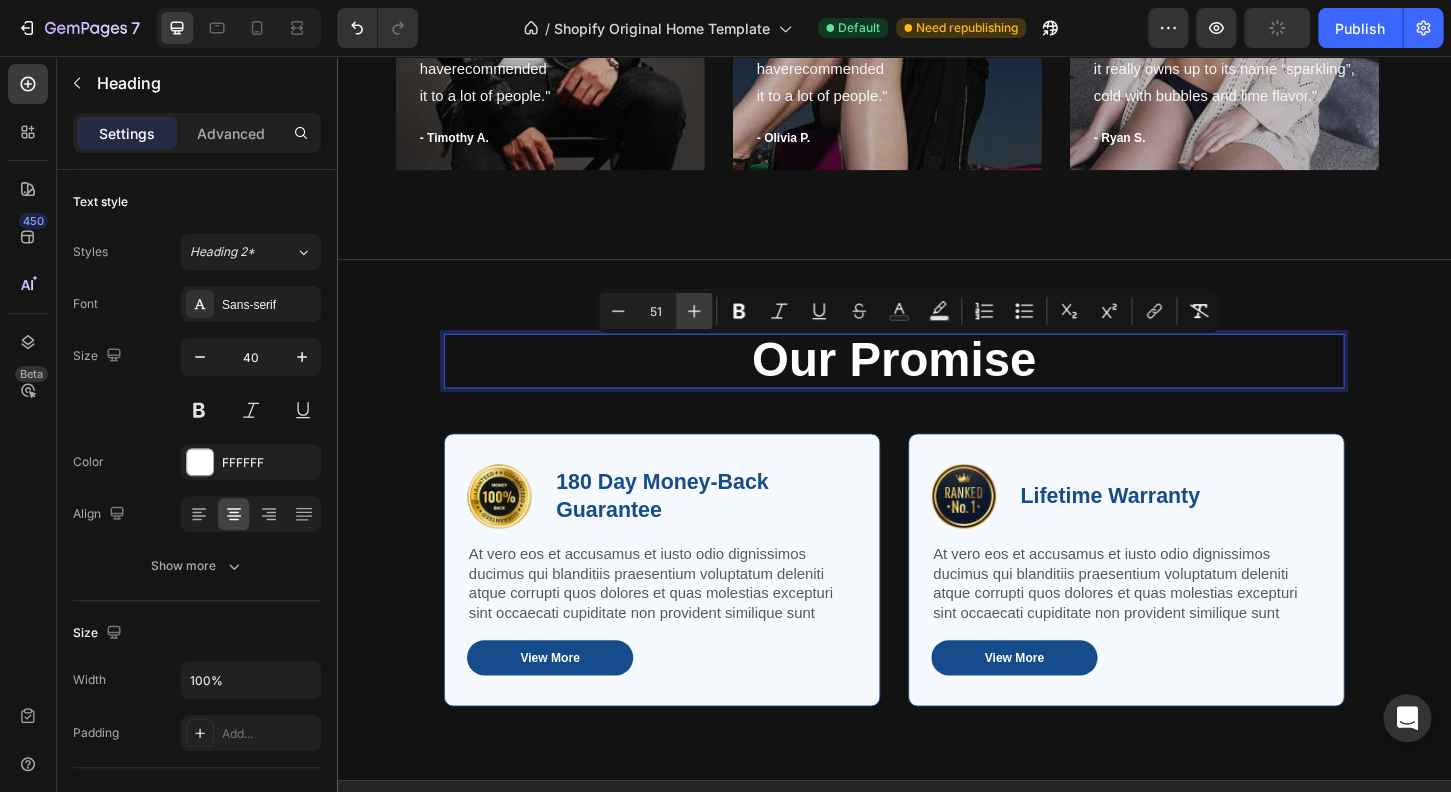 click 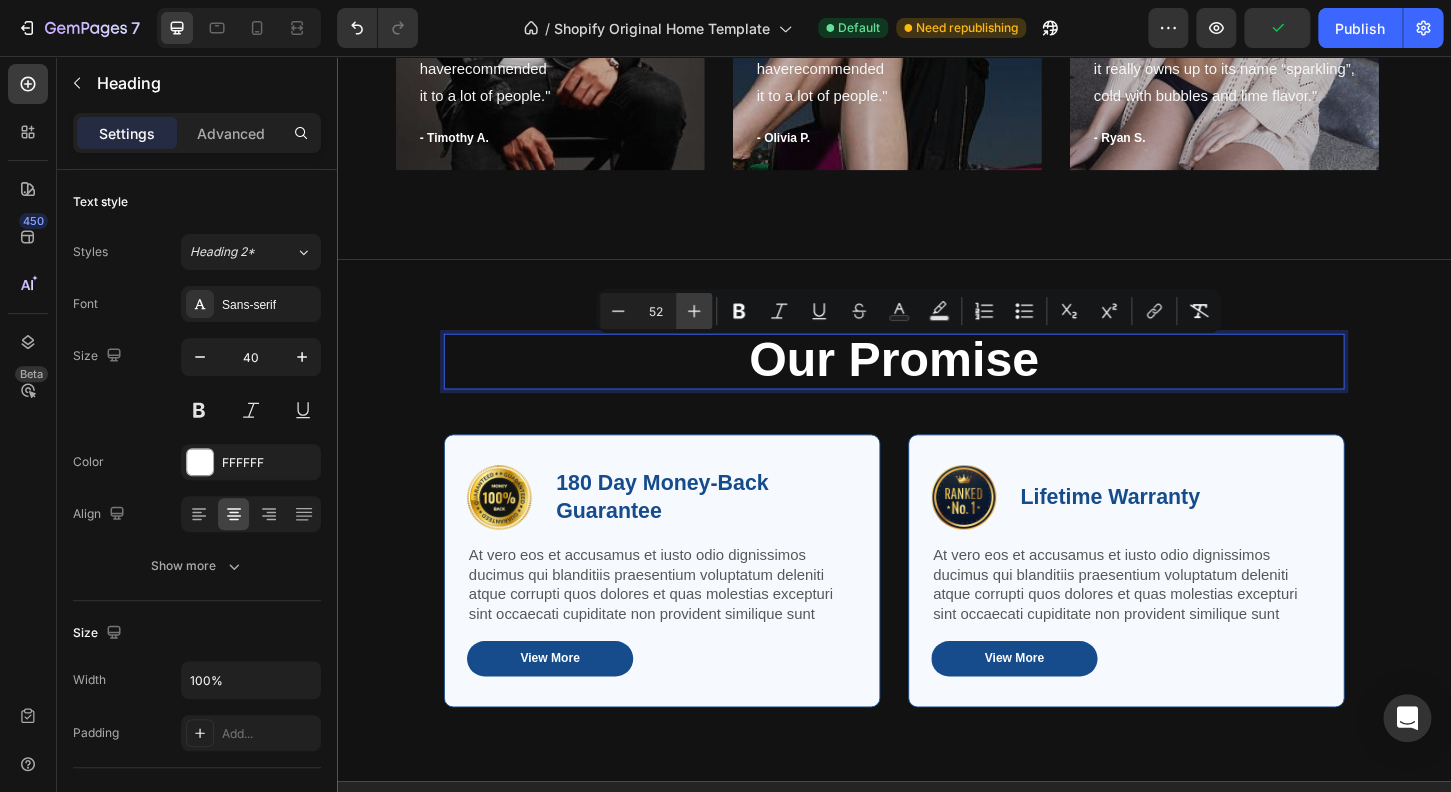 click 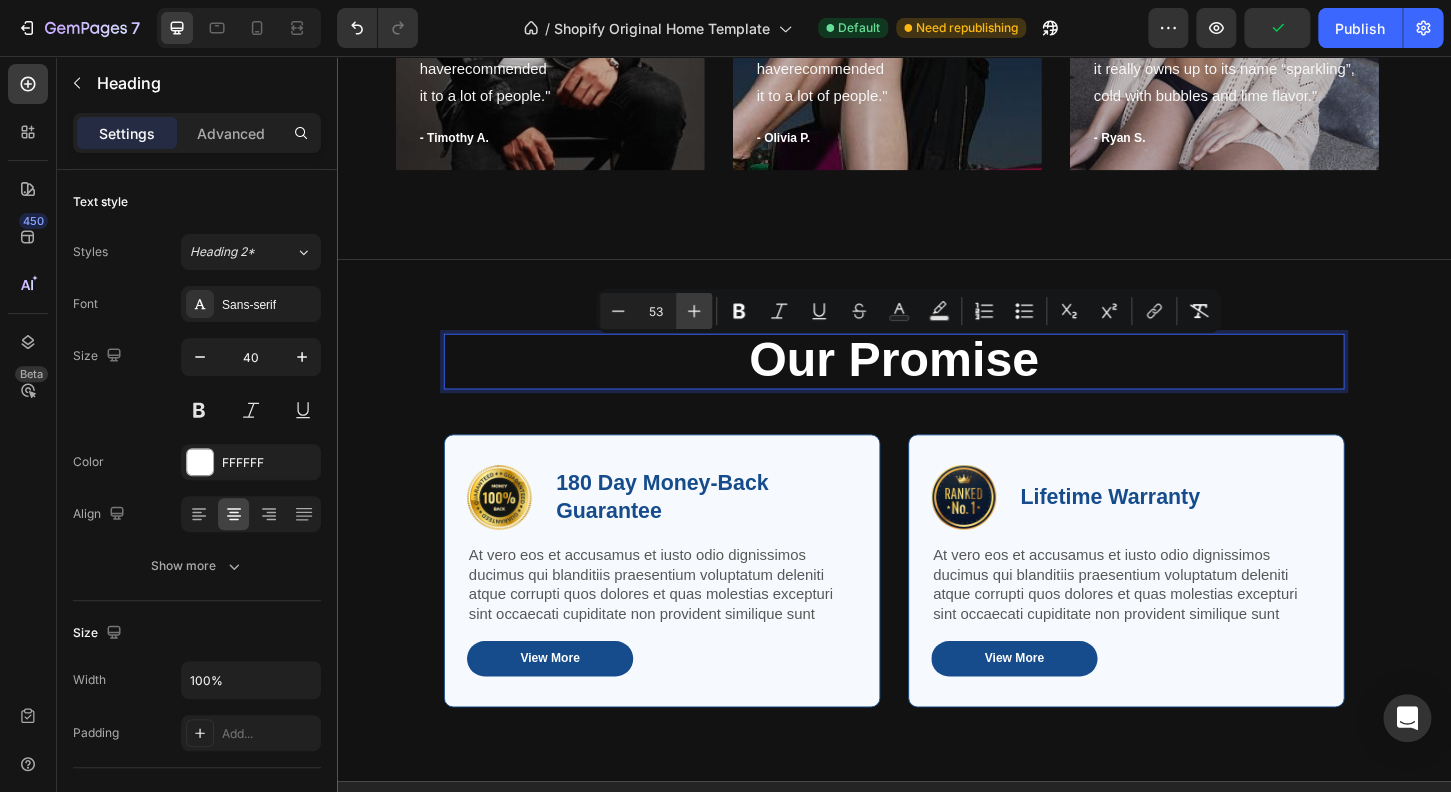 click 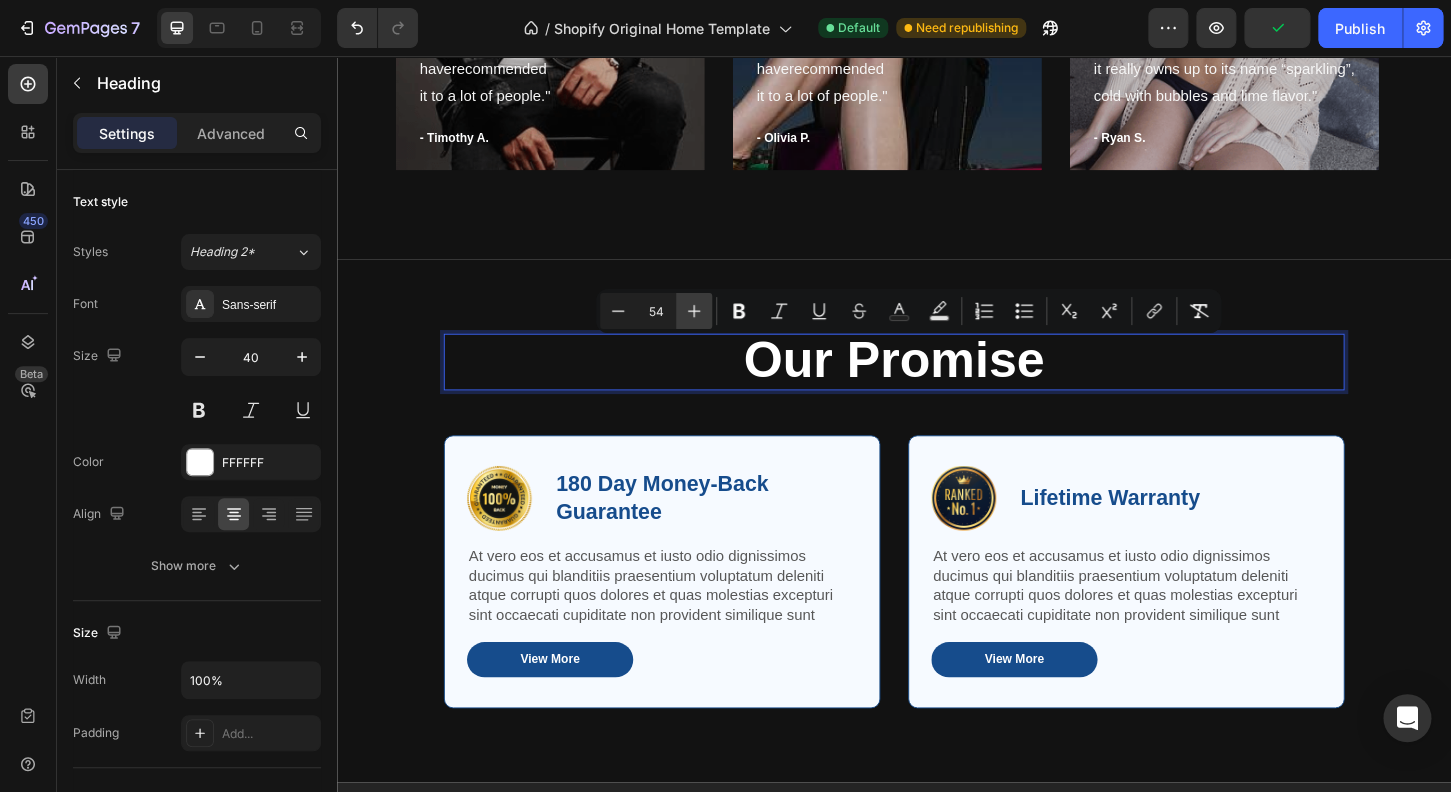 click 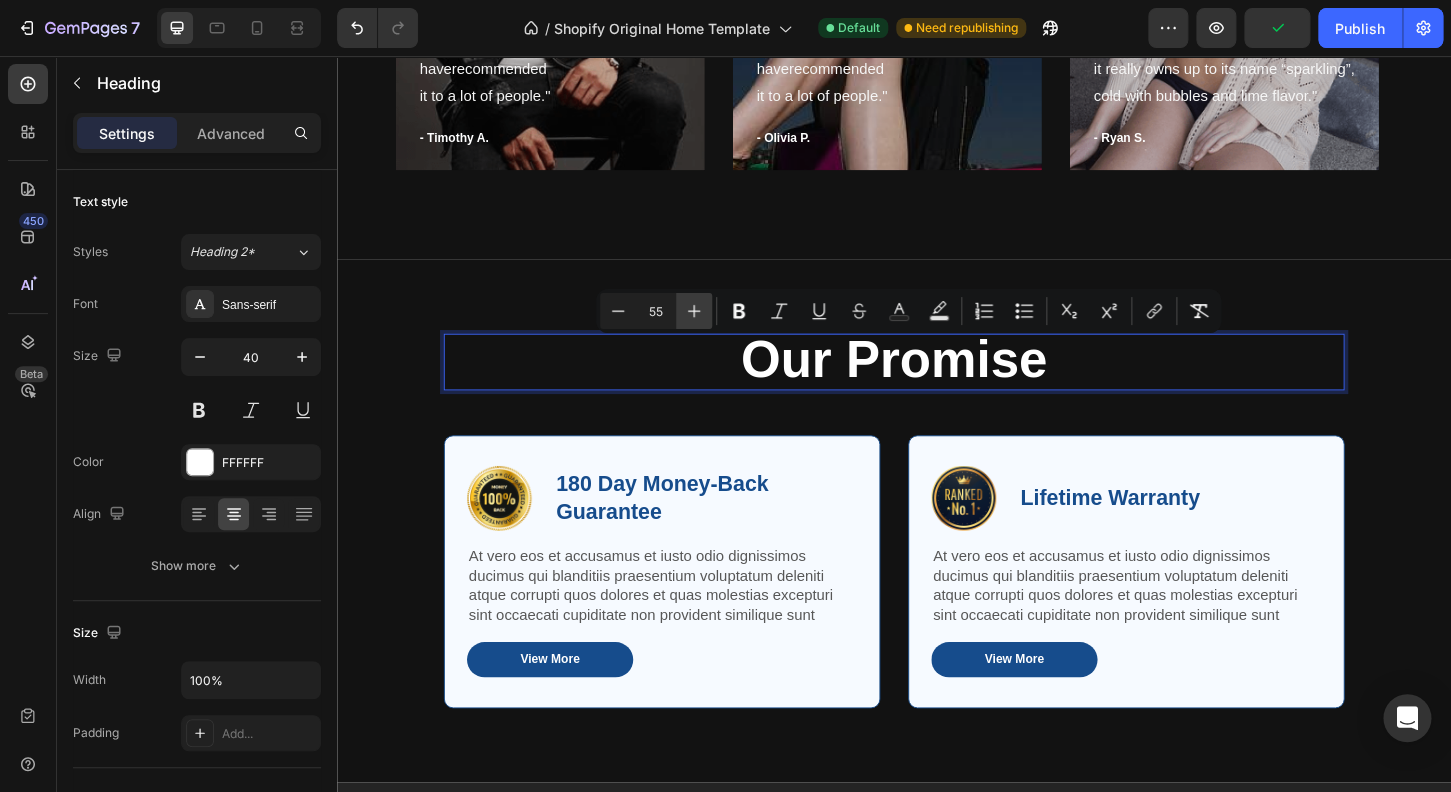 click 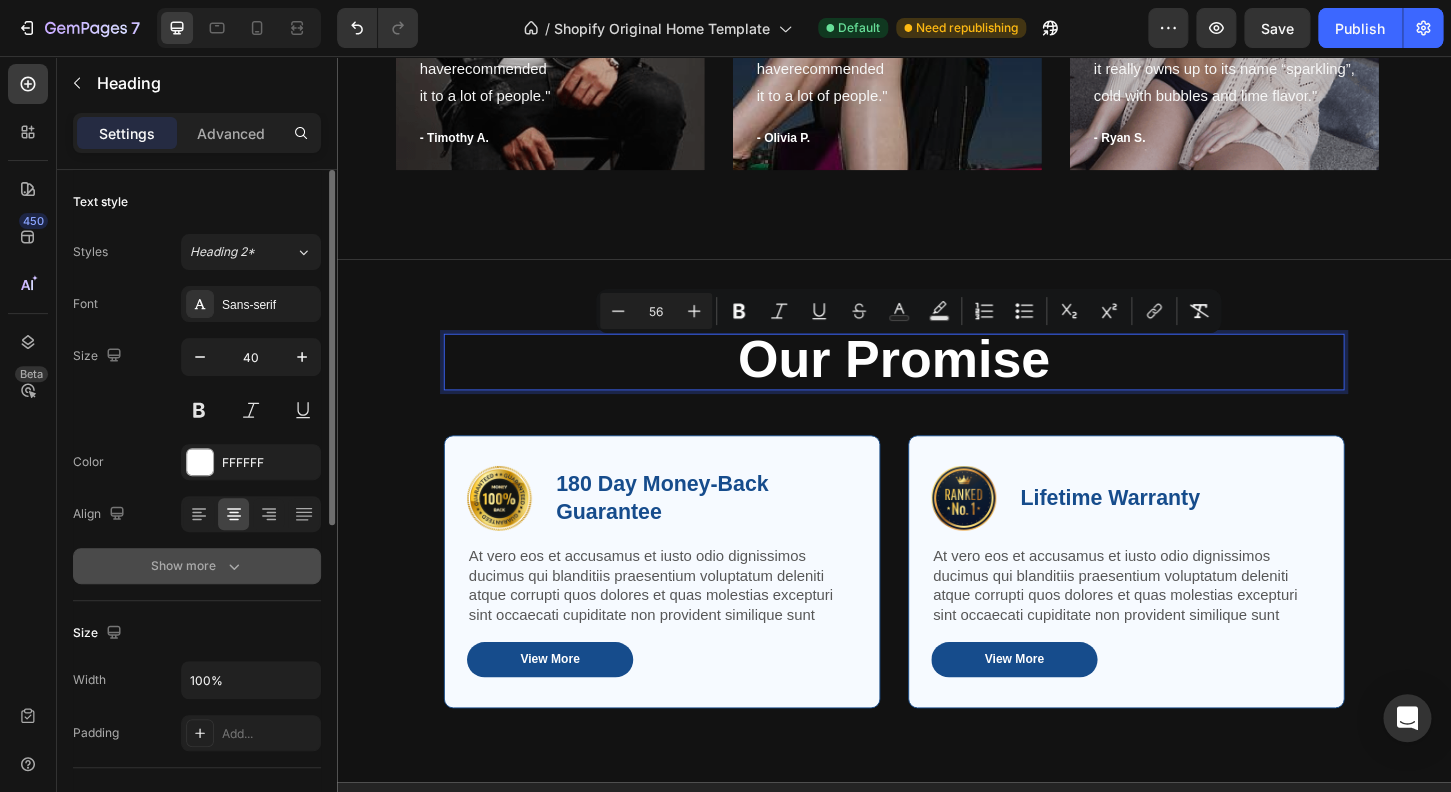 click on "Show more" at bounding box center (197, 566) 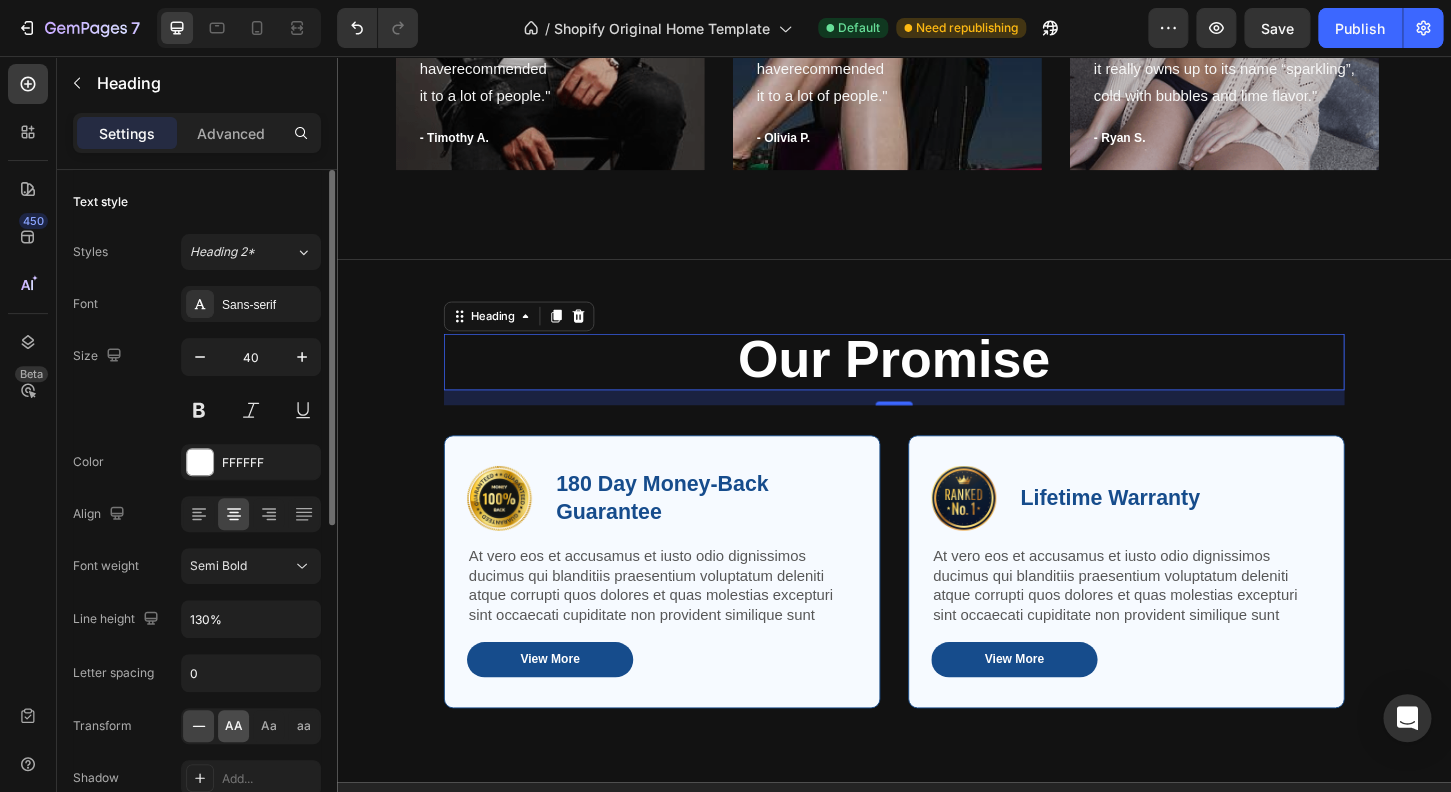 click on "AA" 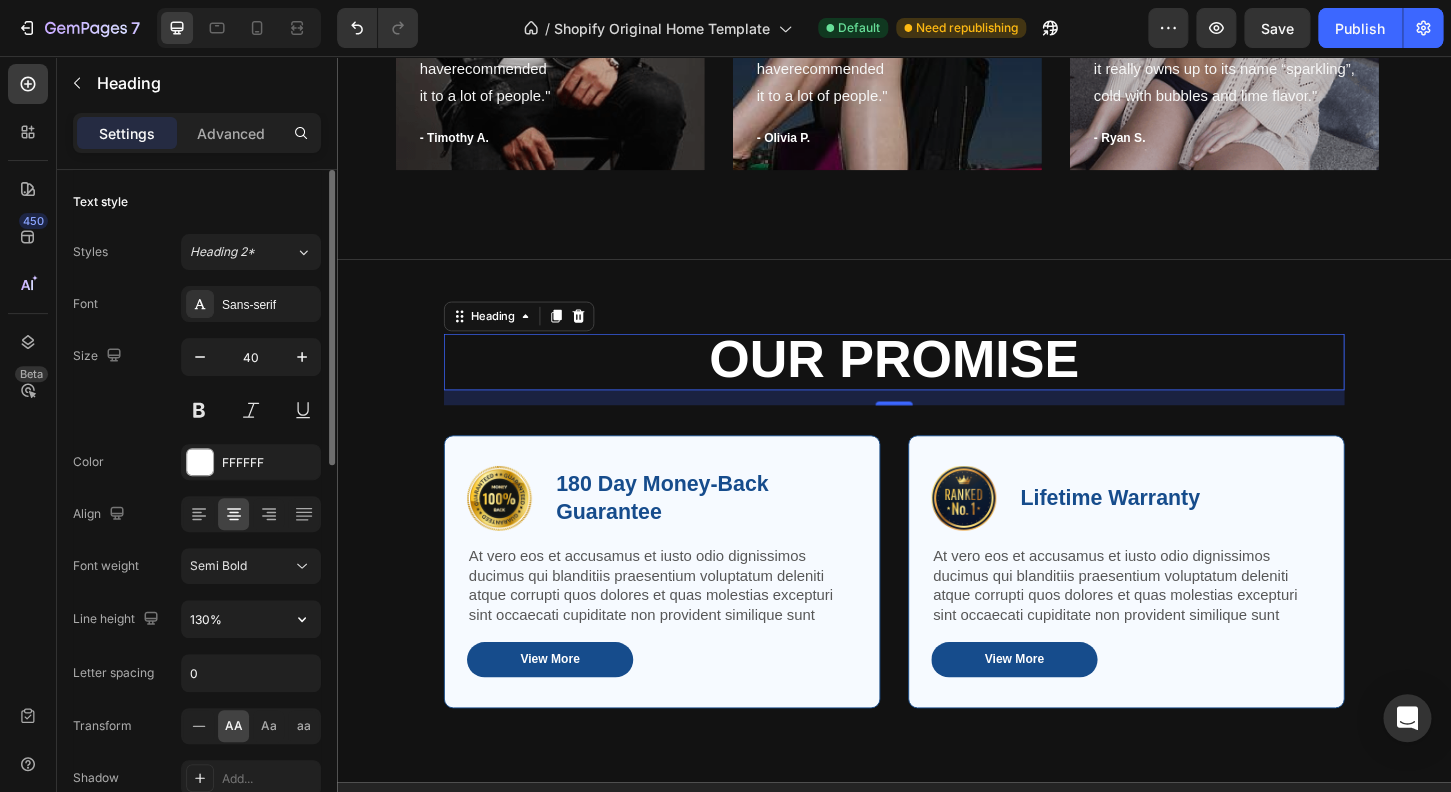 scroll, scrollTop: 96, scrollLeft: 0, axis: vertical 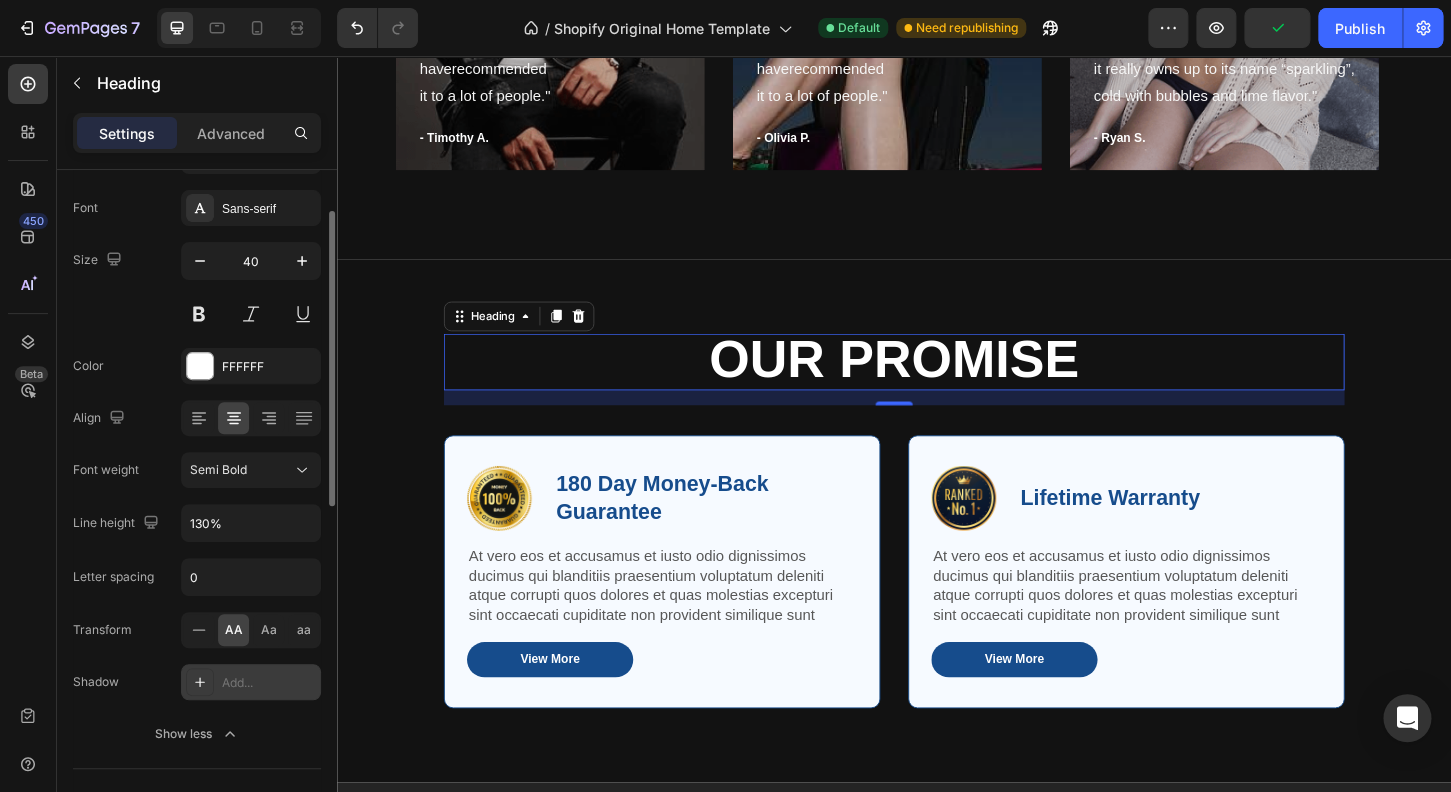 click on "Add..." at bounding box center [269, 683] 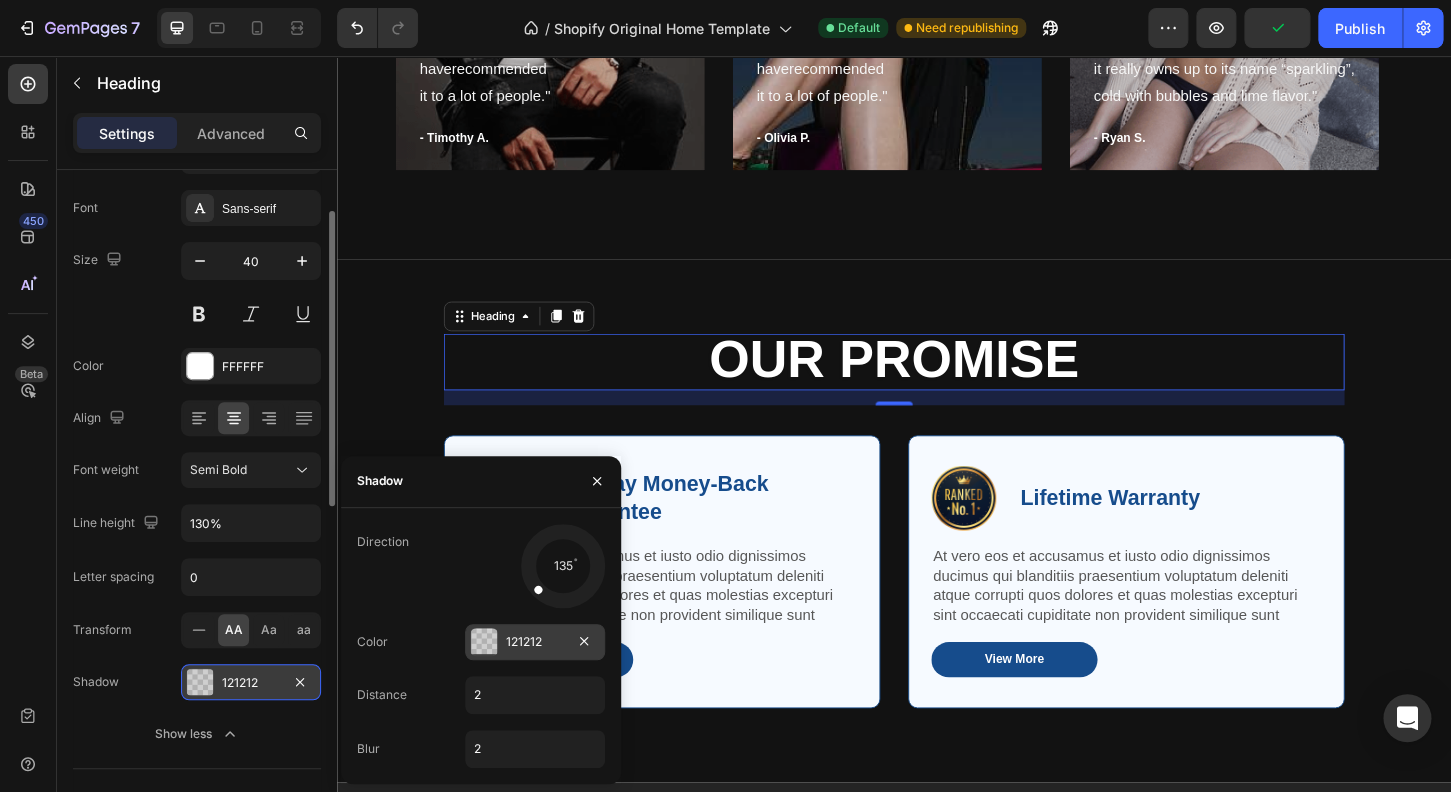 click at bounding box center (484, 642) 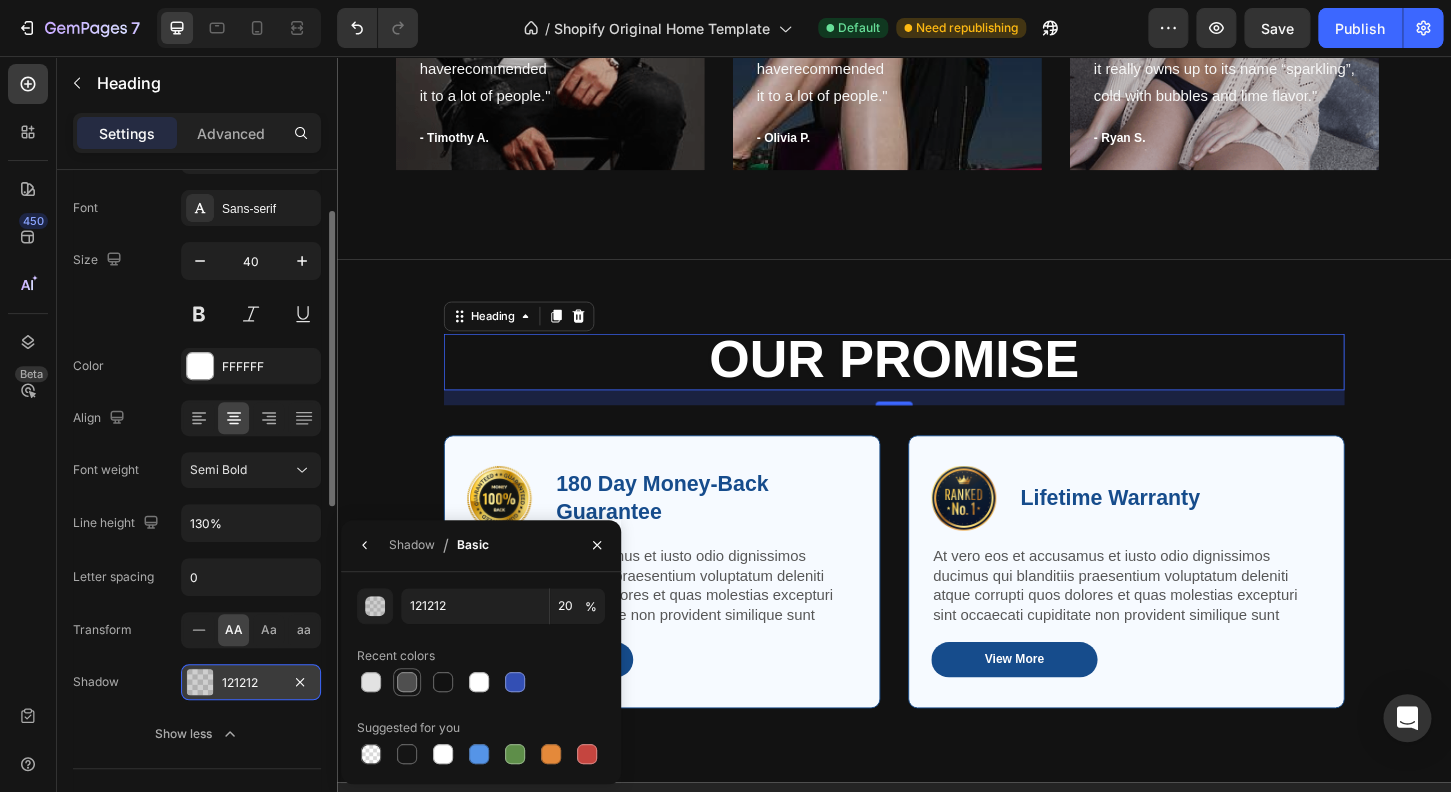 click at bounding box center [407, 682] 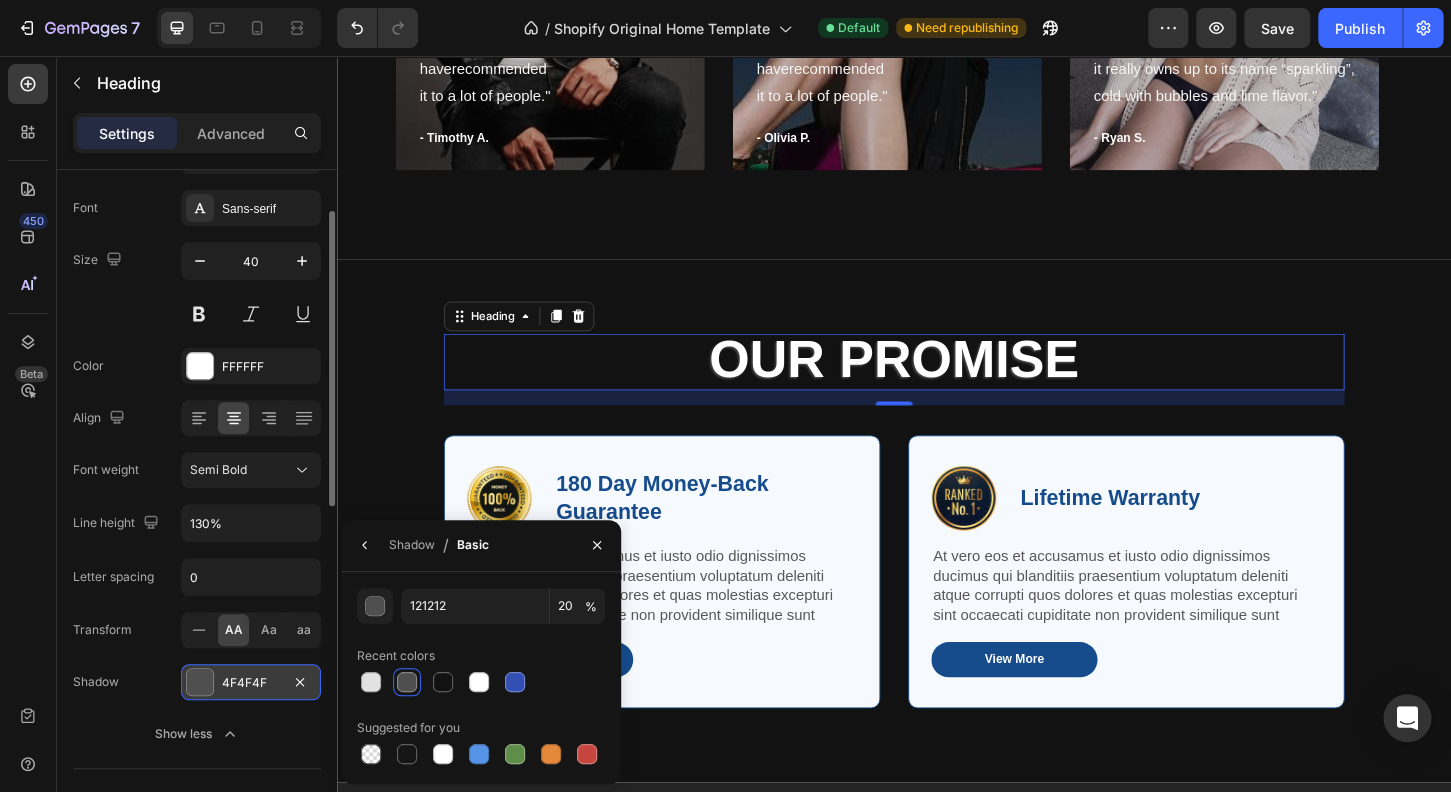 type on "4F4F4F" 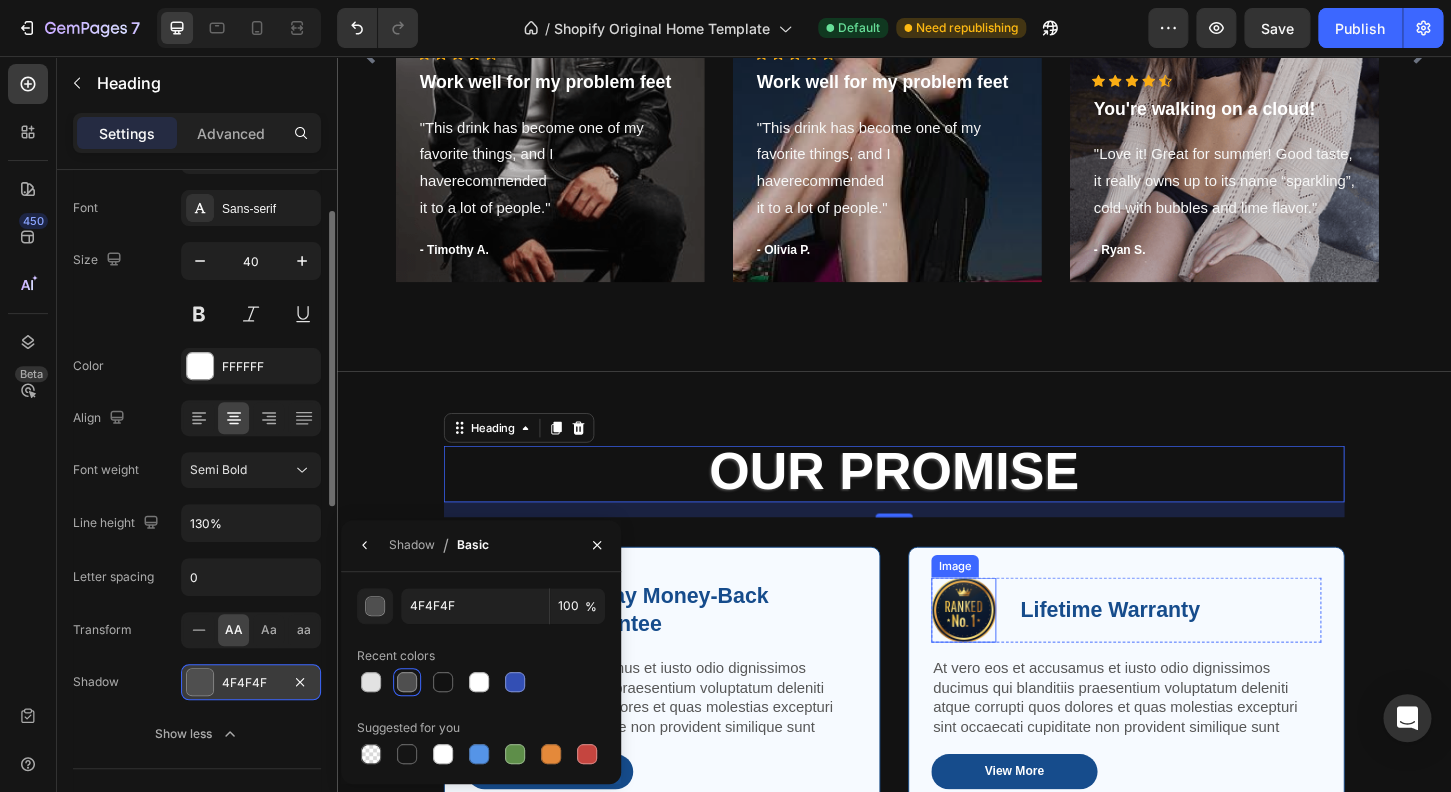 scroll, scrollTop: 6544, scrollLeft: 0, axis: vertical 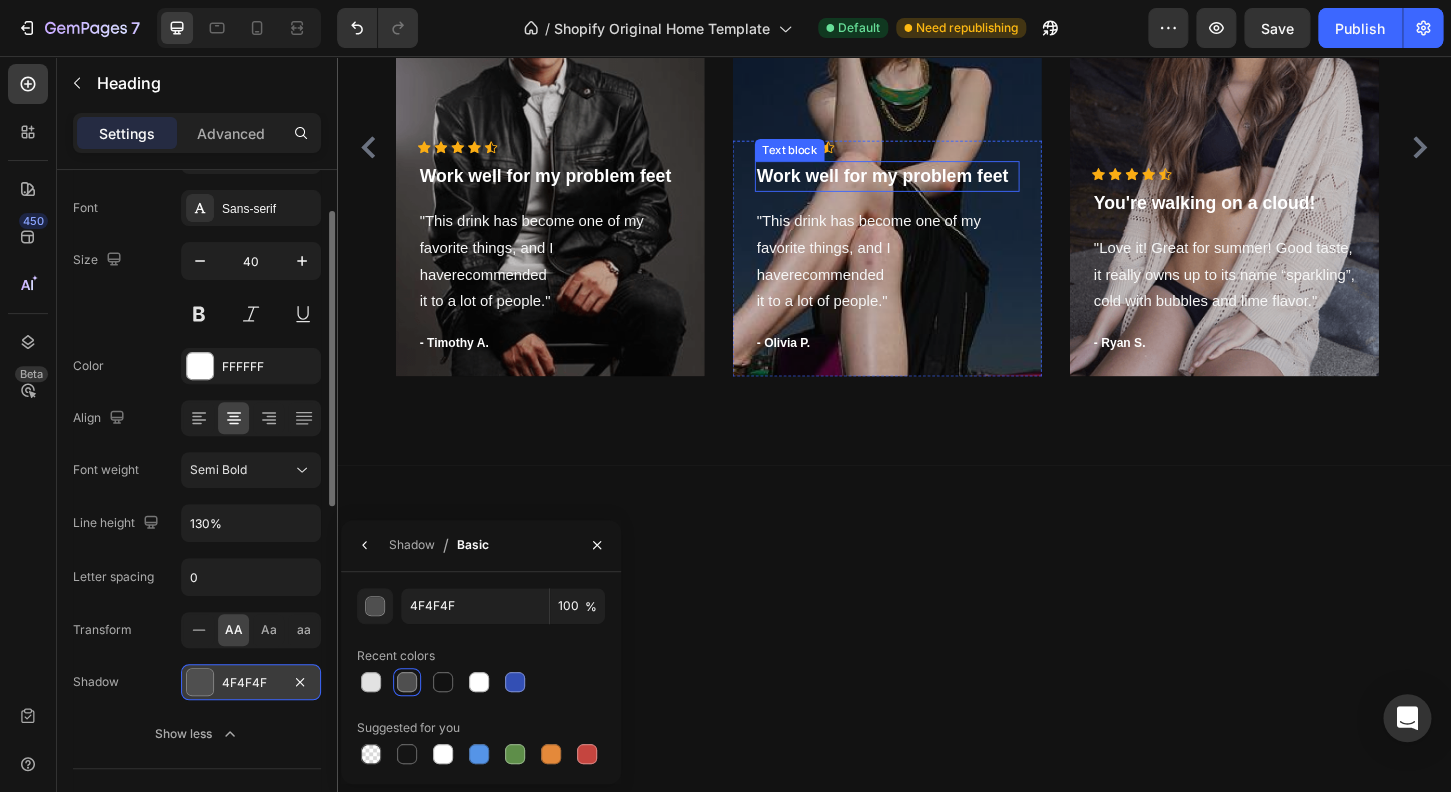 click on "Work well for my problem feet" at bounding box center [929, 185] 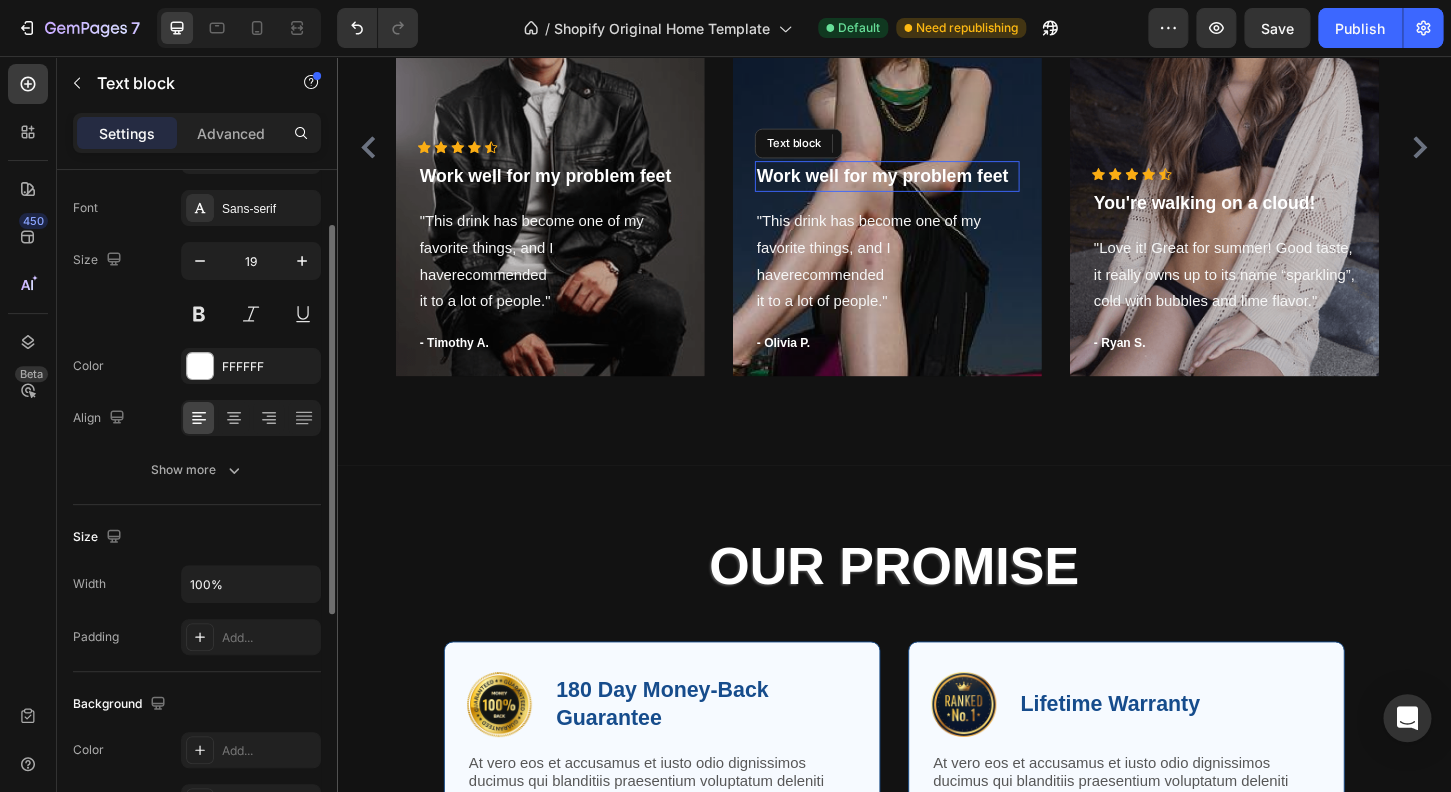 scroll, scrollTop: 6175, scrollLeft: 0, axis: vertical 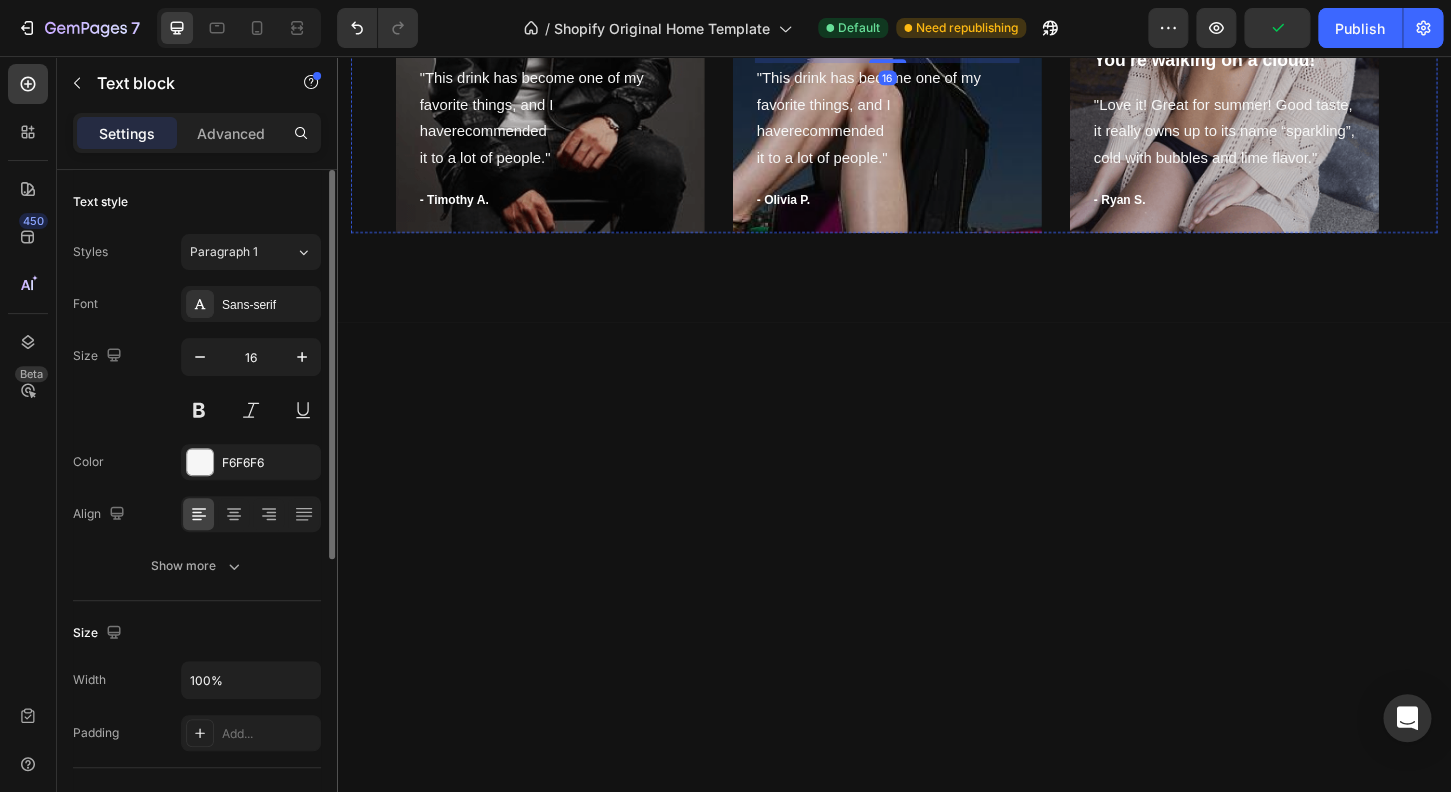 click on ""This drink has become one of my  favorite things, and I haverecommended it to a lot of people."" at bounding box center [929, 122] 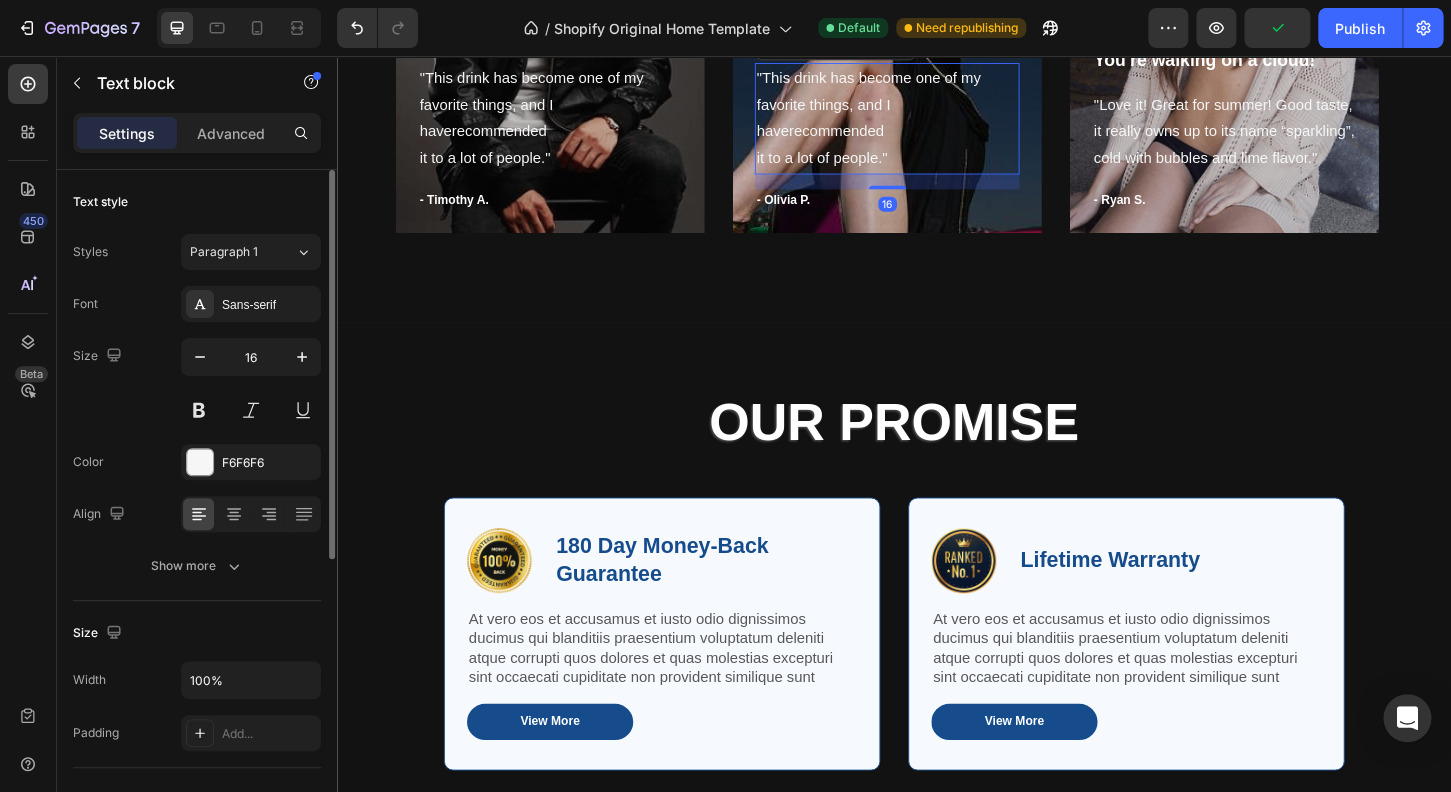 scroll, scrollTop: 5778, scrollLeft: 0, axis: vertical 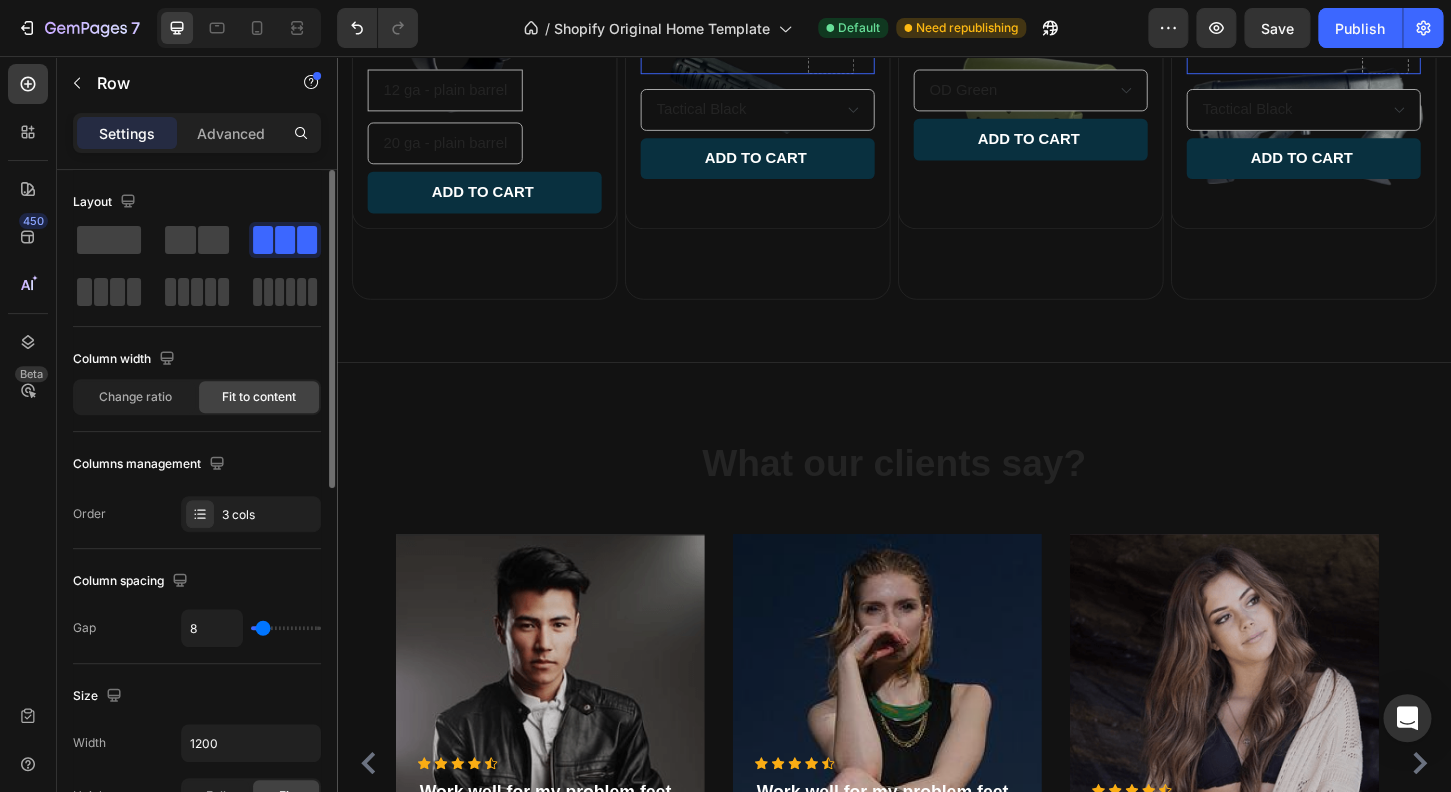 click on "No compare price Product Price $19.99 Product Price Product Price
Row" at bounding box center [496, 24] 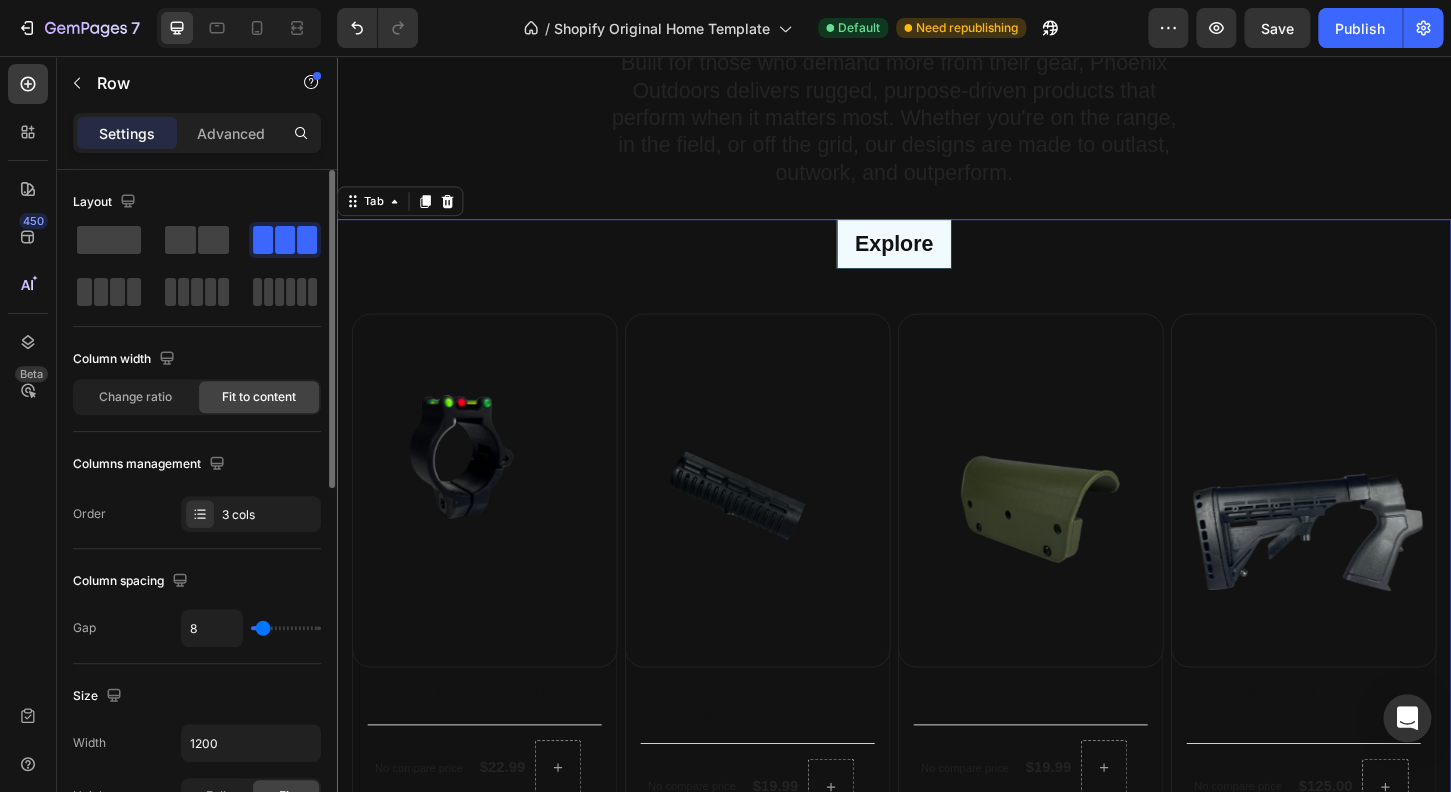 click on "Explore" at bounding box center (937, 258) 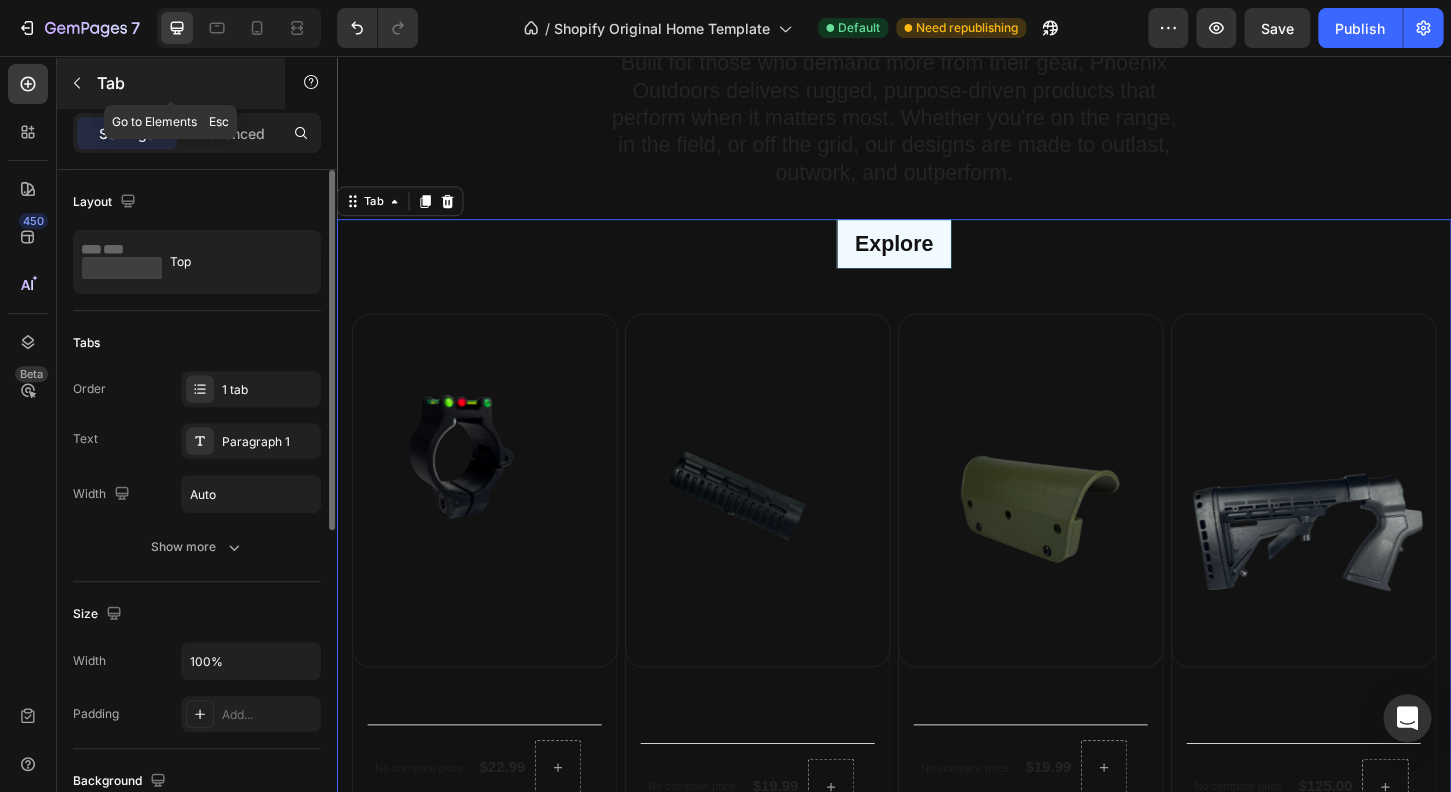 click 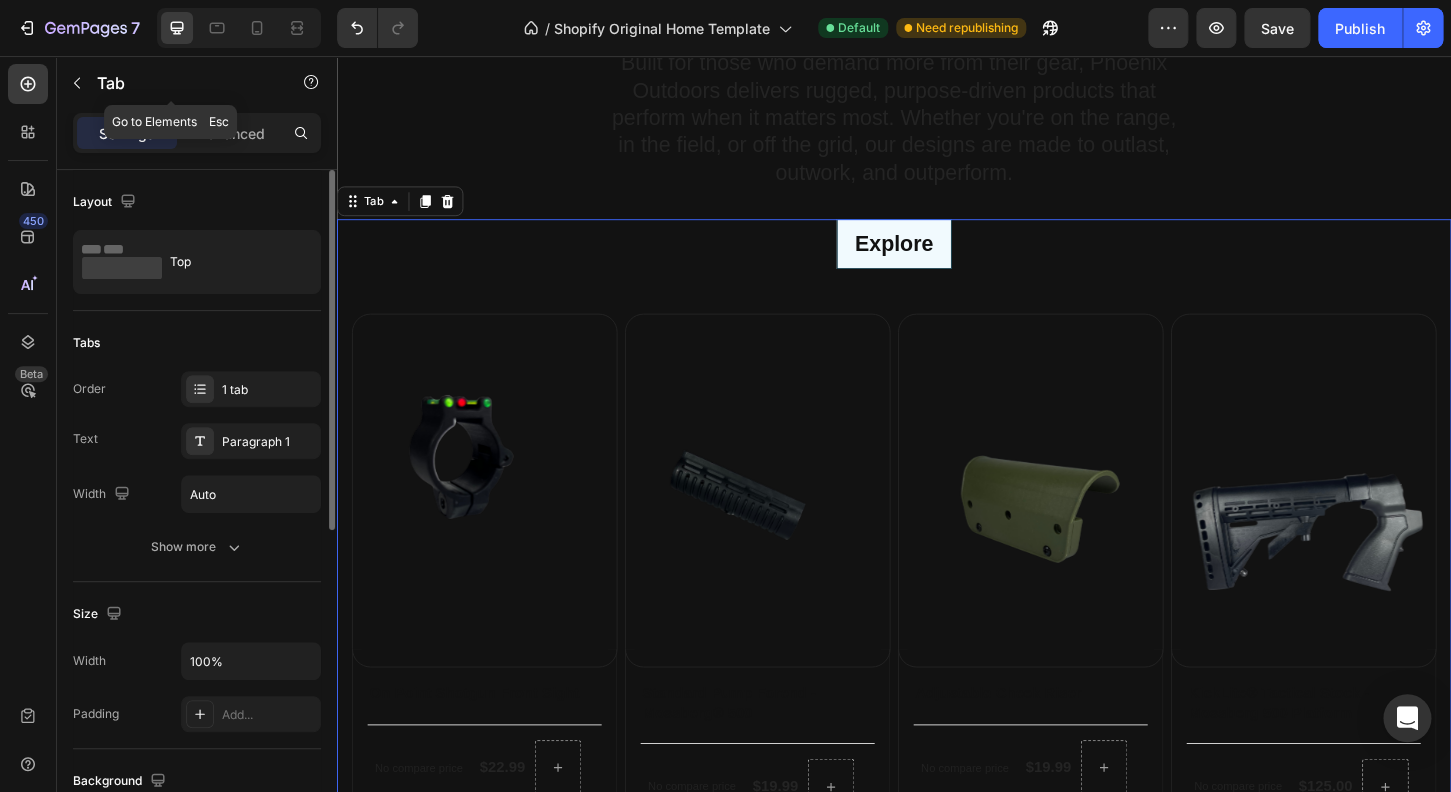 scroll, scrollTop: 384, scrollLeft: 0, axis: vertical 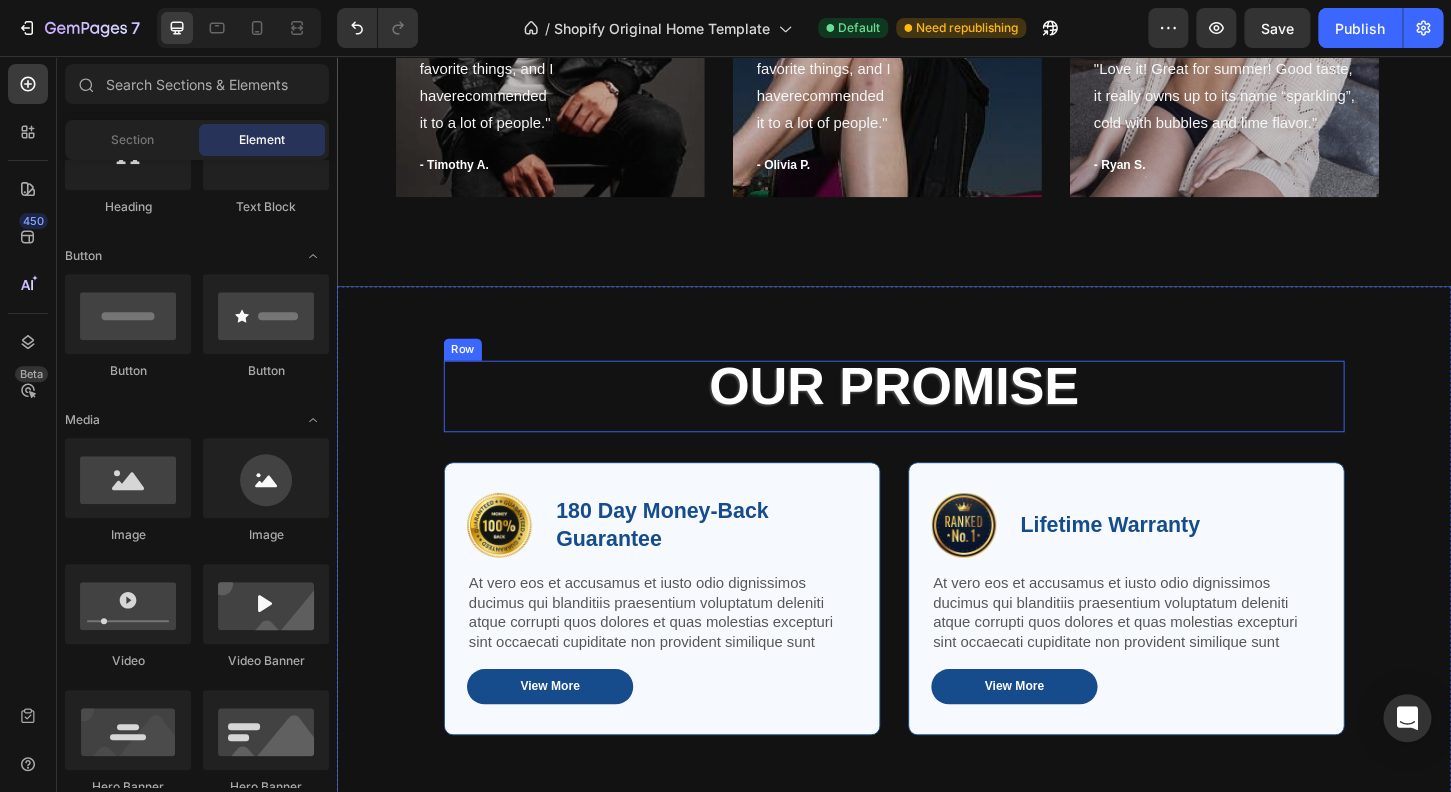 click on "Our Promise" at bounding box center [937, 411] 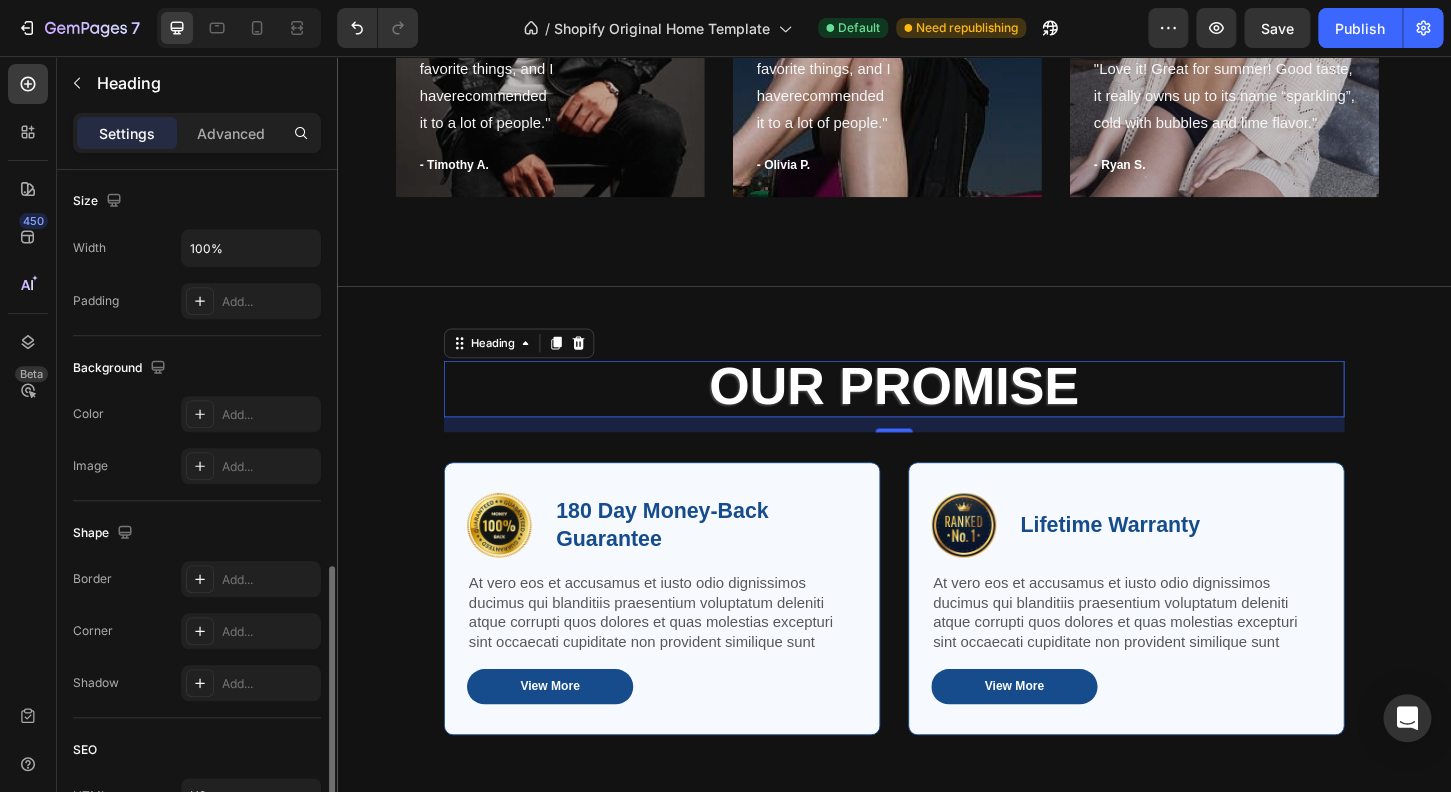scroll, scrollTop: 544, scrollLeft: 0, axis: vertical 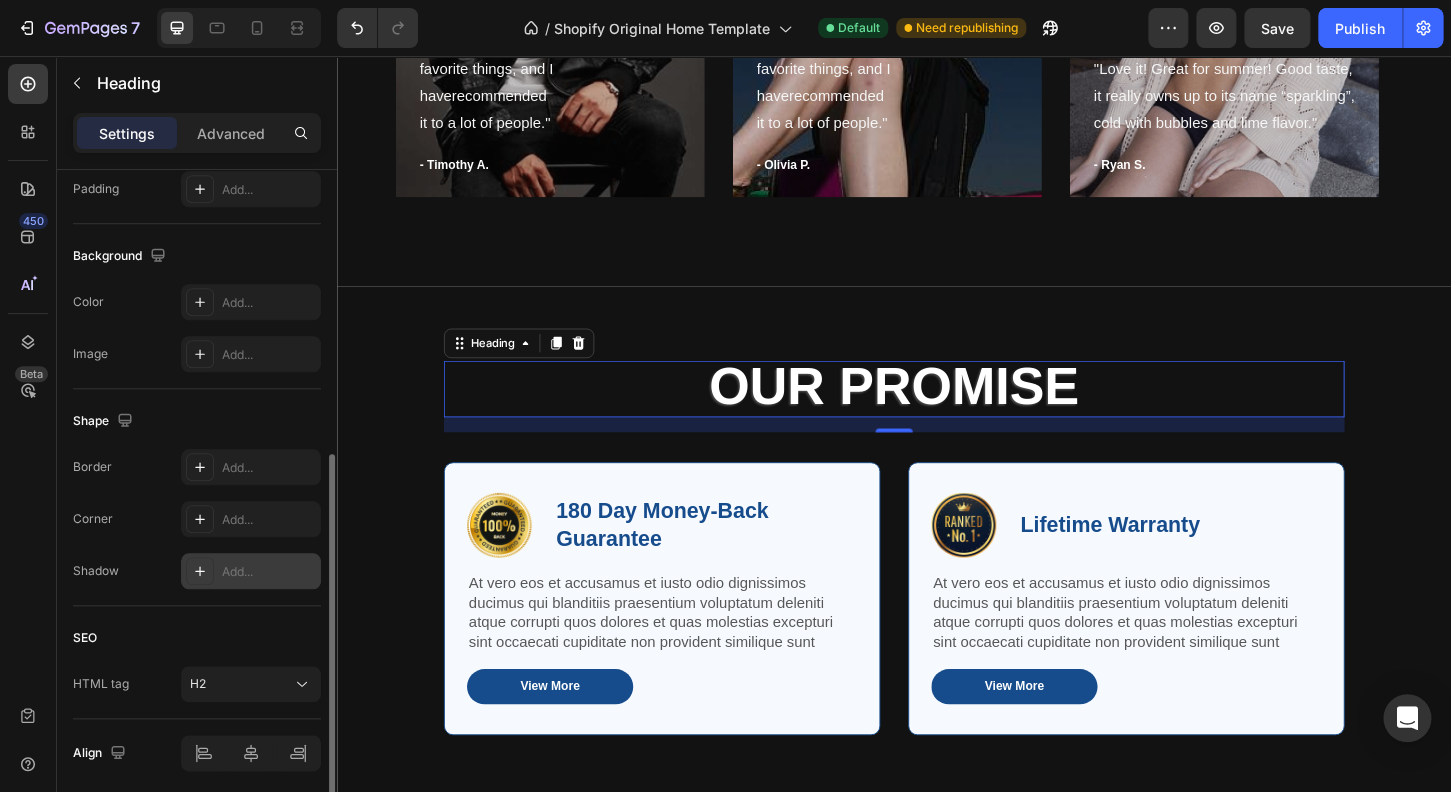 click on "Add..." at bounding box center (269, 572) 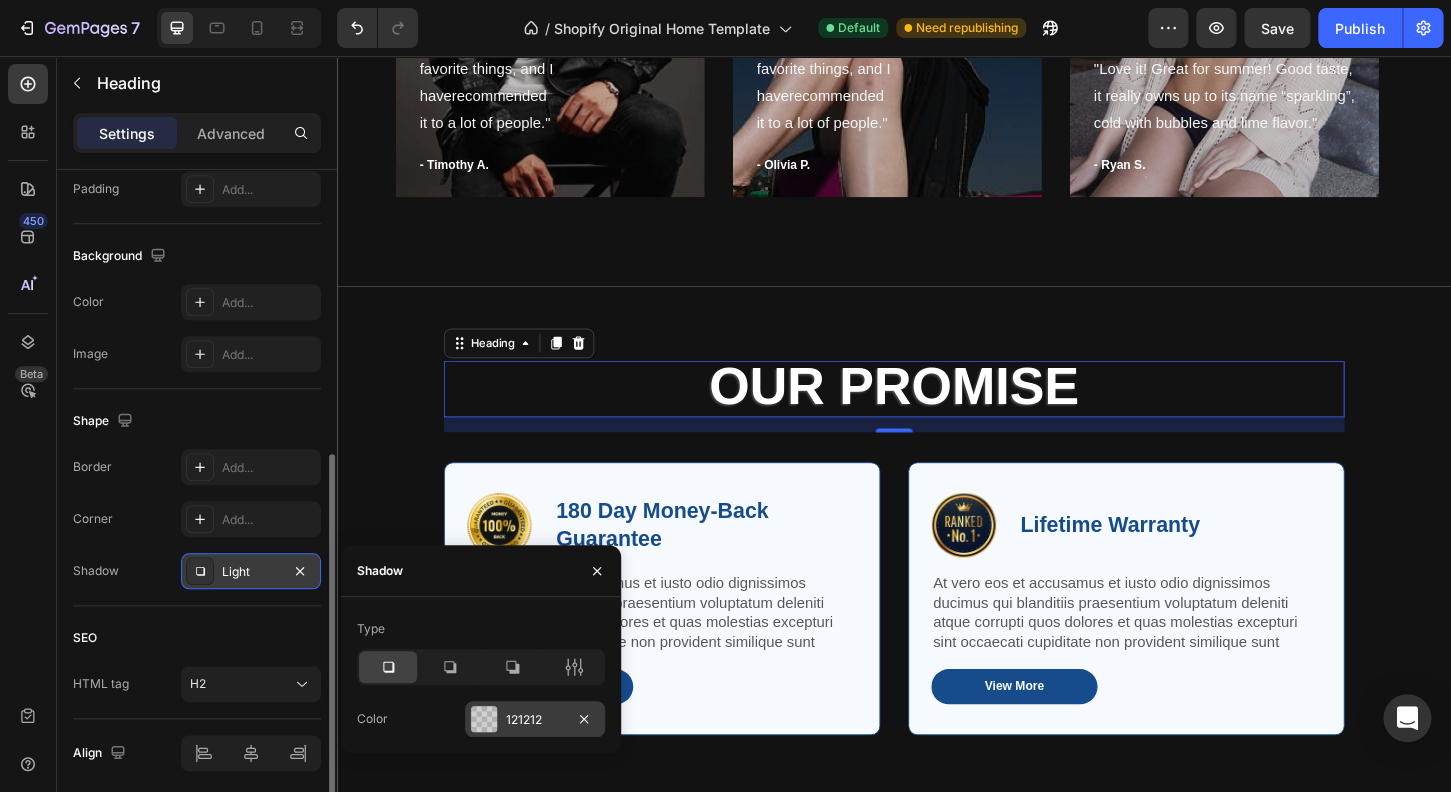 click at bounding box center (484, 719) 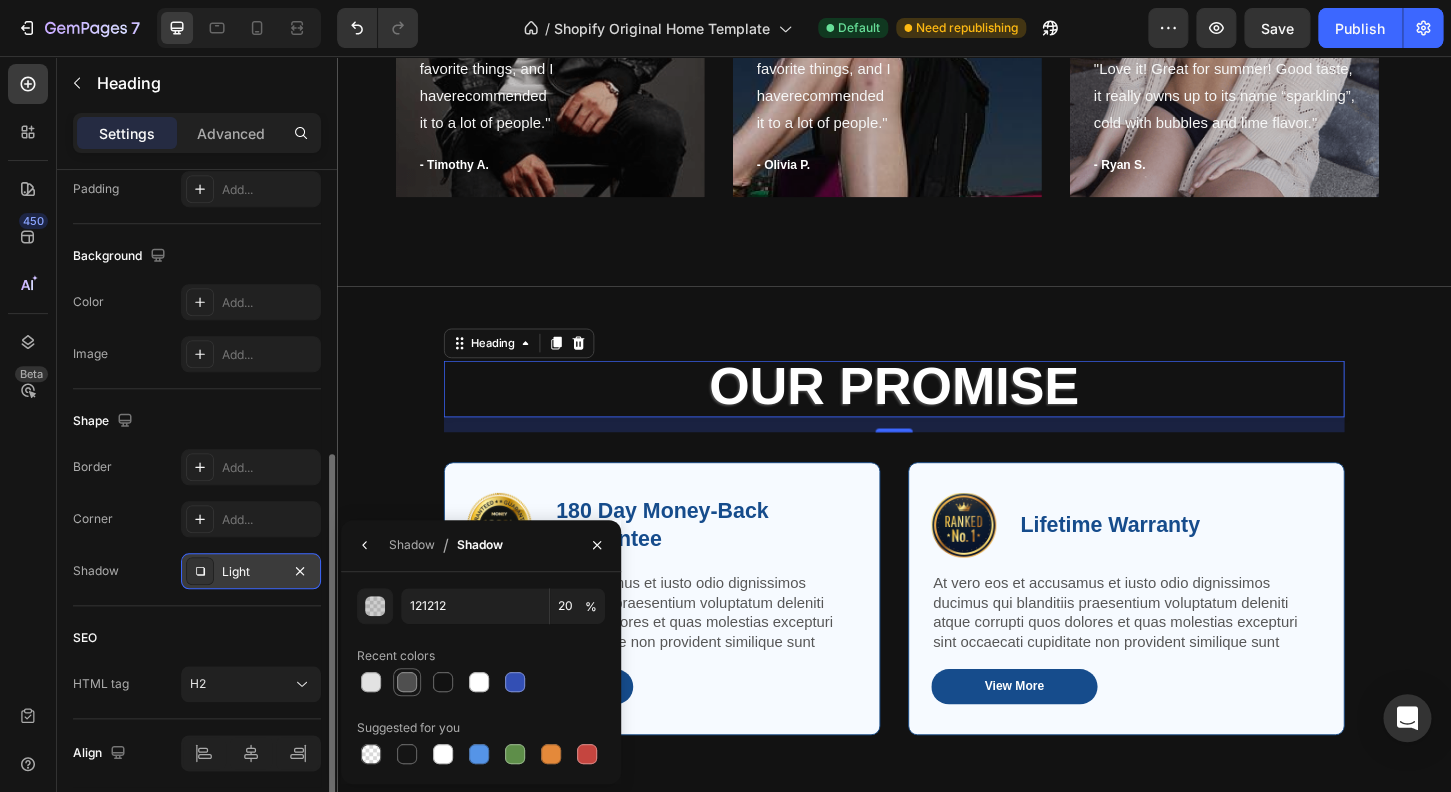 click at bounding box center [407, 682] 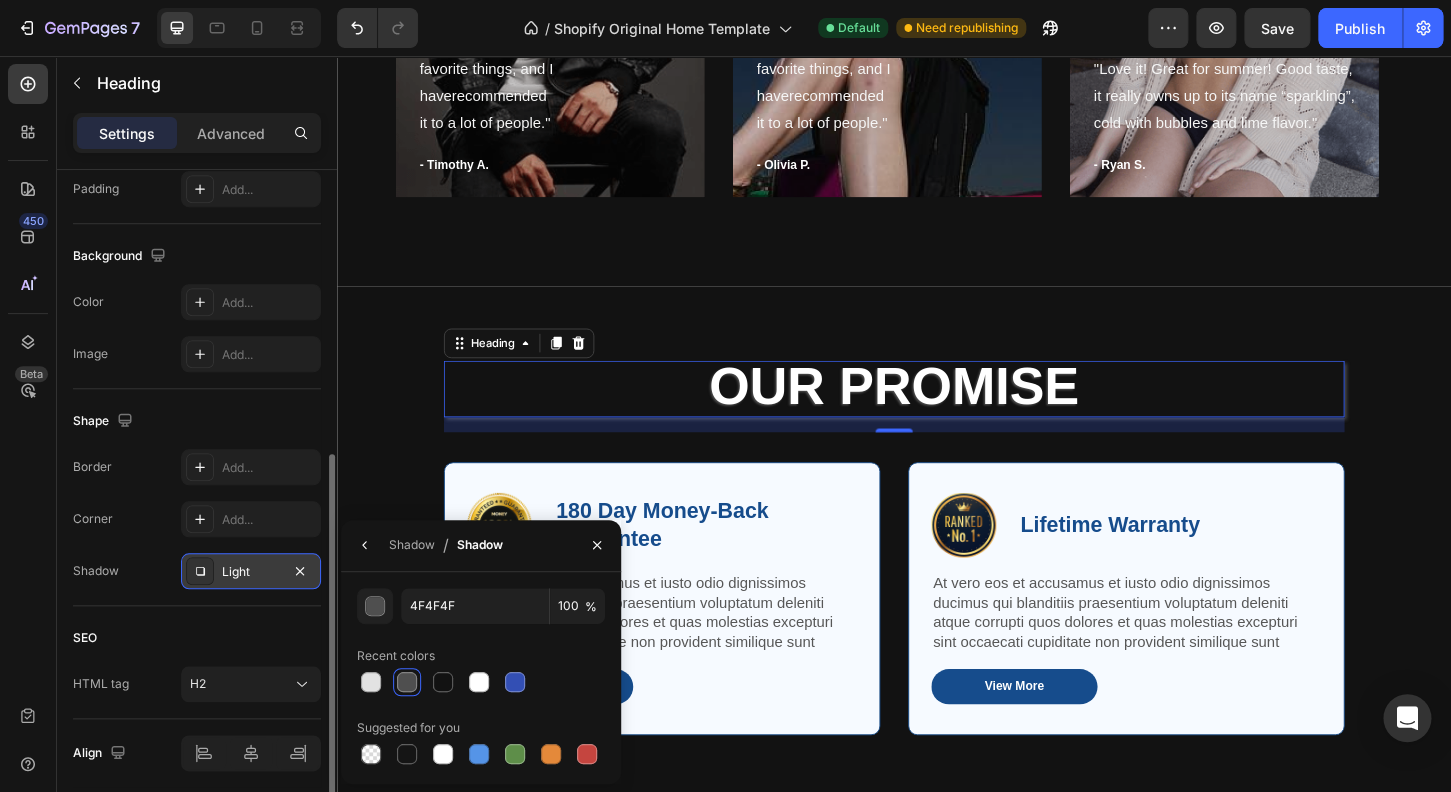 click at bounding box center (407, 682) 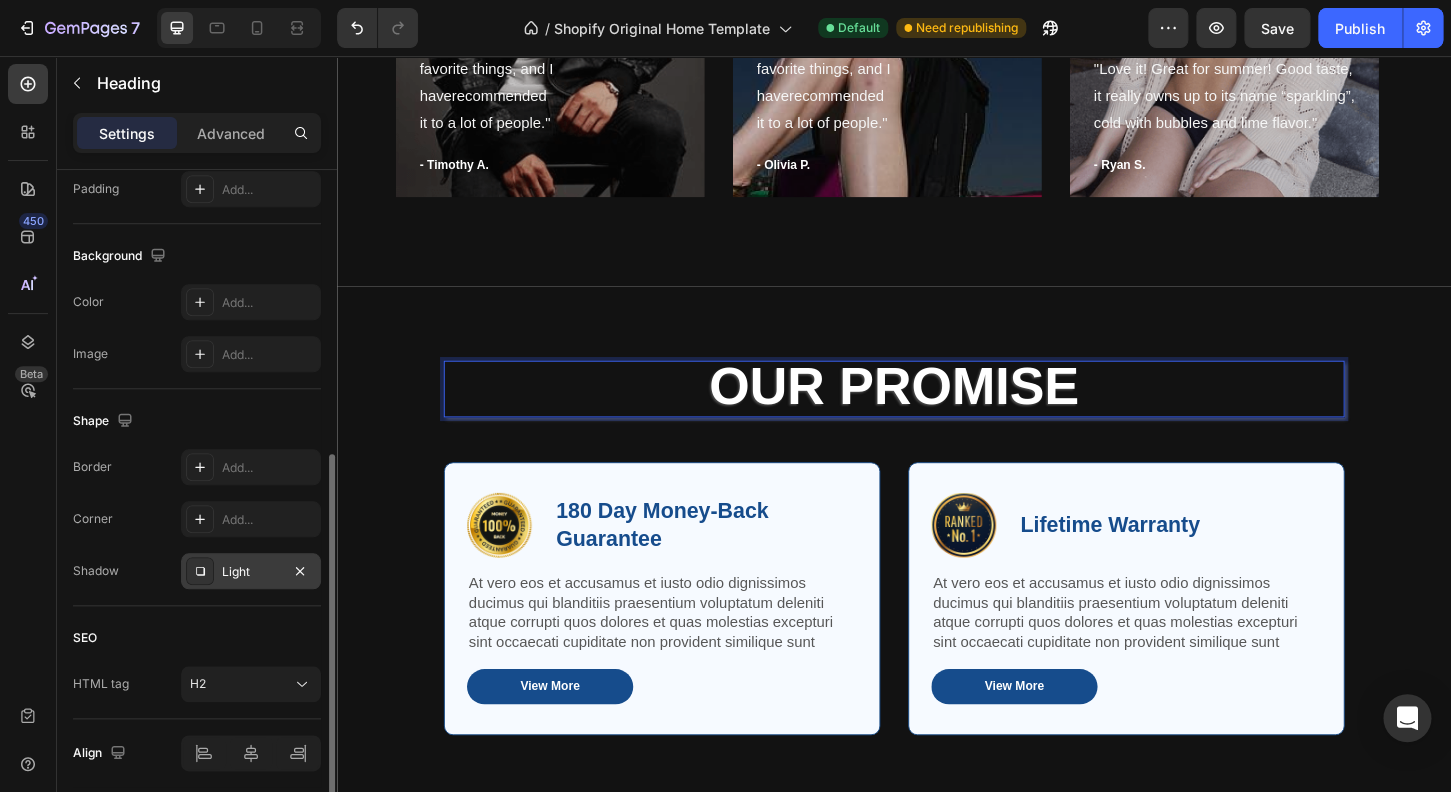 click on "Our Promise" at bounding box center (937, 411) 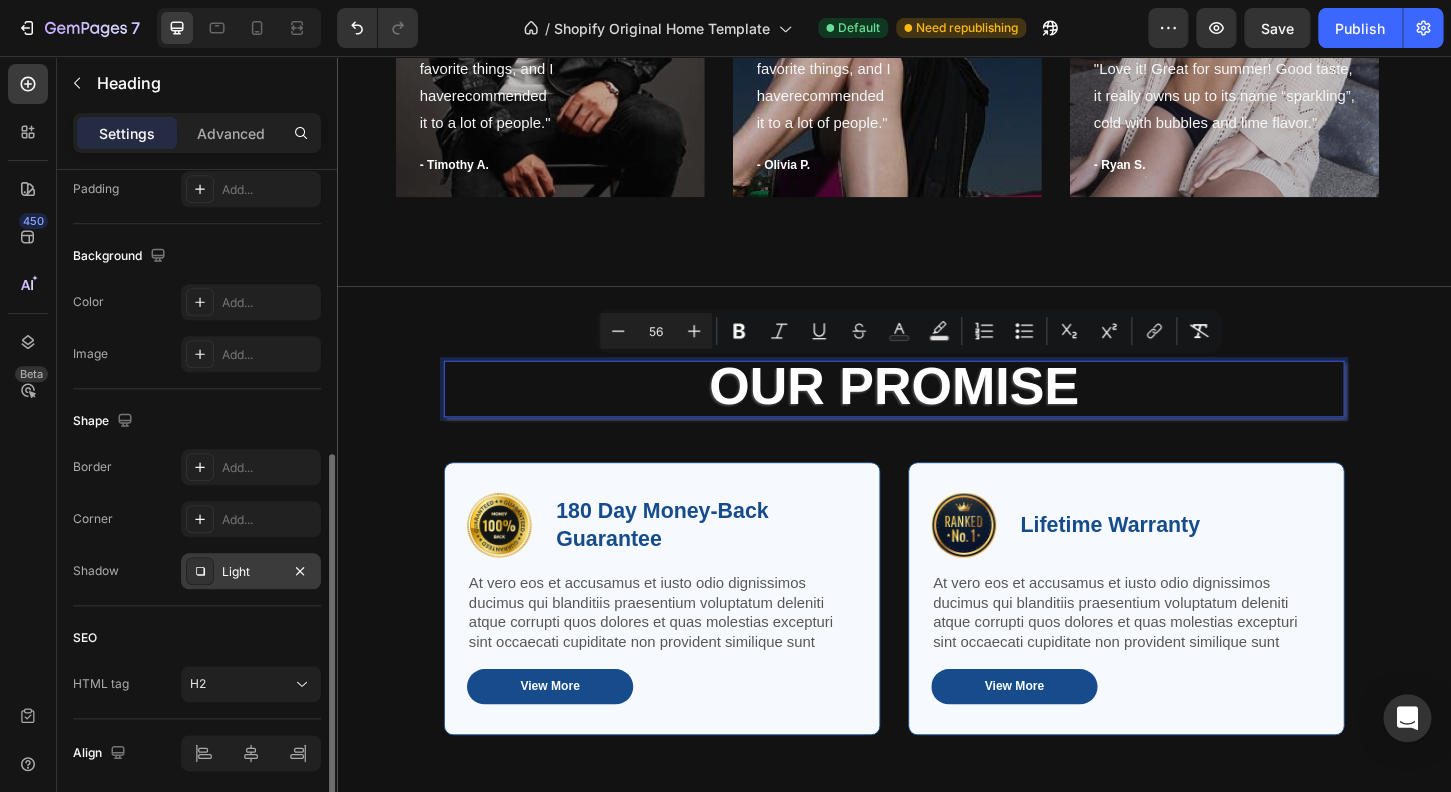 drag, startPoint x: 1152, startPoint y: 418, endPoint x: 665, endPoint y: 441, distance: 487.54282 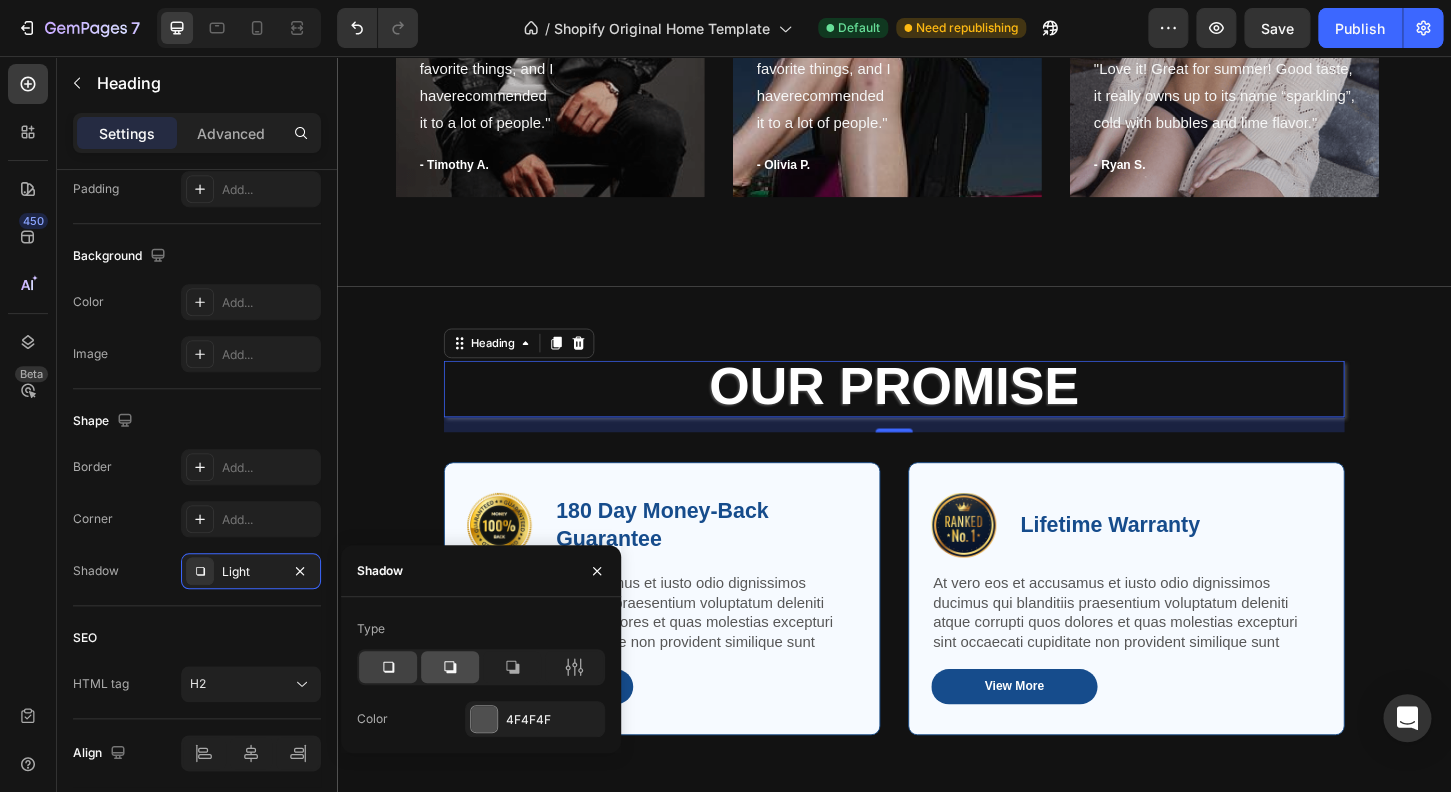 click 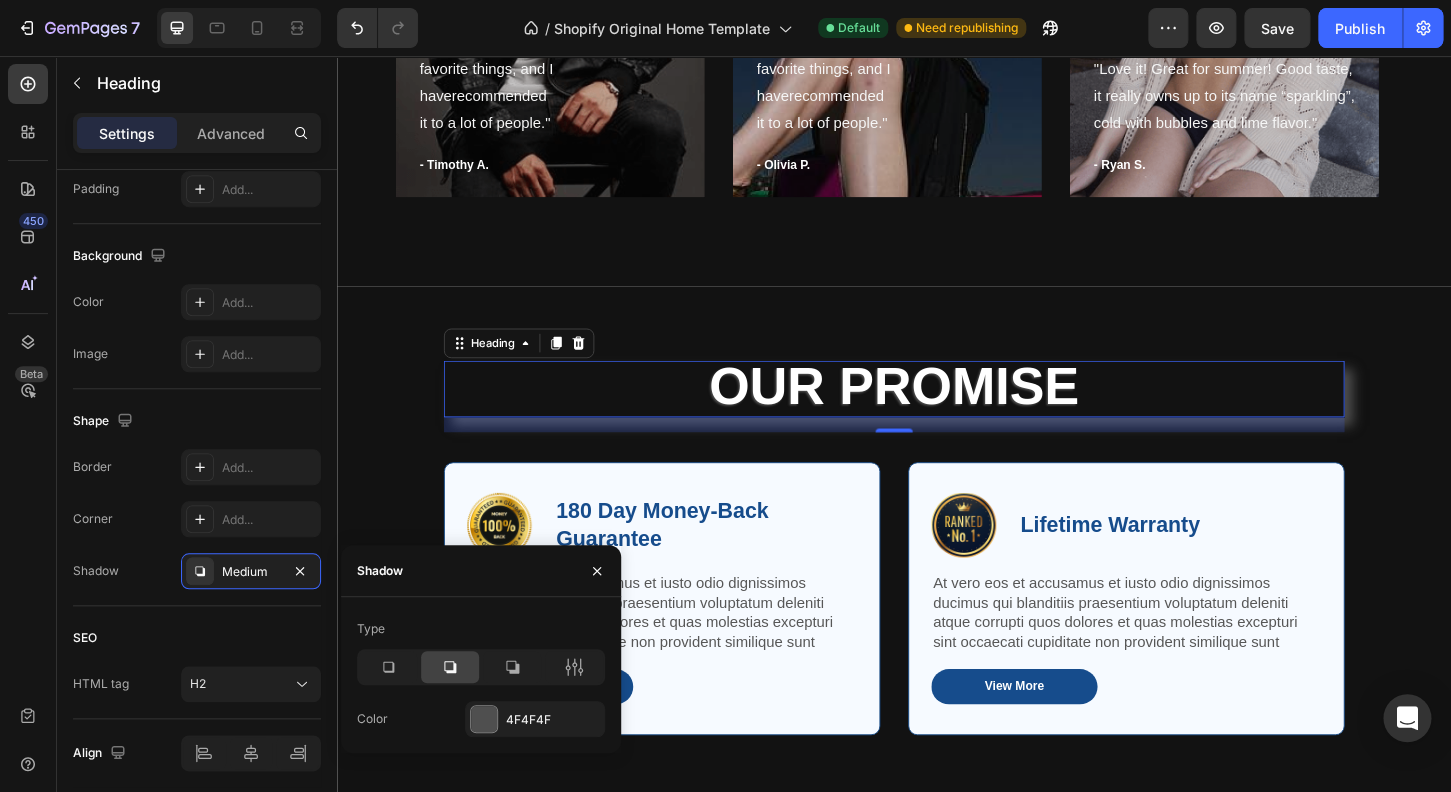 click on "Color 4F4F4F" 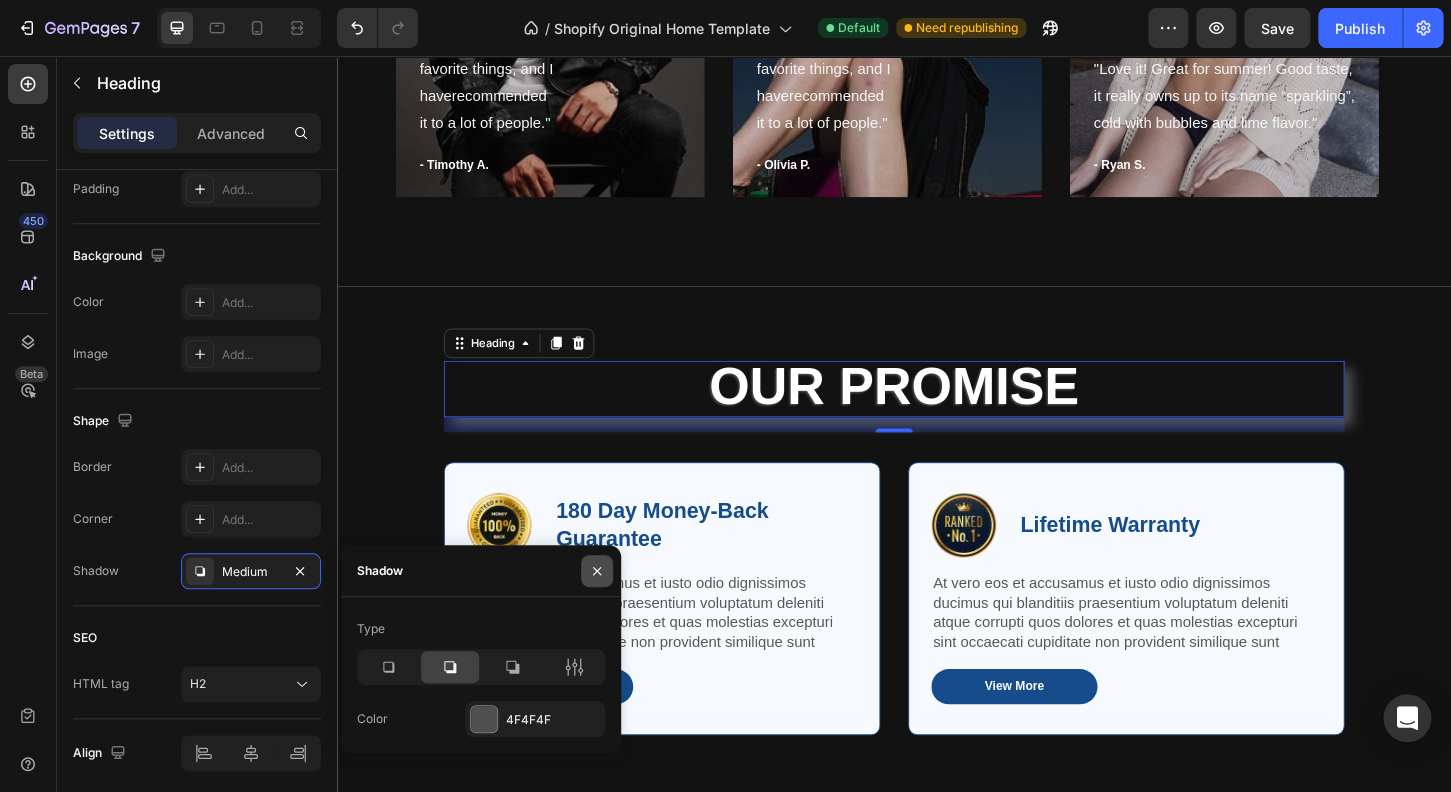 click 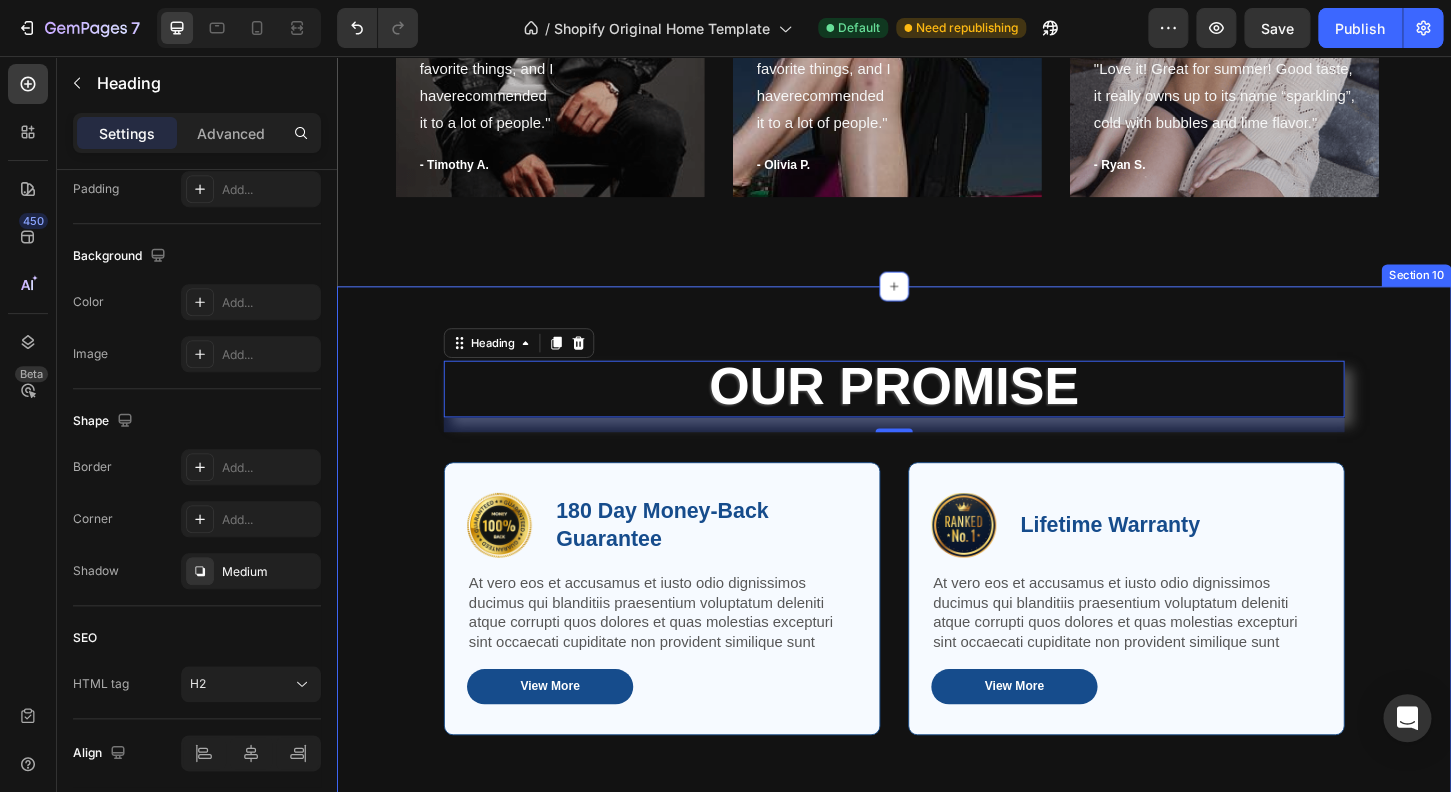 click on "⁠⁠⁠⁠⁠⁠⁠ Our Promise   Heading   16 Row Image 180 Day Money-Back Guarantee Text Block Row At vero eos et accusamus et iusto odio dignissimos ducimus qui blanditiis praesentium voluptatum deleniti atque corrupti quos dolores et quas molestias excepturi sint occaecati cupiditate non provident similique sunt Text Block View More Button Row Image Lifetime Warranty Text Block Row At vero eos et accusamus et iusto odio dignissimos ducimus qui blanditiis praesentium voluptatum deleniti atque corrupti quos dolores et quas molestias excepturi sint occaecati cupiditate non provident similique sunt Text Block View More Button Row Row Section 10" at bounding box center [937, 585] 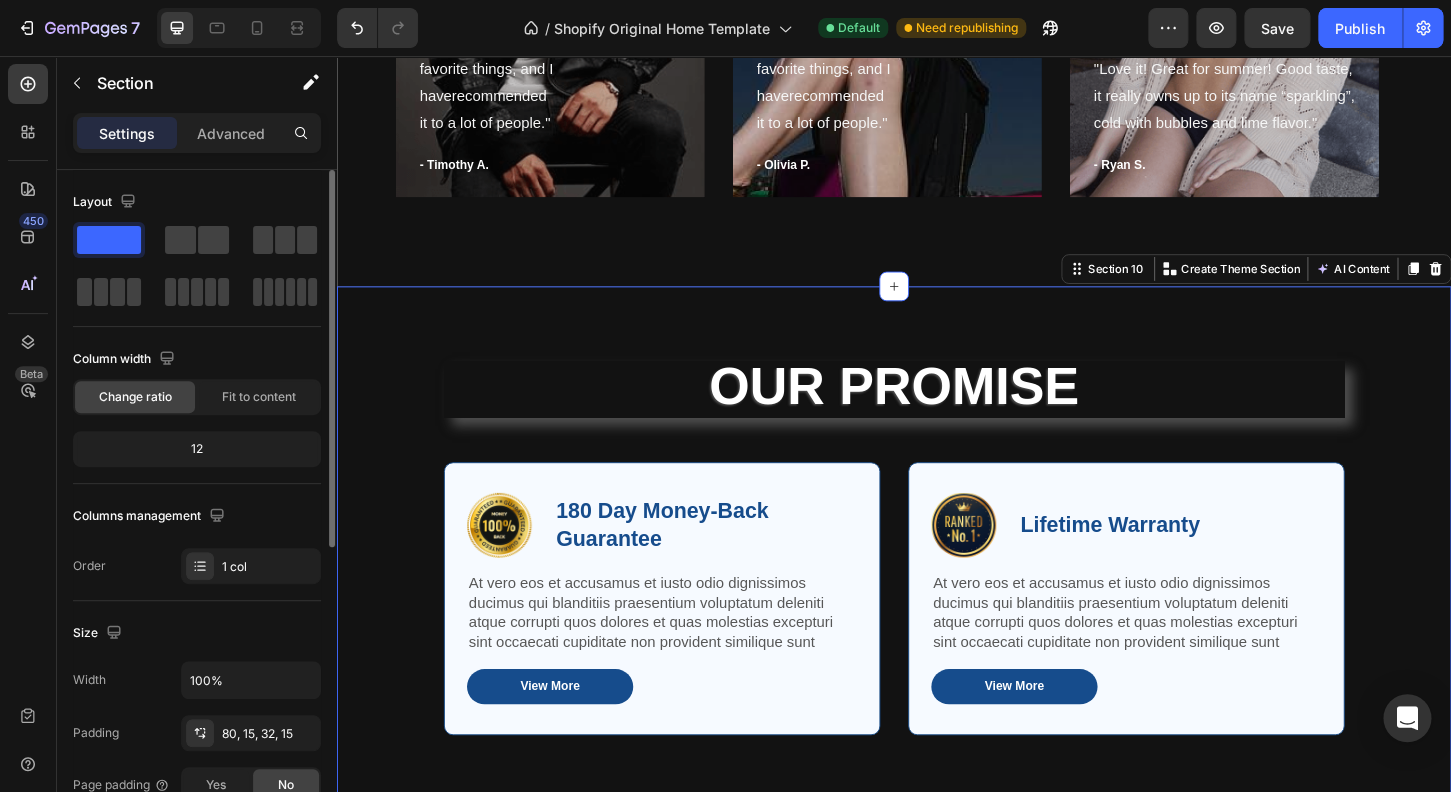 click on "⁠⁠⁠⁠⁠⁠⁠ Our Promise   Heading Row Image 180 Day Money-Back Guarantee Text Block Row At vero eos et accusamus et iusto odio dignissimos ducimus qui blanditiis praesentium voluptatum deleniti atque corrupti quos dolores et quas molestias excepturi sint occaecati cupiditate non provident similique sunt Text Block View More Button Row Image Lifetime Warranty Text Block Row At vero eos et accusamus et iusto odio dignissimos ducimus qui blanditiis praesentium voluptatum deleniti atque corrupti quos dolores et quas molestias excepturi sint occaecati cupiditate non provident similique sunt Text Block View More Button Row Row Section 10   You can create reusable sections Create Theme Section AI Content Write with GemAI What would you like to describe here? Tone and Voice Persuasive Product KickLite™ Sport Stock - Remington® 870 Show more Generate" at bounding box center (937, 585) 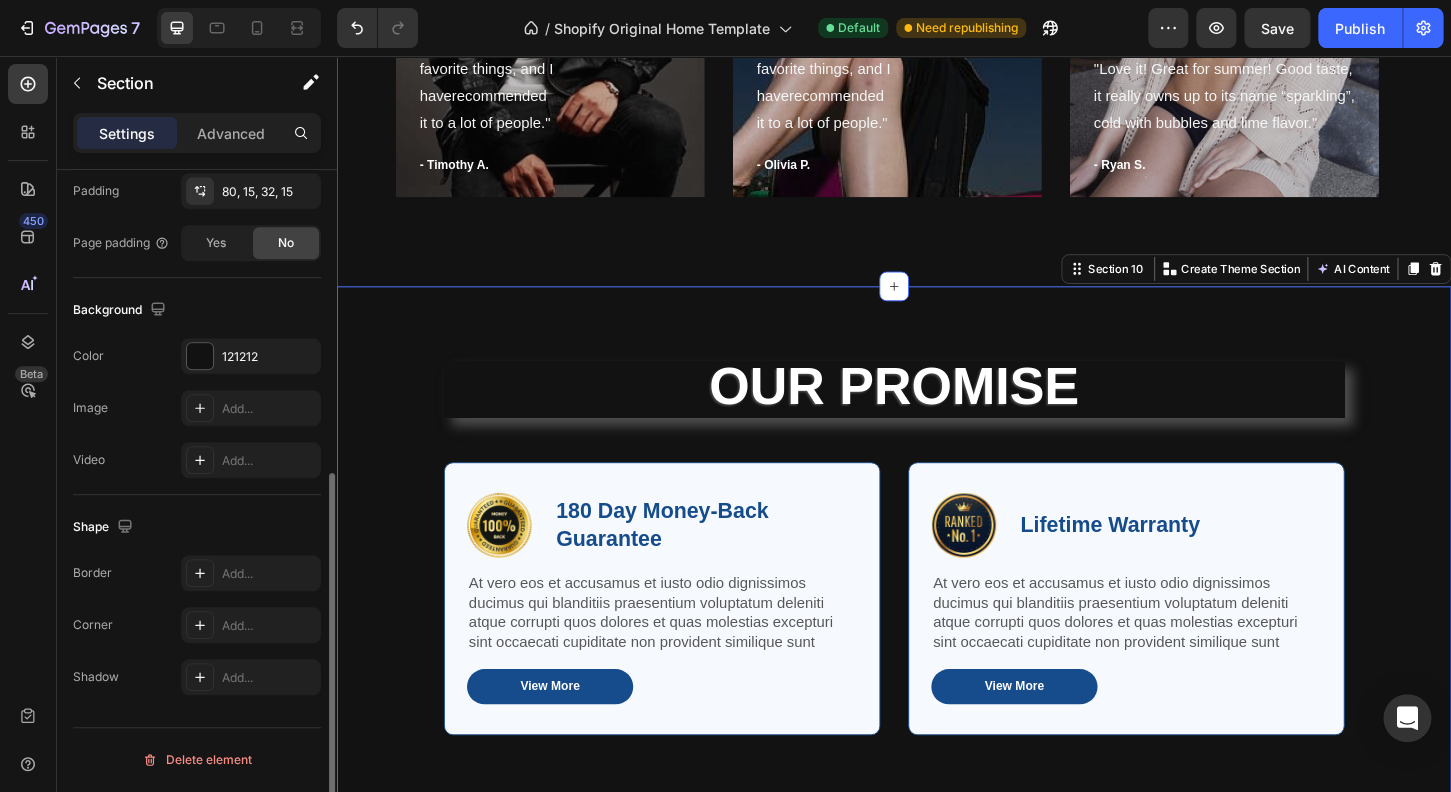 scroll, scrollTop: 543, scrollLeft: 0, axis: vertical 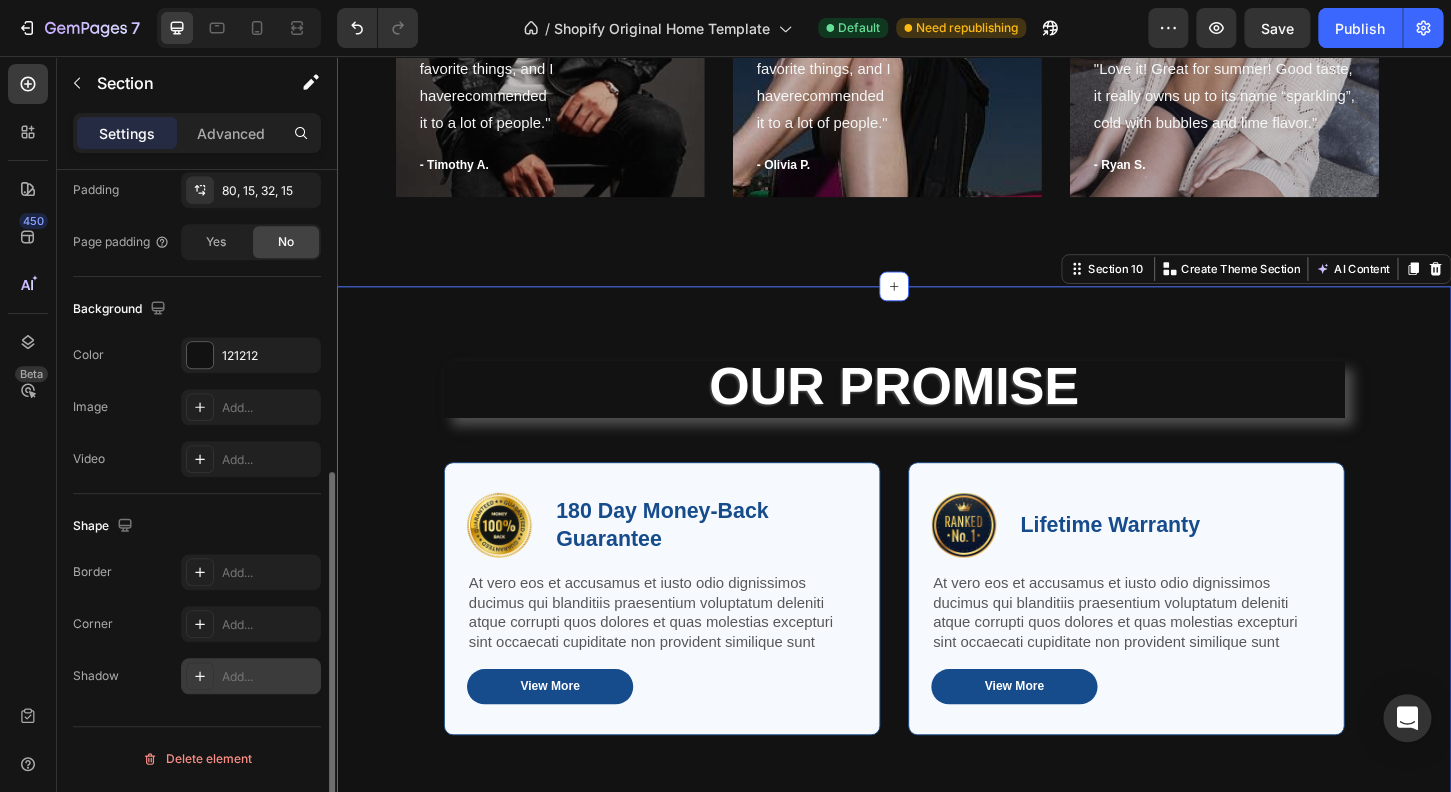 click on "Add..." at bounding box center (269, 677) 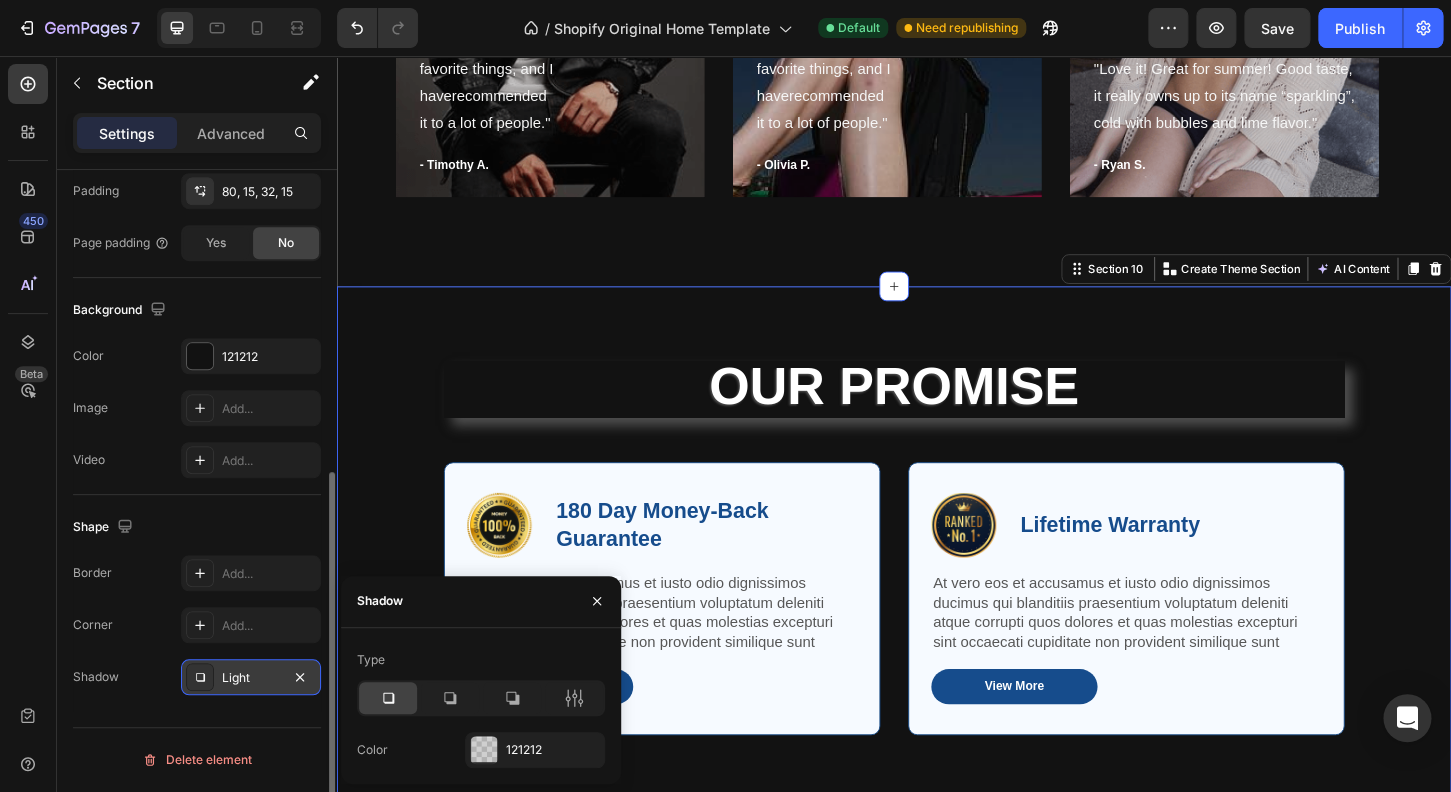 scroll, scrollTop: 542, scrollLeft: 0, axis: vertical 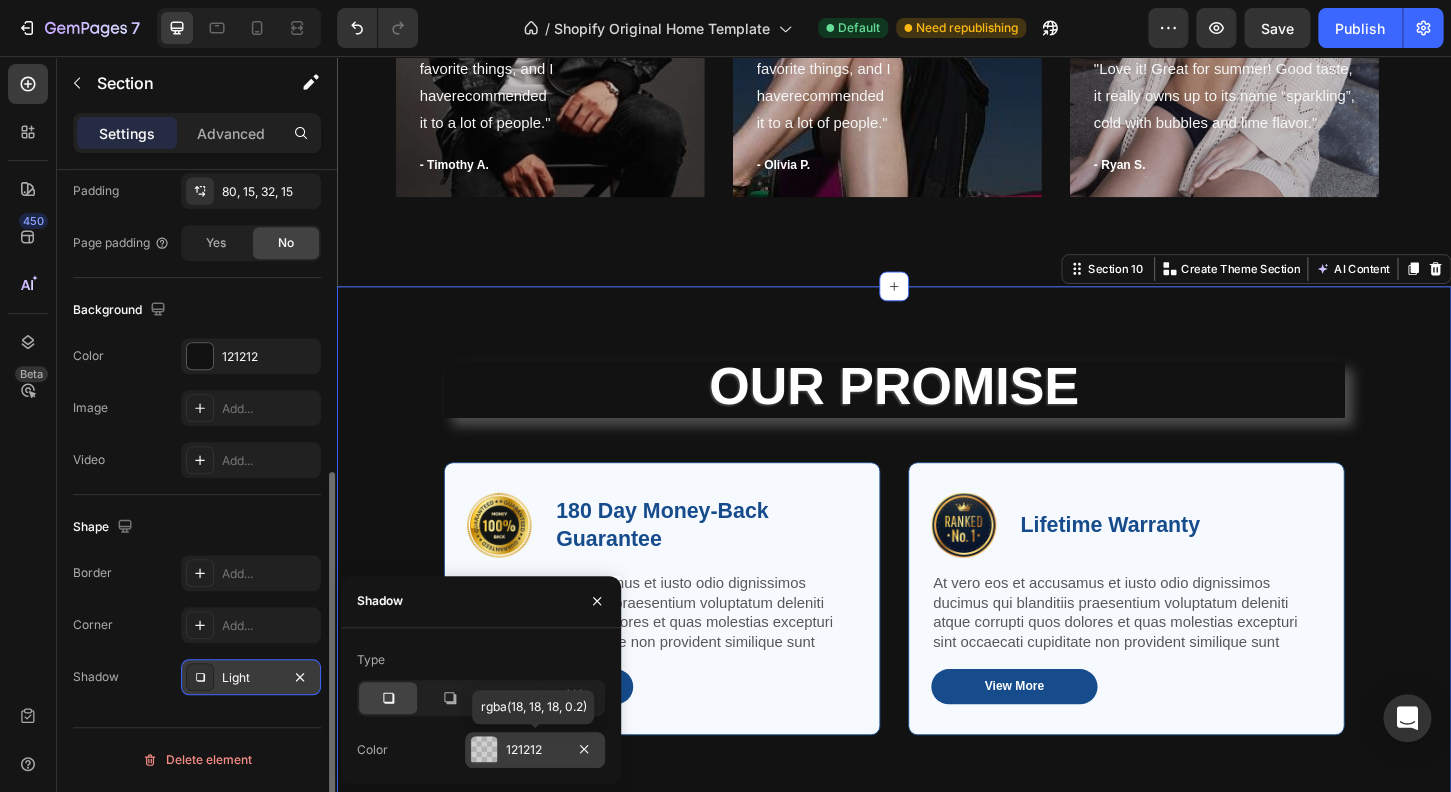 click on "121212" at bounding box center (535, 750) 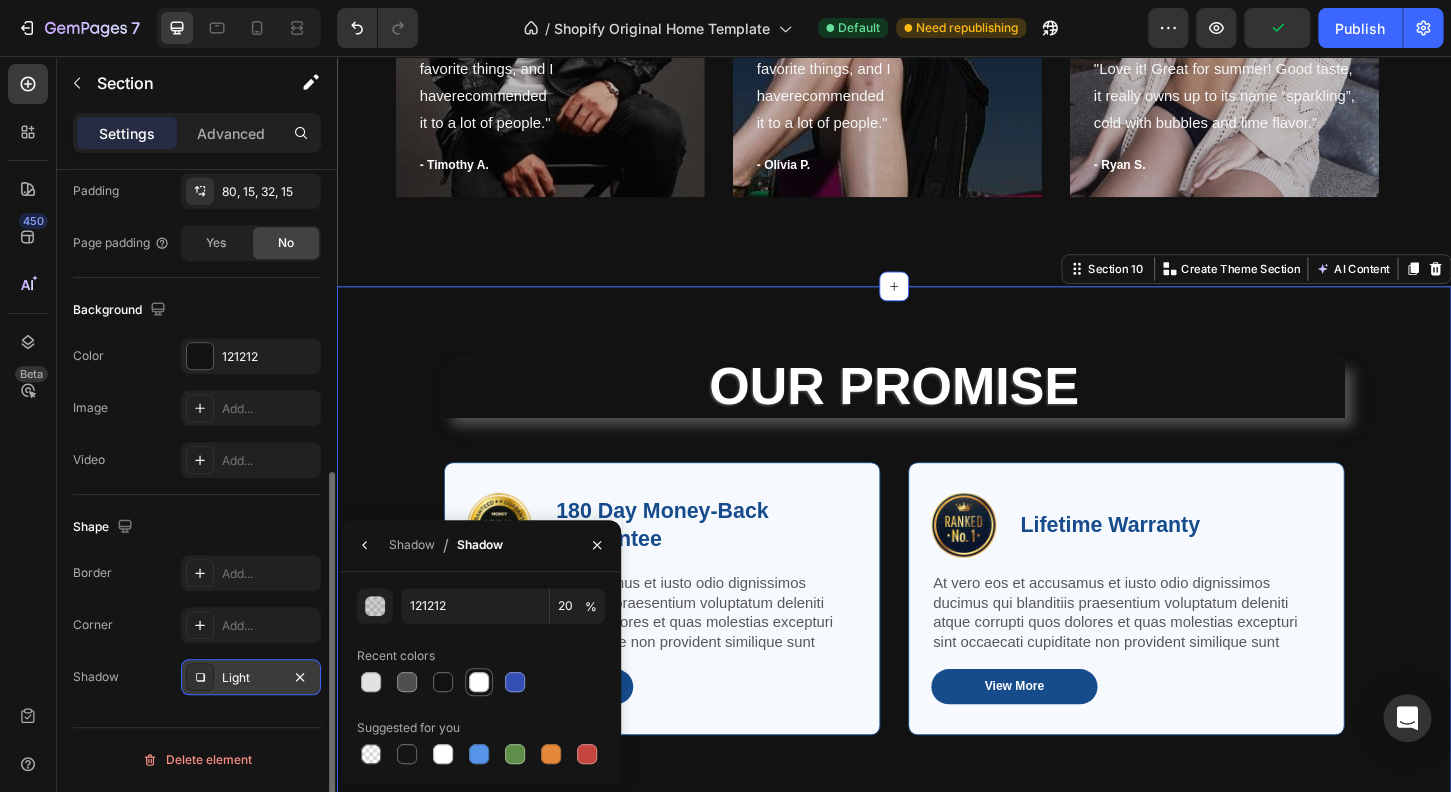 click at bounding box center (479, 682) 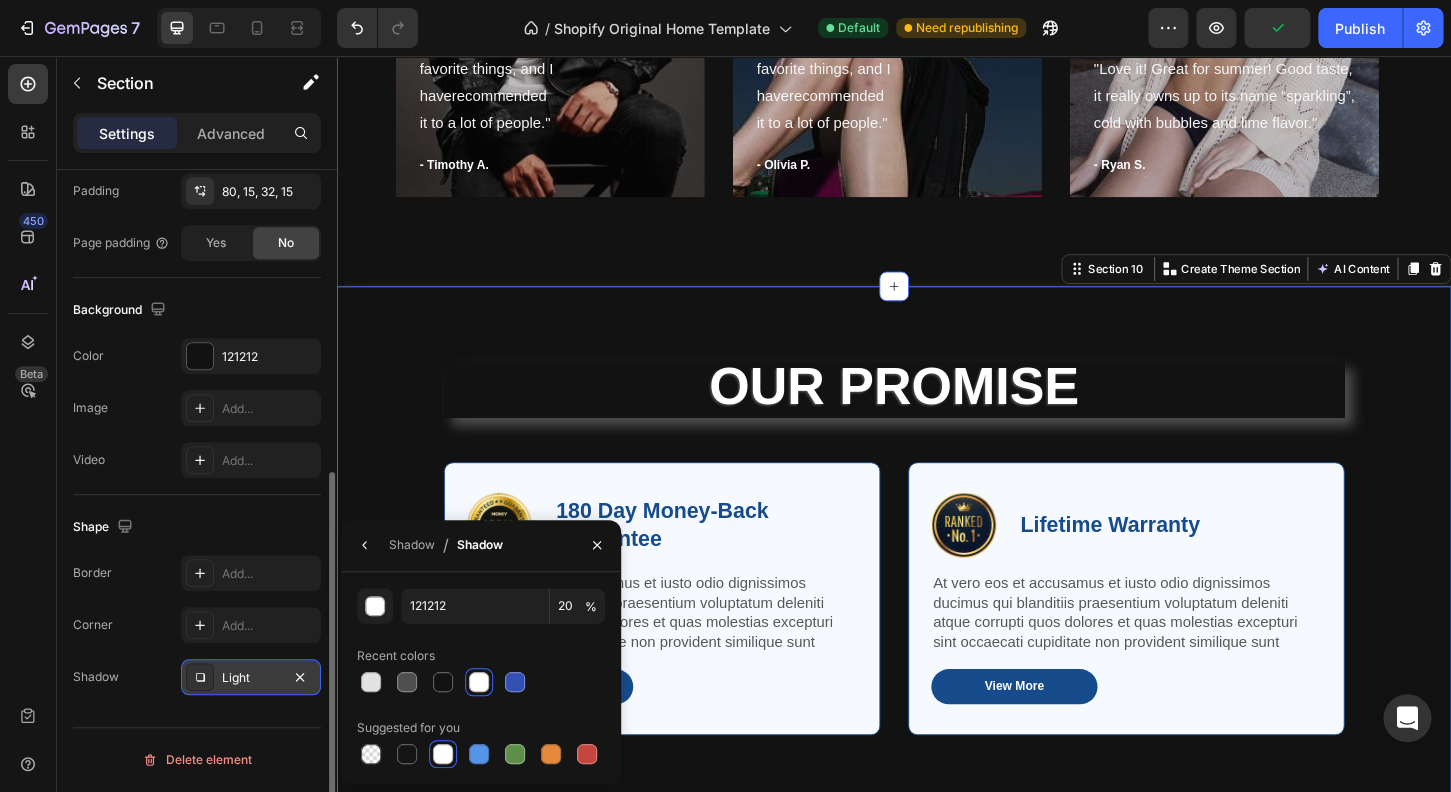 type on "FFFFFF" 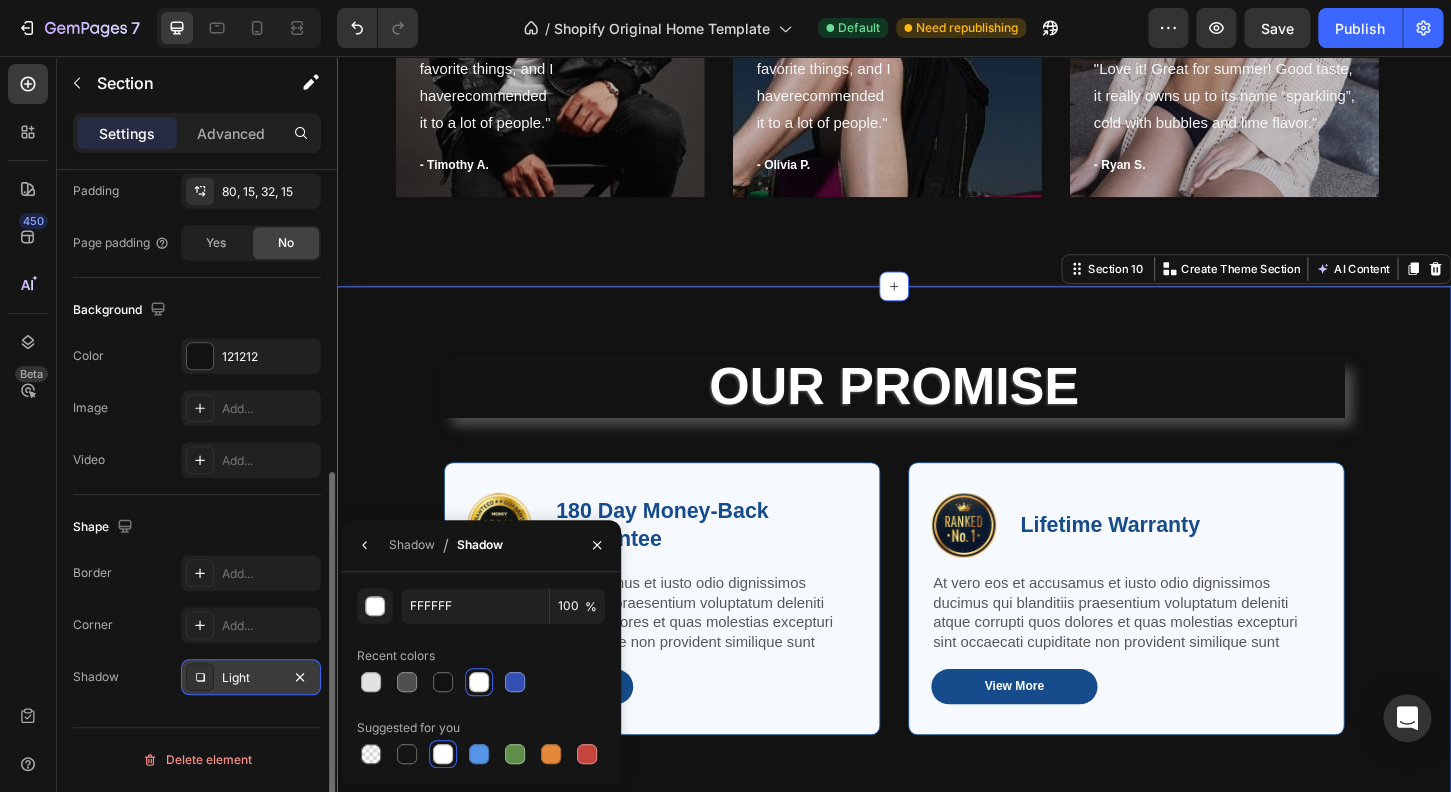 click at bounding box center (515, 682) 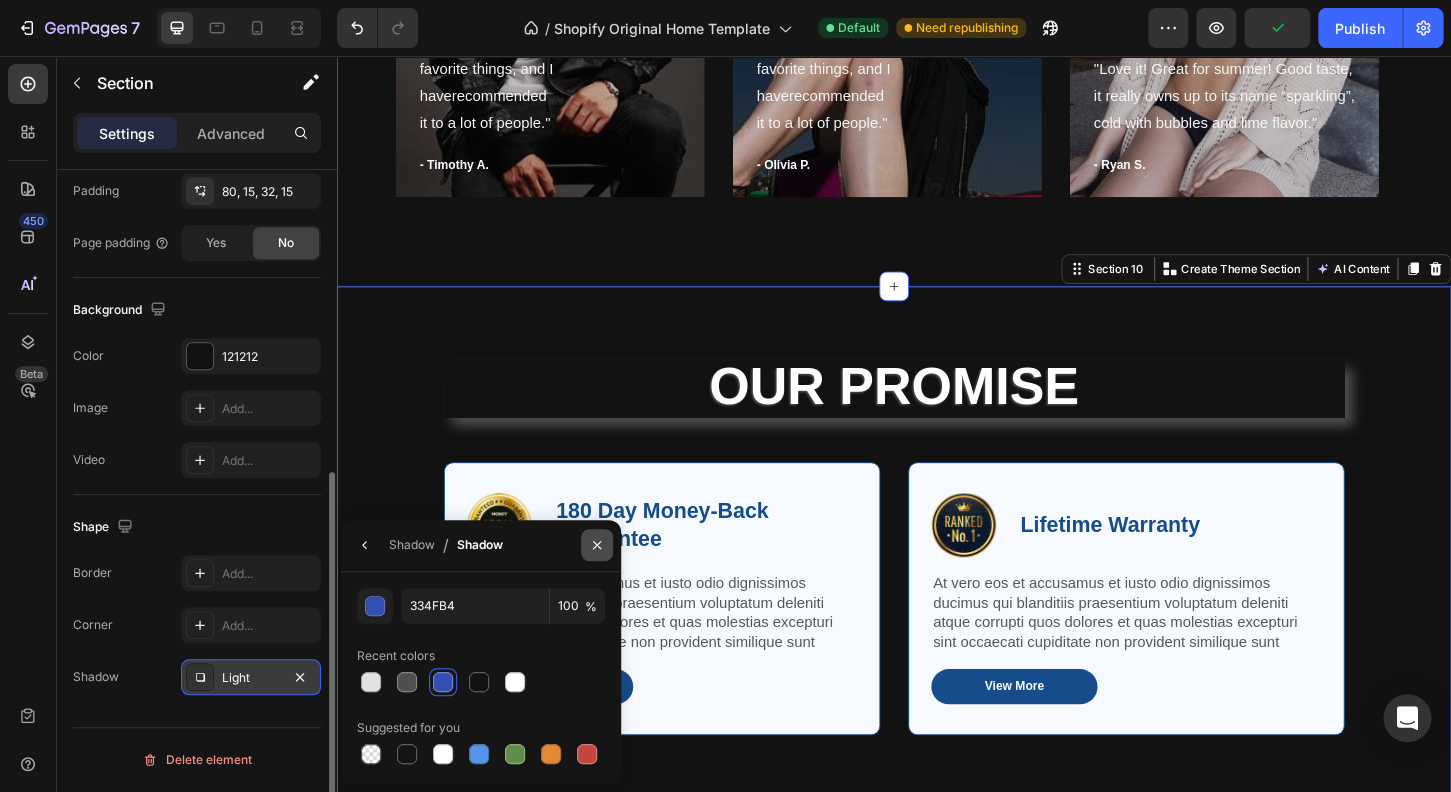click 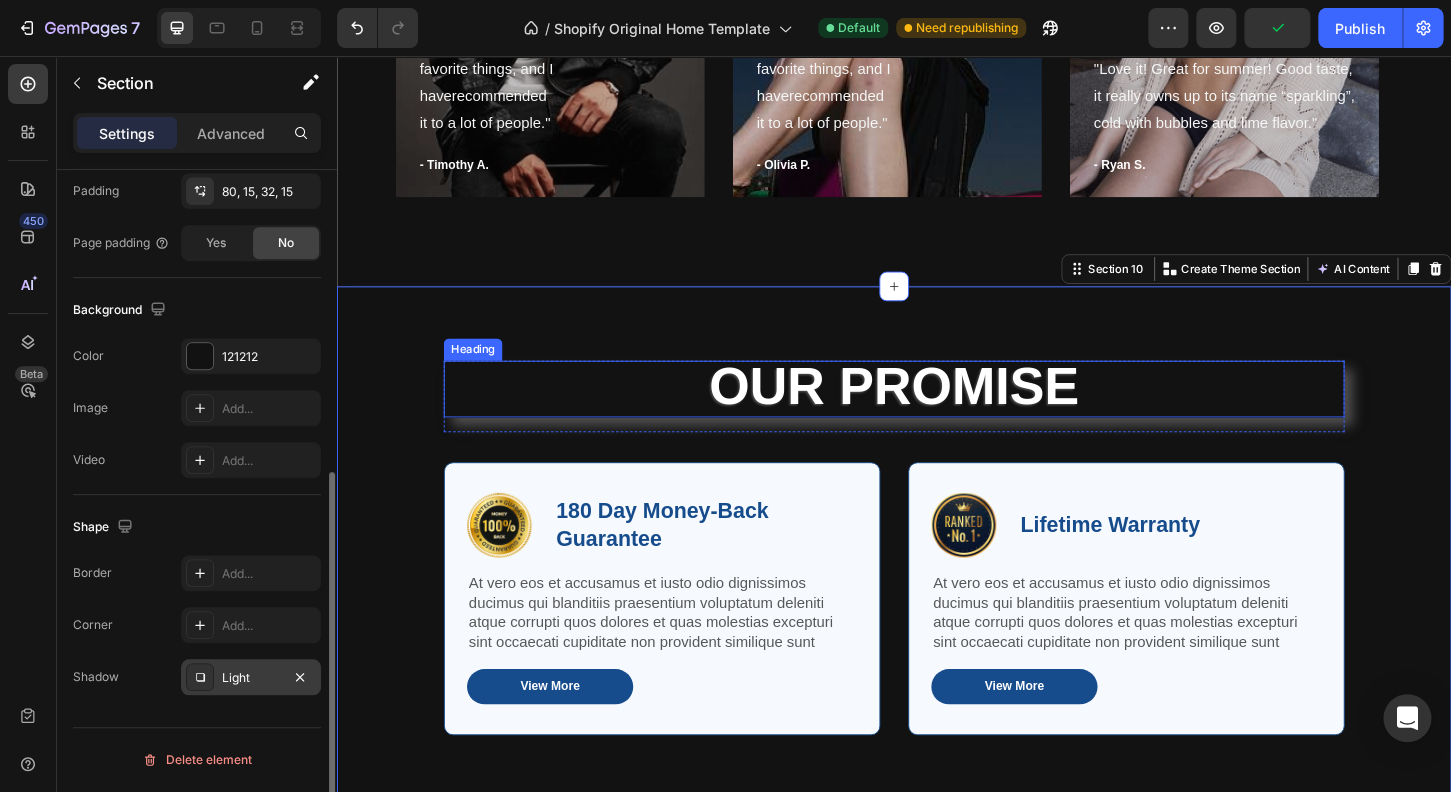 click on "⁠⁠⁠⁠⁠⁠⁠ Our Promise" at bounding box center [937, 414] 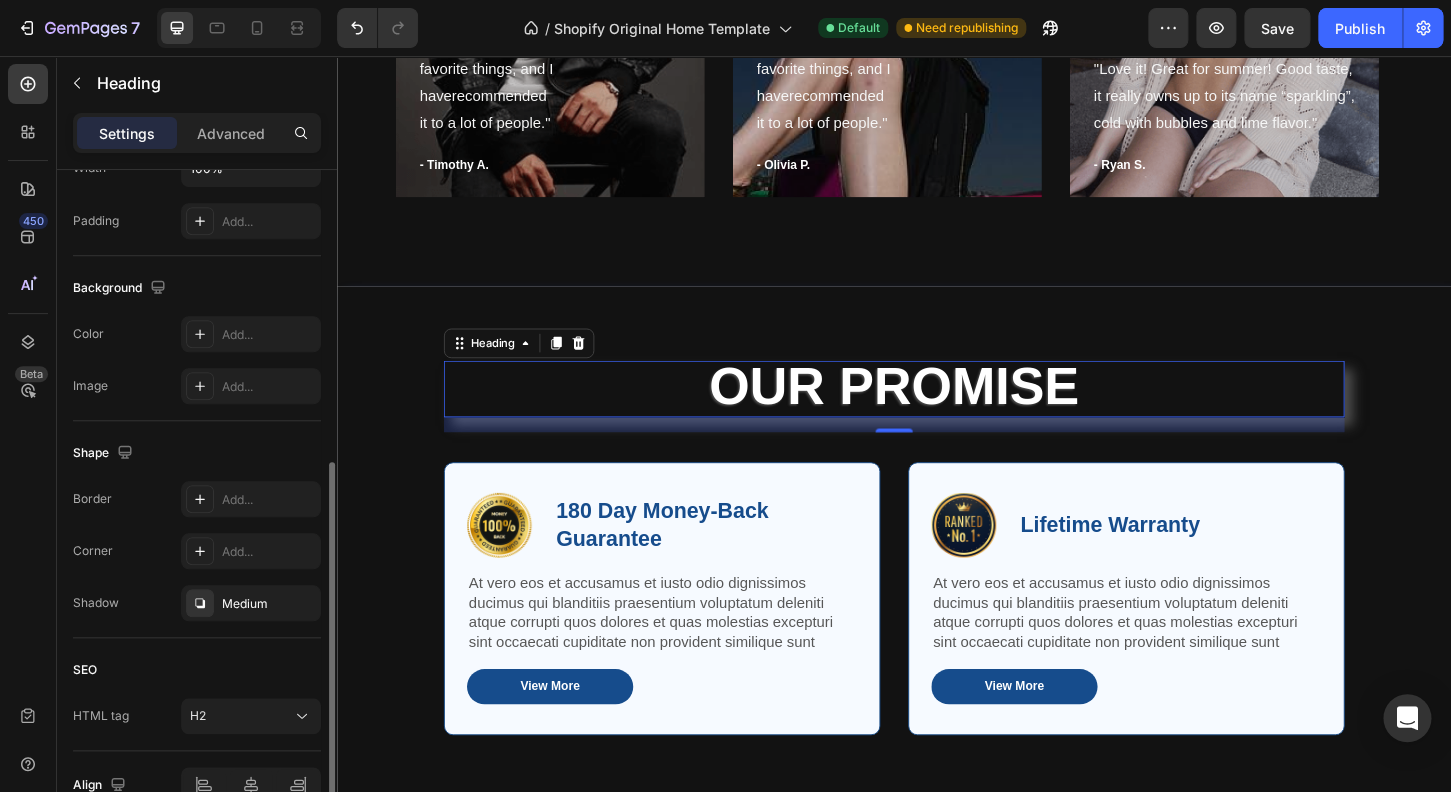 scroll, scrollTop: 592, scrollLeft: 0, axis: vertical 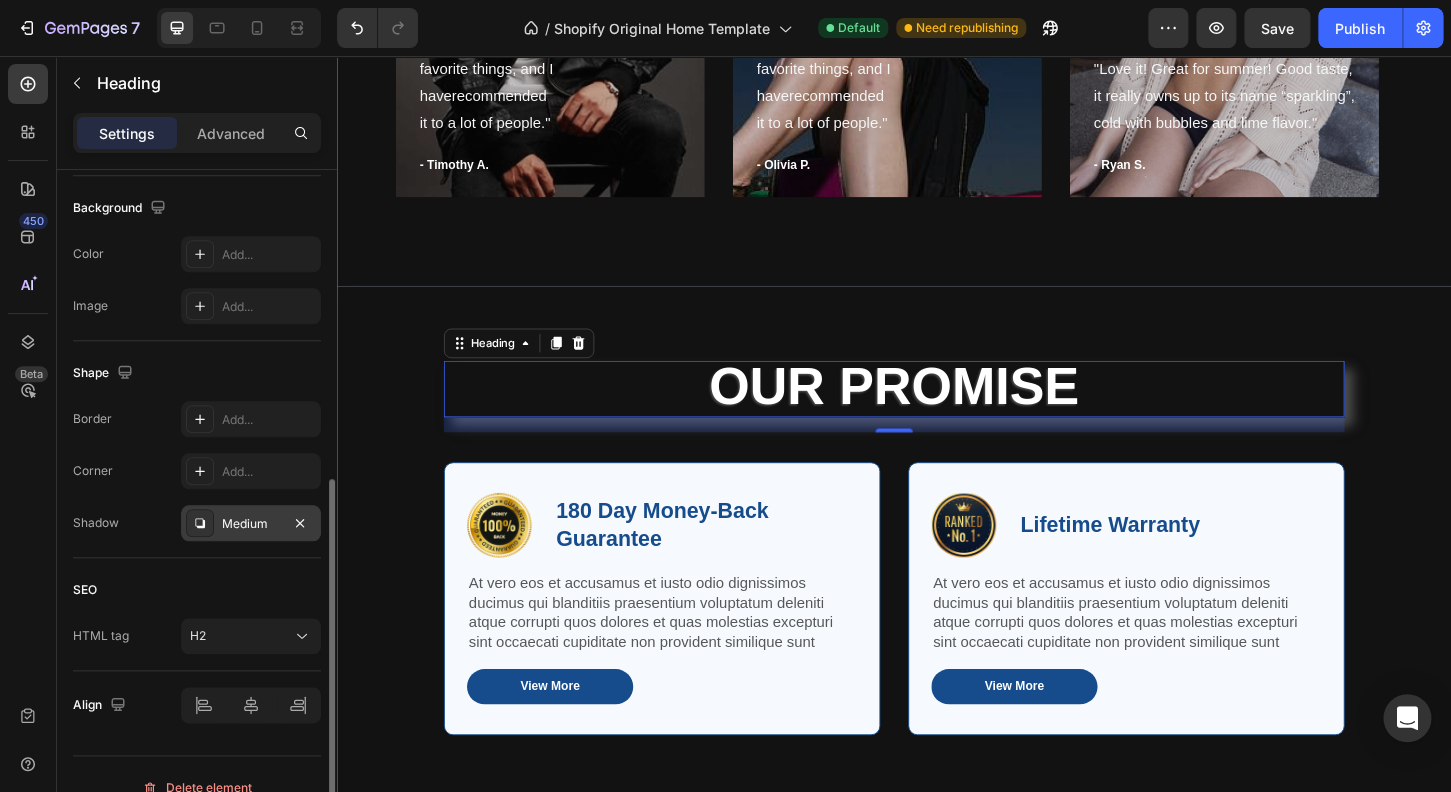 click 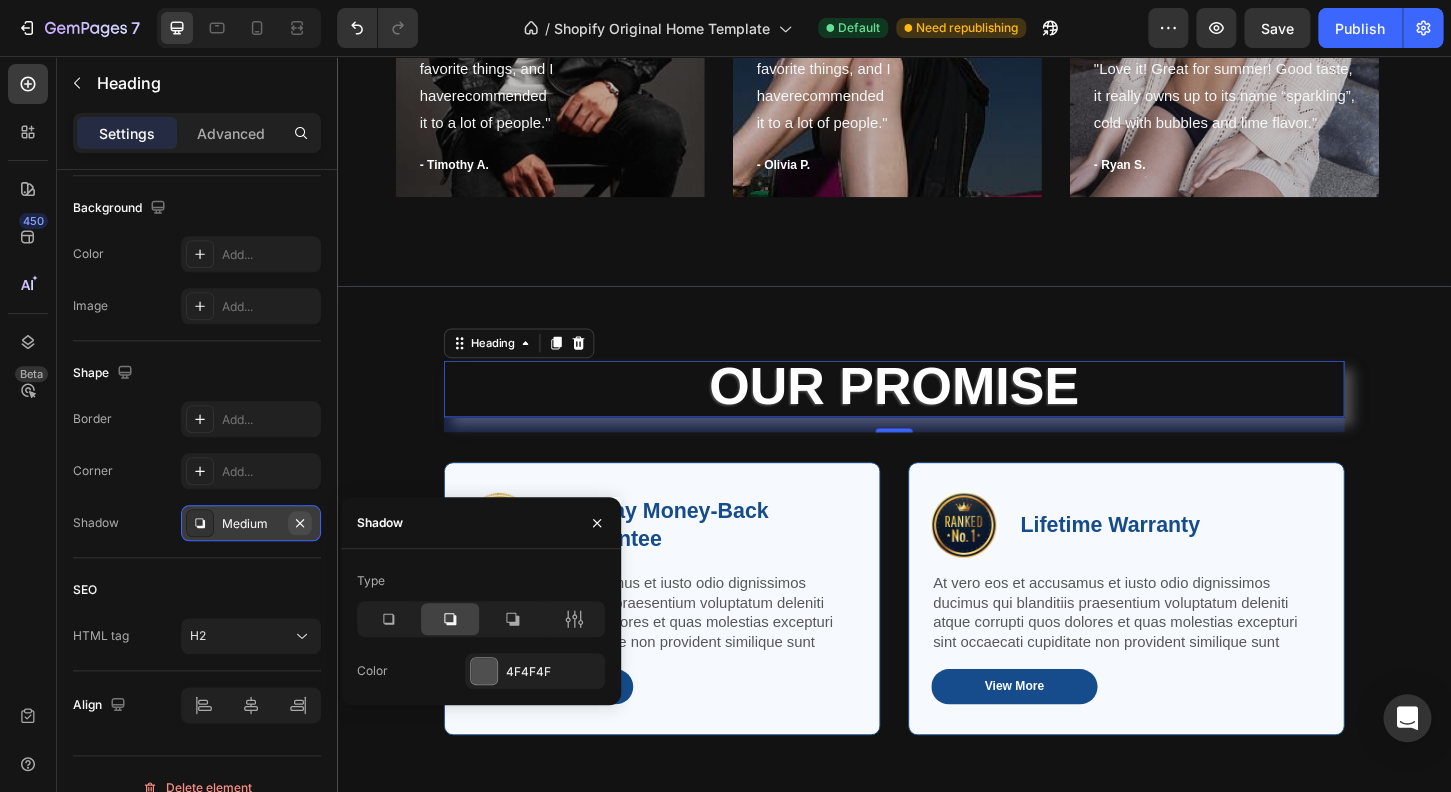 click 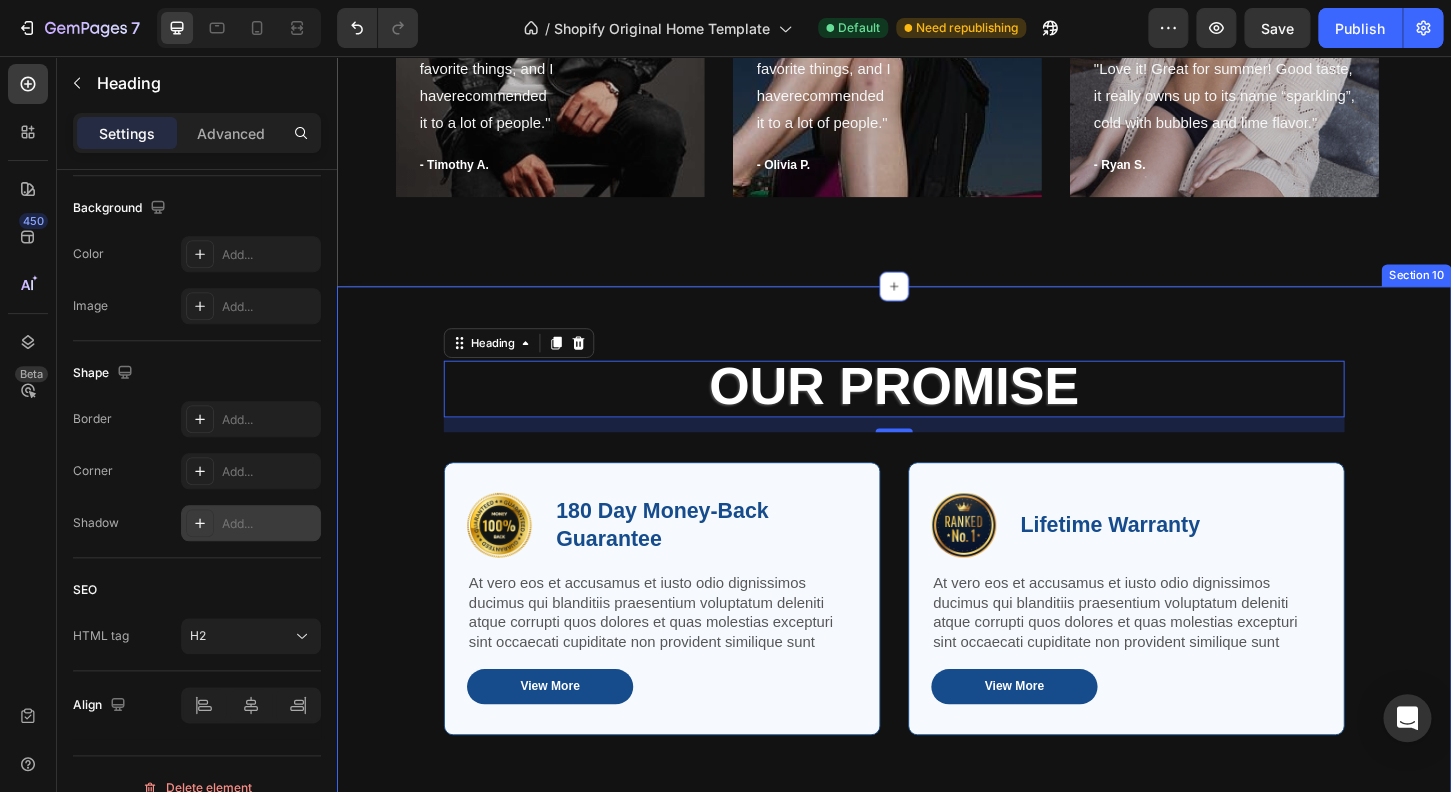click on "⁠⁠⁠⁠⁠⁠⁠ Our Promise   Heading   16 Row Image 180 Day Money-Back Guarantee Text Block Row At vero eos et accusamus et iusto odio dignissimos ducimus qui blanditiis praesentium voluptatum deleniti atque corrupti quos dolores et quas molestias excepturi sint occaecati cupiditate non provident similique sunt Text Block View More Button Row Image Lifetime Warranty Text Block Row At vero eos et accusamus et iusto odio dignissimos ducimus qui blanditiis praesentium voluptatum deleniti atque corrupti quos dolores et quas molestias excepturi sint occaecati cupiditate non provident similique sunt Text Block View More Button Row Row" at bounding box center [937, 609] 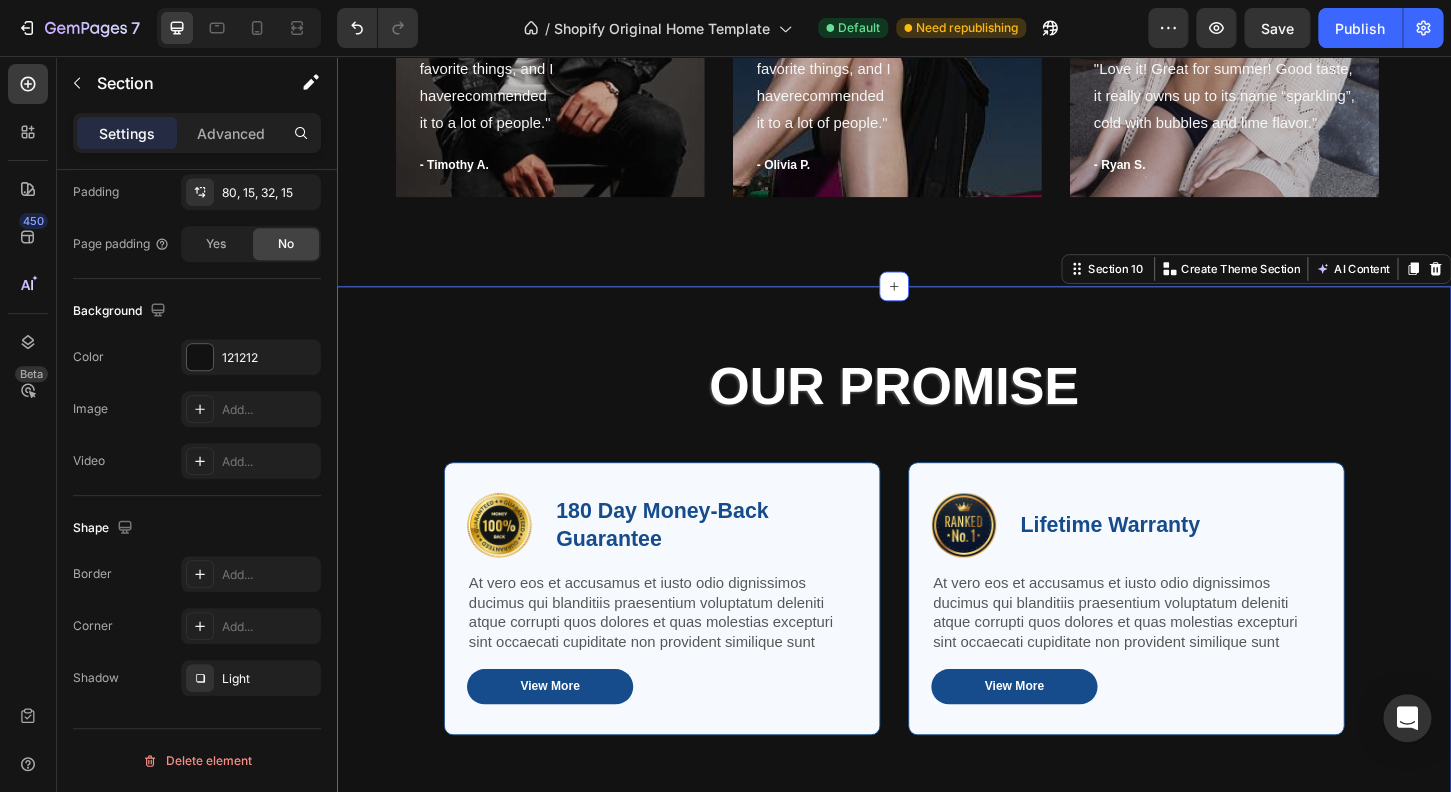 scroll, scrollTop: 0, scrollLeft: 0, axis: both 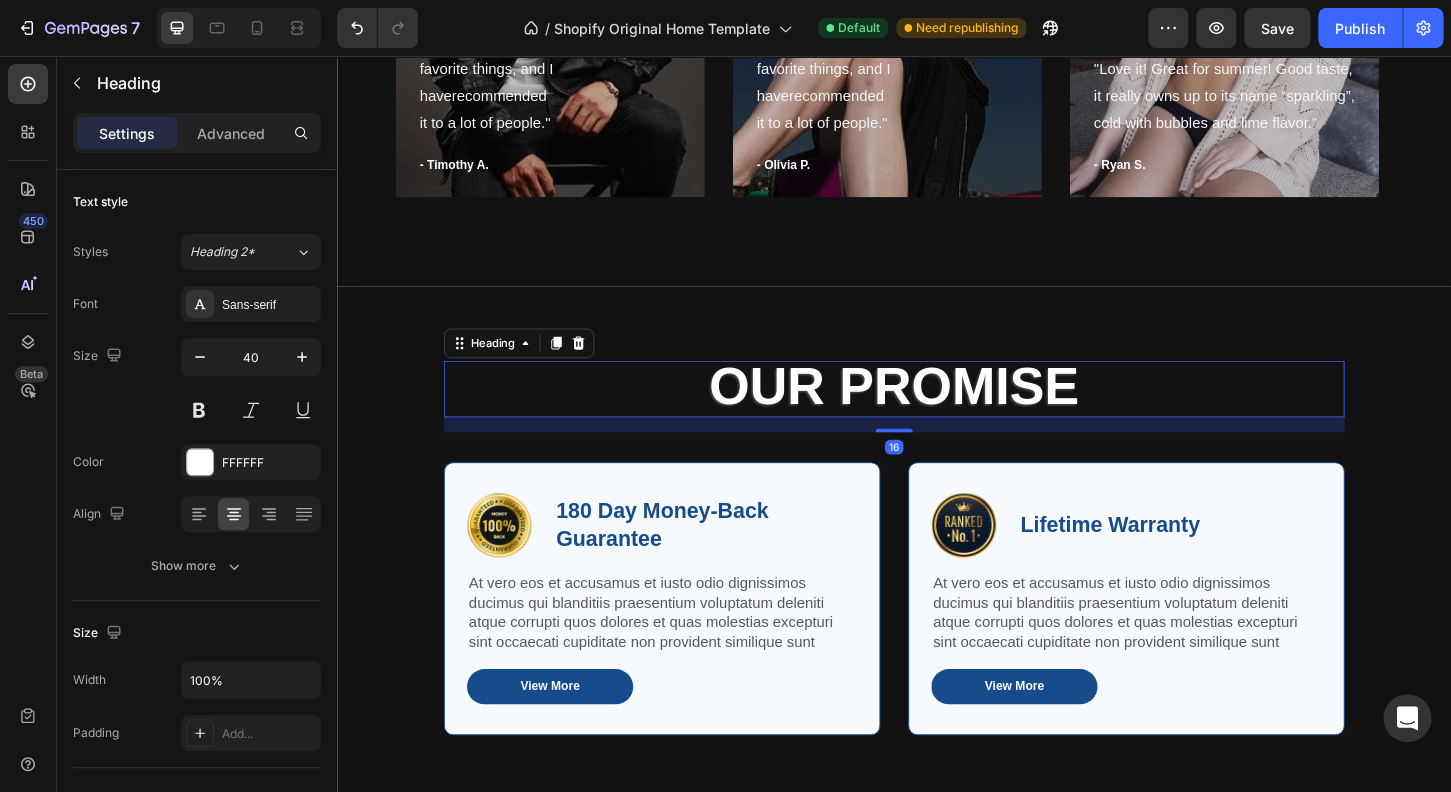 click on "Our Promise" at bounding box center (937, 411) 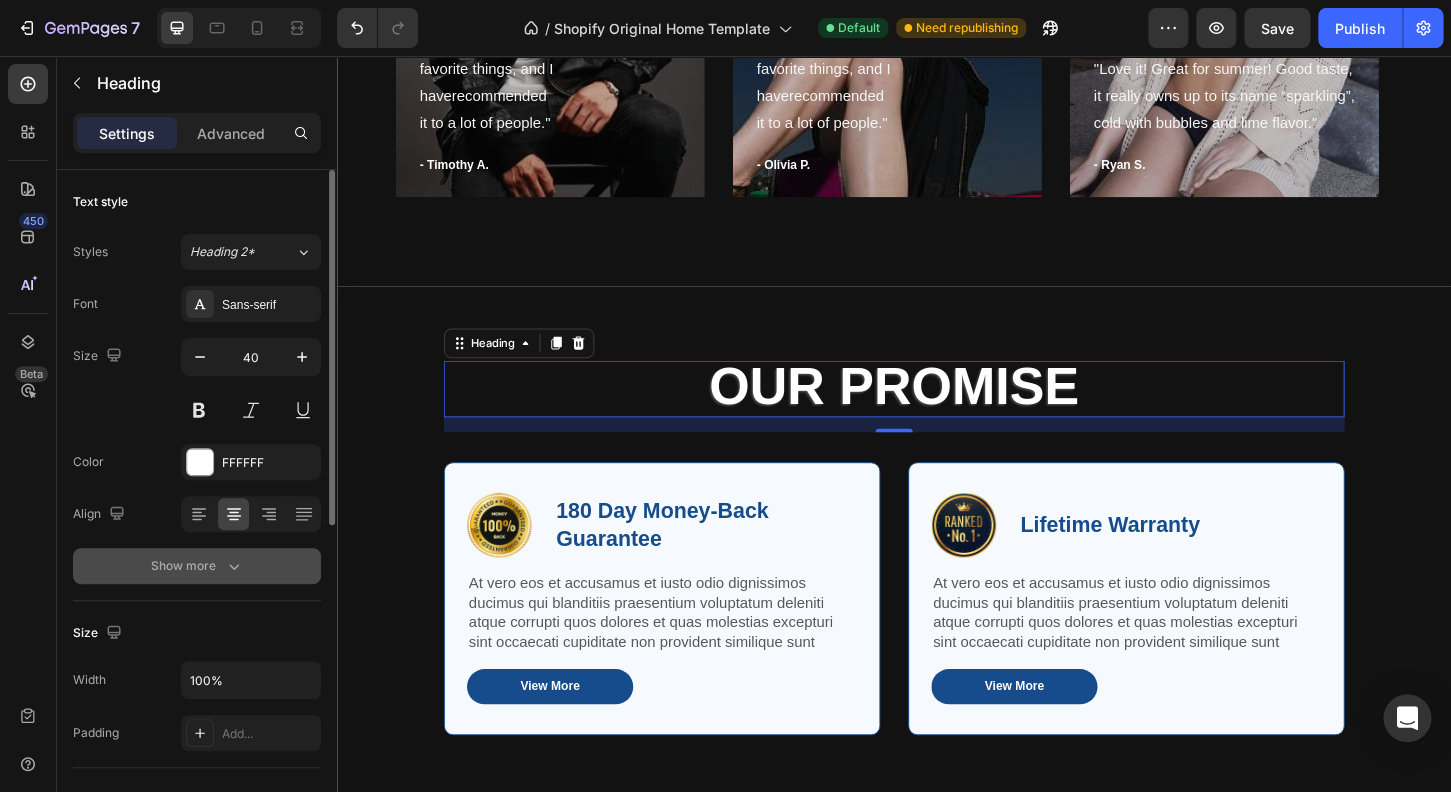 click on "Show more" at bounding box center [197, 566] 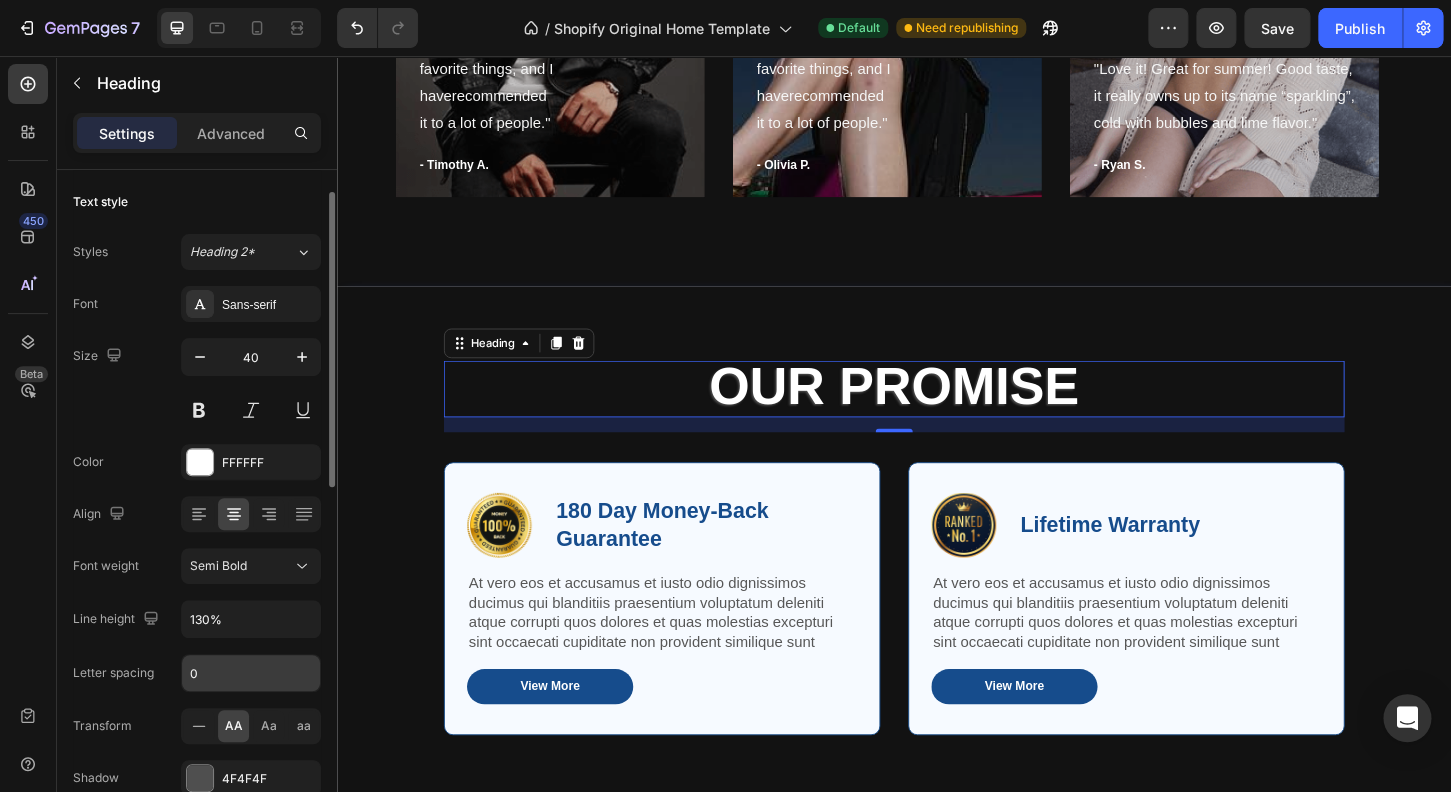 scroll, scrollTop: 96, scrollLeft: 0, axis: vertical 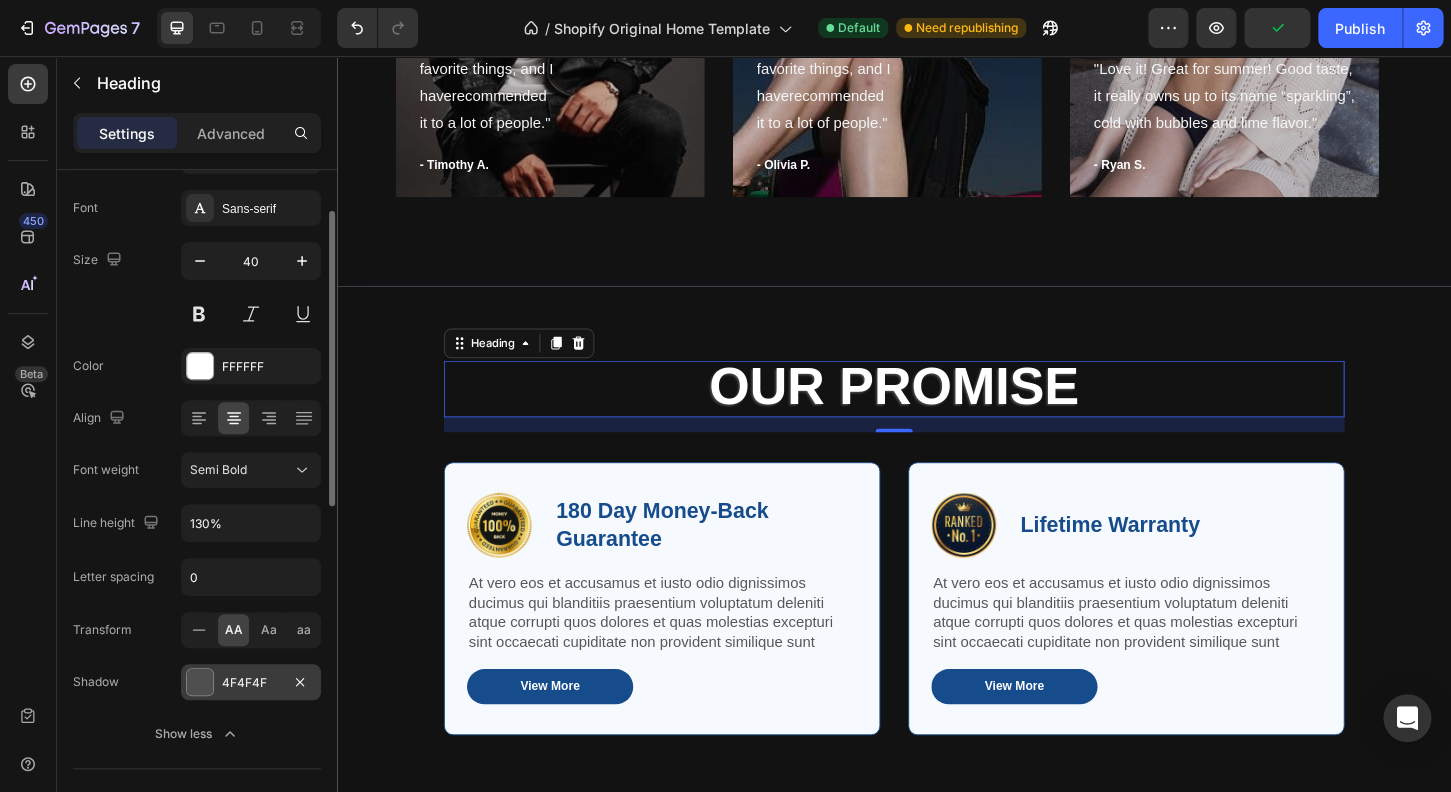 click on "4F4F4F" at bounding box center [251, 683] 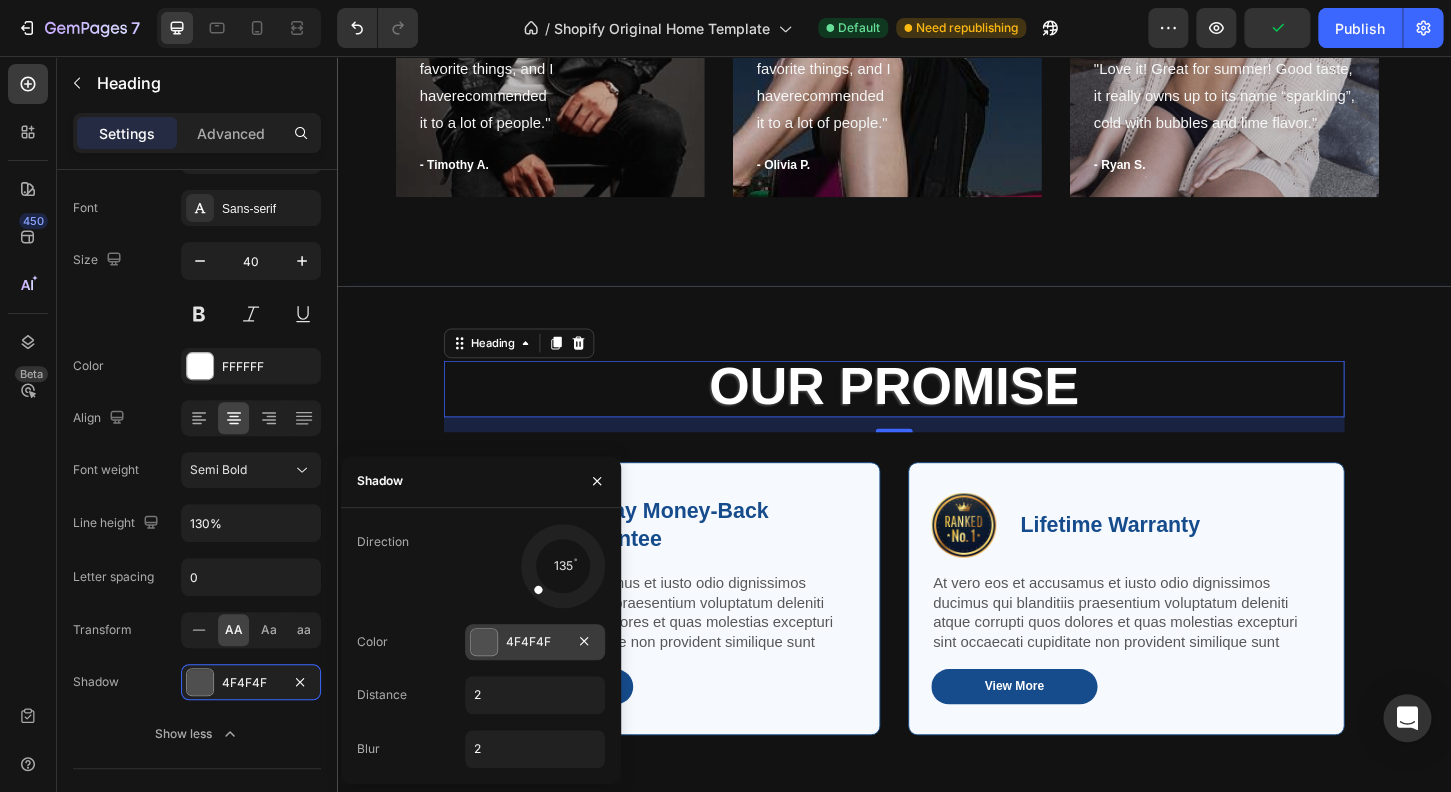 click at bounding box center (484, 642) 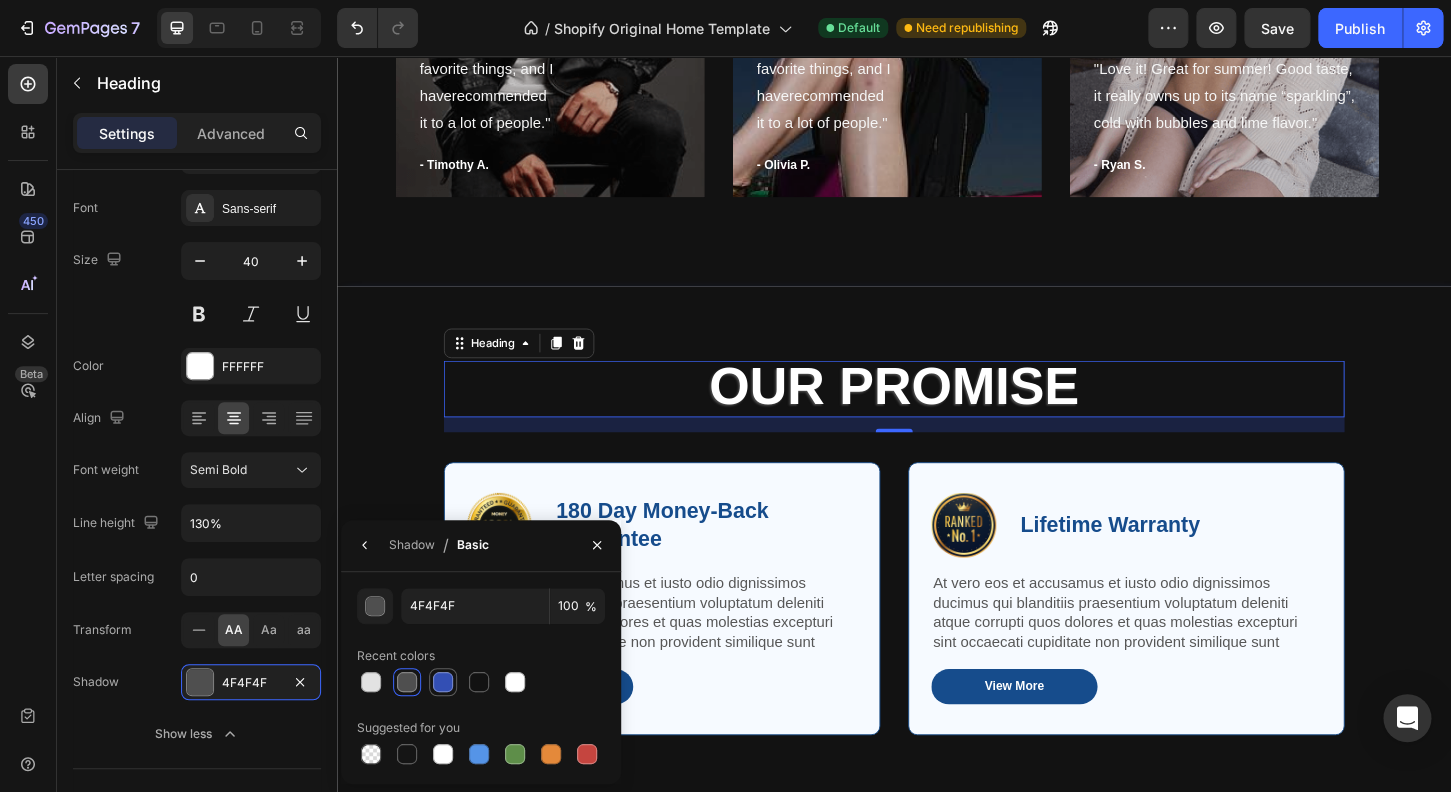 click at bounding box center (443, 682) 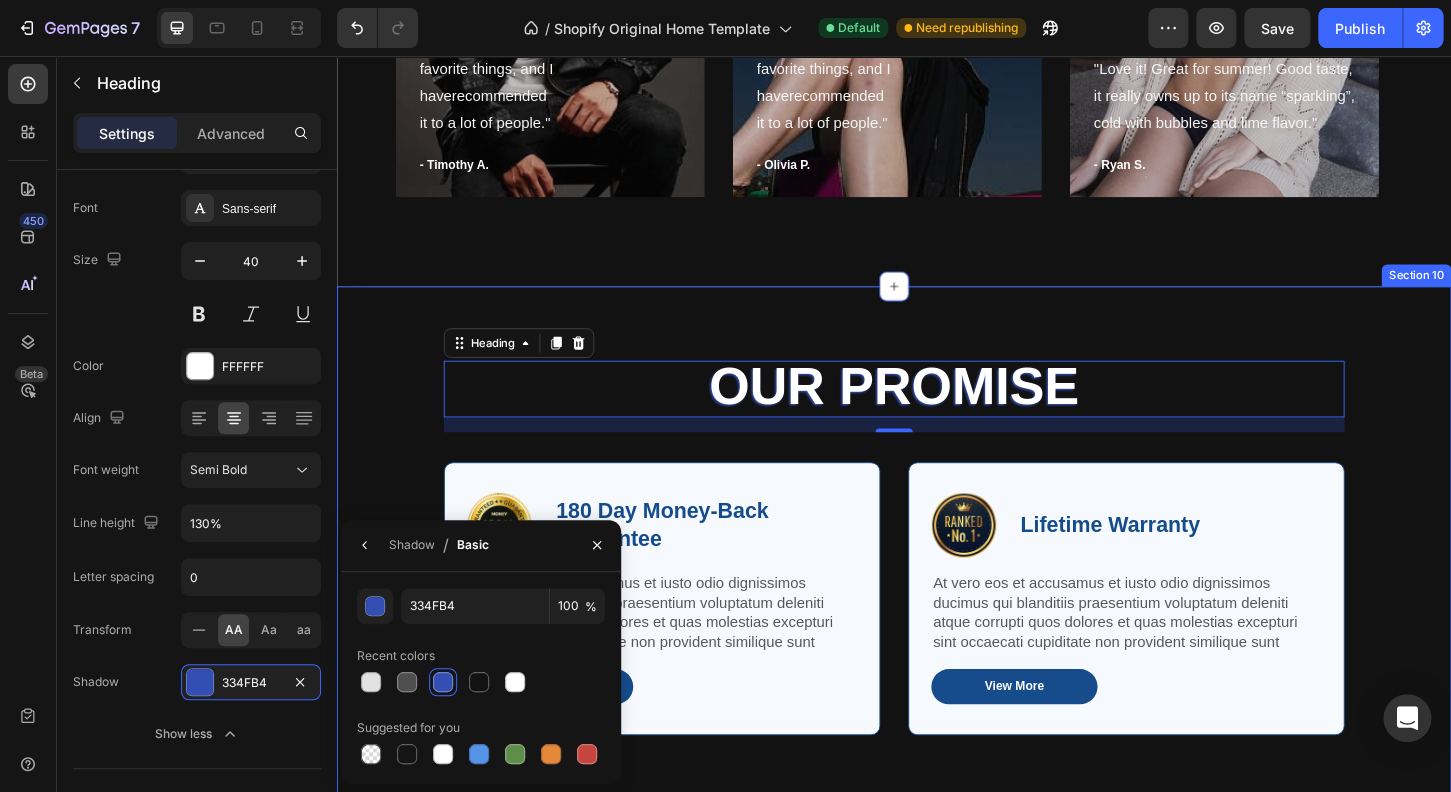 click on "⁠⁠⁠⁠⁠⁠⁠ Our Promise   Heading   16 Row Image 180 Day Money-Back Guarantee Text Block Row At vero eos et accusamus et iusto odio dignissimos ducimus qui blanditiis praesentium voluptatum deleniti atque corrupti quos dolores et quas molestias excepturi sint occaecati cupiditate non provident similique sunt Text Block View More Button Row Image Lifetime Warranty Text Block Row At vero eos et accusamus et iusto odio dignissimos ducimus qui blanditiis praesentium voluptatum deleniti atque corrupti quos dolores et quas molestias excepturi sint occaecati cupiditate non provident similique sunt Text Block View More Button Row Row Section 10" at bounding box center (937, 585) 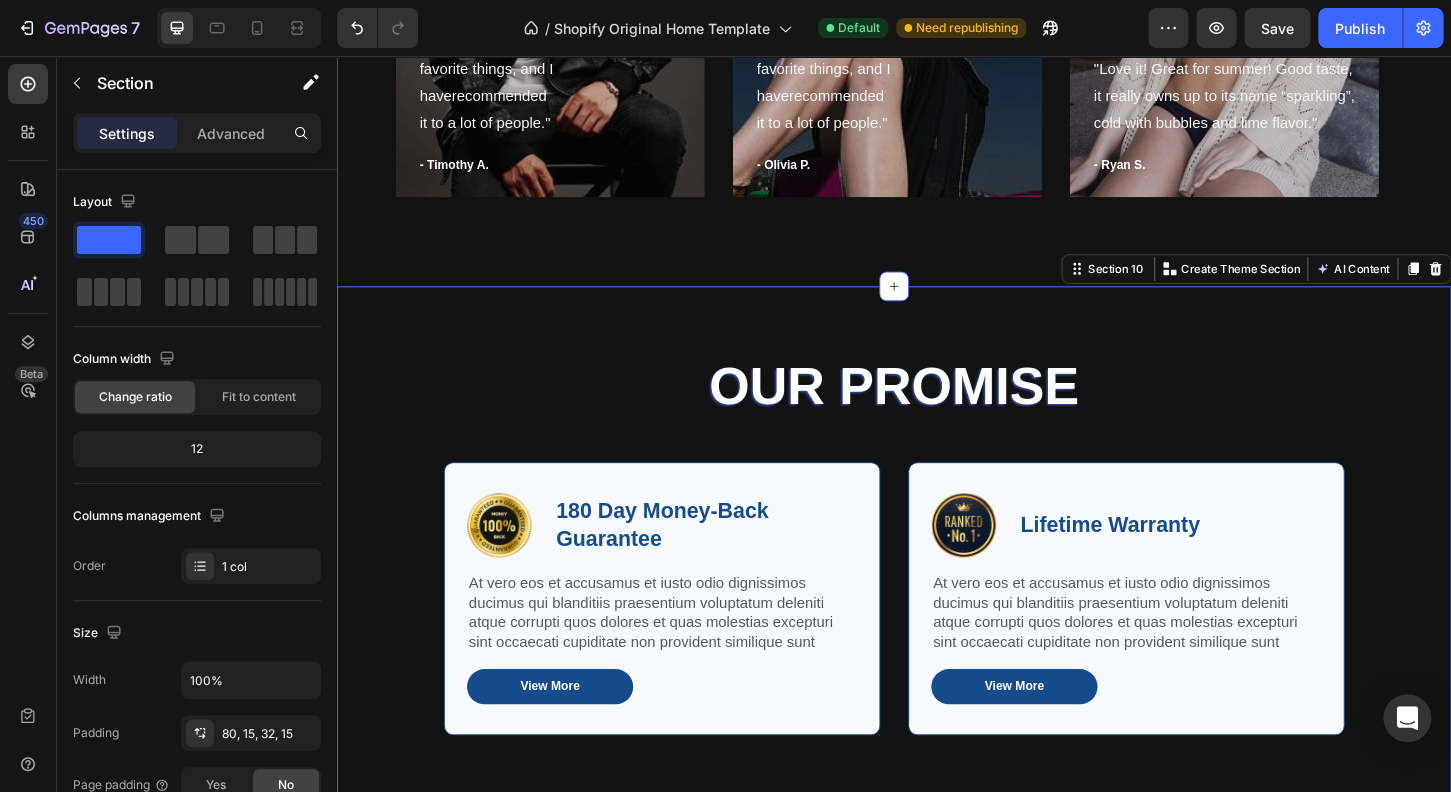 click on "⁠⁠⁠⁠⁠⁠⁠ Our Promise   Heading Row Image 180 Day Money-Back Guarantee Text Block Row At vero eos et accusamus et iusto odio dignissimos ducimus qui blanditiis praesentium voluptatum deleniti atque corrupti quos dolores et quas molestias excepturi sint occaecati cupiditate non provident similique sunt Text Block View More Button Row Image Lifetime Warranty Text Block Row At vero eos et accusamus et iusto odio dignissimos ducimus qui blanditiis praesentium voluptatum deleniti atque corrupti quos dolores et quas molestias excepturi sint occaecati cupiditate non provident similique sunt Text Block View More Button Row Row Section 10   You can create reusable sections Create Theme Section AI Content Write with GemAI What would you like to describe here? Tone and Voice Persuasive Product KickLite™ Sport Stock - Remington® 870 Show more Generate" at bounding box center (937, 585) 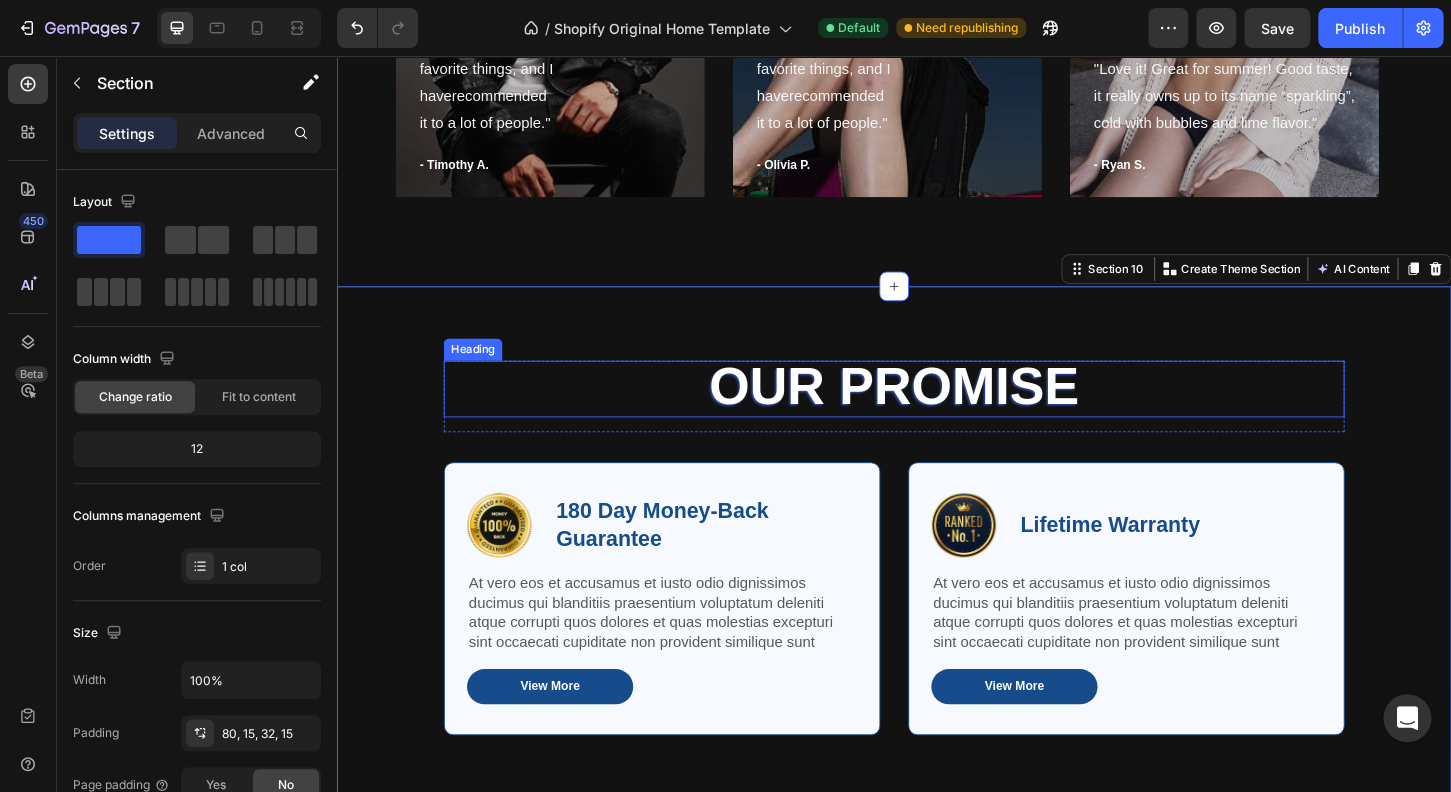 click on "⁠⁠⁠⁠⁠⁠⁠ Our Promise" at bounding box center [937, 414] 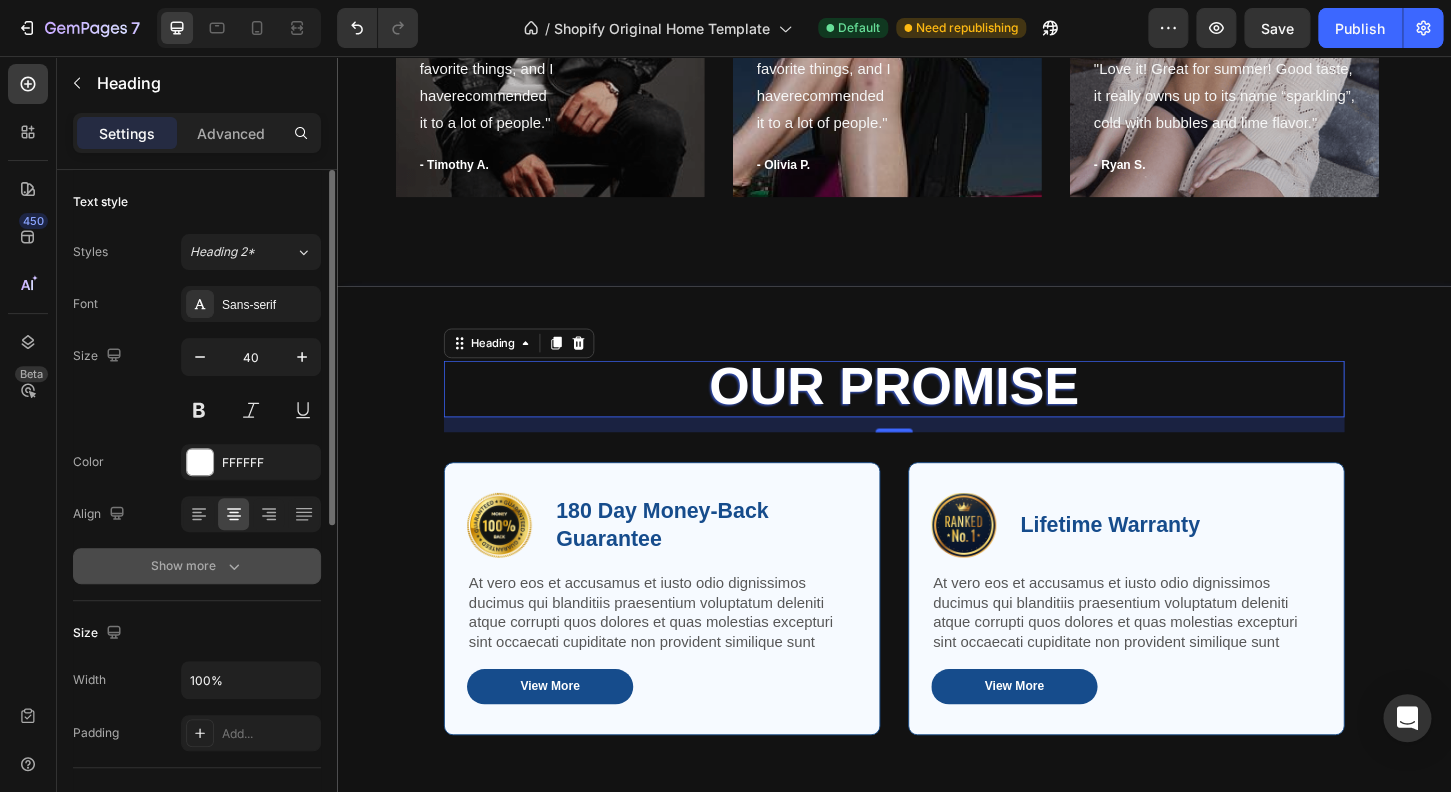 click on "Show more" at bounding box center (197, 566) 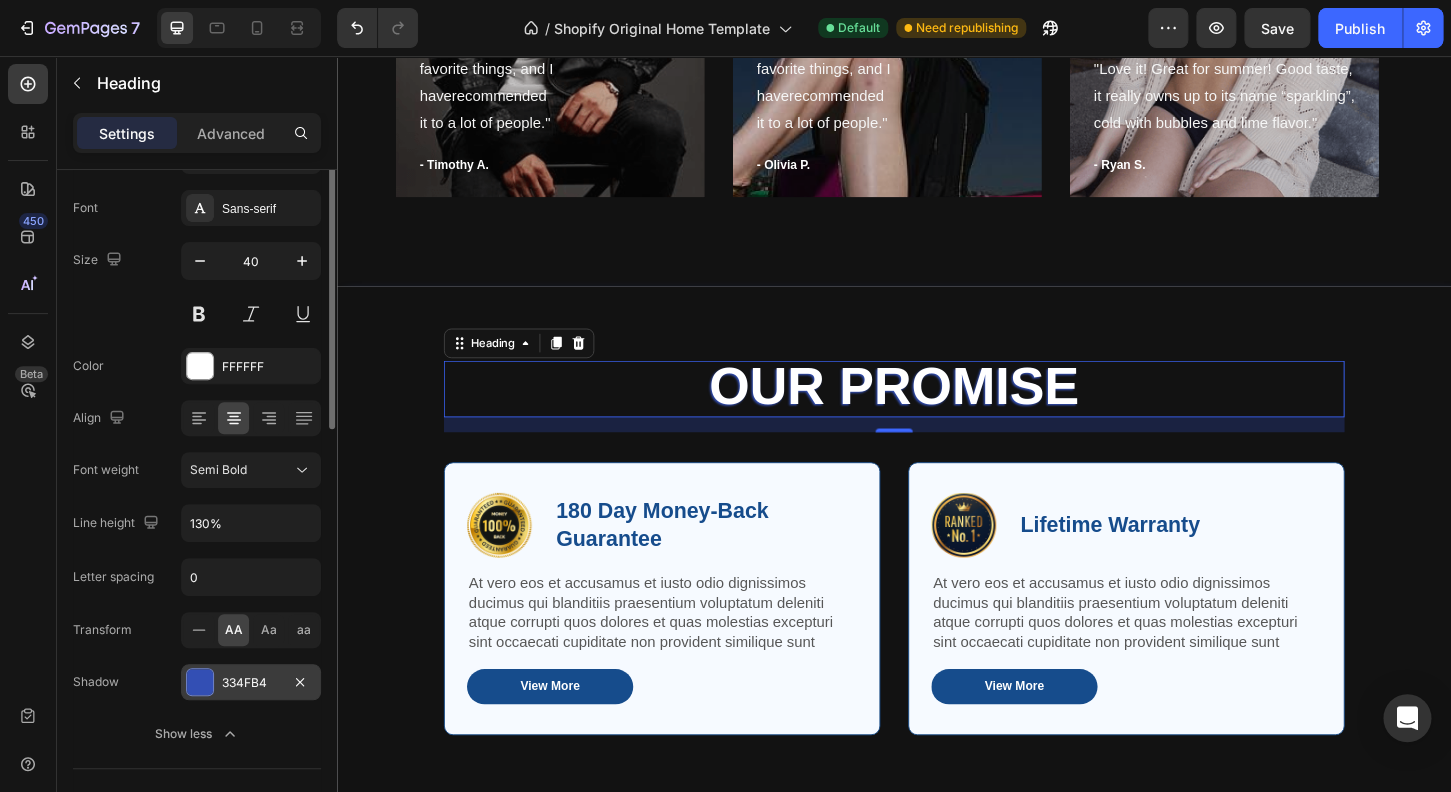 scroll, scrollTop: 192, scrollLeft: 0, axis: vertical 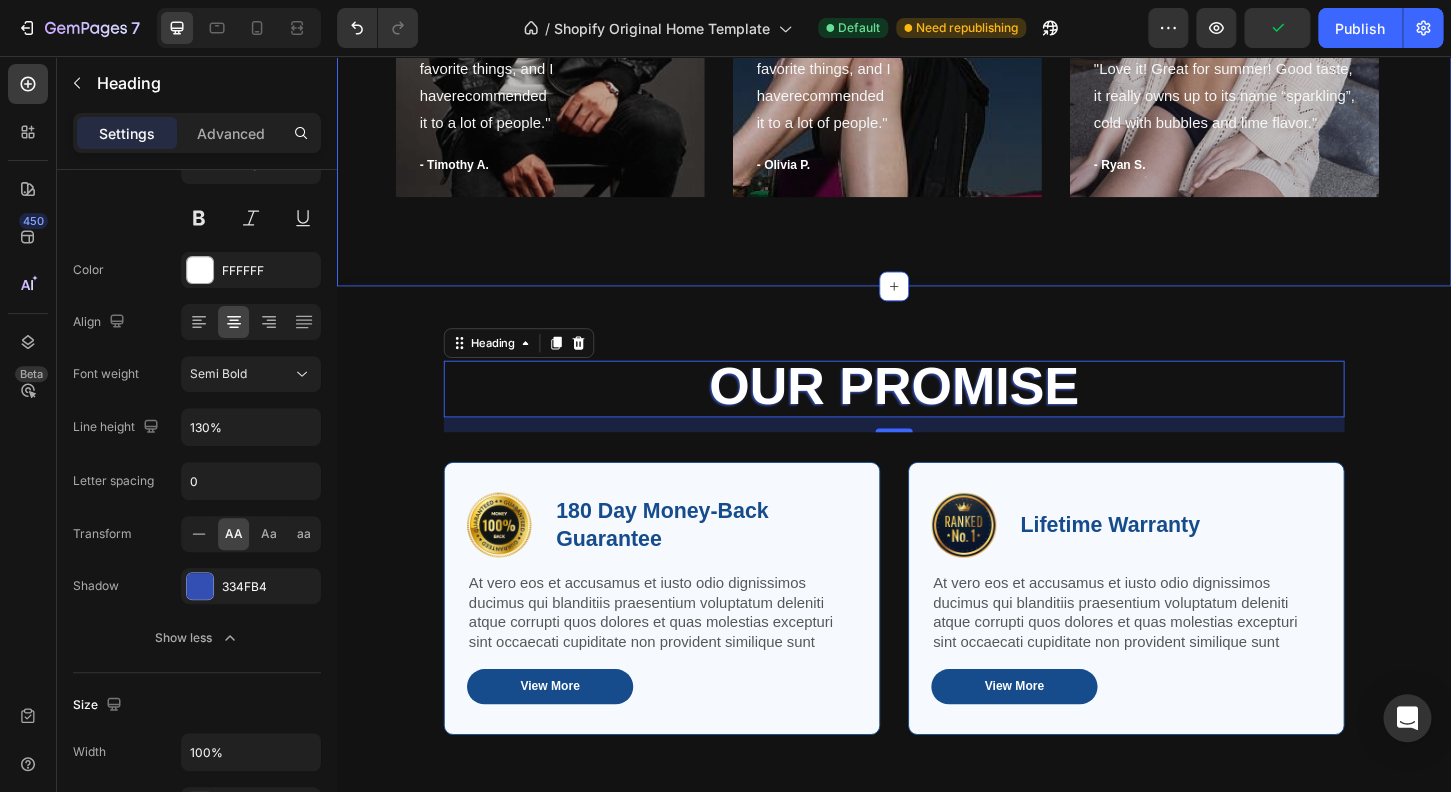click on "What our clients say? Heading                Icon                Icon                Icon                Icon
Icon Icon List Hoz Work well for my problem feet Text block "This drink has become one of my  favorite things, and I haverecommended it to a lot of people." Text block - [FIRST] [LAST]. Text block Row Hero Banner                Icon                Icon                Icon                Icon
Icon Icon List Hoz Work well for my problem feet Text block "This drink has become one of my  favorite things, and I haverecommended it to a lot of people." Text block - [FIRST] [LAST]. Text block Row Hero Banner                Icon                Icon                Icon                Icon
Icon Icon List Hoz You're walking on a cloud! Text block "Love it! Great for summer! Good taste, it really owns up to its name “sparkling”, cold with bubbles and lime flavor." Text block - [FIRST] [LAST]. Text block Row Hero Banner Carousel Row Section 9 Our Promise   Heading   16 Row Image" at bounding box center [937, -83] 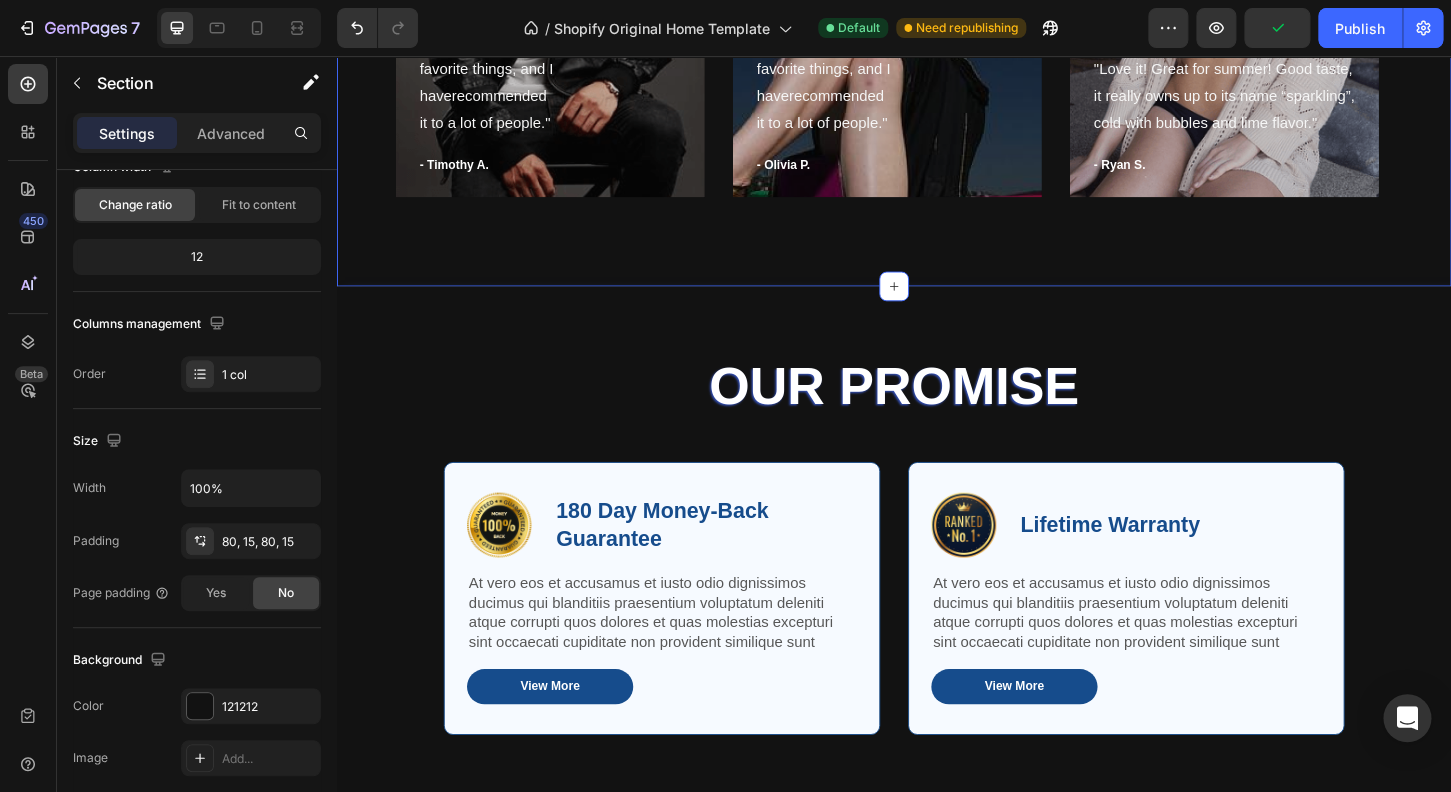 scroll, scrollTop: 0, scrollLeft: 0, axis: both 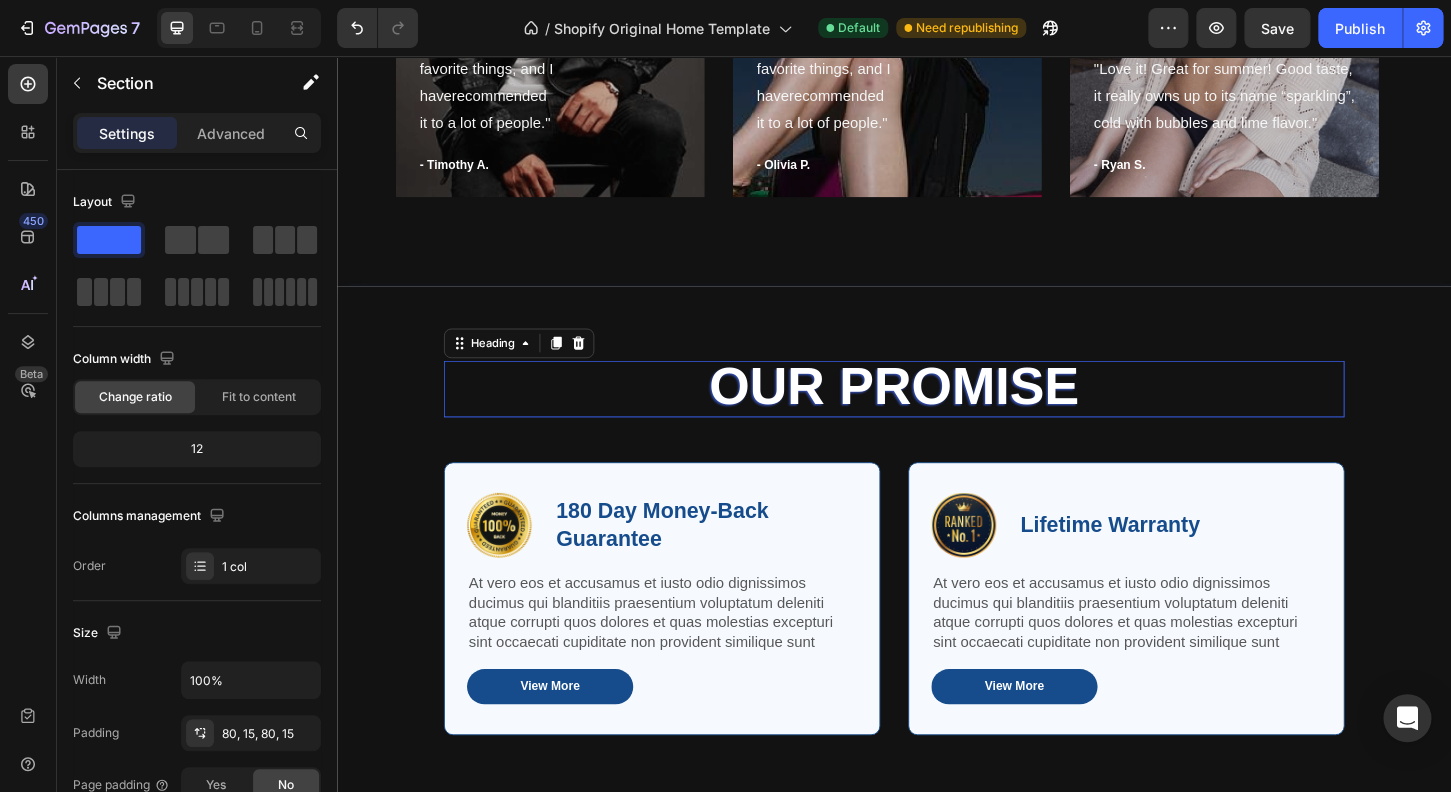 click on "Our Promise" at bounding box center (937, 411) 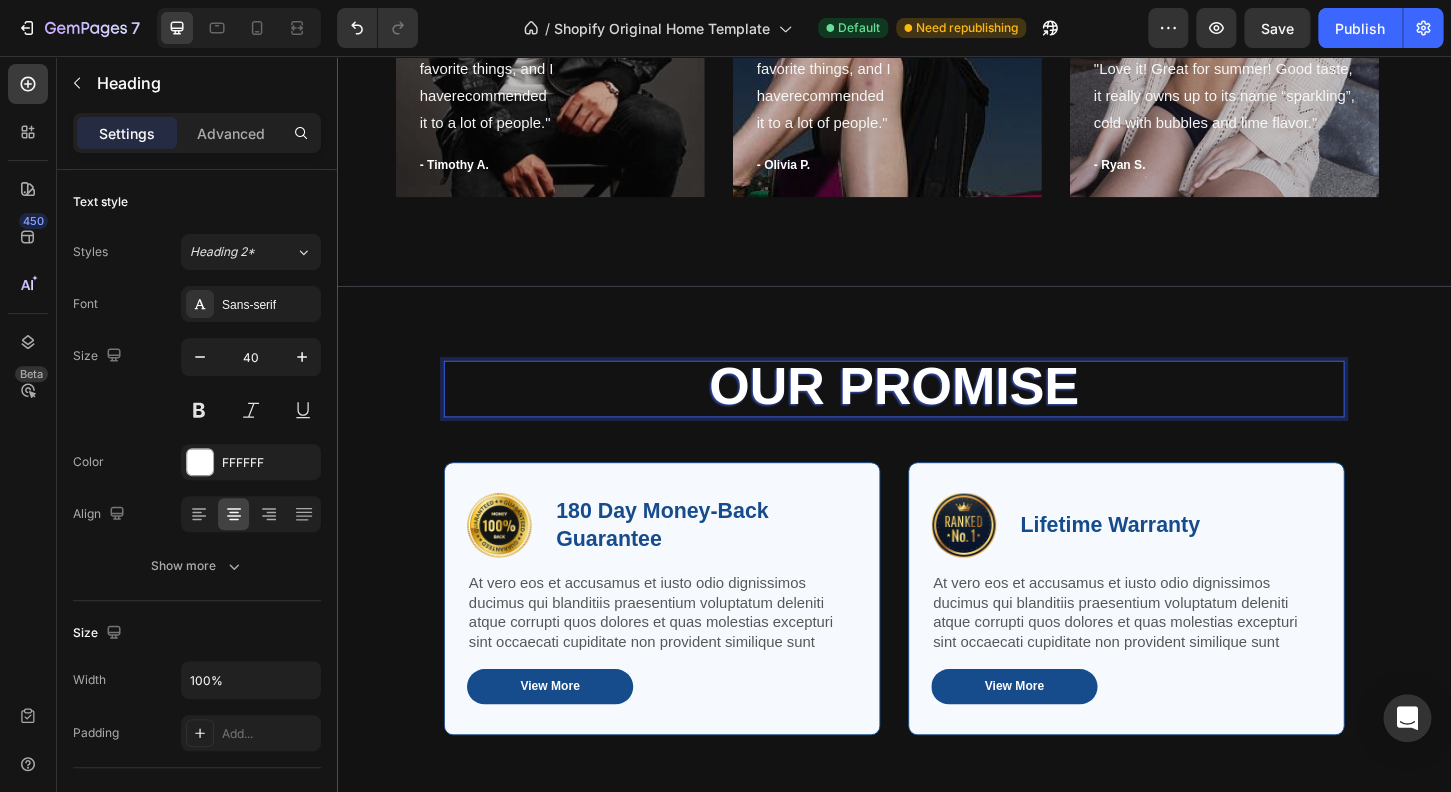 drag, startPoint x: 1124, startPoint y: 404, endPoint x: 705, endPoint y: 404, distance: 419 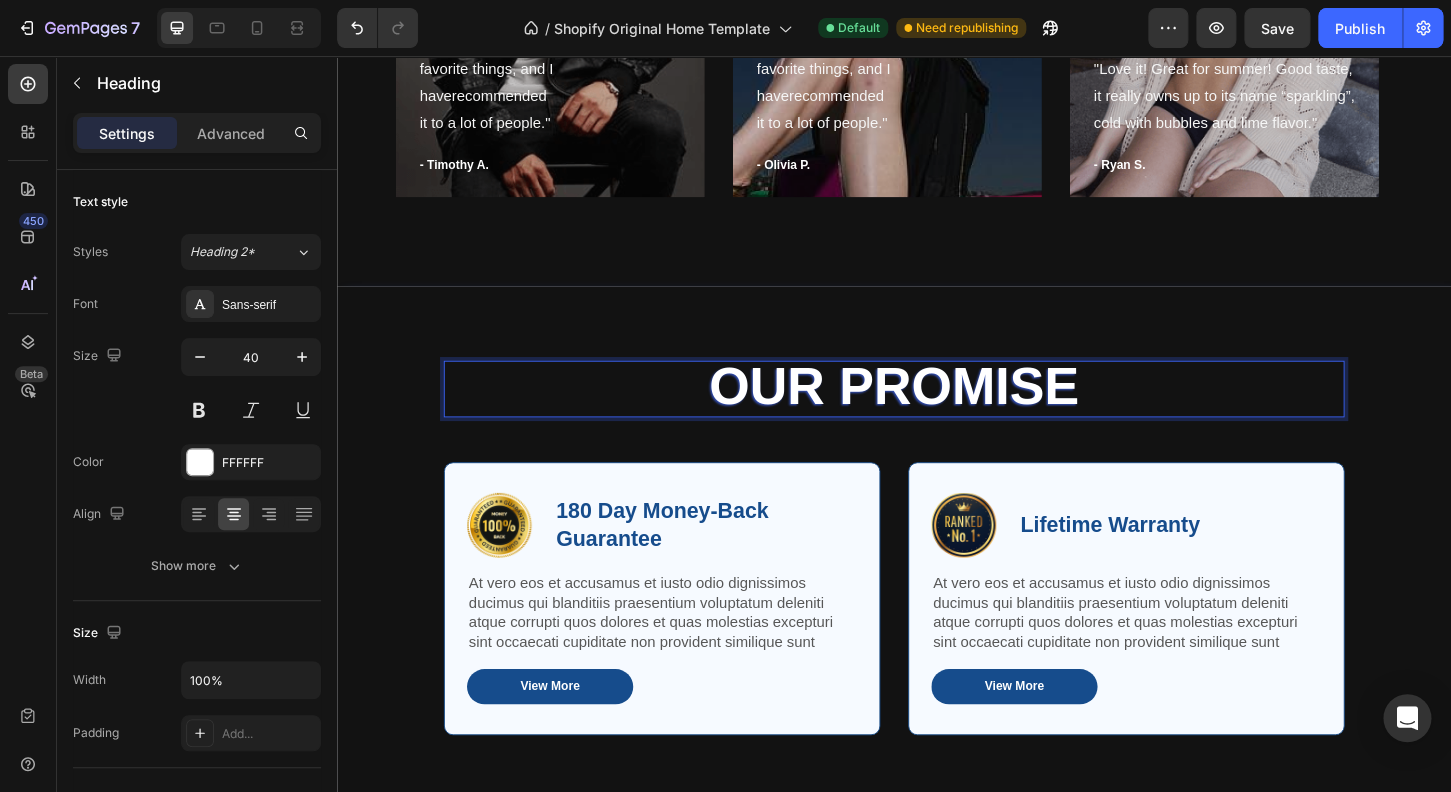 click on "Our Promise" at bounding box center (937, 411) 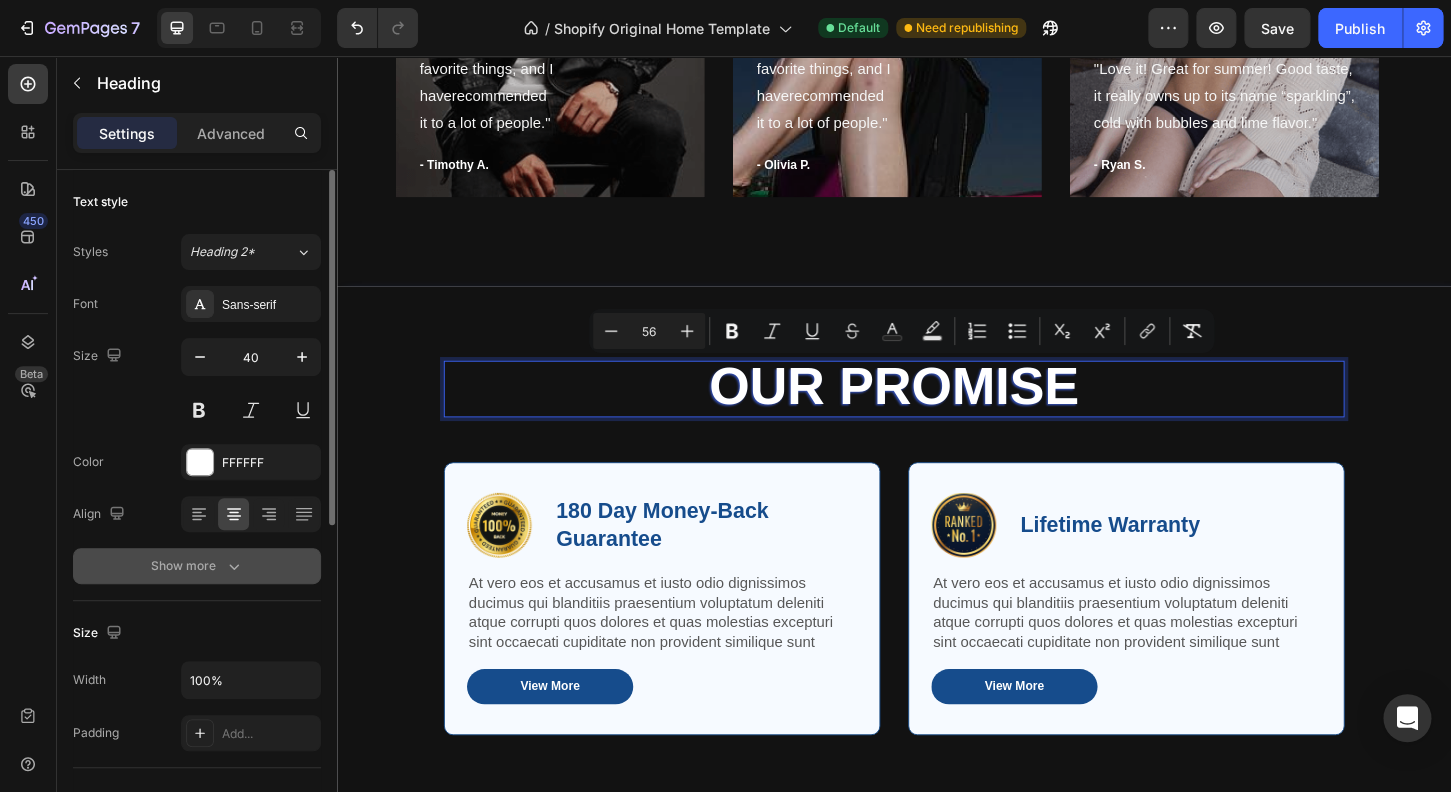 click on "Show more" at bounding box center (197, 566) 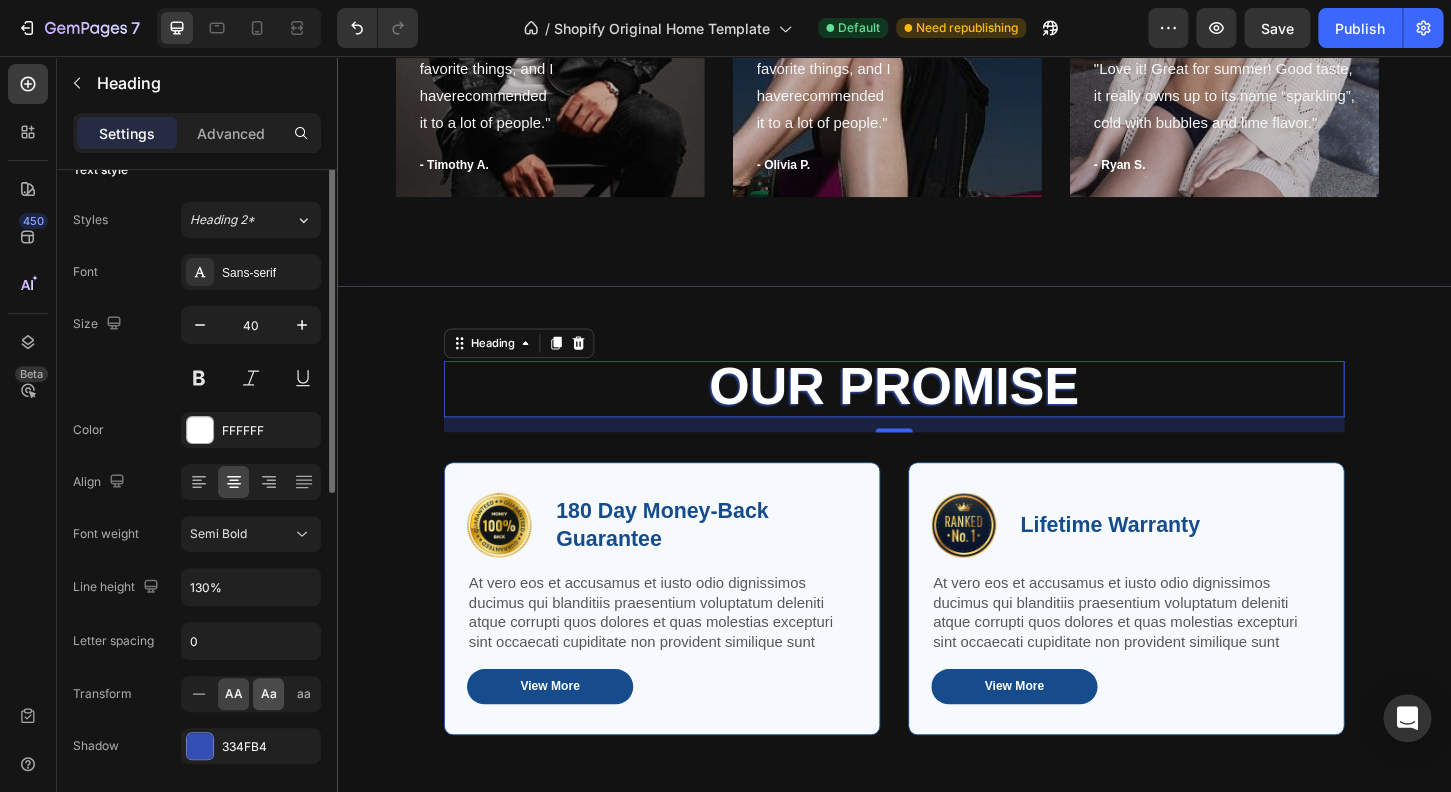scroll, scrollTop: 80, scrollLeft: 0, axis: vertical 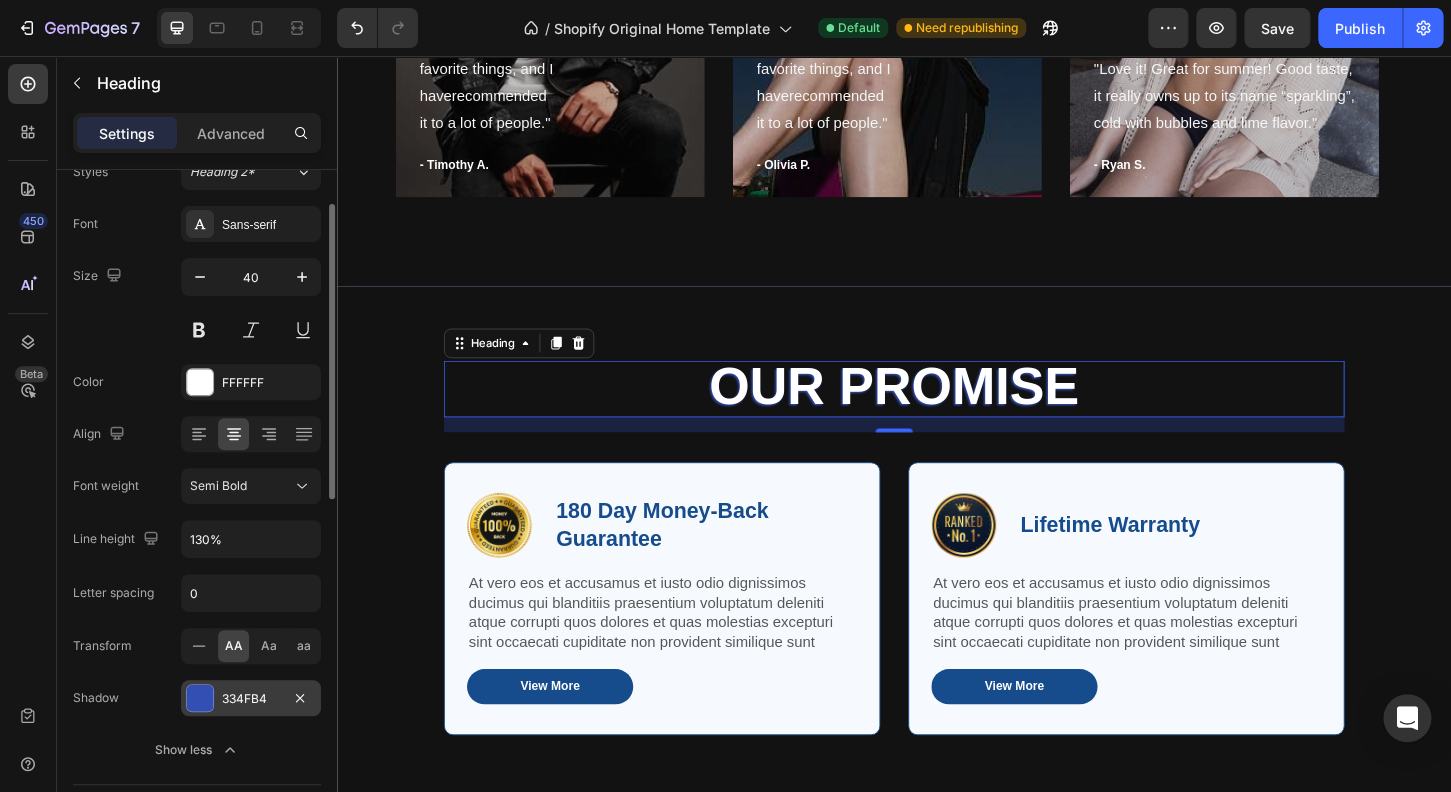 click on "334FB4" at bounding box center [251, 699] 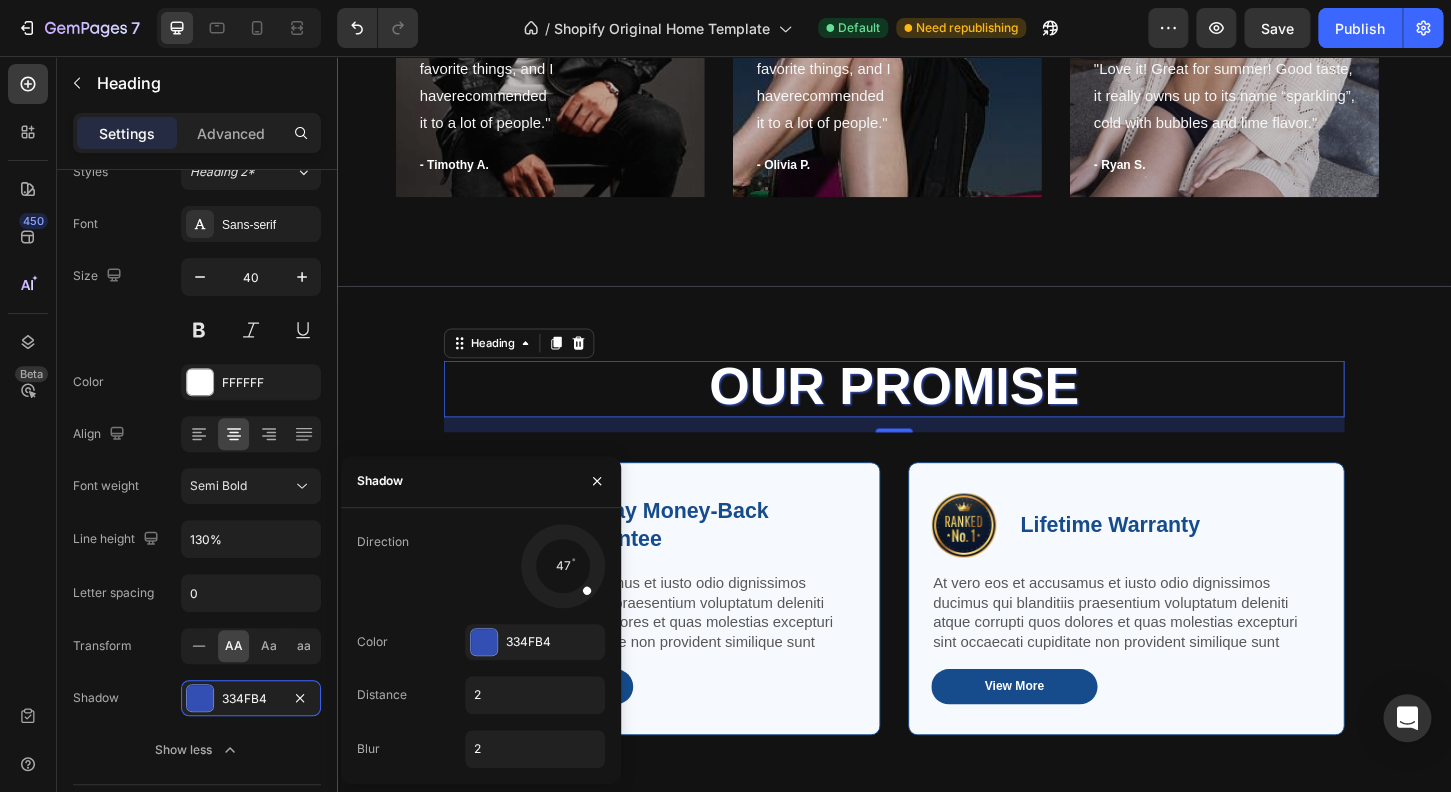 drag, startPoint x: 537, startPoint y: 596, endPoint x: 611, endPoint y: 620, distance: 77.7946 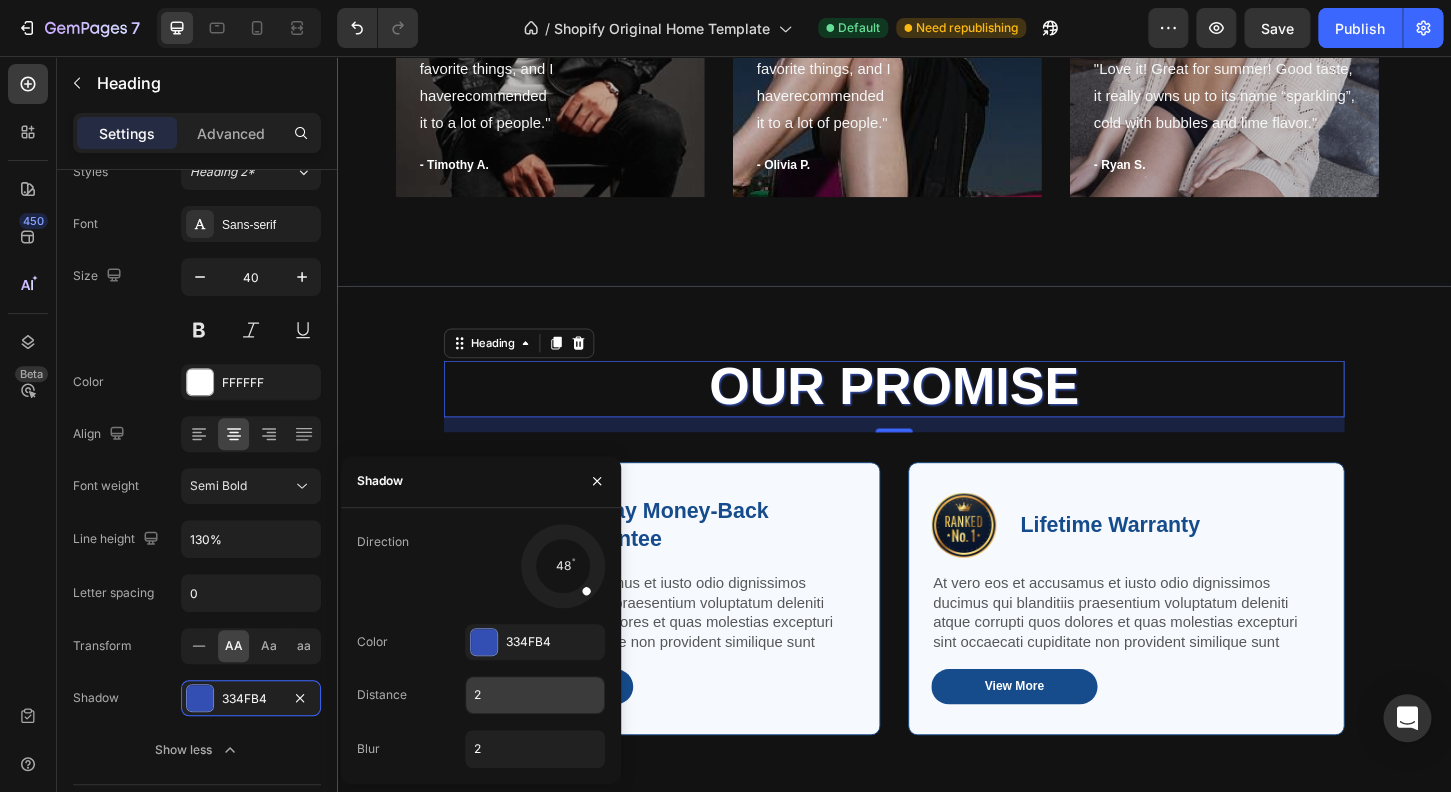 click on "2" at bounding box center [535, 695] 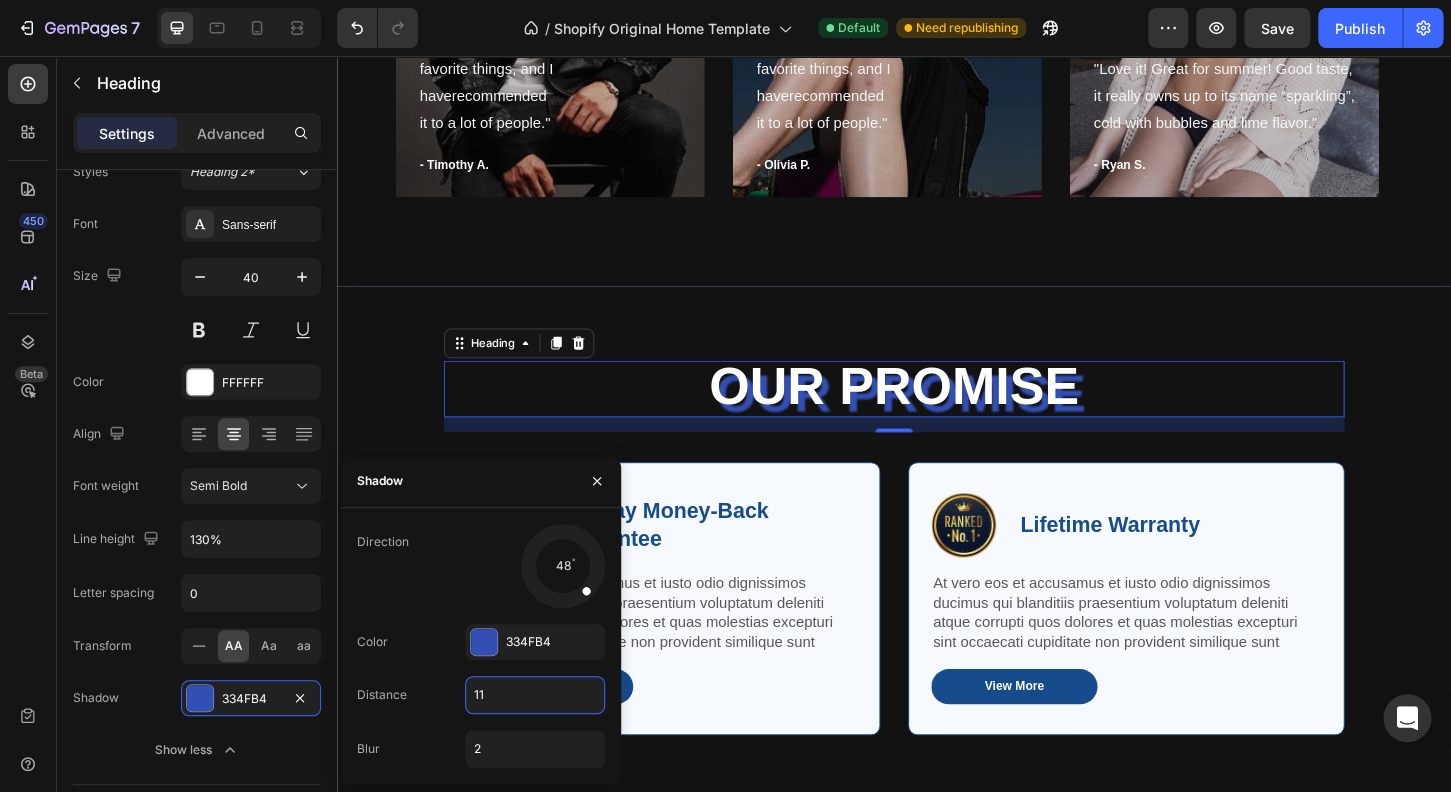 type on "1" 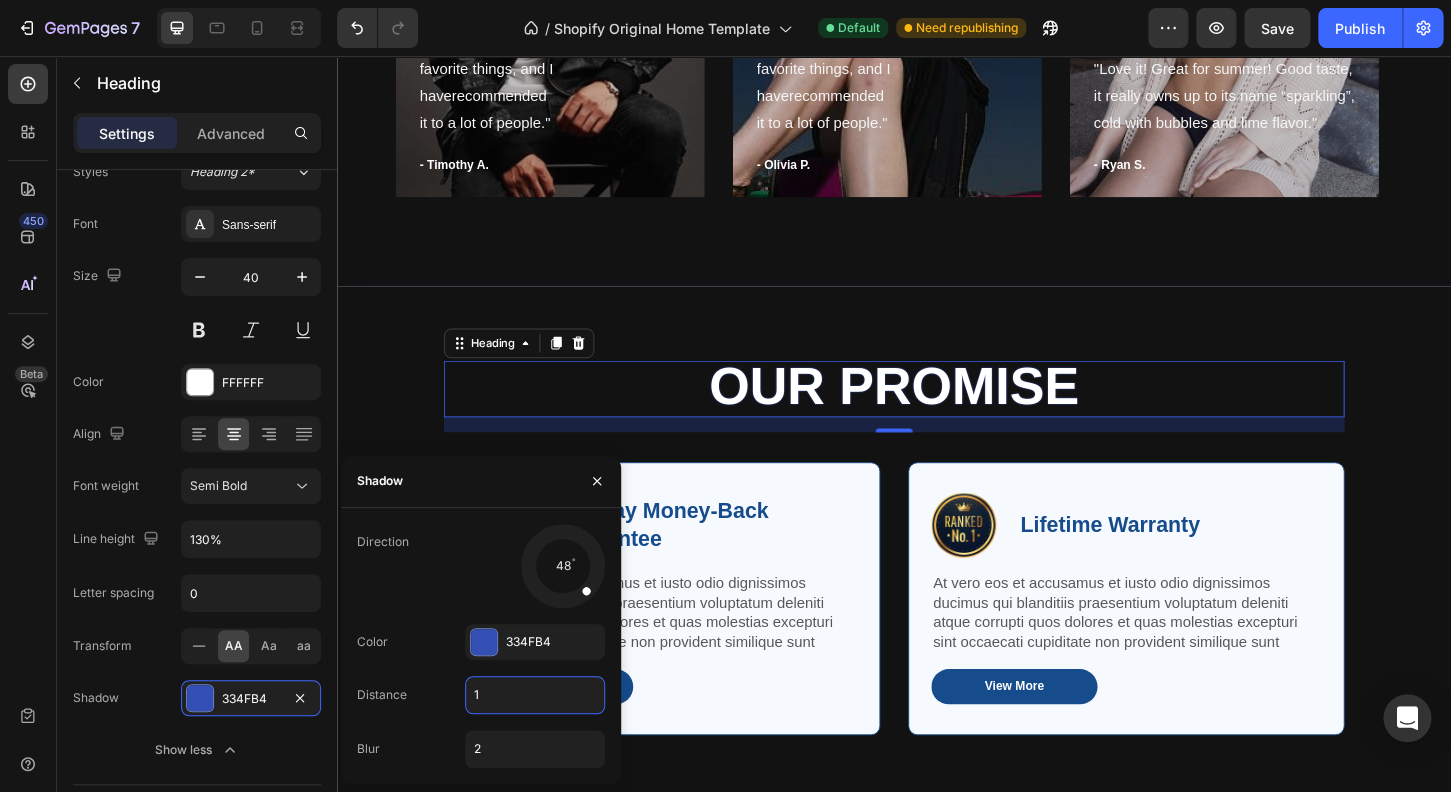 type on "10" 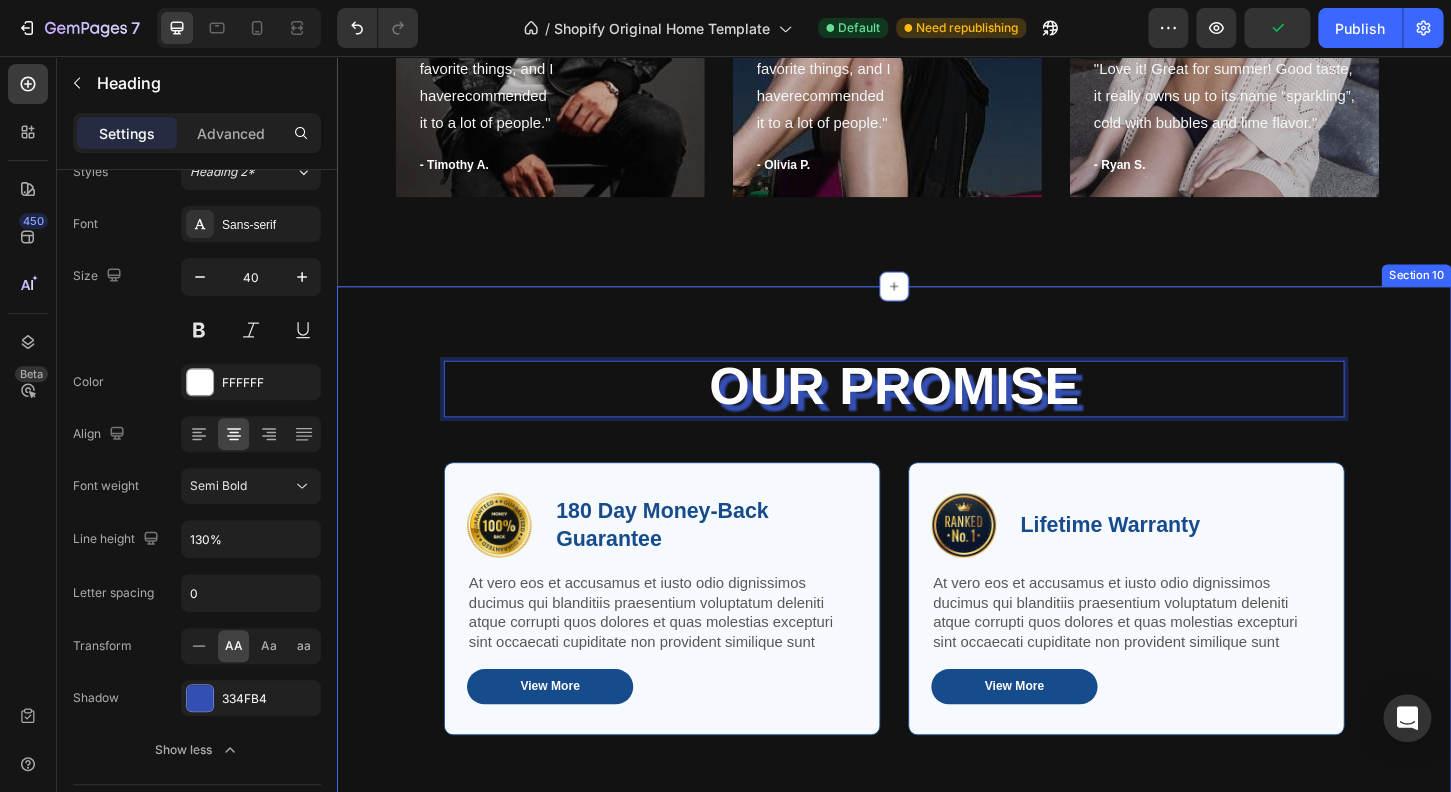click on "Our Promise   Heading   16 Row Image 180 Day Money-Back Guarantee Text Block Row At vero eos et accusamus et iusto odio dignissimos ducimus qui blanditiis praesentium voluptatum deleniti atque corrupti quos dolores et quas molestias excepturi sint occaecati cupiditate non provident similique sunt Text Block View More Button Row Image Lifetime Warranty Text Block Row At vero eos et accusamus et iusto odio dignissimos ducimus qui blanditiis praesentium voluptatum deleniti atque corrupti quos dolores et quas molestias excepturi sint occaecati cupiditate non provident similique sunt Text Block View More Button Row Row Section 10" at bounding box center [937, 585] 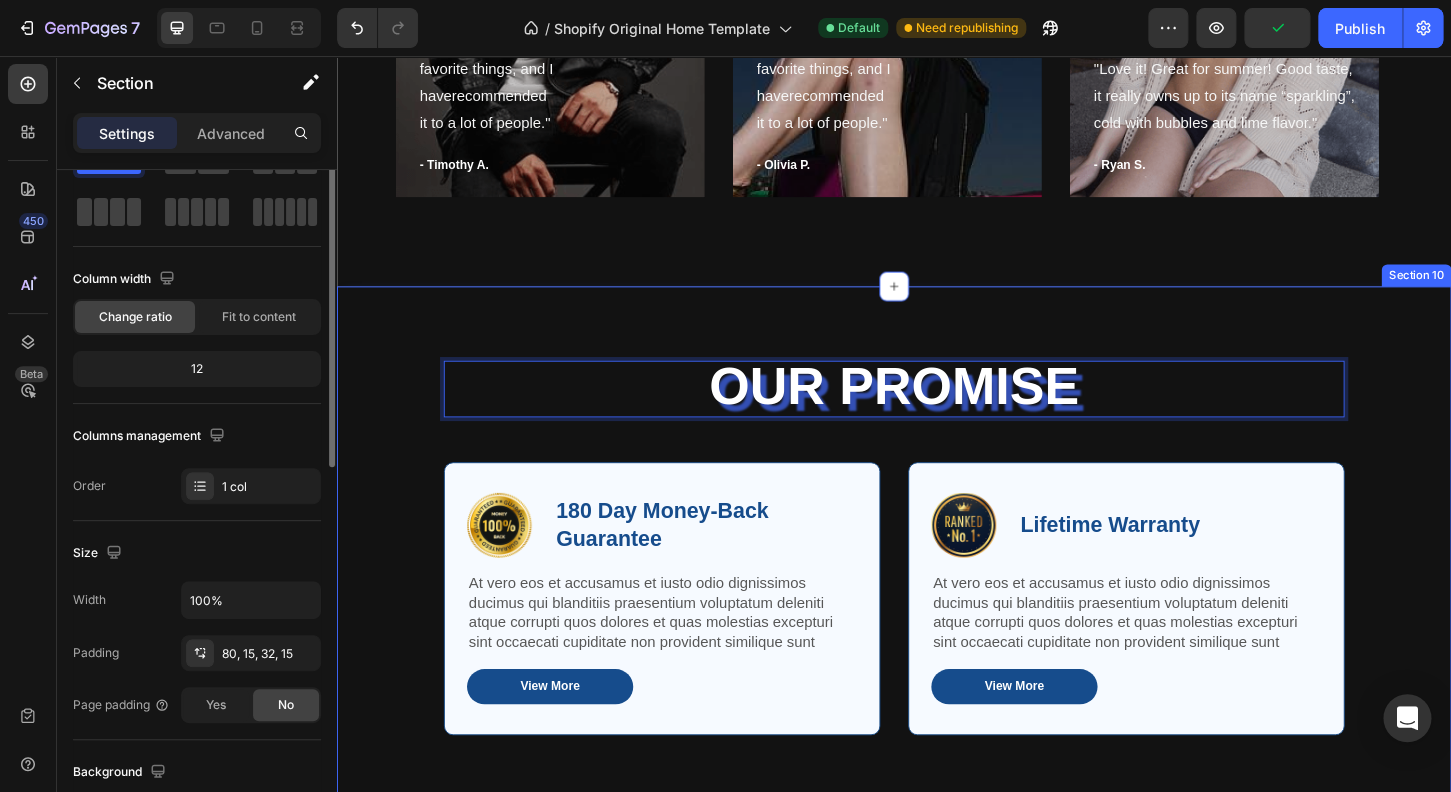 scroll, scrollTop: 0, scrollLeft: 0, axis: both 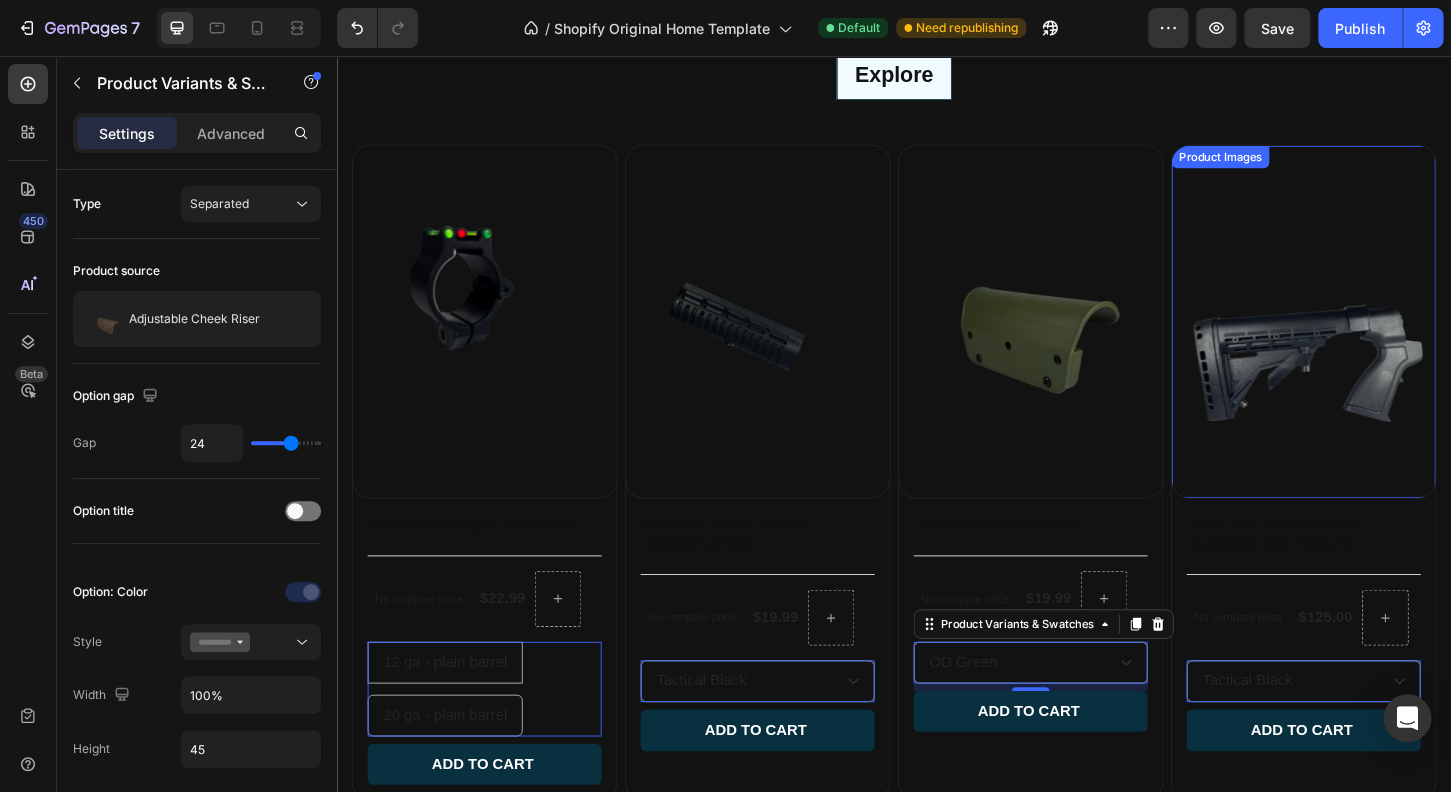 click at bounding box center (1382, 341) 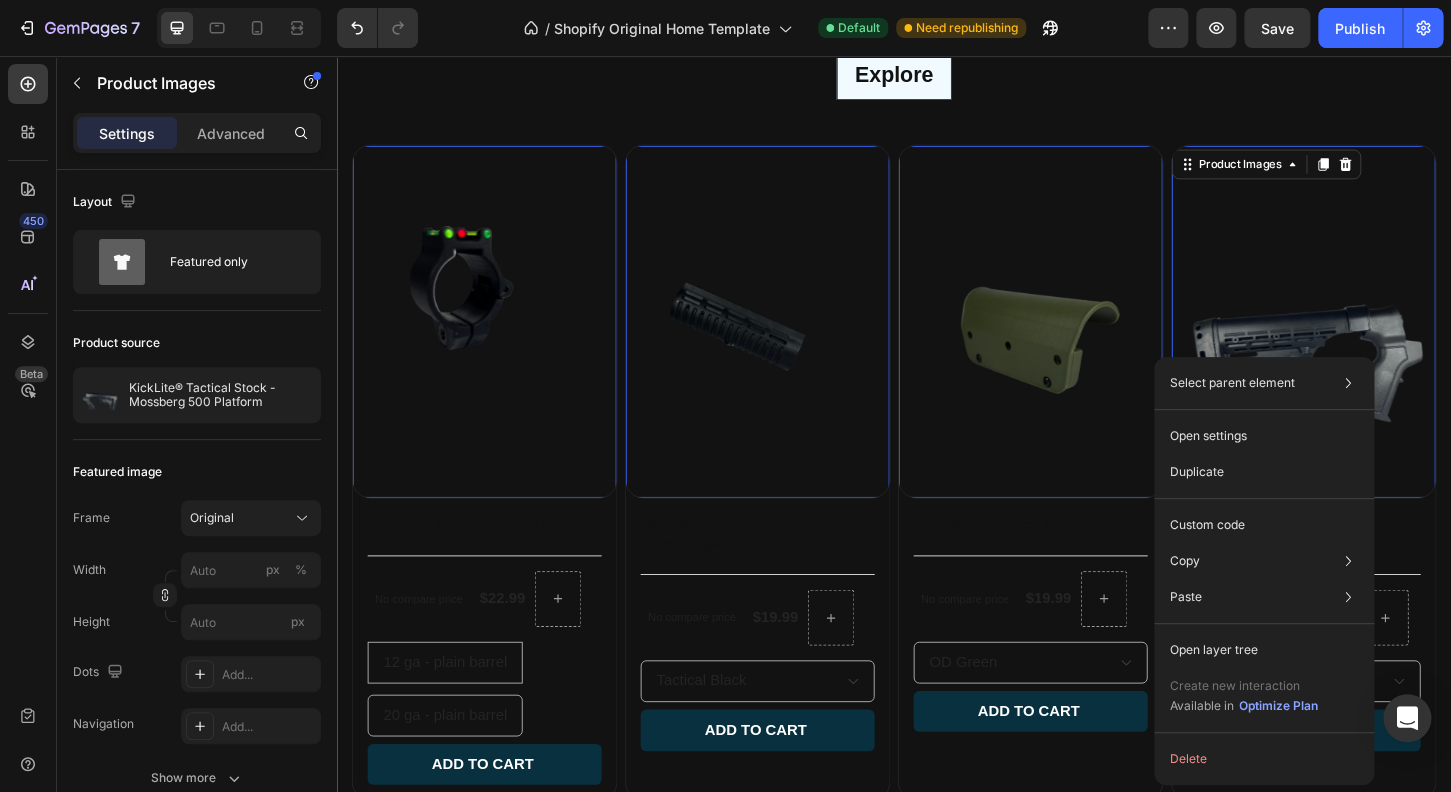 click at bounding box center (1382, 341) 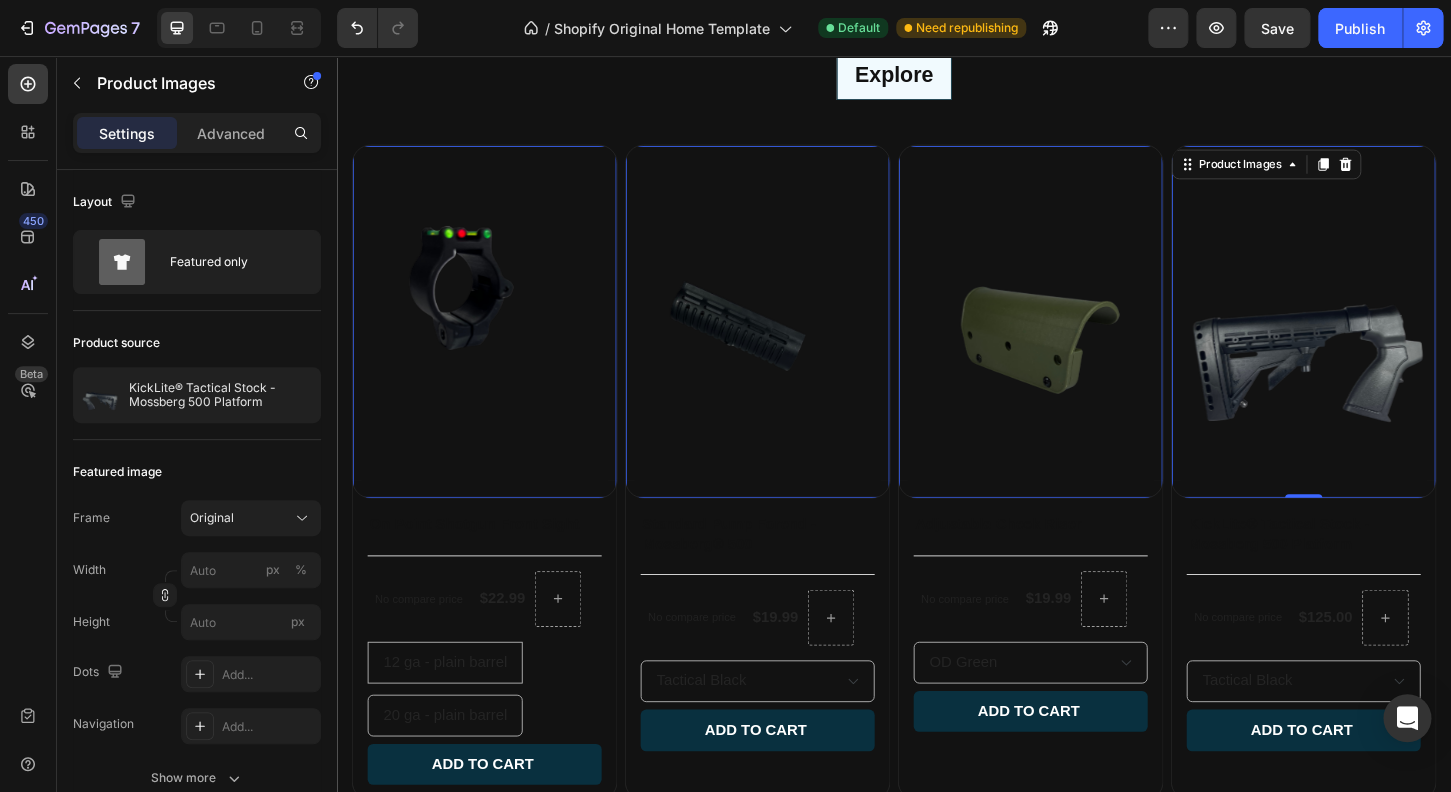 click at bounding box center (1382, 341) 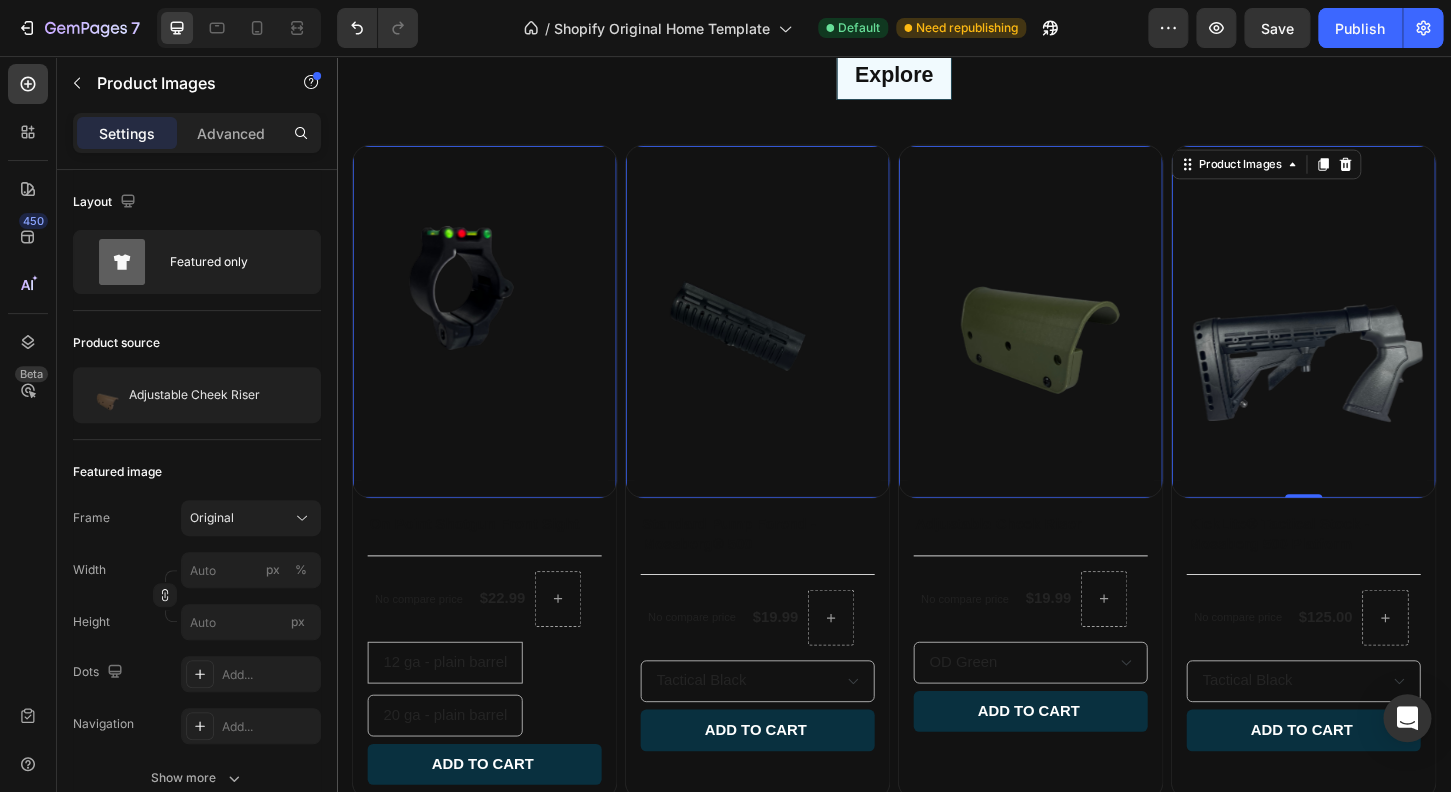 click at bounding box center (1099, 341) 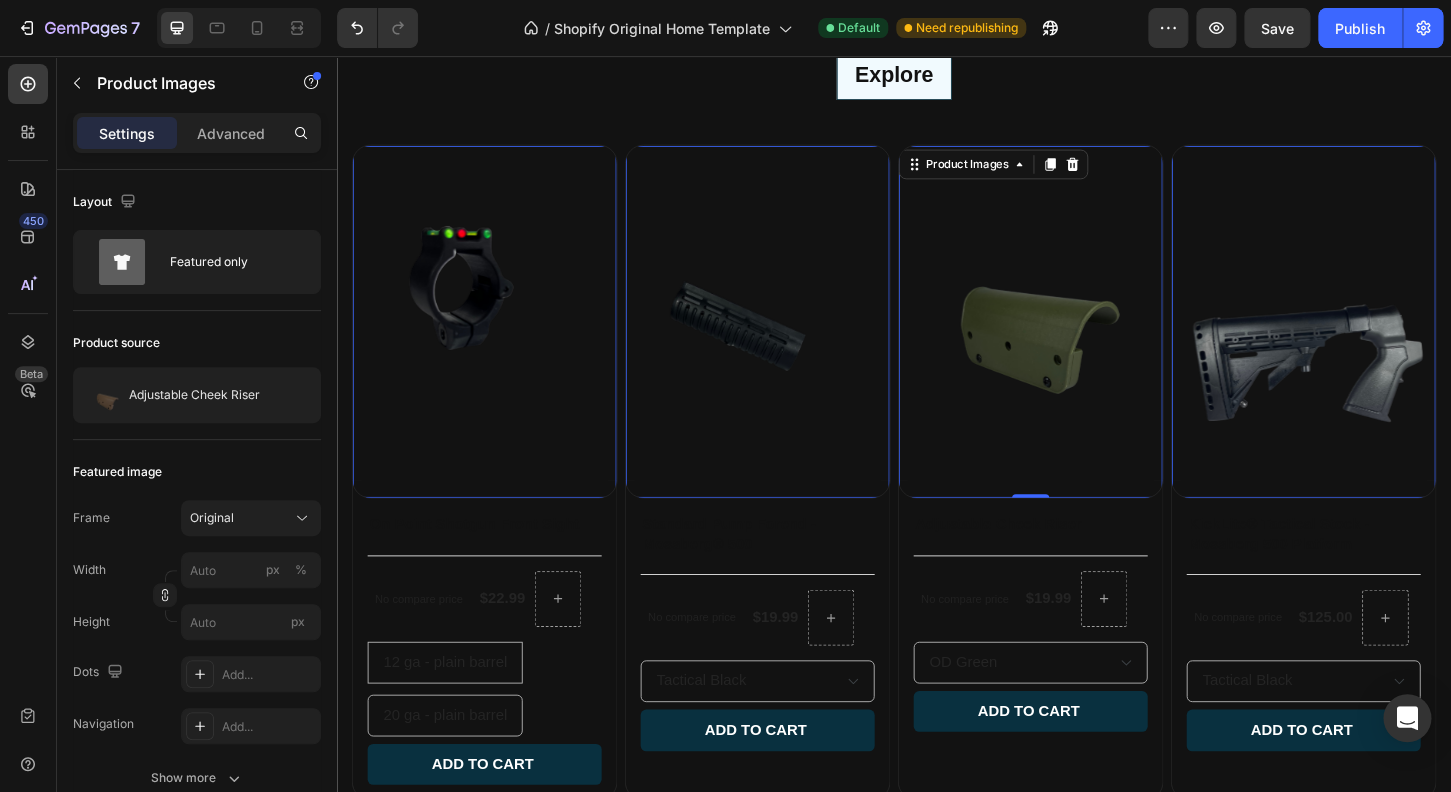 click at bounding box center [1099, 341] 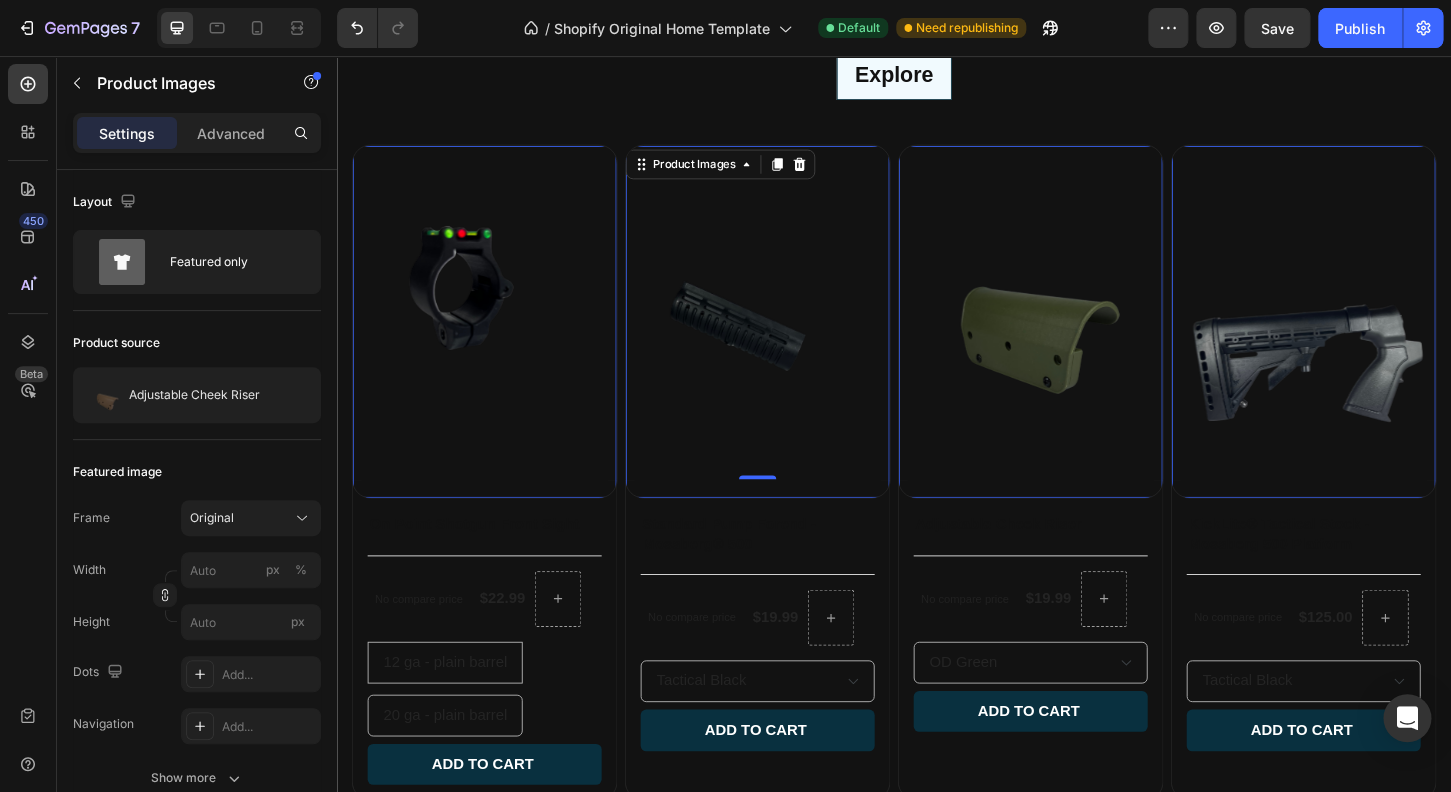 click at bounding box center (790, 341) 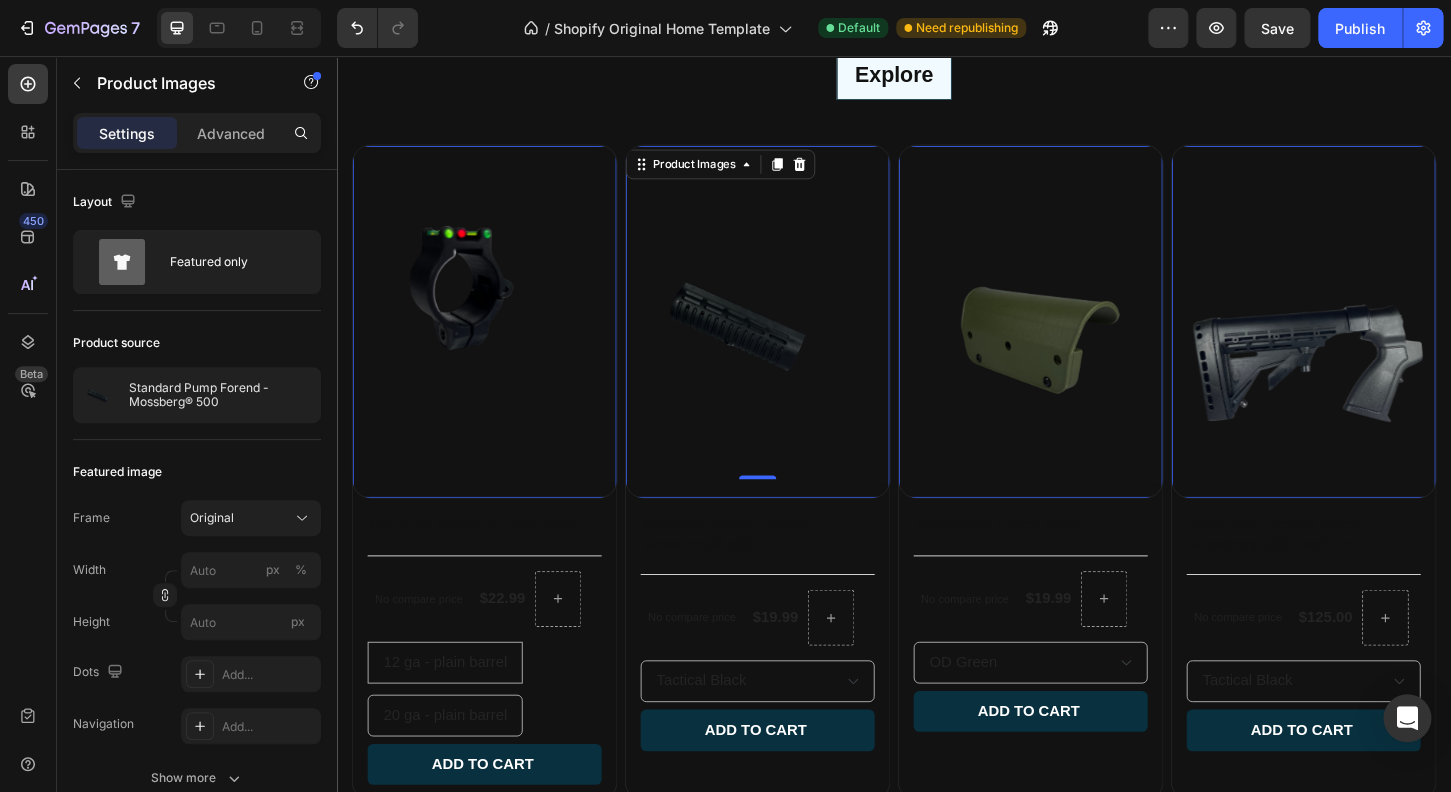 click at bounding box center [790, 341] 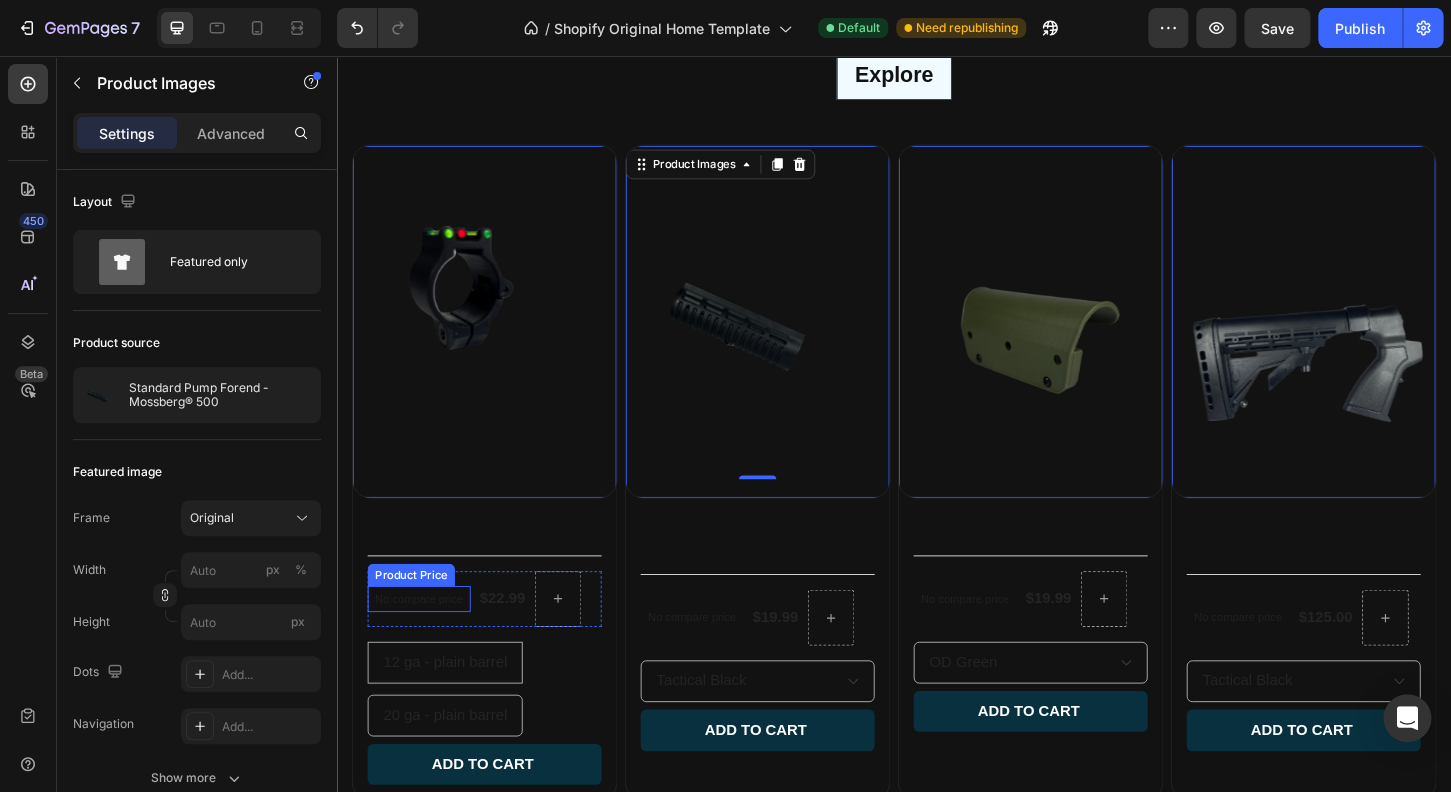 click on "No compare price" at bounding box center (425, 640) 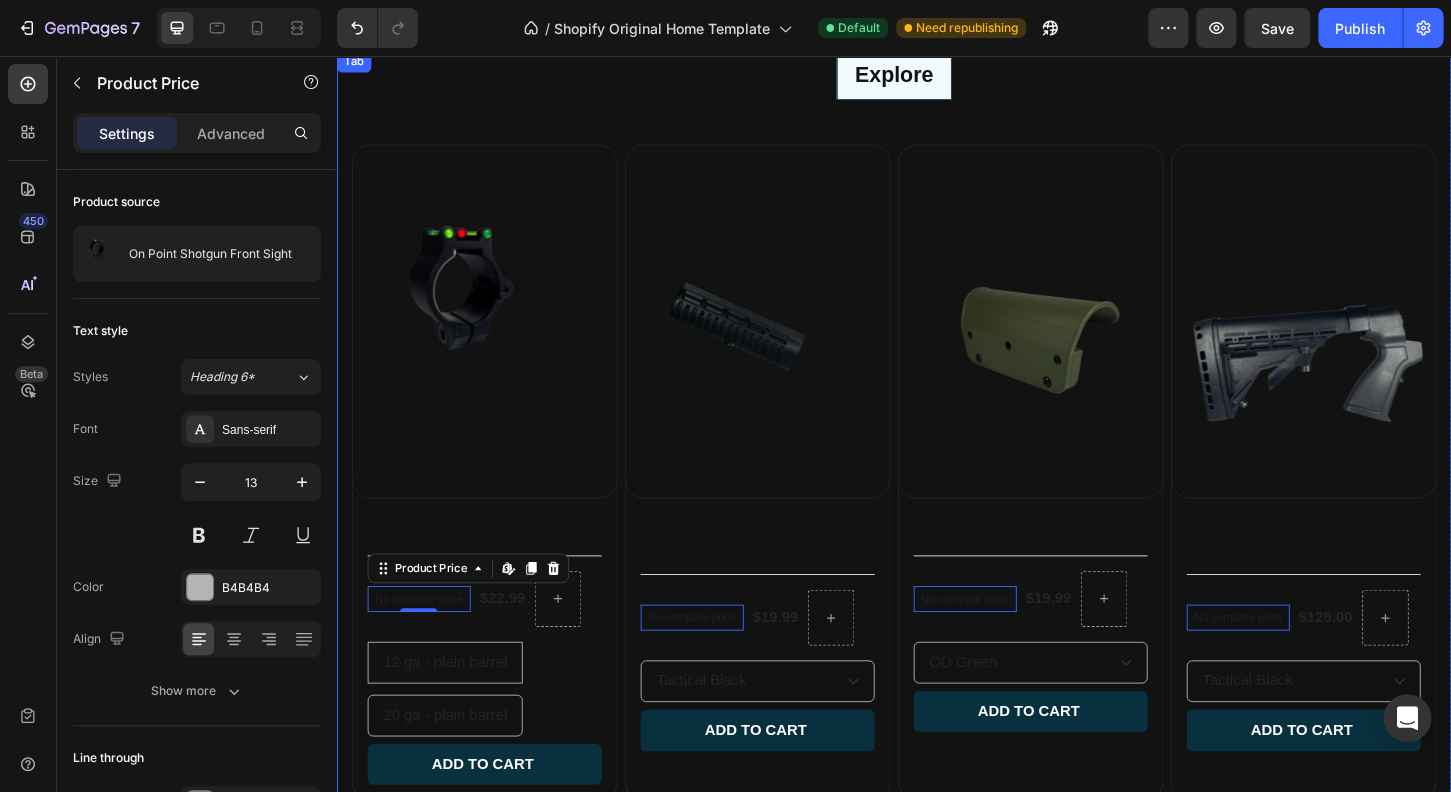 click on "Product Images On Point Shotgun Front Sight Product Title                Title Line No compare price Product Price   Edit content in Shopify 0 $22.99 Product Price Product Price
Row 12 ga - plain barrel 12 ga - plain barrel     12 ga - plain barrel 20 ga - plain barrel 20 ga - plain barrel     20 ga - plain barrel Product Variants & Swatches Add to cart Add to Cart Row Row Product List Product Images Standard Pump Forend - Mossberg® 500 Product Title                Title Line No compare price Product Price   Edit content in Shopify 0 $19.99 Product Price Product Price
Row   Tactical Black Dark Earth Mossy Oak Country Urban Grey Woods Edge Green Very Pink Hunter Orange Product Variants & Swatches Add to cart Add to Cart Row Row Product List Product Images Adjustable Cheek Riser Product Title                Title Line No compare price Product Price   Edit content in Shopify 0 $19.99 Product Price Product Price
Row   OD Green Urban Grey Dark Earth Very Pink" at bounding box center (937, 520) 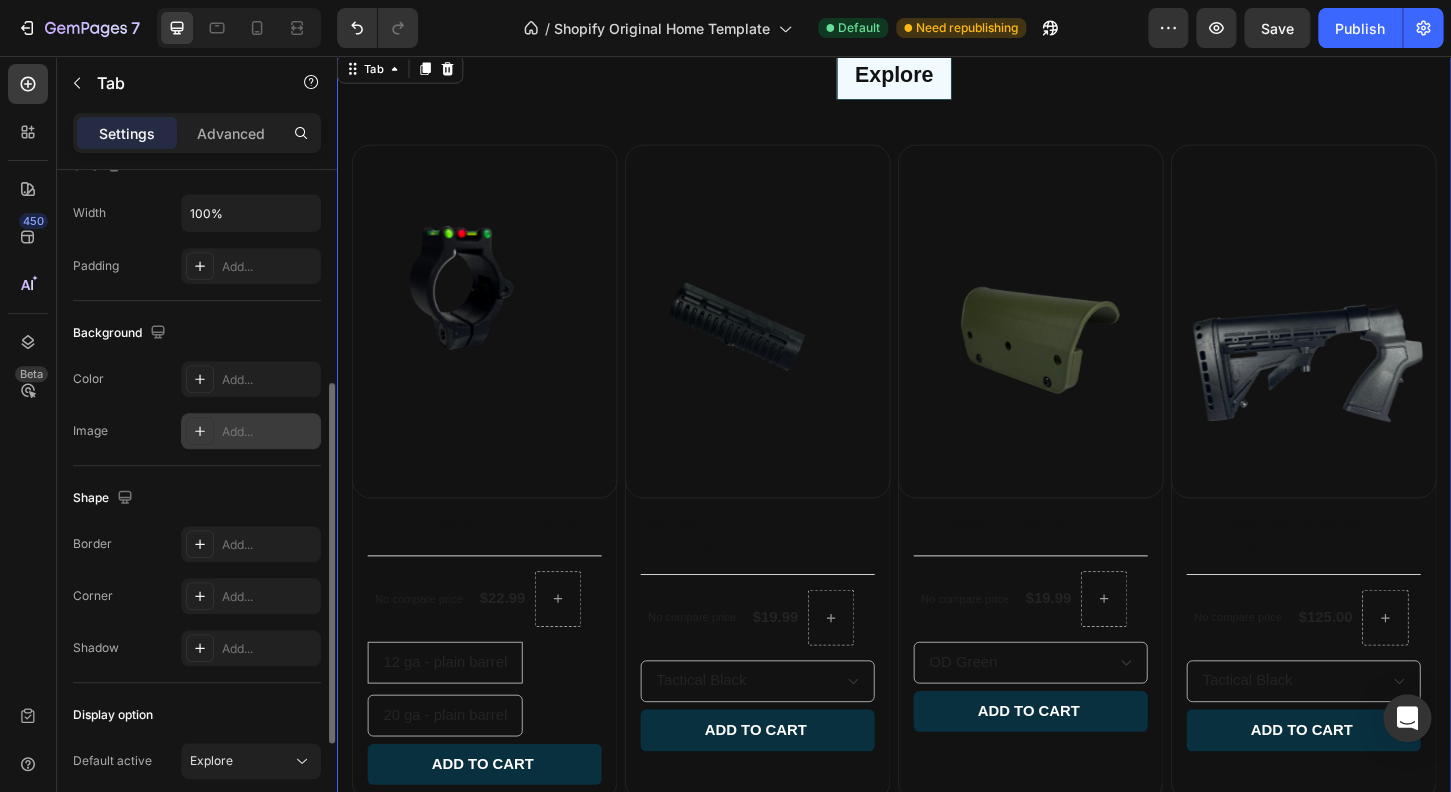 scroll, scrollTop: 416, scrollLeft: 0, axis: vertical 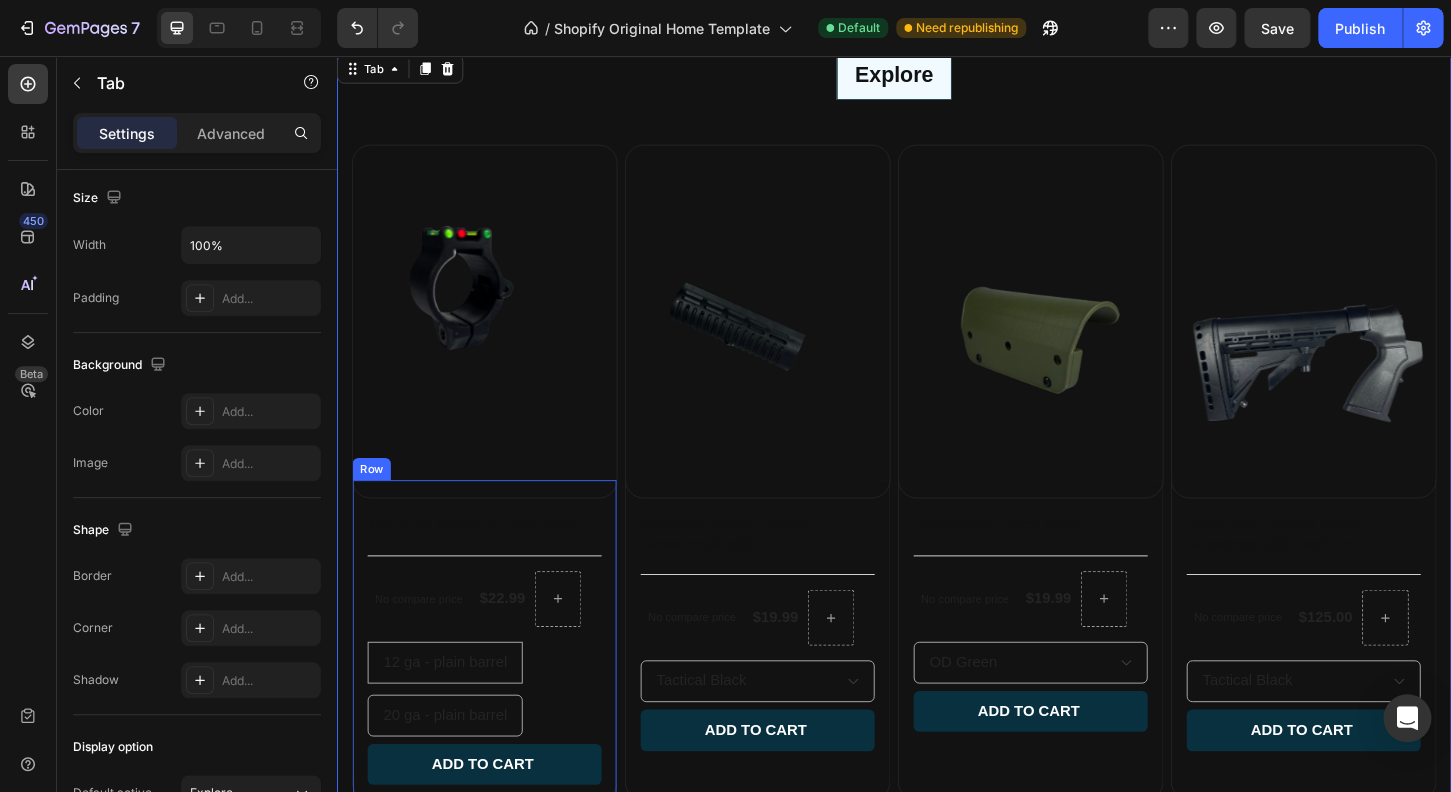 click on "On Point Shotgun Front Sight Product Title                Title Line No compare price Product Price $22.99 Product Price Product Price
Row 12 ga - plain barrel 12 ga - plain barrel     12 ga - plain barrel 20 ga - plain barrel 20 ga - plain barrel     20 ga - plain barrel Product Variants & Swatches Add to cart Add to Cart Row" at bounding box center (496, 685) 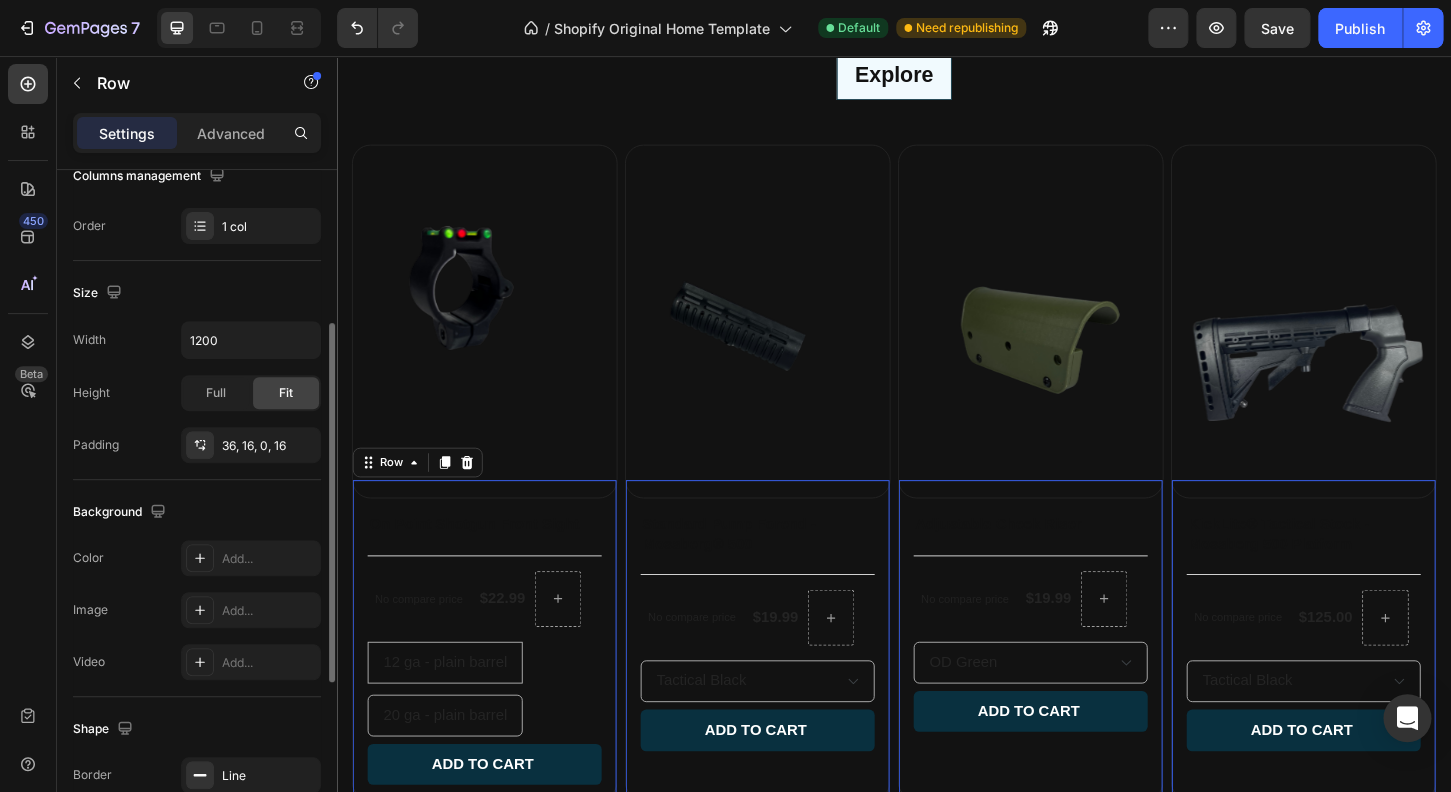 scroll, scrollTop: 320, scrollLeft: 0, axis: vertical 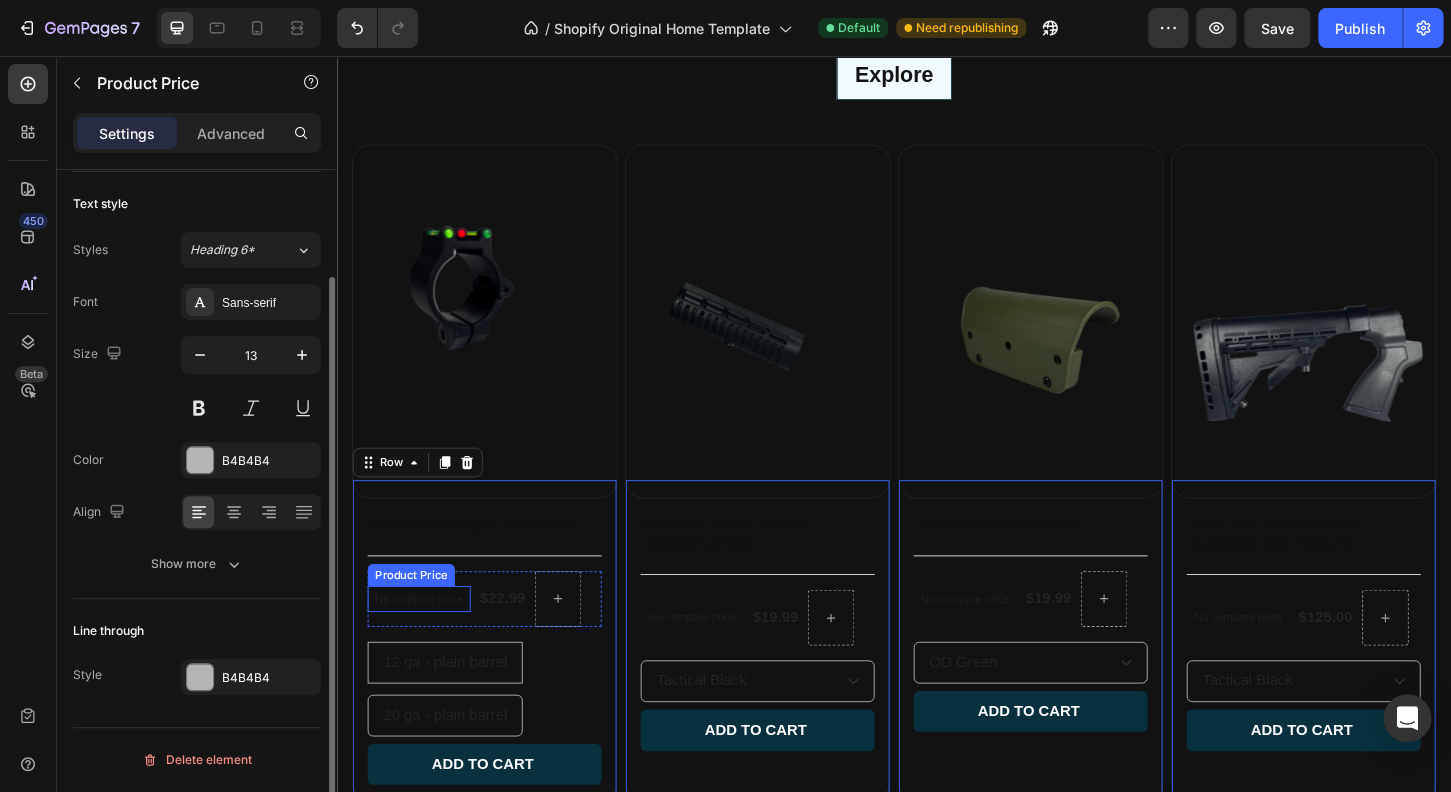 click on "No compare price" at bounding box center (425, 640) 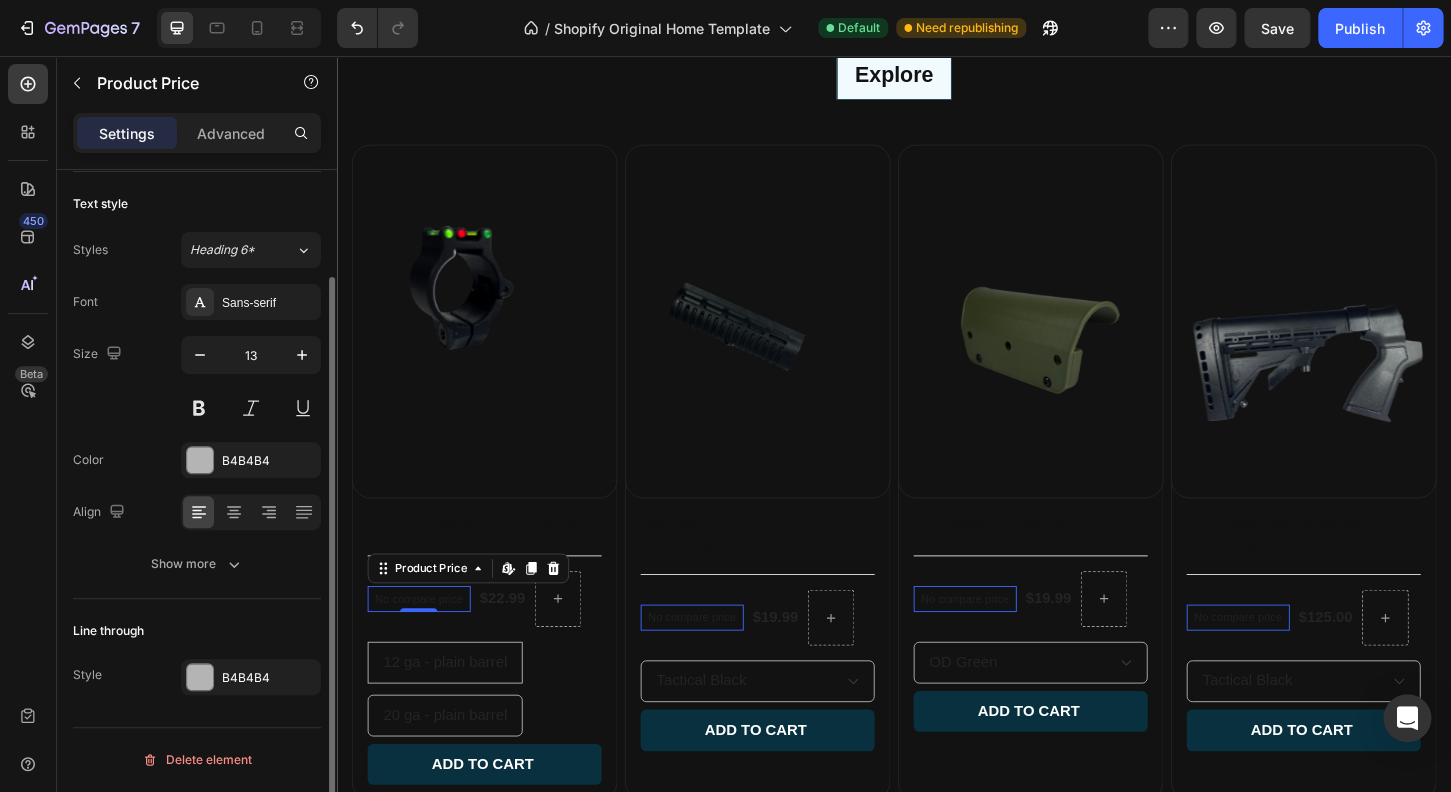 scroll, scrollTop: 0, scrollLeft: 0, axis: both 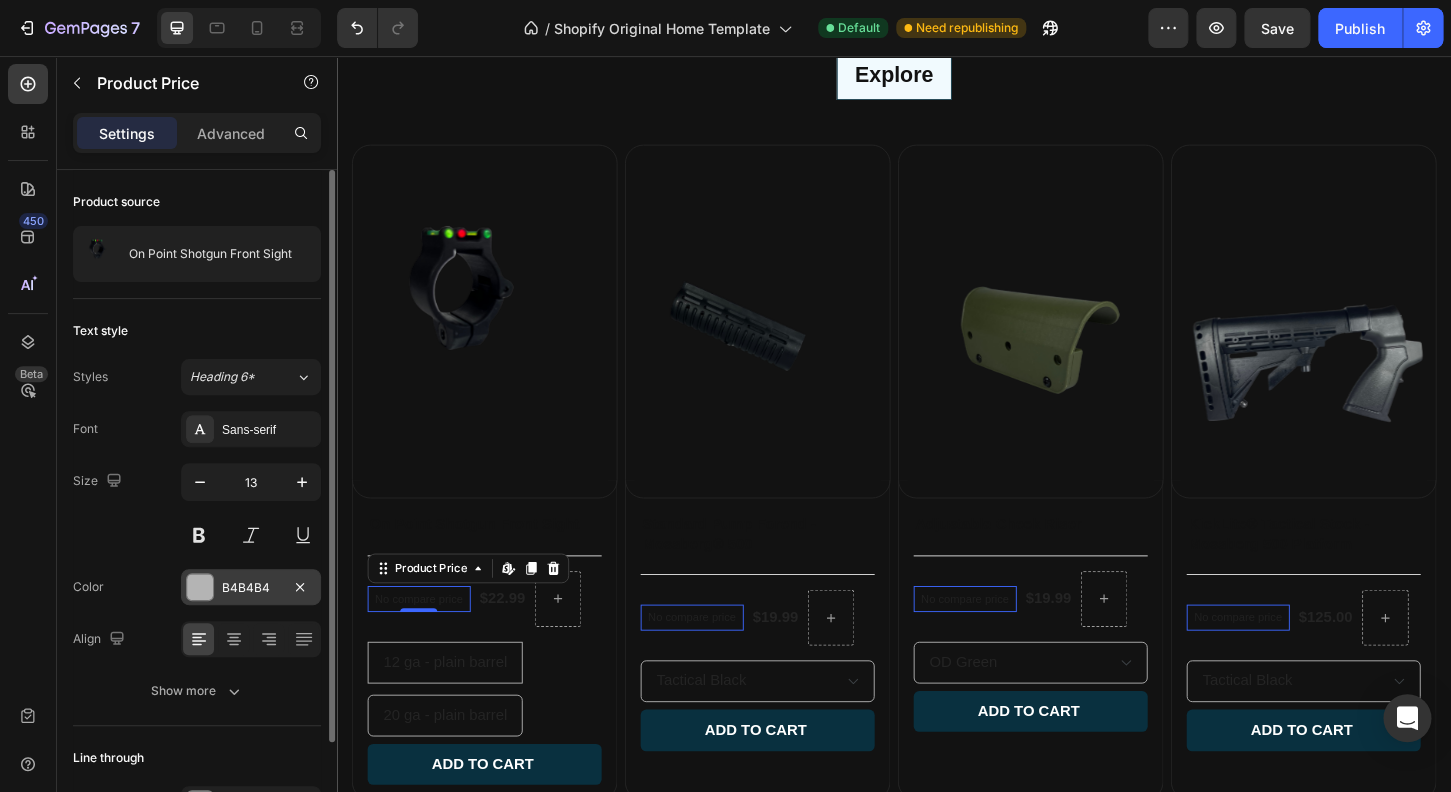 click on "B4B4B4" at bounding box center (251, 588) 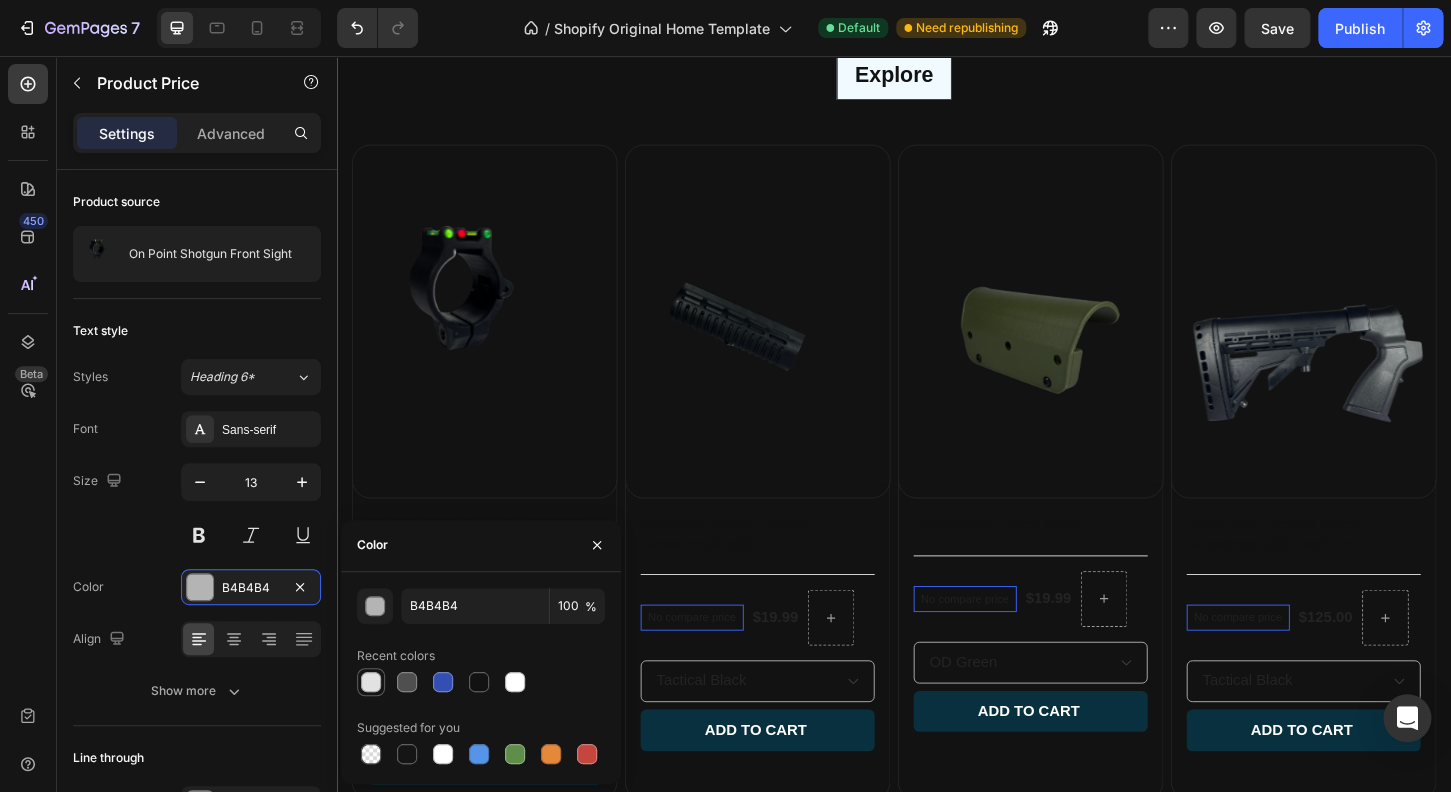 click at bounding box center (371, 682) 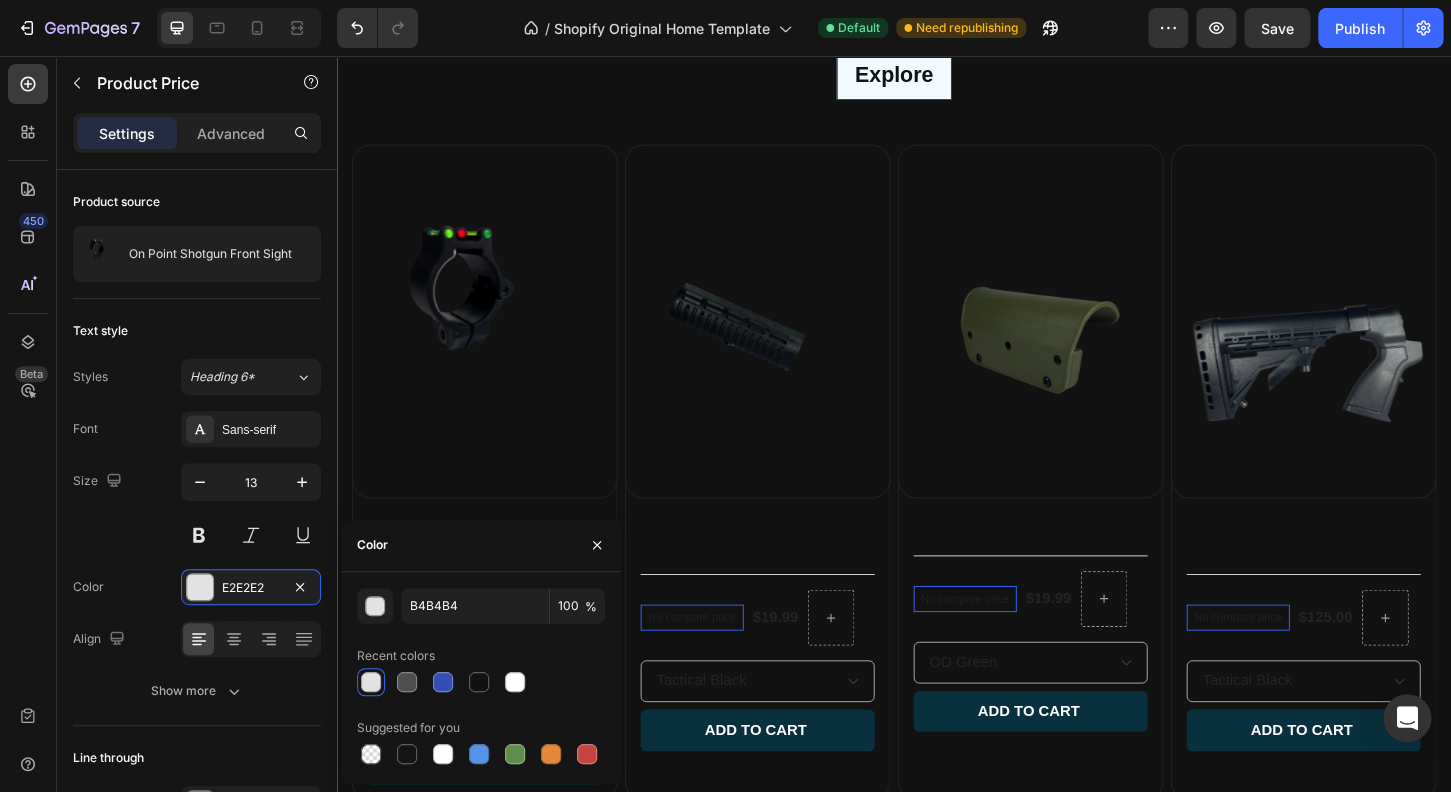 type on "E2E2E2" 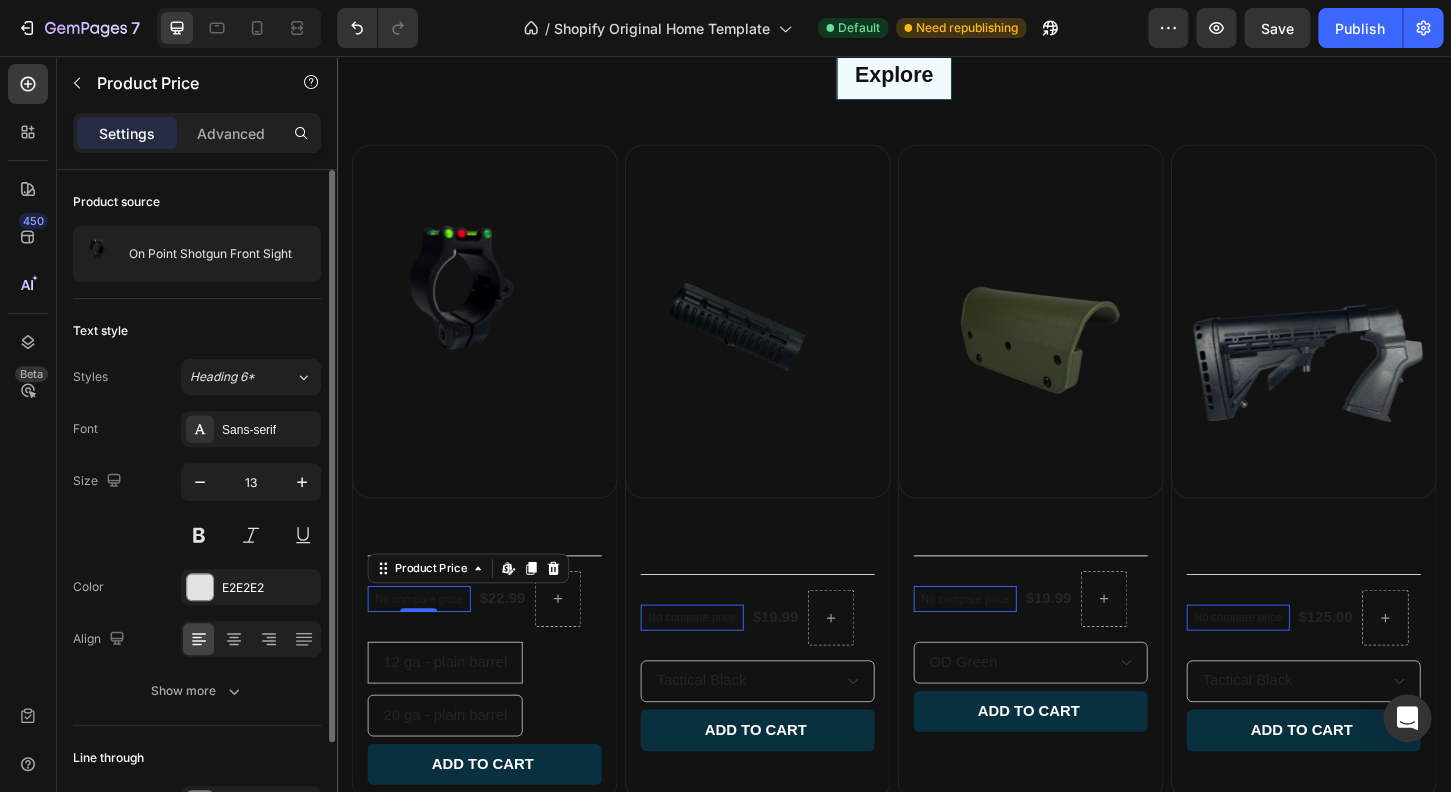 click on "Font Sans-serif Size 13 Color E2E2E2 Align Show more" at bounding box center (197, 560) 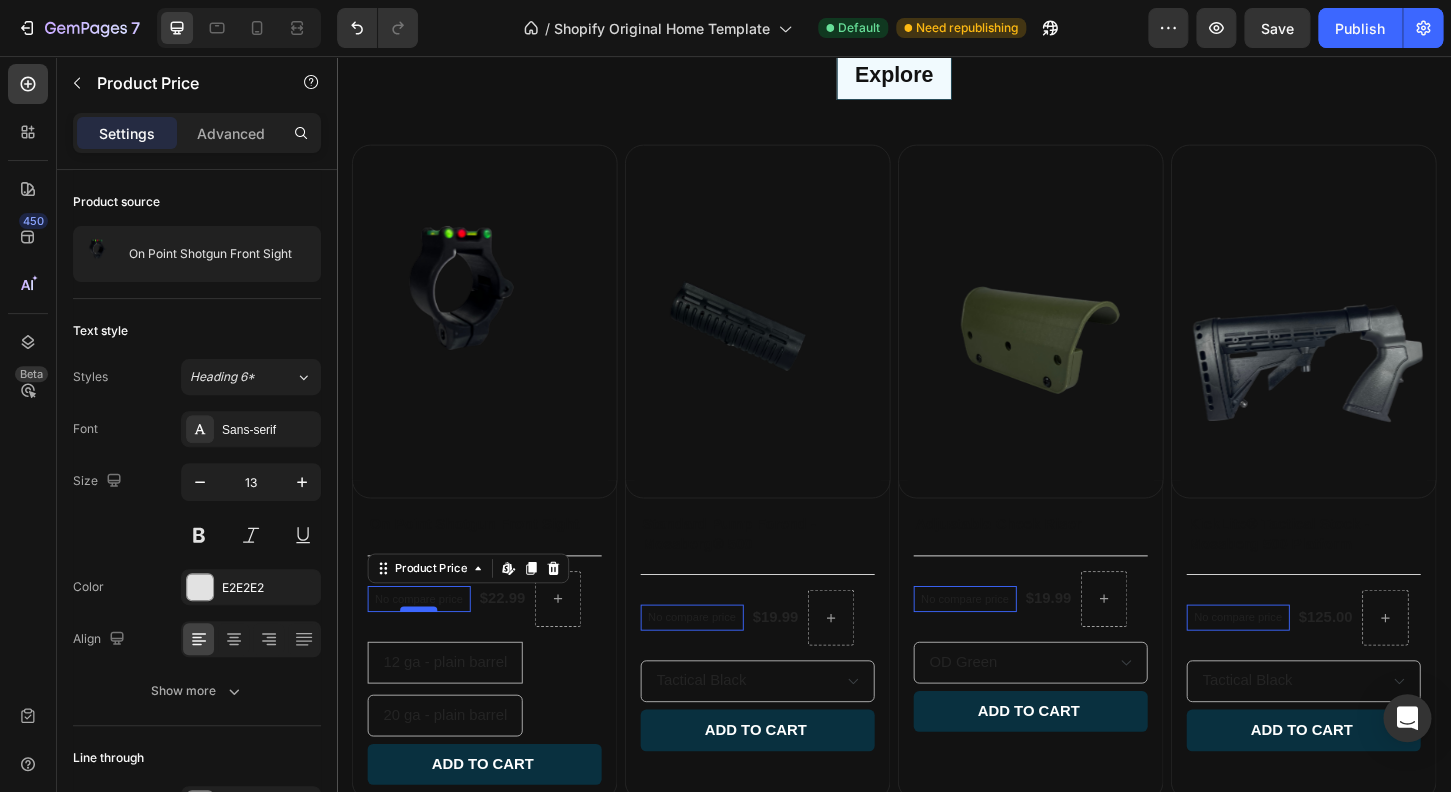 drag, startPoint x: 406, startPoint y: 638, endPoint x: 437, endPoint y: 644, distance: 31.575306 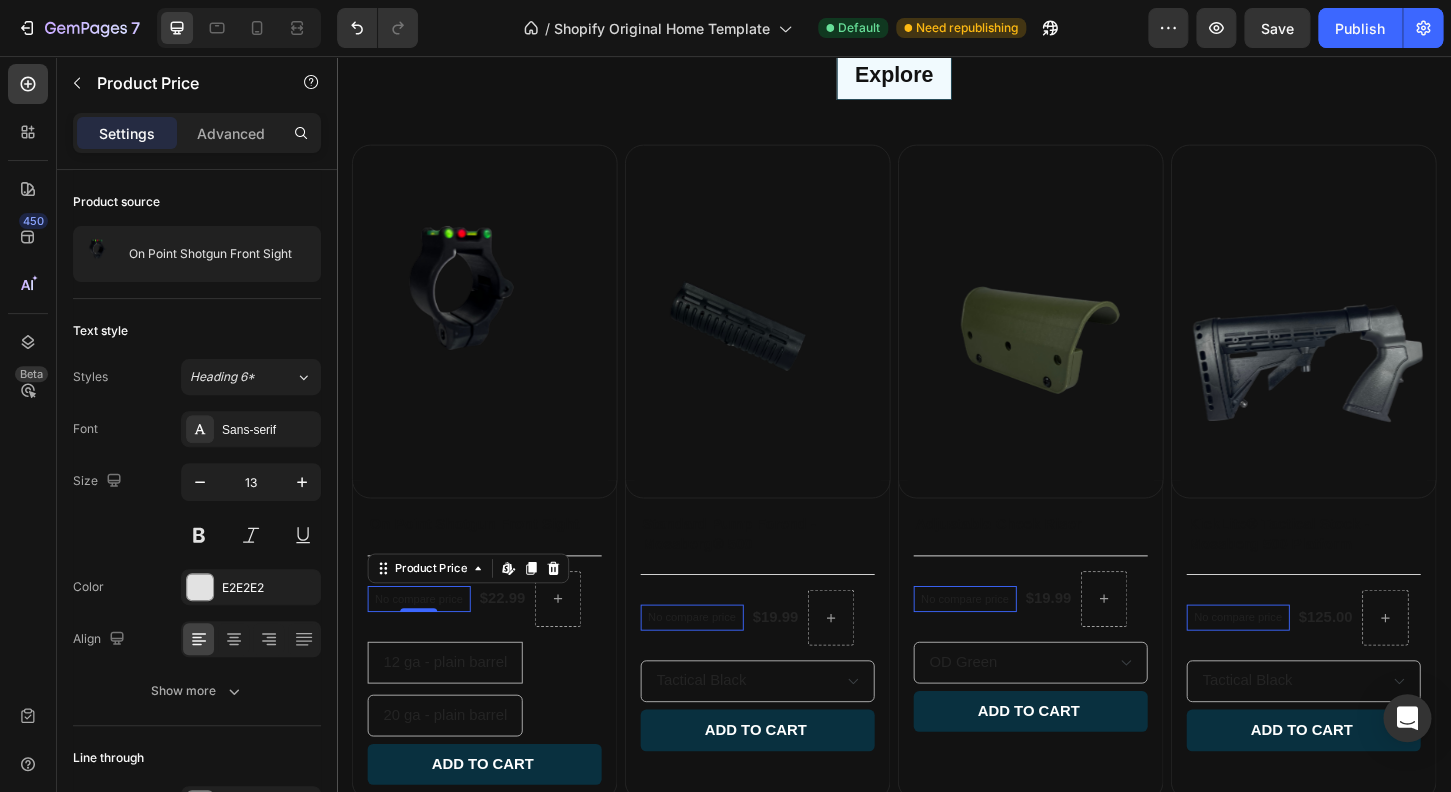 click on "0" at bounding box center [425, 654] 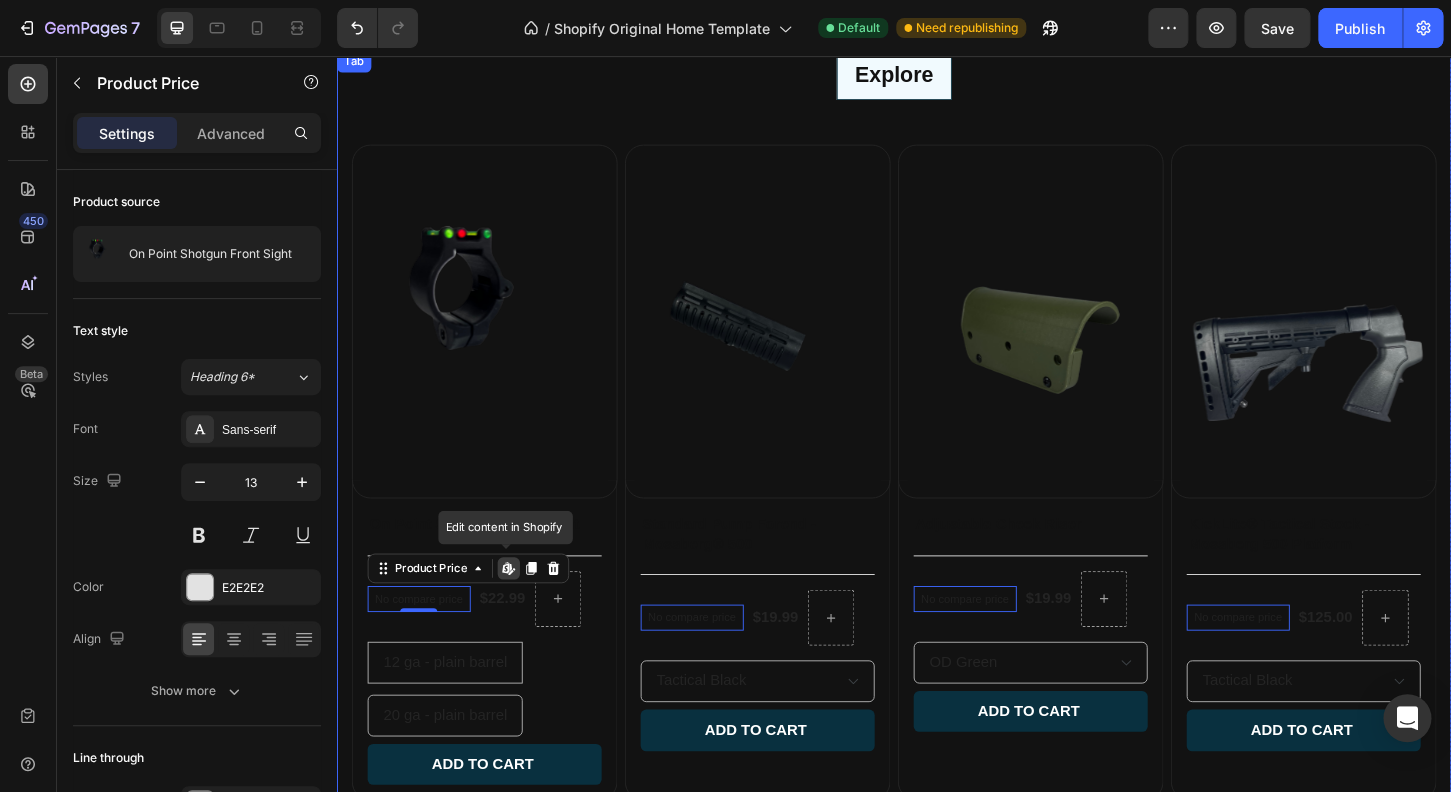 click on "On Point Shotgun Front Sight Product Title                Title Line No compare price Product Price   Edit content in Shopify 0 $22.99 Product Price Product Price
Row 12 ga - plain barrel 12 ga - plain barrel     12 ga - plain barrel 20 ga - plain barrel 20 ga - plain barrel     20 ga - plain barrel Product Variants & Swatches Add to cart Add to Cart Row" at bounding box center [496, 685] 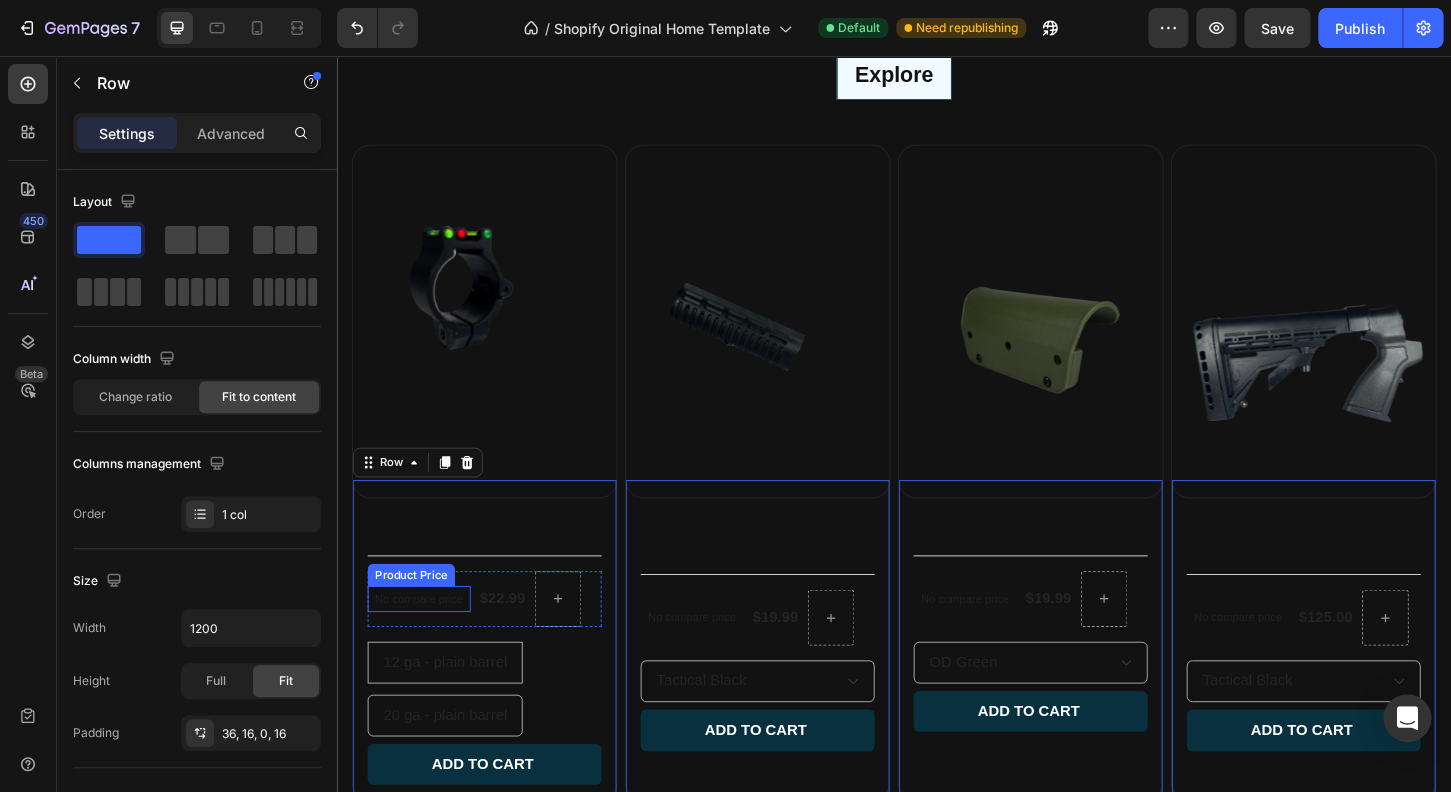 click on "No compare price" at bounding box center (425, 640) 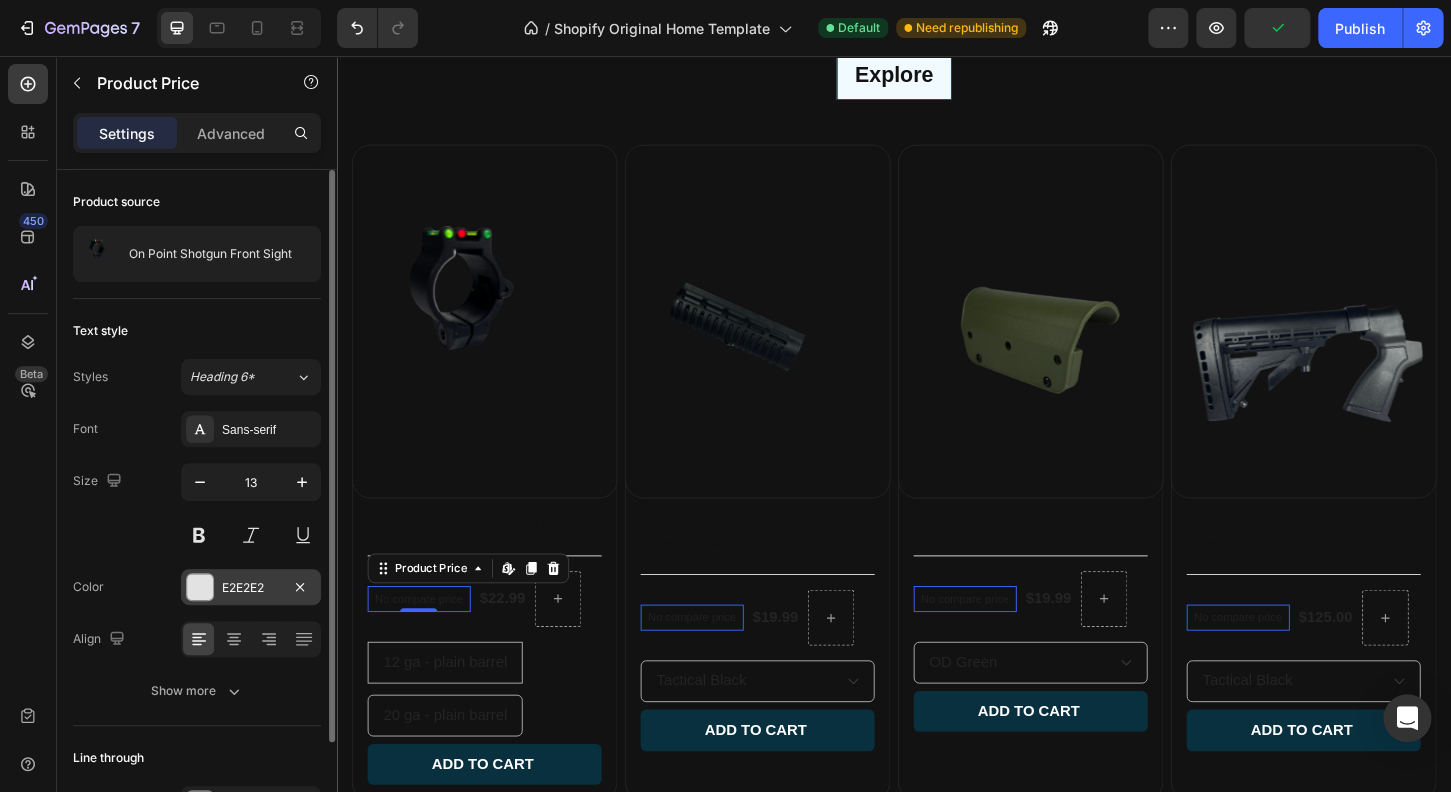 click at bounding box center (200, 587) 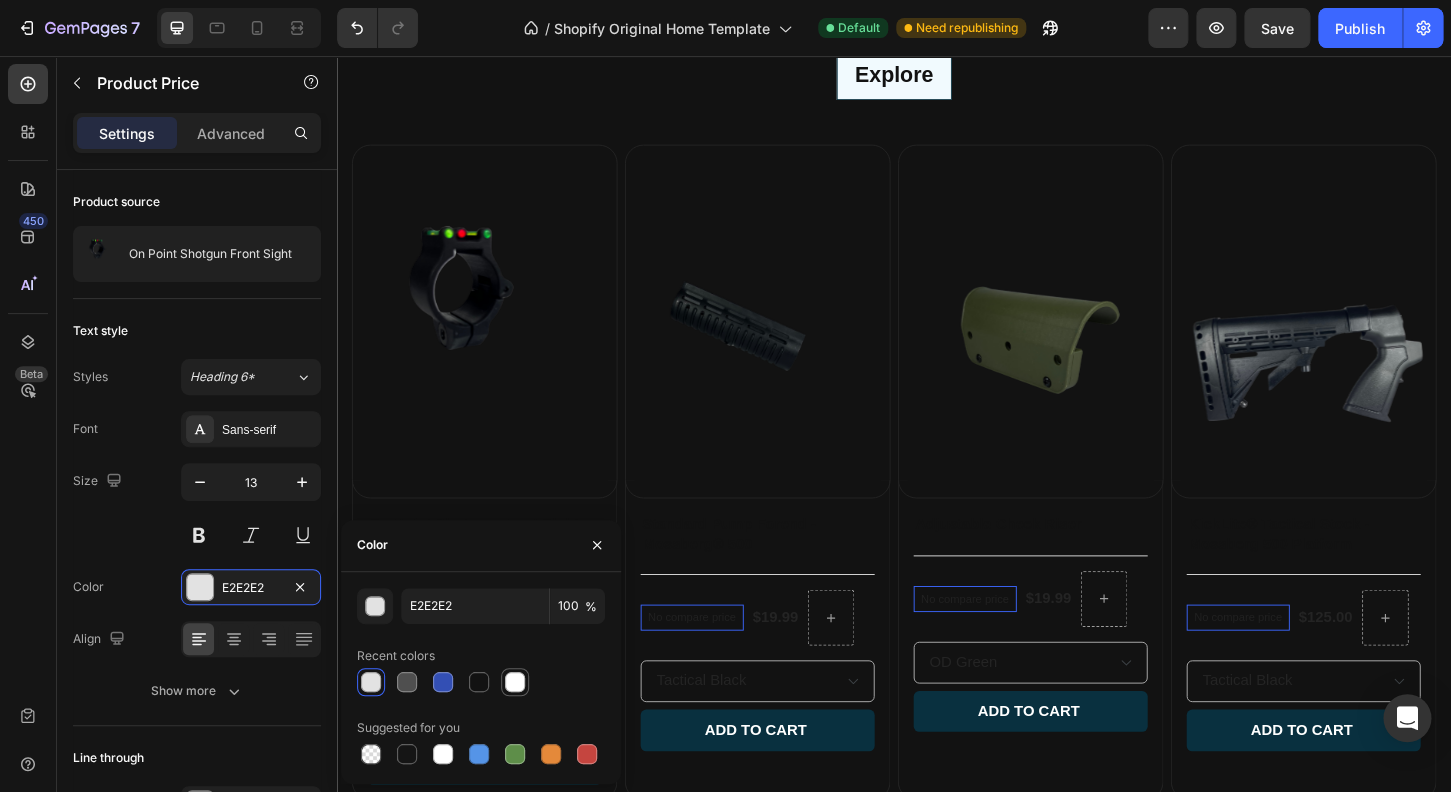 click at bounding box center (515, 682) 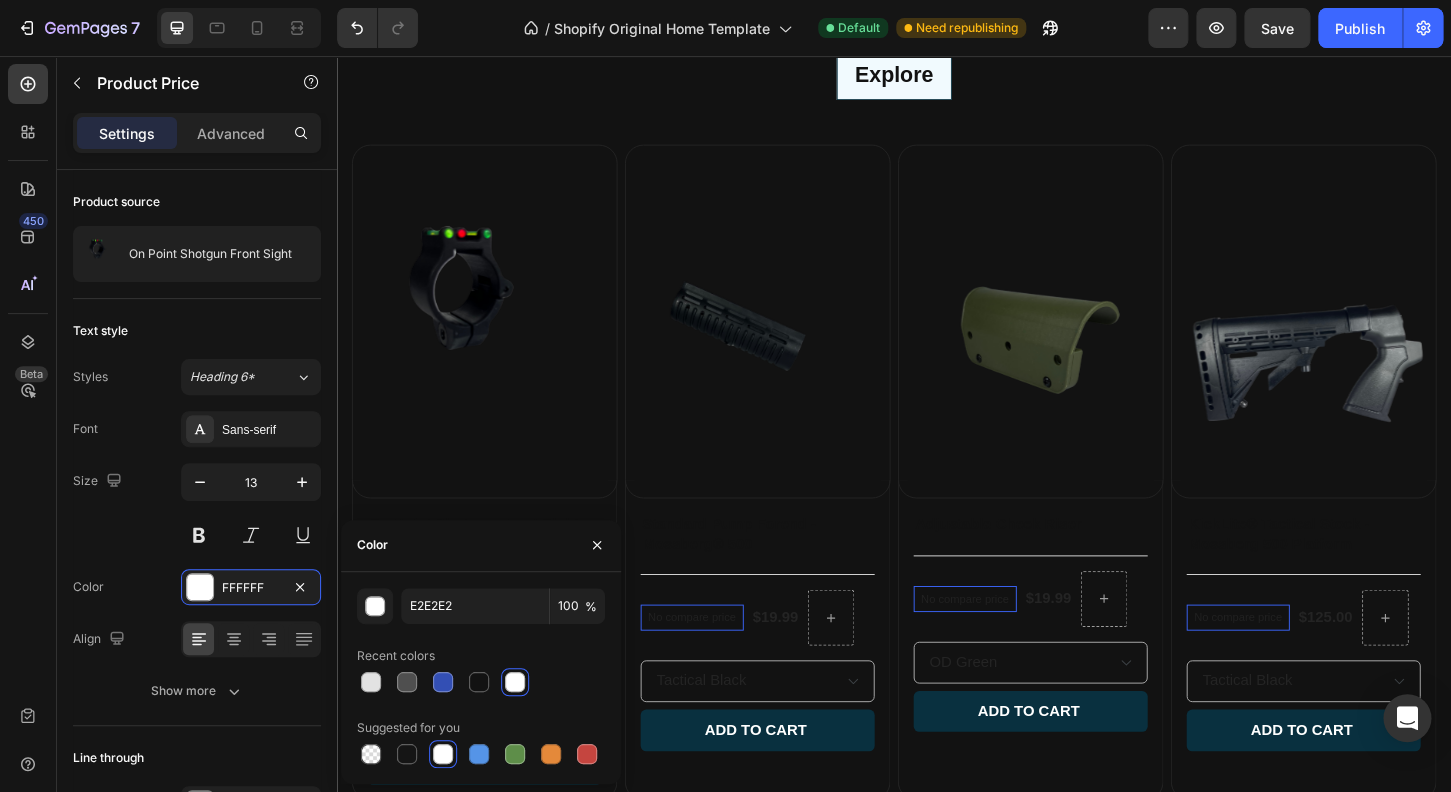type on "FFFFFF" 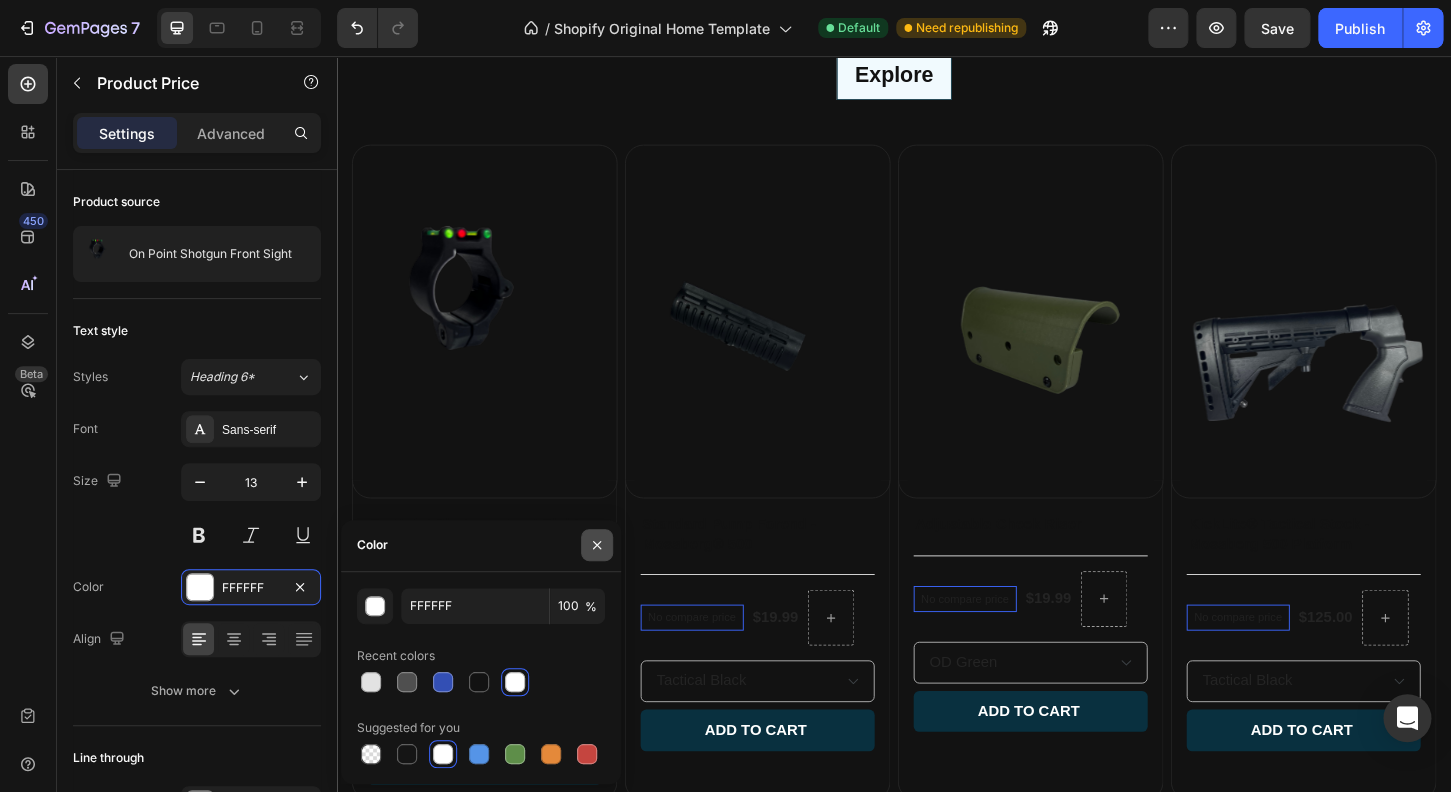 click 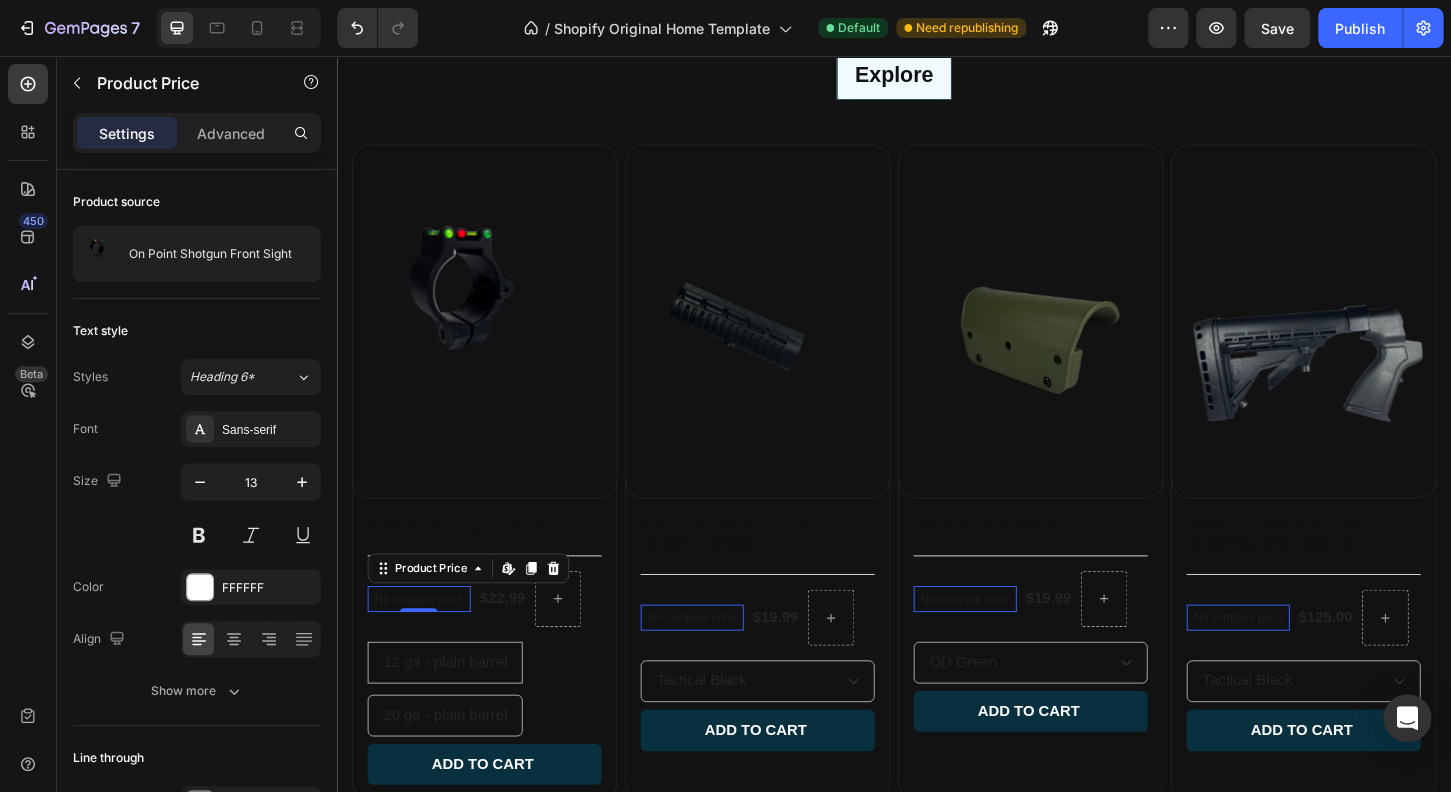 click on "0" at bounding box center (425, 654) 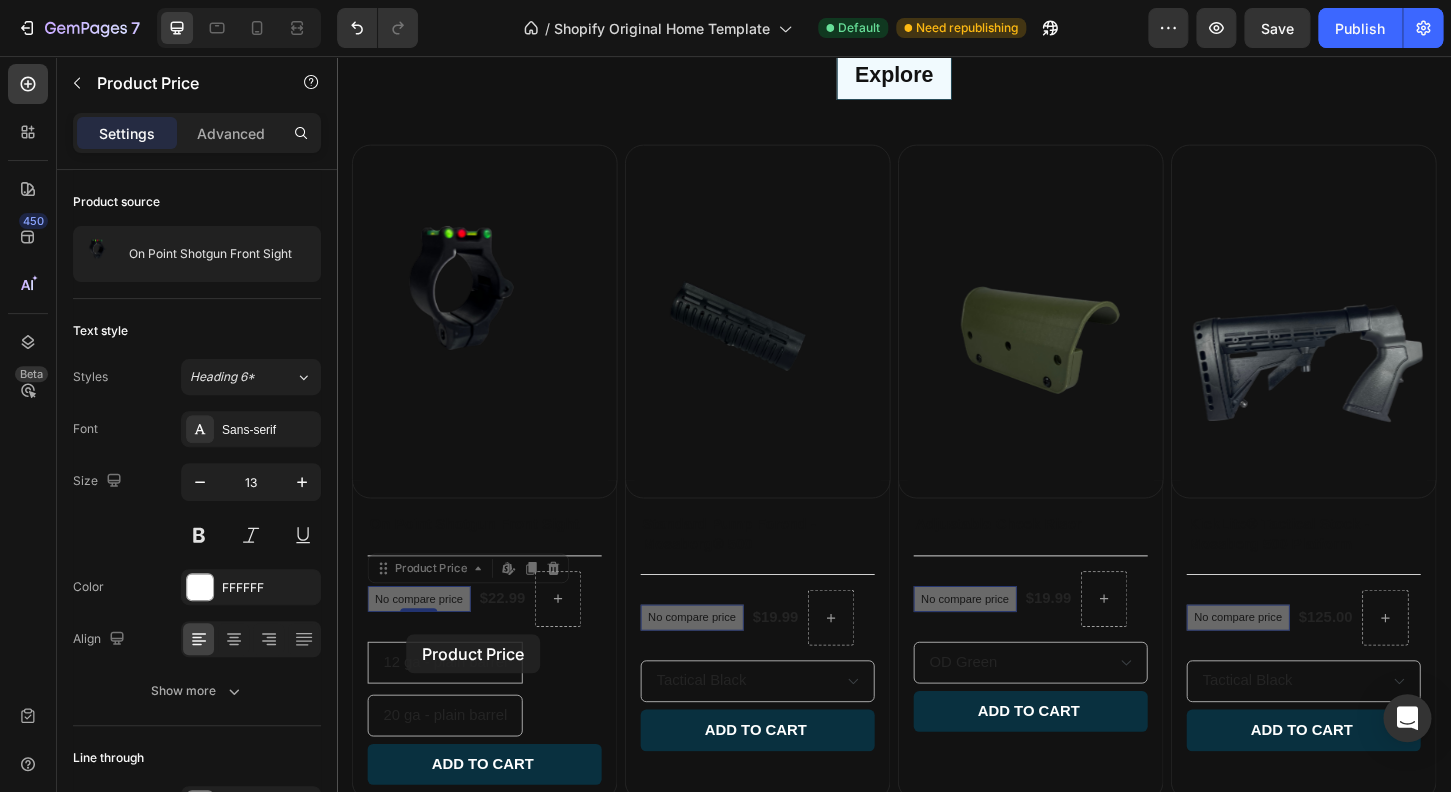 drag, startPoint x: 480, startPoint y: 635, endPoint x: 386, endPoint y: 634, distance: 94.00532 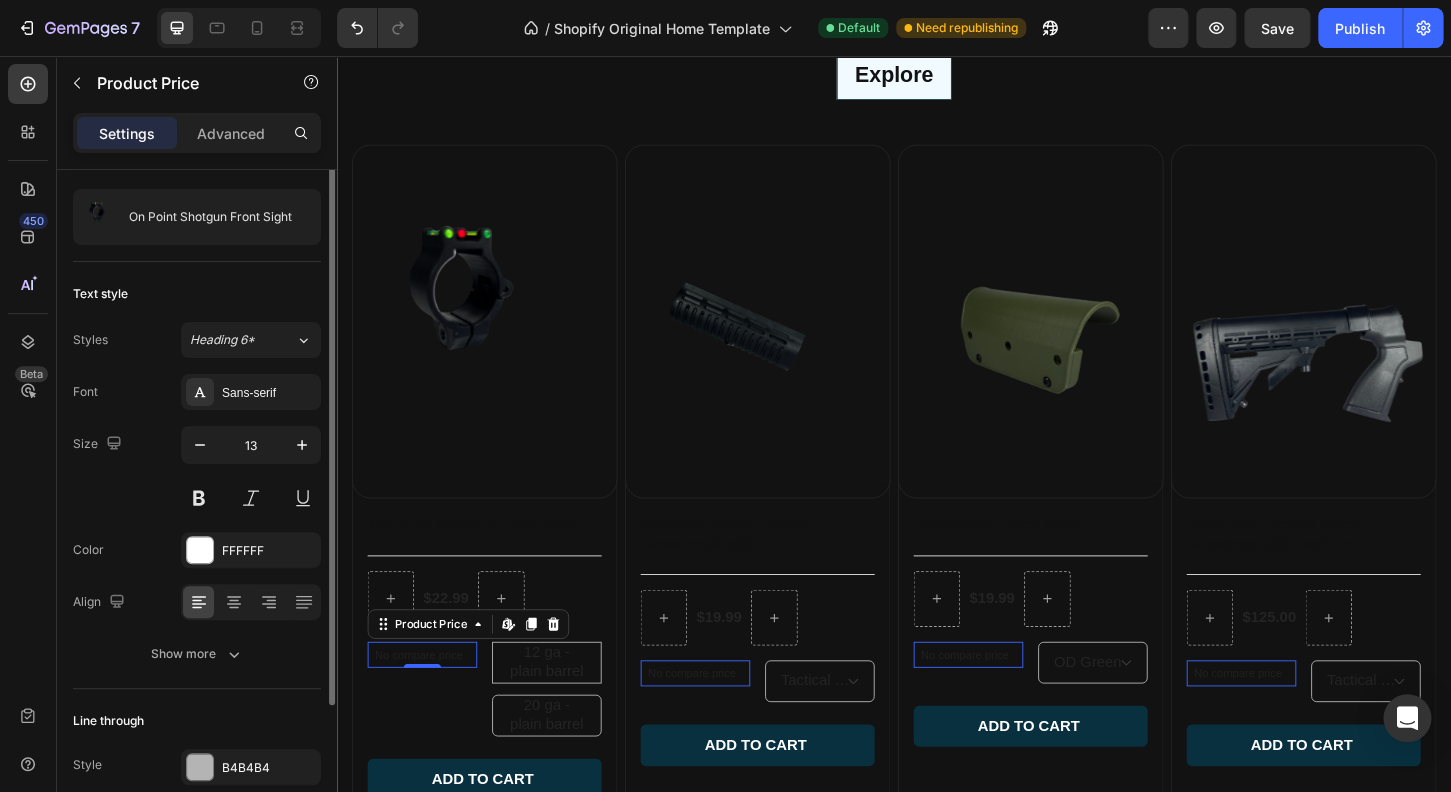 scroll, scrollTop: 0, scrollLeft: 0, axis: both 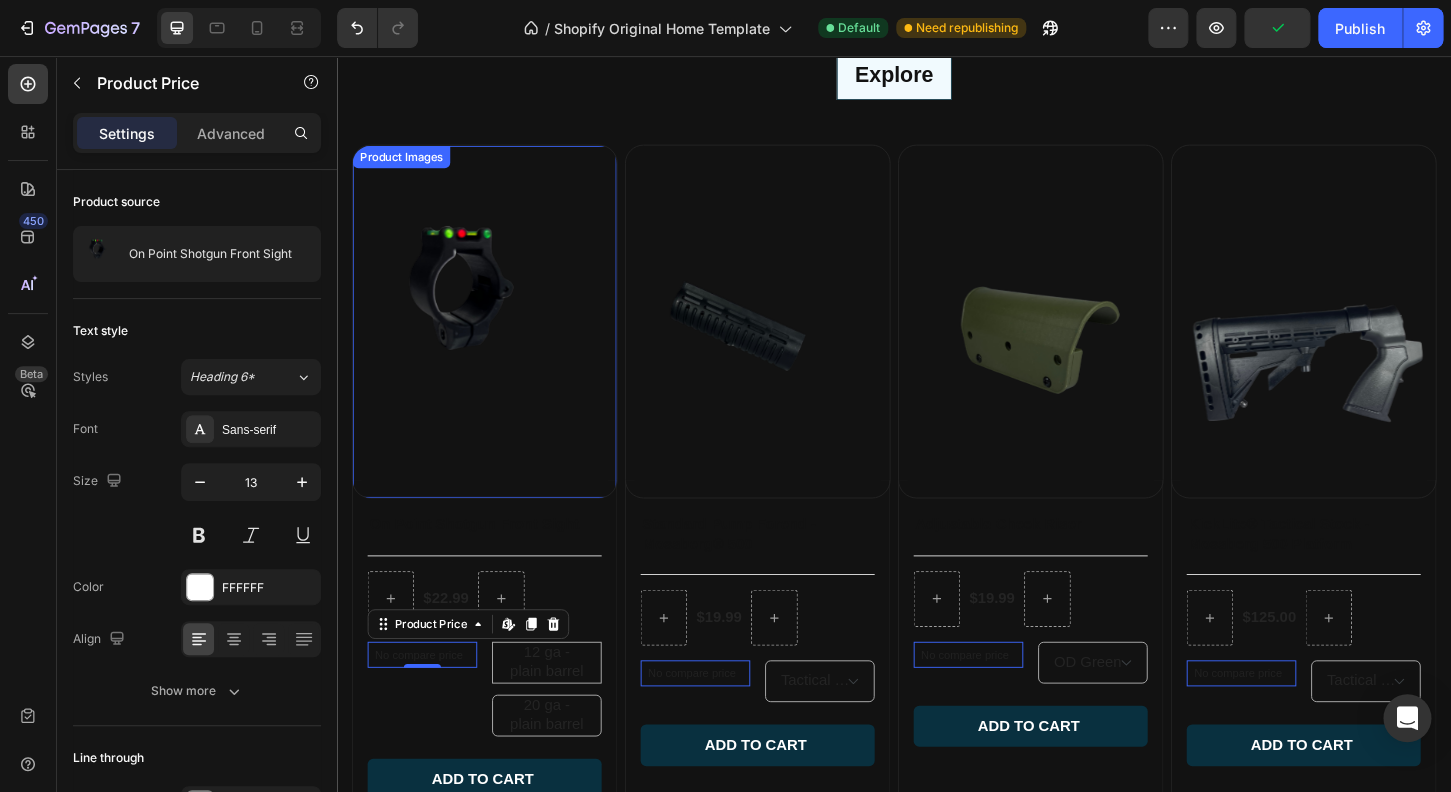 click on "Product Images On Point Shotgun Front Sight Product Title                Title Line
$22.99 Product Price Product Price
Row No compare price Product Price   Edit content in Shopify 0 12 ga - plain barrel 12 ga - plain barrel     12 ga - plain barrel 20 ga - plain barrel 20 ga - plain barrel     20 ga - plain barrel Product Variants & Swatches Row Add to cart Add to Cart Row Row Product List Product Images Standard Pump Forend - Mossberg® 500 Product Title                Title Line
$19.99 Product Price Product Price
Row No compare price Product Price   Edit content in Shopify 0   Tactical Black Dark Earth Mossy Oak Country Urban Grey Woods Edge Green Very Pink Hunter Orange Product Variants & Swatches Row Add to cart Add to Cart Row Row Product List Product Images Adjustable Cheek Riser Product Title                Title Line
$19.99 Product Price Product Price
Row No compare price Product Price   0   Row" at bounding box center [937, 528] 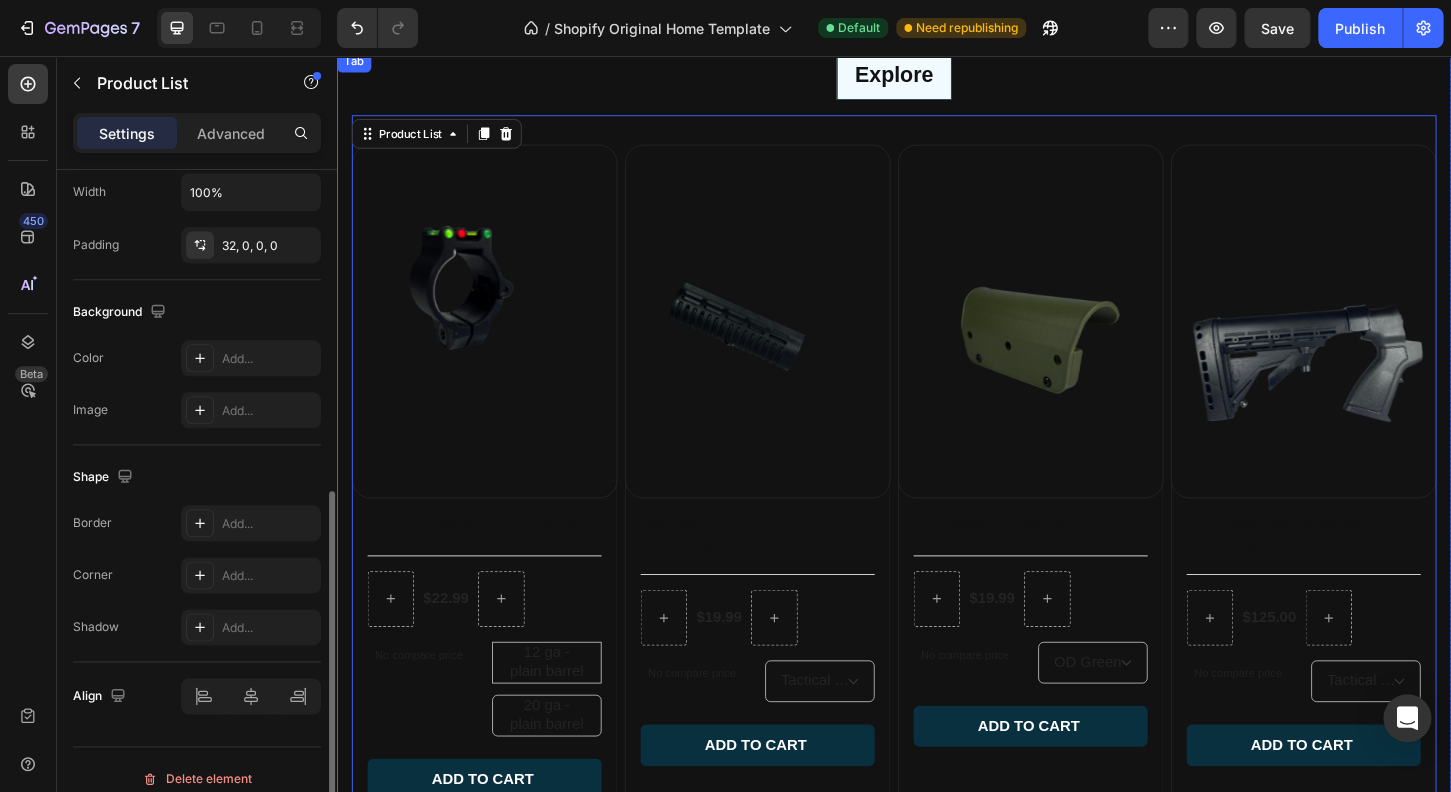 scroll, scrollTop: 704, scrollLeft: 0, axis: vertical 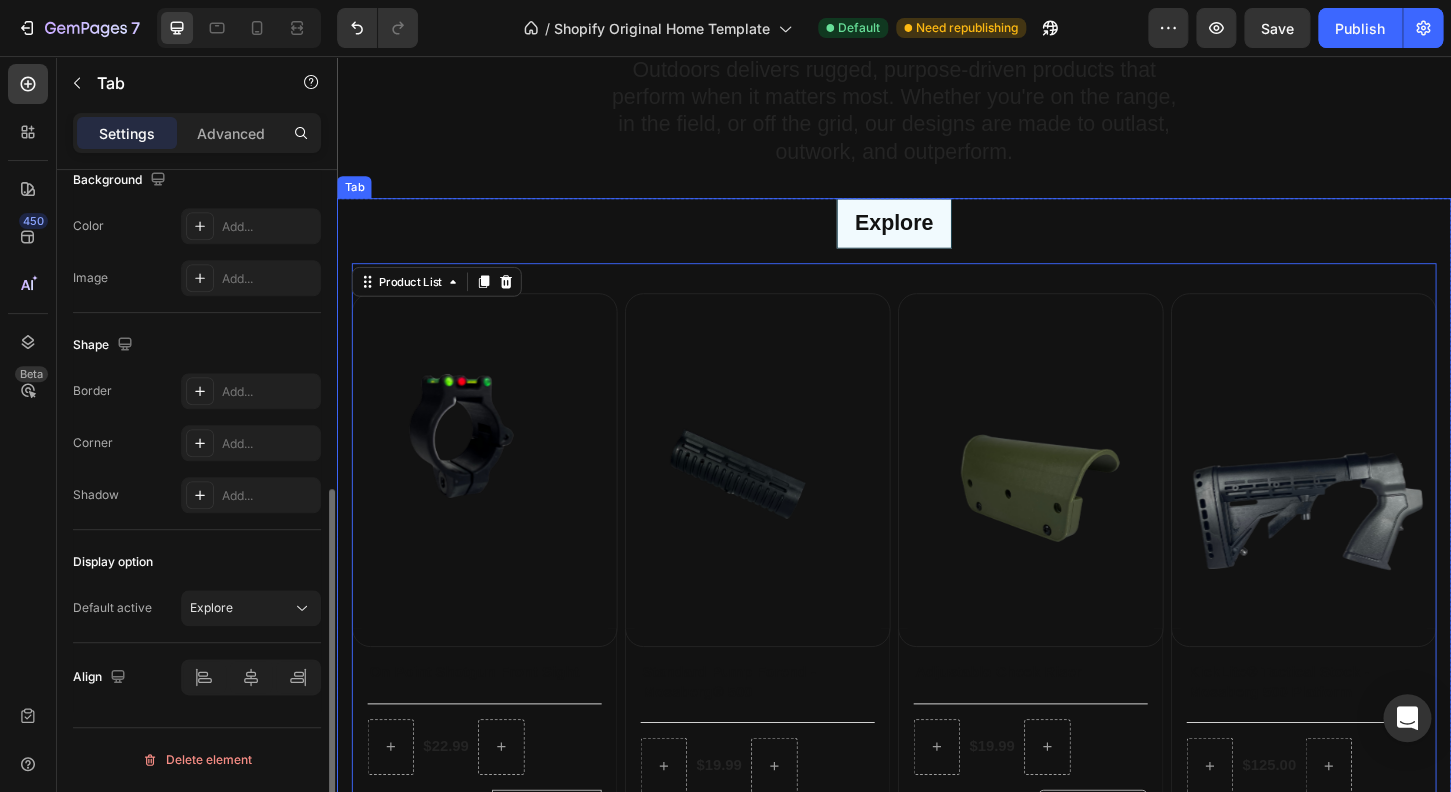 click on "Explore" at bounding box center (937, 236) 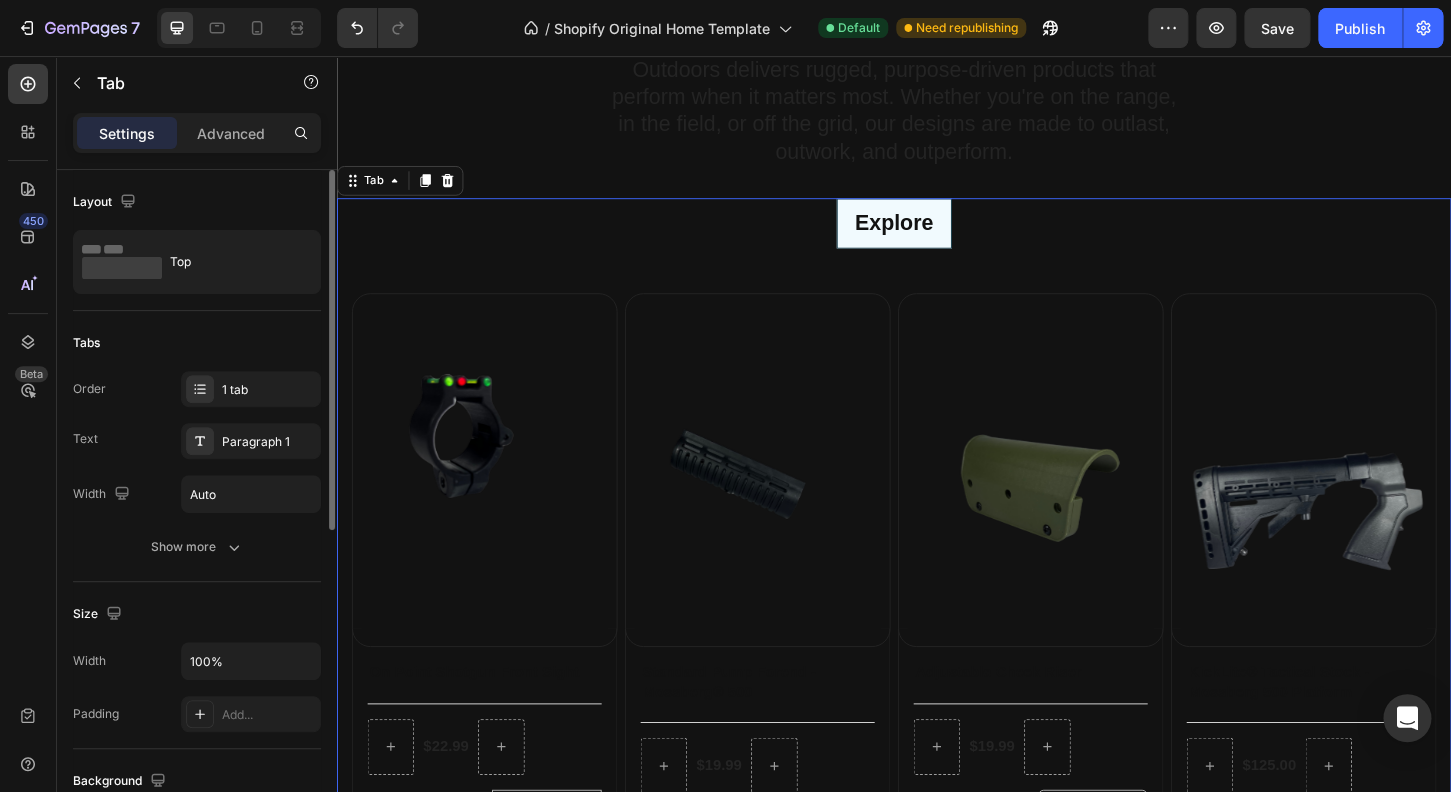 scroll, scrollTop: 304, scrollLeft: 0, axis: vertical 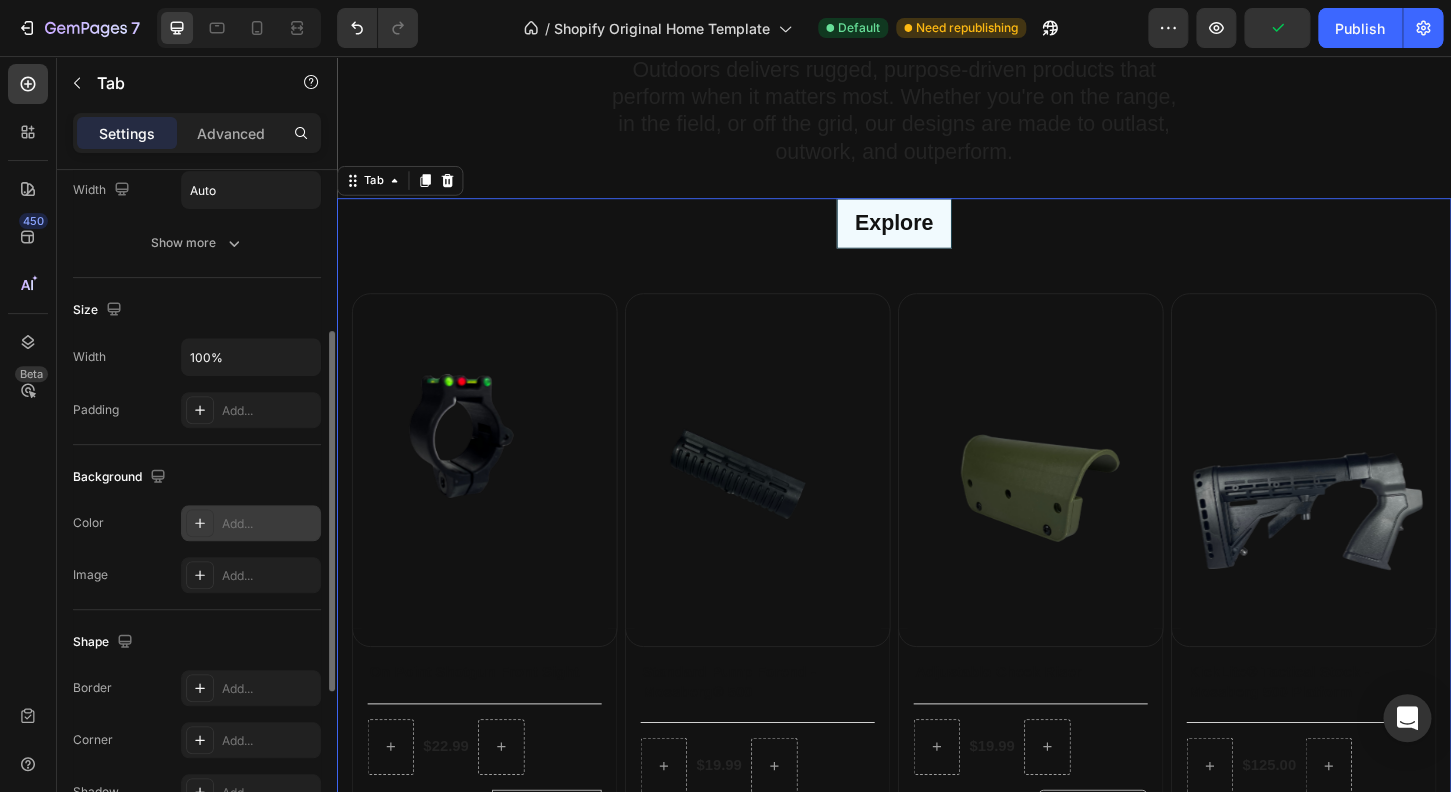 click on "Add..." at bounding box center (269, 524) 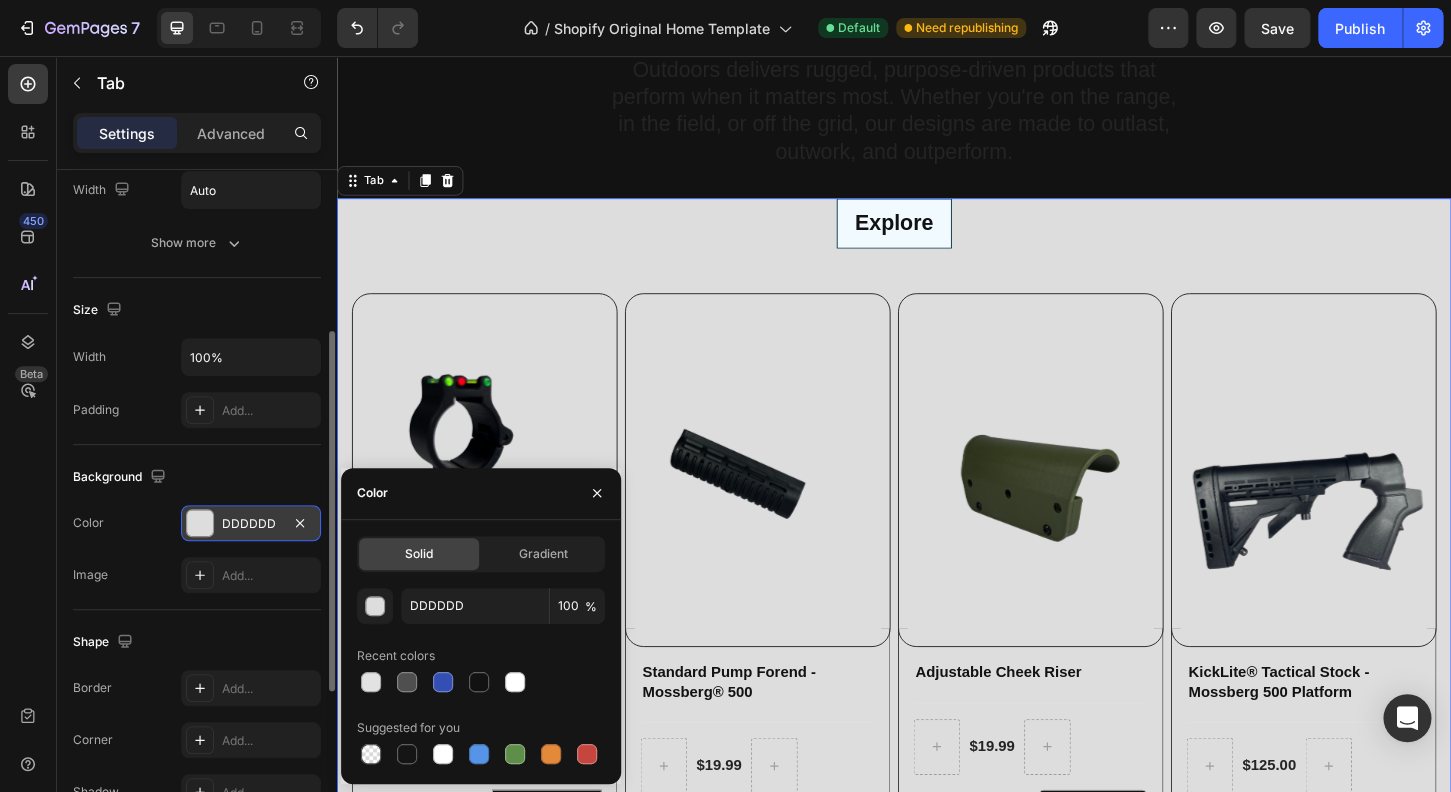 click on "Explore" at bounding box center [937, 236] 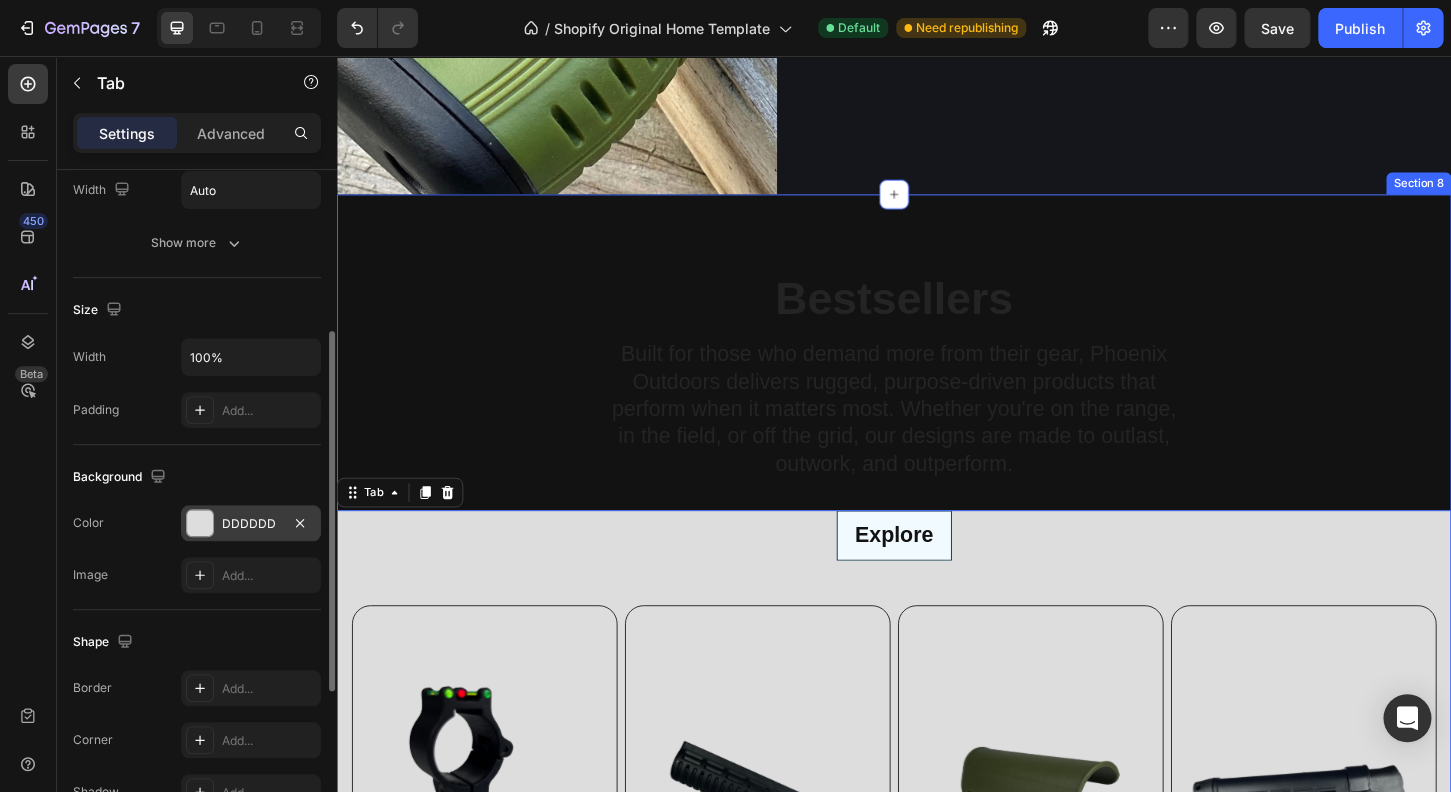 scroll, scrollTop: 5304, scrollLeft: 0, axis: vertical 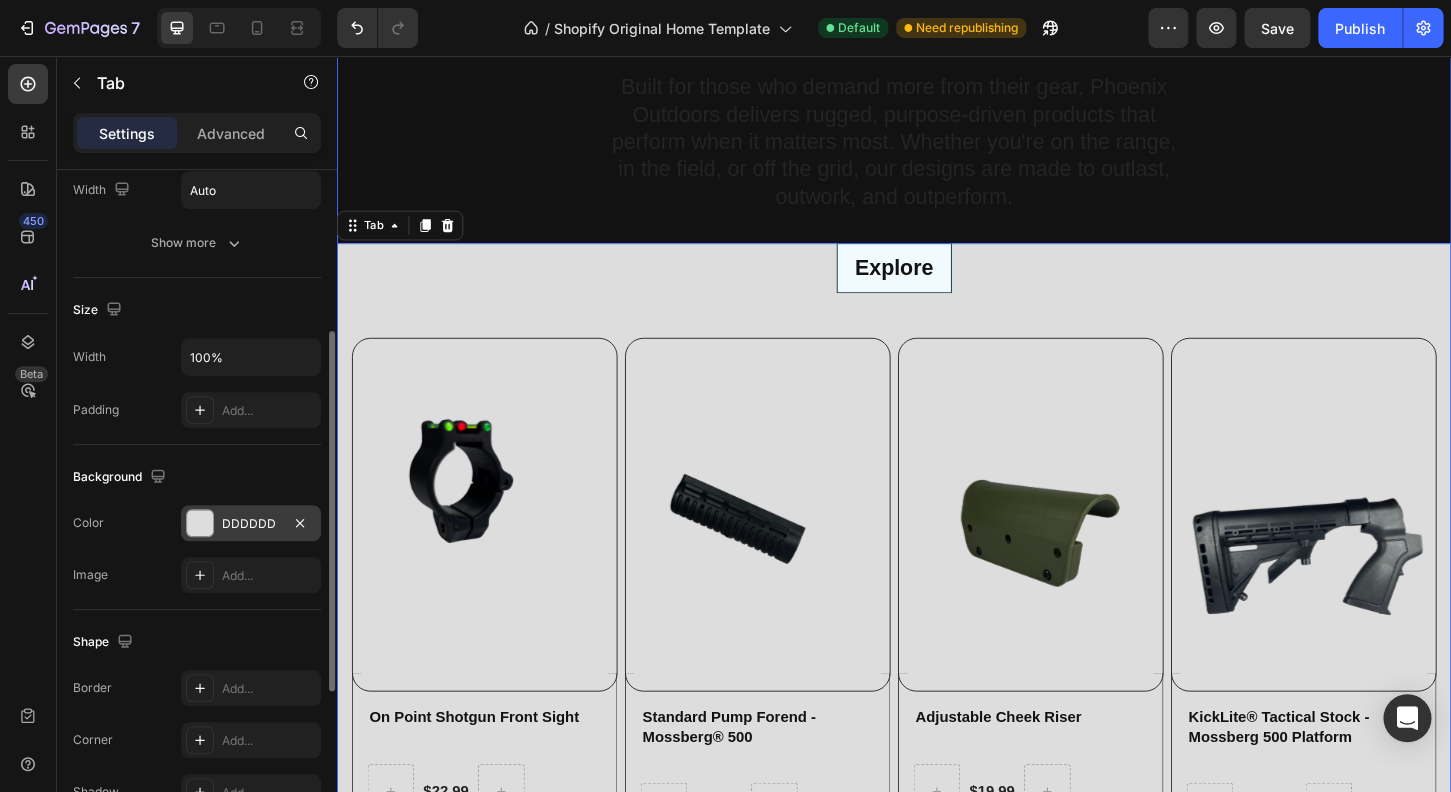 click on "Bestsellers Heading Built for those who demand more from their gear, Phoenix Outdoors delivers rugged, purpose-driven products that perform when it matters most. Whether you're on the range, in the field, or off the grid, our designs are made to outlast, outwork, and outperform. Text Block Row Explore Product Images On Point Shotgun Front Sight Product Title                Title Line
$22.99 Product Price Product Price
Row No compare price Product Price 12 ga - plain barrel 12 ga - plain barrel     12 ga - plain barrel 20 ga - plain barrel 20 ga - plain barrel     20 ga - plain barrel Product Variants & Swatches Row Add to cart Add to Cart Row Row Product List Product Images Standard Pump Forend - Mossberg® 500 Product Title                Title Line
$19.99 Product Price Product Price
Row No compare price Product Price   Tactical Black Dark Earth Mossy Oak Country Urban Grey Woods Edge Green Very Pink Hunter Orange Row Add to cart Row Row" at bounding box center [937, 587] 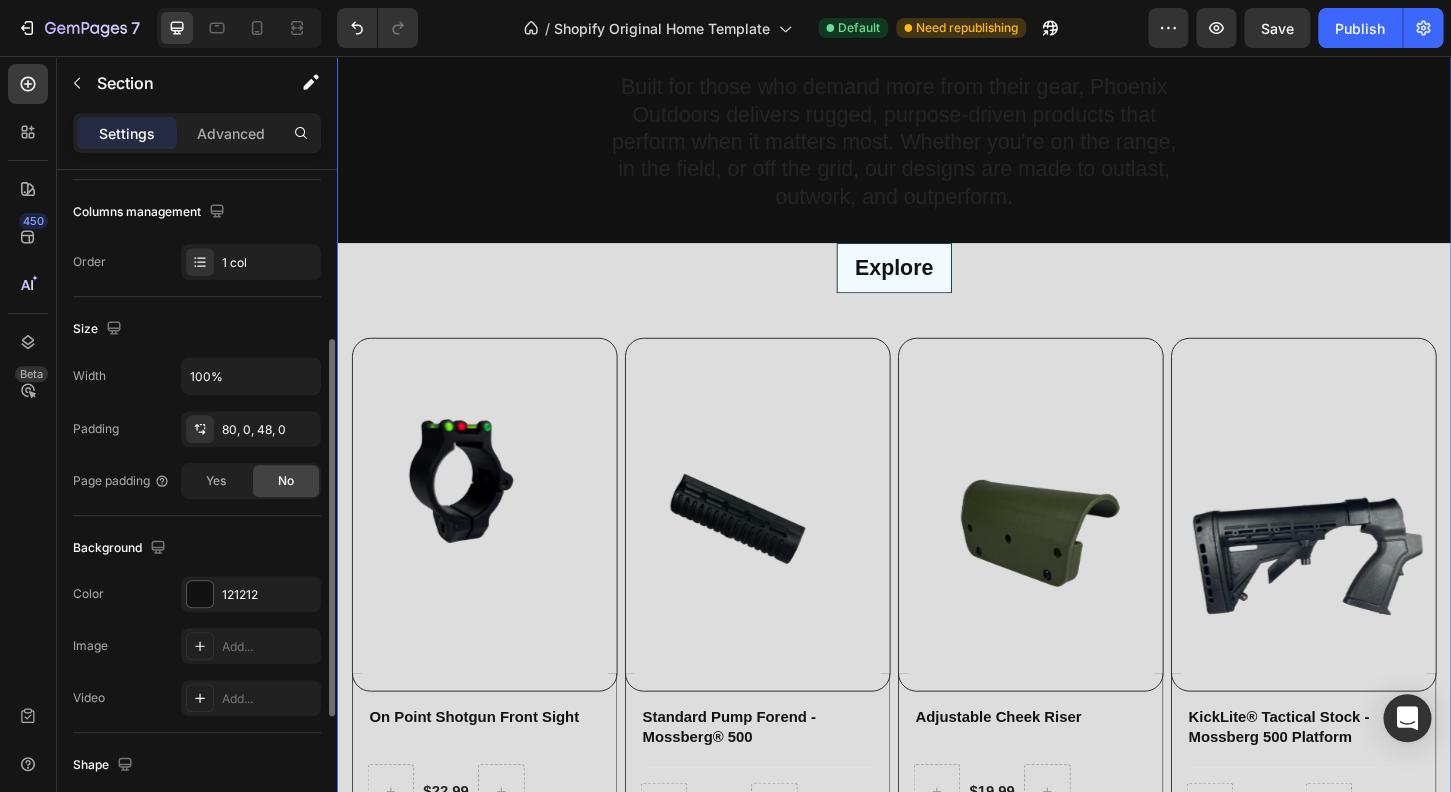 scroll, scrollTop: 0, scrollLeft: 0, axis: both 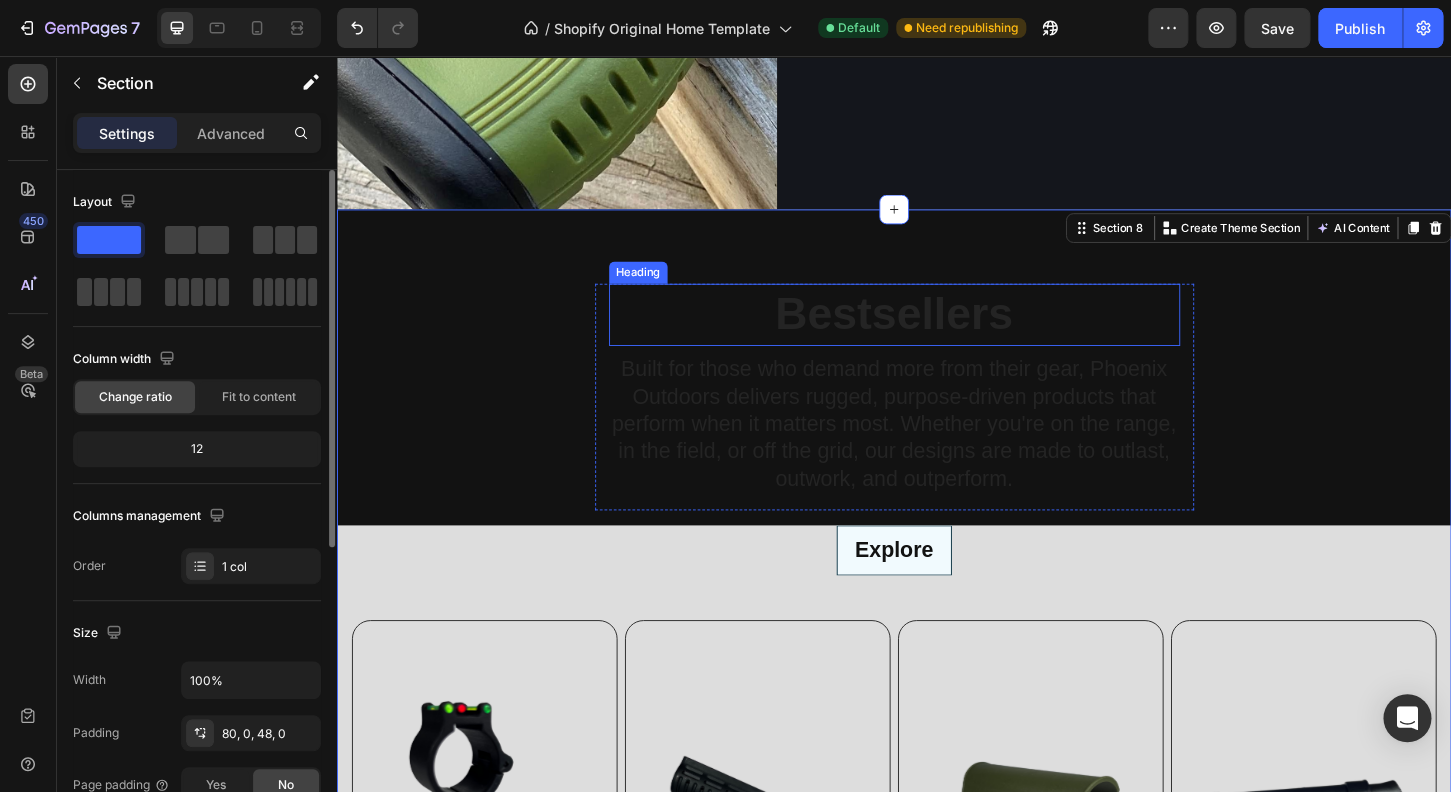 click on "Bestsellers Heading Built for those who demand more from their gear, Phoenix Outdoors delivers rugged, purpose-driven products that perform when it matters most. Whether you're on the range, in the field, or off the grid, our designs are made to outlast, outwork, and outperform. Text Block" at bounding box center [937, 423] 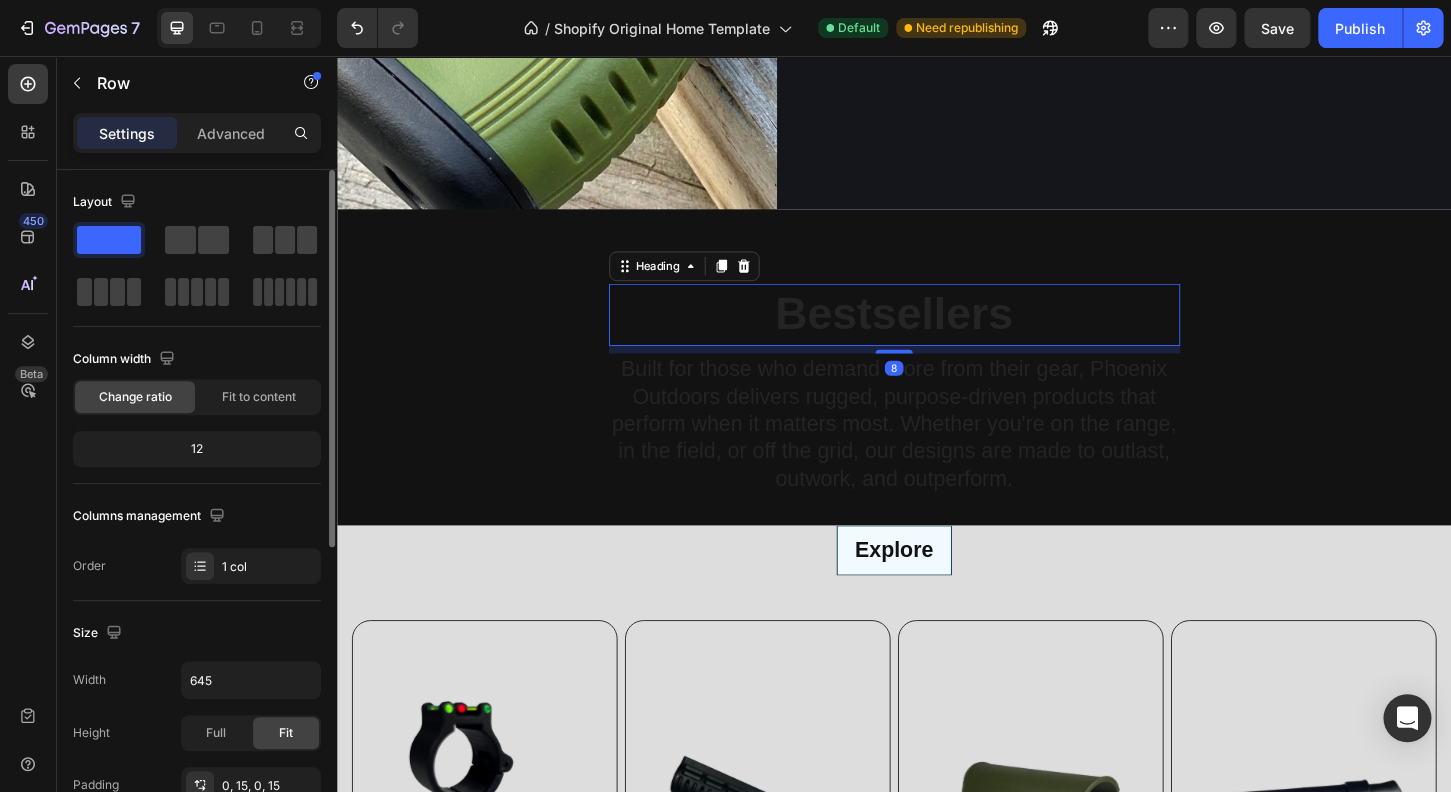 click on "Bestsellers" at bounding box center [937, 334] 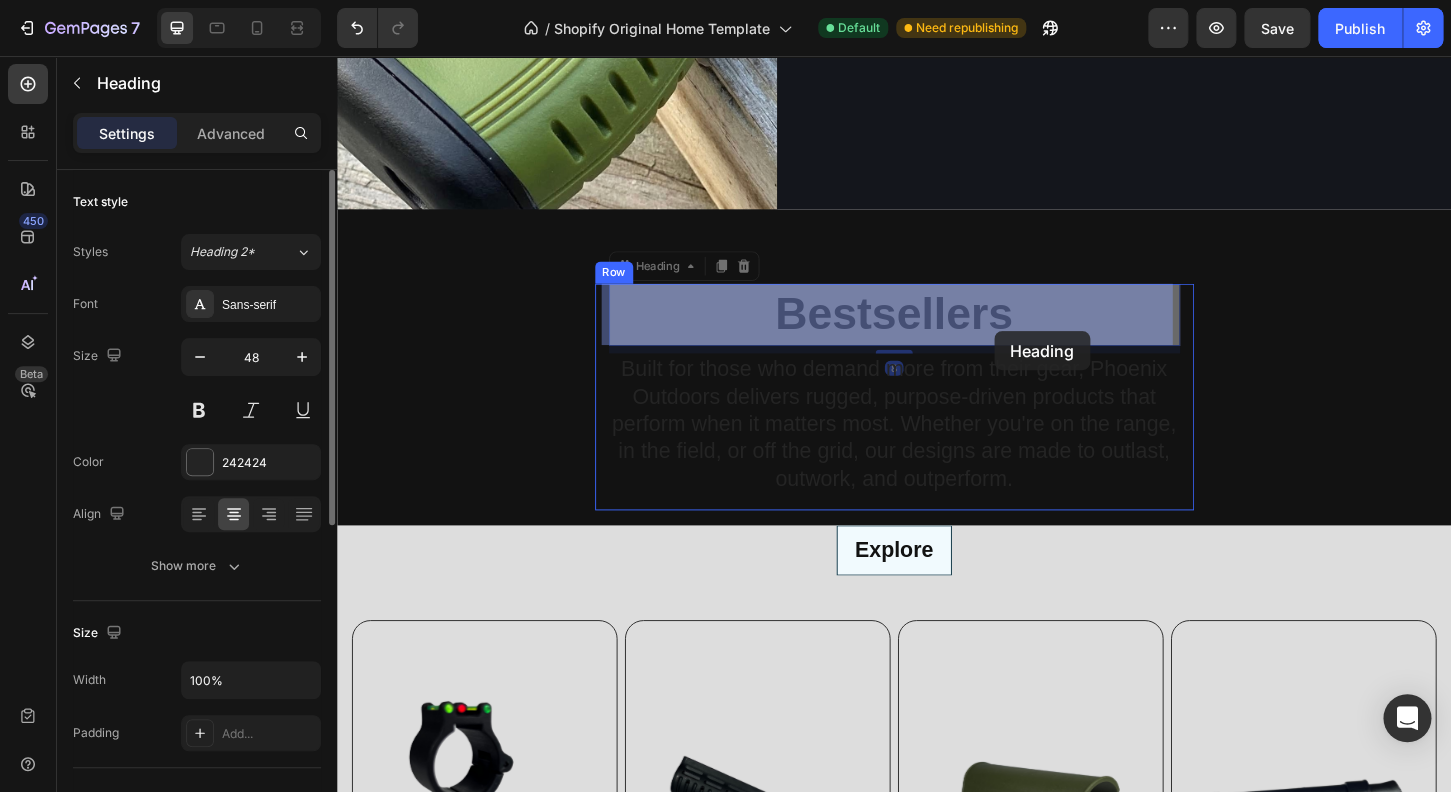 drag, startPoint x: 792, startPoint y: 330, endPoint x: 995, endPoint y: 331, distance: 203.00246 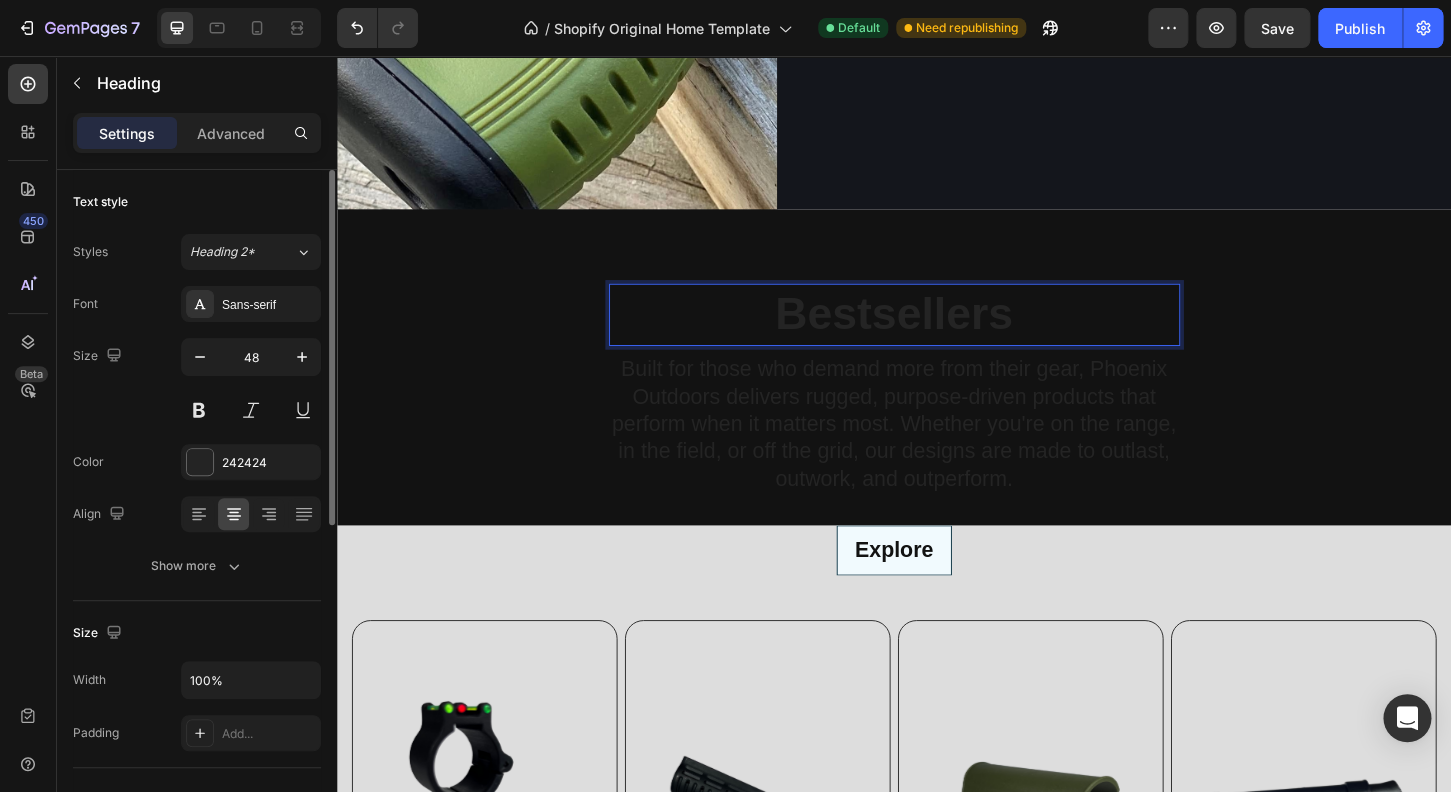 click on "Bestsellers" at bounding box center (937, 334) 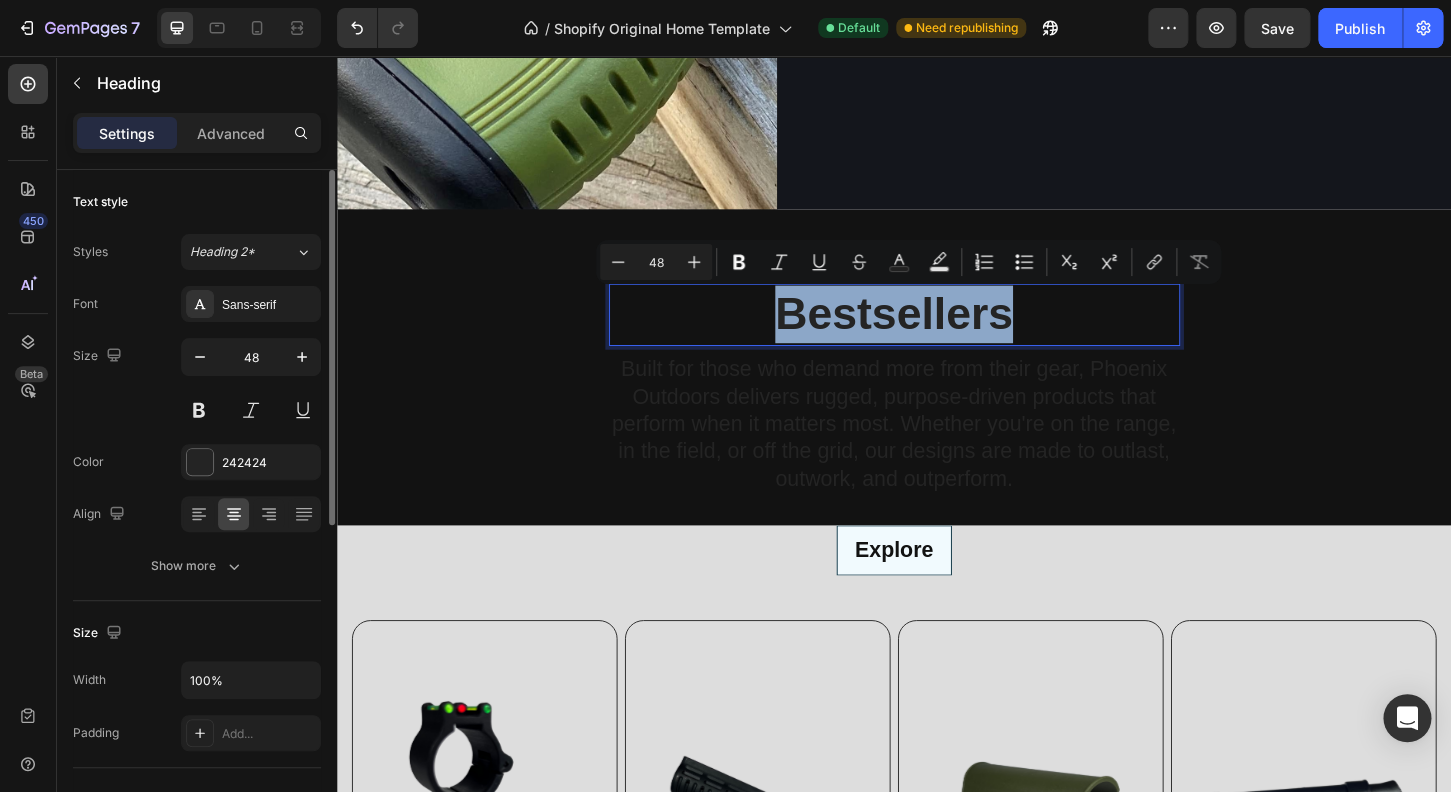 drag, startPoint x: 1063, startPoint y: 336, endPoint x: 800, endPoint y: 346, distance: 263.19003 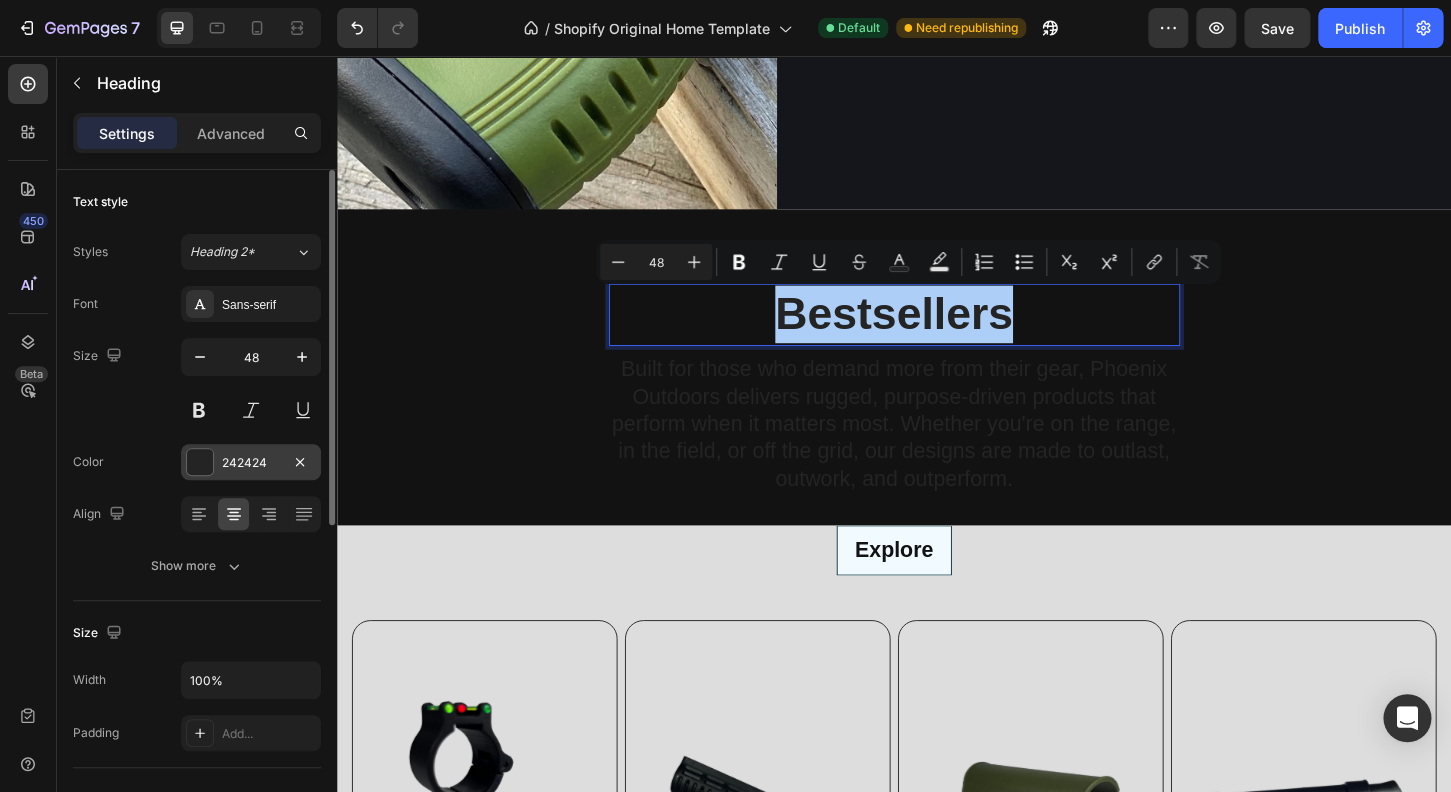 click on "242424" at bounding box center [251, 463] 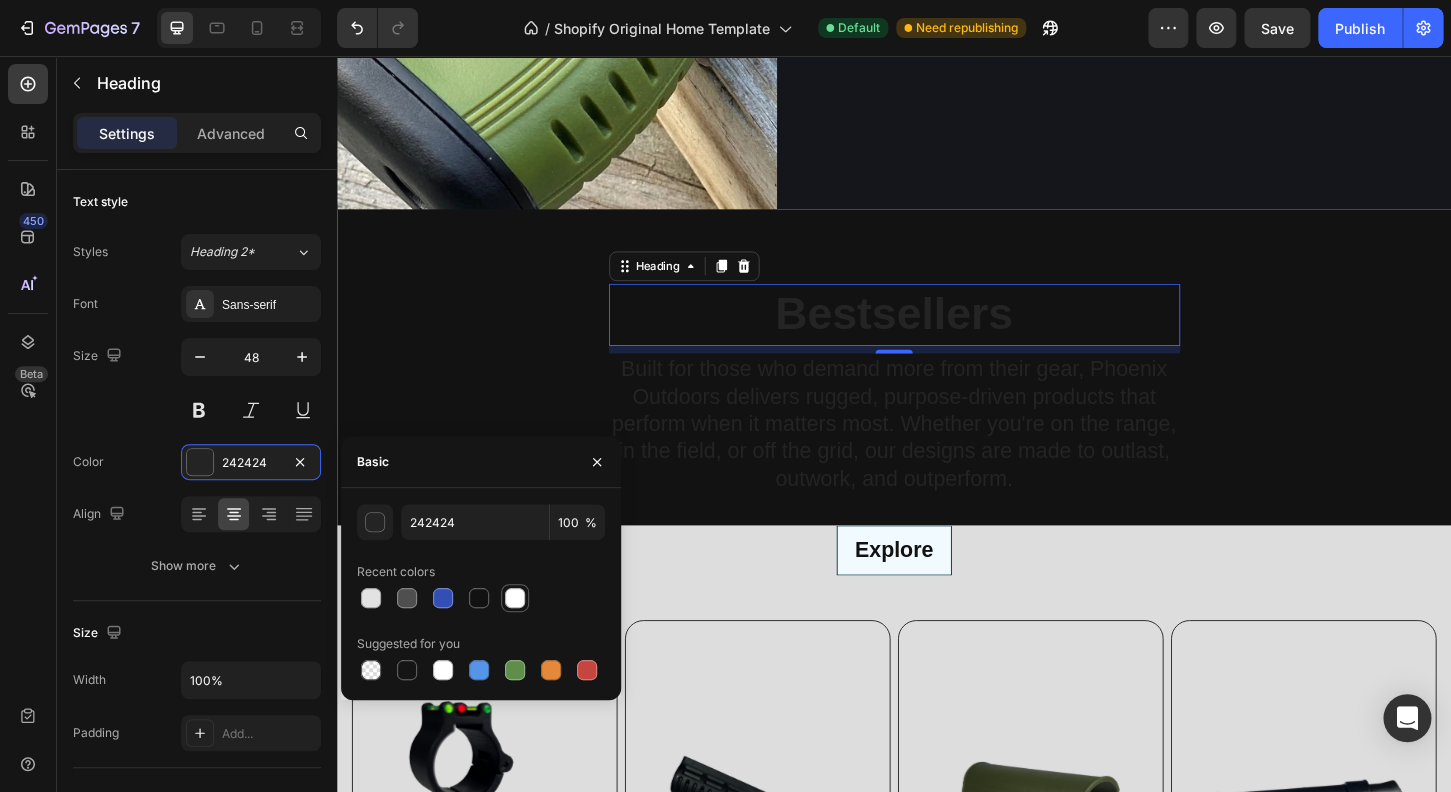 click at bounding box center [515, 598] 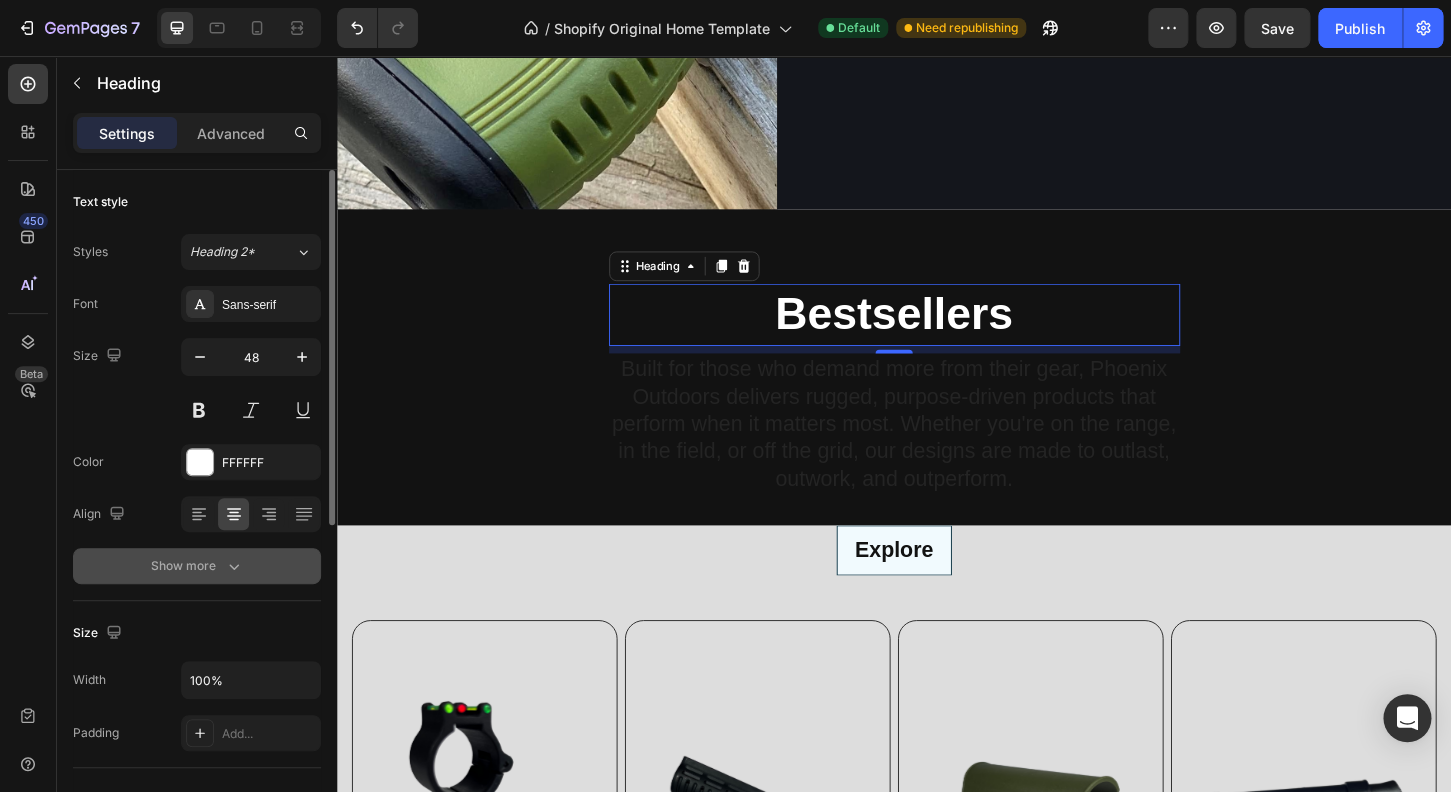 click on "Show more" at bounding box center [197, 566] 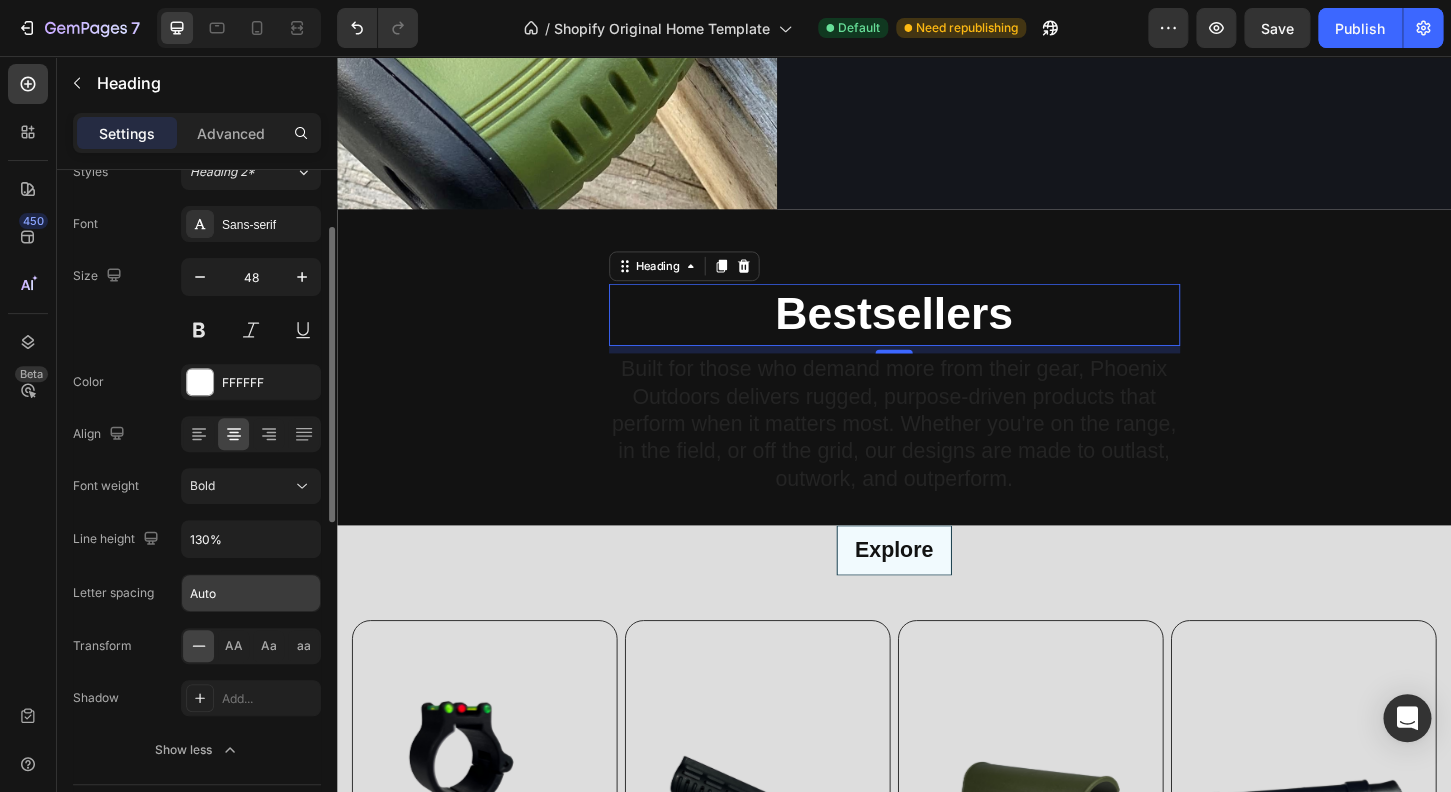 scroll, scrollTop: 96, scrollLeft: 0, axis: vertical 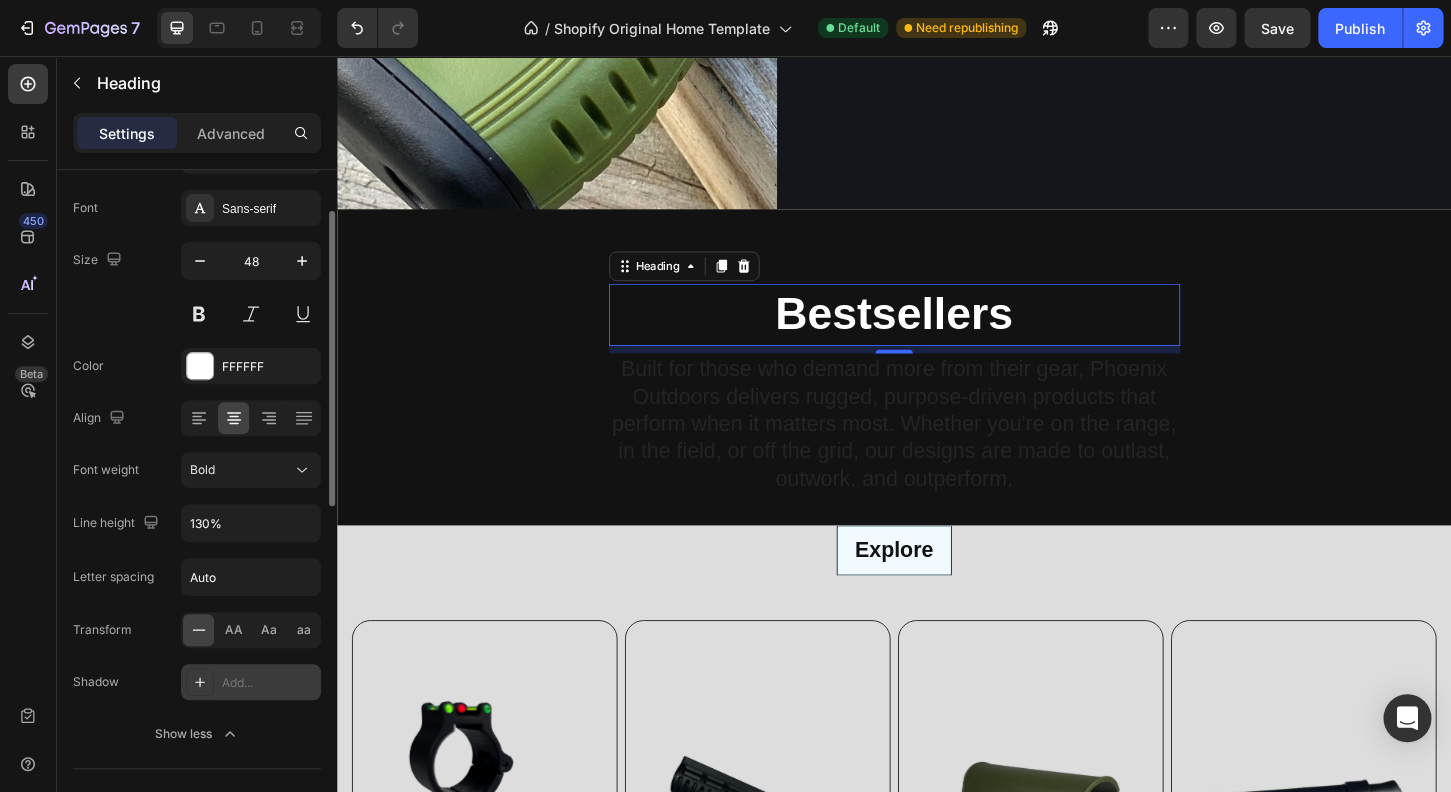 click on "Add..." at bounding box center (251, 682) 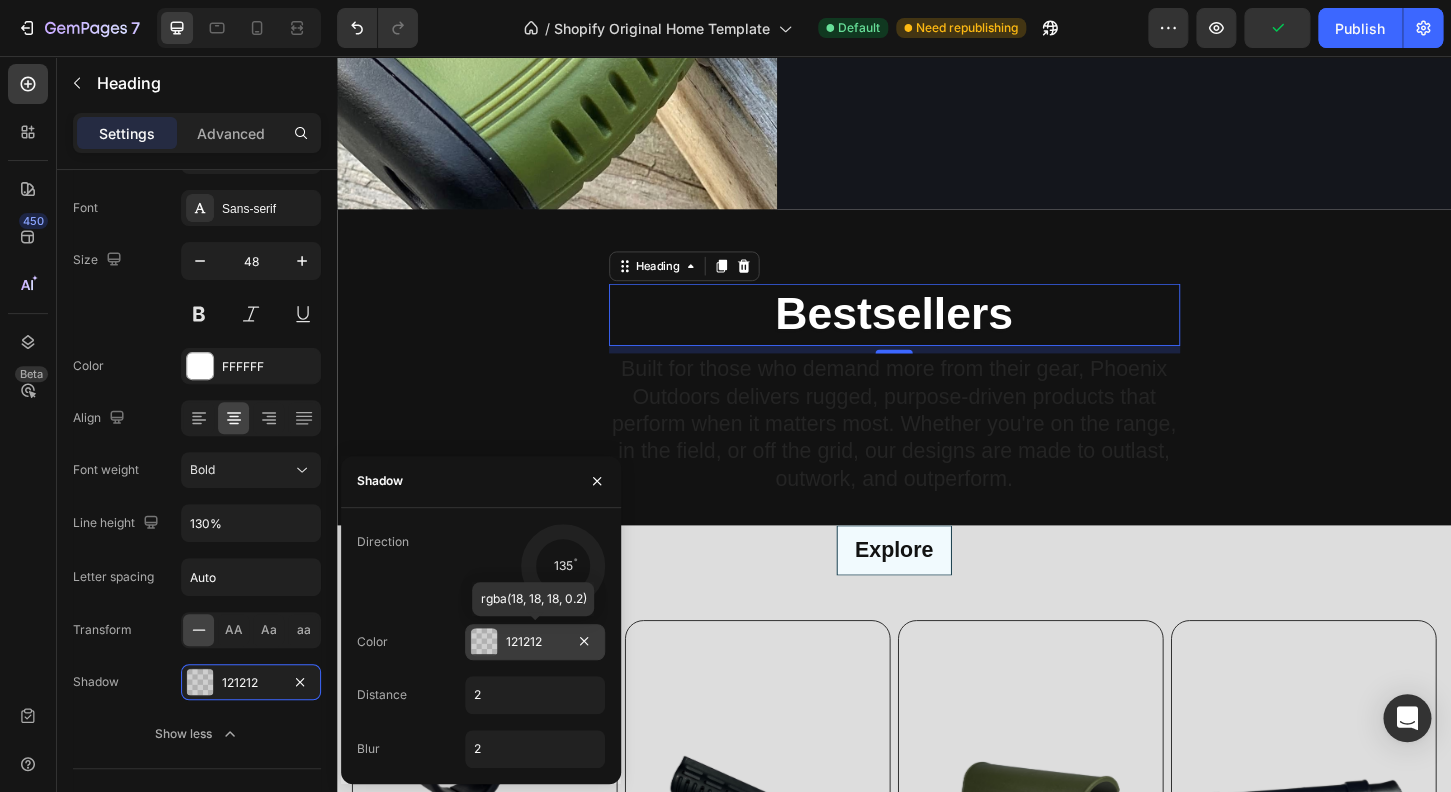 click at bounding box center [484, 642] 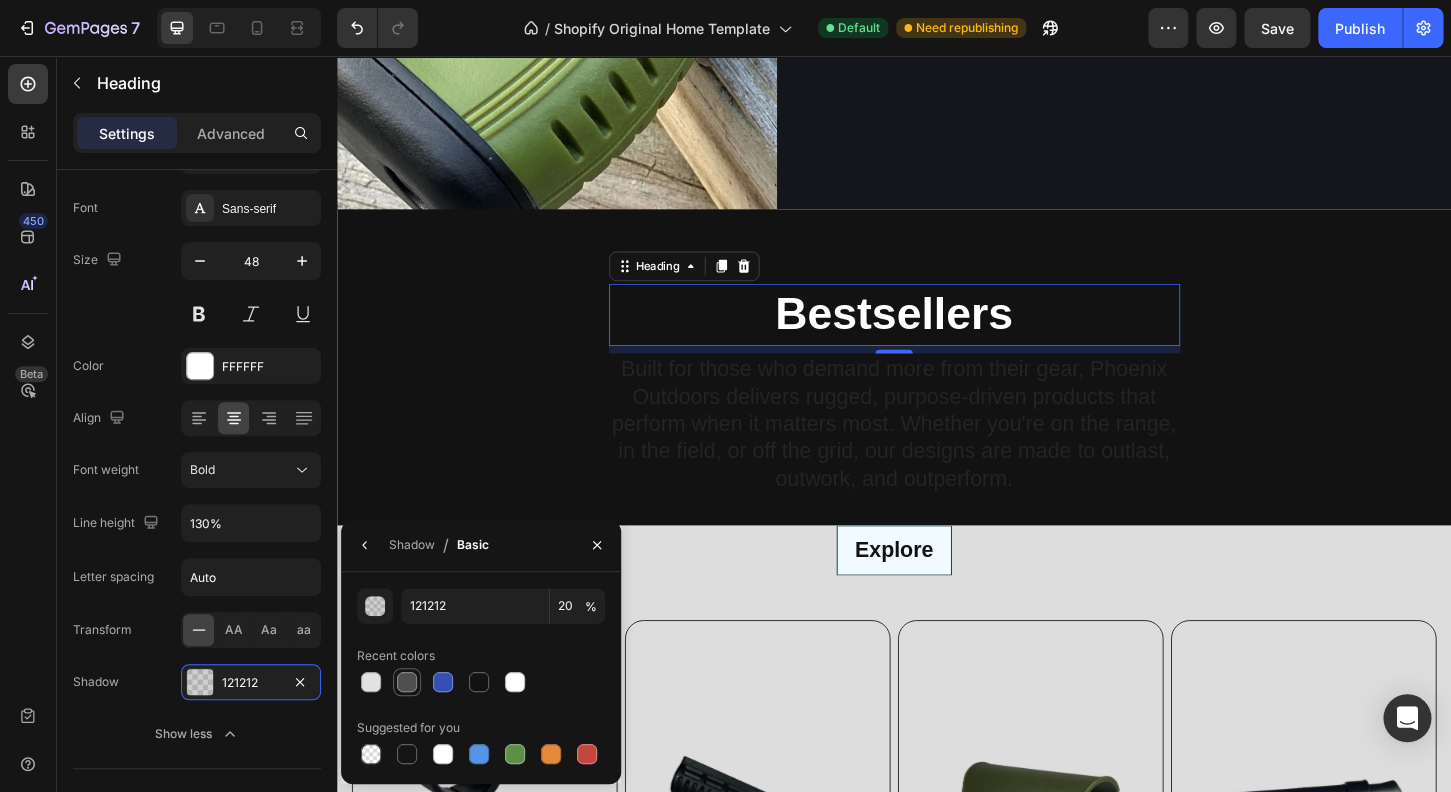 click at bounding box center [407, 682] 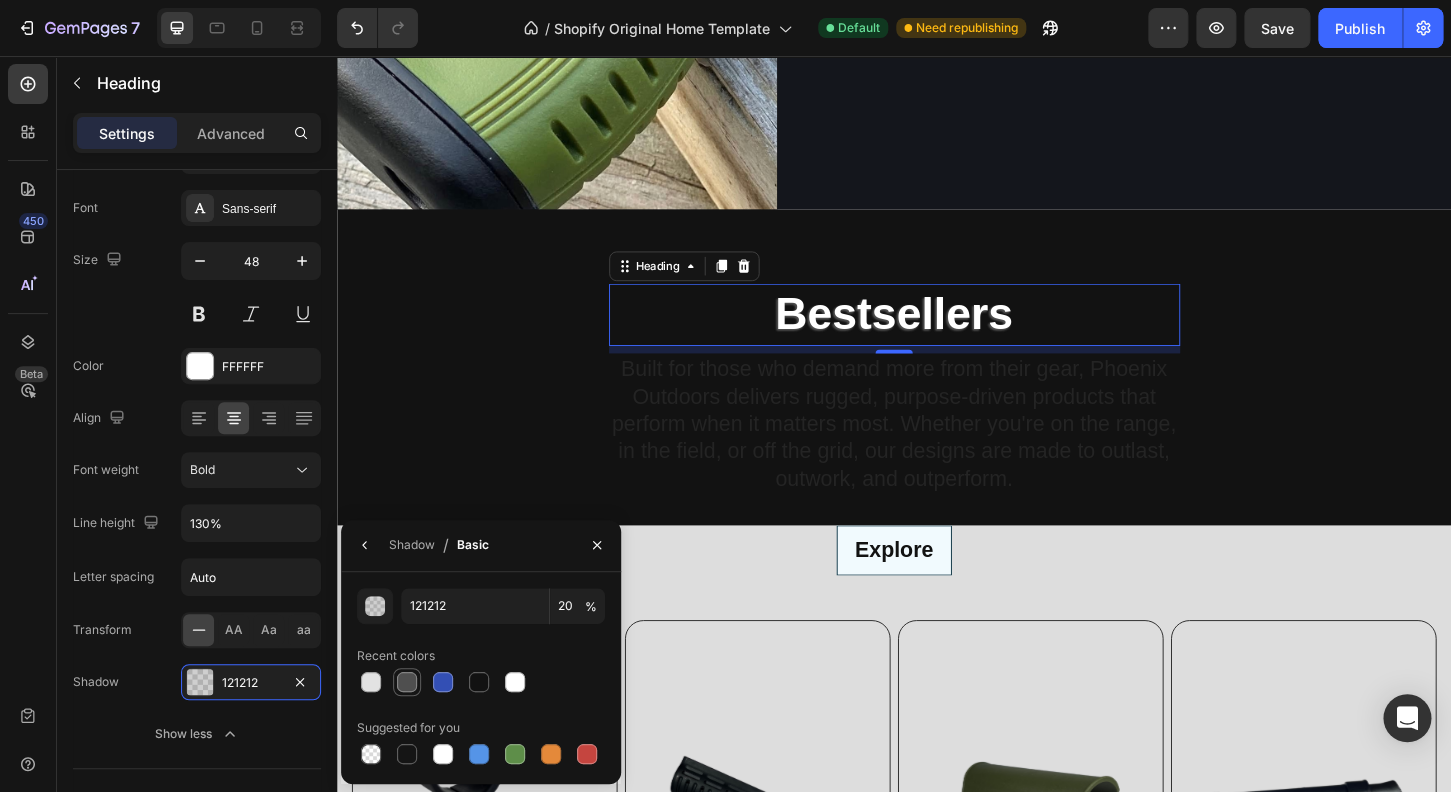 type on "4F4F4F" 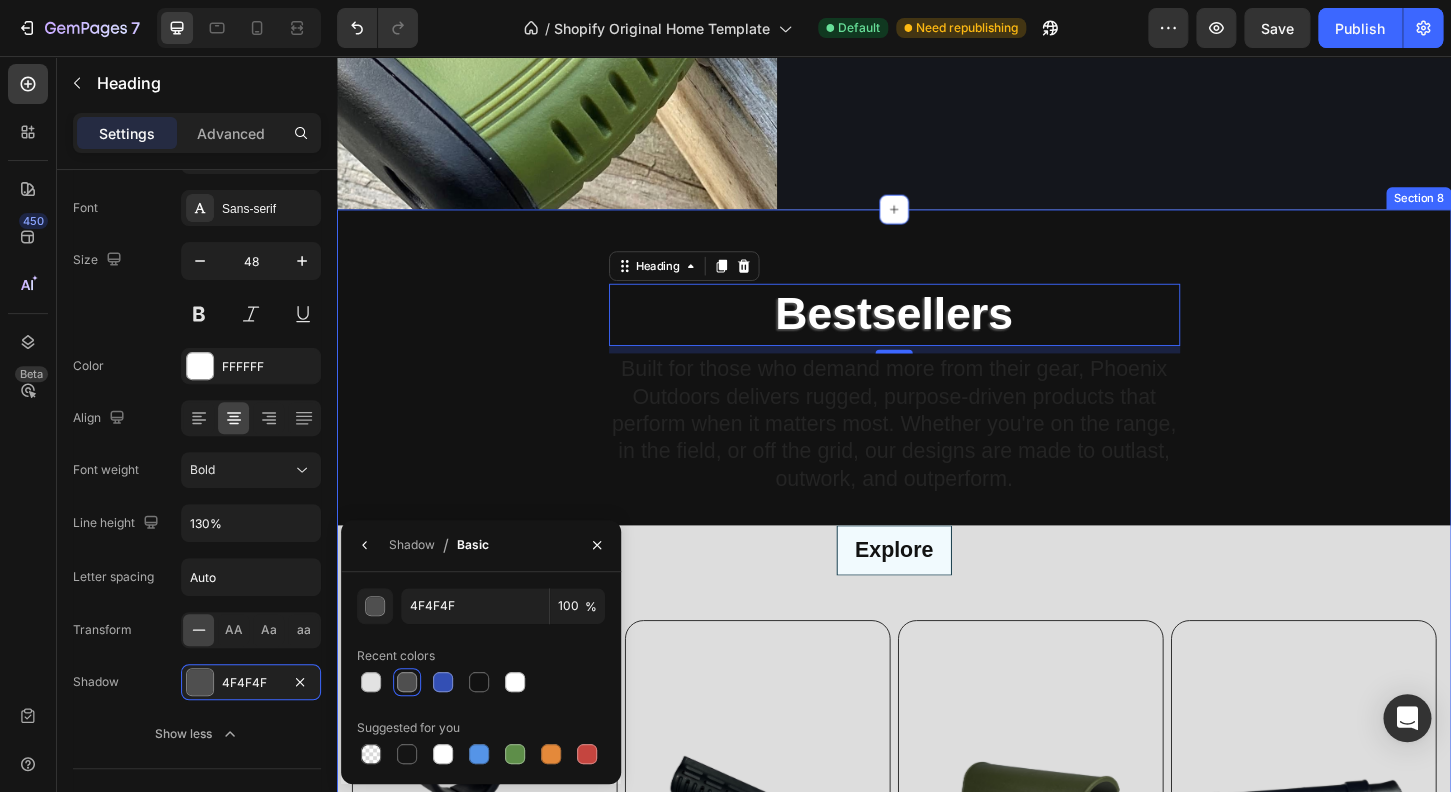 click on "Bestsellers Heading   8 Built for those who demand more from their gear, Phoenix Outdoors delivers rugged, purpose-driven products that perform when it matters most. Whether you're on the range, in the field, or off the grid, our designs are made to outlast, outwork, and outperform. Text Block Row Explore Product Images On Point Shotgun Front Sight Product Title                Title Line
$22.99 Product Price Product Price
Row No compare price Product Price 12 ga - plain barrel 12 ga - plain barrel     12 ga - plain barrel 20 ga - plain barrel 20 ga - plain barrel     20 ga - plain barrel Product Variants & Swatches Row Add to cart Add to Cart Row Row Product List Product Images Standard Pump Forend - Mossberg® 500 Product Title                Title Line
$19.99 Product Price Product Price
Row No compare price Product Price   Tactical Black Dark Earth Mossy Oak Country Urban Grey Woods Edge Green Very Pink Hunter Orange Row Add to cart Row" at bounding box center (937, 891) 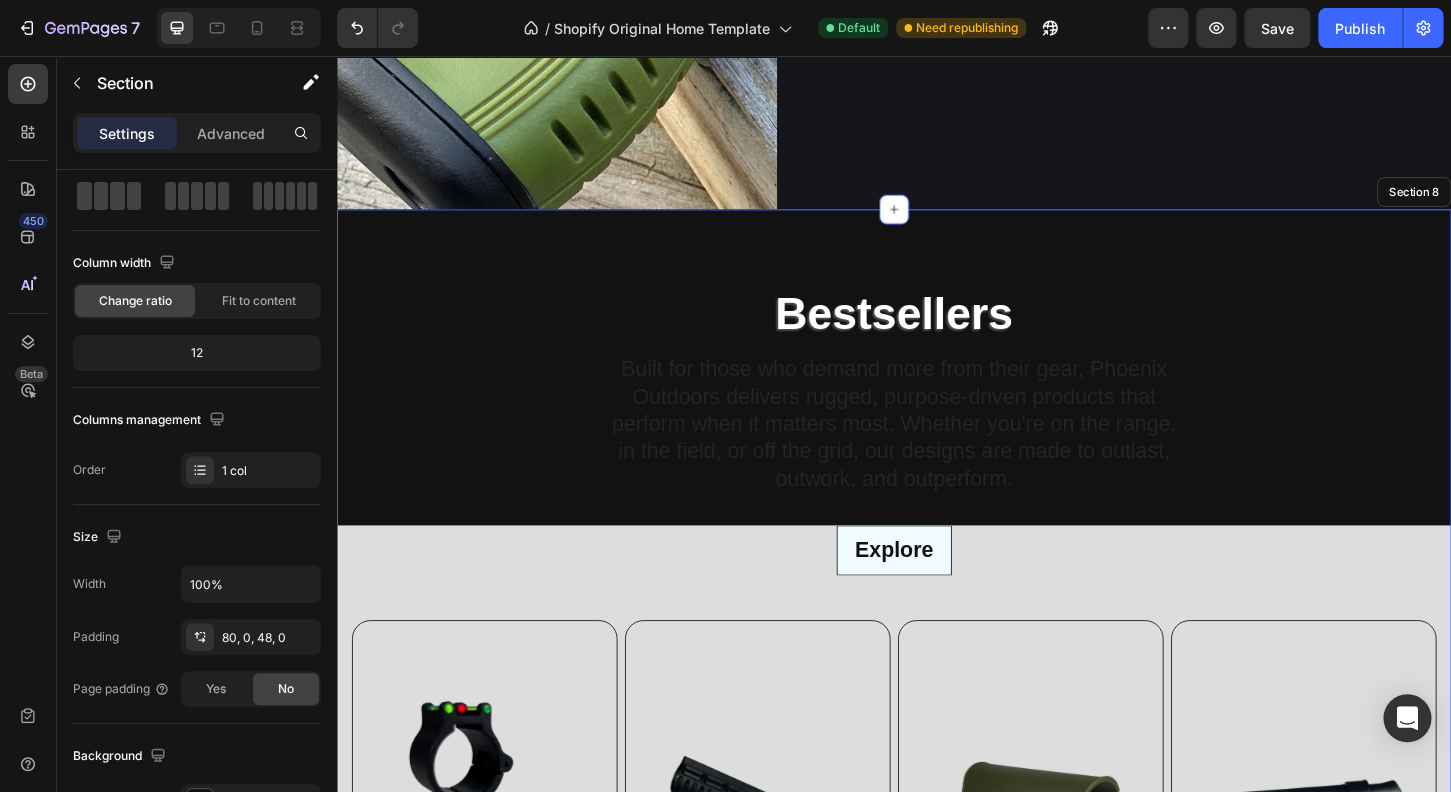 scroll, scrollTop: 0, scrollLeft: 0, axis: both 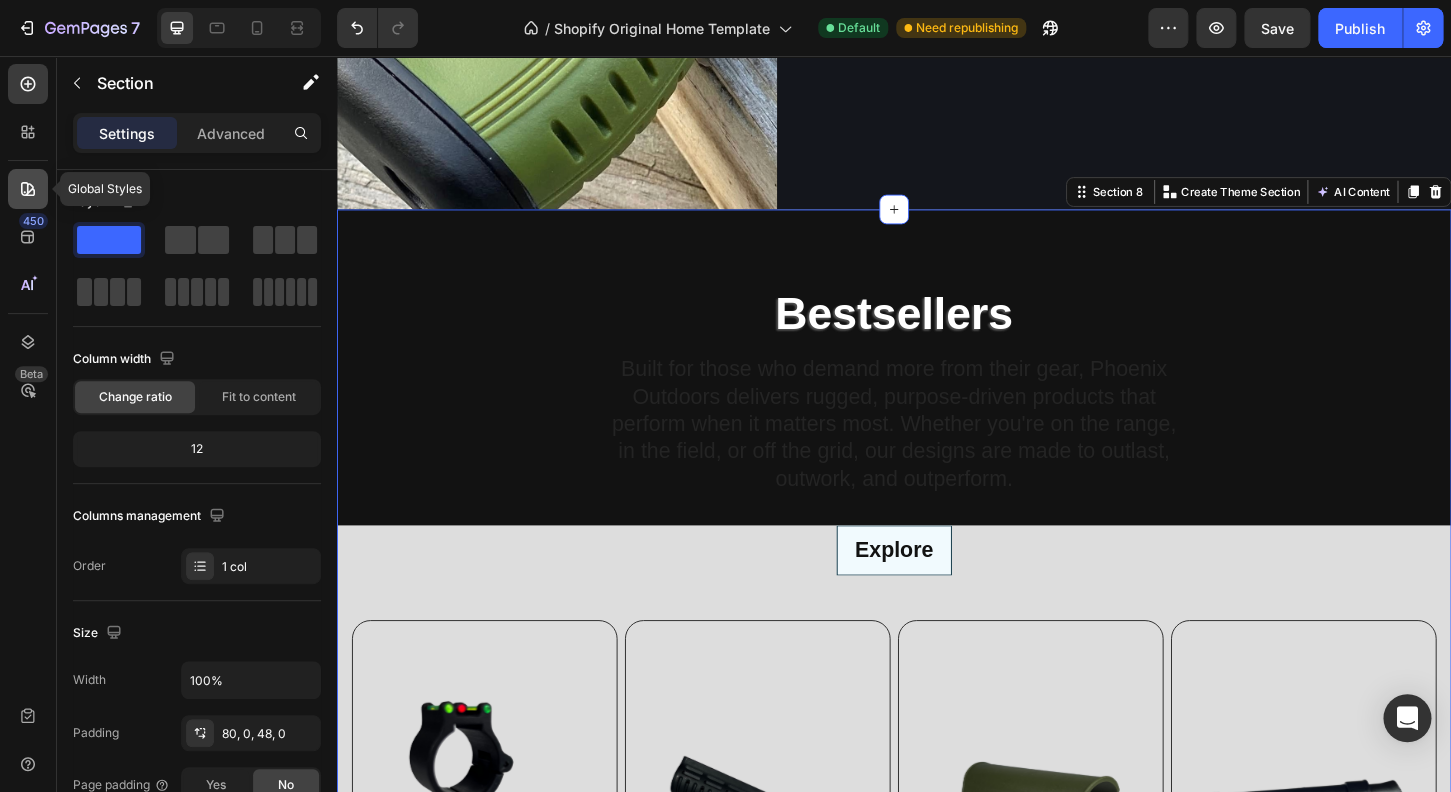 click 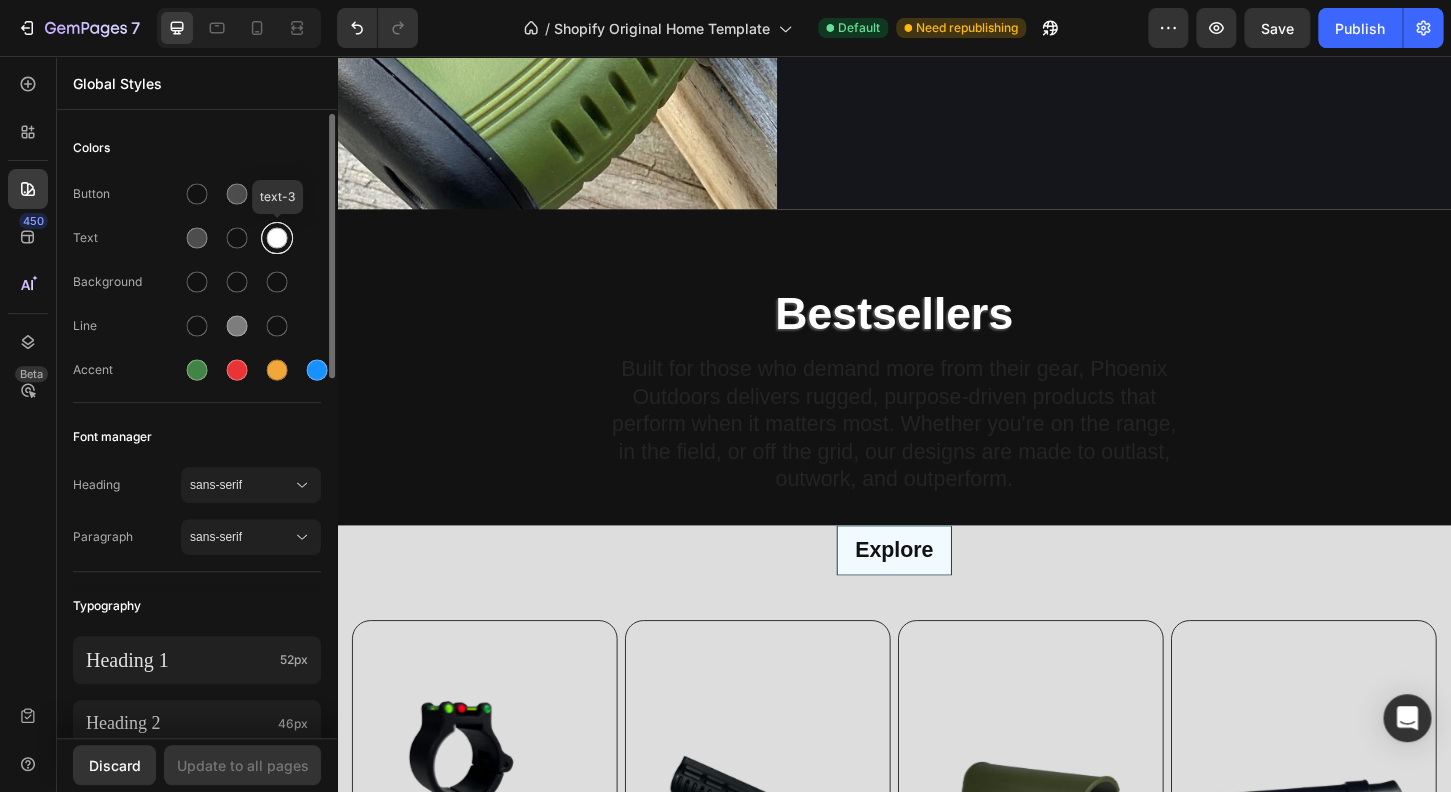 click at bounding box center [277, 238] 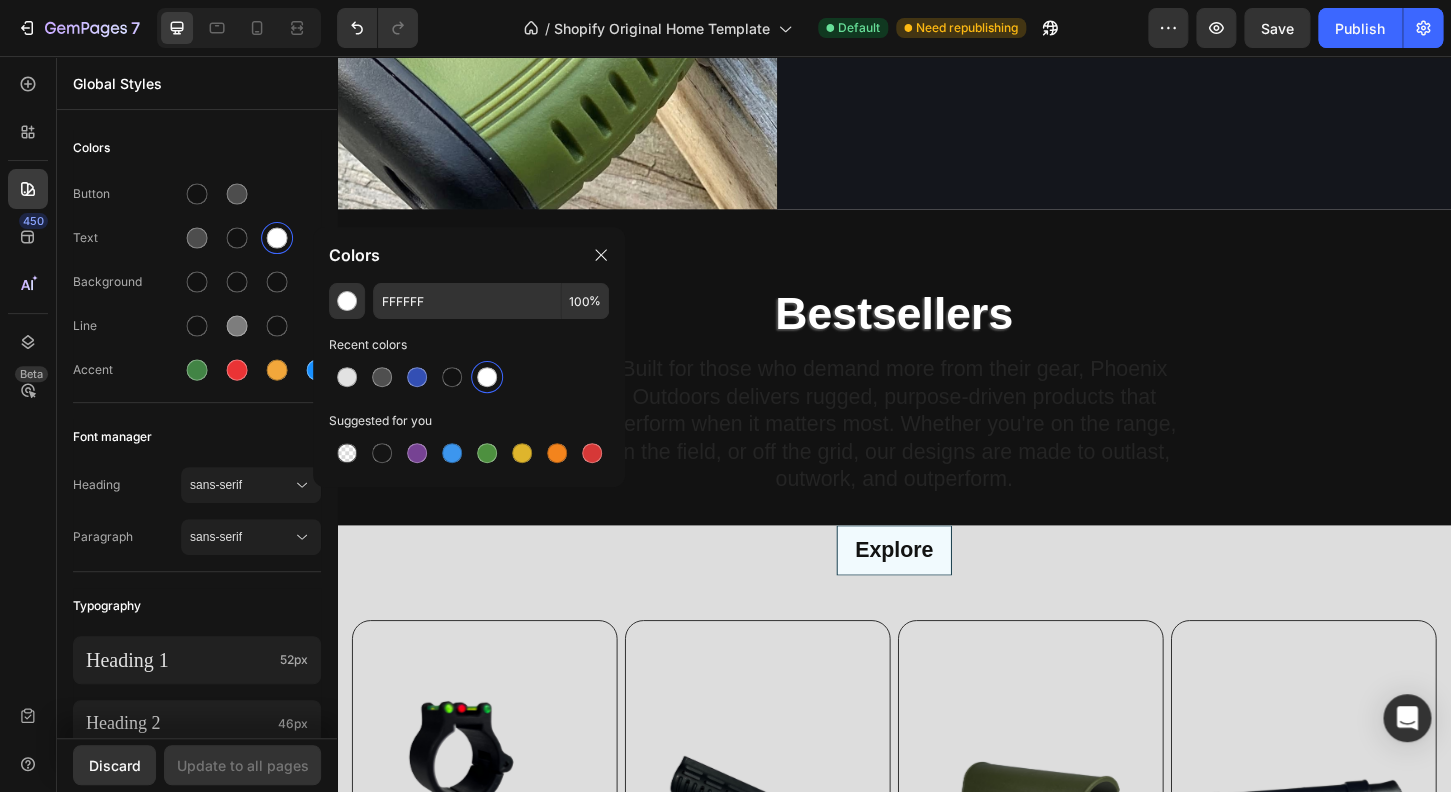 click at bounding box center [487, 377] 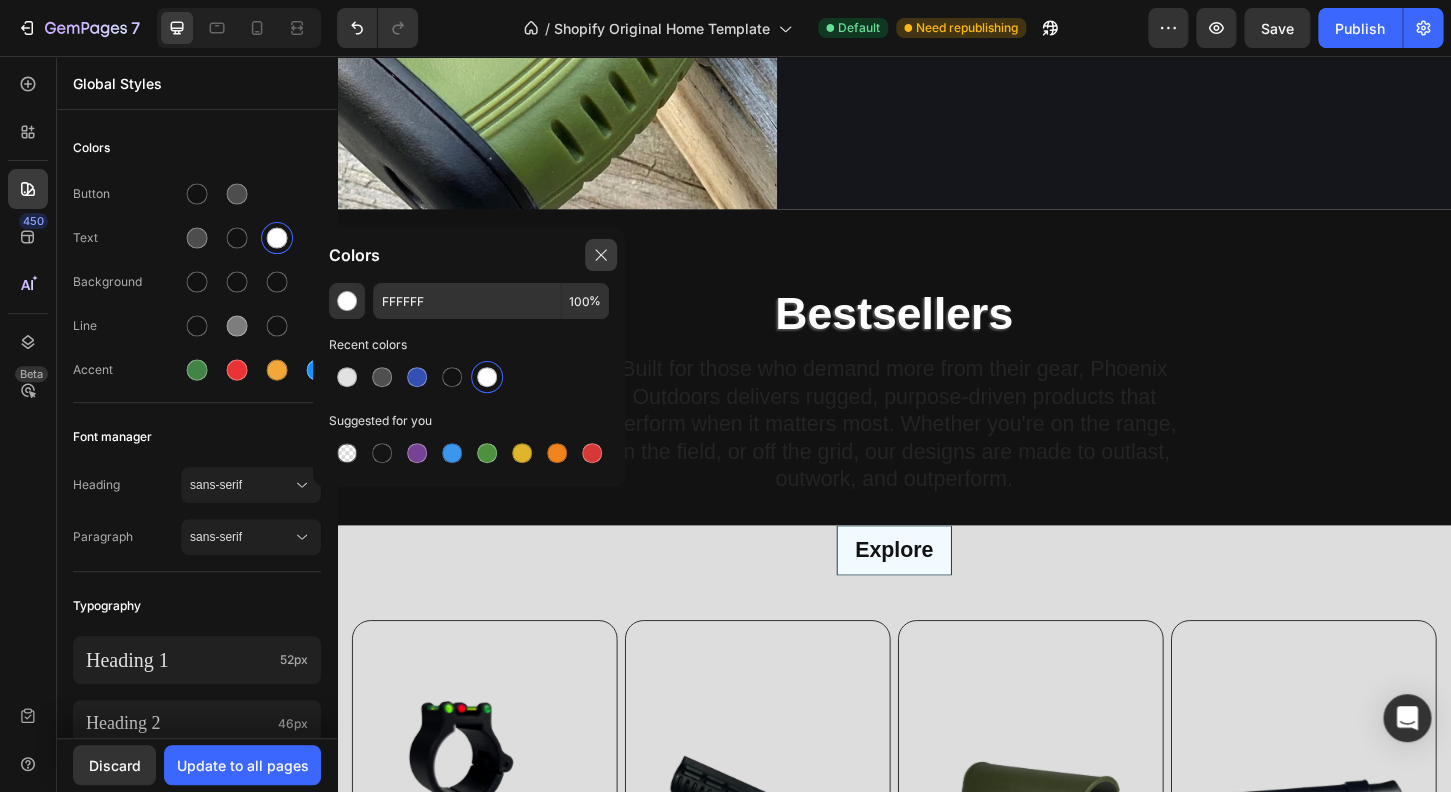 click 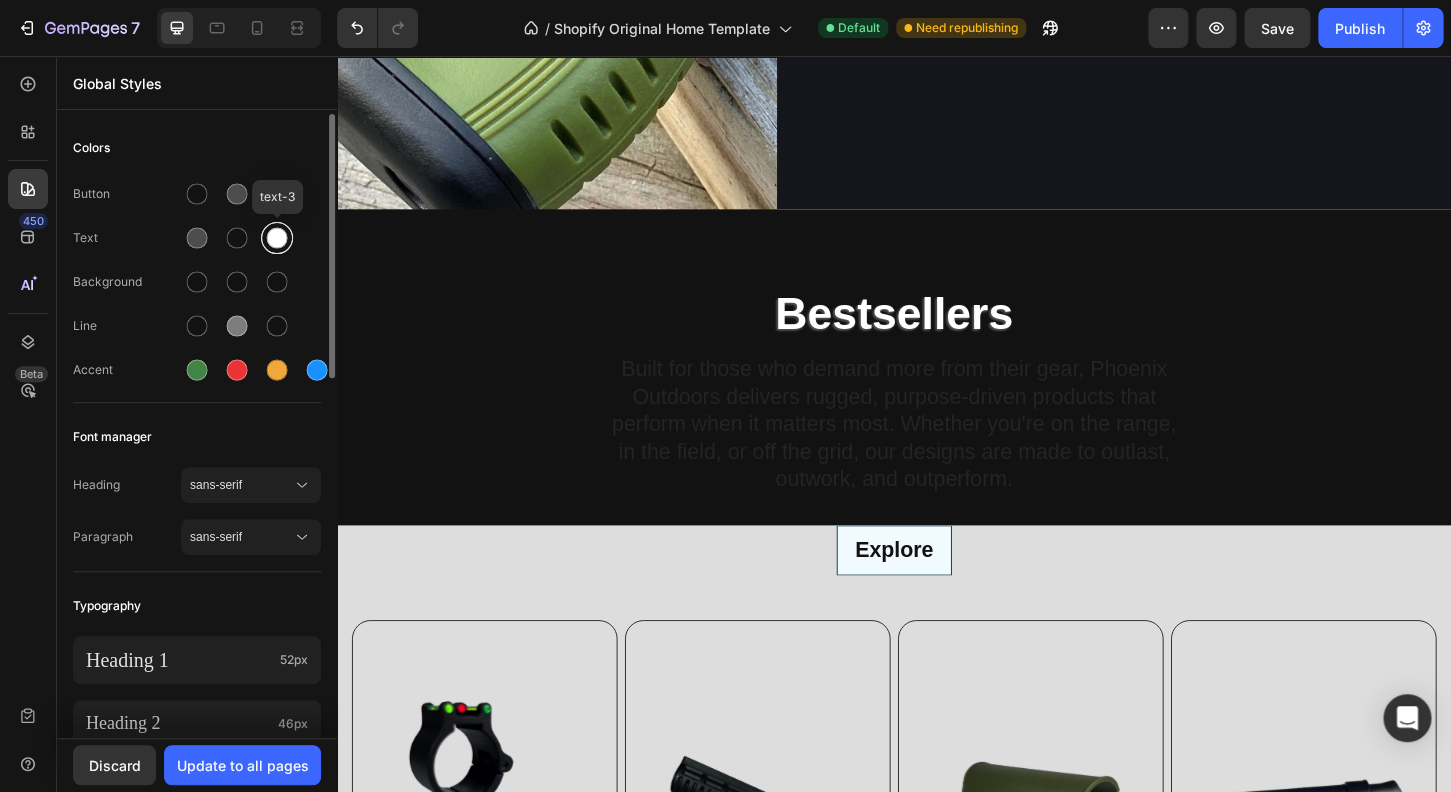 click at bounding box center [277, 238] 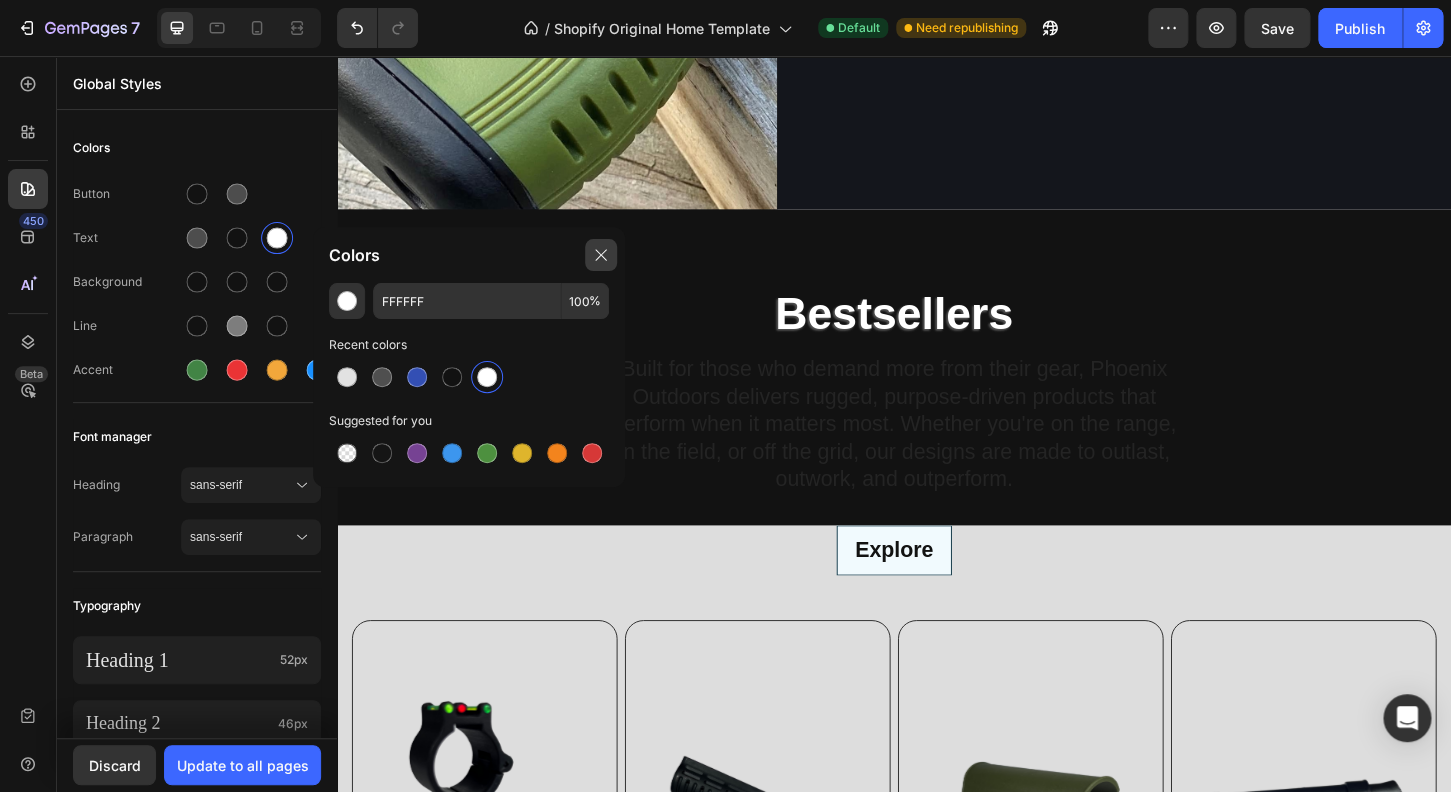 click 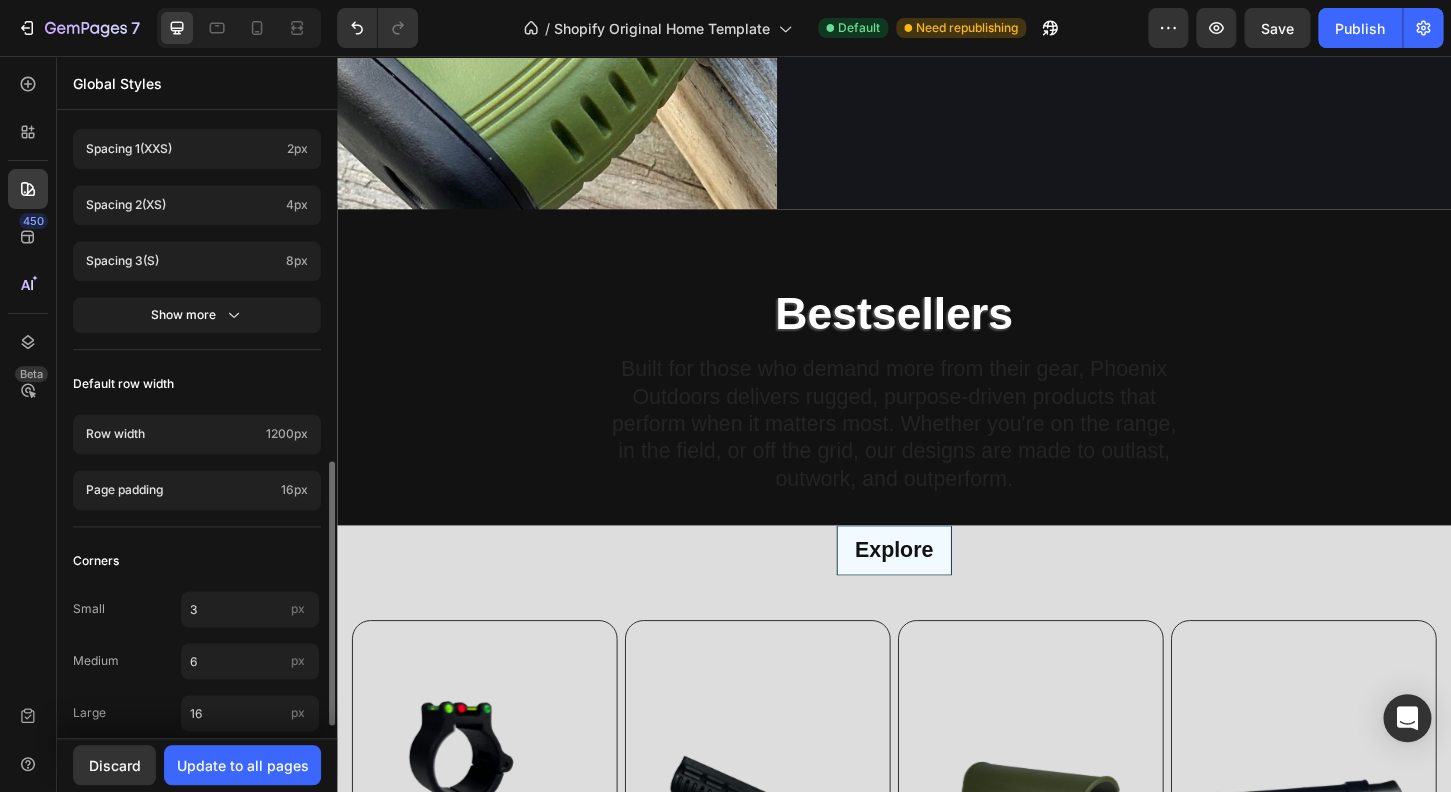 scroll, scrollTop: 842, scrollLeft: 0, axis: vertical 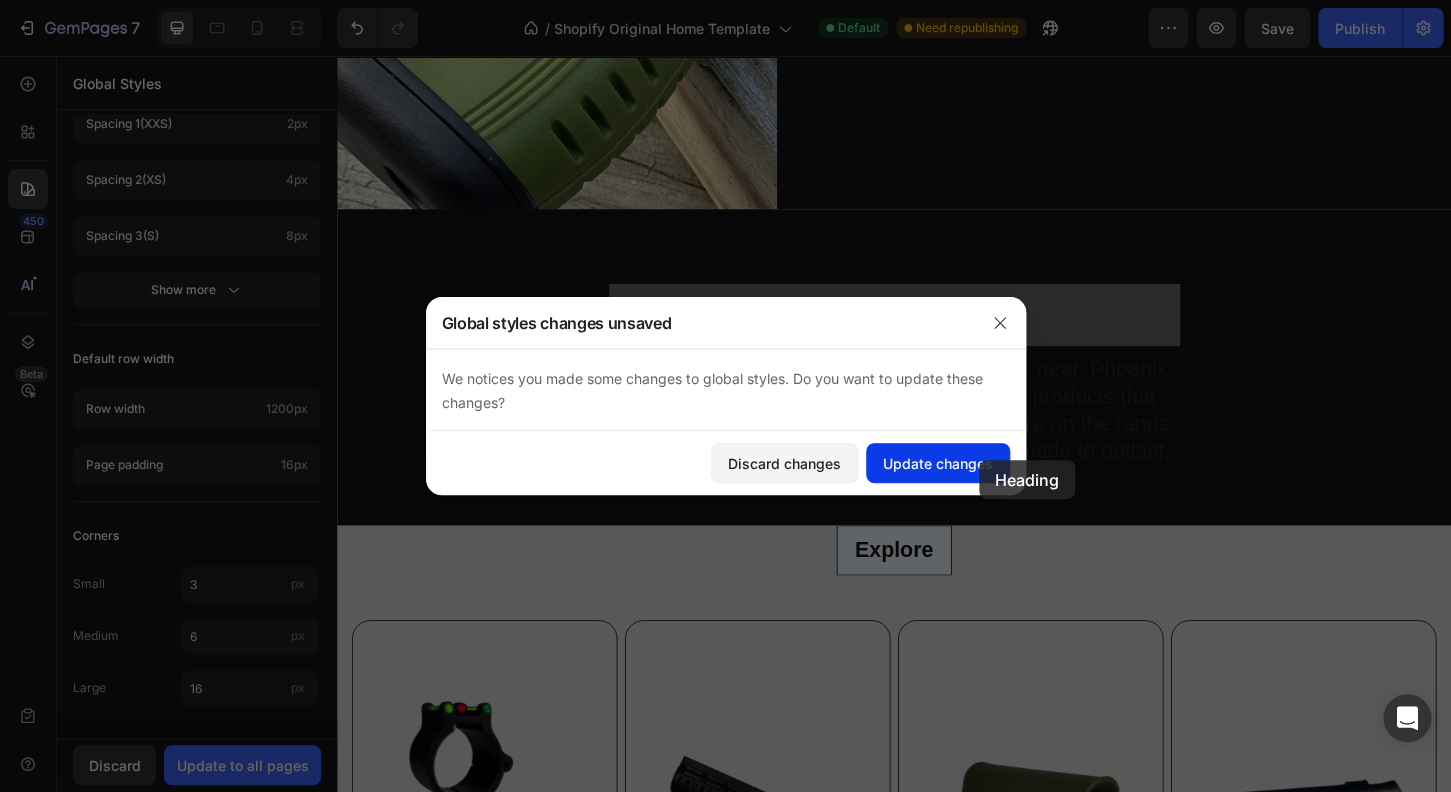 click on "Update changes" at bounding box center [938, 463] 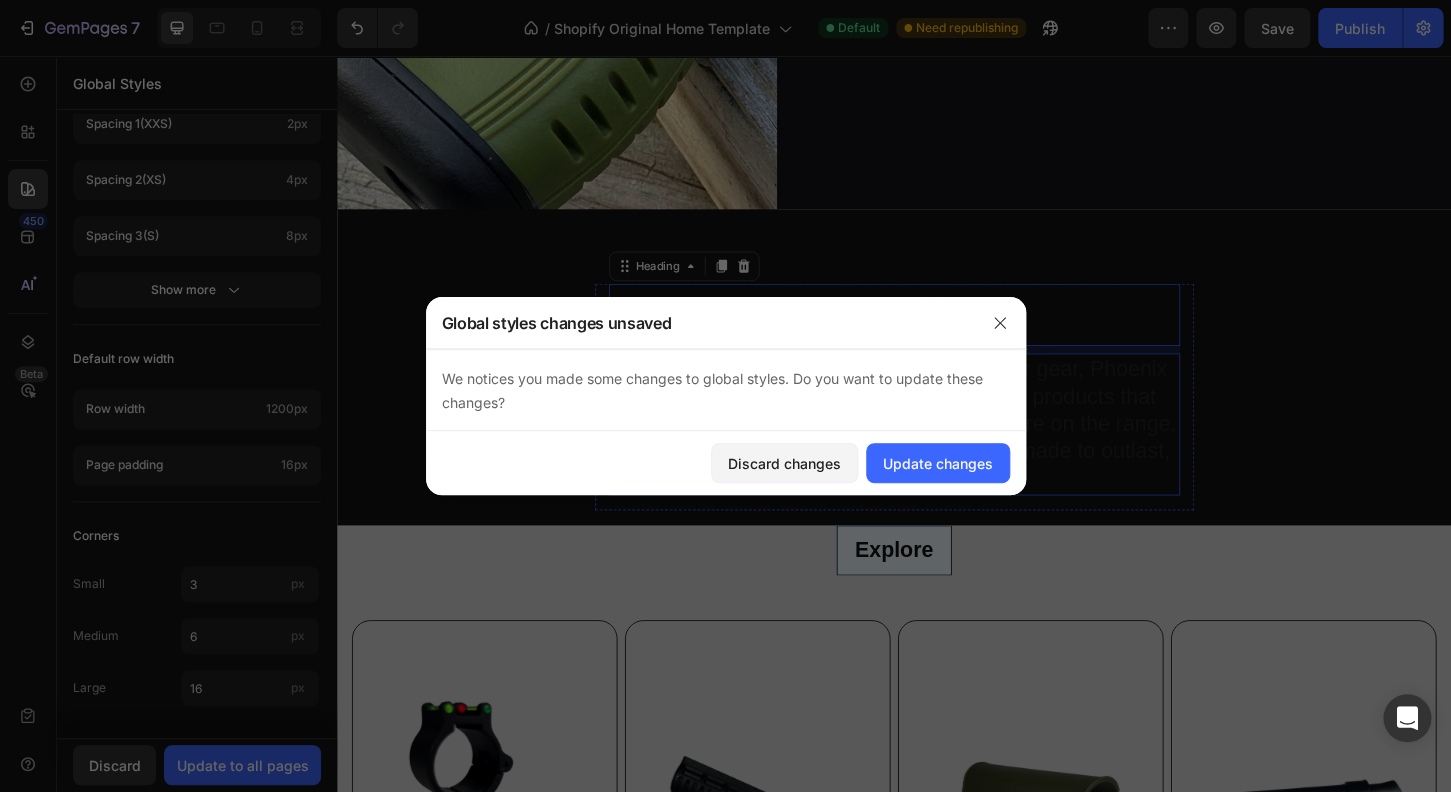 drag, startPoint x: 1018, startPoint y: 449, endPoint x: 1323, endPoint y: 481, distance: 306.6741 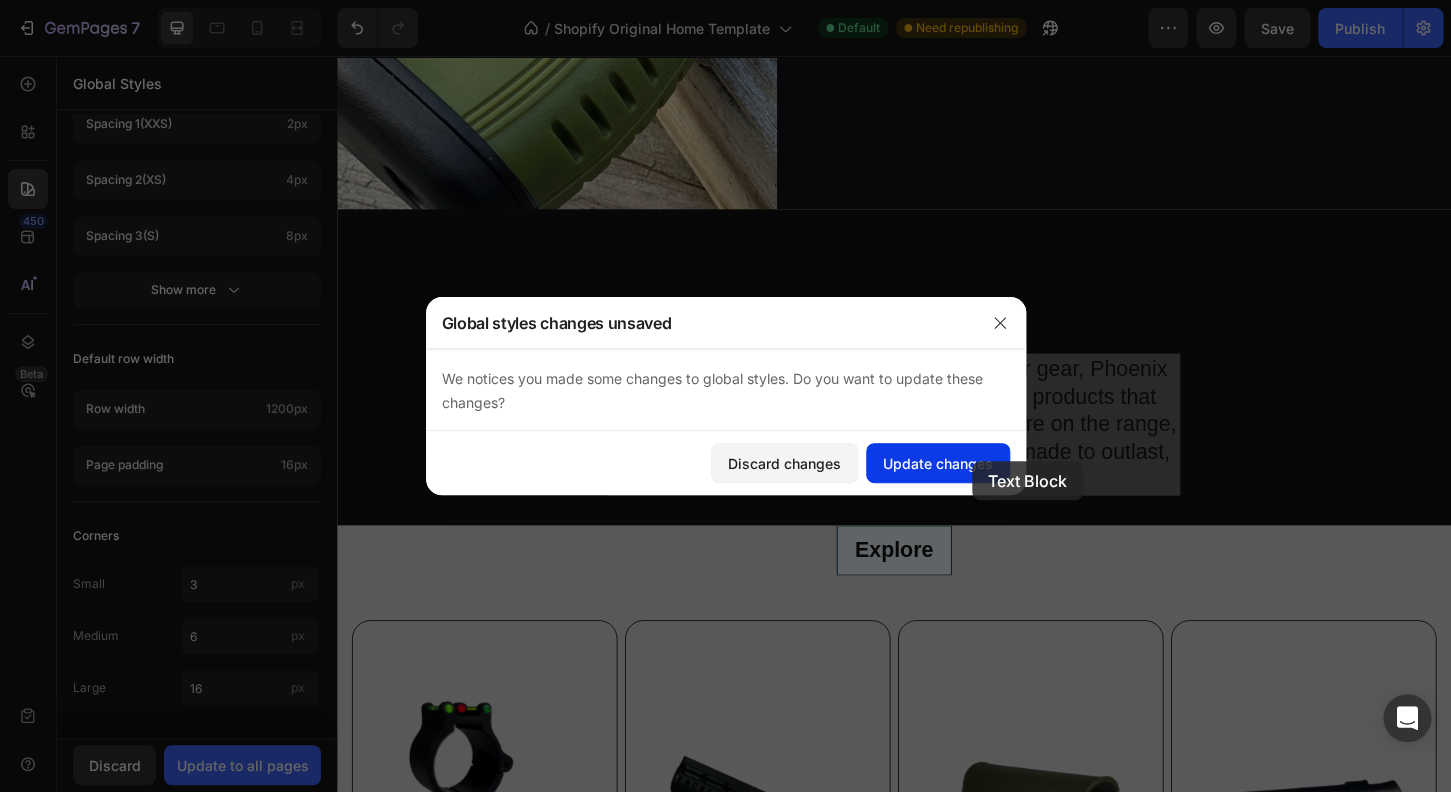 click on "Update changes" at bounding box center [938, 463] 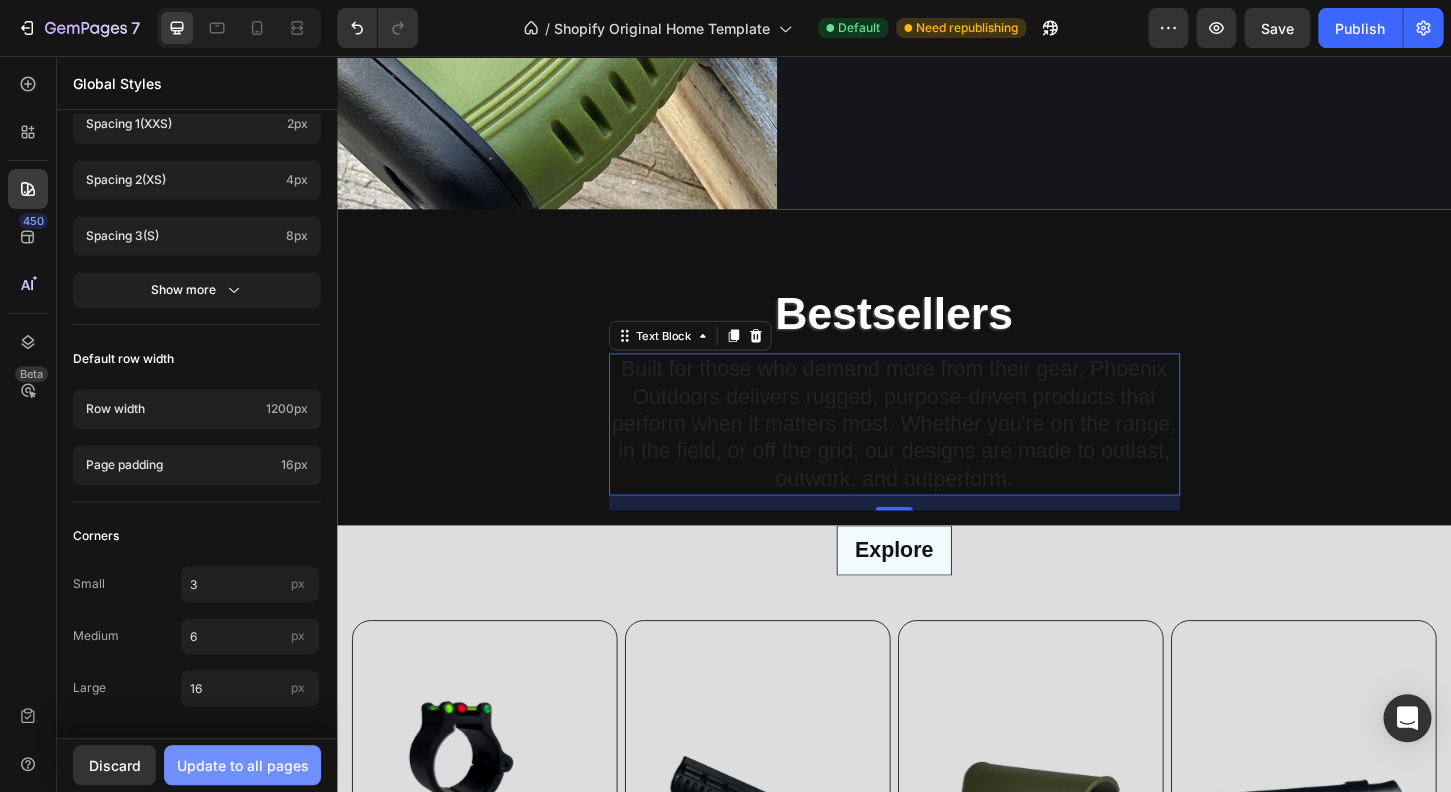click on "Update to all pages" at bounding box center [243, 765] 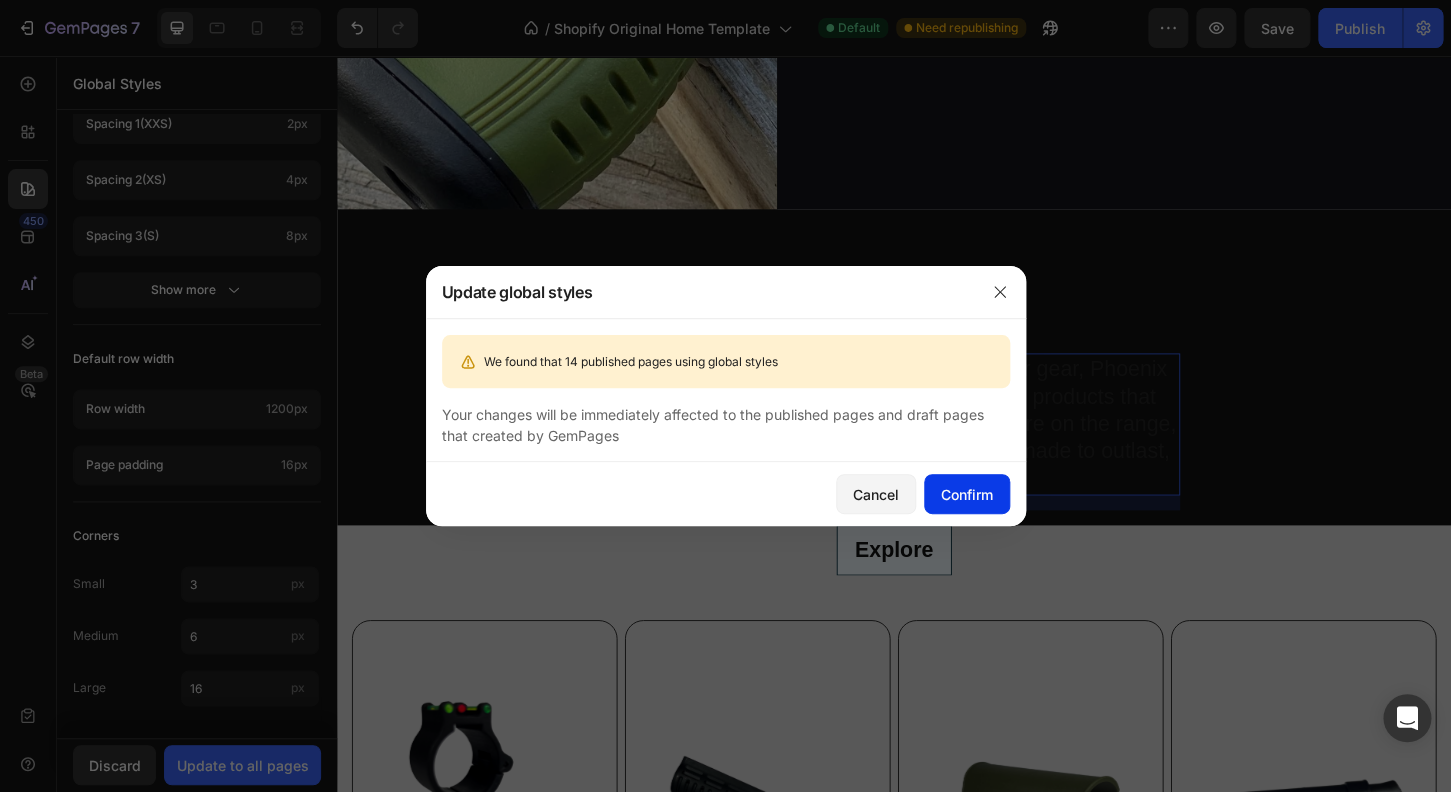 click on "Confirm" at bounding box center [967, 494] 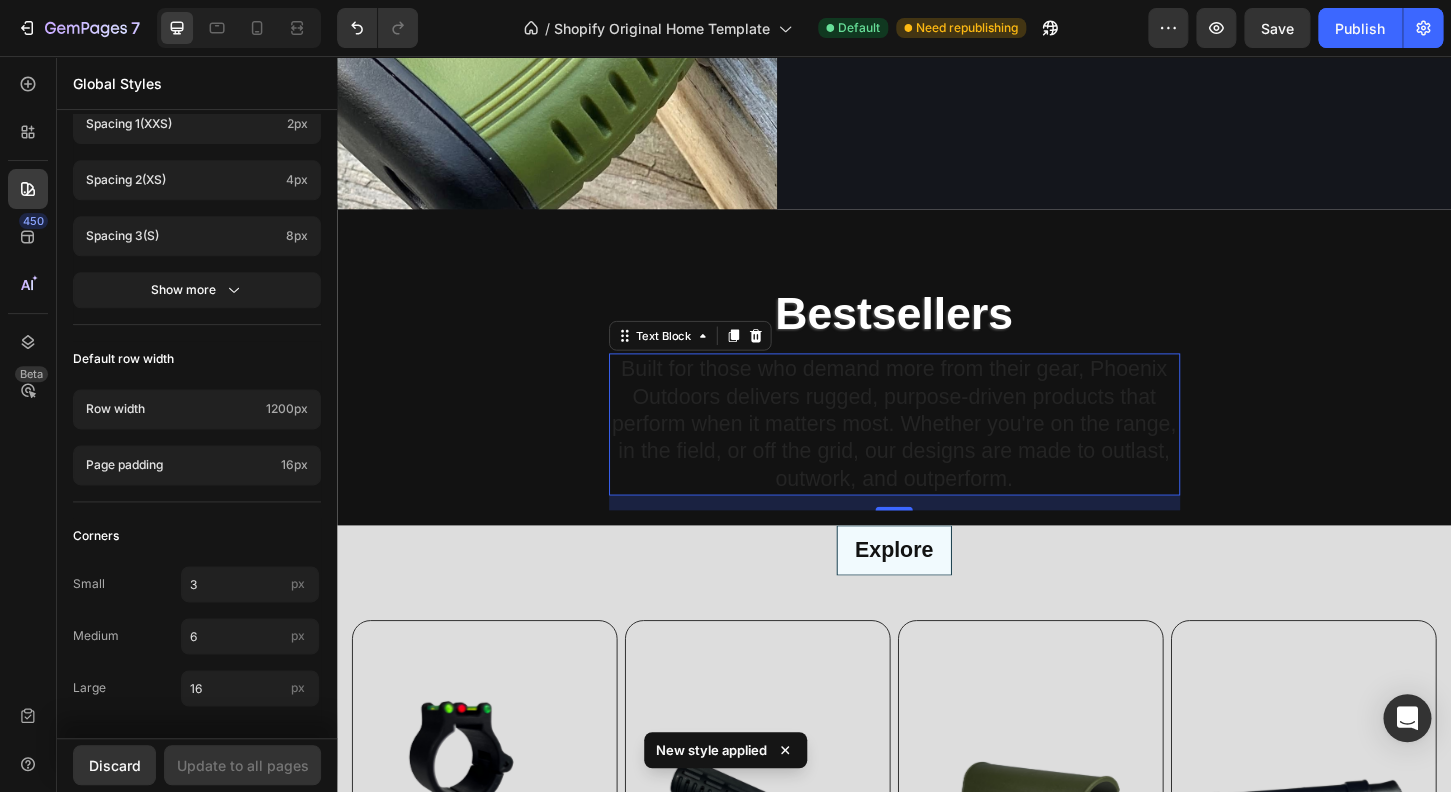 click on "New style applied" at bounding box center [711, 750] 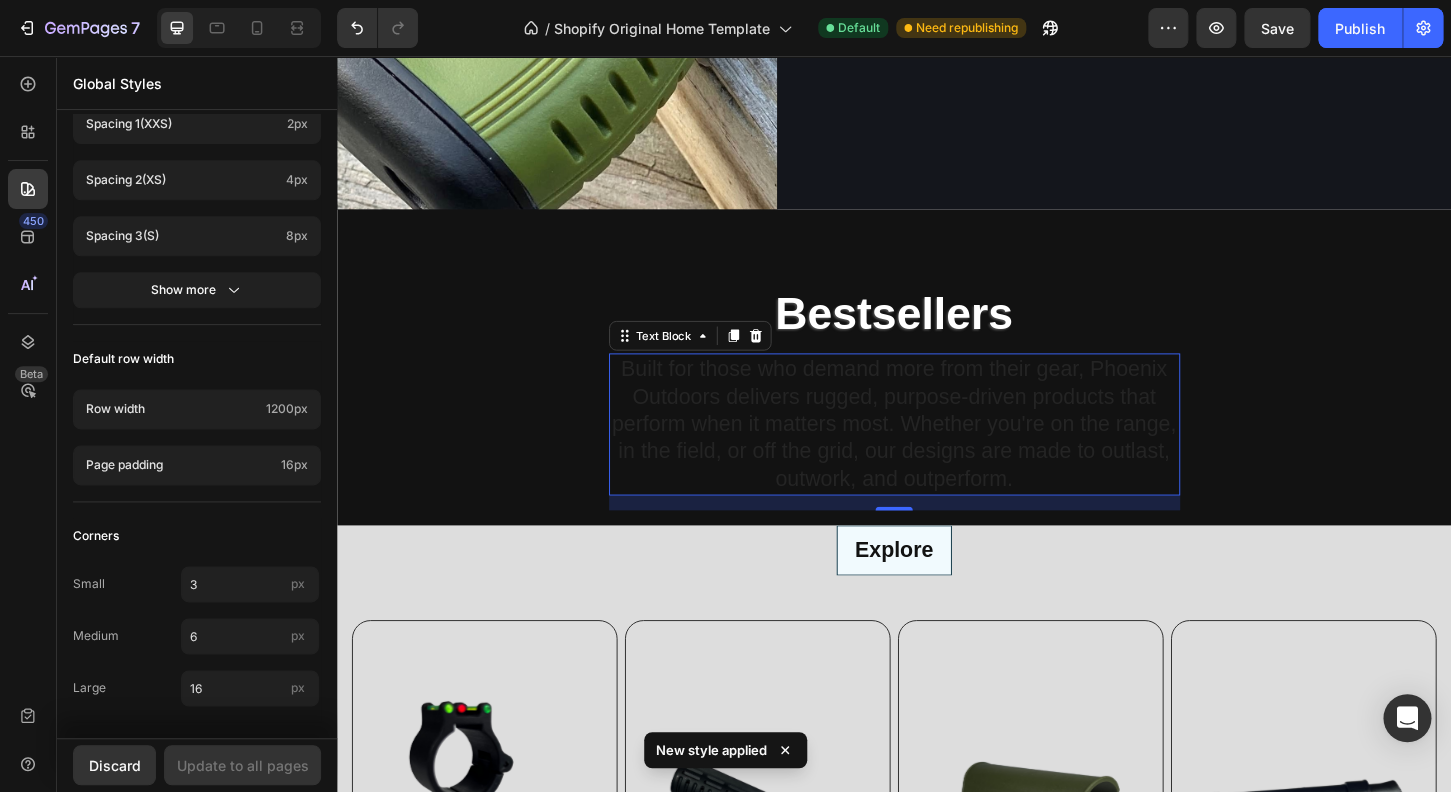 click on "Built for those who demand more from their gear, Phoenix Outdoors delivers rugged, purpose-driven products that perform when it matters most. Whether you're on the range, in the field, or off the grid, our designs are made to outlast, outwork, and outperform." at bounding box center (937, 453) 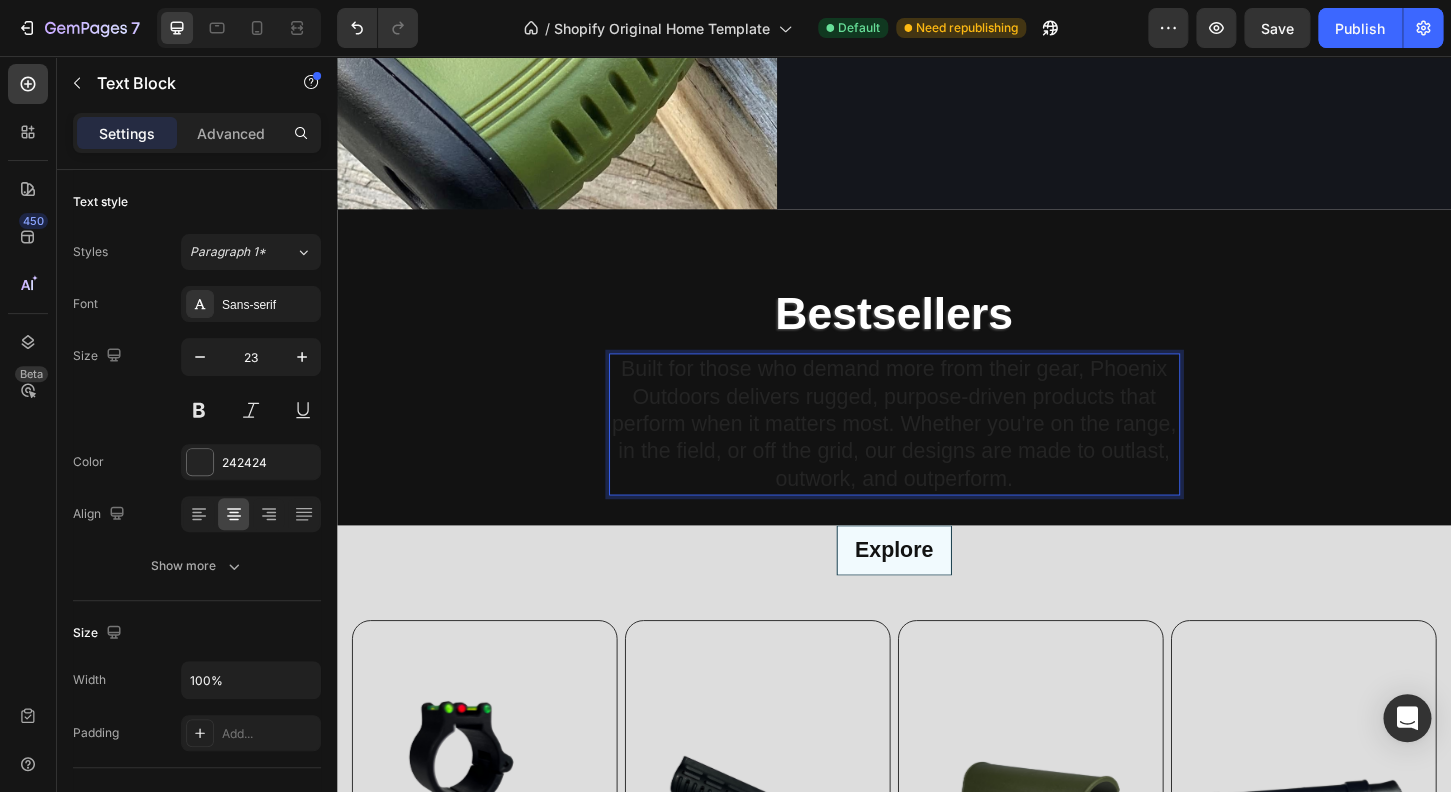click on "Built for those who demand more from their gear, Phoenix Outdoors delivers rugged, purpose-driven products that perform when it matters most. Whether you're on the range, in the field, or off the grid, our designs are made to outlast, outwork, and outperform." at bounding box center [937, 453] 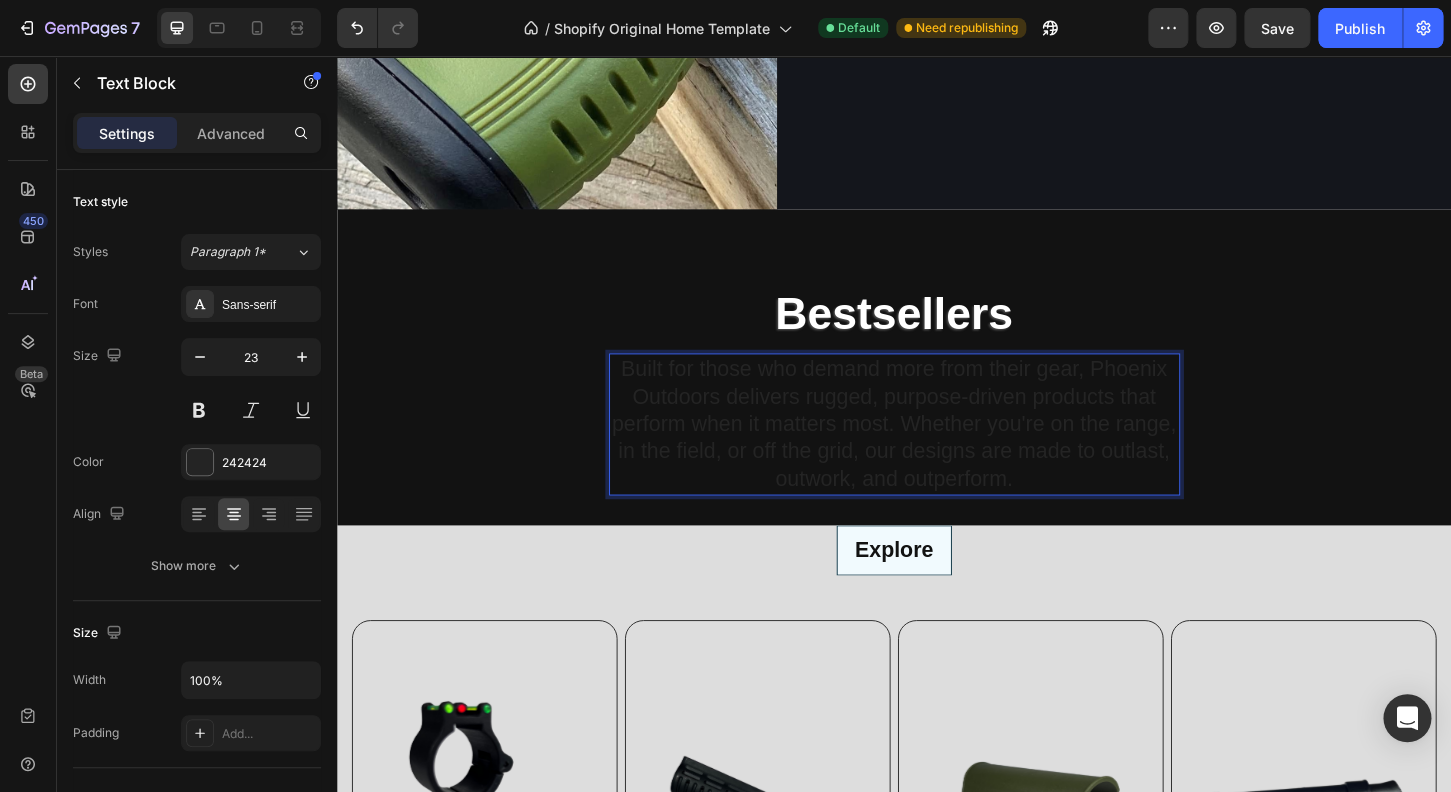 click on "Built for those who demand more from their gear, Phoenix Outdoors delivers rugged, purpose-driven products that perform when it matters most. Whether you're on the range, in the field, or off the grid, our designs are made to outlast, outwork, and outperform." at bounding box center [937, 453] 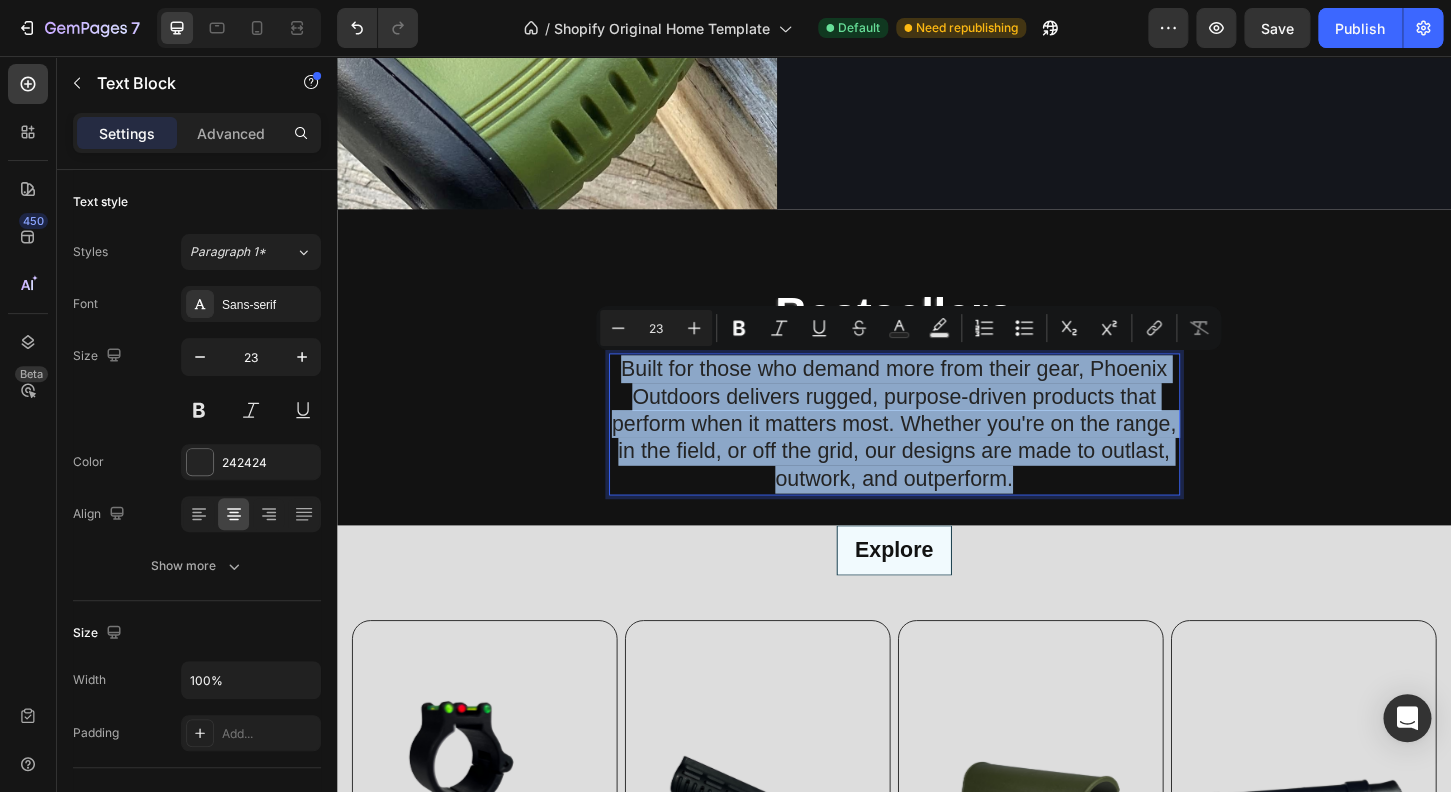 drag, startPoint x: 1056, startPoint y: 519, endPoint x: 602, endPoint y: 397, distance: 470.10638 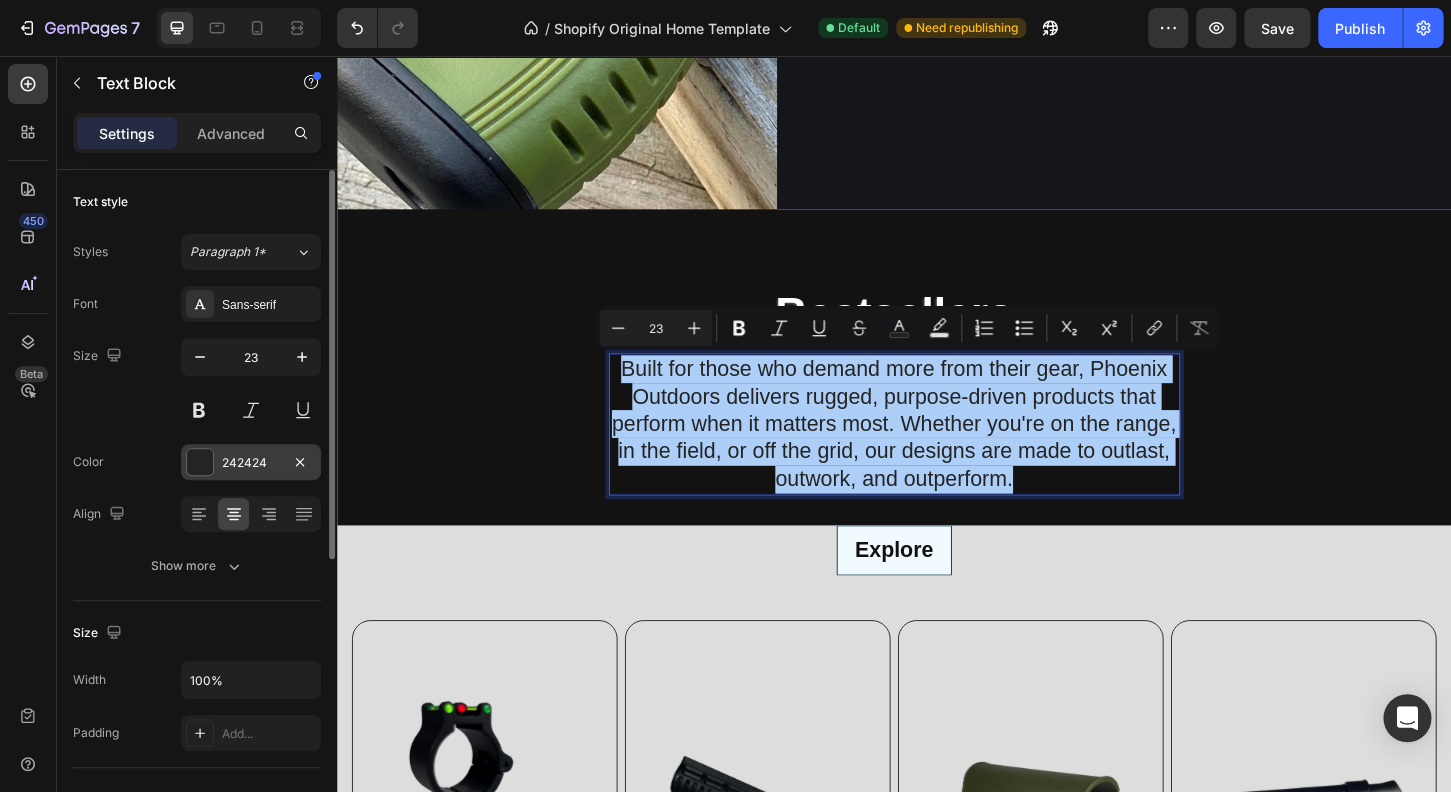 click at bounding box center (200, 462) 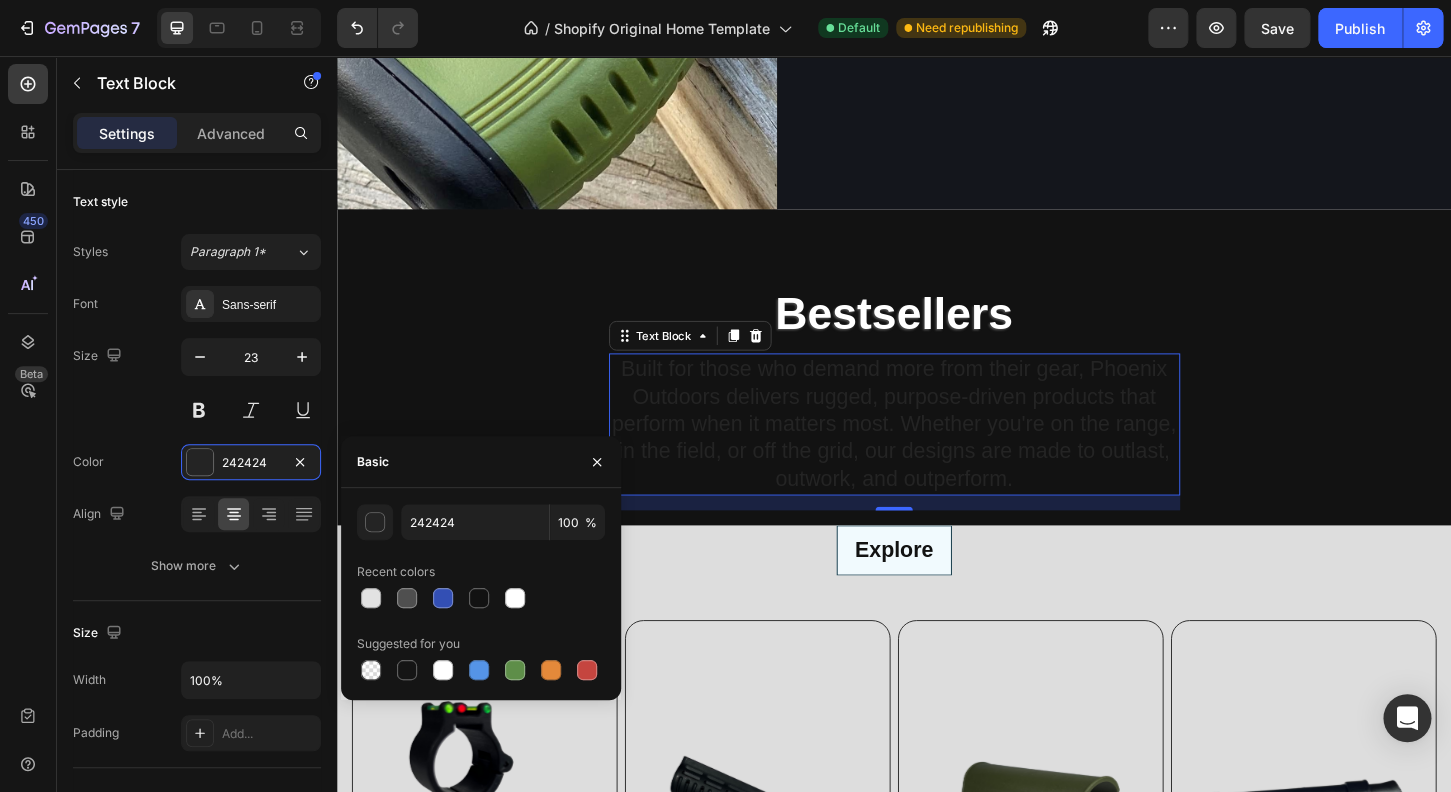 click 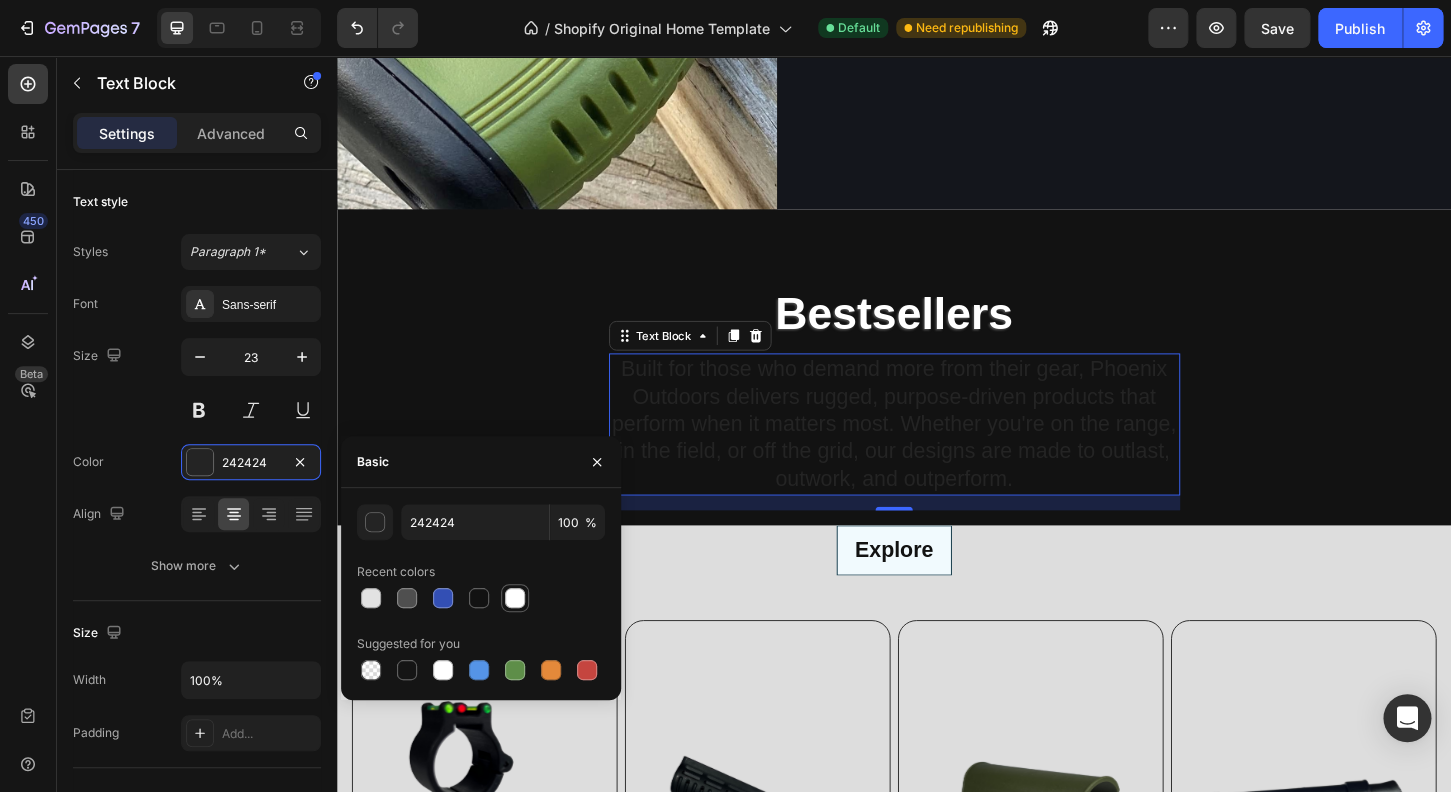 click at bounding box center (515, 598) 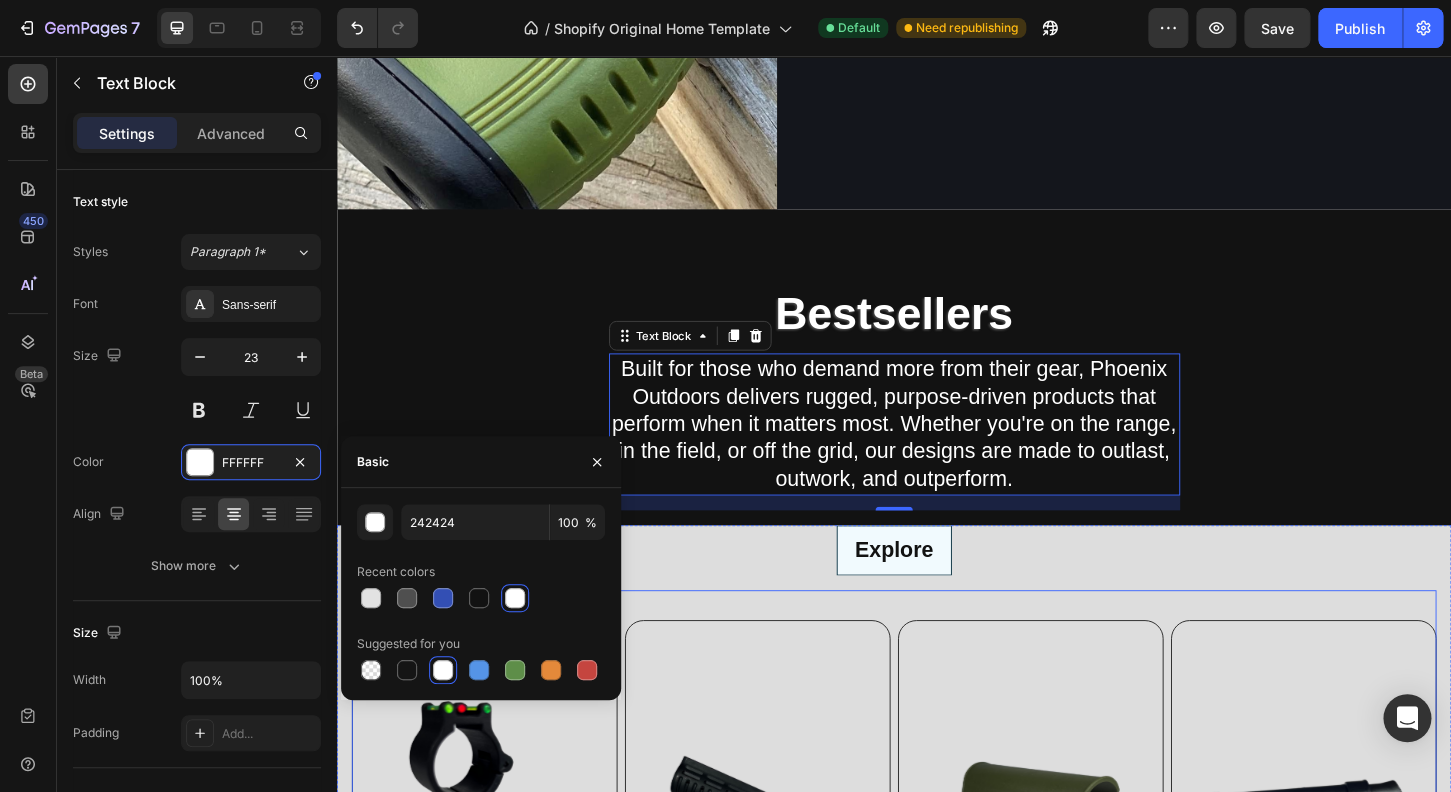type on "FFFFFF" 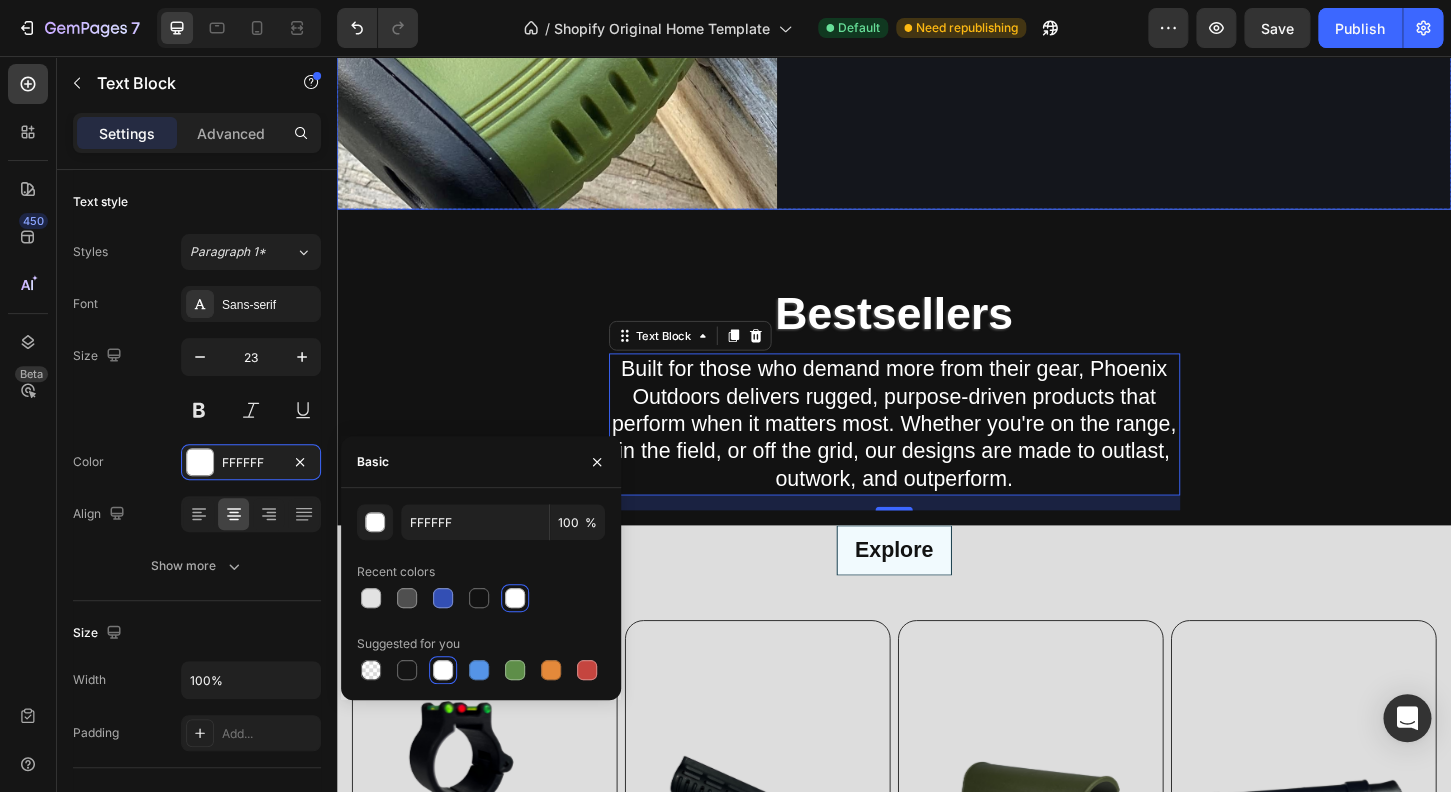 click on "WELCOME Heading     Our battle-proven KickLite® Stock series, introduced in 2008, sets the standard for recoil control under pressure. With three tactical configurations, it’s built to adapt to your mission profile—whether for rapid engagement or heavy-duty endurance. We offer a full range of combat-grade upgrades including tactical grips, precision sights, rail systems, and components to fully transform your standard shotgun into a high-performance platform. As a trusted supplier for both retail and OEM, we also manufacture a complete line of AK furniture, delivering rugged reliability and operational efficiency for the most demanding users. Text block Row" at bounding box center [1205, -219] 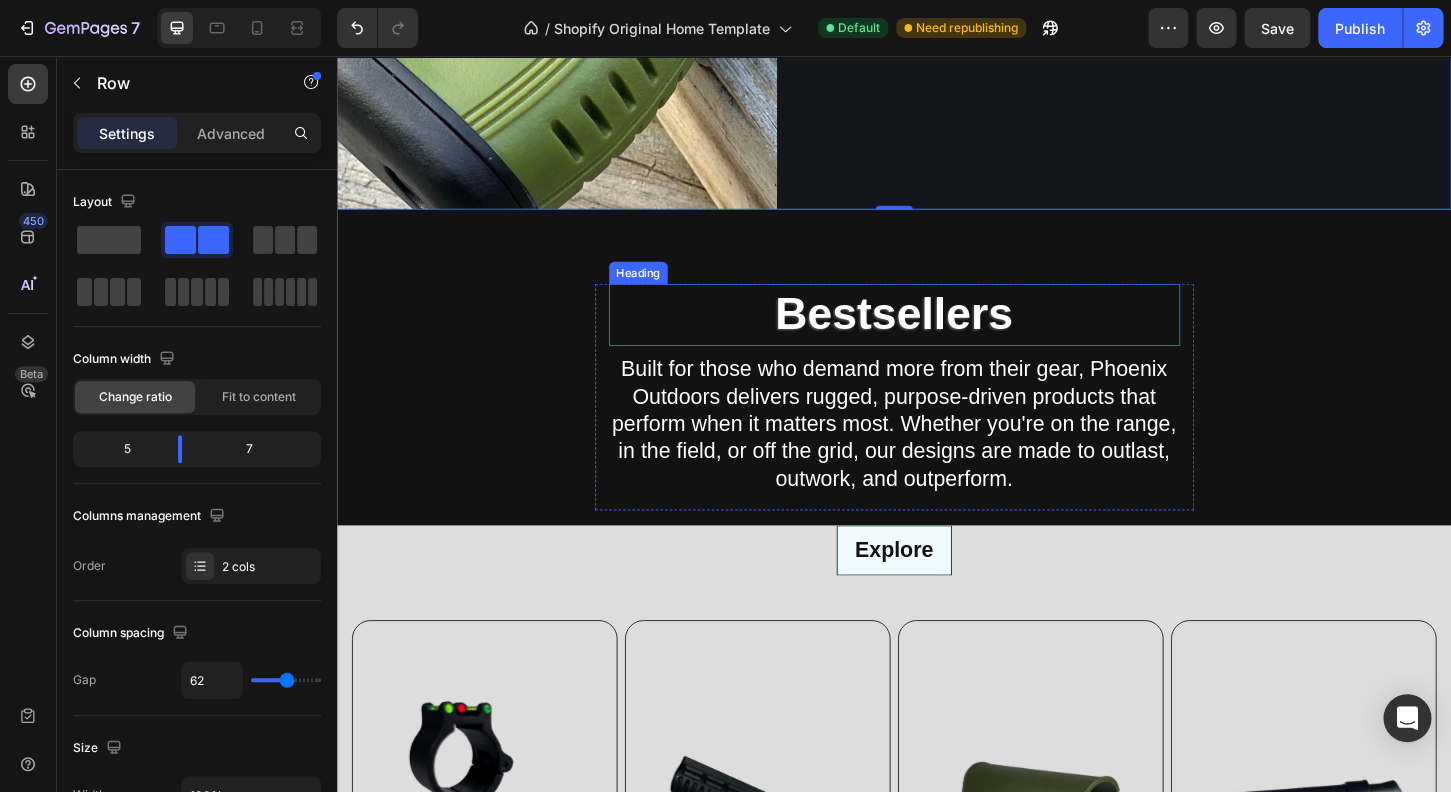 click on "Bestsellers" at bounding box center [937, 334] 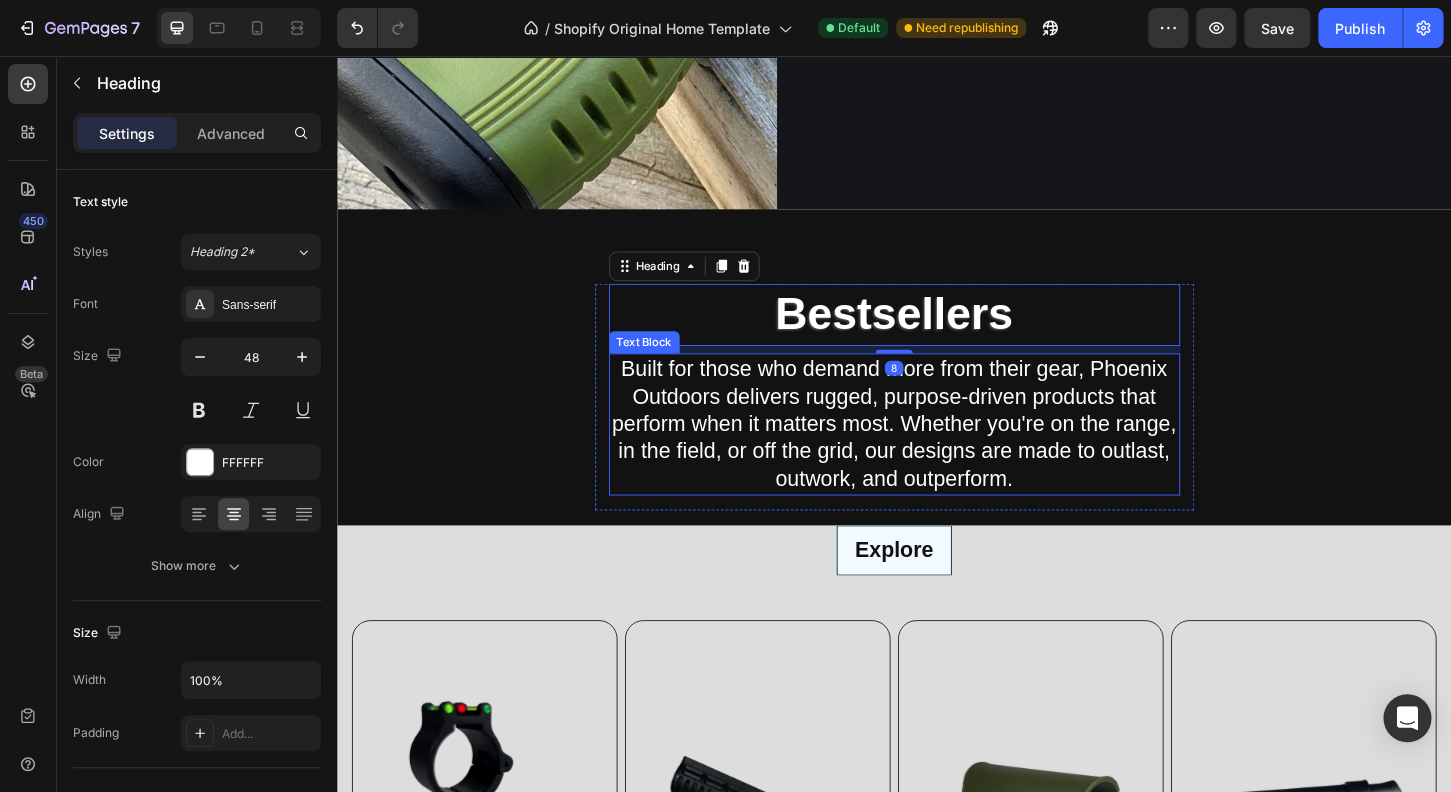 click on "Built for those who demand more from their gear, Phoenix Outdoors delivers rugged, purpose-driven products that perform when it matters most. Whether you're on the range, in the field, or off the grid, our designs are made to outlast, outwork, and outperform." at bounding box center (937, 453) 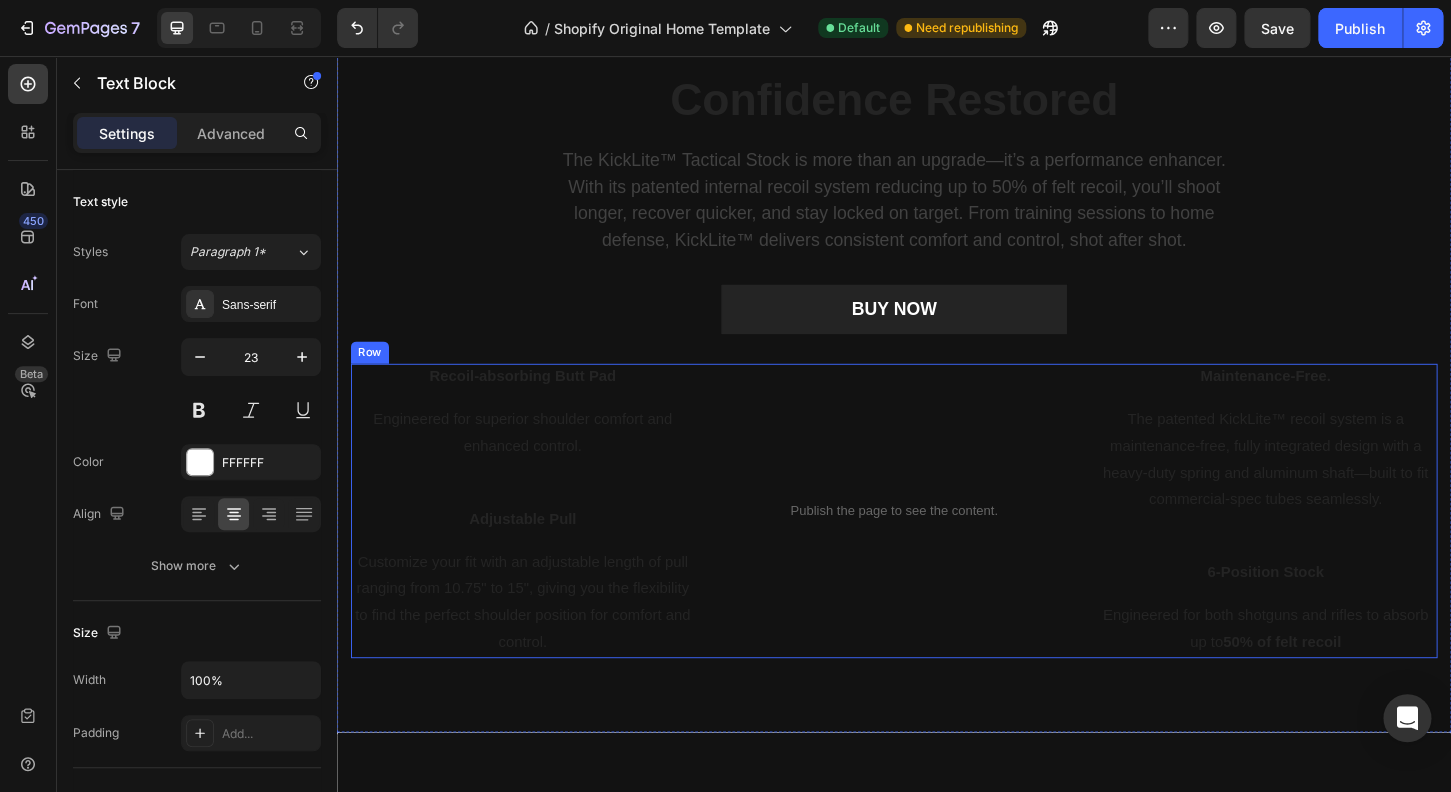 scroll, scrollTop: 3256, scrollLeft: 0, axis: vertical 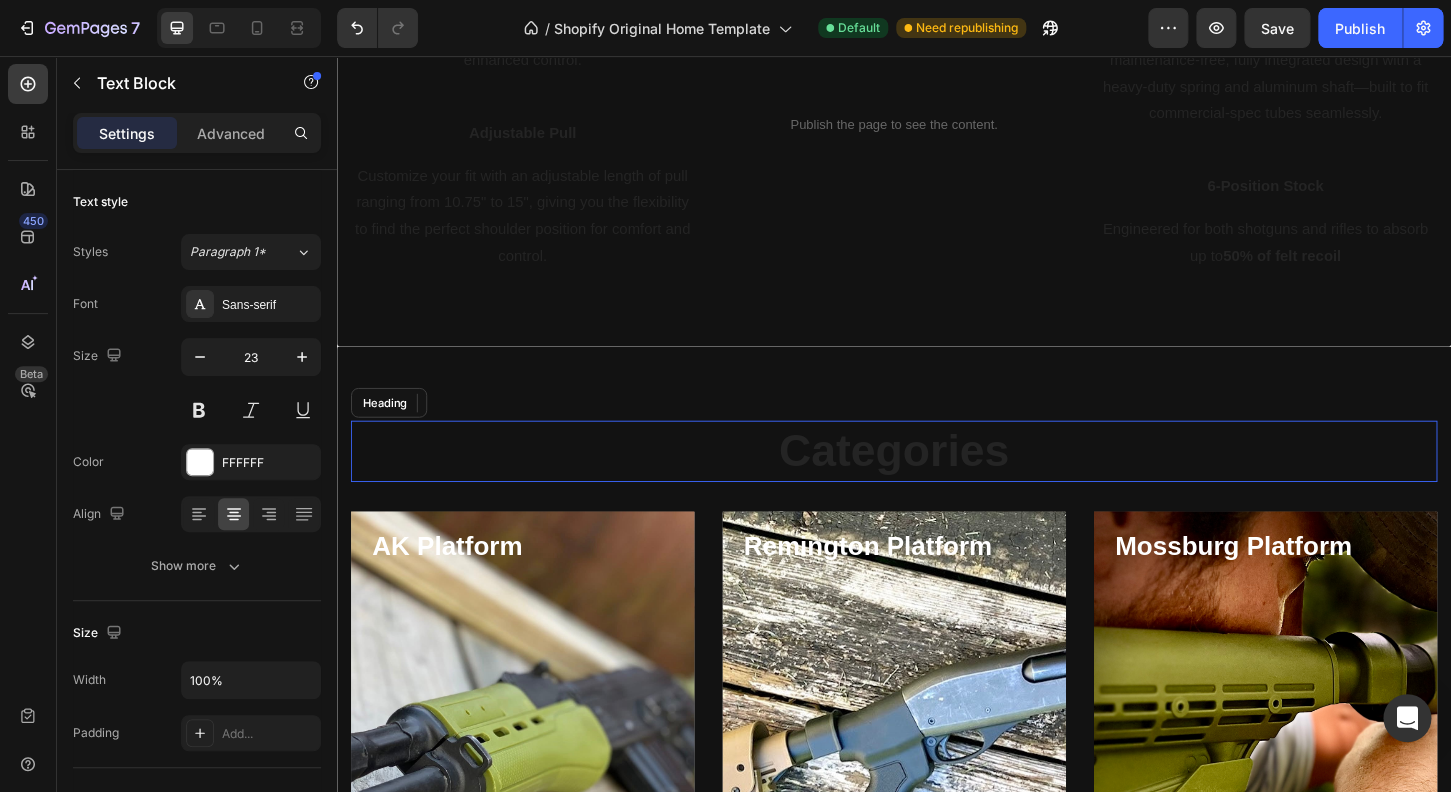 click on "Categories" at bounding box center [937, 481] 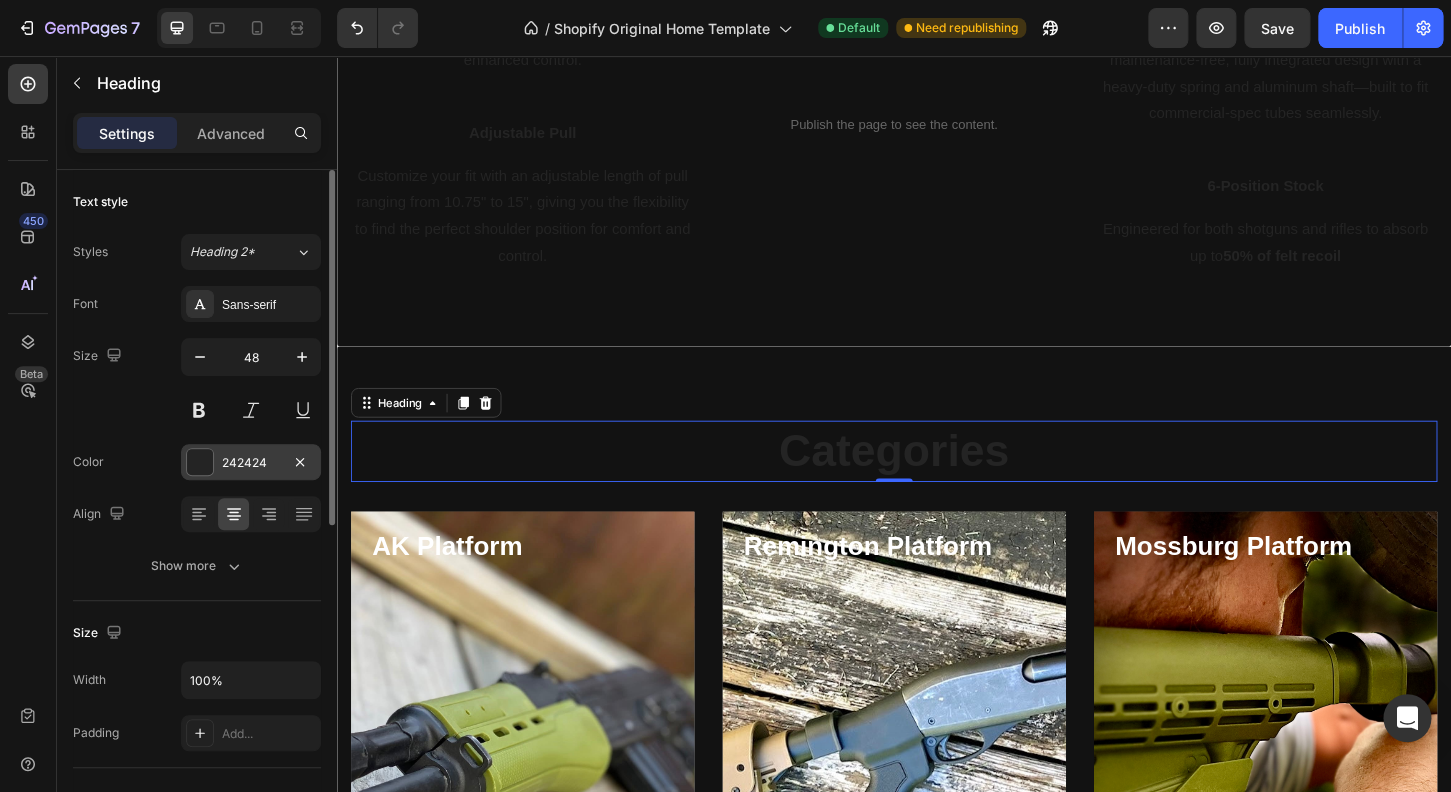 click at bounding box center [200, 462] 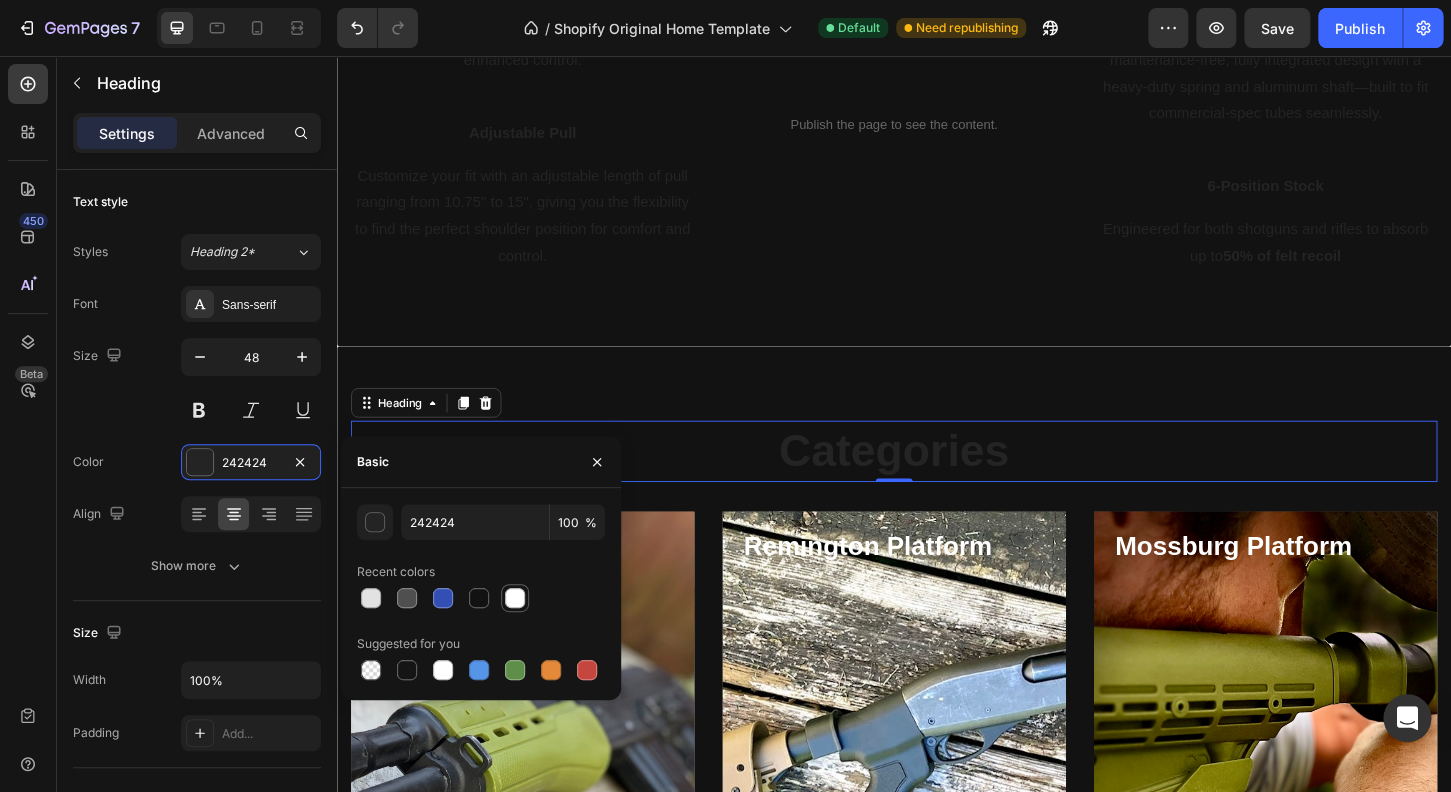 click at bounding box center (515, 598) 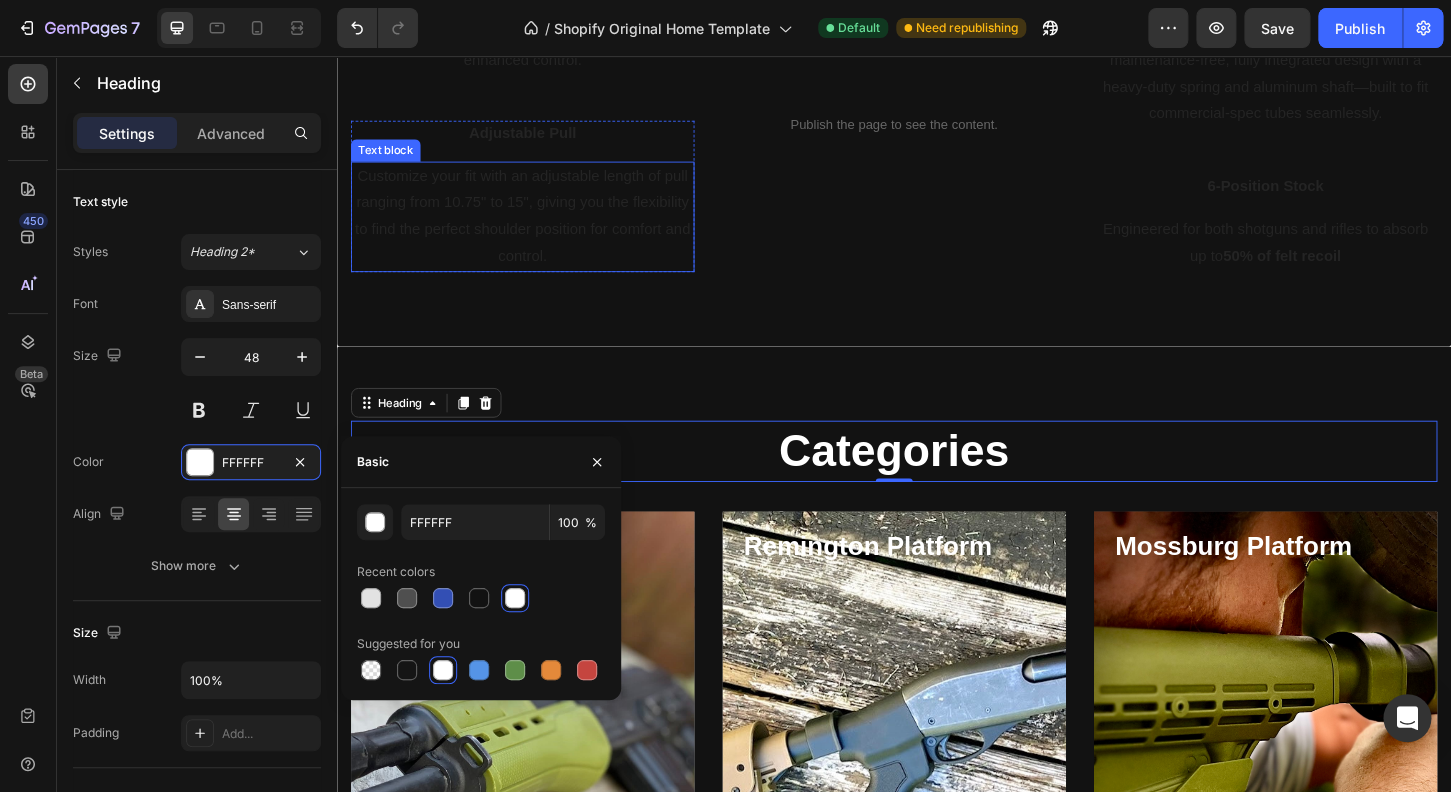 click on "Customize your fit with an adjustable length of pull ranging from 10.75" to 15", giving you the flexibility to find the perfect shoulder position for comfort and control." at bounding box center (537, 228) 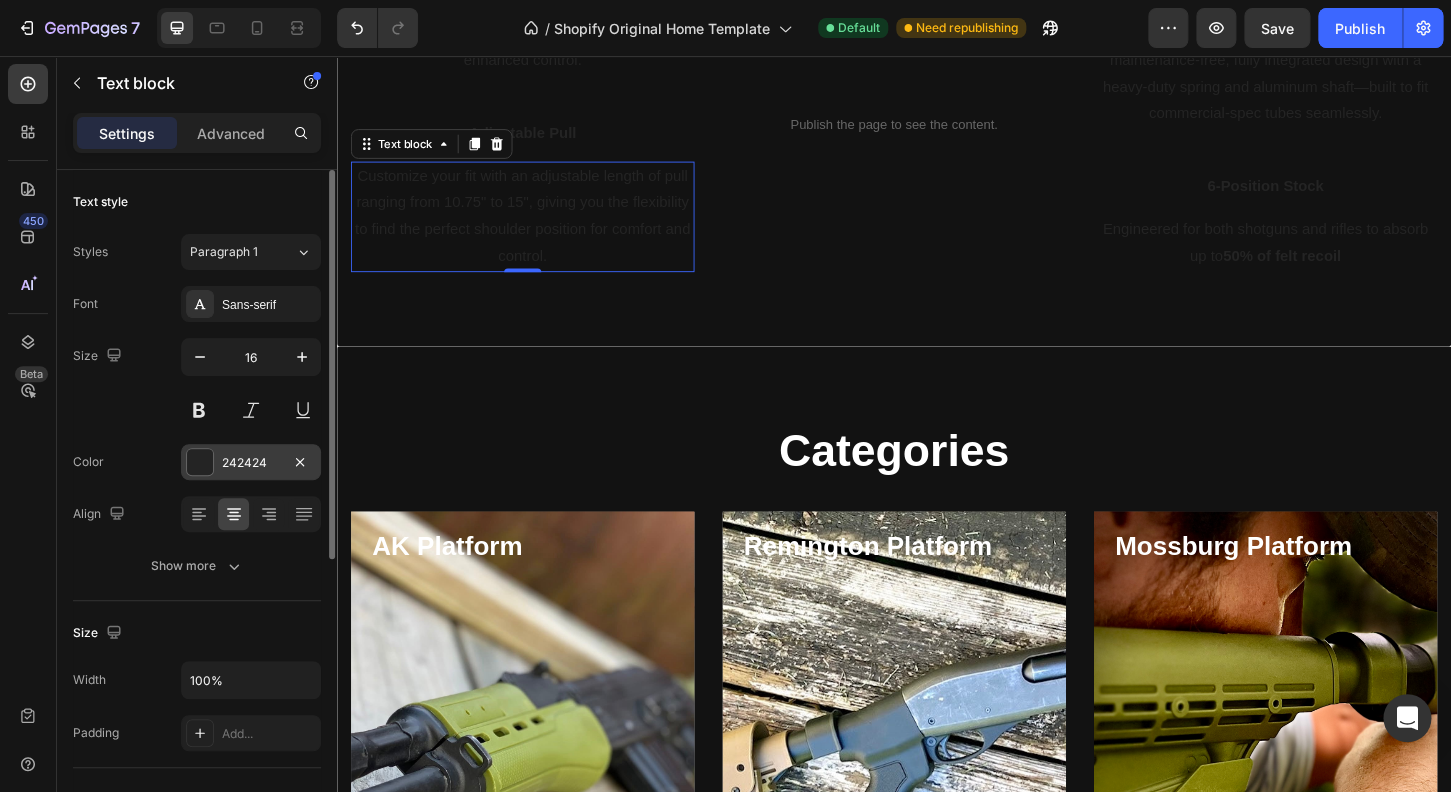 click at bounding box center (200, 462) 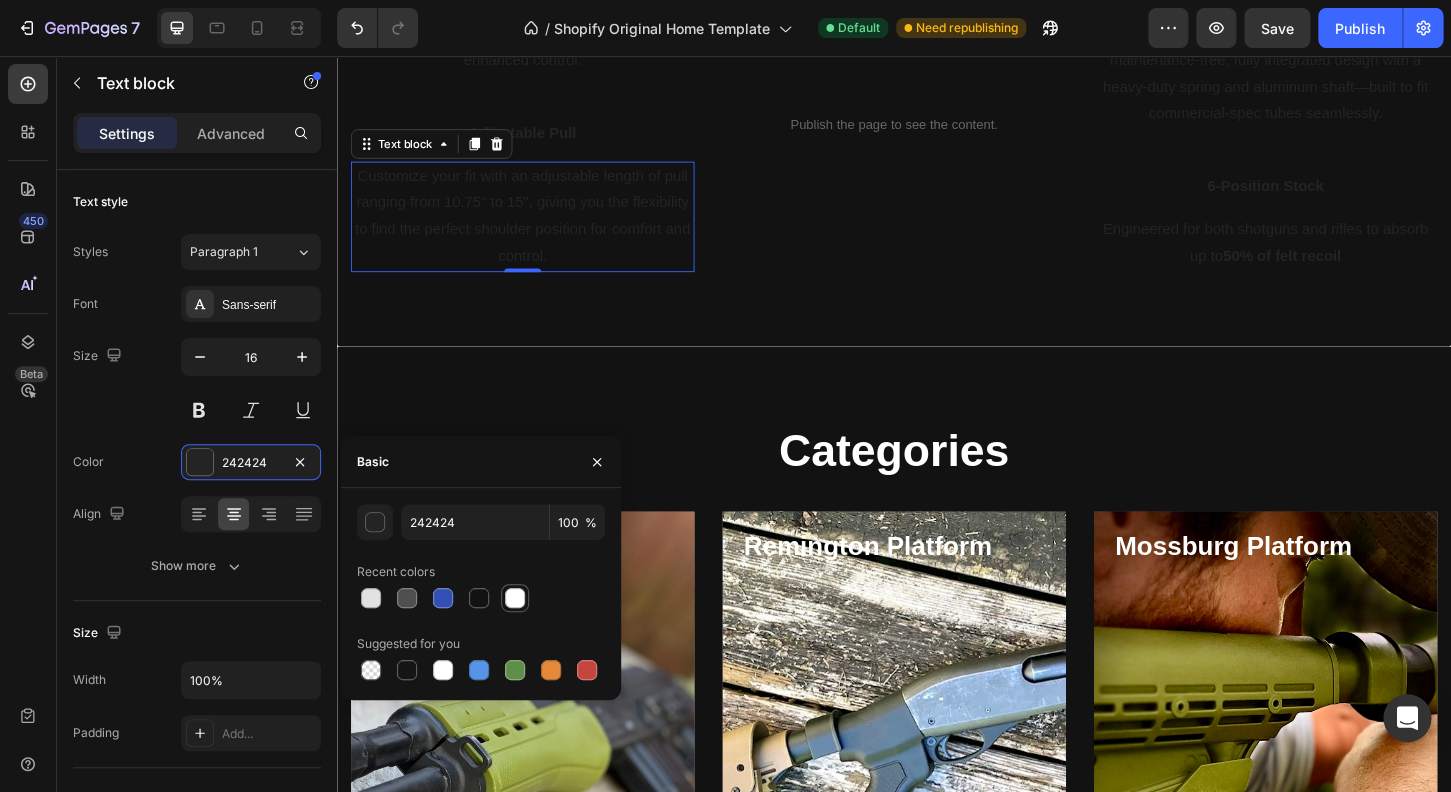 click at bounding box center (515, 598) 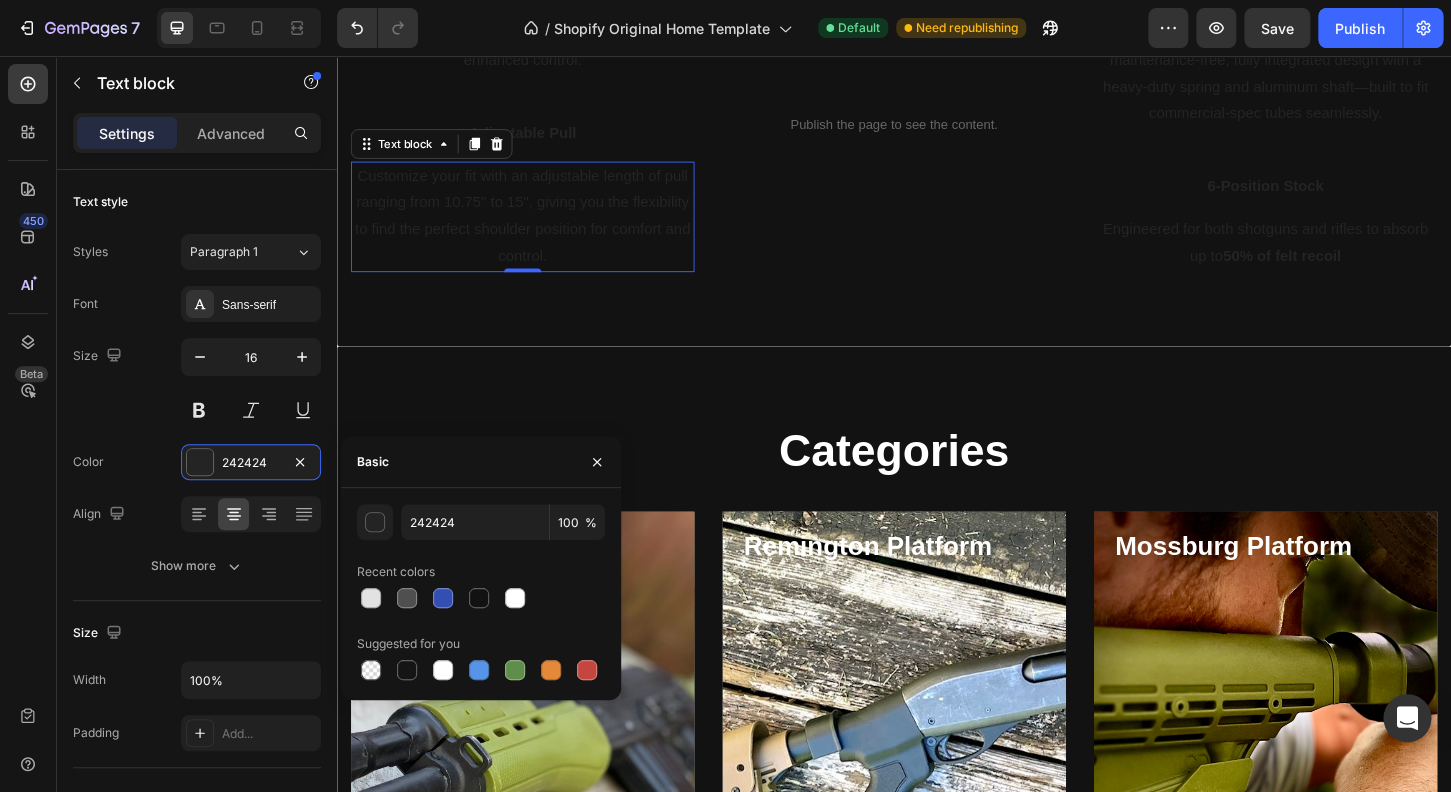 type on "FFFFFF" 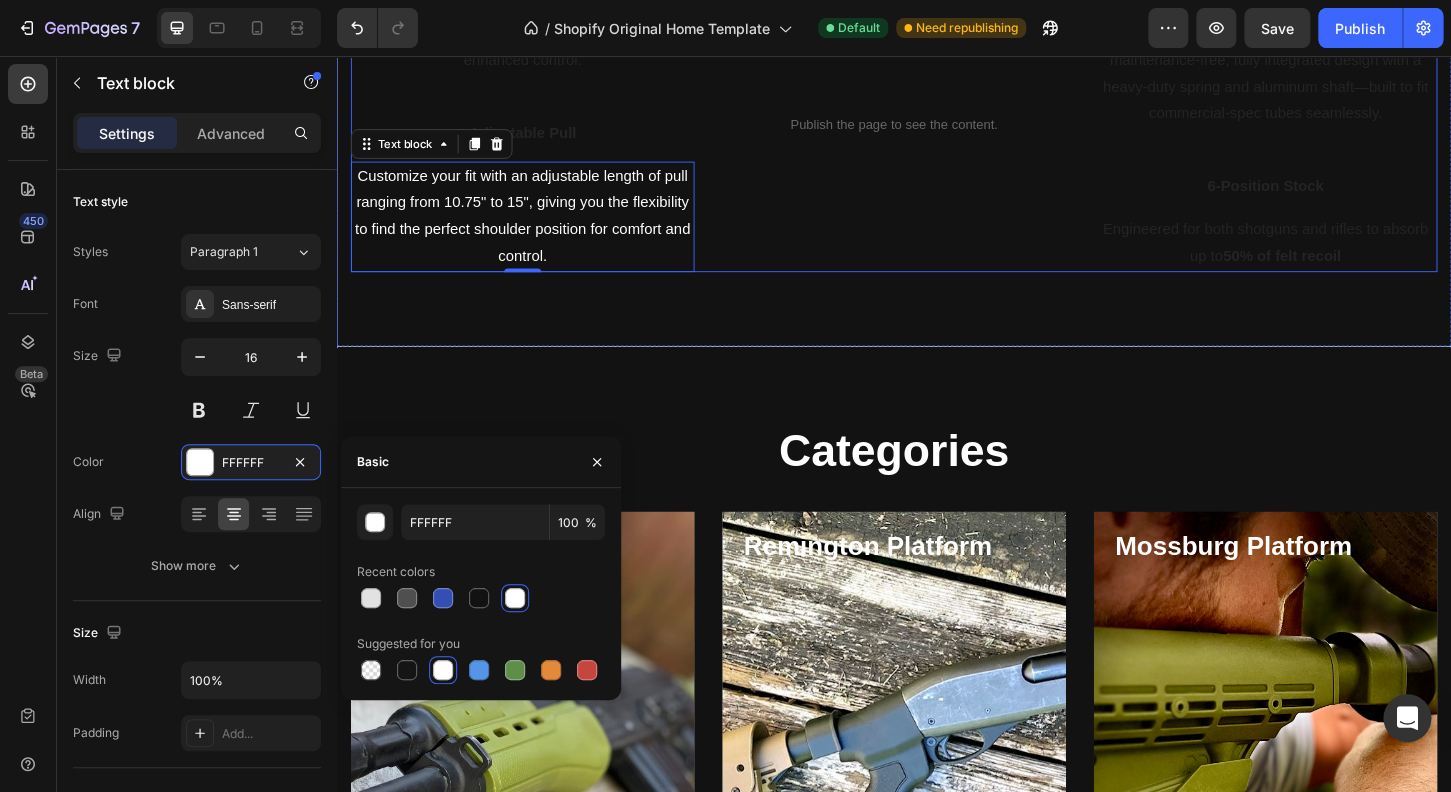 click on "Publish the page to see the content.
Custom Code" at bounding box center [937, 129] 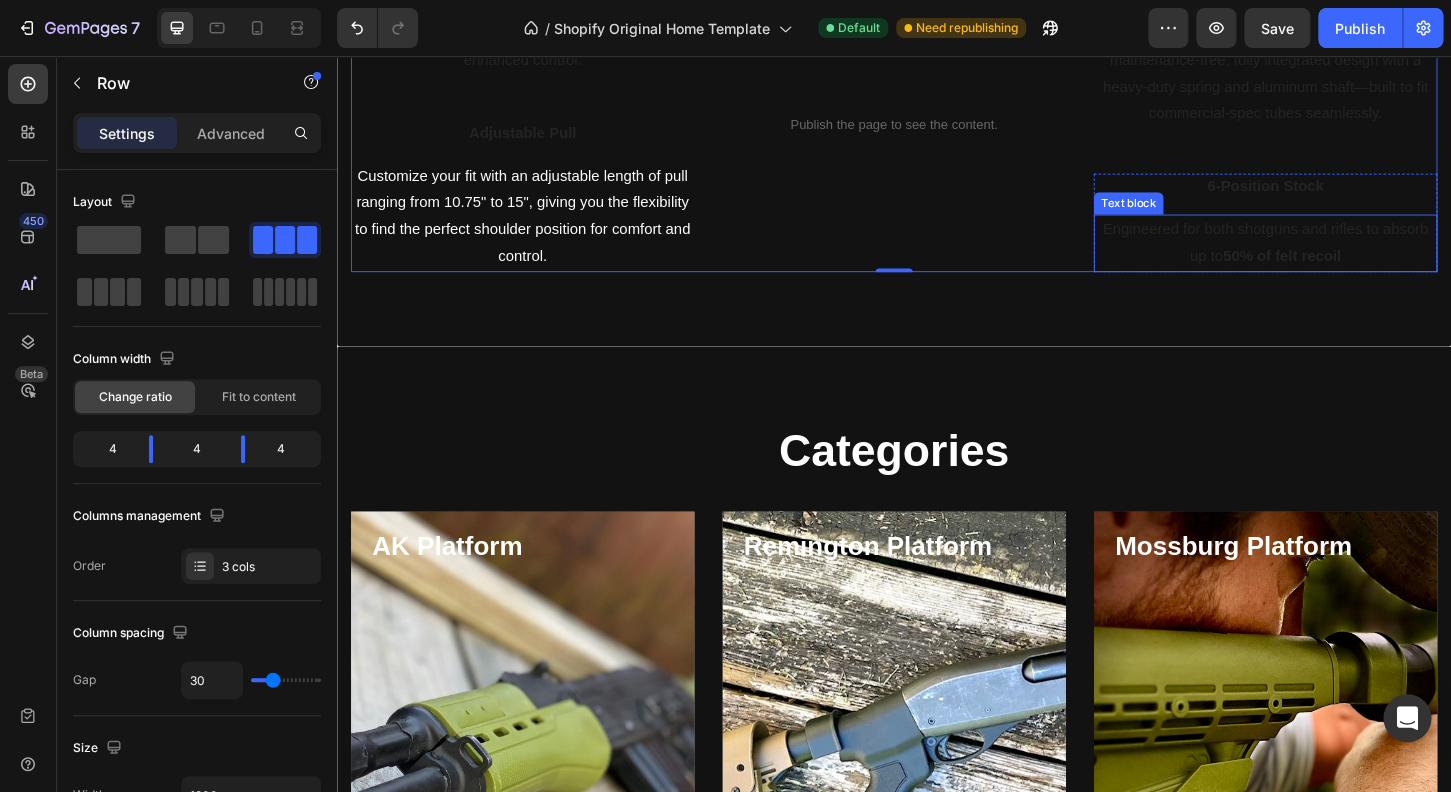 click on "Engineered for both shotguns and rifles to absorb up to  50% of felt recoil" at bounding box center [1337, 257] 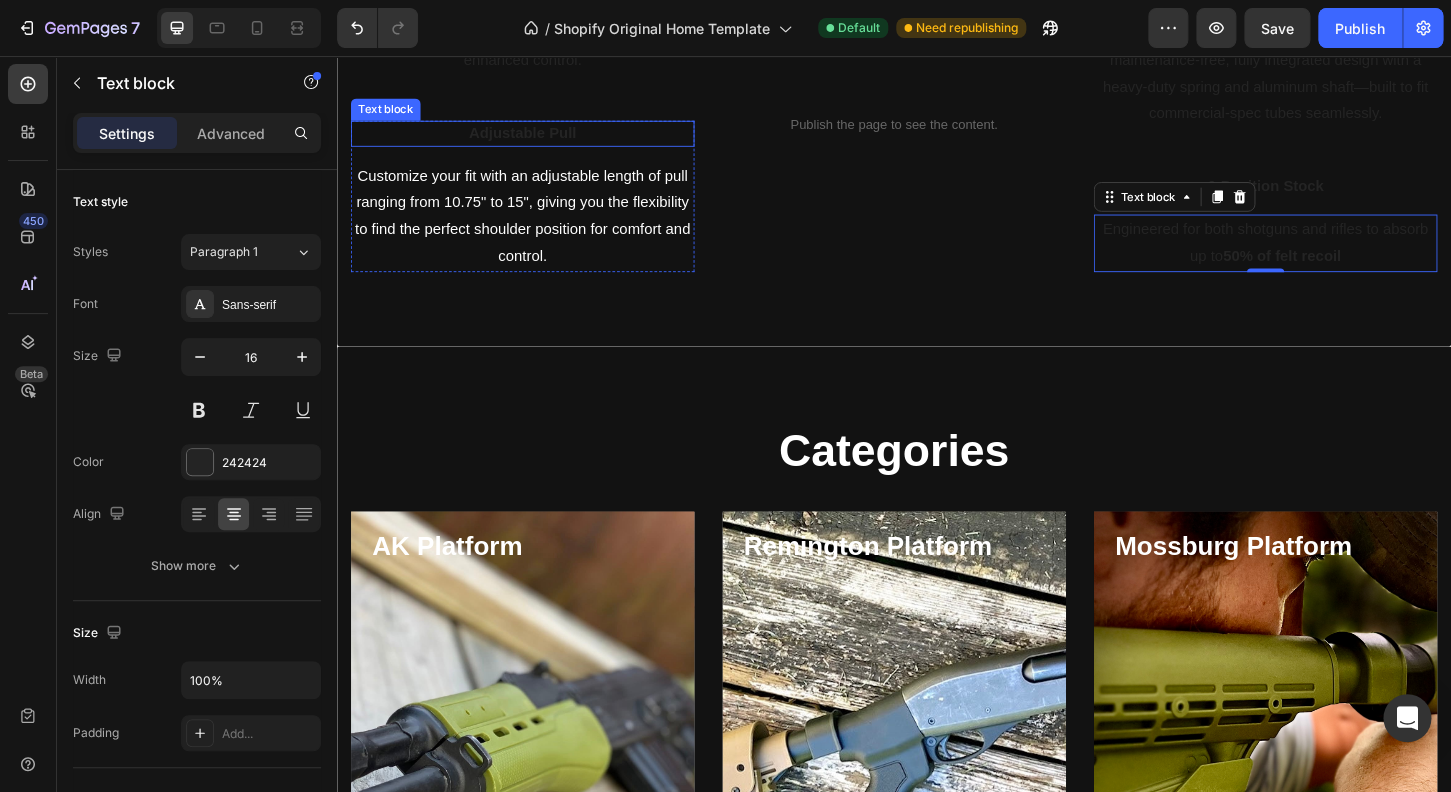 click on "Adjustable Pull" at bounding box center [537, 139] 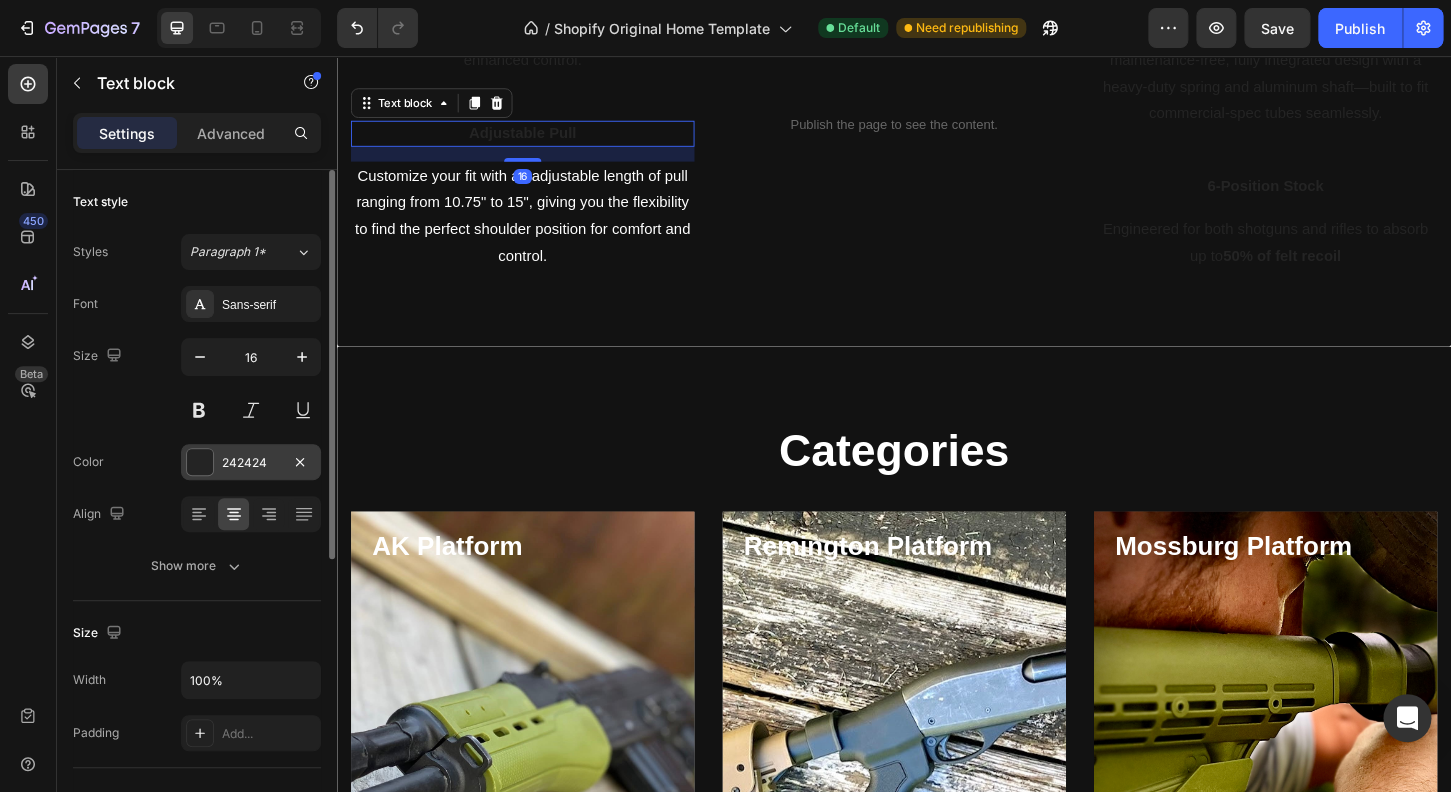 click at bounding box center (200, 462) 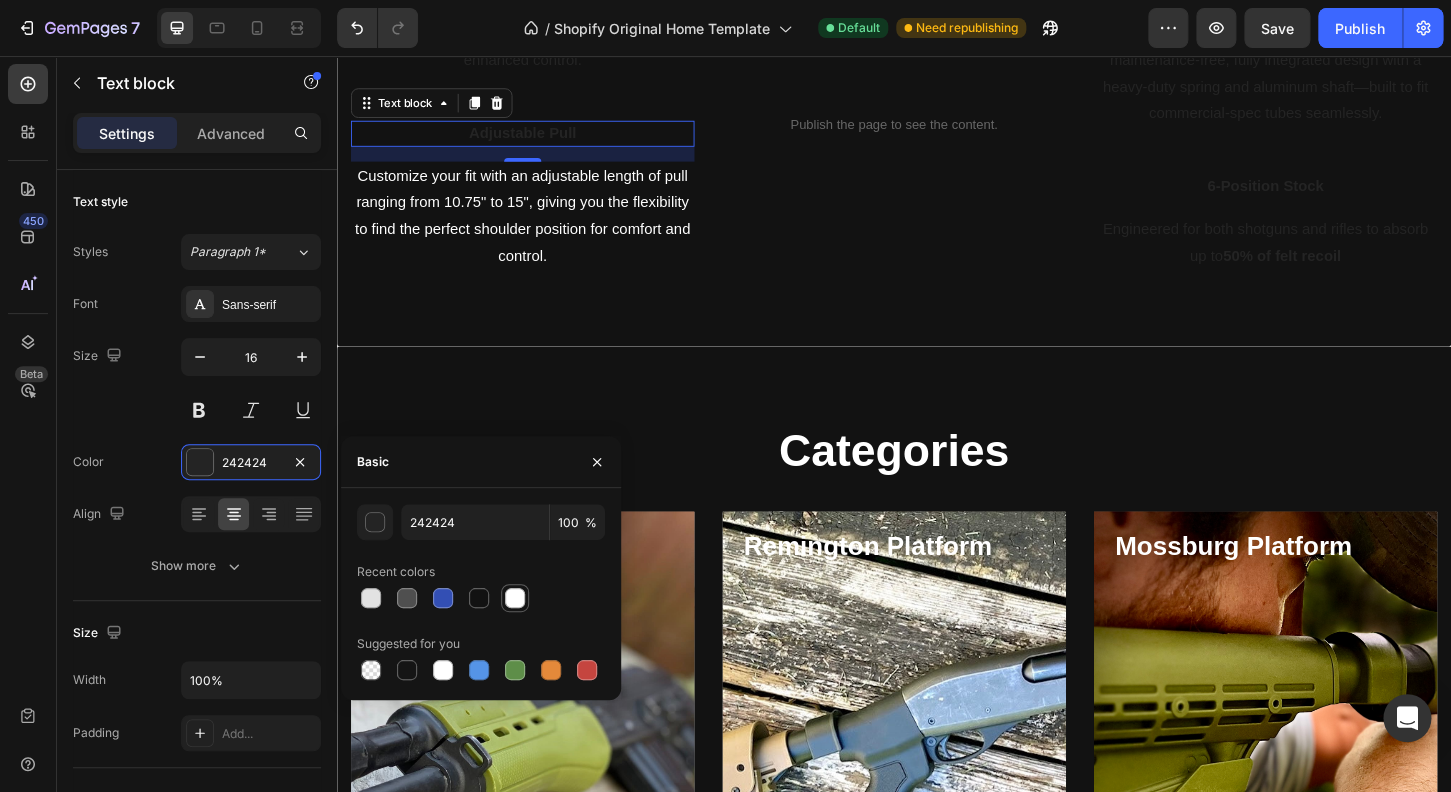 click at bounding box center [515, 598] 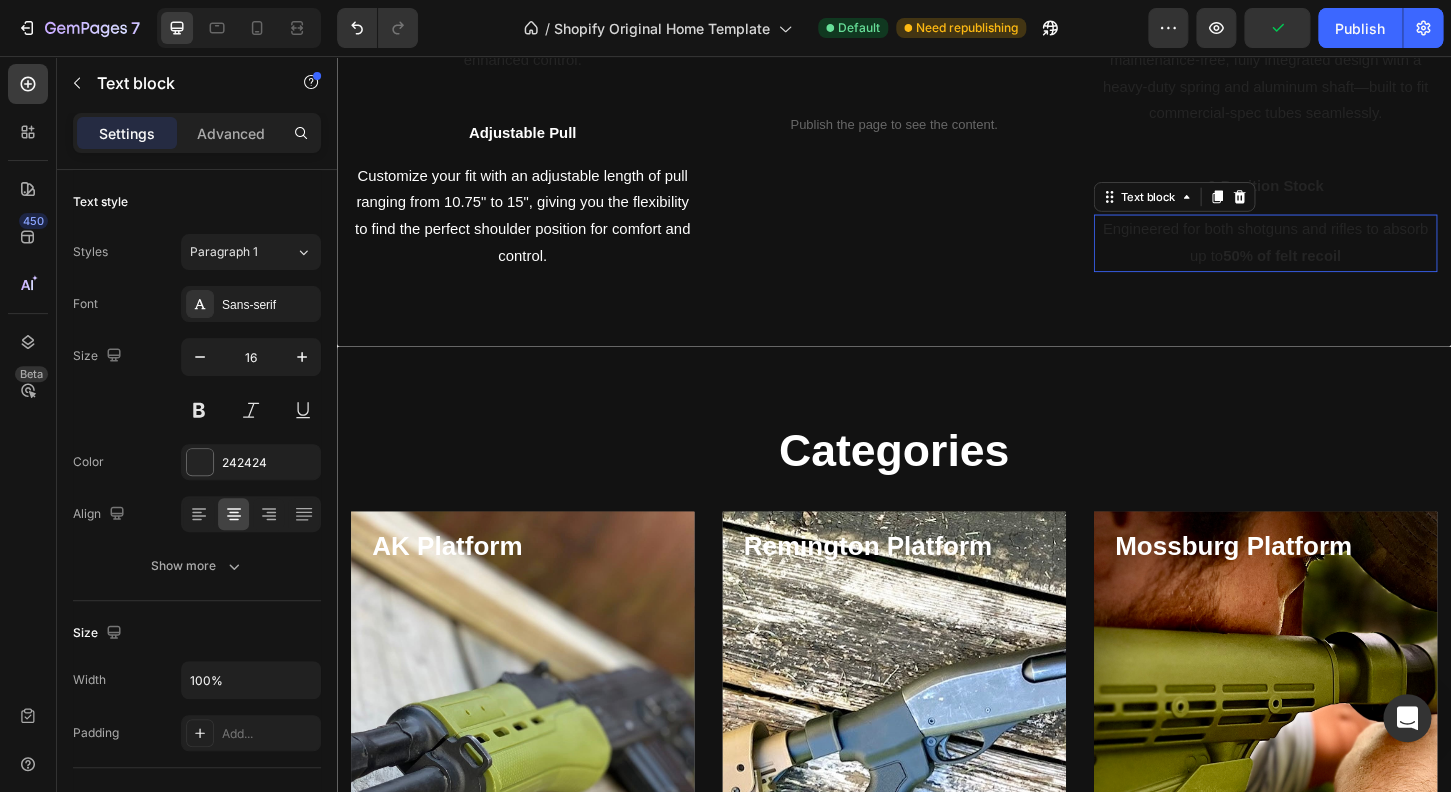 click on "Engineered for both shotguns and rifles to absorb up to  50% of felt recoil" at bounding box center [1337, 257] 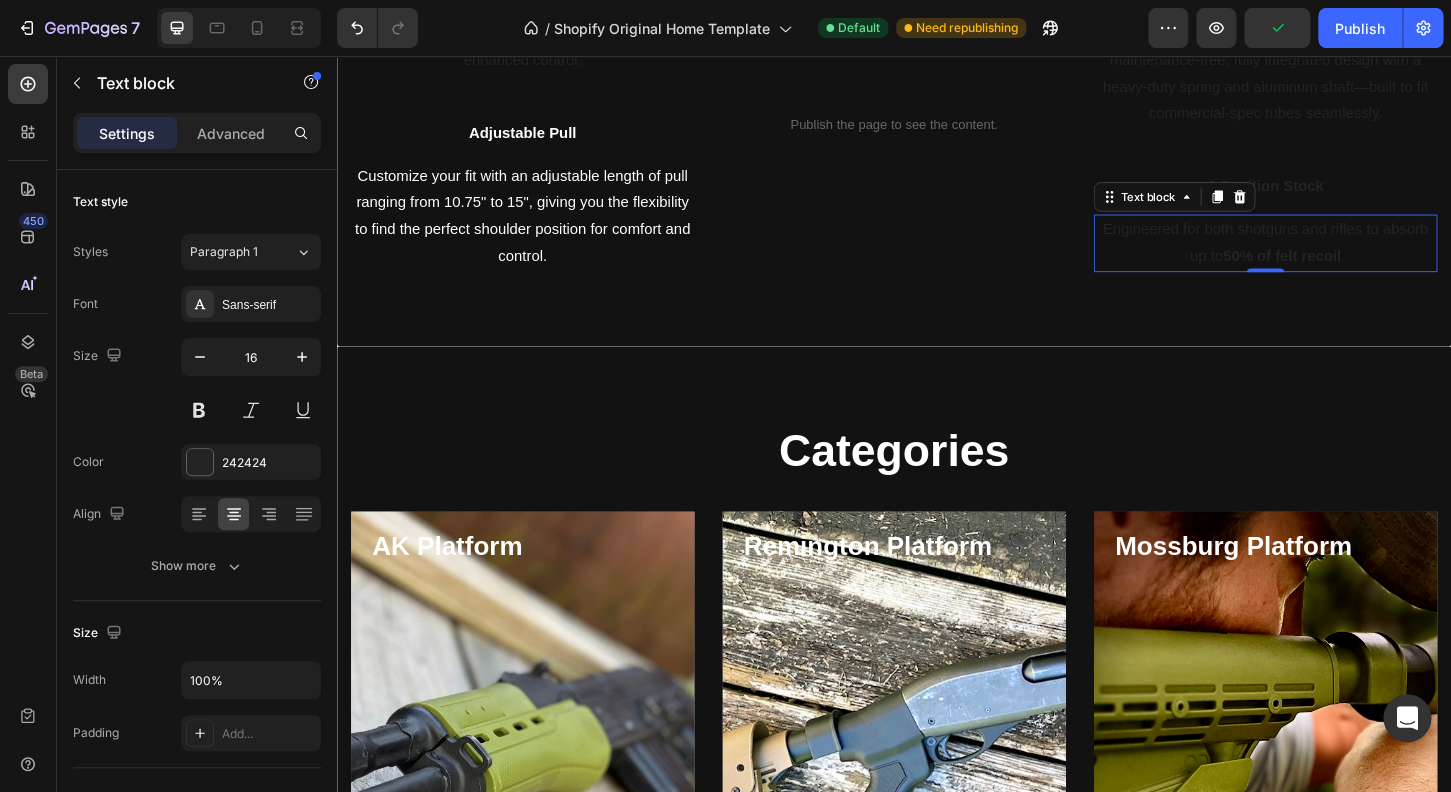 click on "Recoil Reduced  Confidence Restored Heading The KickLite™ Tactical Stock is more than an upgrade—it’s a performance enhancer. With its patented internal recoil system reducing up to 50% of felt recoil, you’ll shoot longer, recover quicker, and stay locked on target. From training sessions to home defense, KickLite™ delivers consistent comfort and control, shot after shot. Text block BUY NOW Button Row Recoil-absorbing Butt Pad Text block Engineered for superior shoulder comfort and enhanced control. Text block Row Adjustable Pull Text block  Customize your fit with an adjustable length of pull ranging from 10.75" to 15", giving you the flexibility to find the perfect shoulder position for comfort and control. Text block Row
Publish the page to see the content.
Custom Code Maintenance-Free. Text block Text block Row 6-Position Stock Text block  Engineered for both shotguns and rifles to absorb up to  50% of felt recoil Text block" at bounding box center [937, -60] 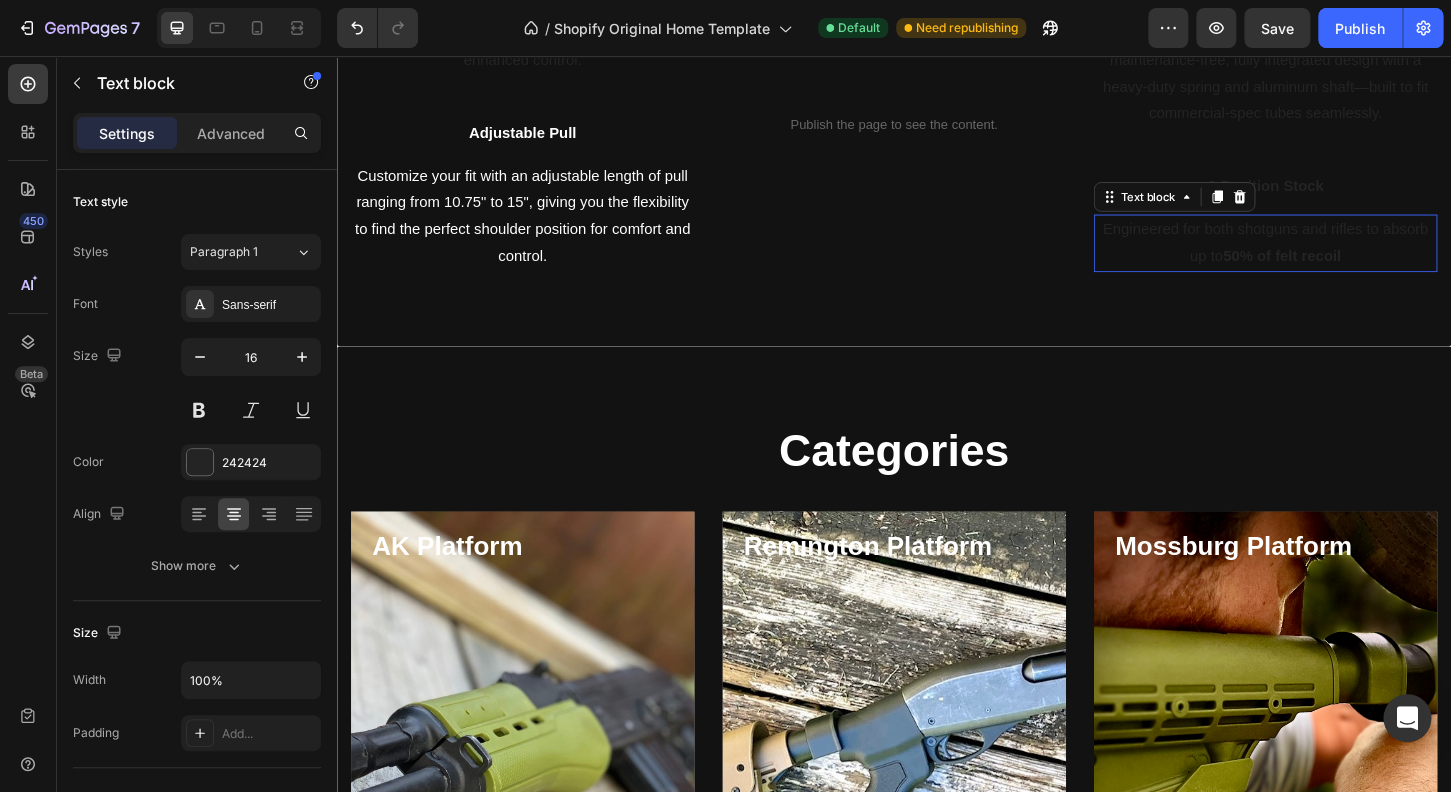 click on "Engineered for both shotguns and rifles to absorb up to  50% of felt recoil" at bounding box center (1337, 257) 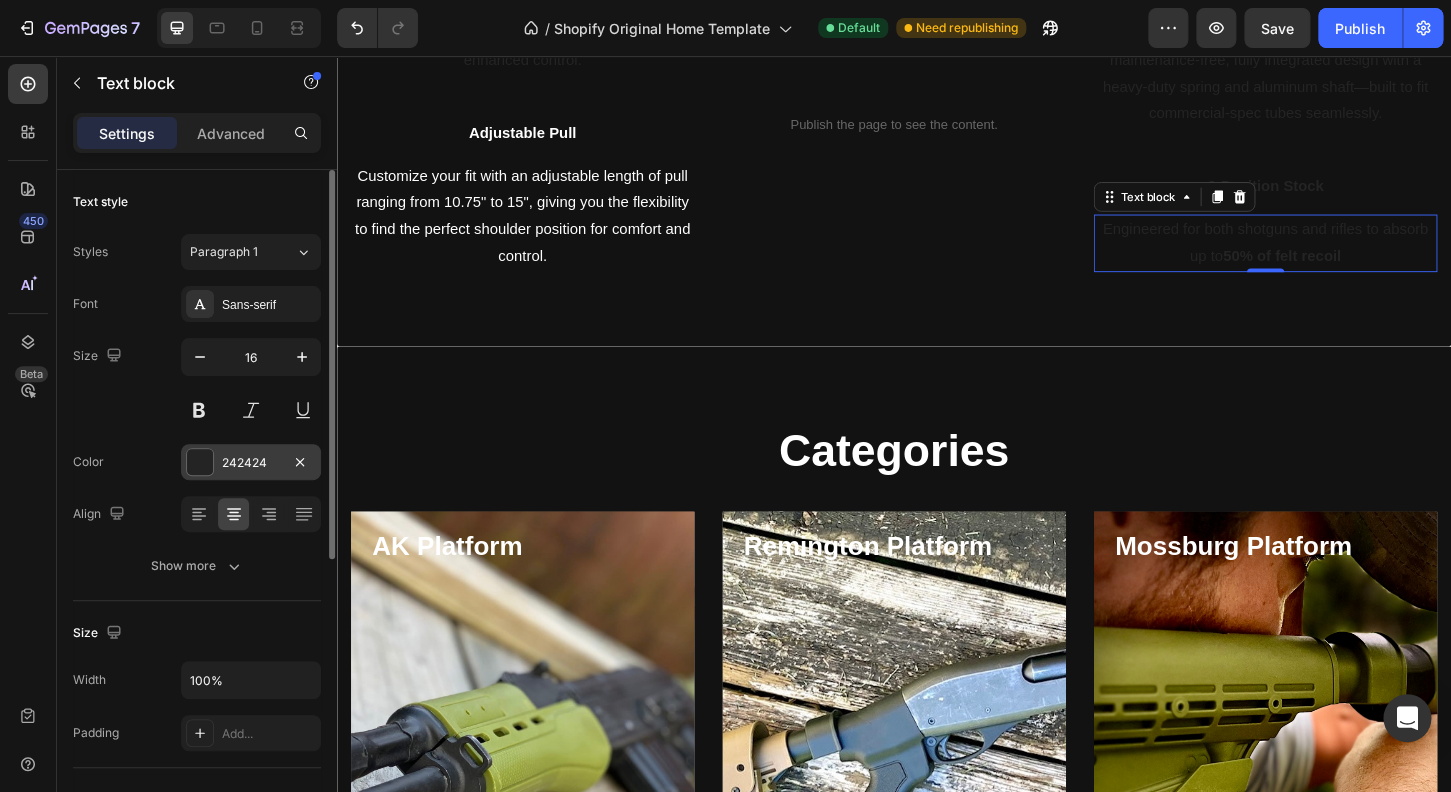 click at bounding box center (200, 462) 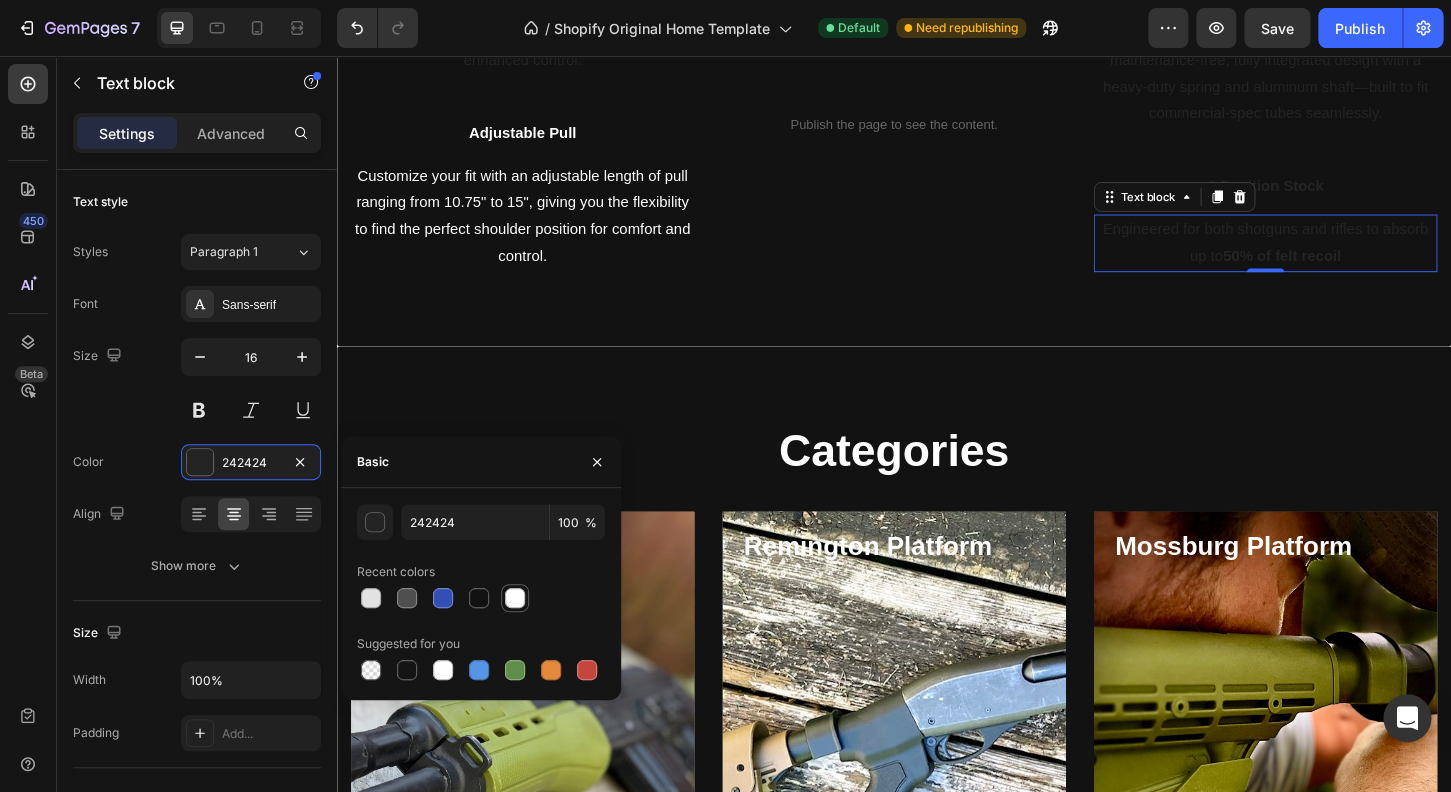 click at bounding box center (515, 598) 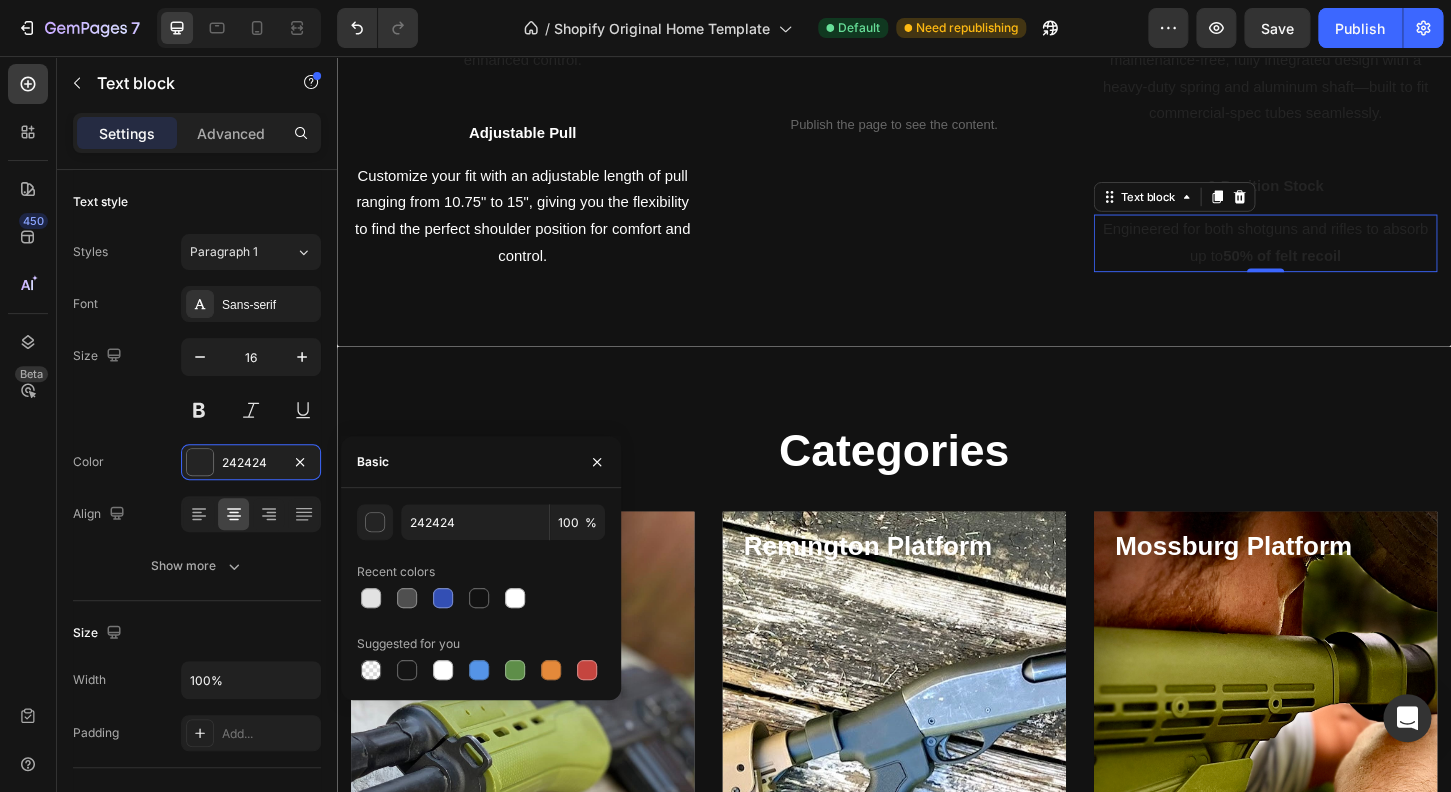 type on "FFFFFF" 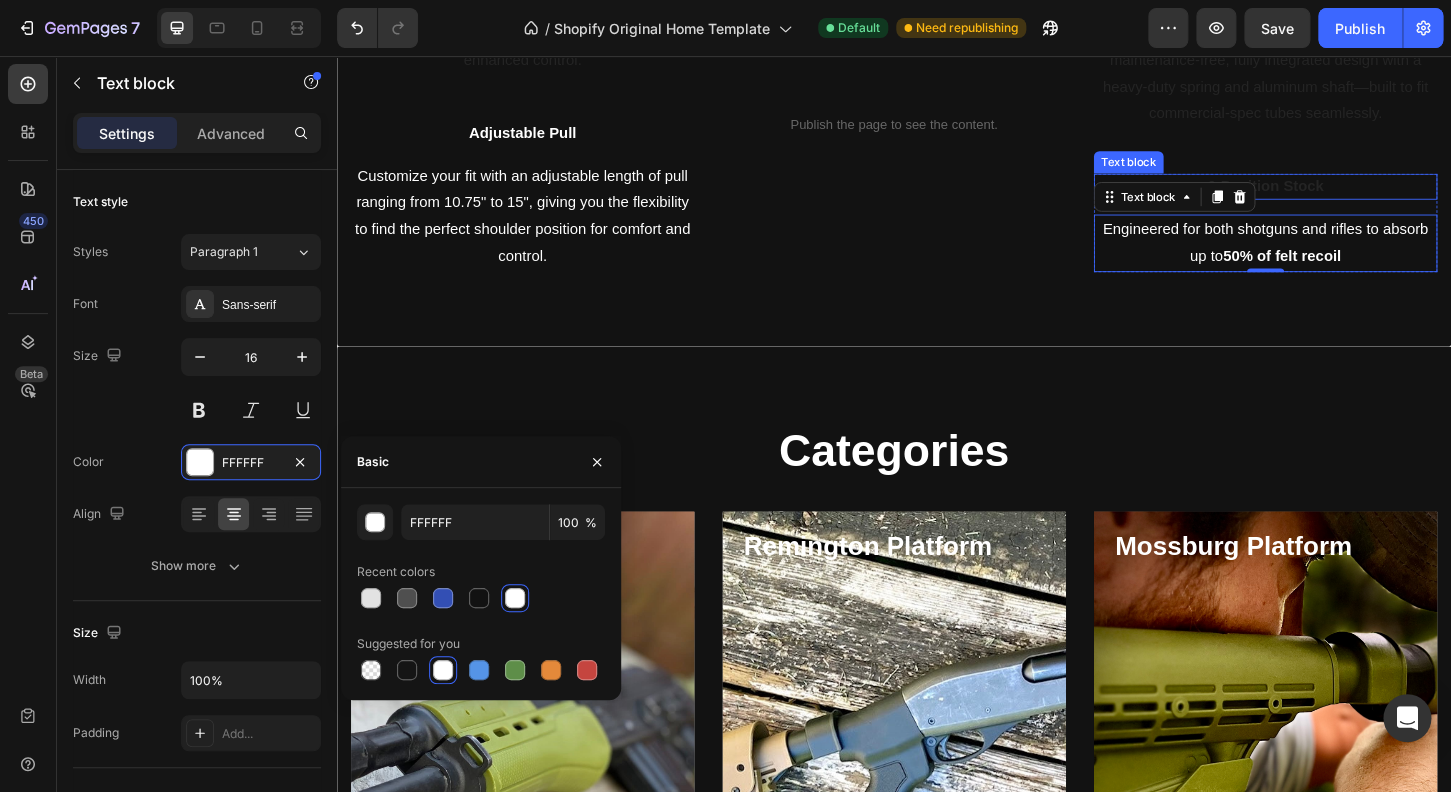 click on "6-Position Stock" at bounding box center (1336, 195) 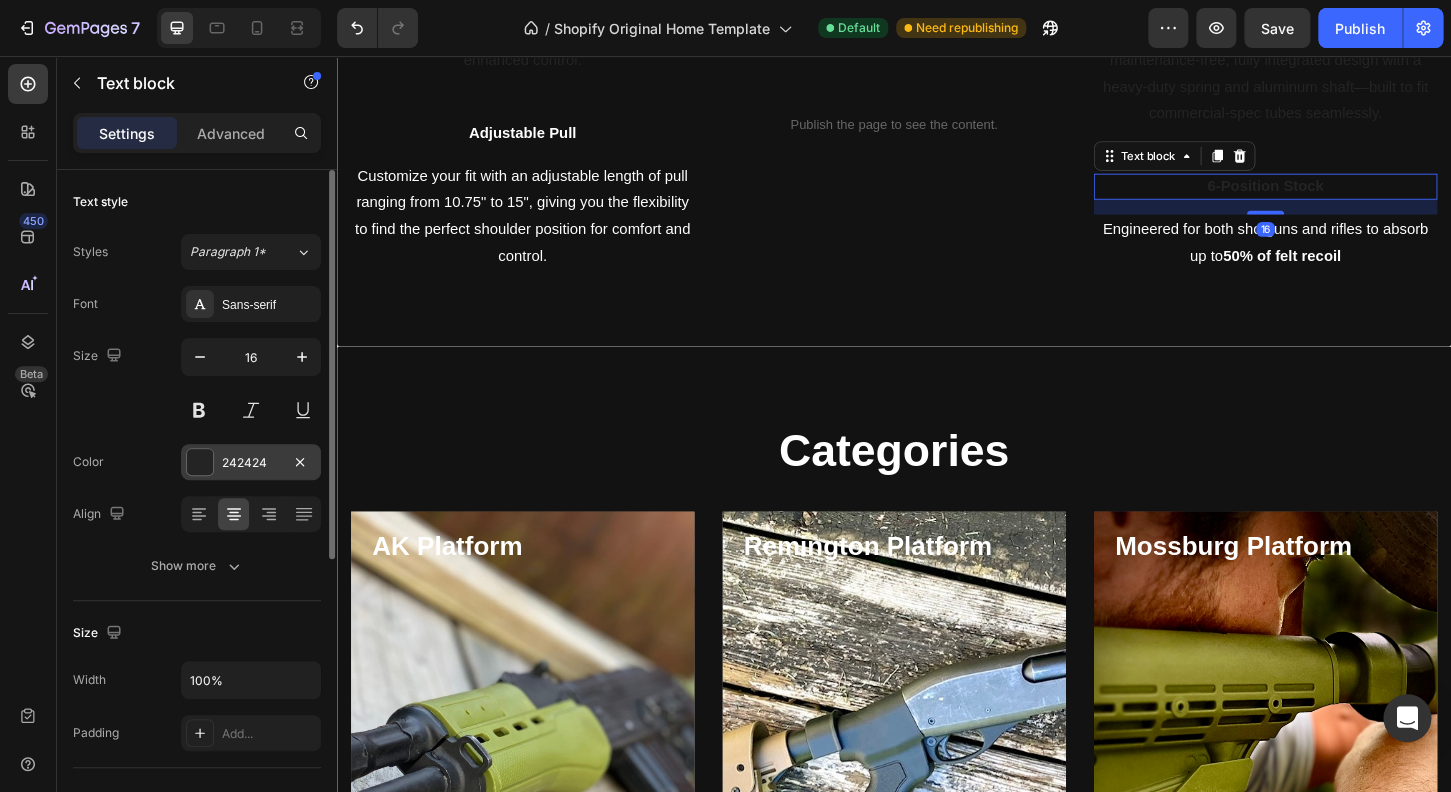 click at bounding box center (200, 462) 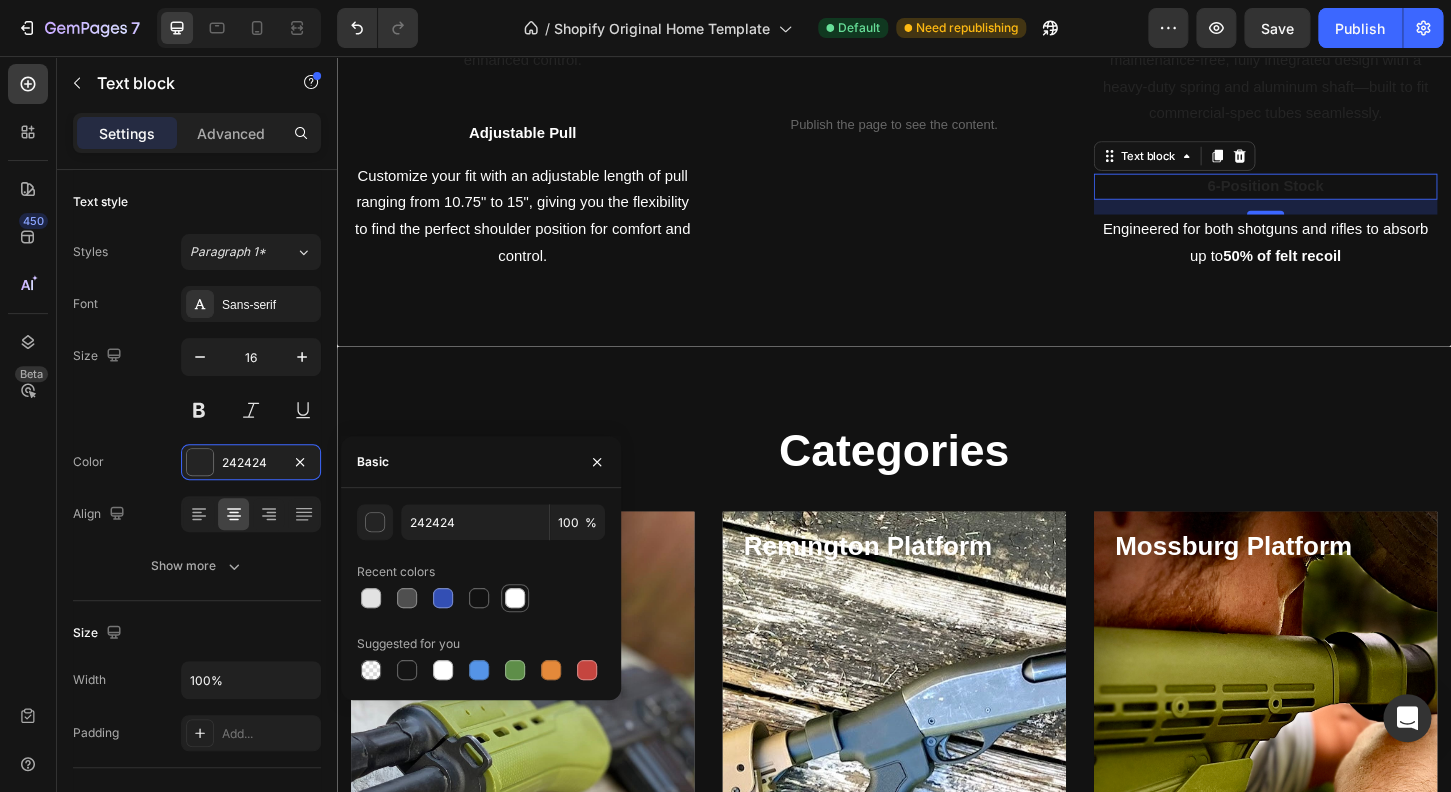 click at bounding box center [515, 598] 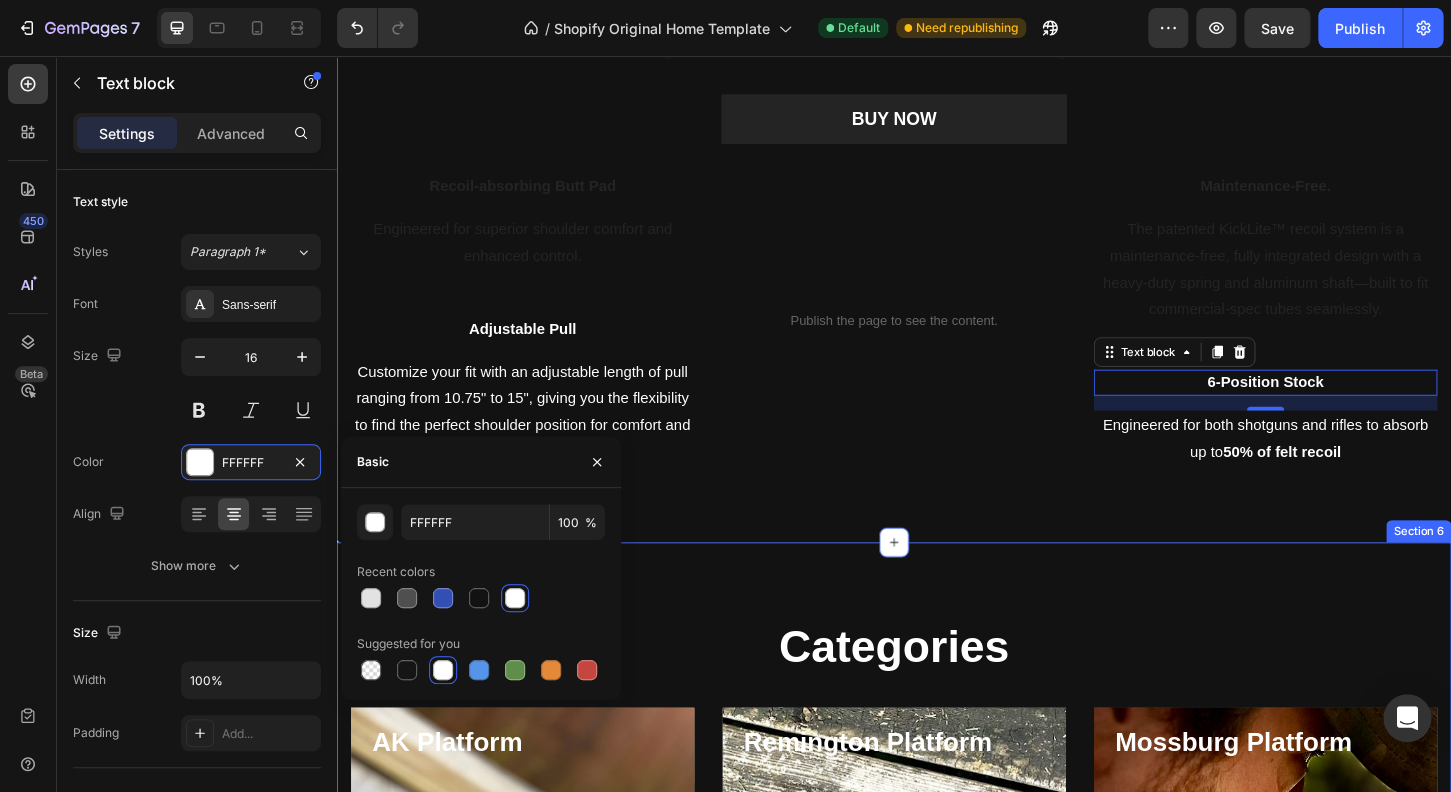 scroll, scrollTop: 2936, scrollLeft: 0, axis: vertical 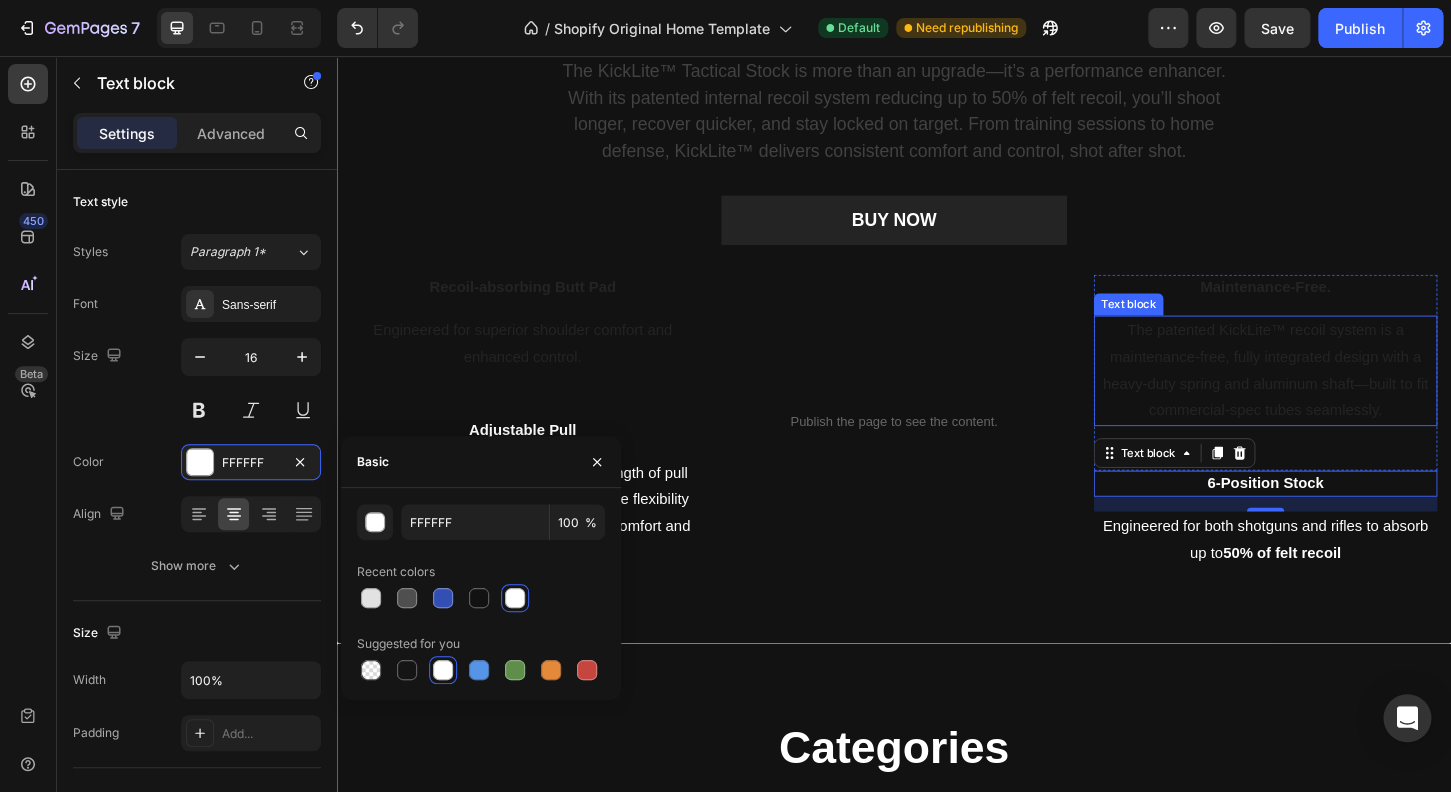 click on "The patented KickLite™ recoil system is a maintenance-free, fully integrated design with a heavy-duty spring and aluminum shaft—built to fit commercial-spec tubes seamlessly." at bounding box center (1337, 394) 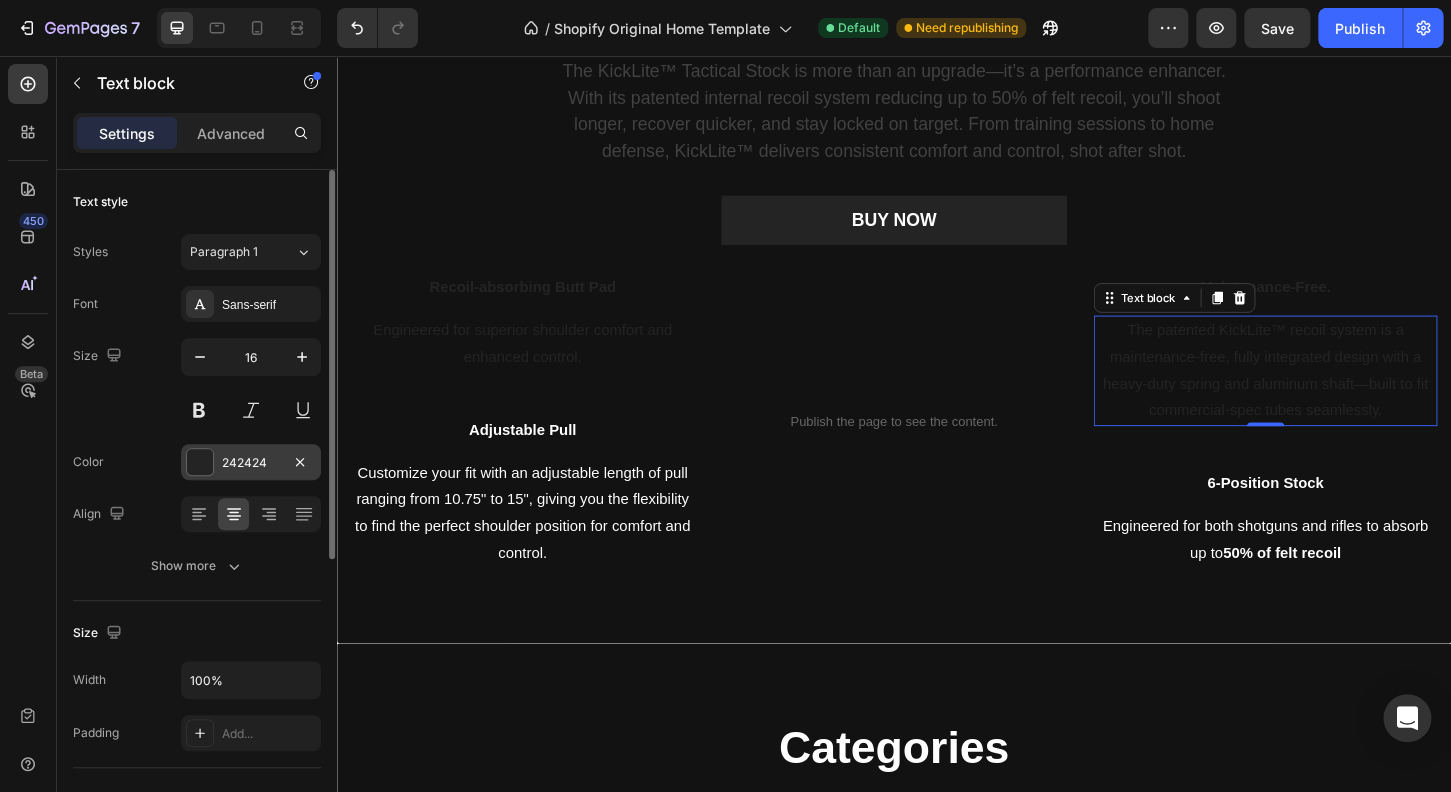 click on "242424" at bounding box center (251, 462) 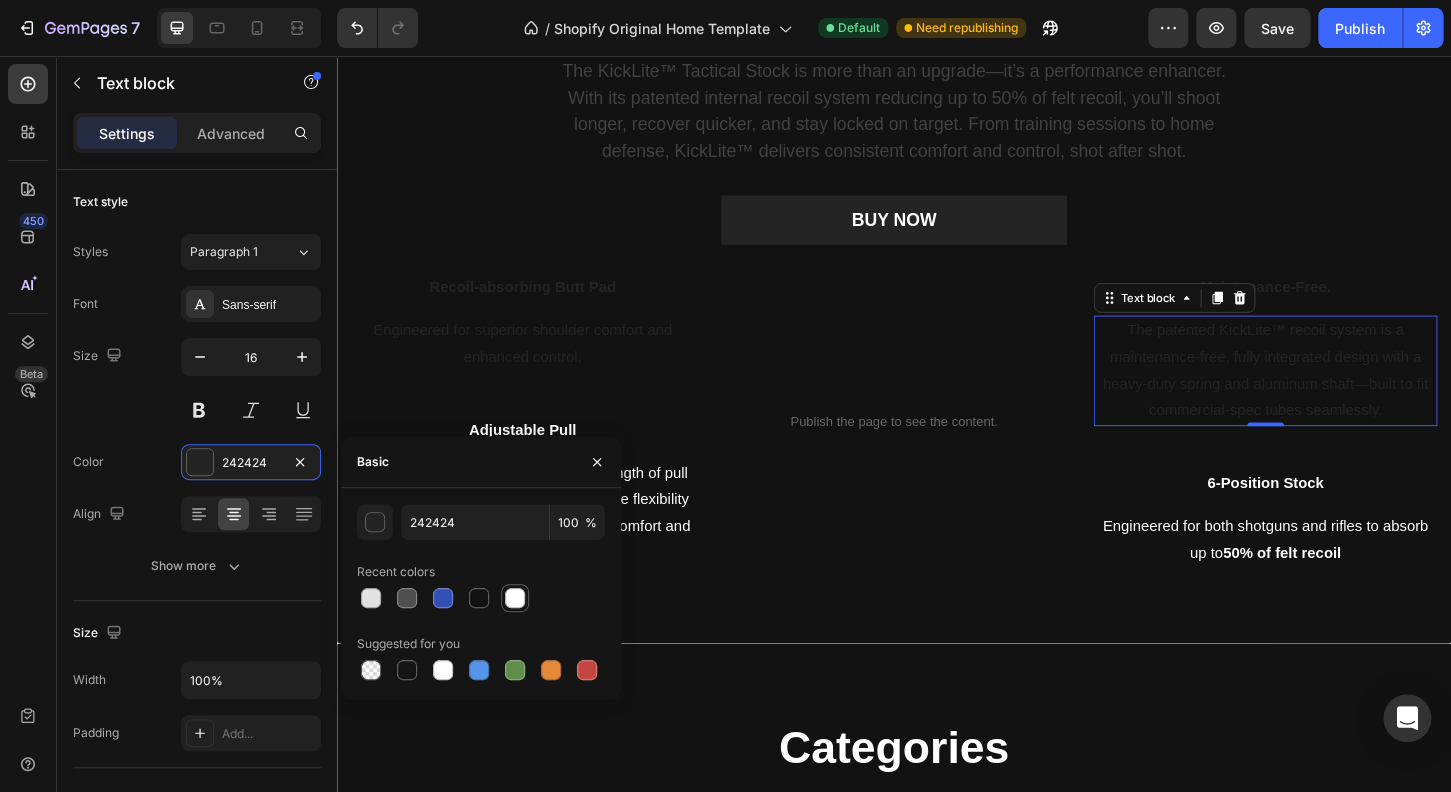 click at bounding box center (515, 598) 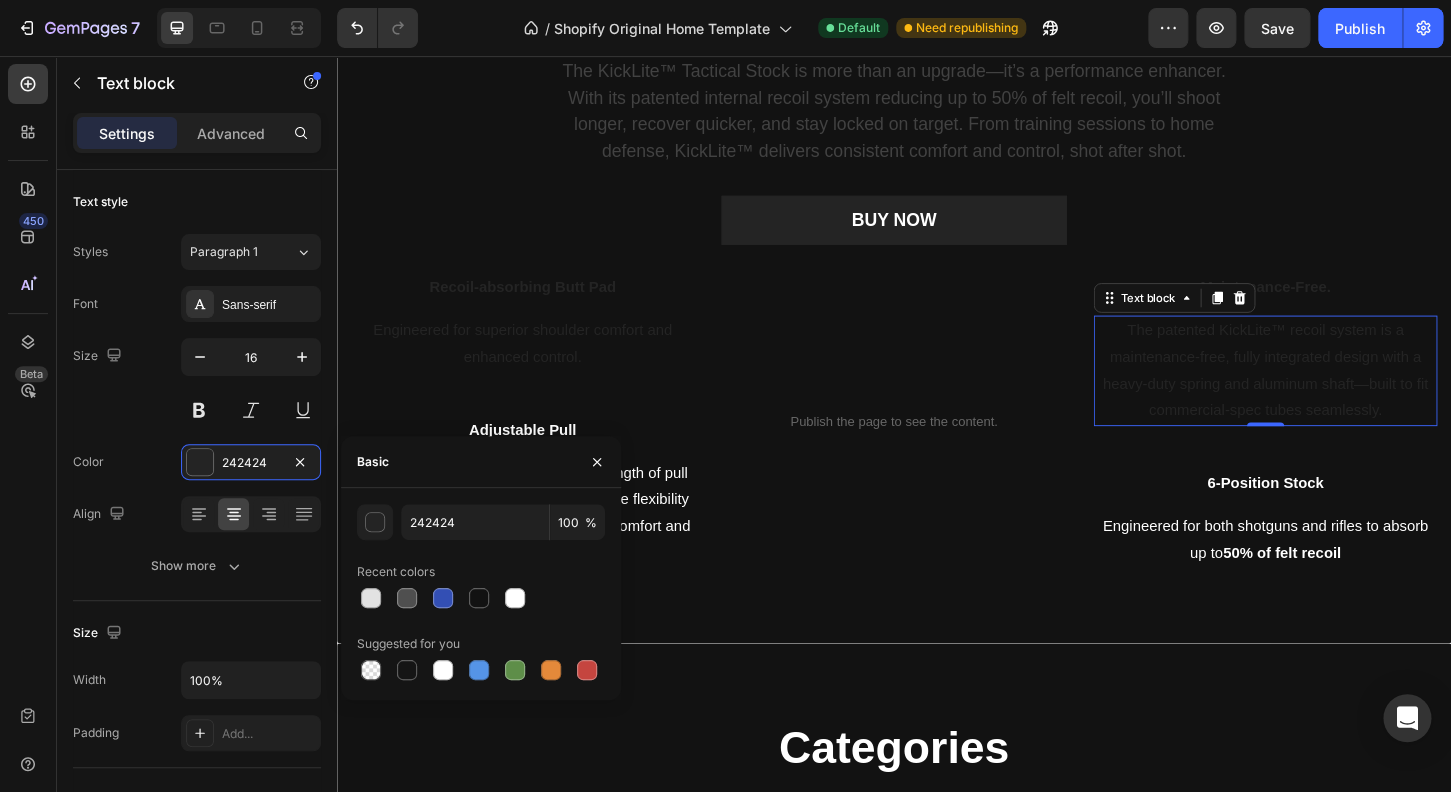 type on "FFFFFF" 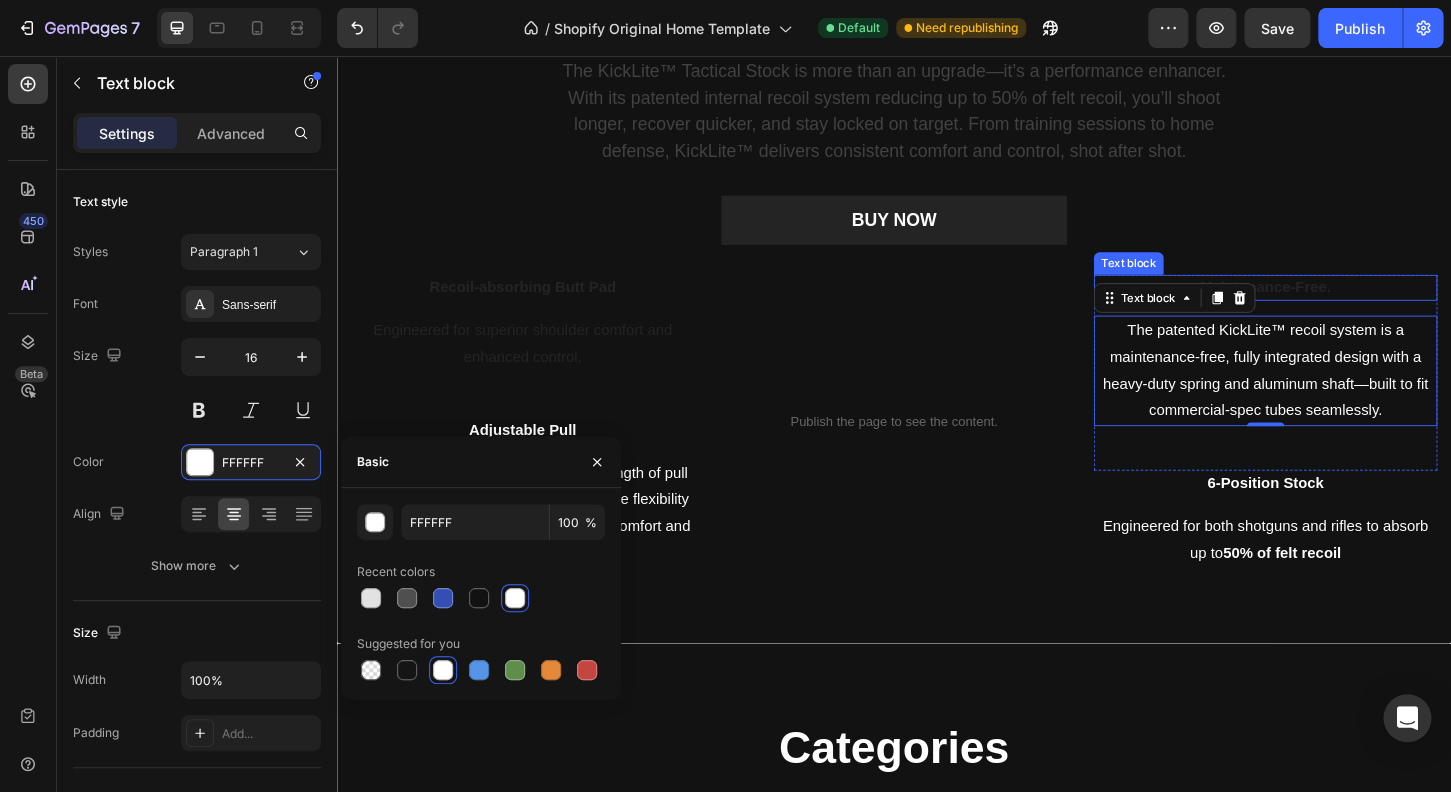 click on "Maintenance-Free." at bounding box center [1337, 305] 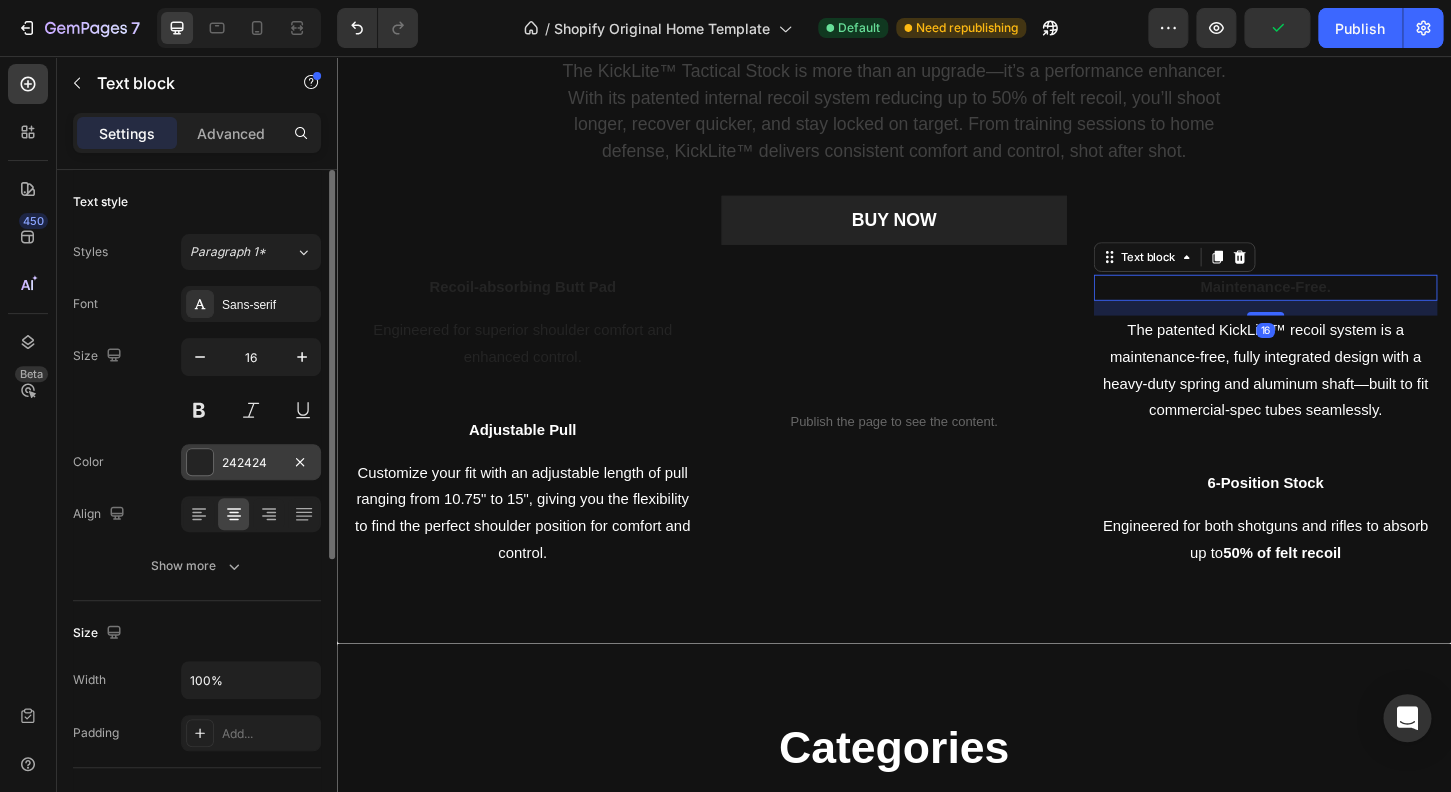 drag, startPoint x: 195, startPoint y: 459, endPoint x: 44, endPoint y: 400, distance: 162.11725 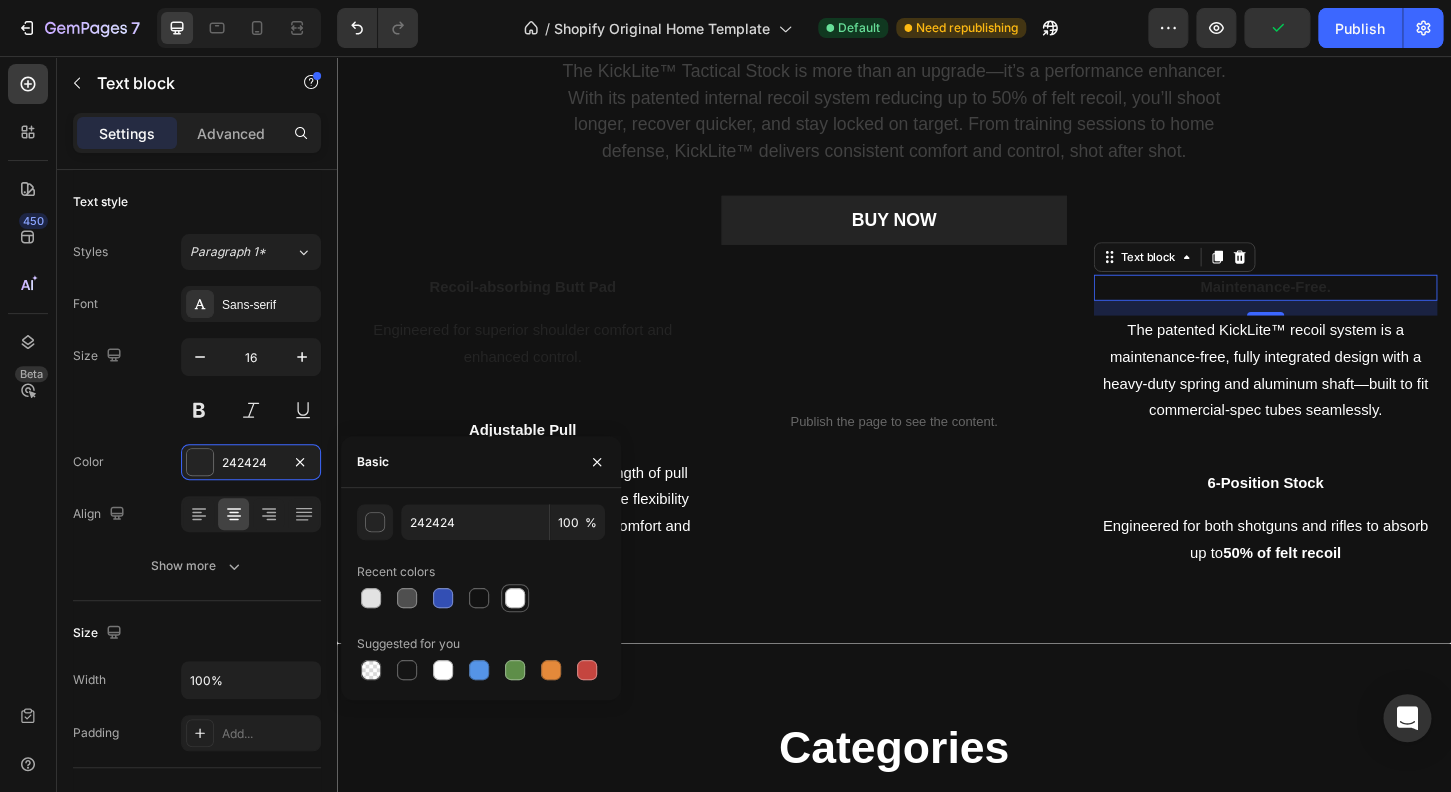 click at bounding box center [515, 598] 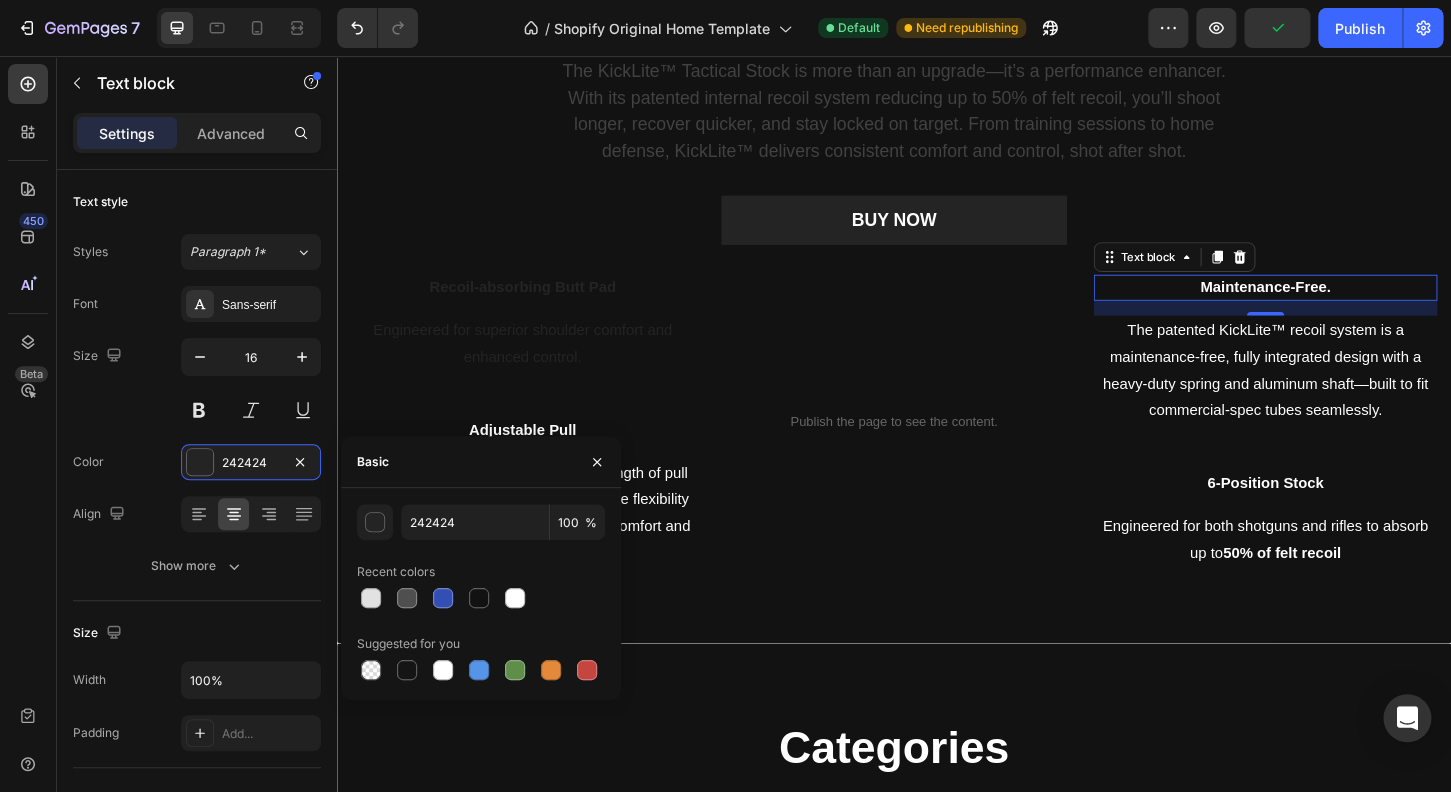 type on "FFFFFF" 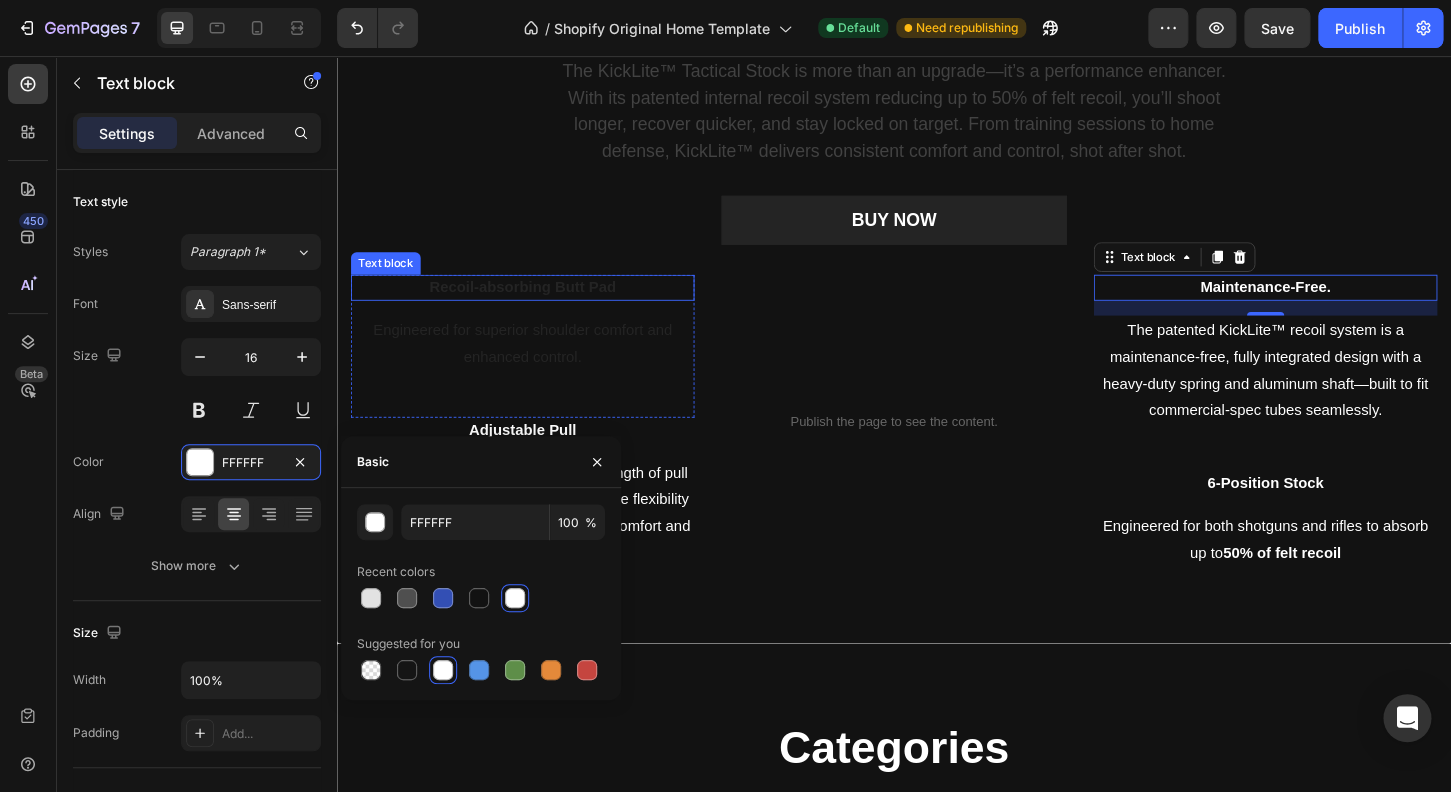 click on "Recoil-absorbing Butt Pad" at bounding box center [537, 305] 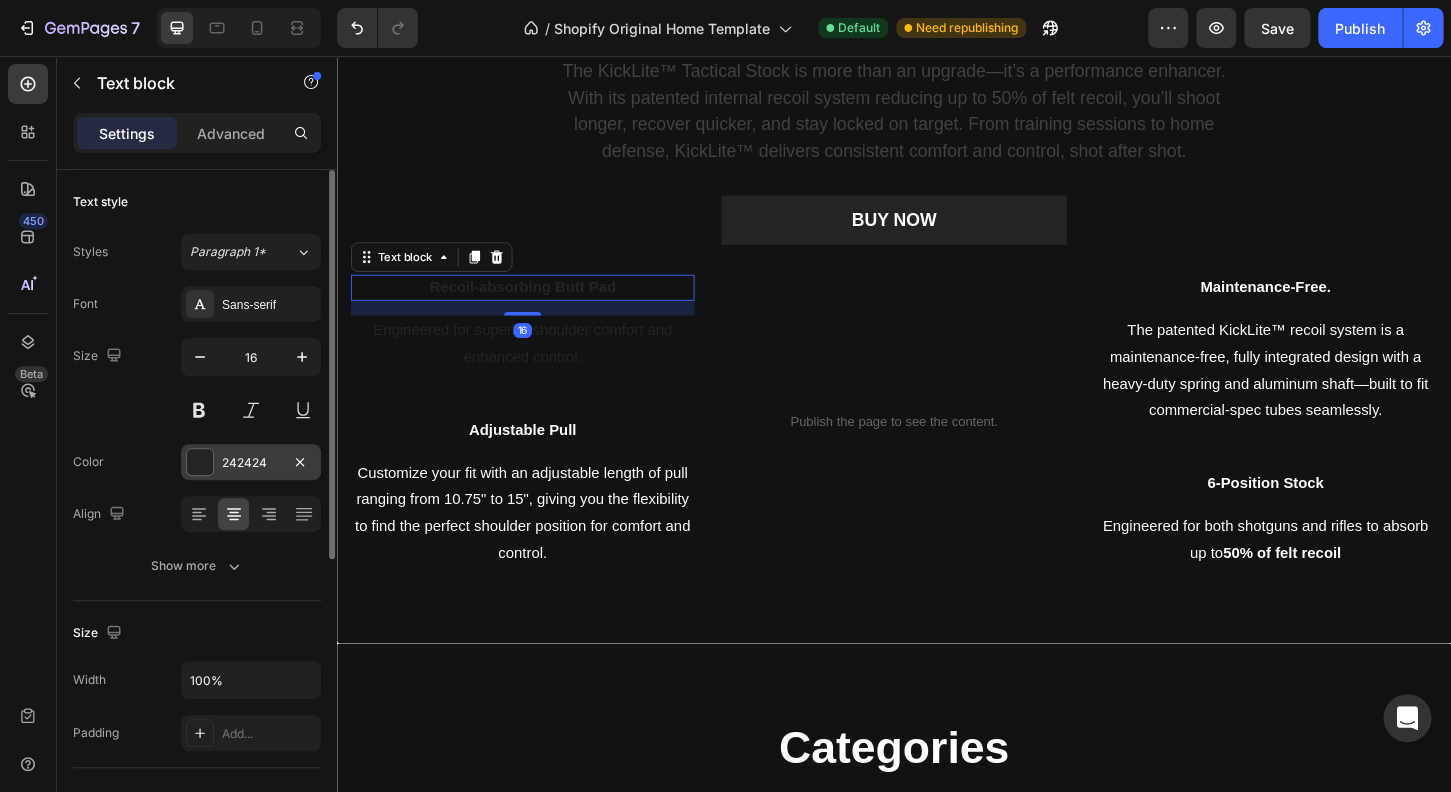 click at bounding box center (200, 462) 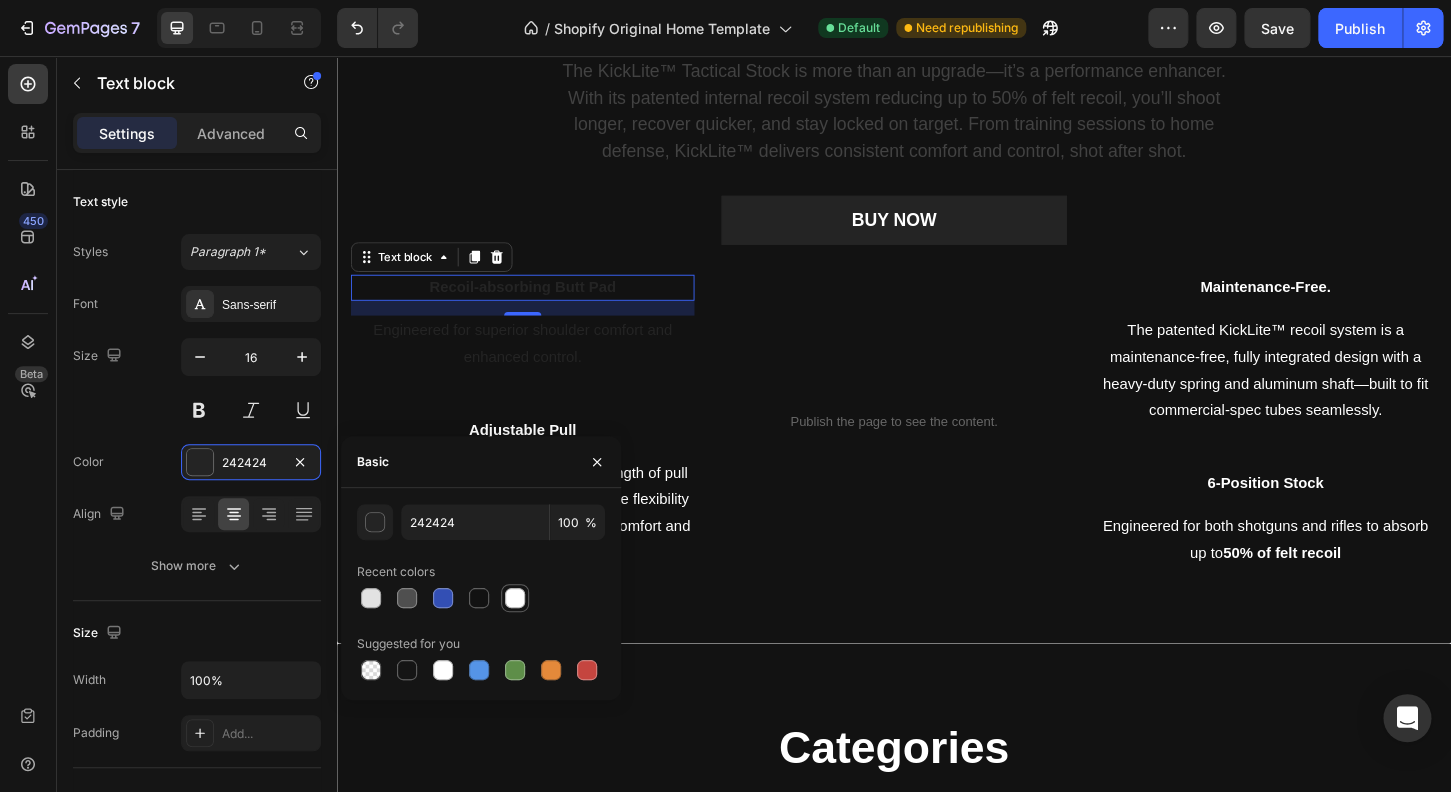 click at bounding box center (515, 598) 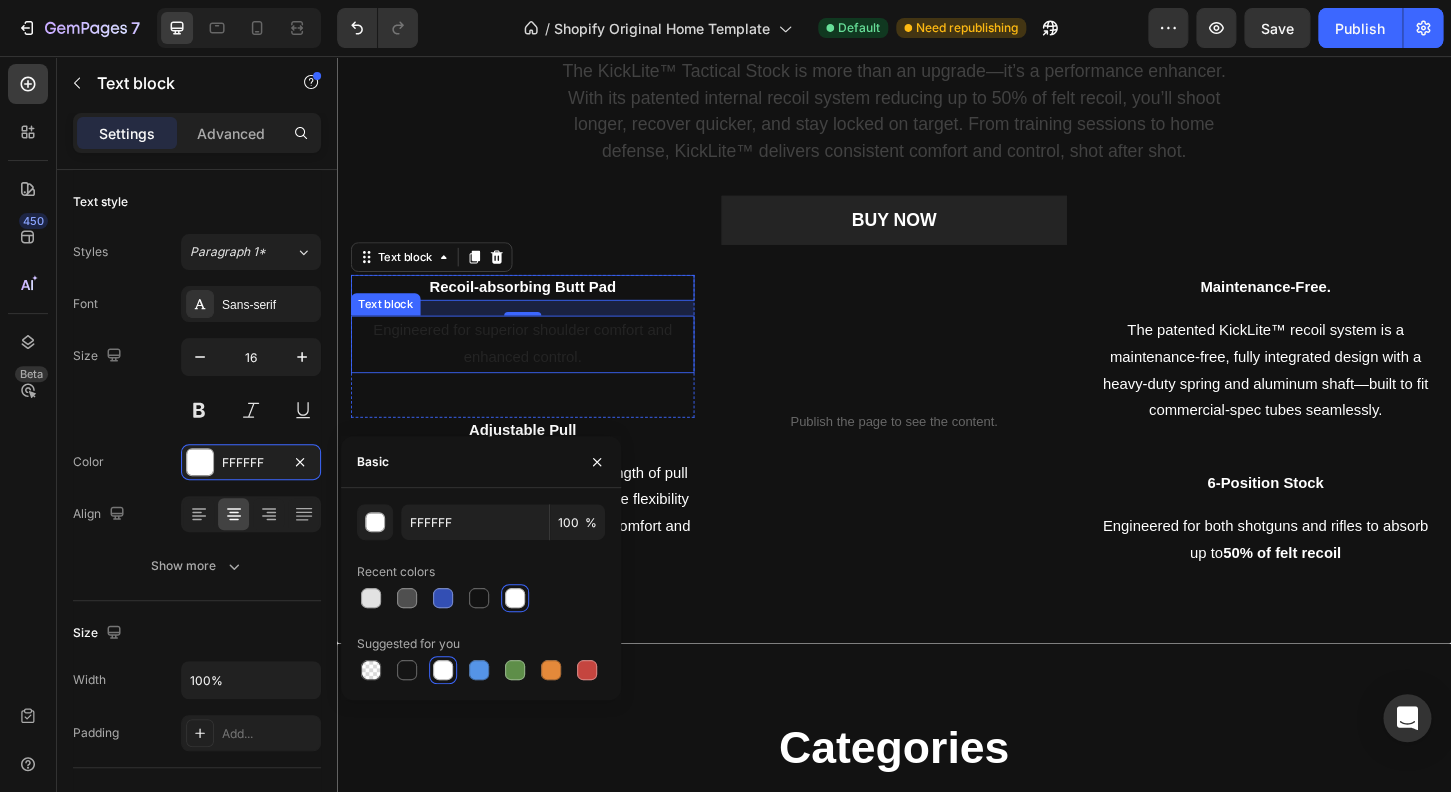 click on "Engineered for superior shoulder comfort and enhanced control." at bounding box center (537, 366) 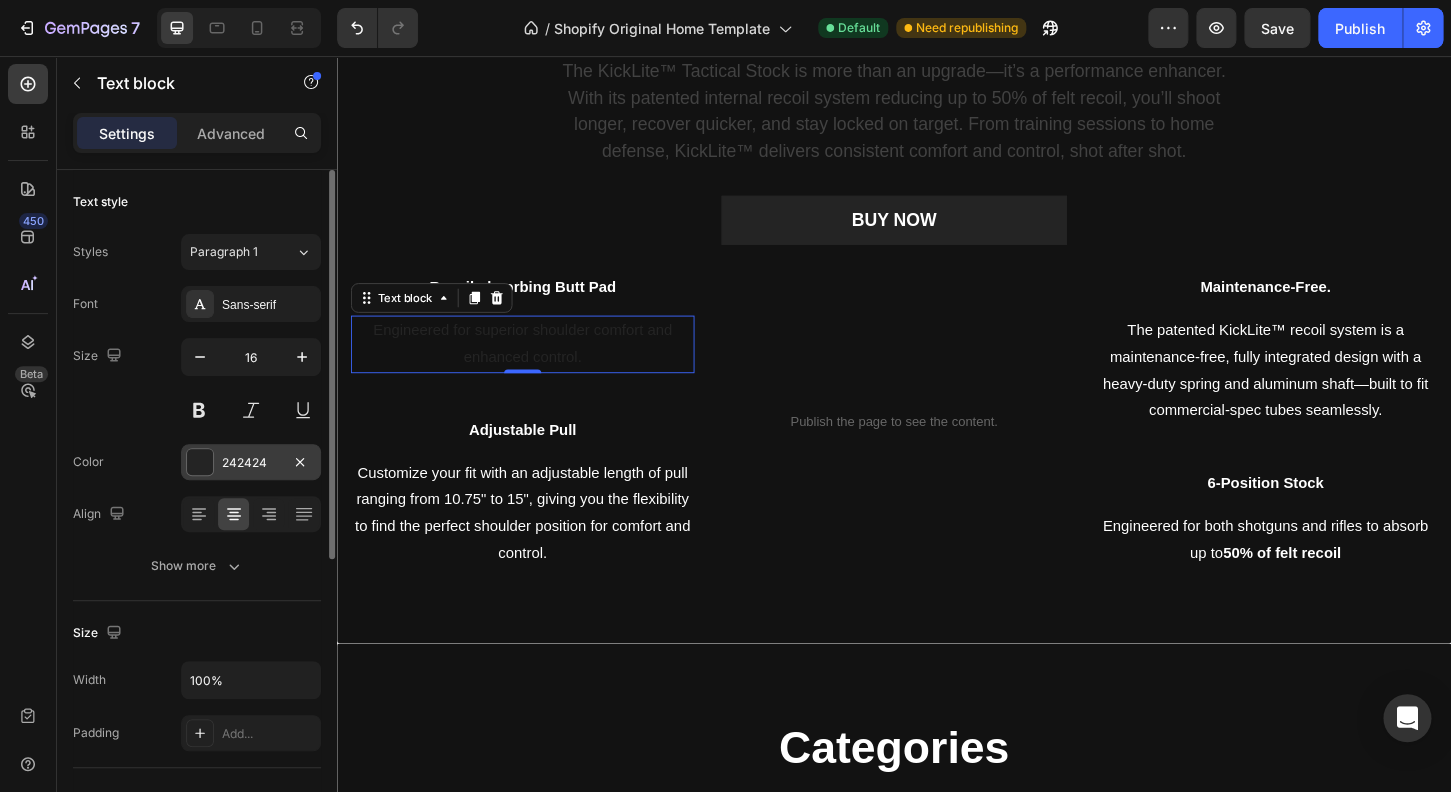 click at bounding box center (200, 462) 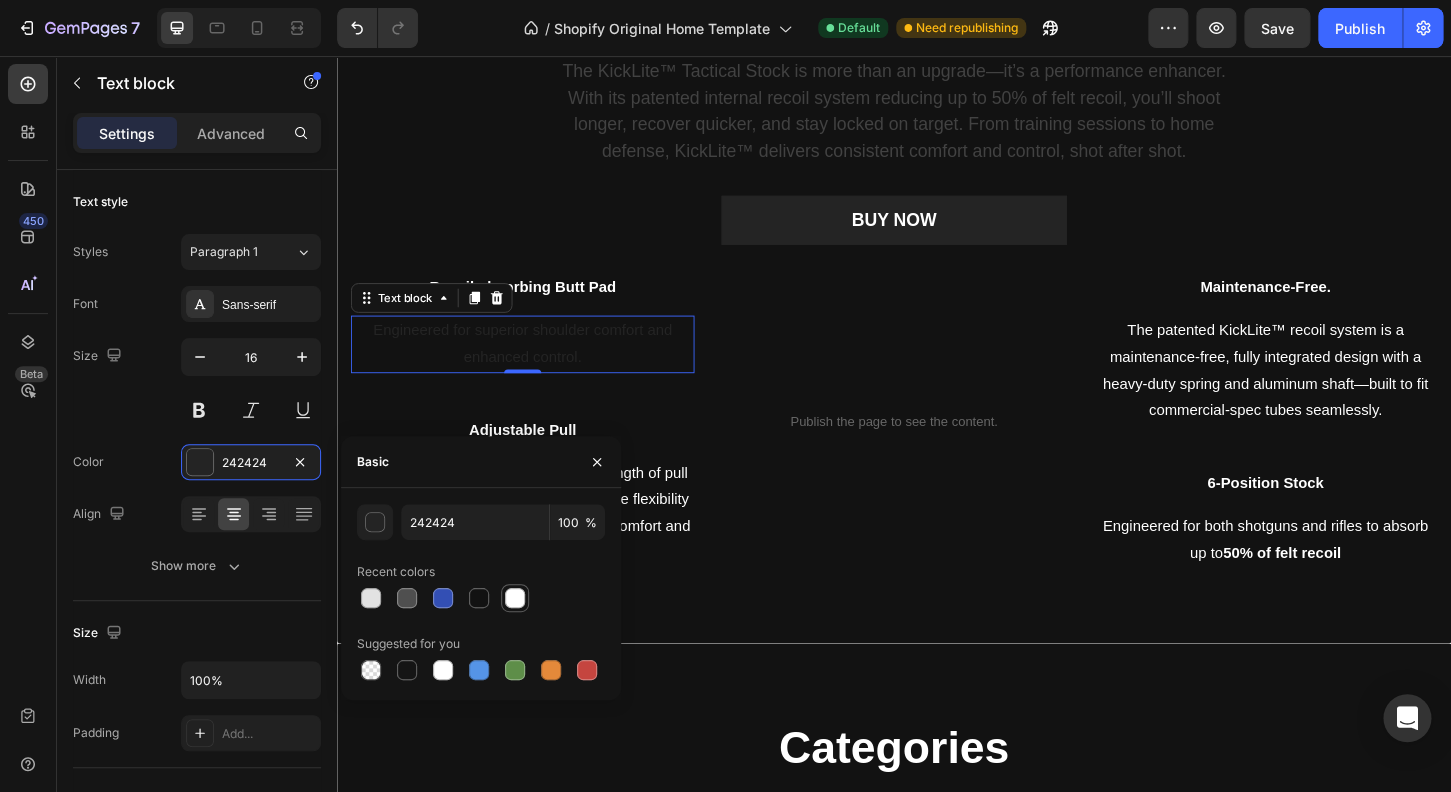 click at bounding box center (515, 598) 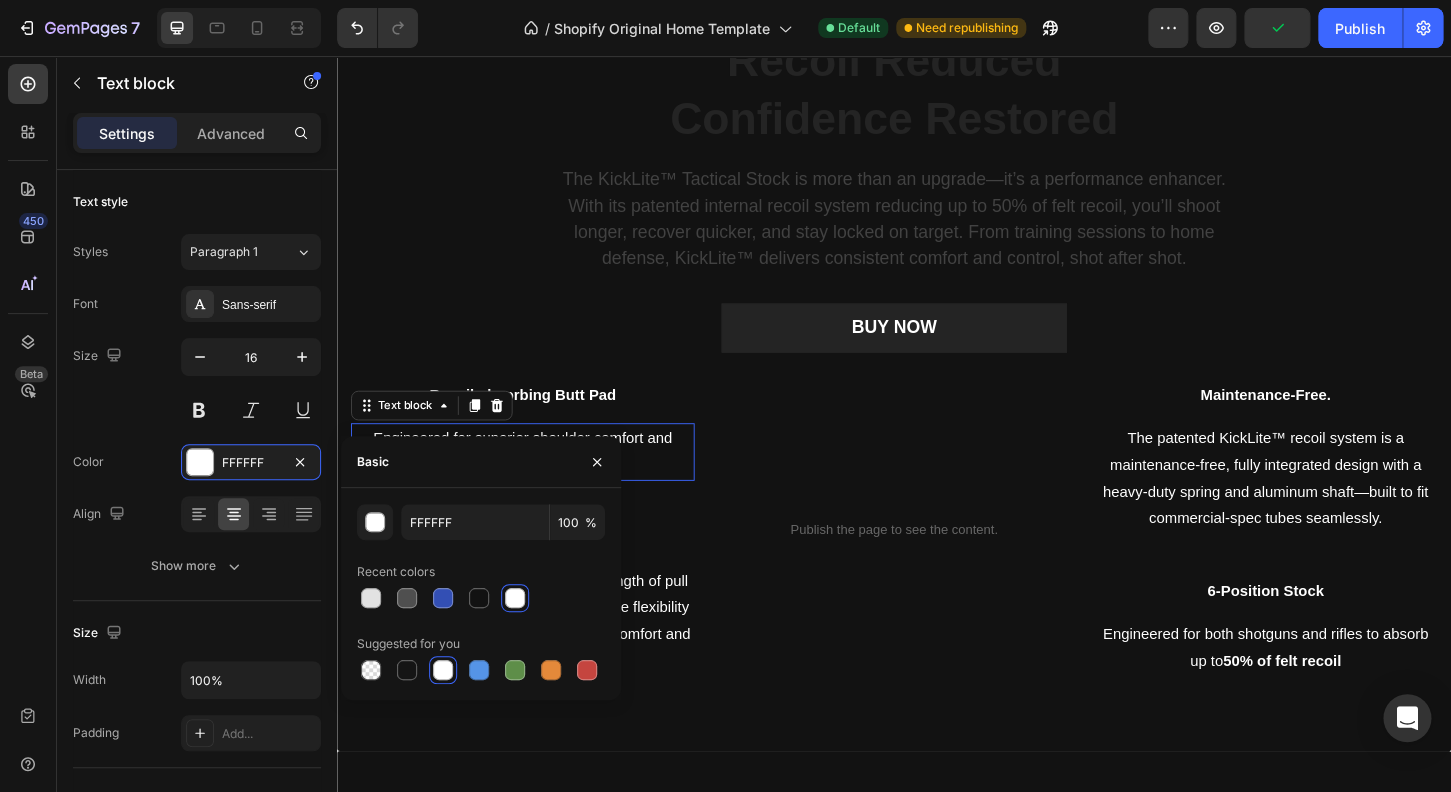 scroll, scrollTop: 2008, scrollLeft: 0, axis: vertical 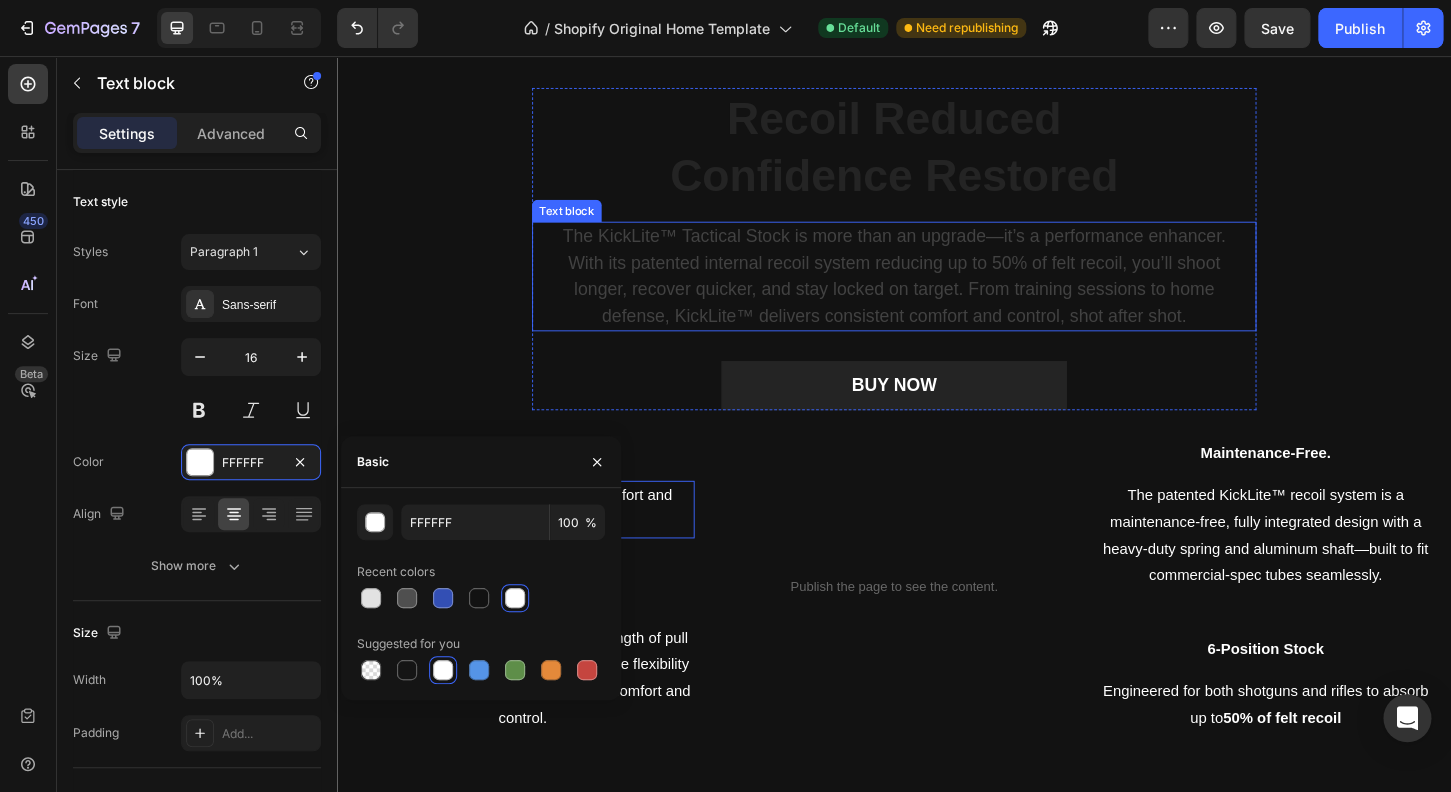 click on "The KickLite™ Tactical Stock is more than an upgrade—it’s a performance enhancer. With its patented internal recoil system reducing up to 50% of felt recoil, you’ll shoot longer, recover quicker, and stay locked on target. From training sessions to home defense, KickLite™ delivers consistent comfort and control, shot after shot." at bounding box center [937, 293] 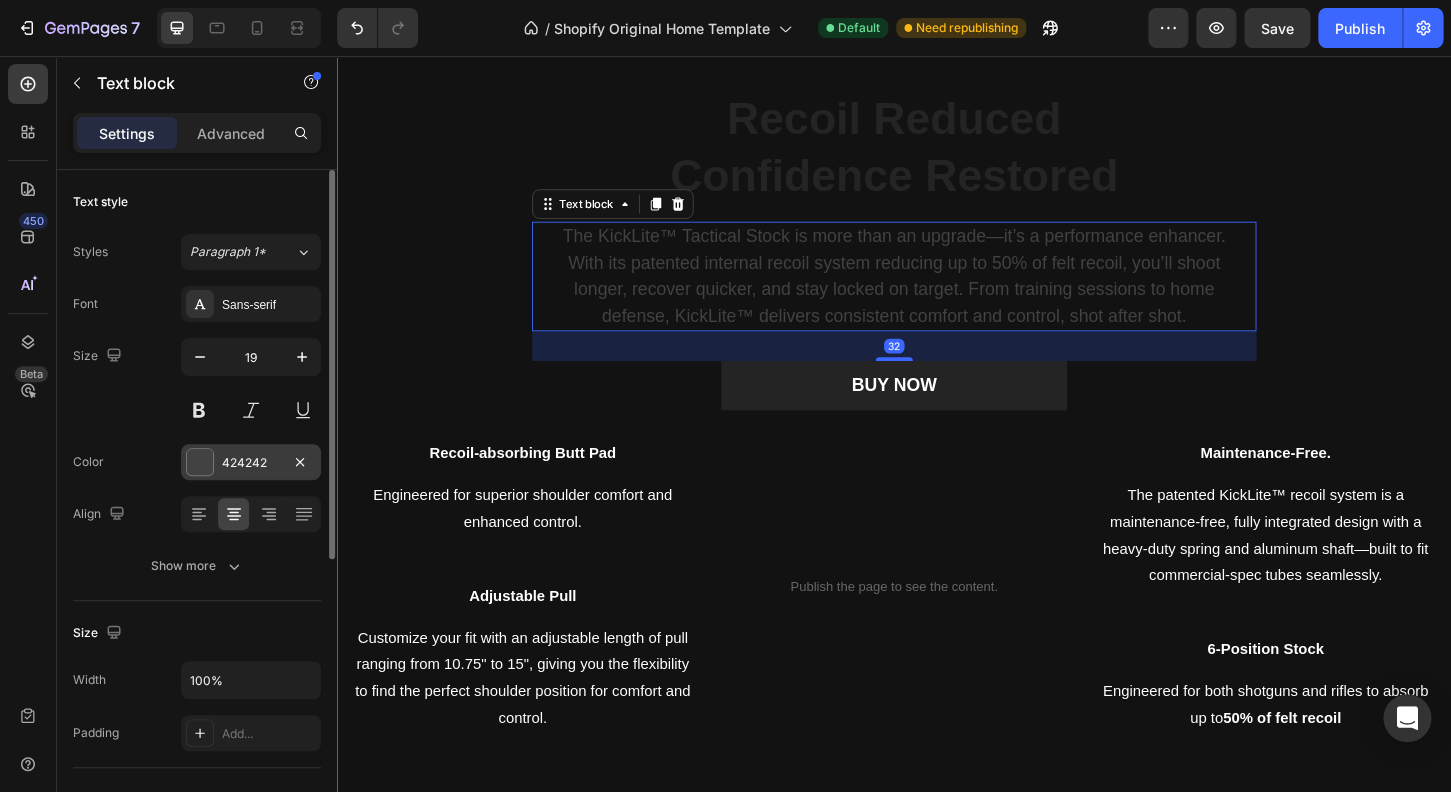 click at bounding box center (200, 462) 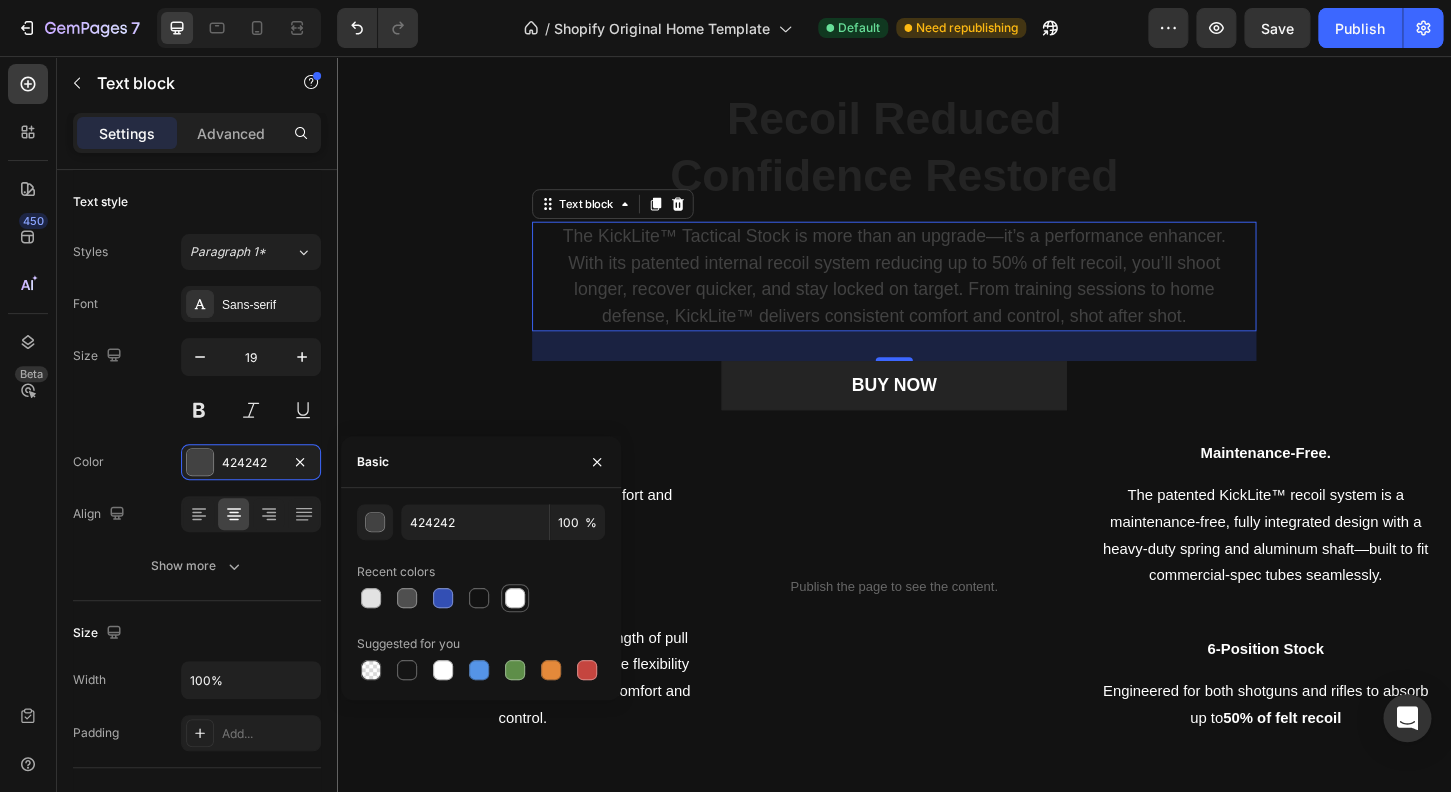 click at bounding box center (515, 598) 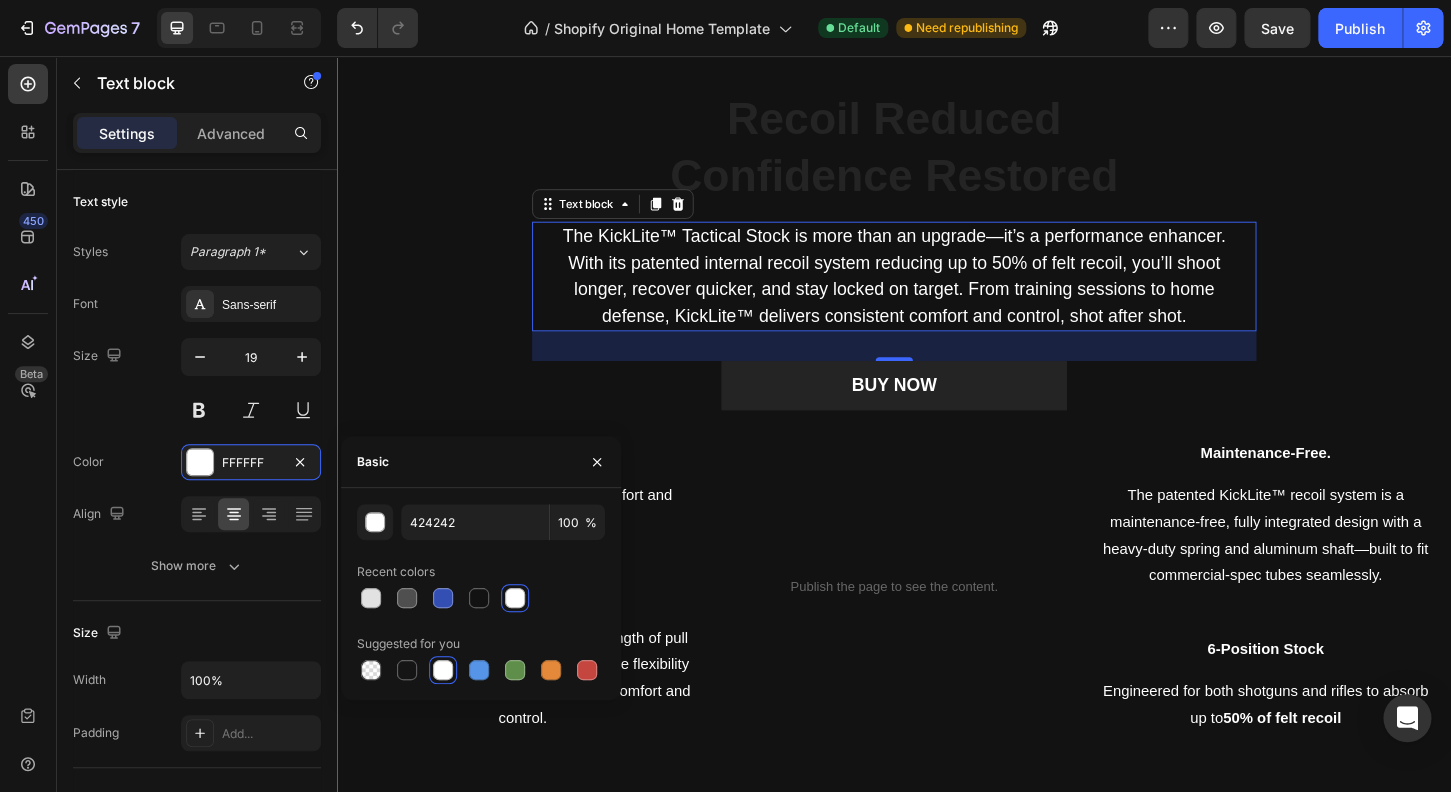 type on "FFFFFF" 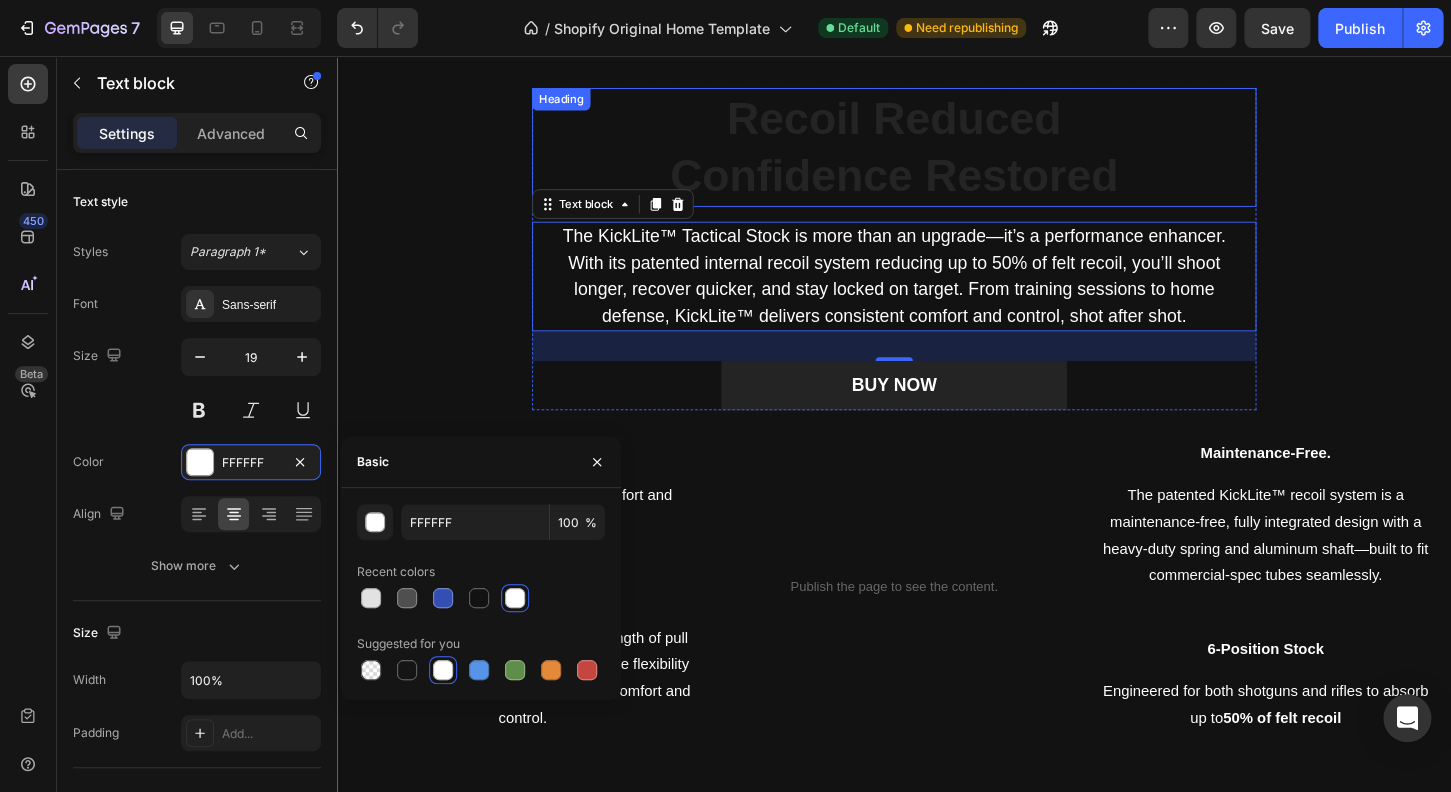 click on "Recoil Reduced" at bounding box center (937, 122) 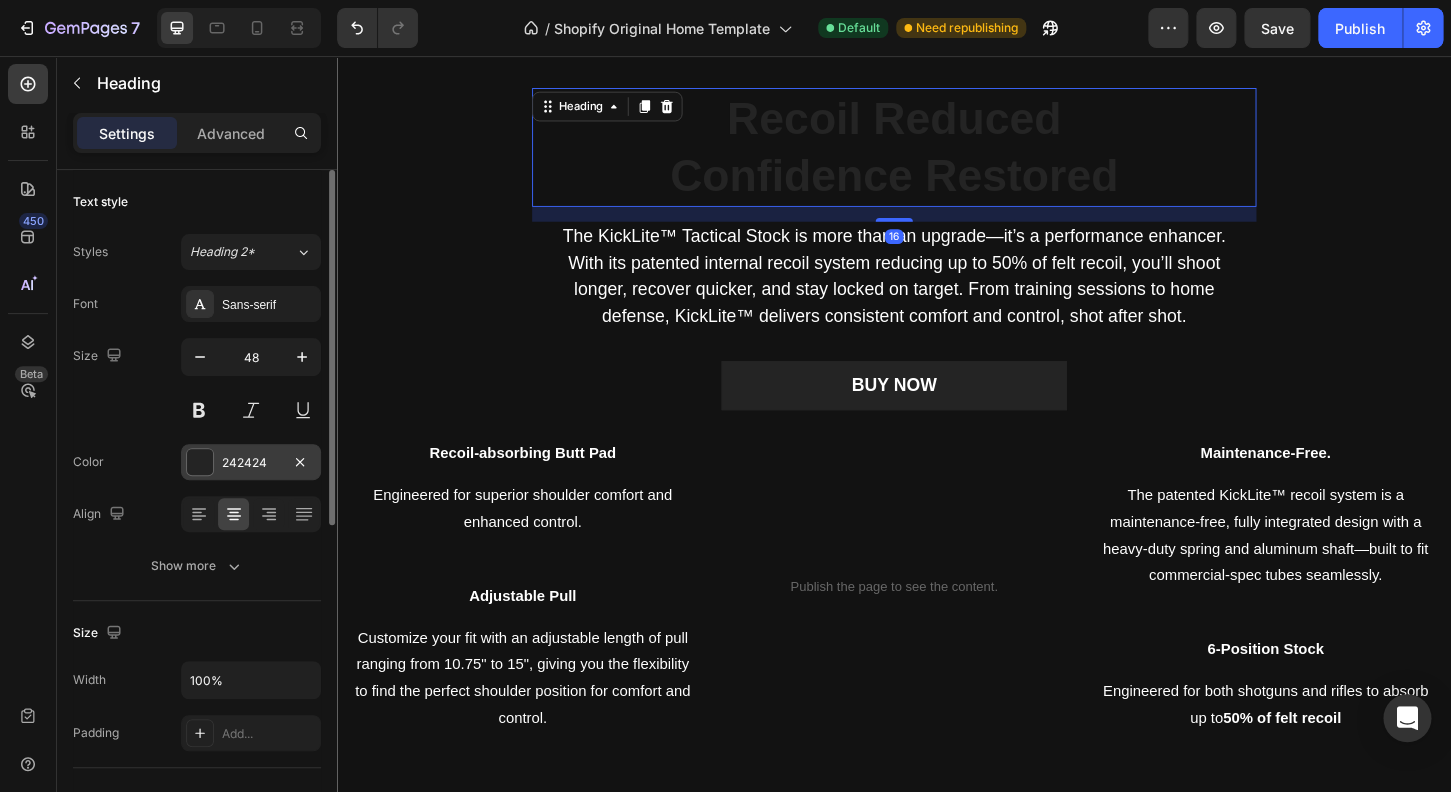 click at bounding box center (200, 462) 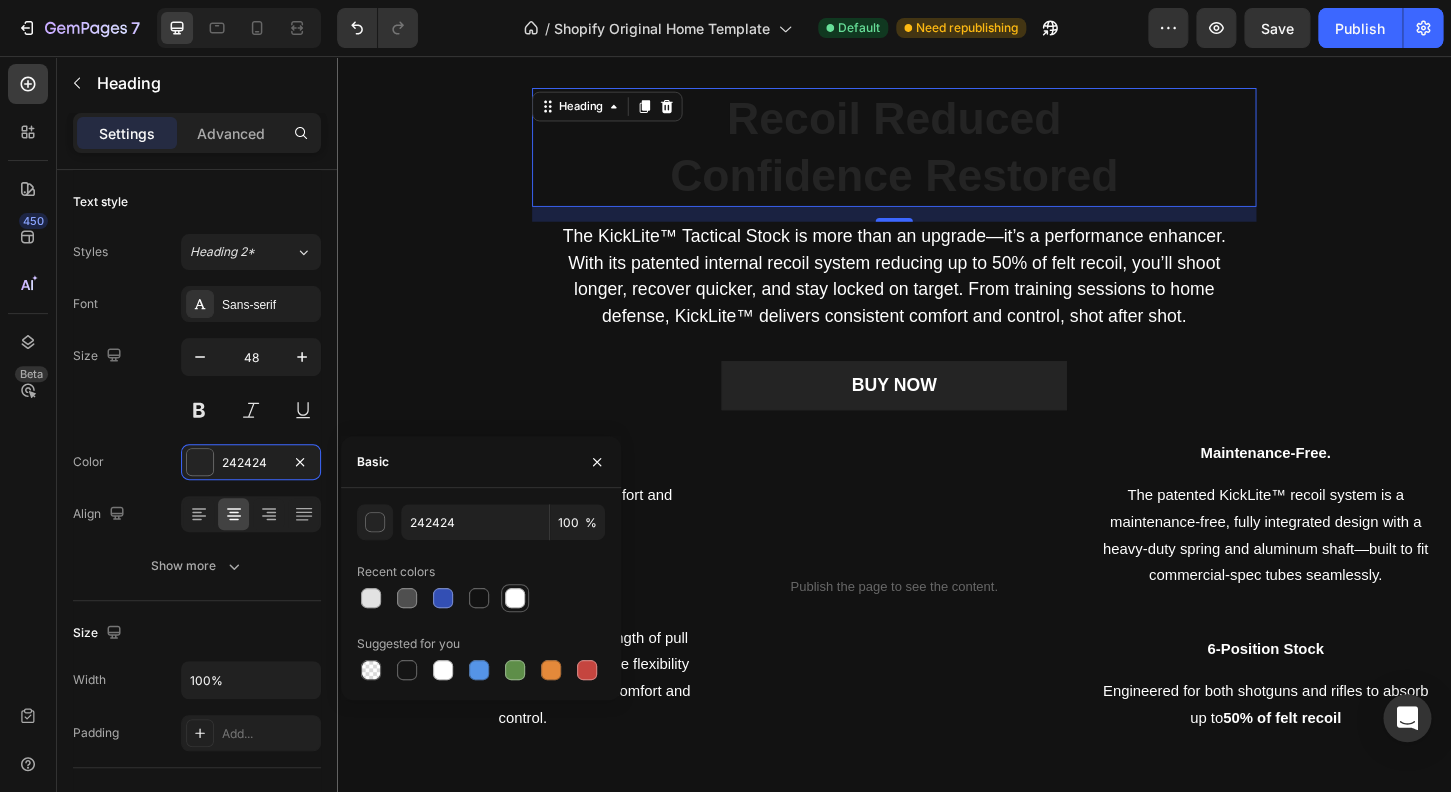 click at bounding box center [515, 598] 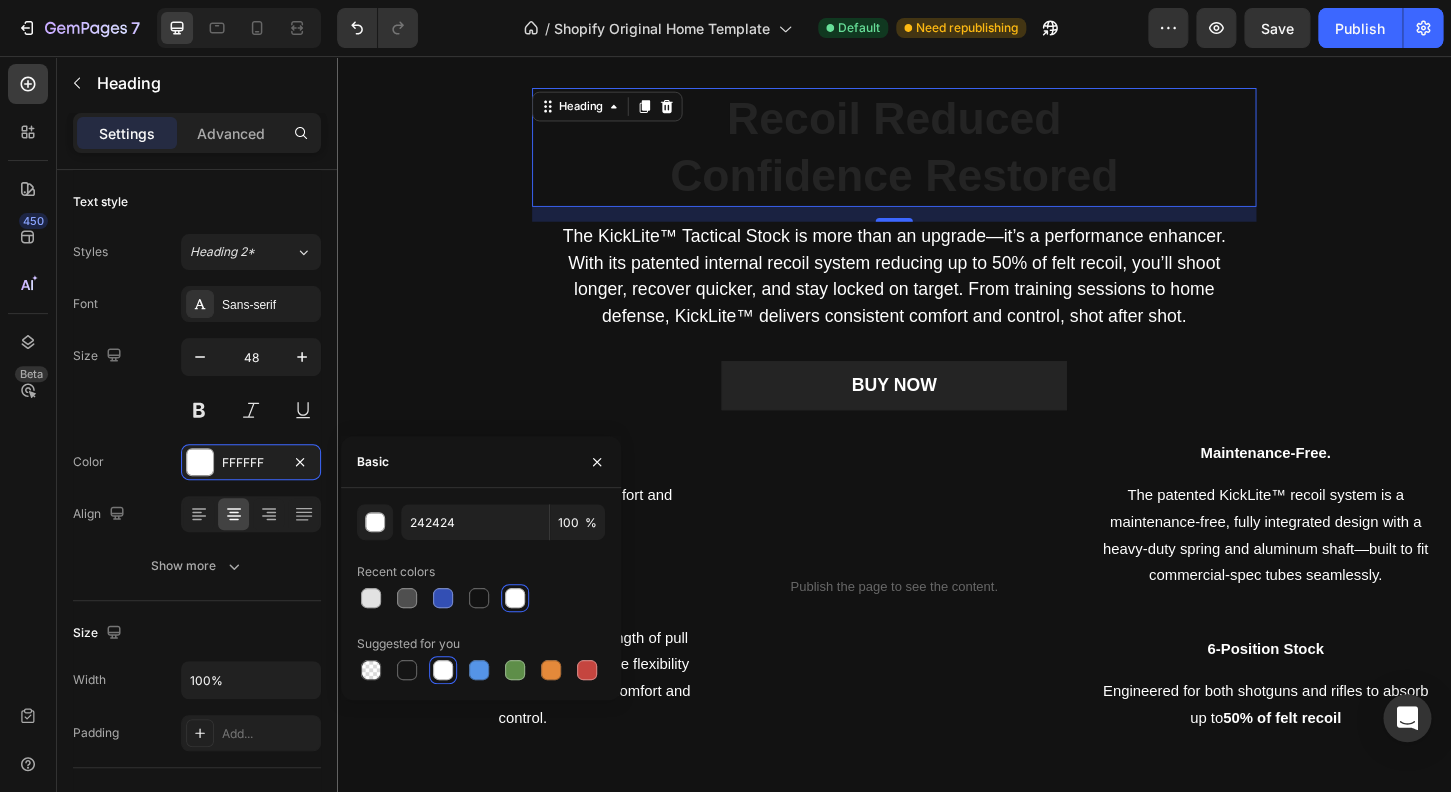 type on "FFFFFF" 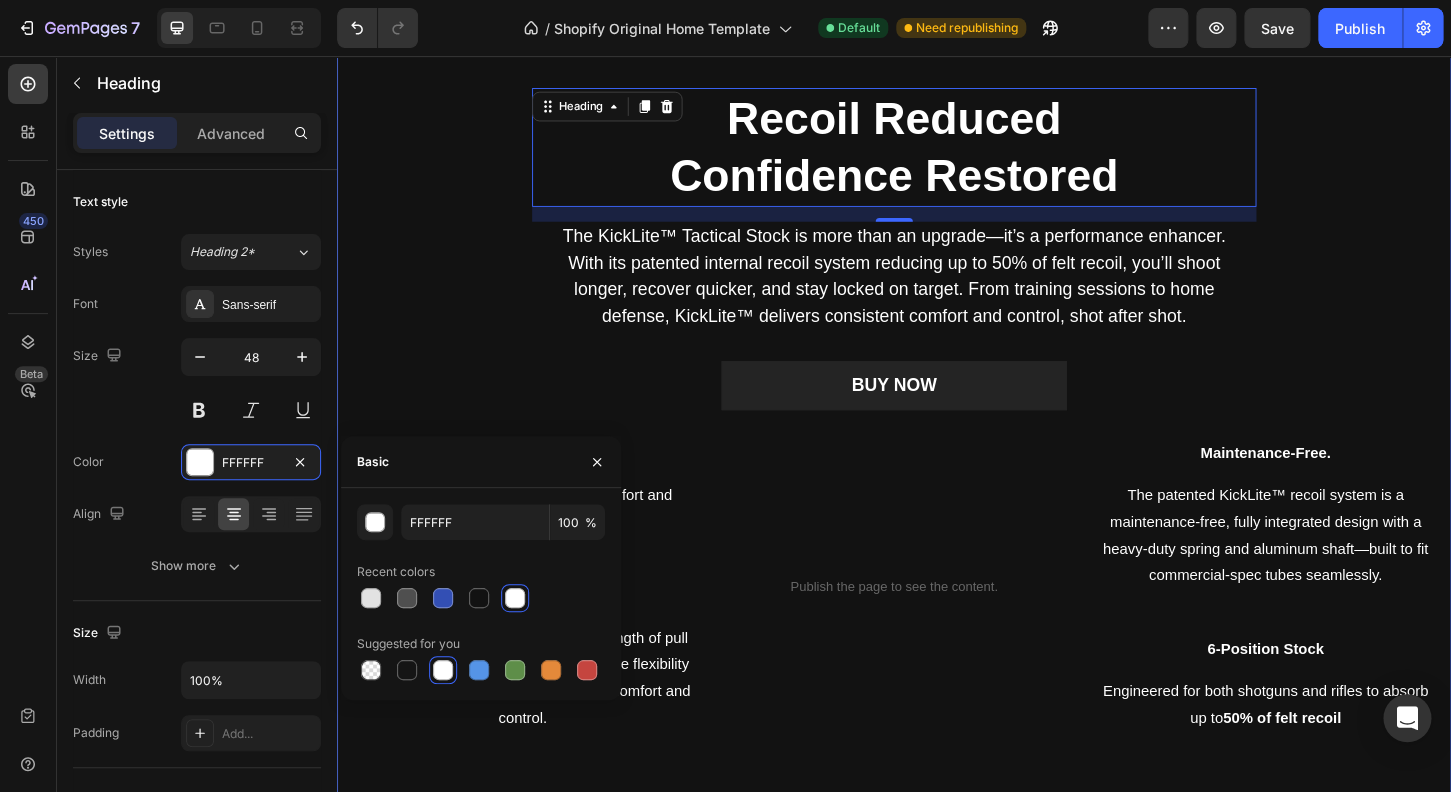 click on "Recoil Reduced  Confidence Restored Heading   16 The KickLite™ Tactical Stock is more than an upgrade—it’s a performance enhancer. With its patented internal recoil system reducing up to 50% of felt recoil, you’ll shoot longer, recover quicker, and stay locked on target. From training sessions to home defense, KickLite™ delivers consistent comfort and control, shot after shot. Text block BUY NOW Button Row Recoil-absorbing Butt Pad Text block Engineered for superior shoulder comfort and enhanced control. Text block Row Adjustable Pull Text block  Customize your fit with an adjustable length of pull ranging from 10.75" to 15", giving you the flexibility to find the perfect shoulder position for comfort and control. Text block Row
Publish the page to see the content.
Custom Code Maintenance-Free. Text block Text block Row 6-Position Stock Text block  Engineered for both shotguns and rifles to absorb up to  50% of felt recoil Row Row" at bounding box center (937, 438) 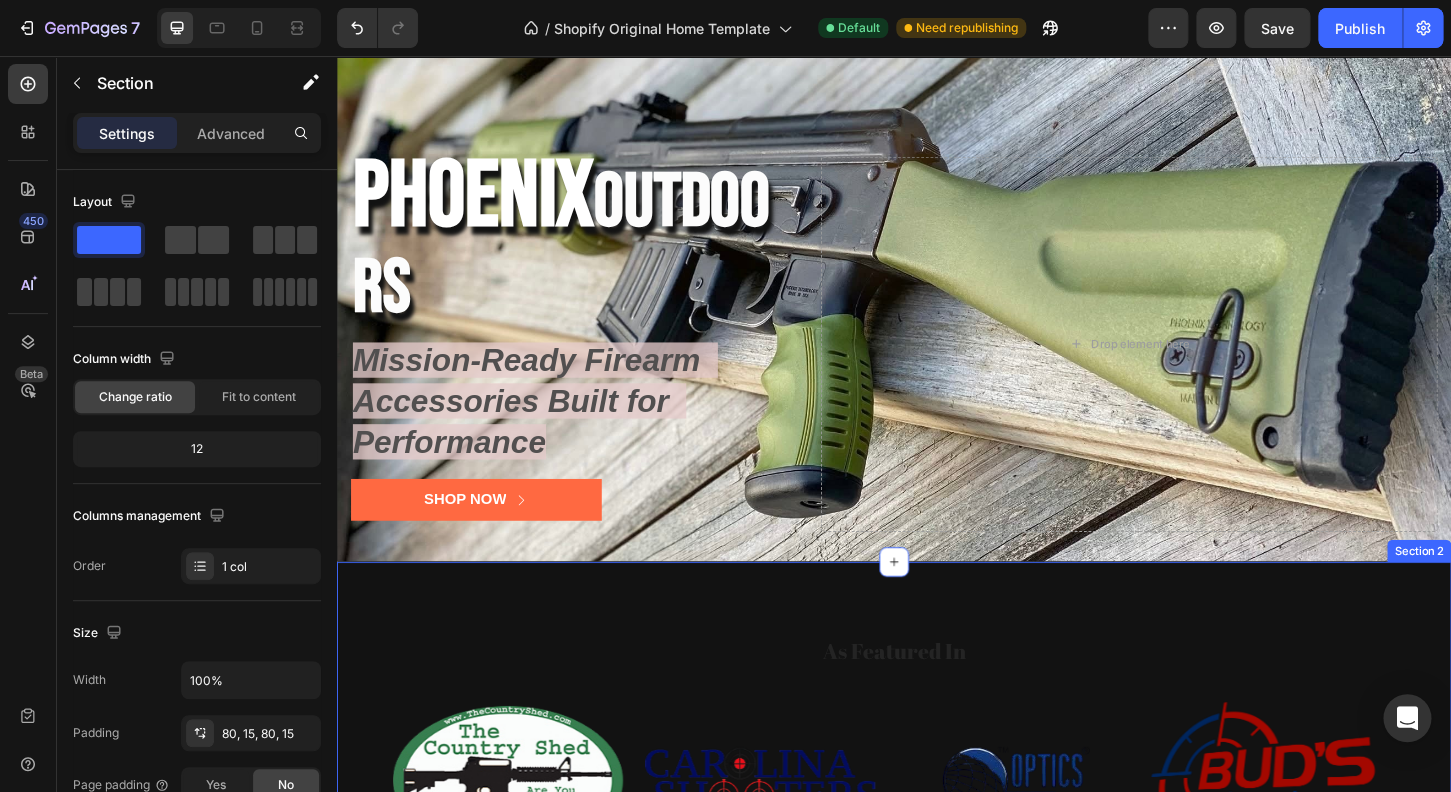 scroll, scrollTop: 200, scrollLeft: 0, axis: vertical 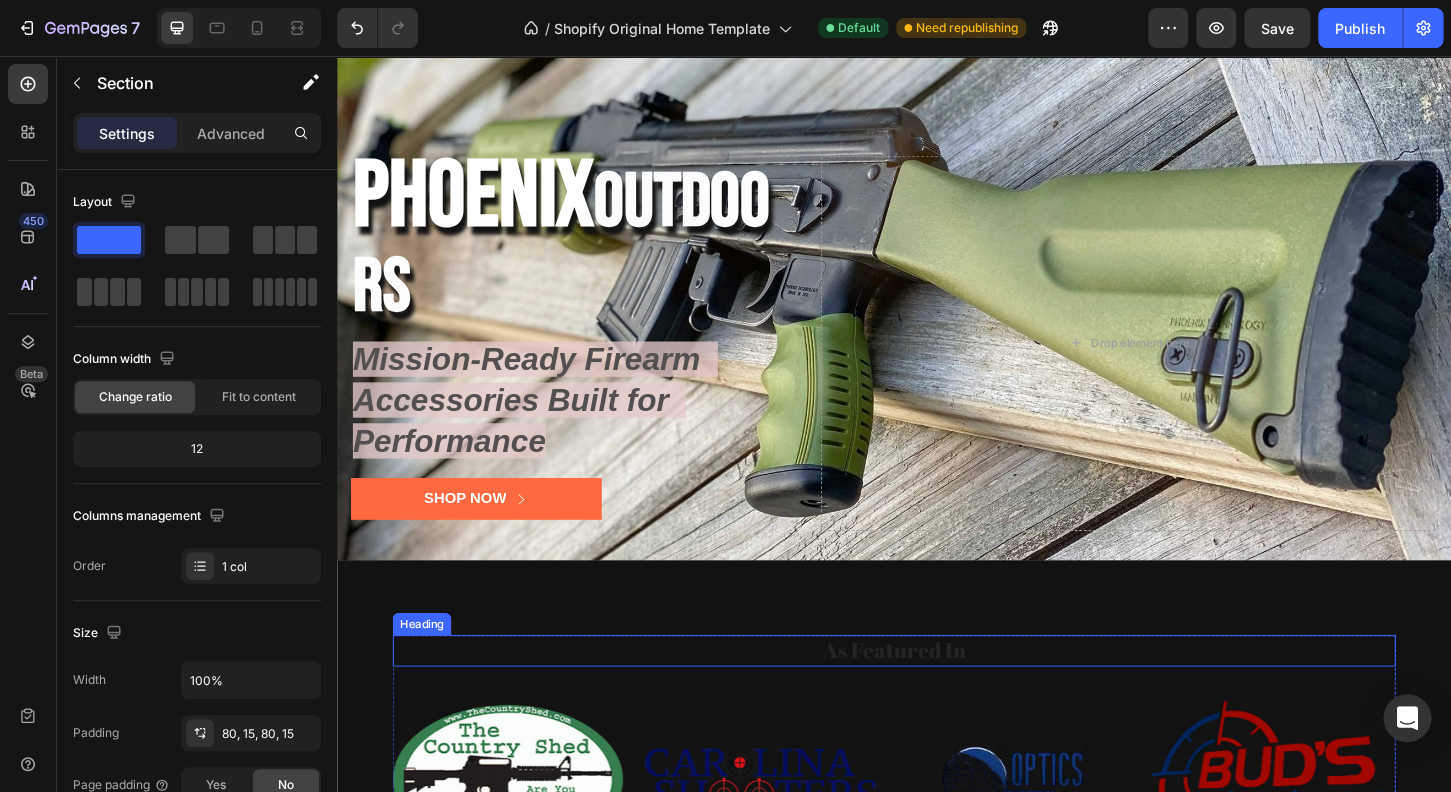 click on "As Featured In" at bounding box center [937, 696] 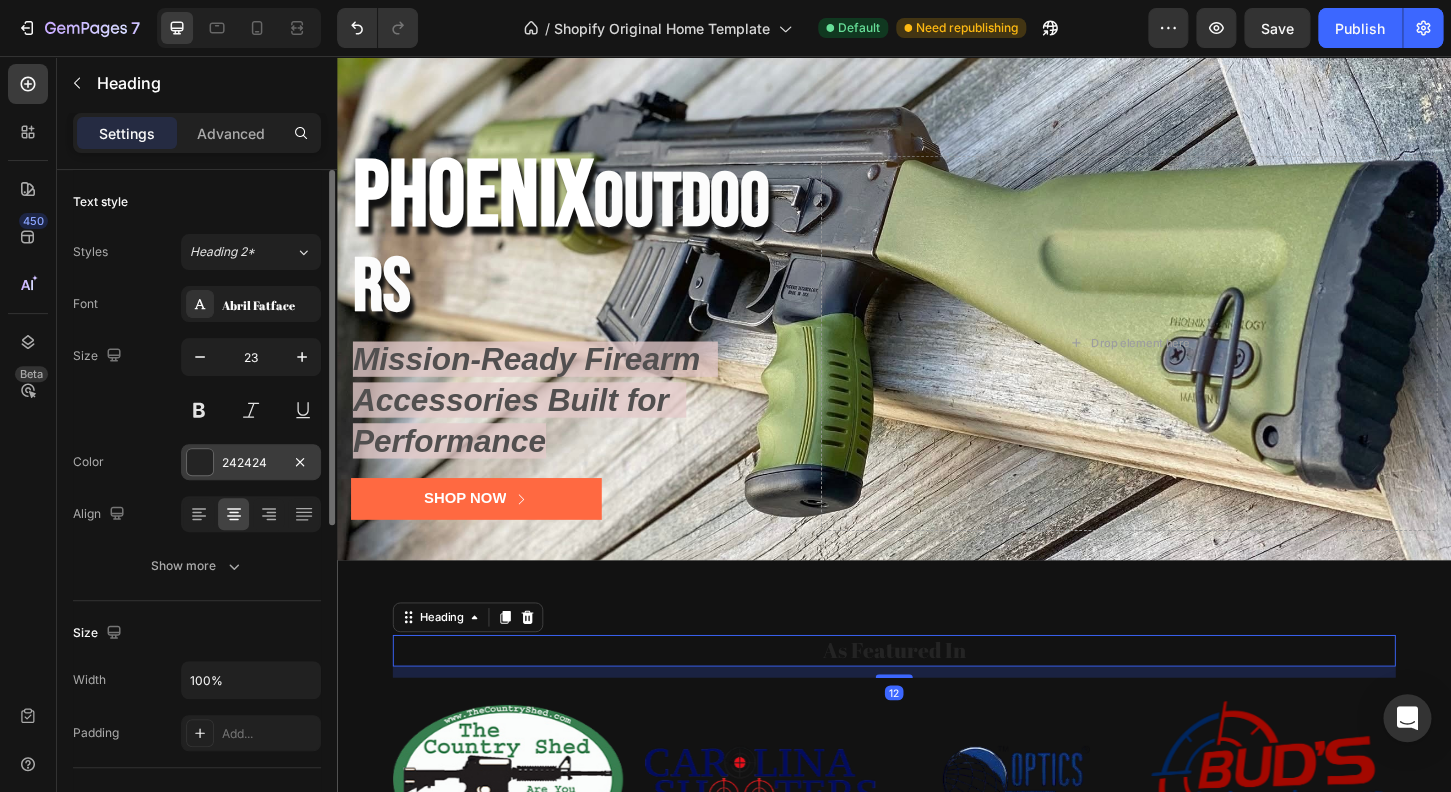 click at bounding box center (200, 462) 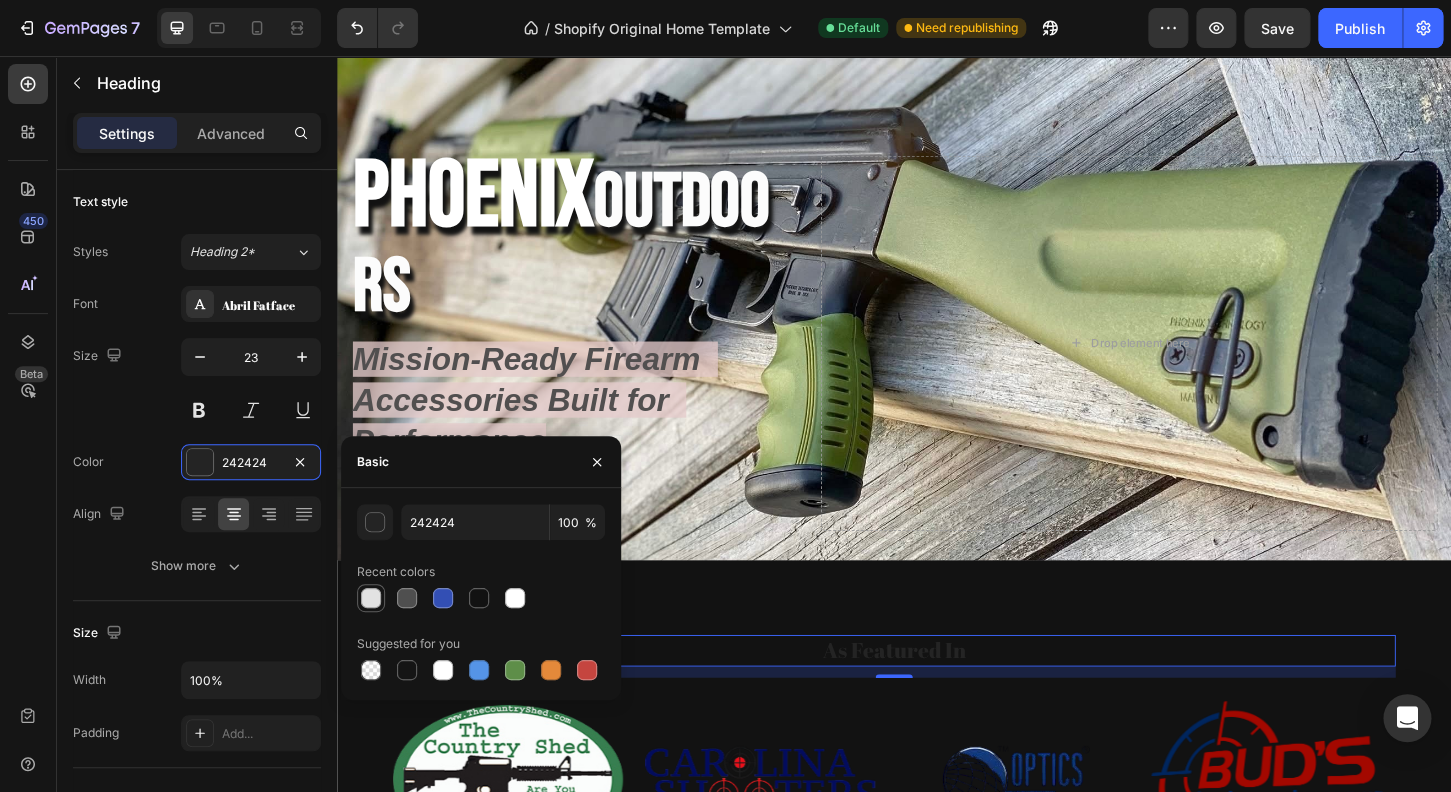 click at bounding box center [371, 598] 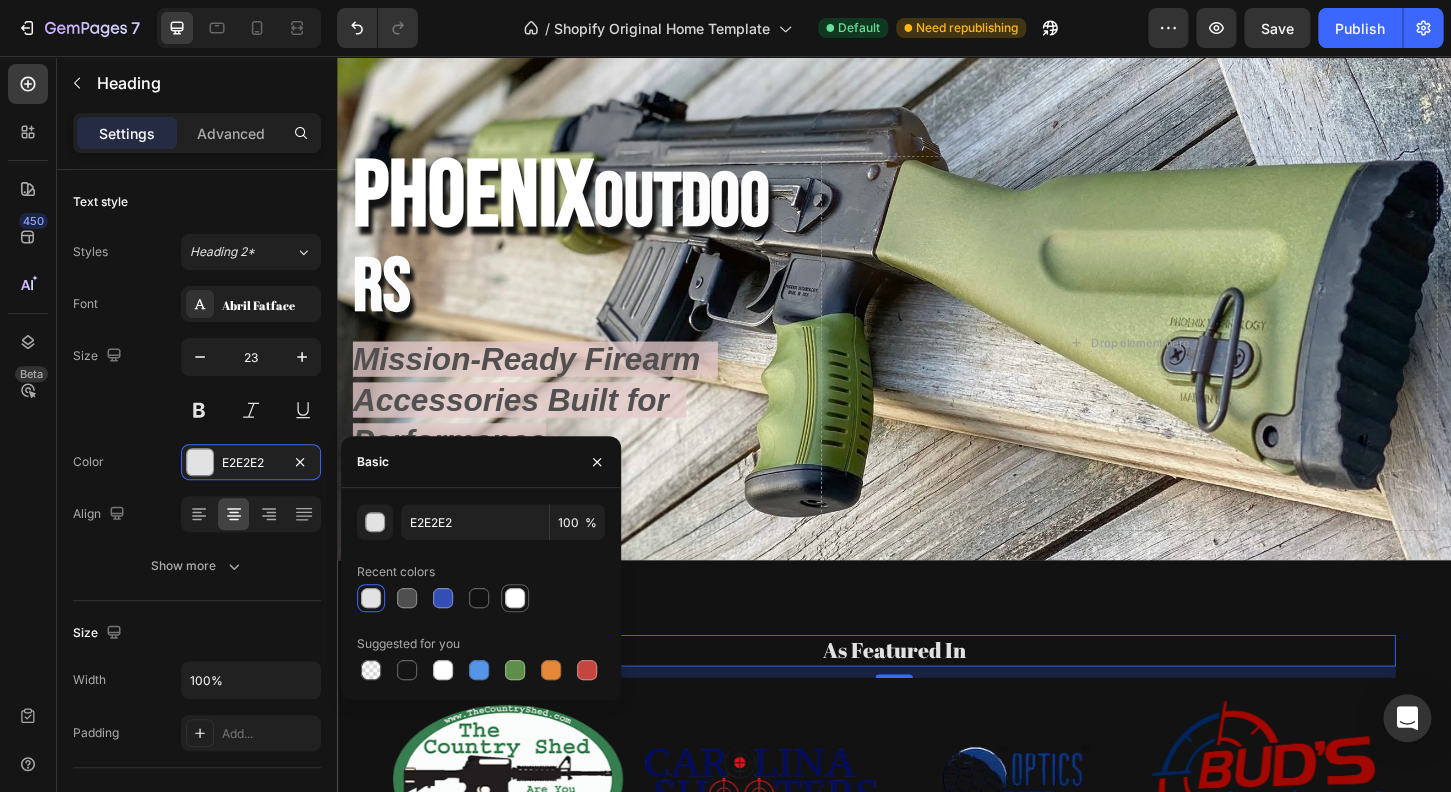 click at bounding box center [515, 598] 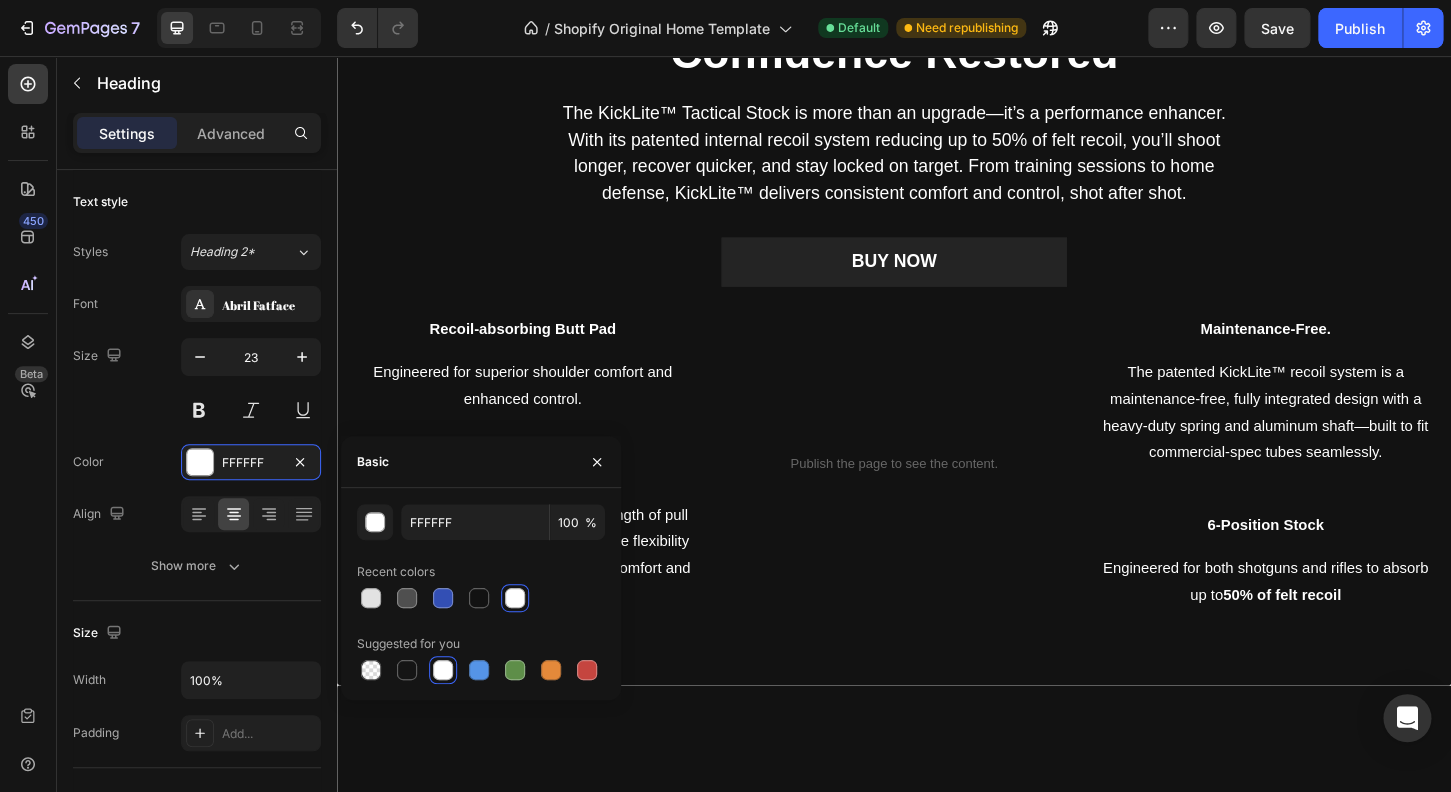 scroll, scrollTop: 2152, scrollLeft: 0, axis: vertical 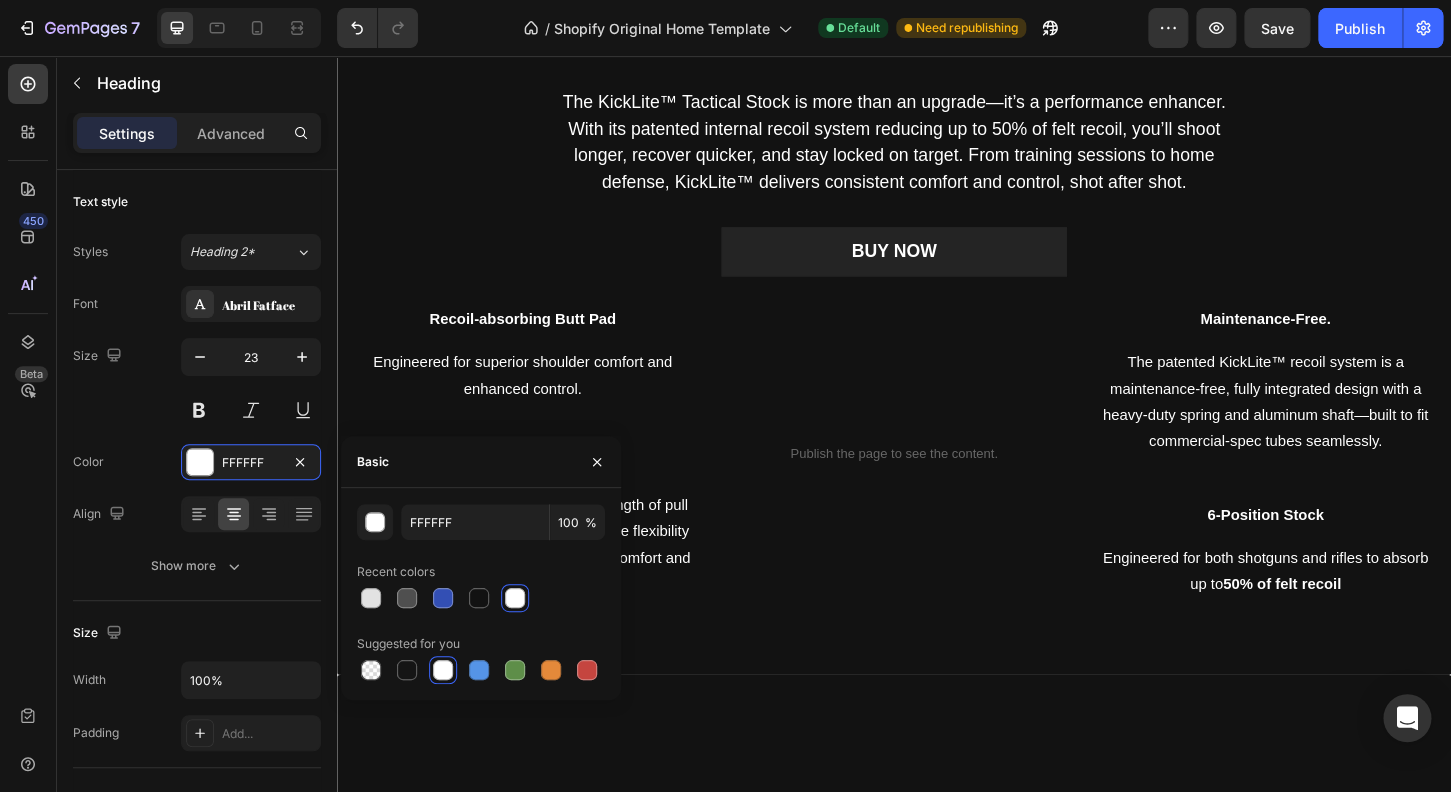 click at bounding box center [937, -166] 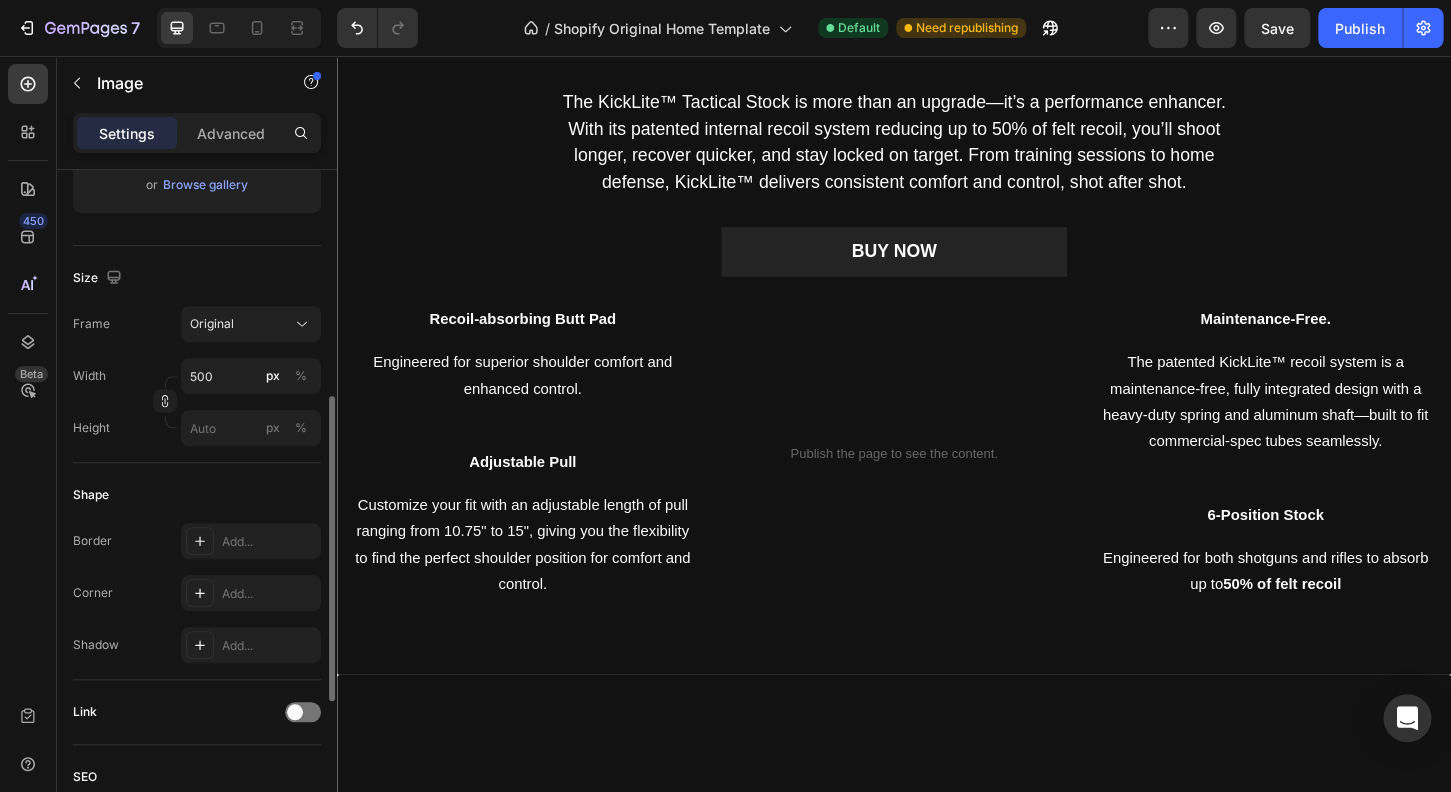 scroll, scrollTop: 592, scrollLeft: 0, axis: vertical 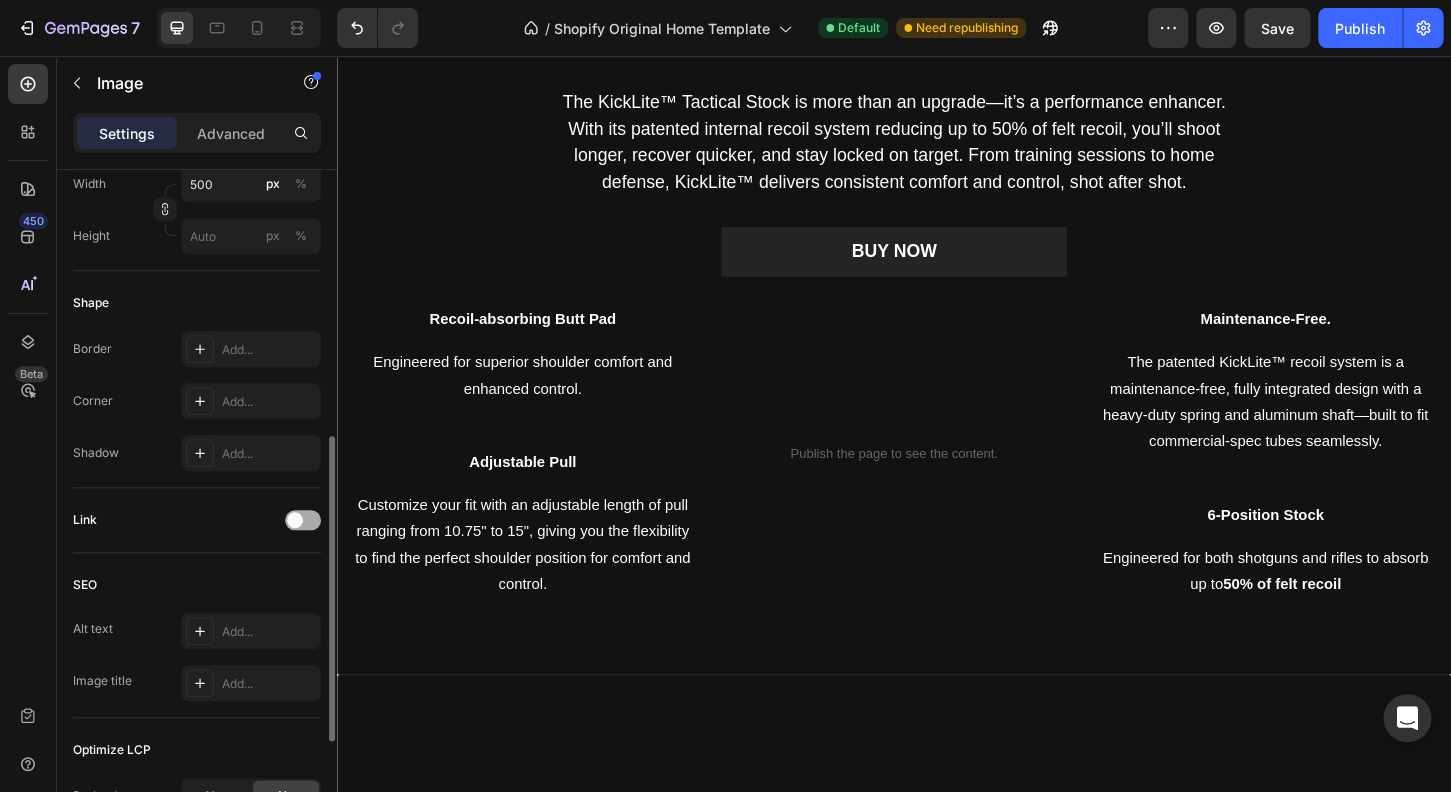 click at bounding box center (303, 520) 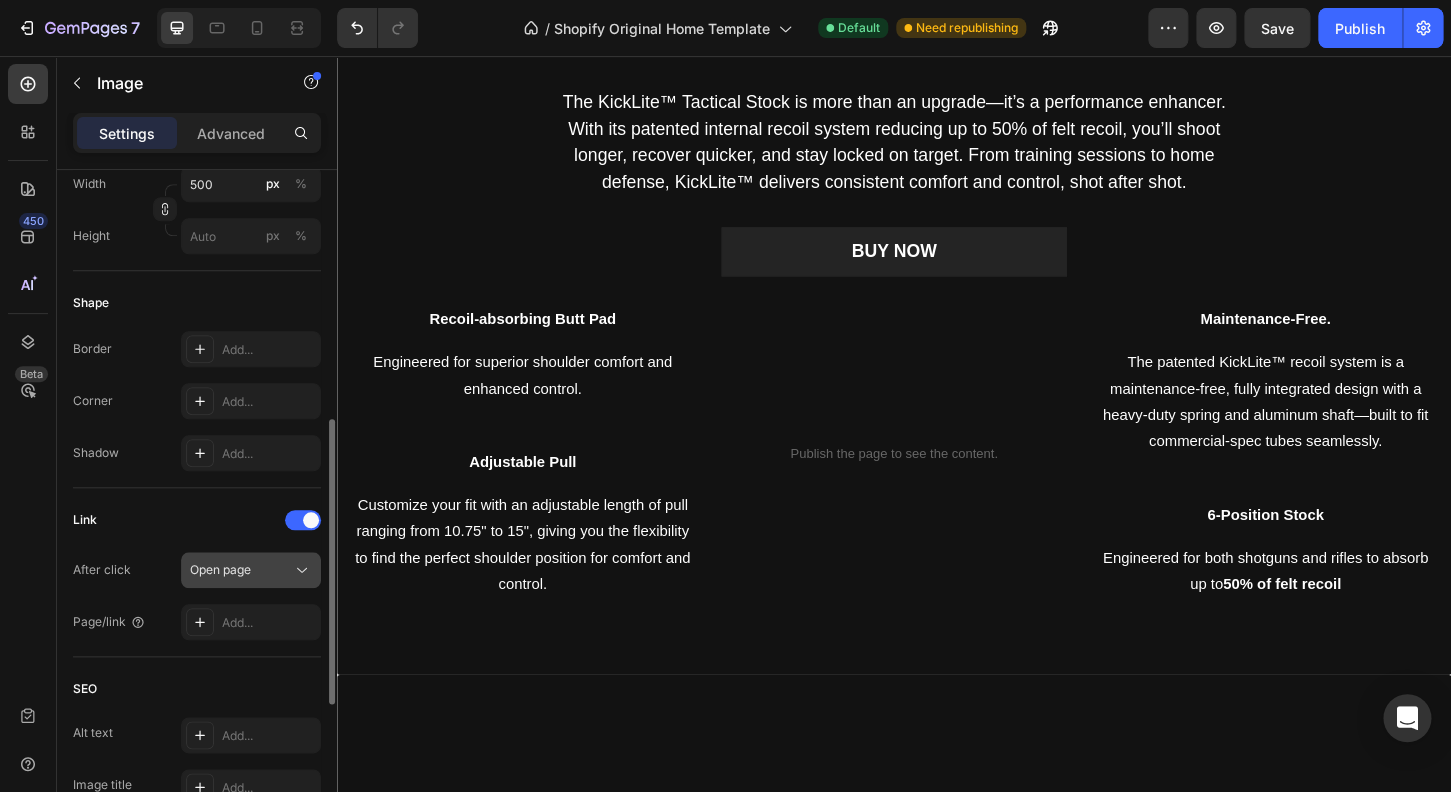 click on "Open page" at bounding box center [241, 570] 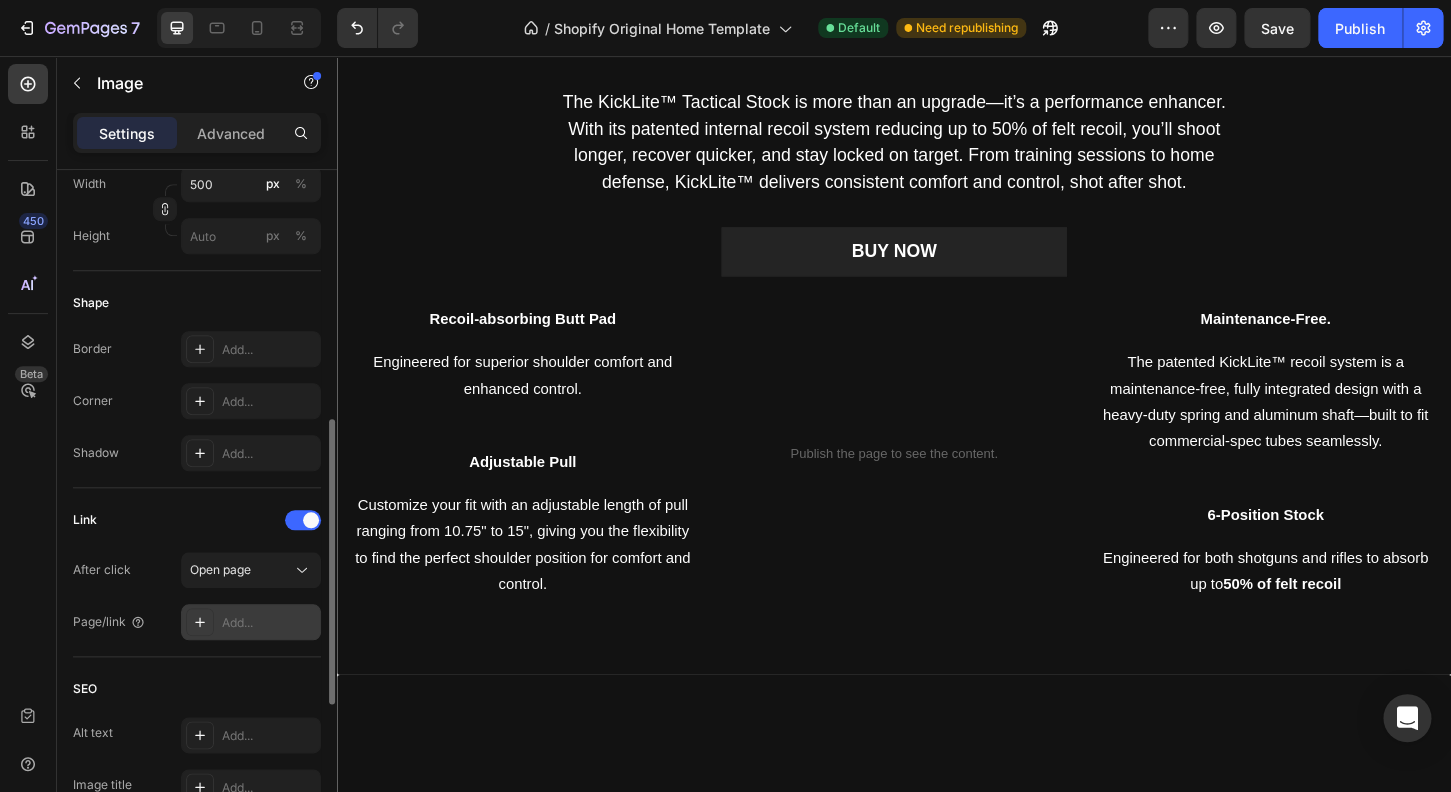 click on "Add..." at bounding box center (251, 622) 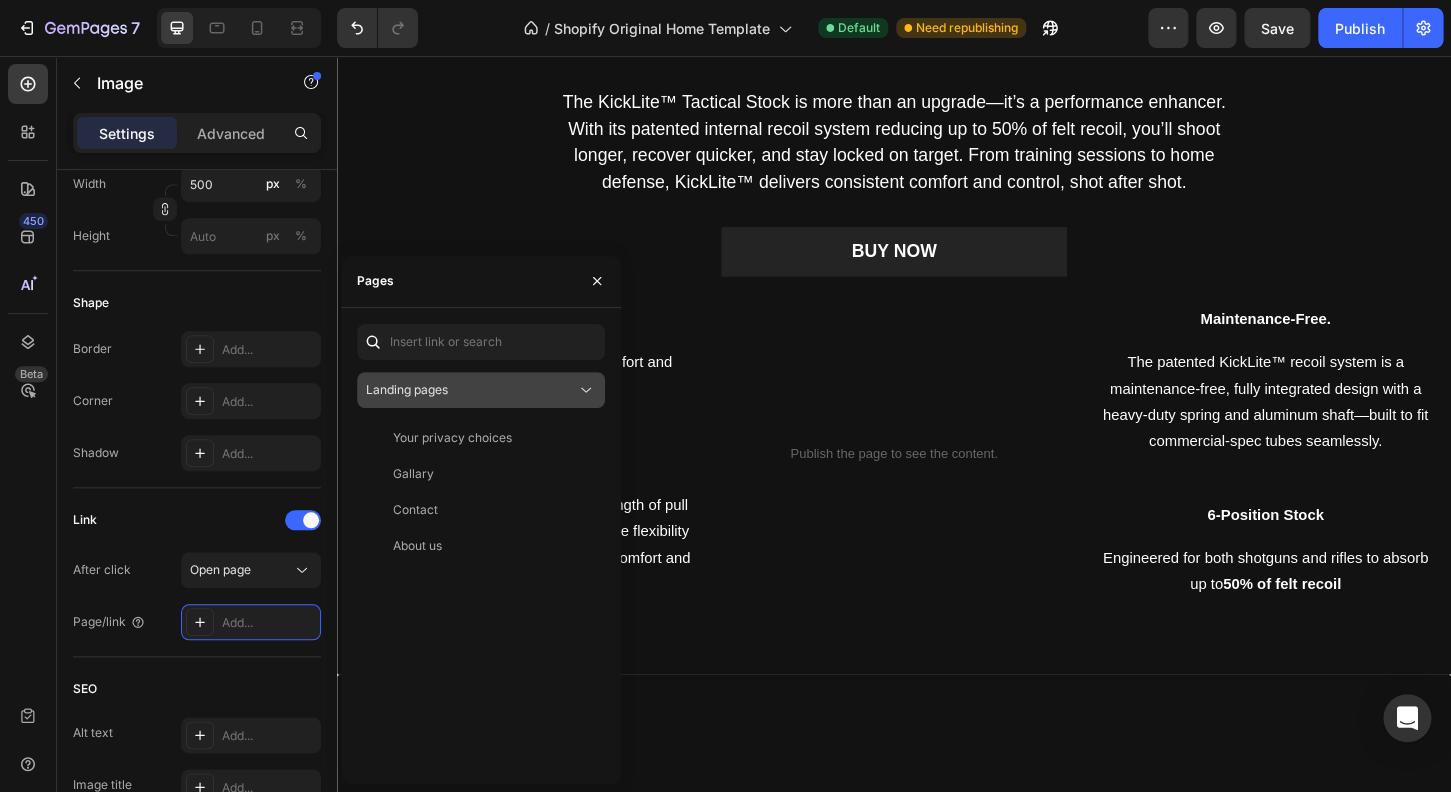 click on "Landing pages" 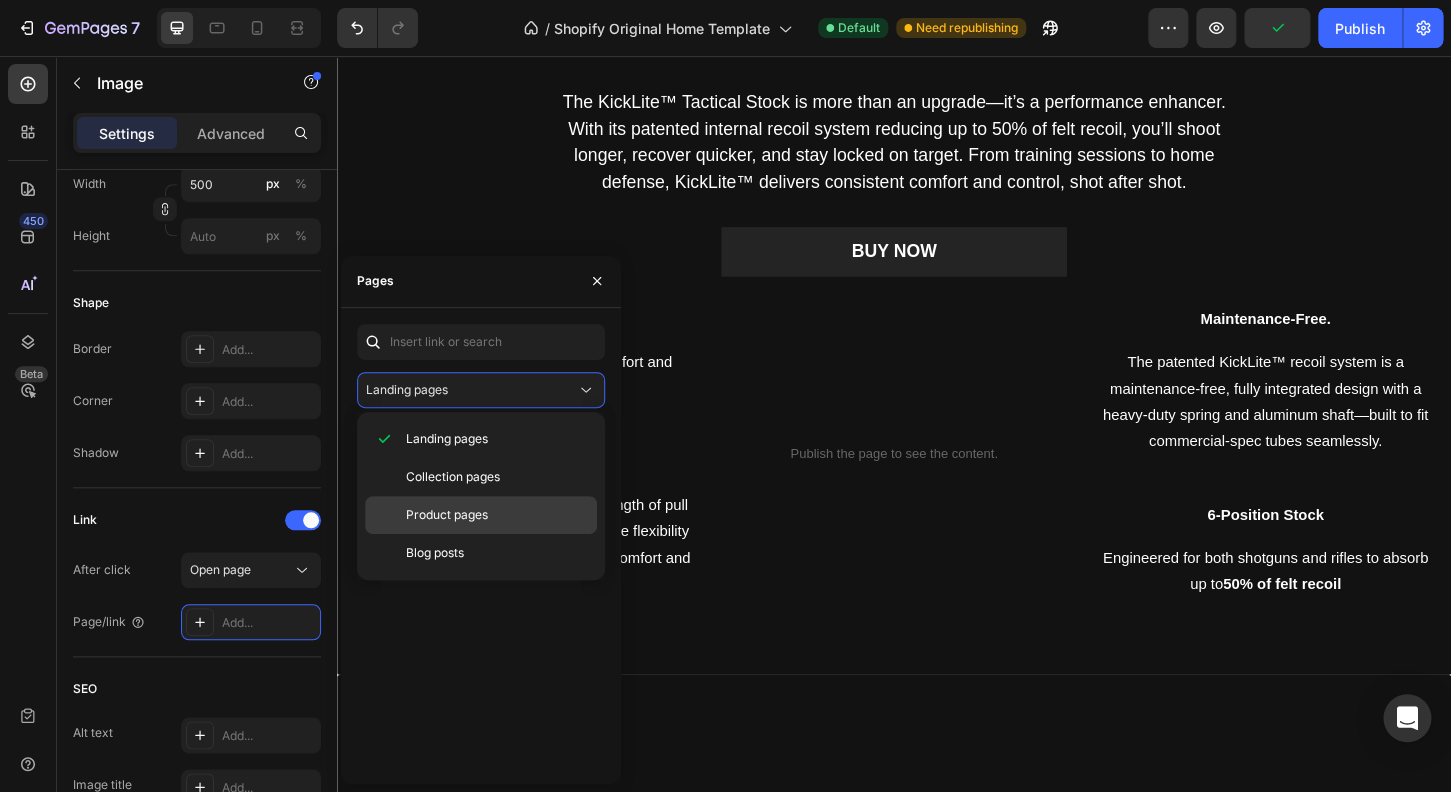 click on "Product pages" at bounding box center [497, 515] 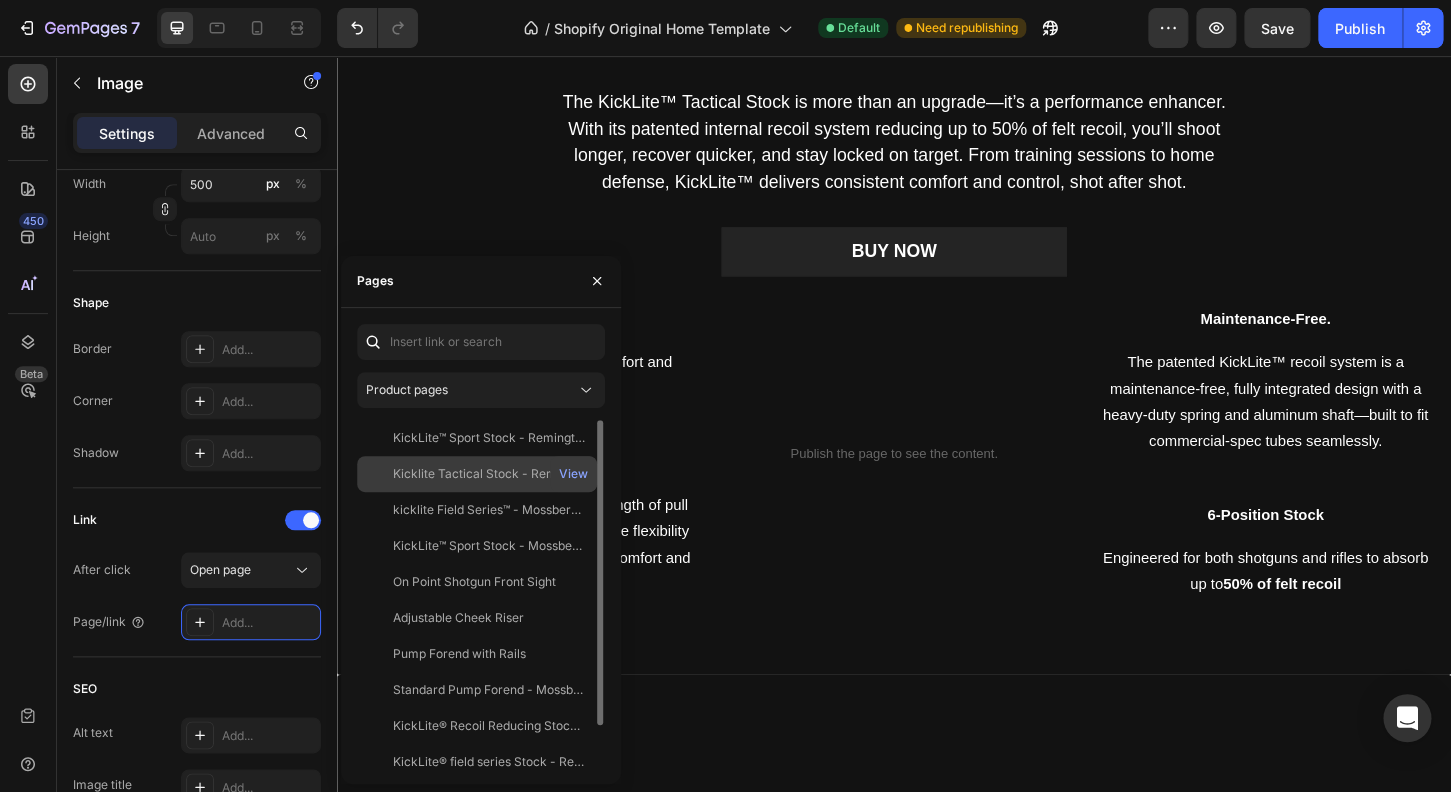 click on "Kicklite Tactical  Stock - Remington® 870" 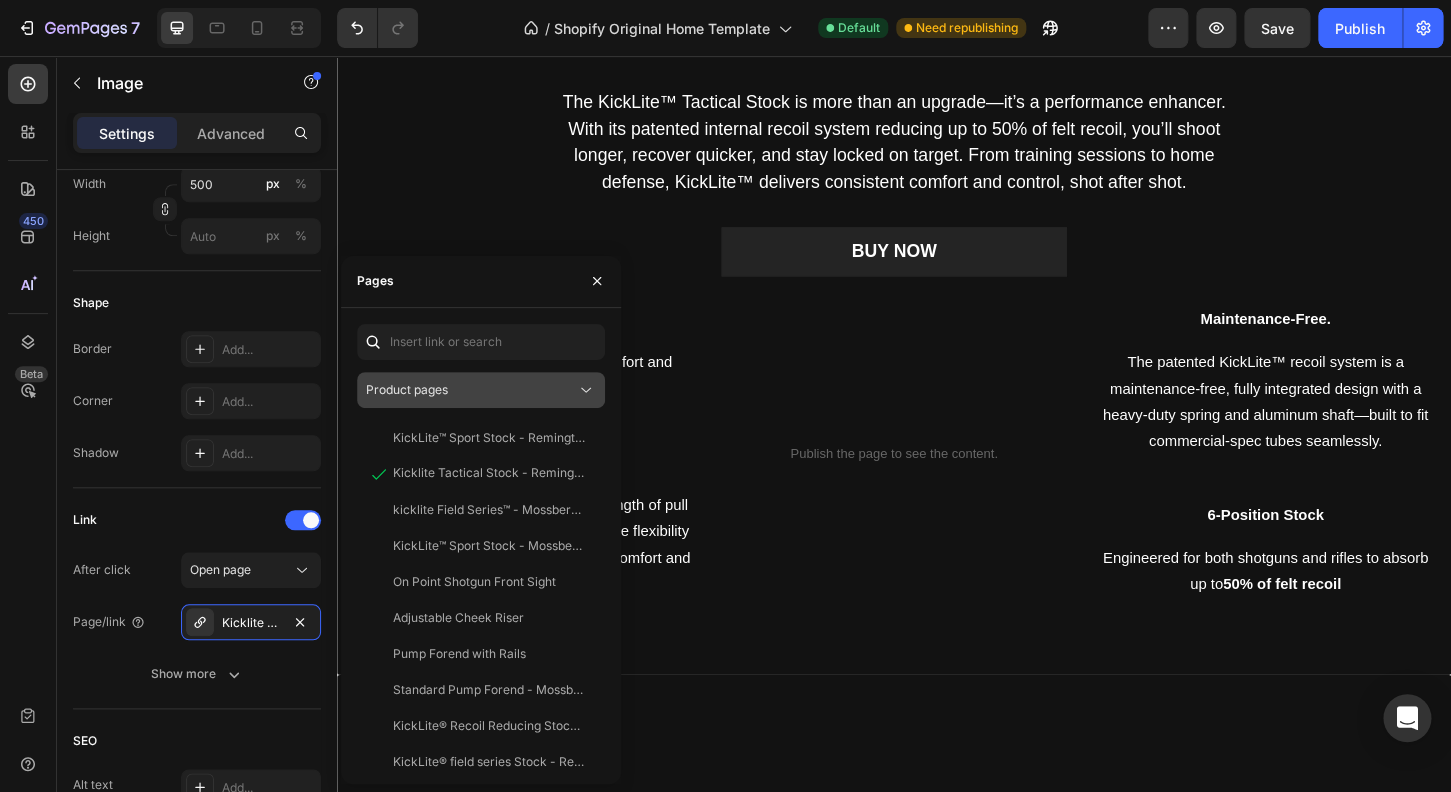 click 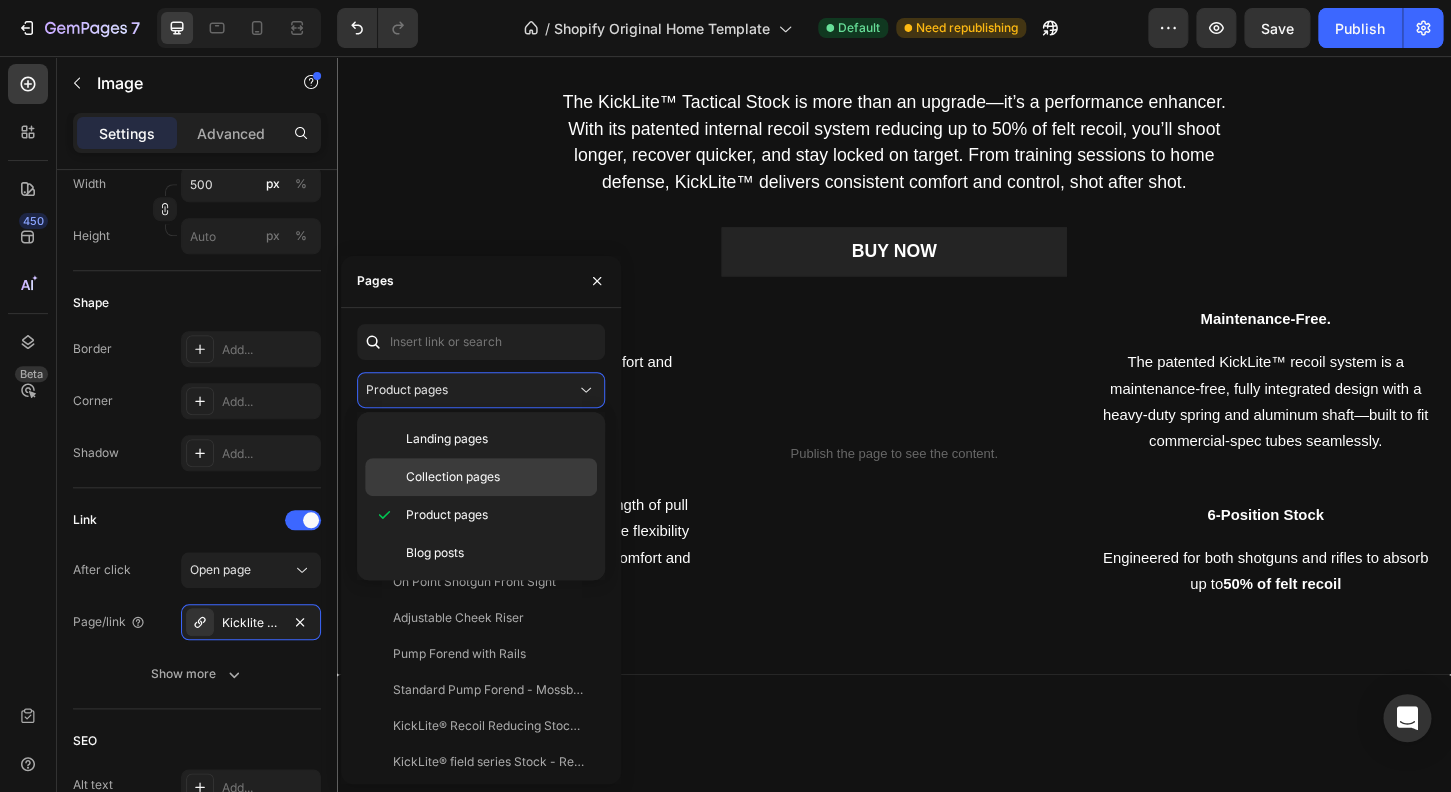 click on "Collection pages" 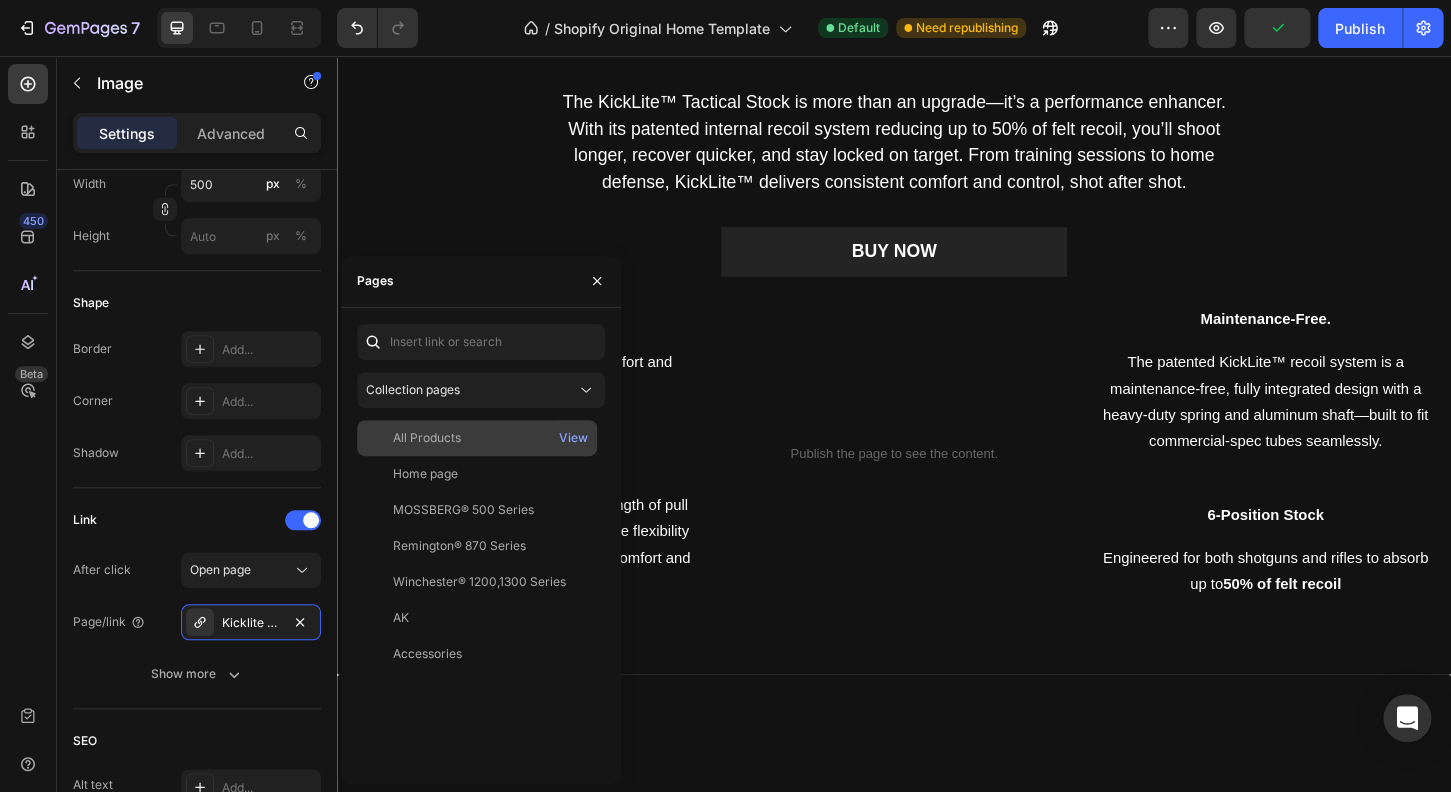 click on "All Products" at bounding box center [477, 438] 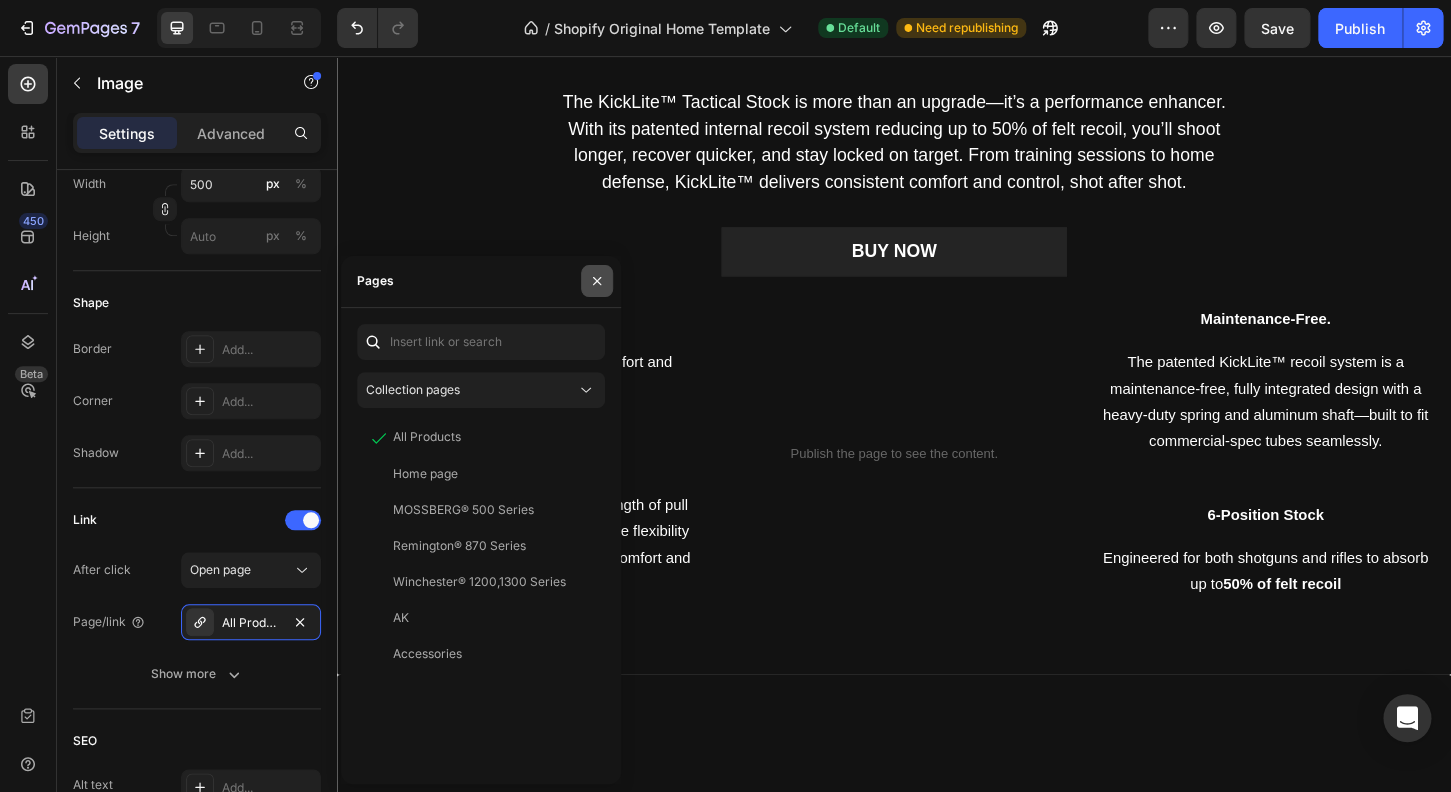 click 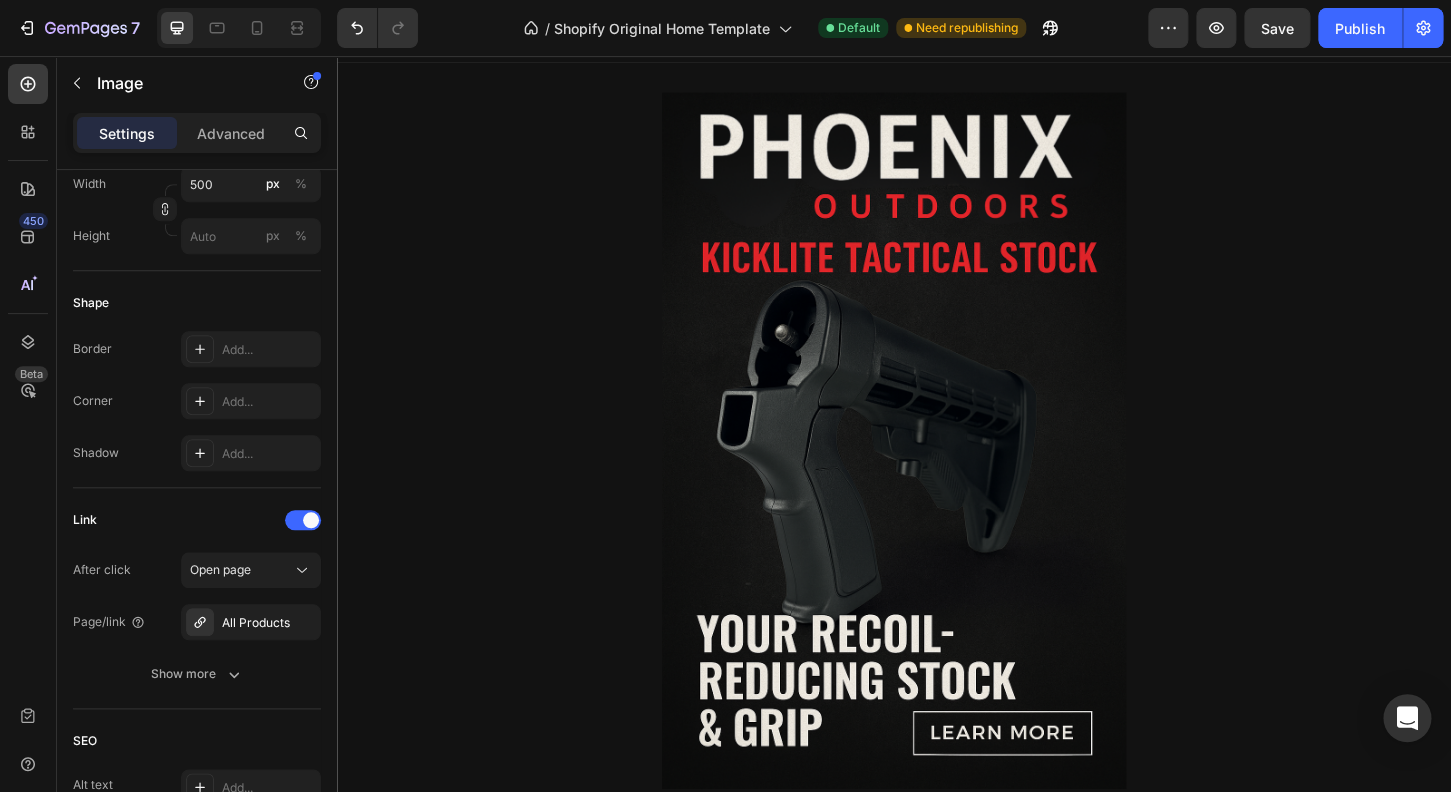 scroll, scrollTop: 1944, scrollLeft: 0, axis: vertical 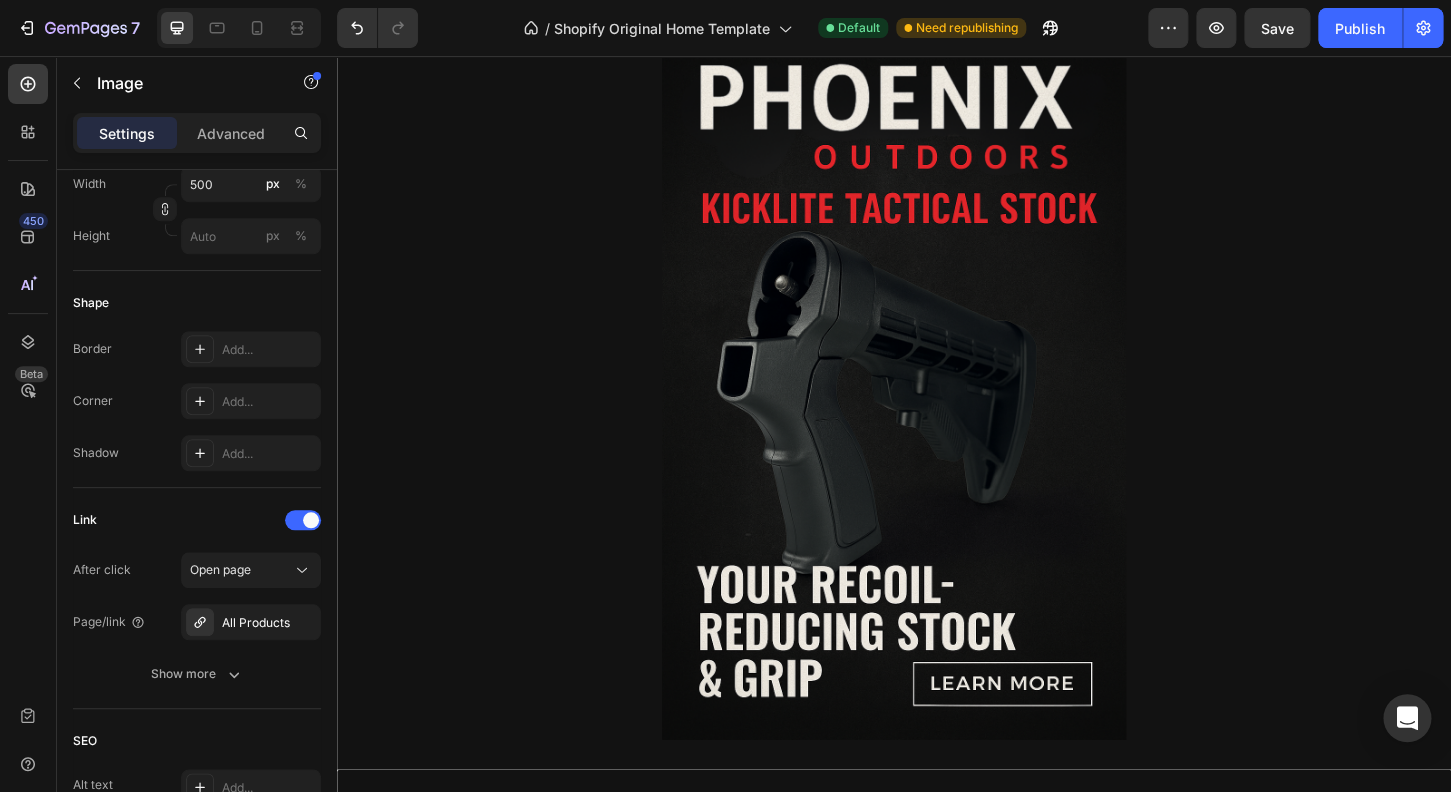 click at bounding box center (937, 417) 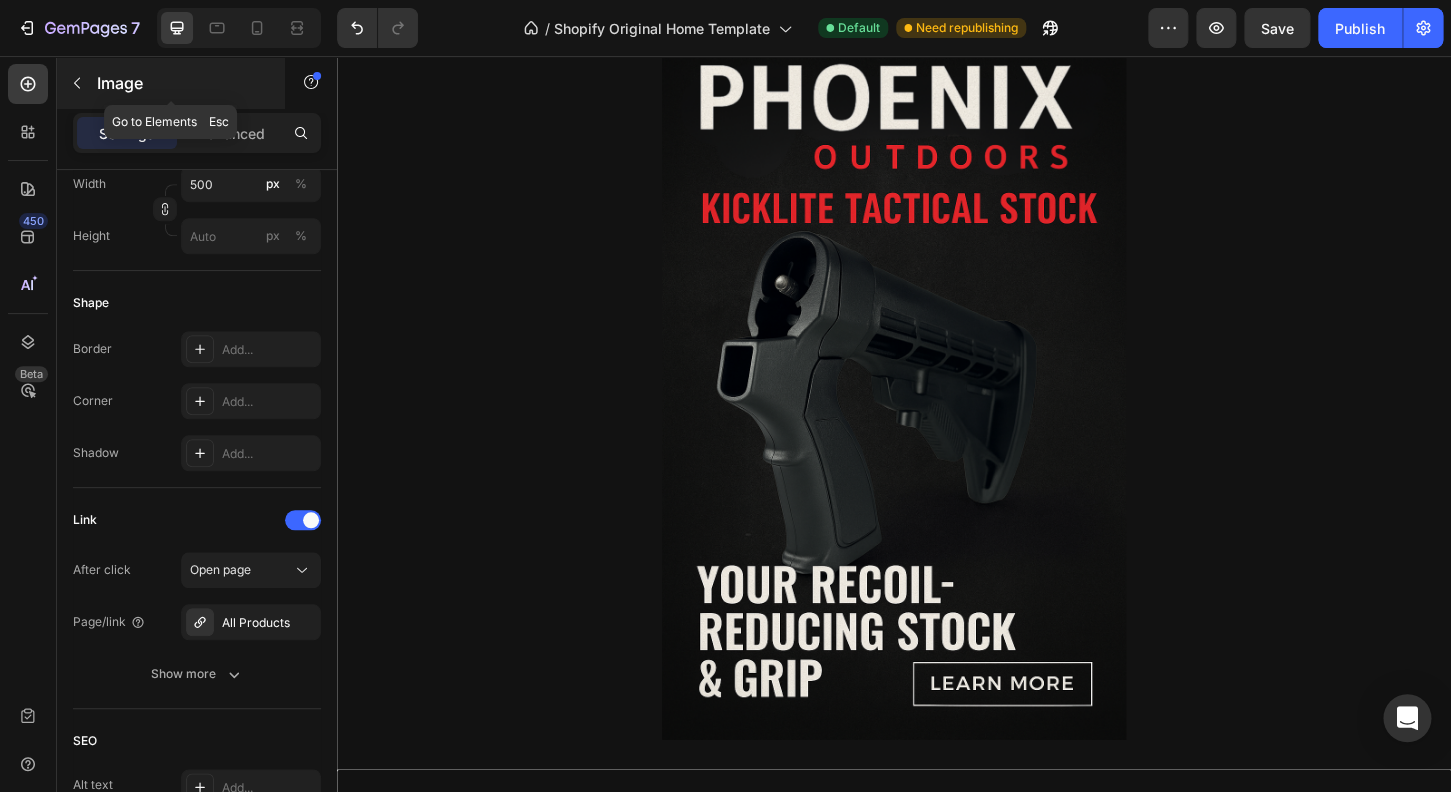 click 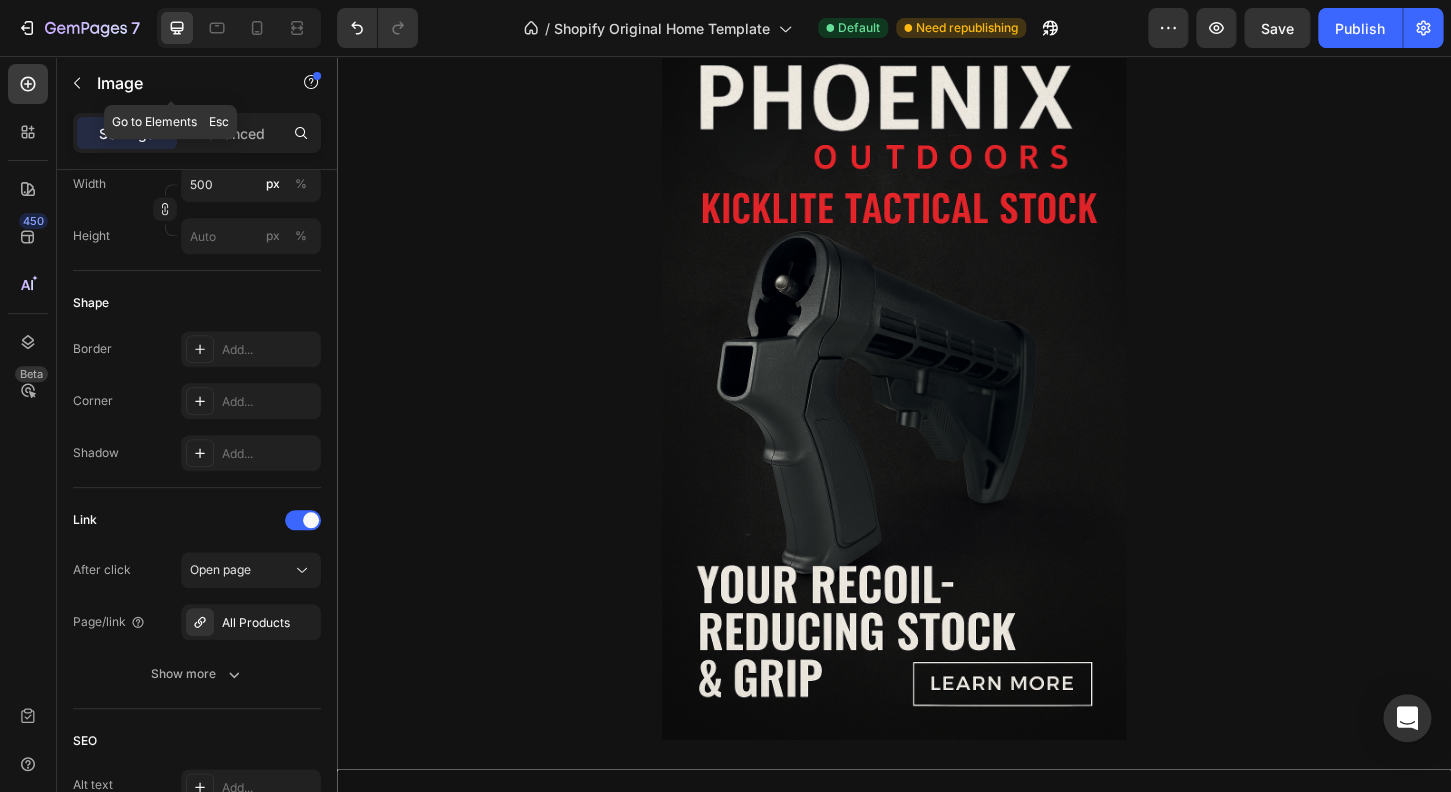 scroll, scrollTop: 384, scrollLeft: 0, axis: vertical 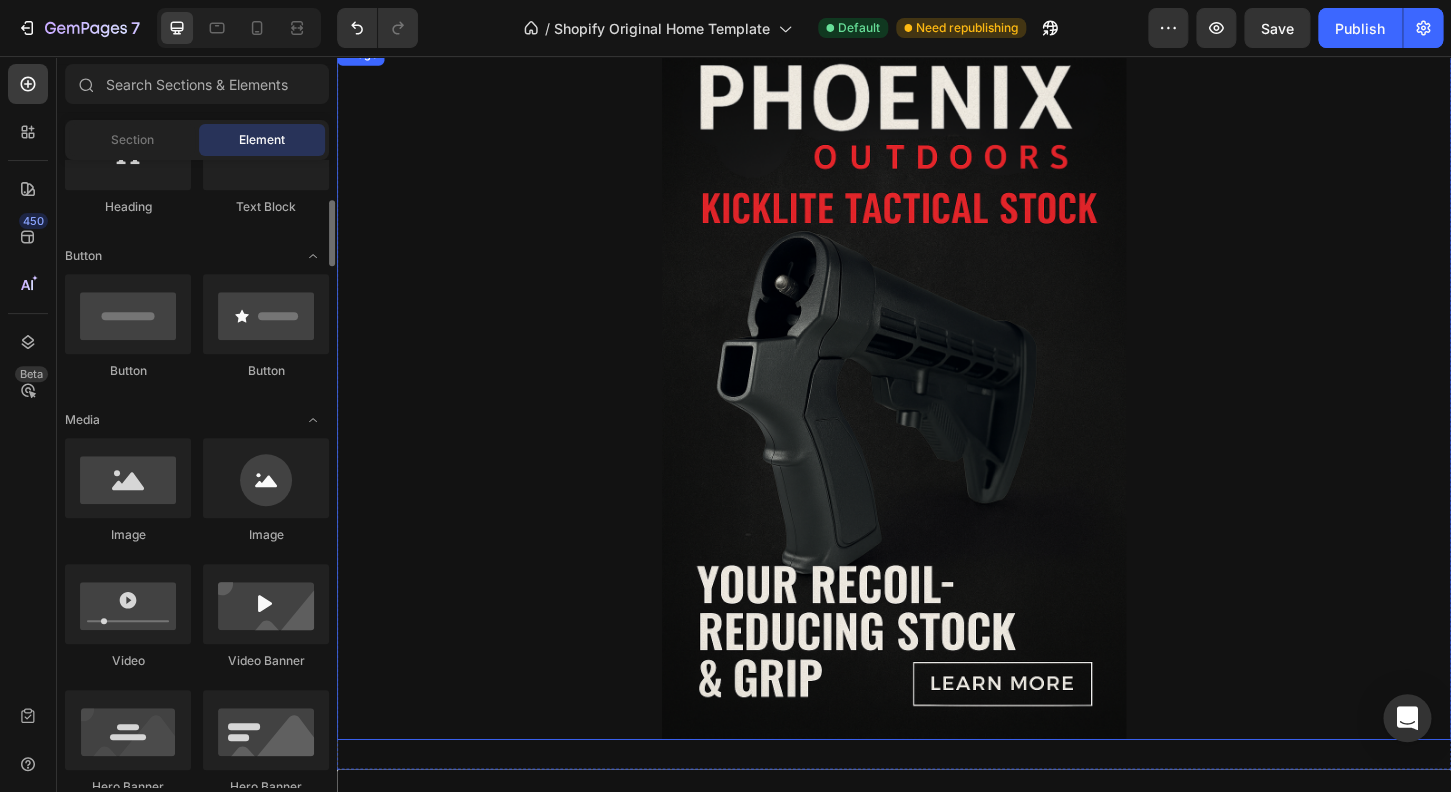 click at bounding box center (937, 417) 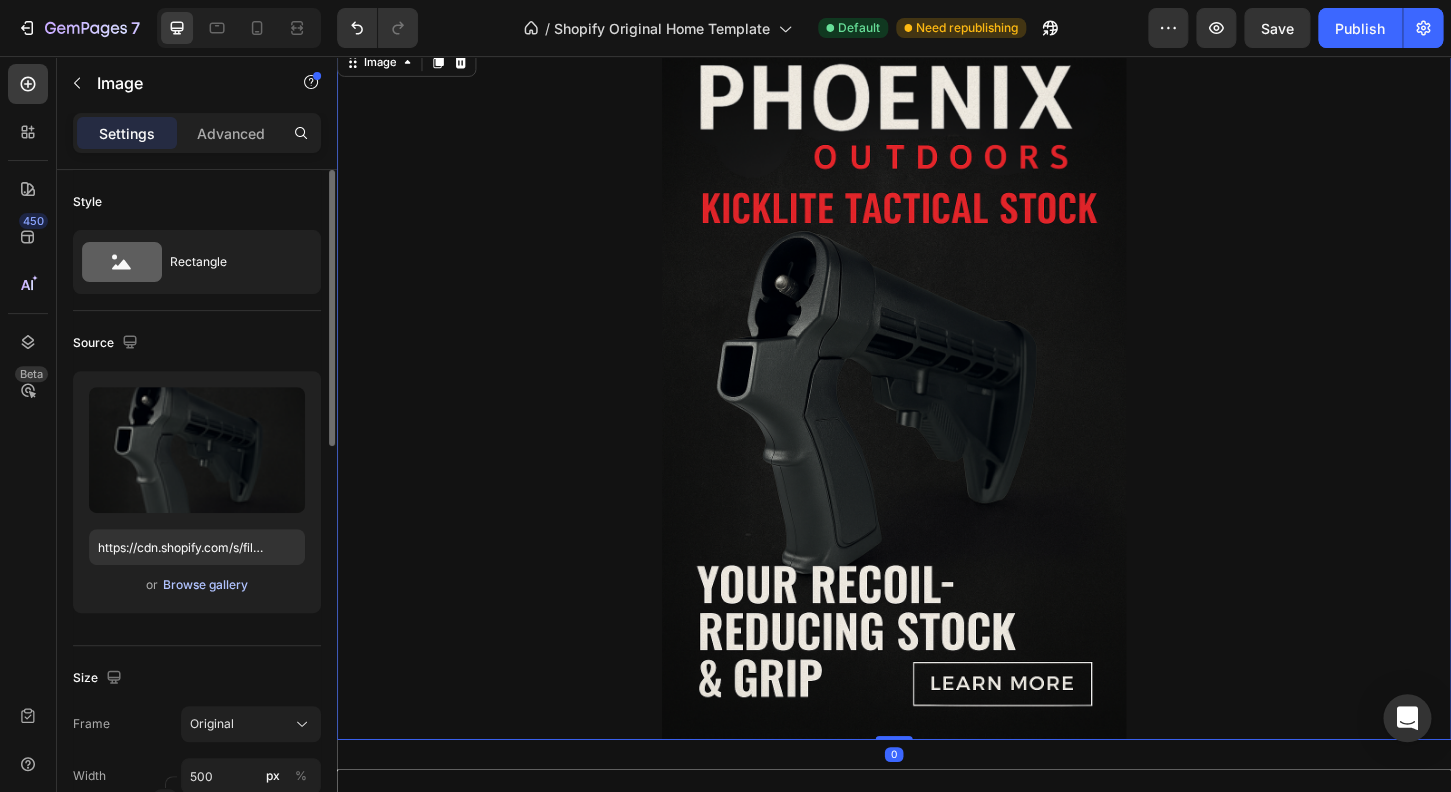 click on "Browse gallery" at bounding box center (205, 585) 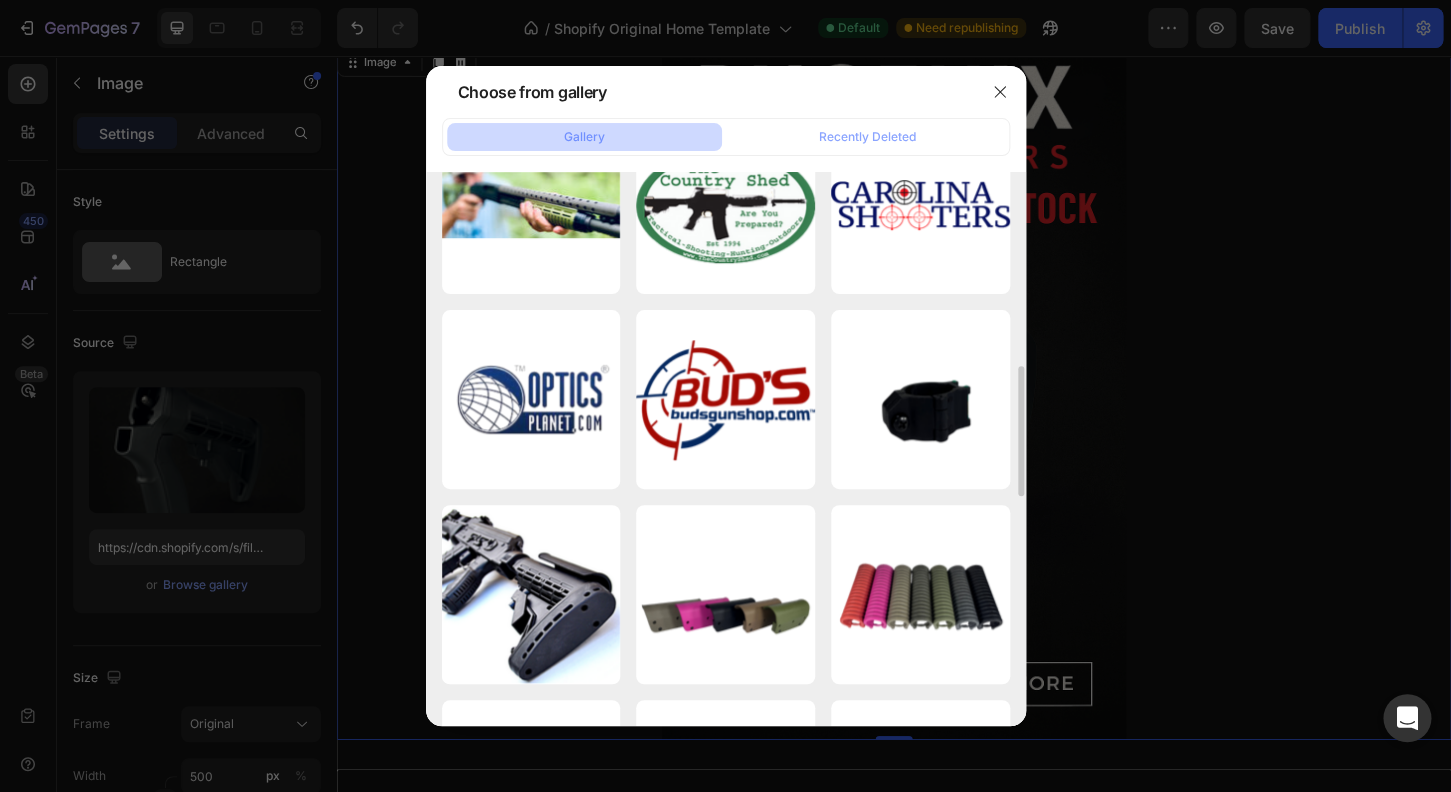 scroll, scrollTop: 688, scrollLeft: 0, axis: vertical 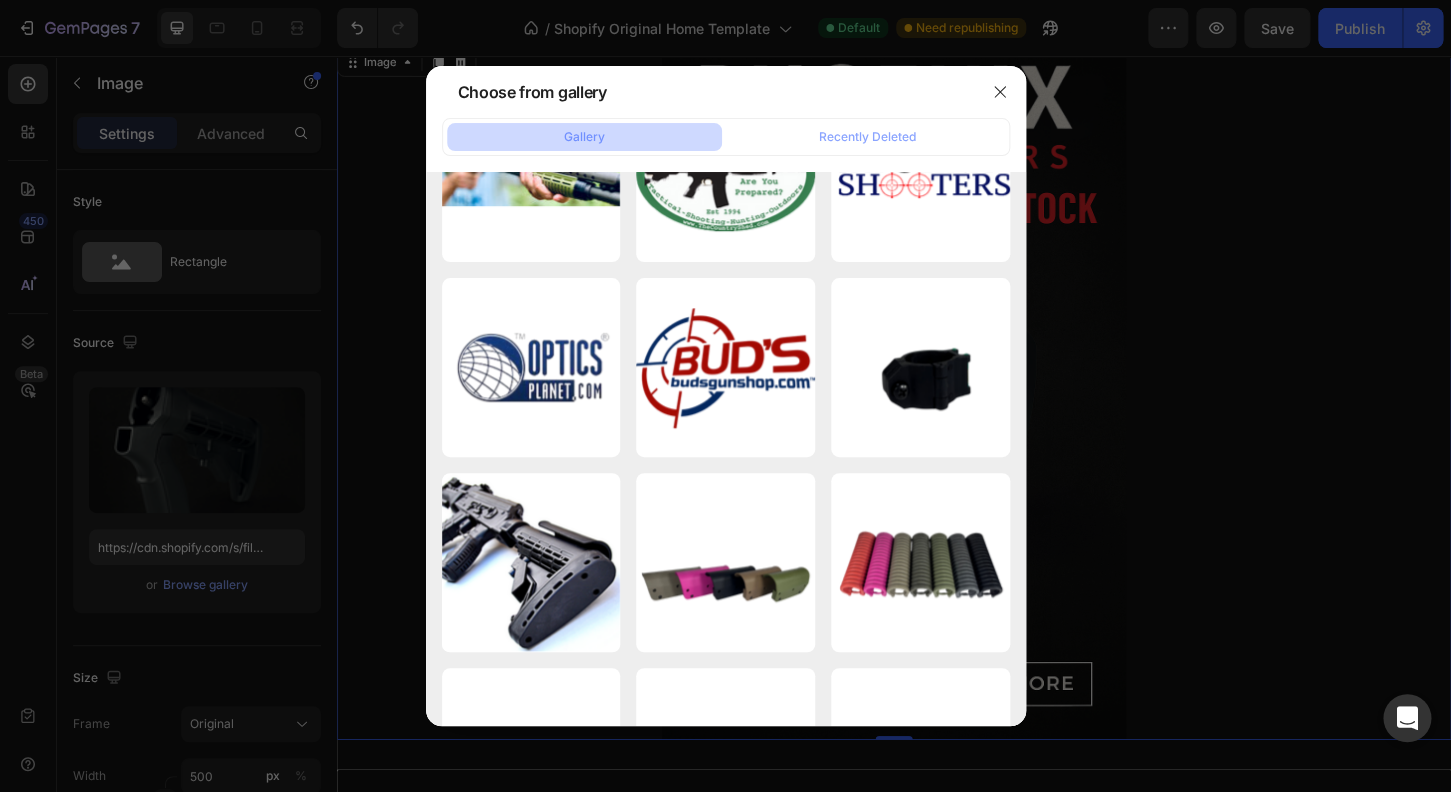 click at bounding box center (725, 396) 